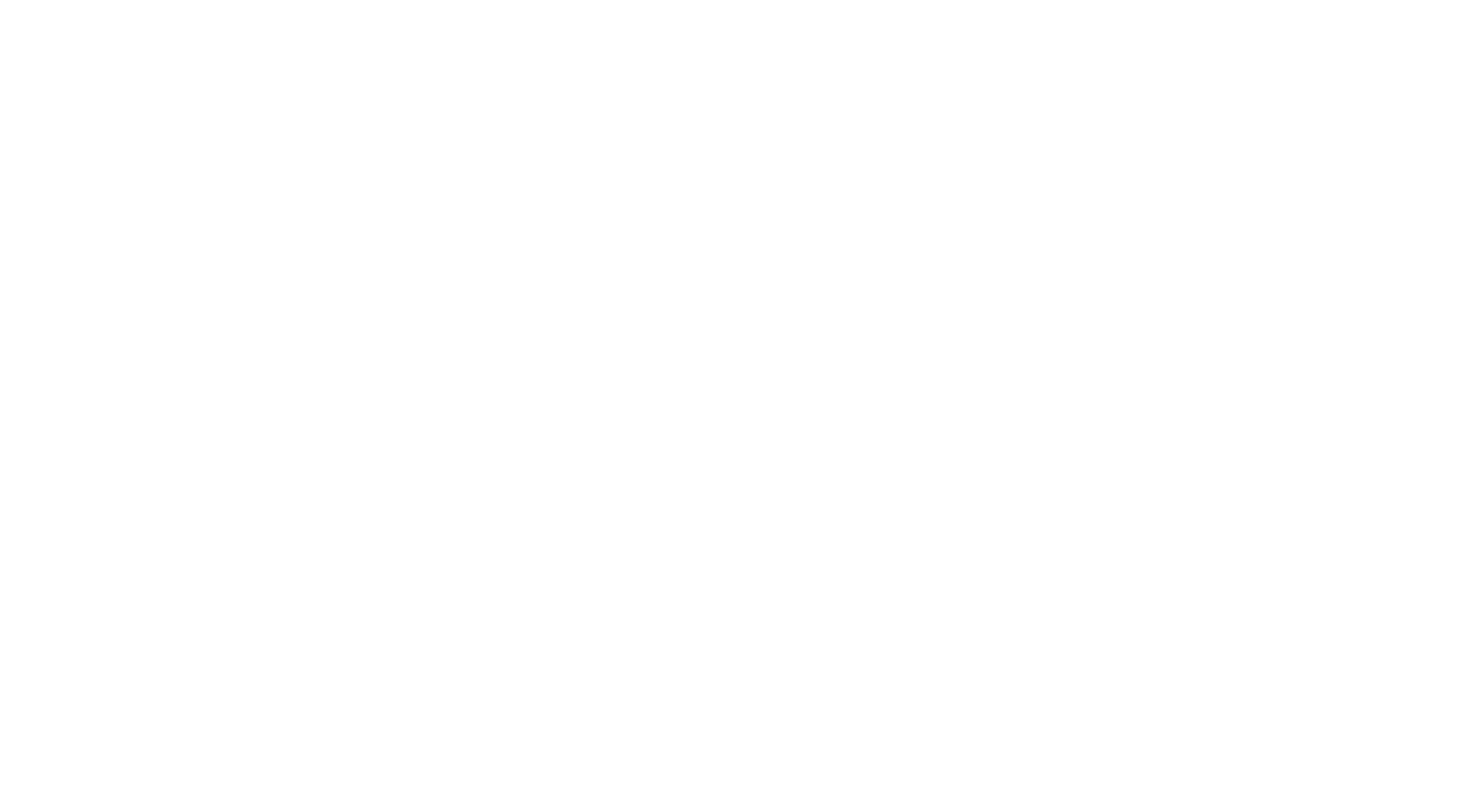 scroll, scrollTop: 0, scrollLeft: 0, axis: both 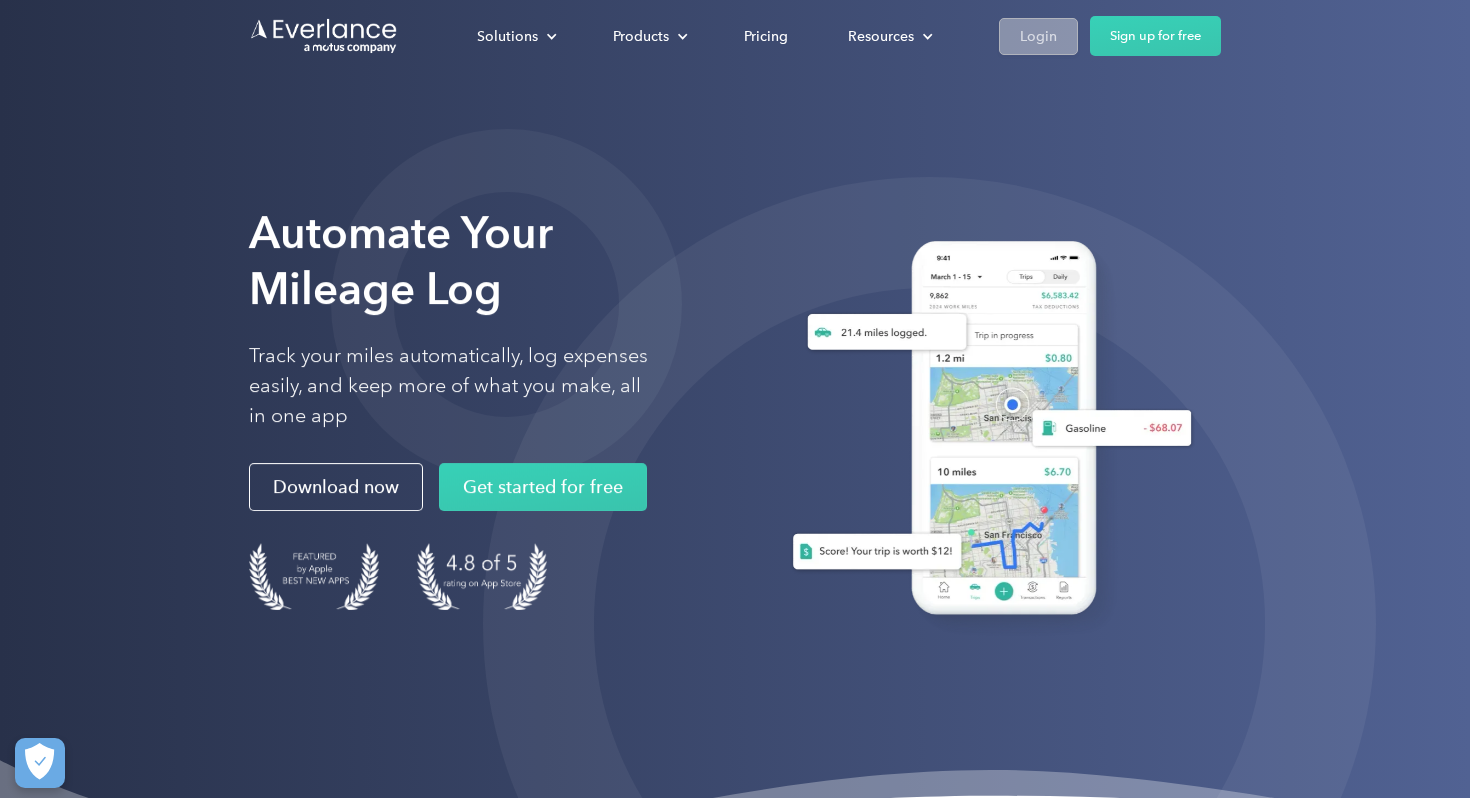click on "Login" at bounding box center [1038, 36] 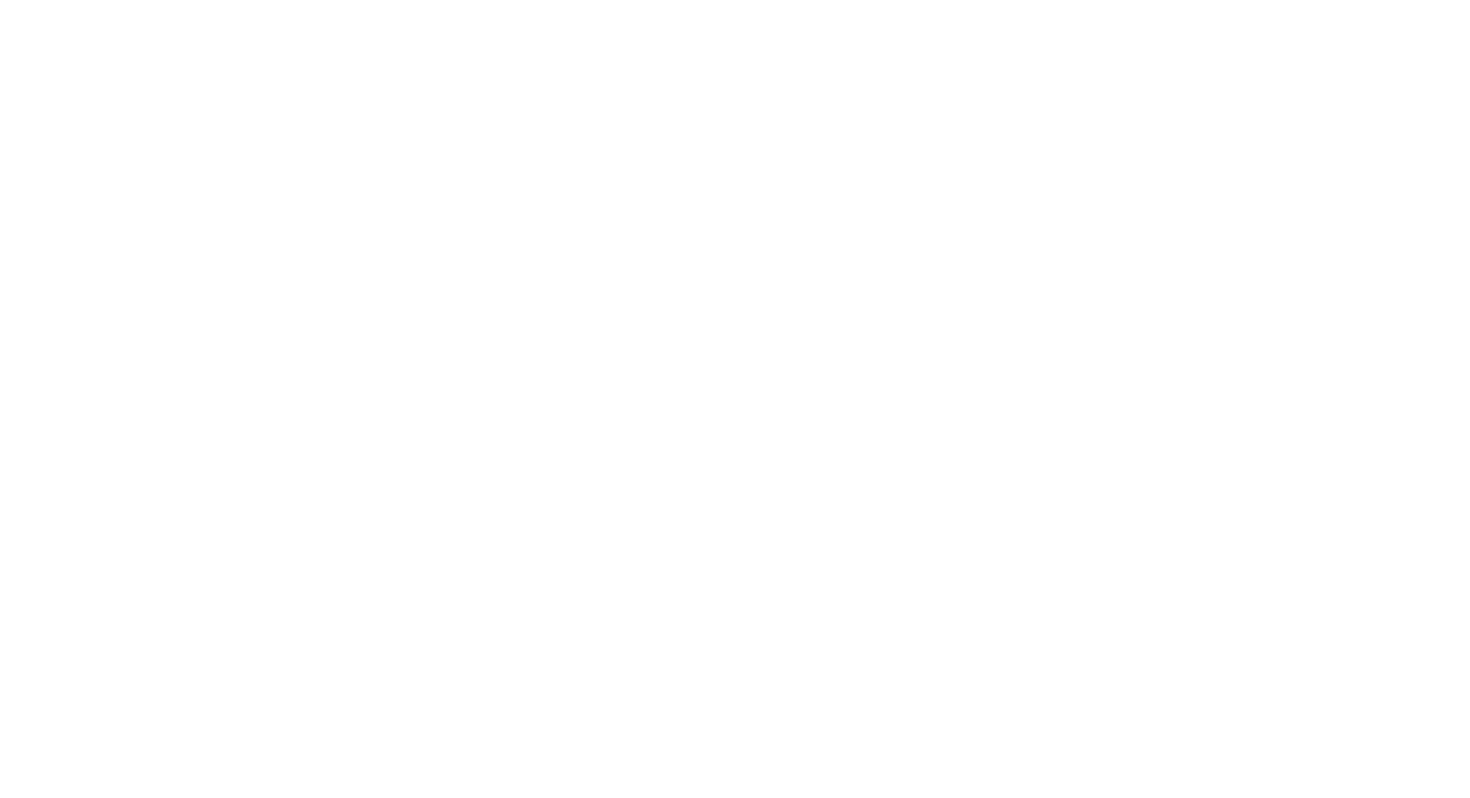 scroll, scrollTop: 0, scrollLeft: 0, axis: both 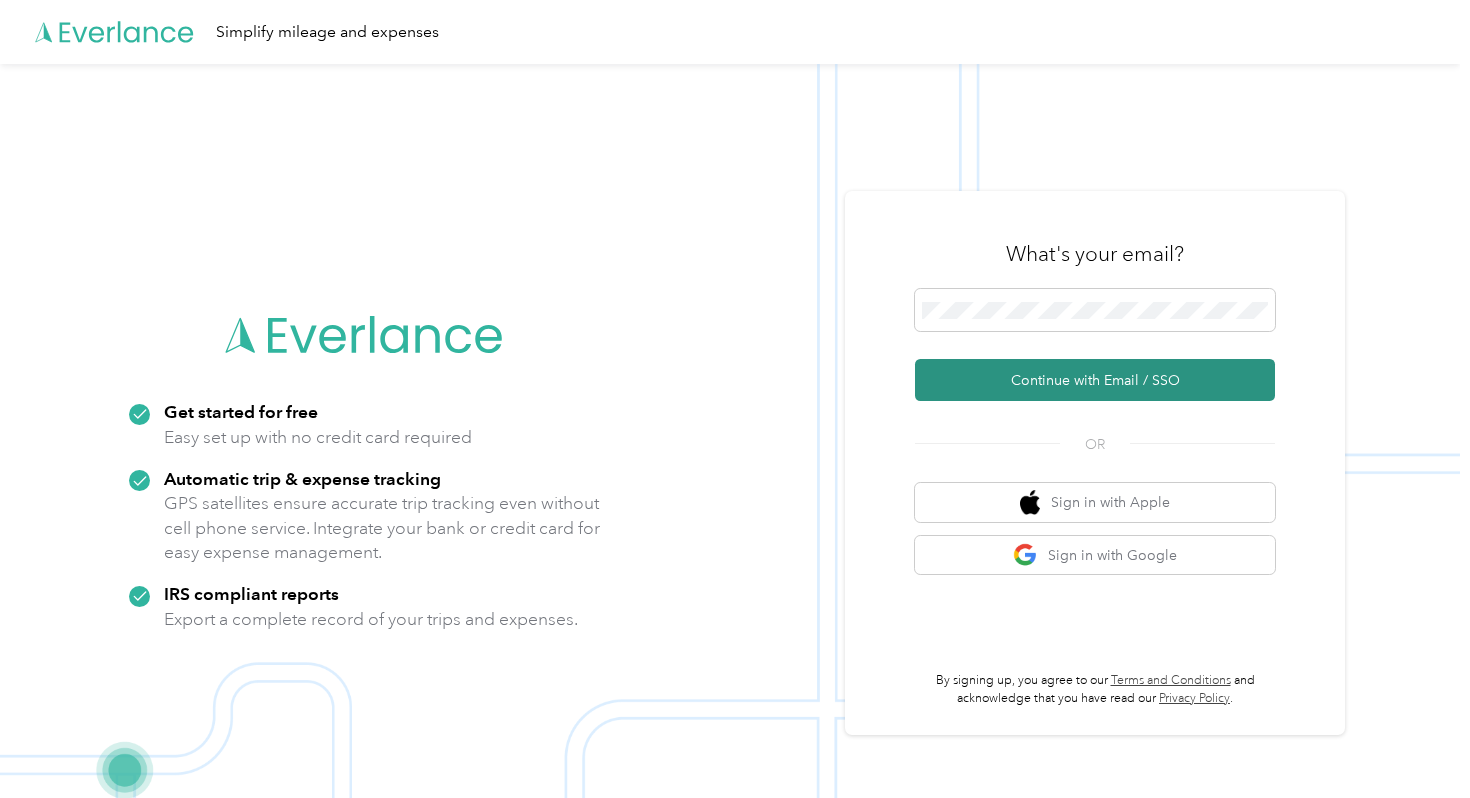 click on "Continue with Email / SSO" at bounding box center [1095, 380] 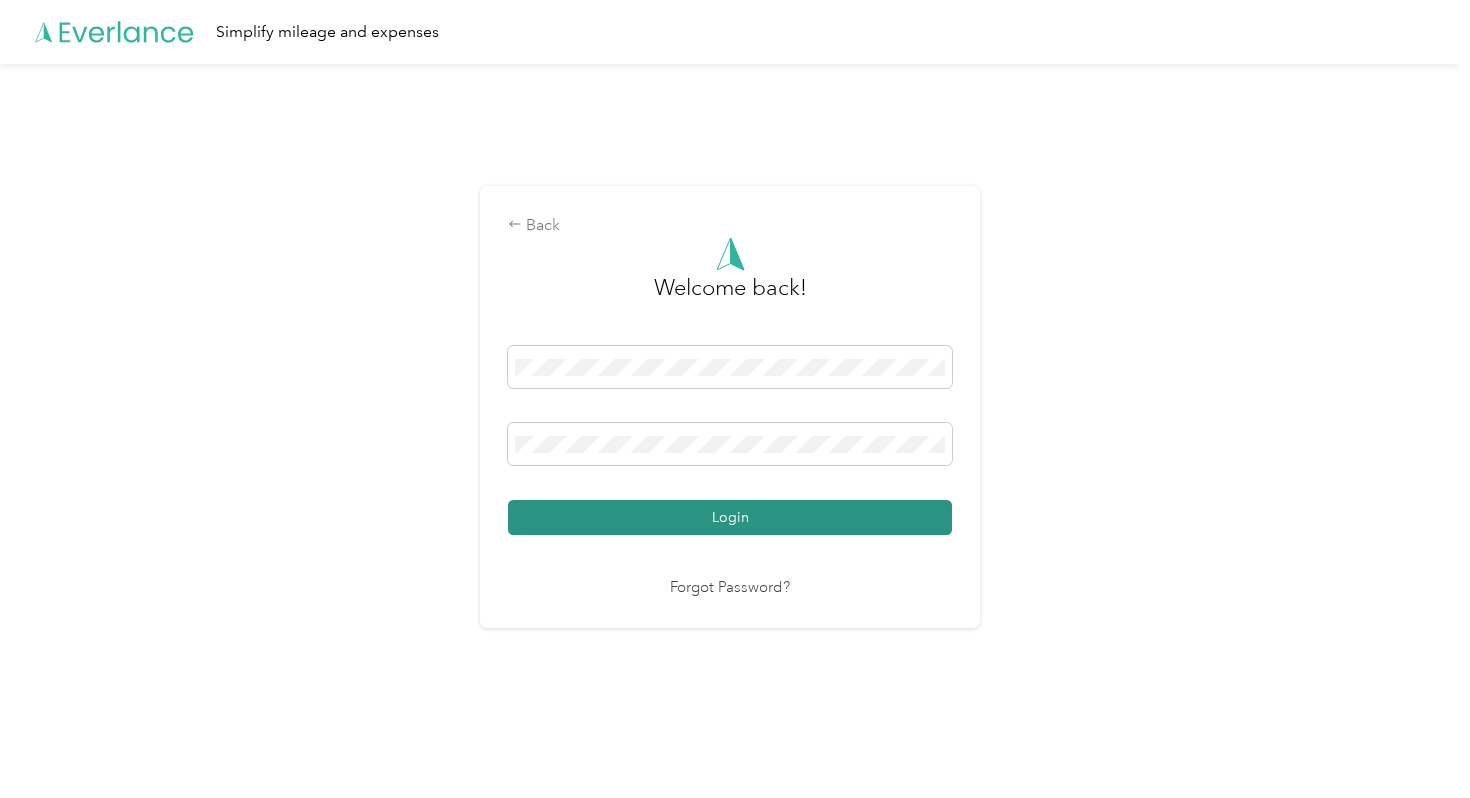 click on "Login" at bounding box center [730, 517] 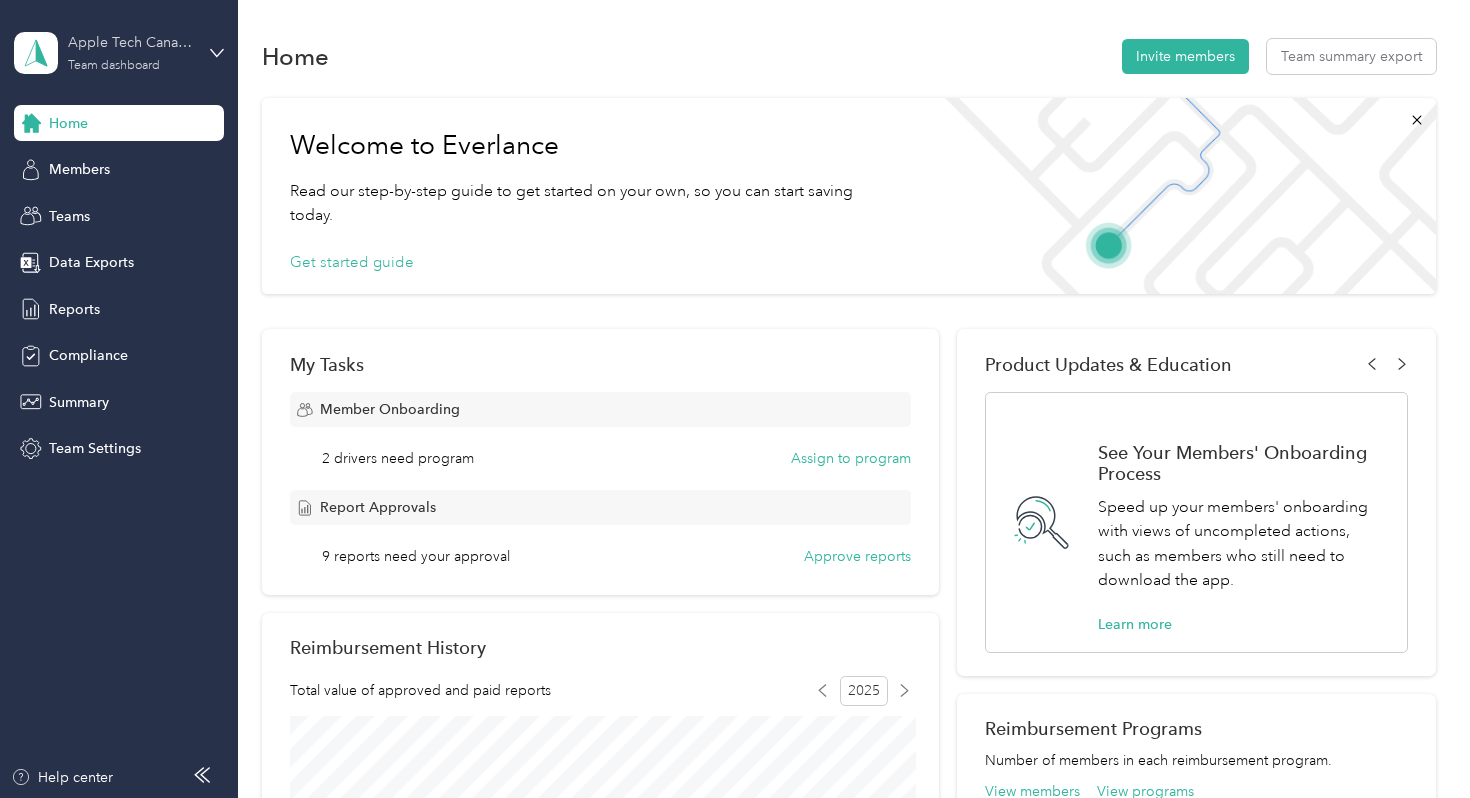 click on "Team dashboard" at bounding box center (114, 66) 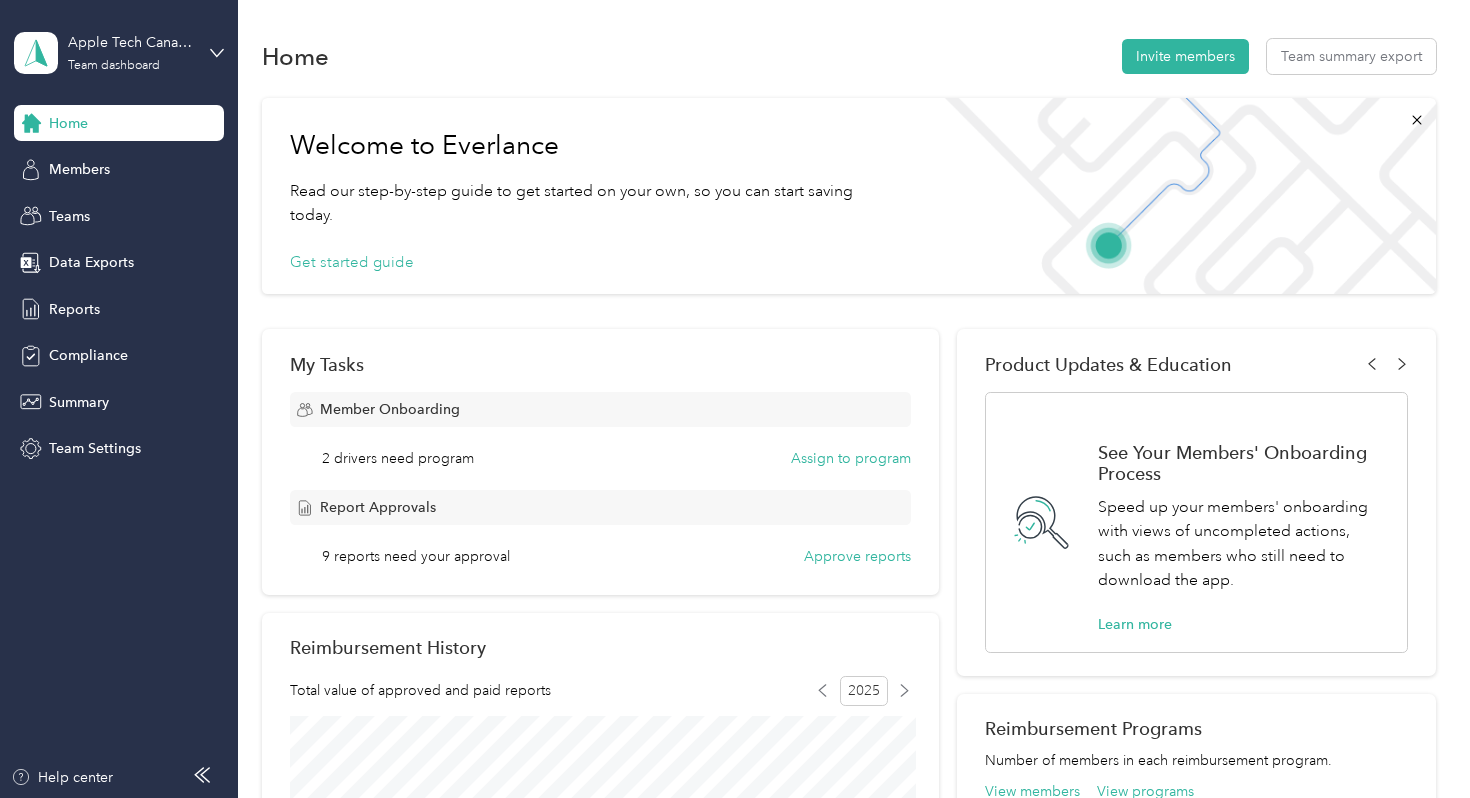 click on "Apple Tech Canada Team dashboard Home Members Teams Data Exports Reports Compliance Summary Team Settings   Help center" at bounding box center (119, 399) 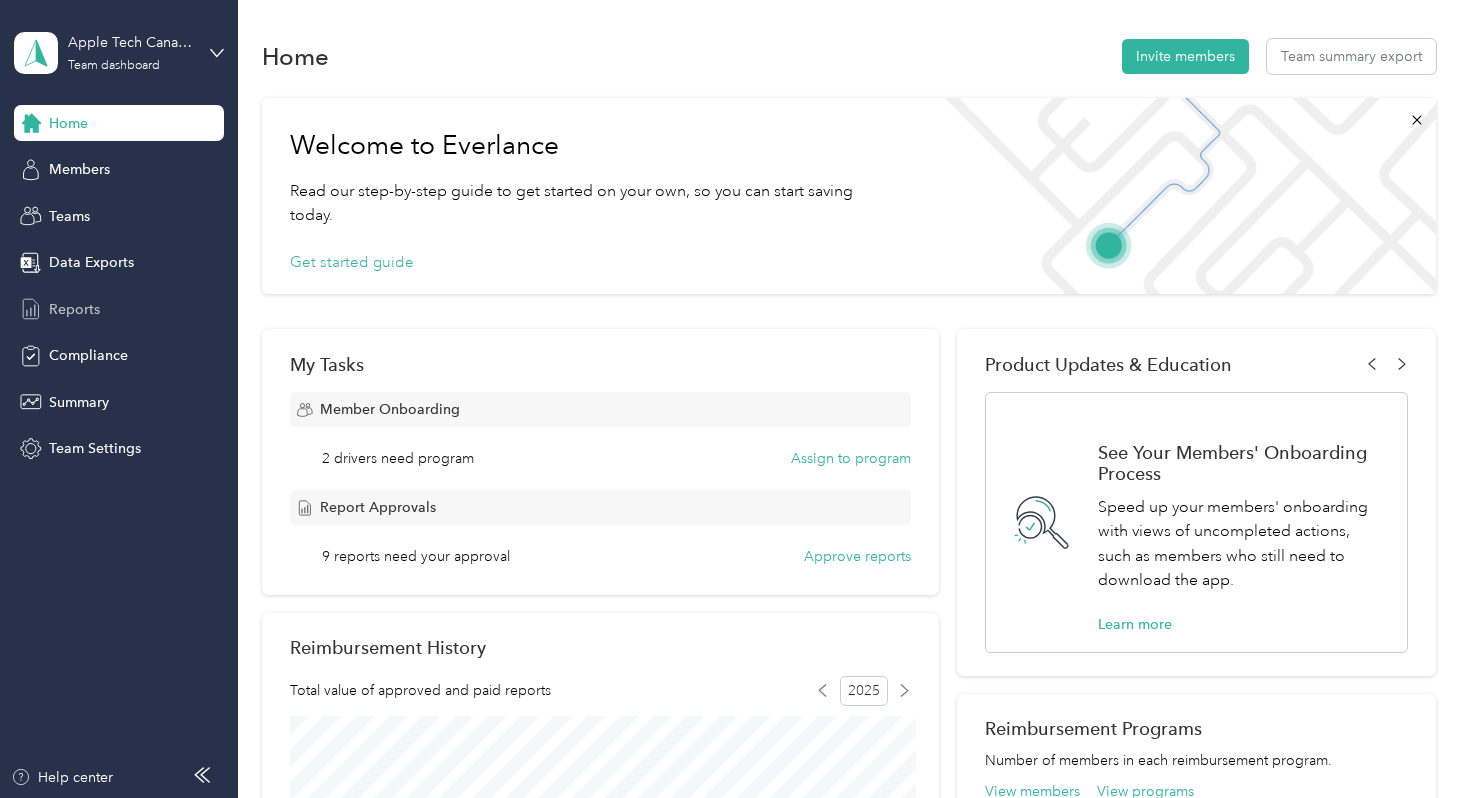 click on "Reports" at bounding box center (74, 309) 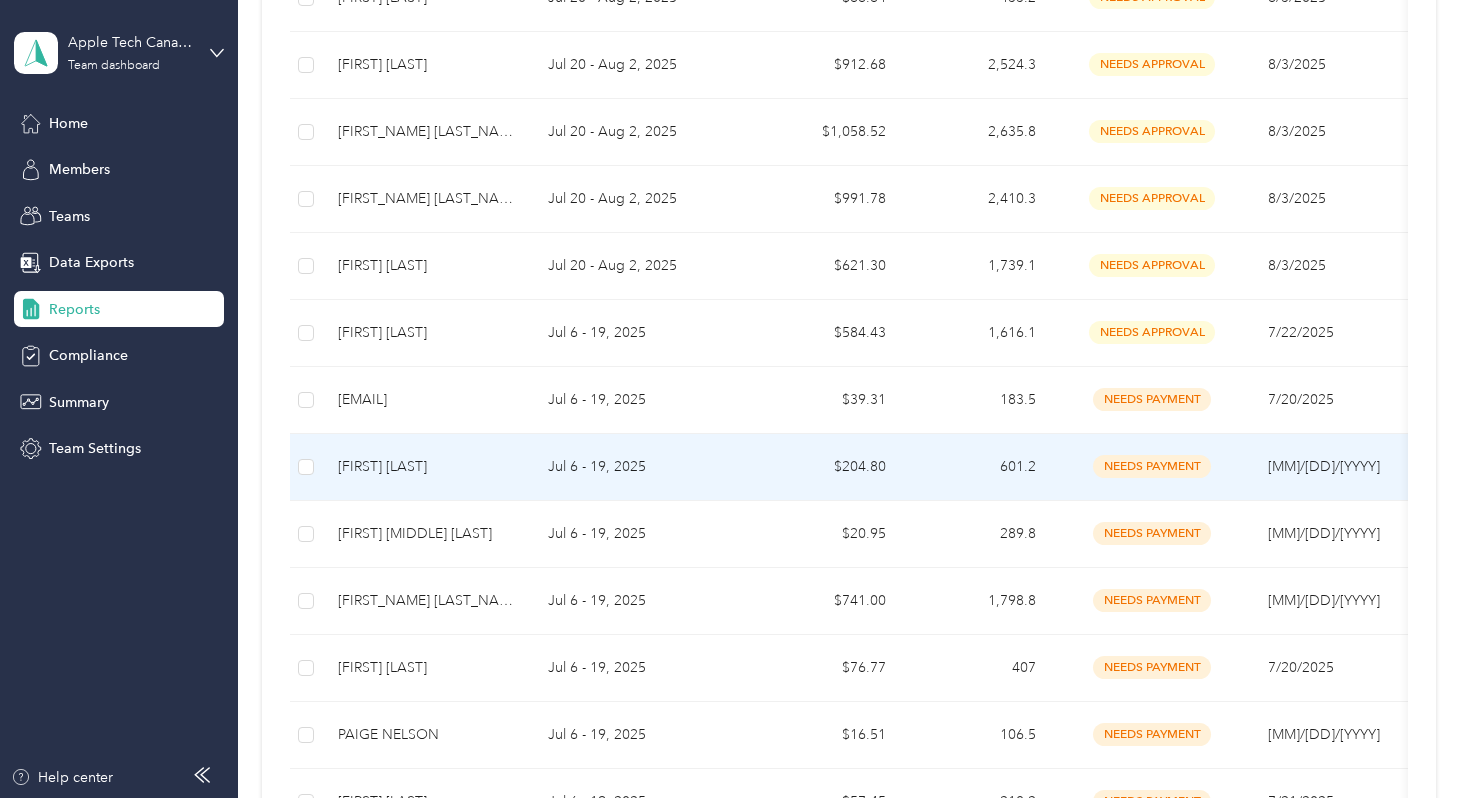 scroll, scrollTop: 698, scrollLeft: 0, axis: vertical 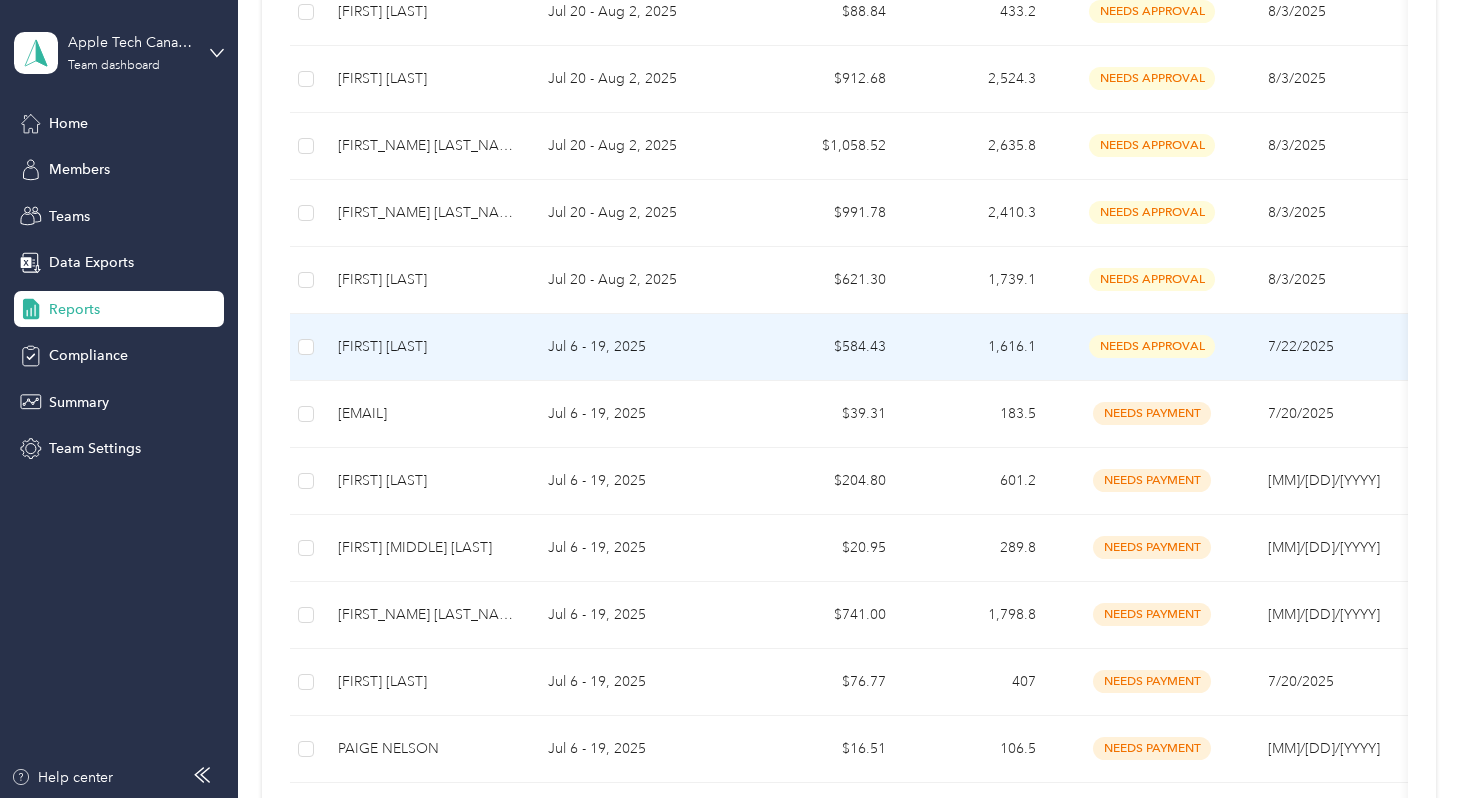 click on "[FIRST] [LAST]" at bounding box center (427, 347) 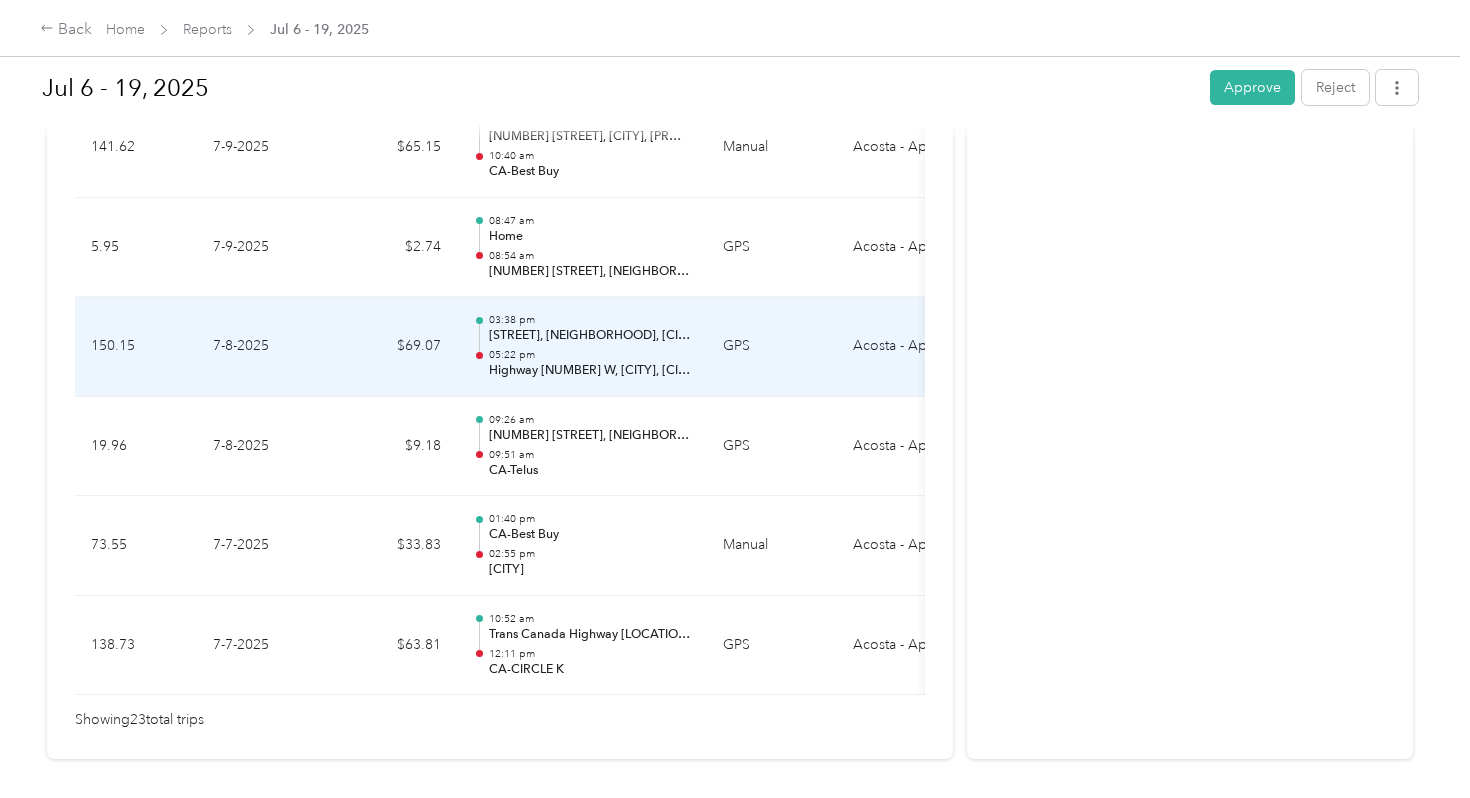 scroll, scrollTop: 2363, scrollLeft: 0, axis: vertical 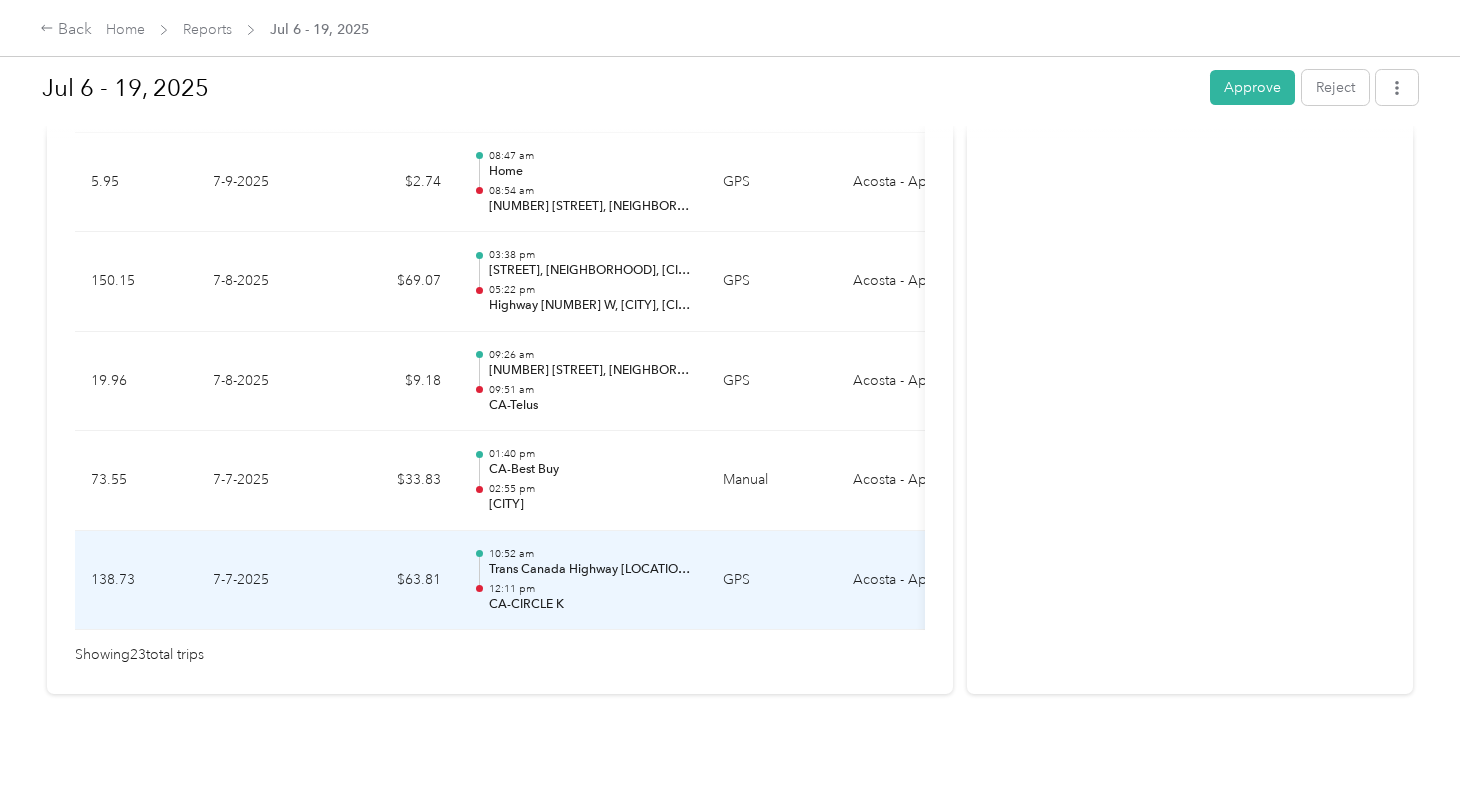 click on "12:11 pm" at bounding box center [590, 589] 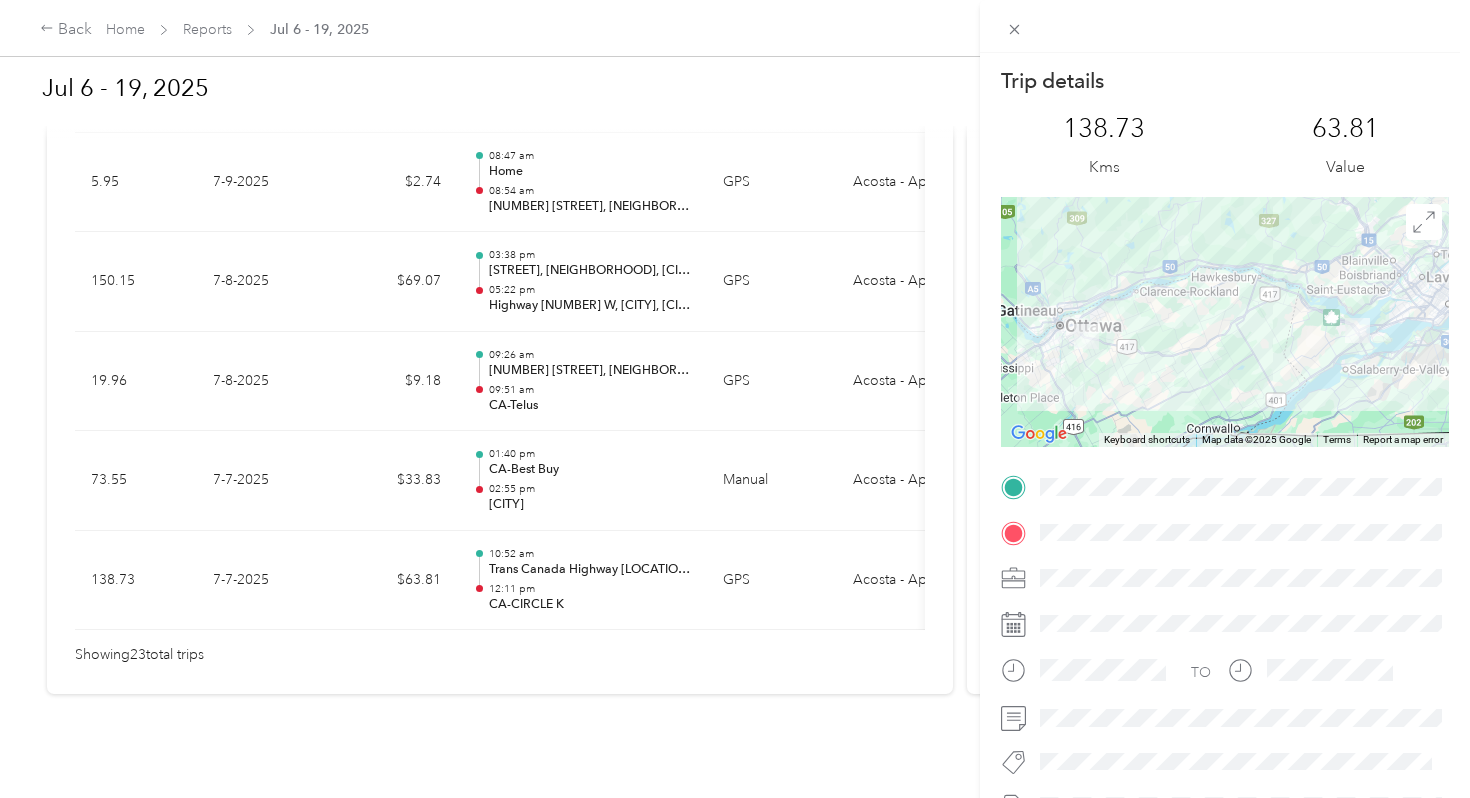 click on "Trip details This trip cannot be edited because it is either under review, approved, or paid. Contact your Team Manager to edit it. [NUMBER] Kms [NUMBER] Value  ← Move left → Move right ↑ Move up ↓ Move down + Zoom in - Zoom out Home Jump left by 75% End Jump right by 75% Page Up Jump up by 75% Page Down Jump down by 75% Keyboard shortcuts Map Data Map data ©2025 Google Map data ©2025 Google 20 km  Click to toggle between metric and imperial units Terms Report a map error TO" at bounding box center [735, 399] 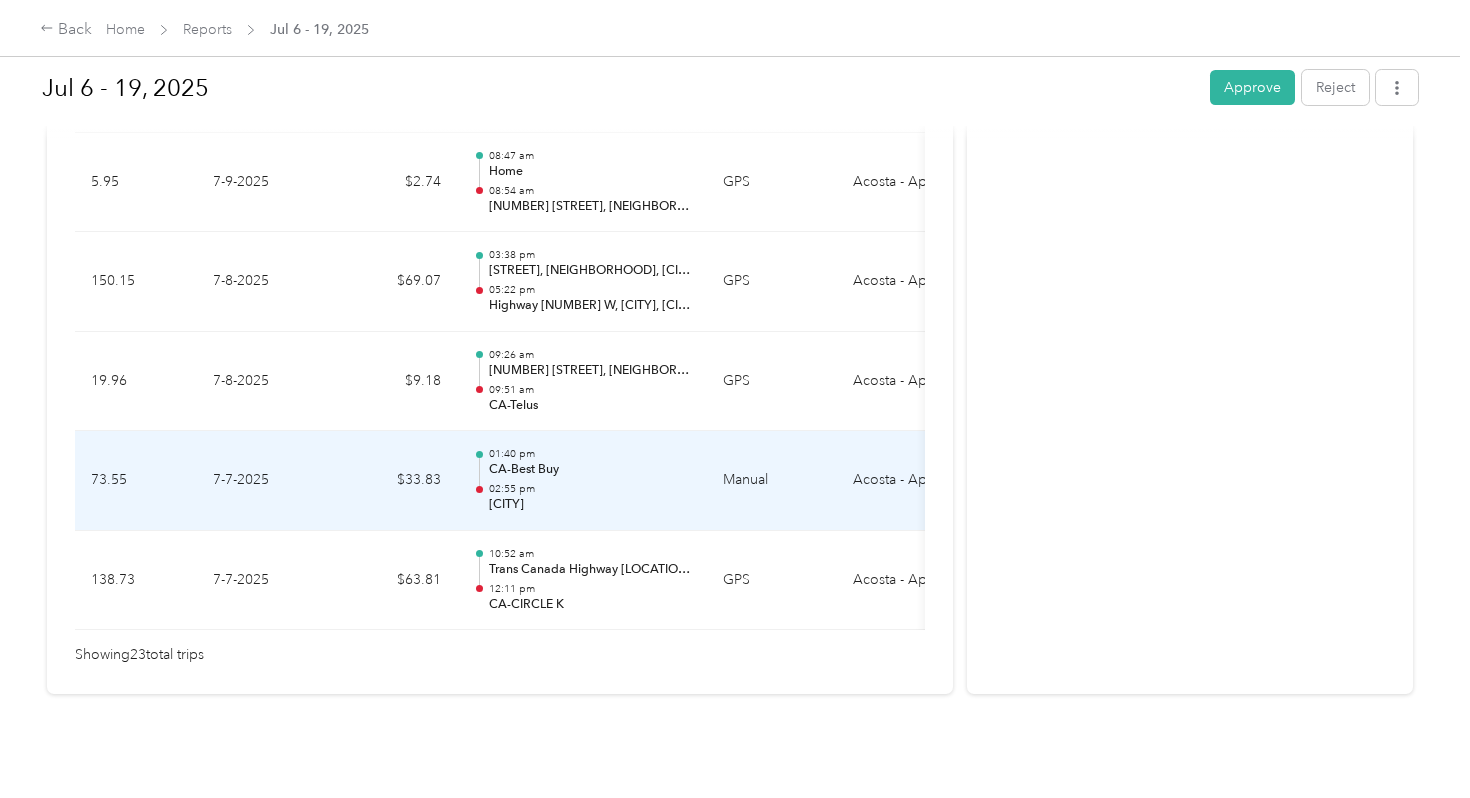 click on "02:55 pm" at bounding box center [590, 489] 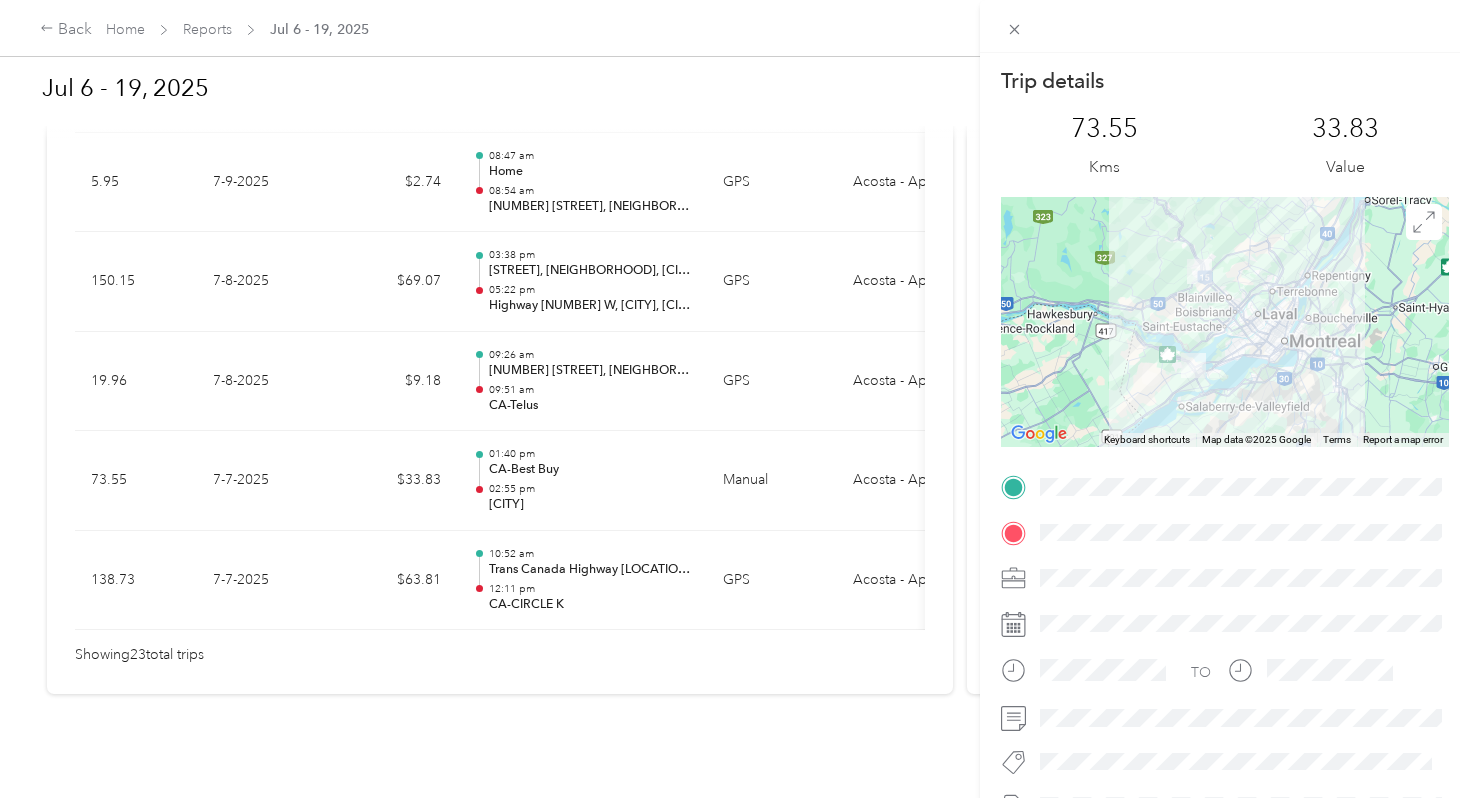 click on "Trip details This trip cannot be edited because it is either under review, approved, or paid. Contact your Team Manager to edit it. [NUMBER] Kms [NUMBER] Value  ← Move left → Move right ↑ Move up ↓ Move down + Zoom in - Zoom out Home Jump left by 75% End Jump right by 75% Page Up Jump up by 75% Page Down Jump down by 75% Keyboard shortcuts Map Data Map data ©2025 Google Map data ©2025 Google 20 km  Click to toggle between metric and imperial units Terms Report a map error TO" at bounding box center (735, 399) 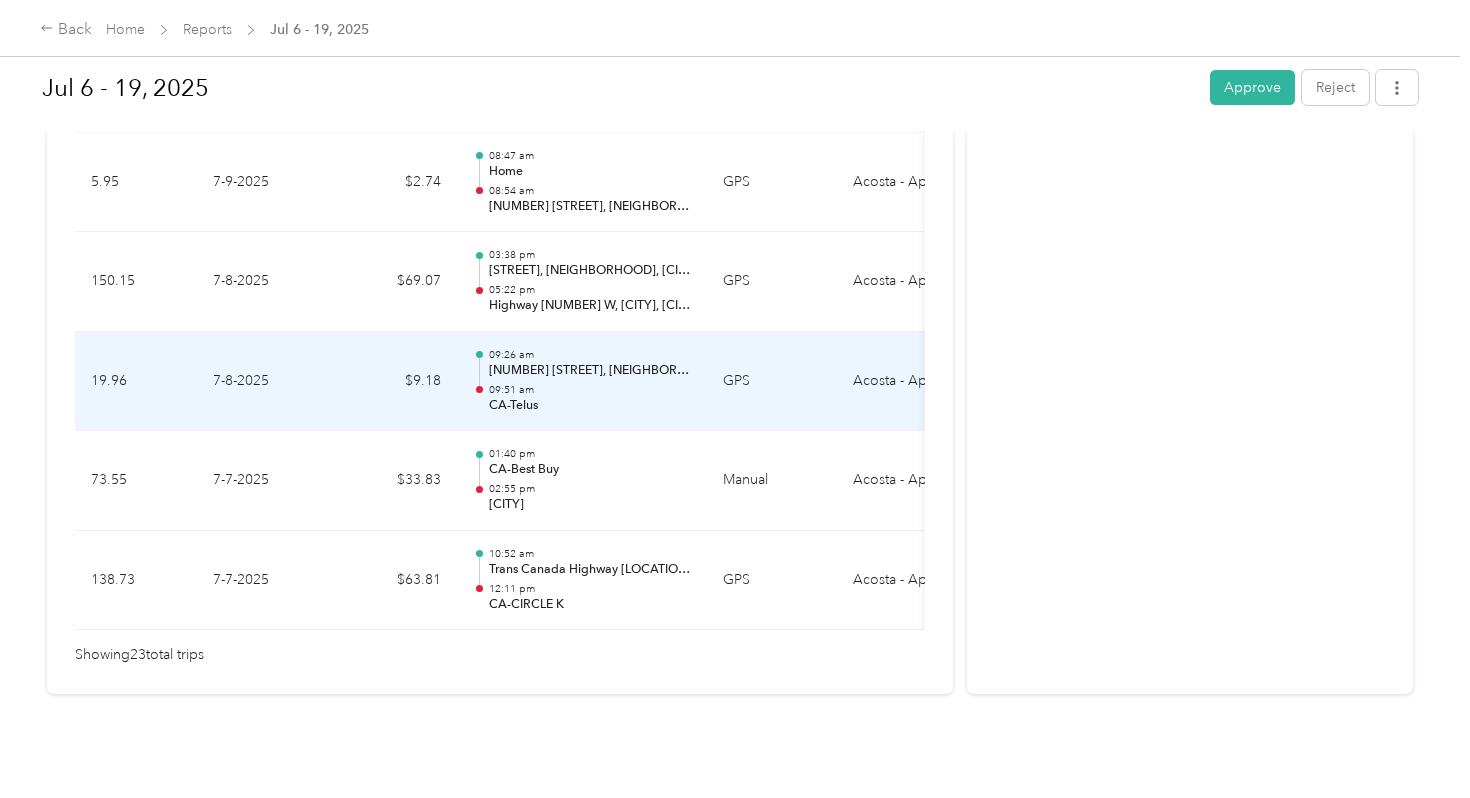 click on "[TIME] [NUMBER] [STREET], [CITY], [PROVINCE] [TIME] [COMPANY]" at bounding box center (590, 381) 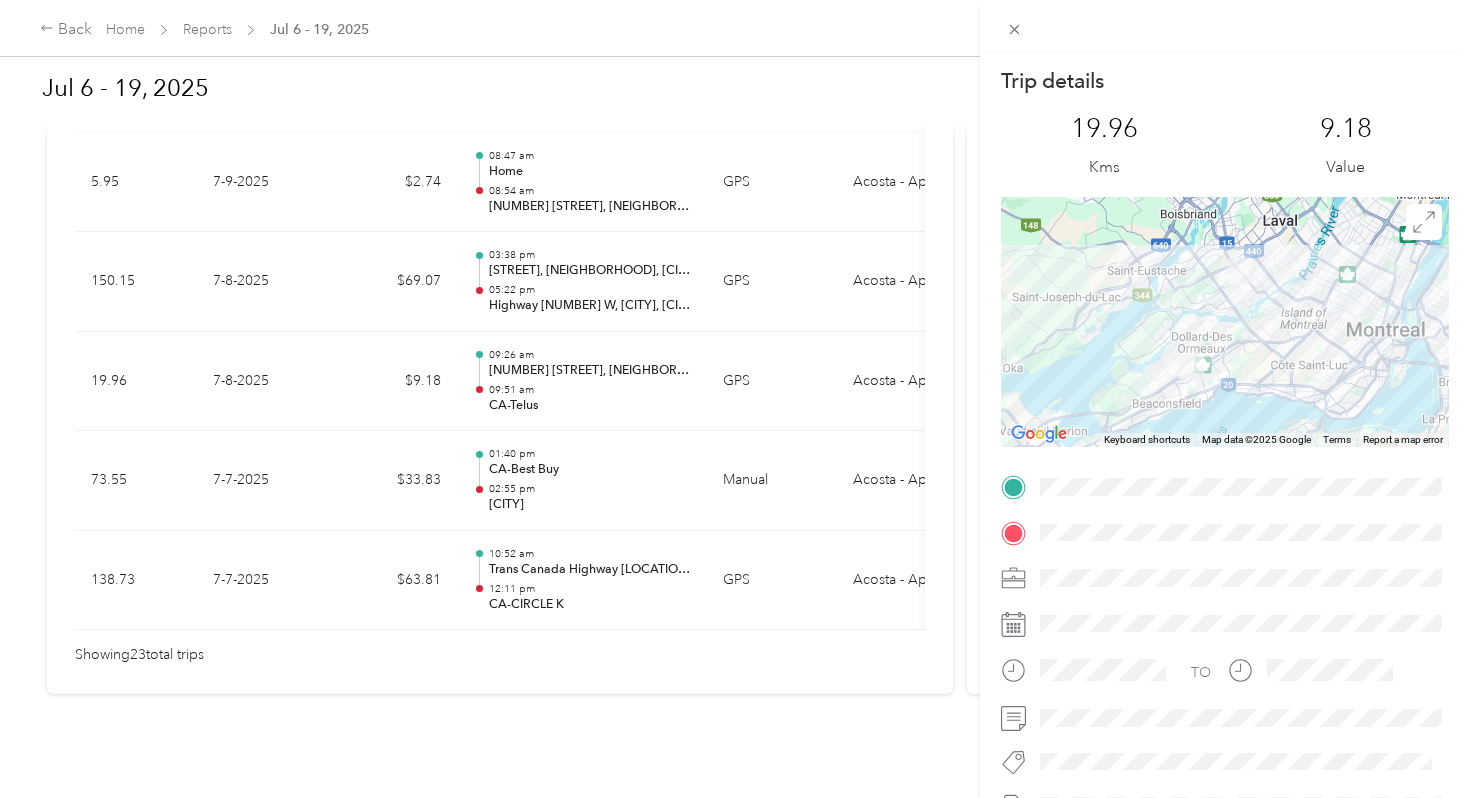 click on "Trip details This trip cannot be edited because it is either under review, approved, or paid. Contact your Team Manager to edit it. 19.96 Kms 9.18 Value  ← Move left → Move right ↑ Move up ↓ Move down + Zoom in - Zoom out Home Jump left by 75% End Jump right by 75% Page Up Jump up by 75% Page Down Jump down by 75% Keyboard shortcuts Map Data Map data ©2025 Google Map data ©2025 Google 5 km  Click to toggle between metric and imperial units Terms Report a map error TO" at bounding box center [735, 399] 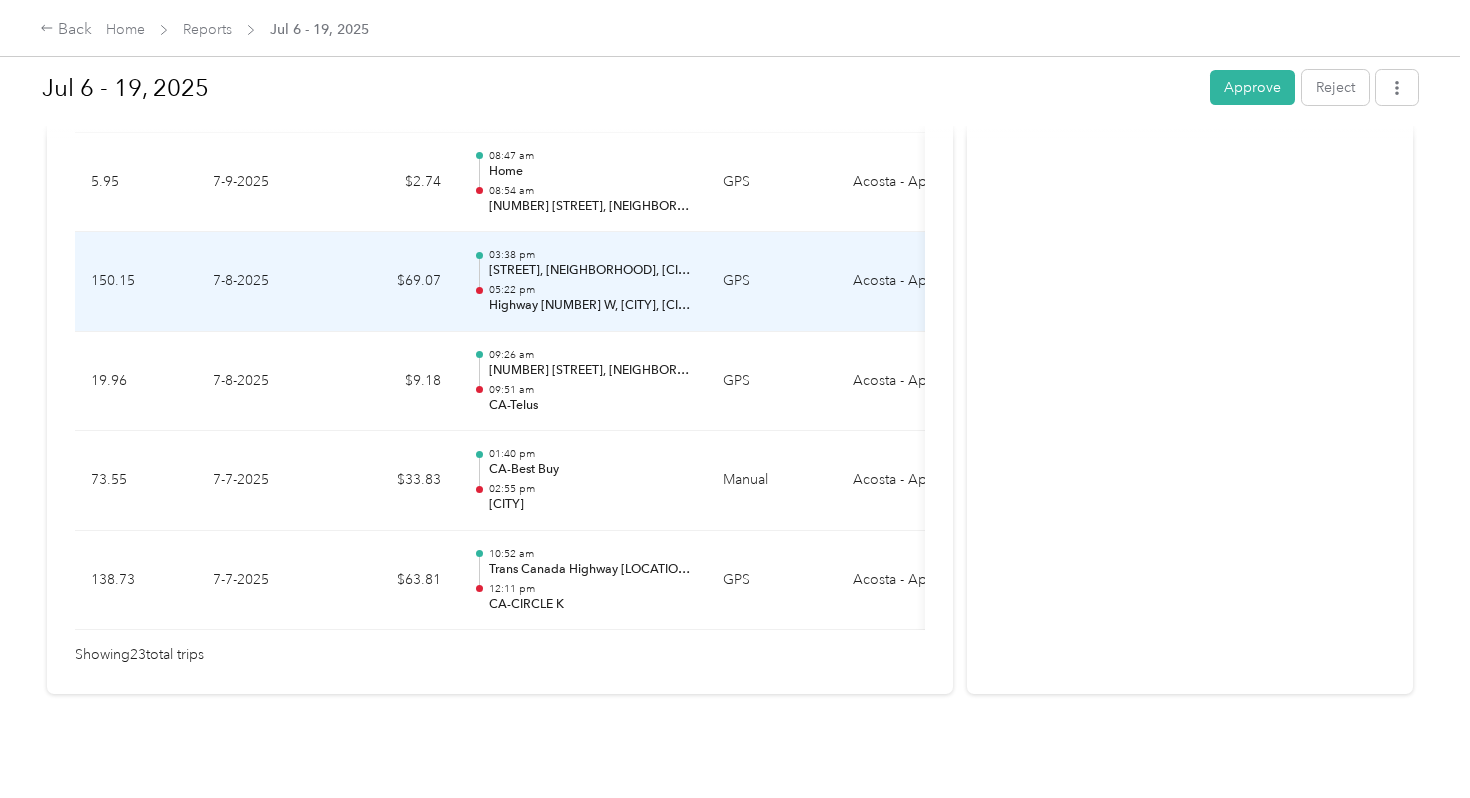 click on "05:22 pm" at bounding box center [590, 290] 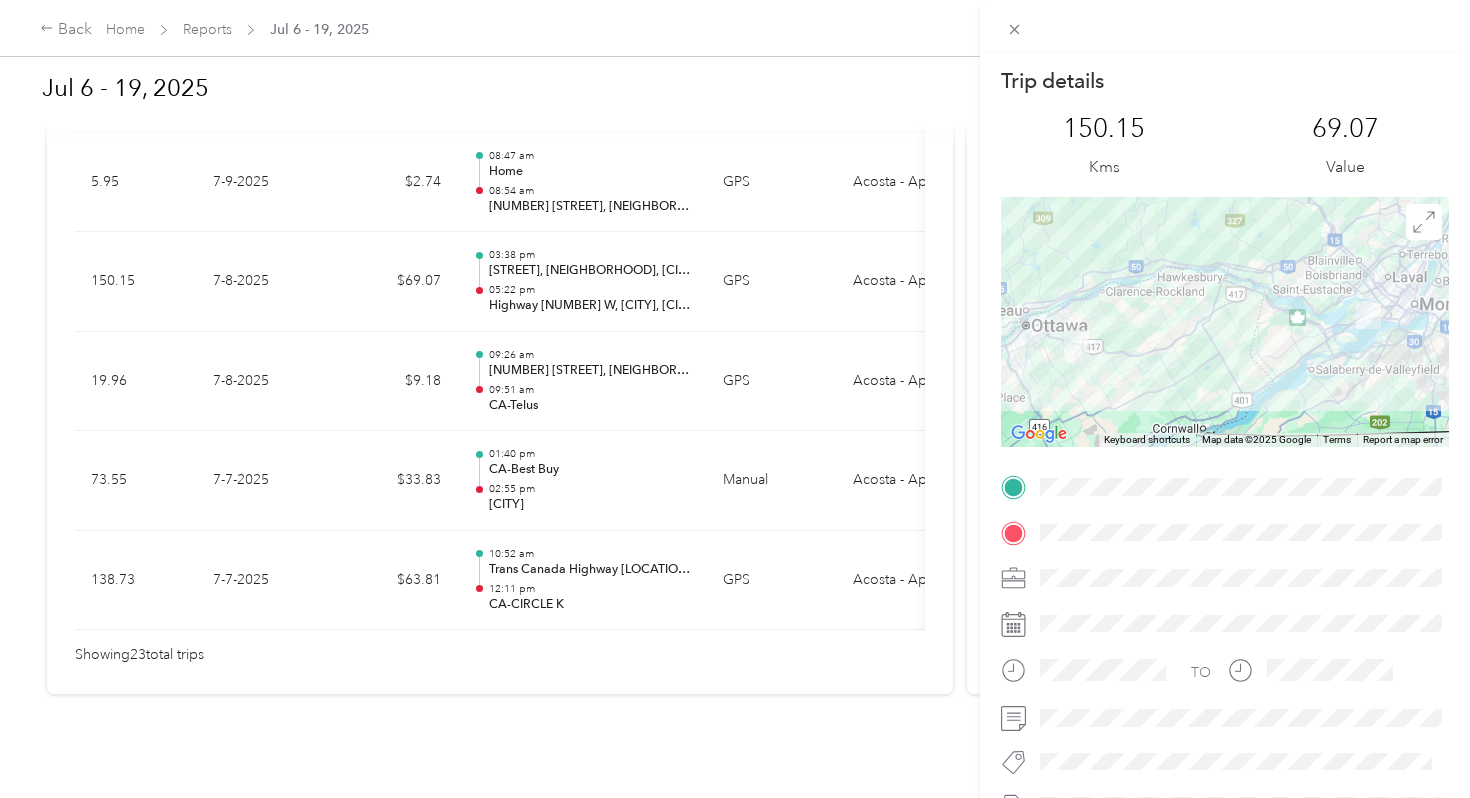 click on "Trip details This trip cannot be edited because it is either under review, approved, or paid. Contact your Team Manager to edit it. [DISTANCE] Kms [VALUE] Value  ← Move left → Move right ↑ Move up ↓ Move down + Zoom in - Zoom out Home Jump left by 75% End Jump right by 75% Page Up Jump up by 75% Page Down Jump down by 75% Keyboard shortcuts Map Data Map data ©2025 Google Map data ©2025 Google 20 km  Click to toggle between metric and imperial units Terms Report a map error TO" at bounding box center [735, 399] 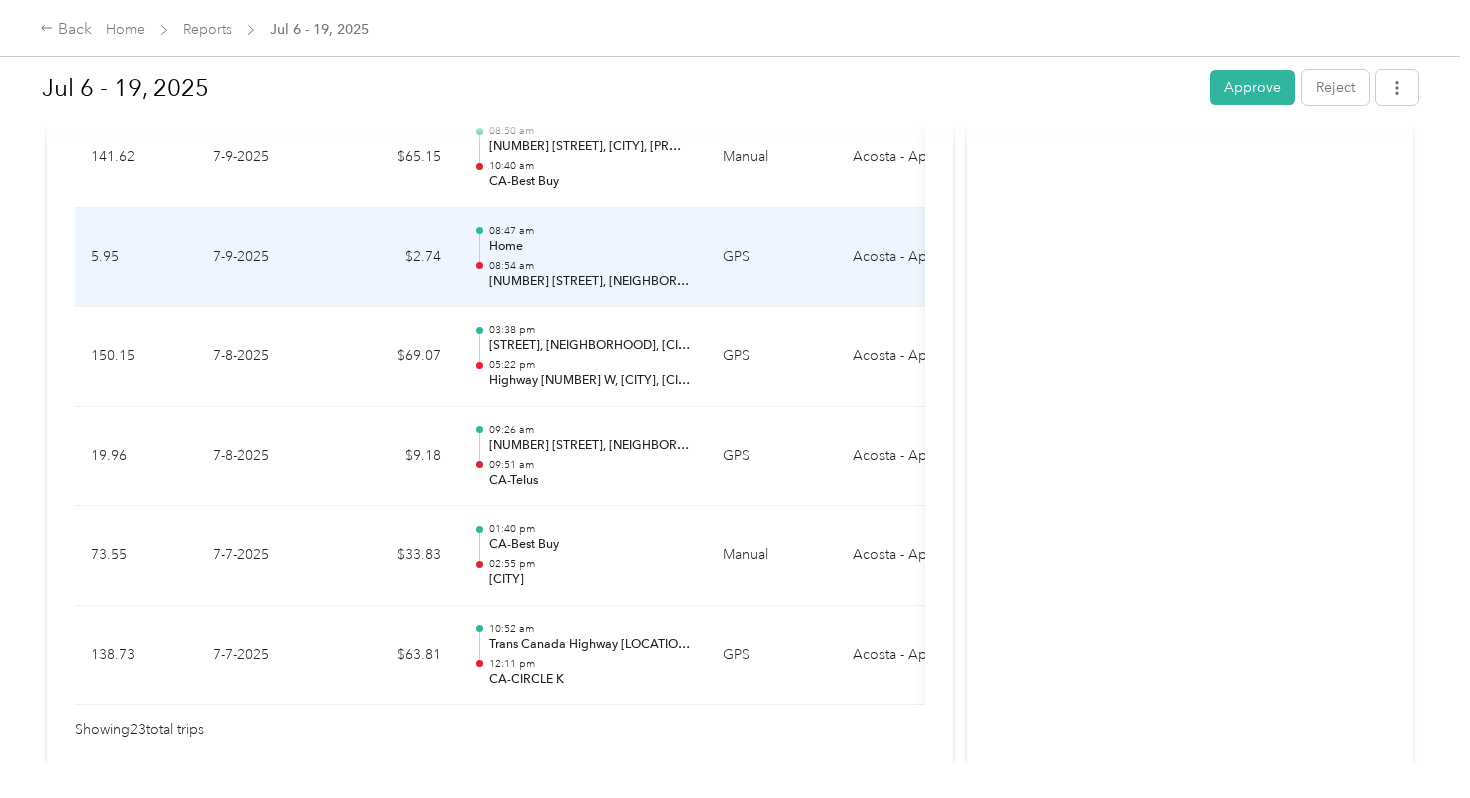 scroll, scrollTop: 2240, scrollLeft: 0, axis: vertical 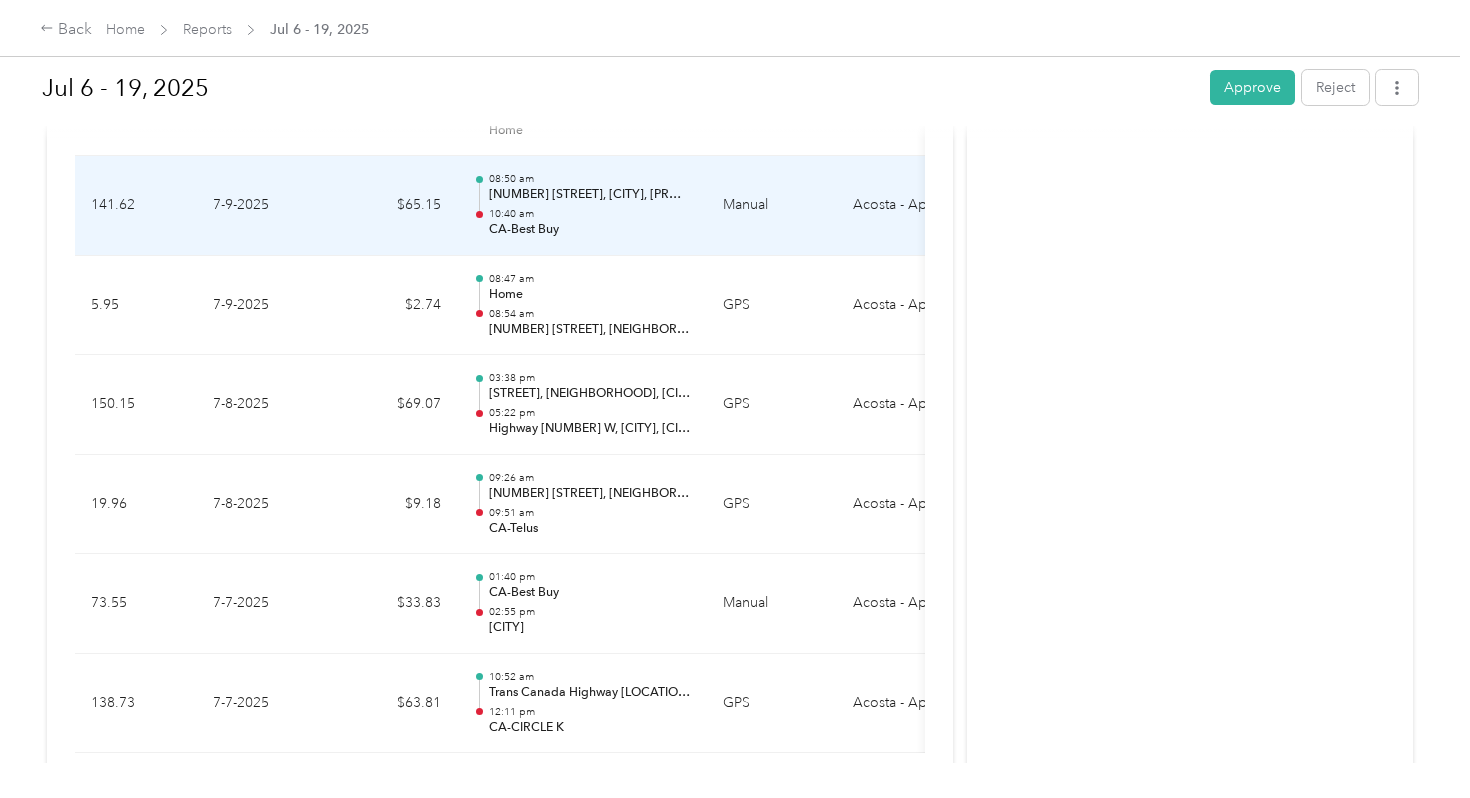 click on "CA-Best Buy" at bounding box center [590, 230] 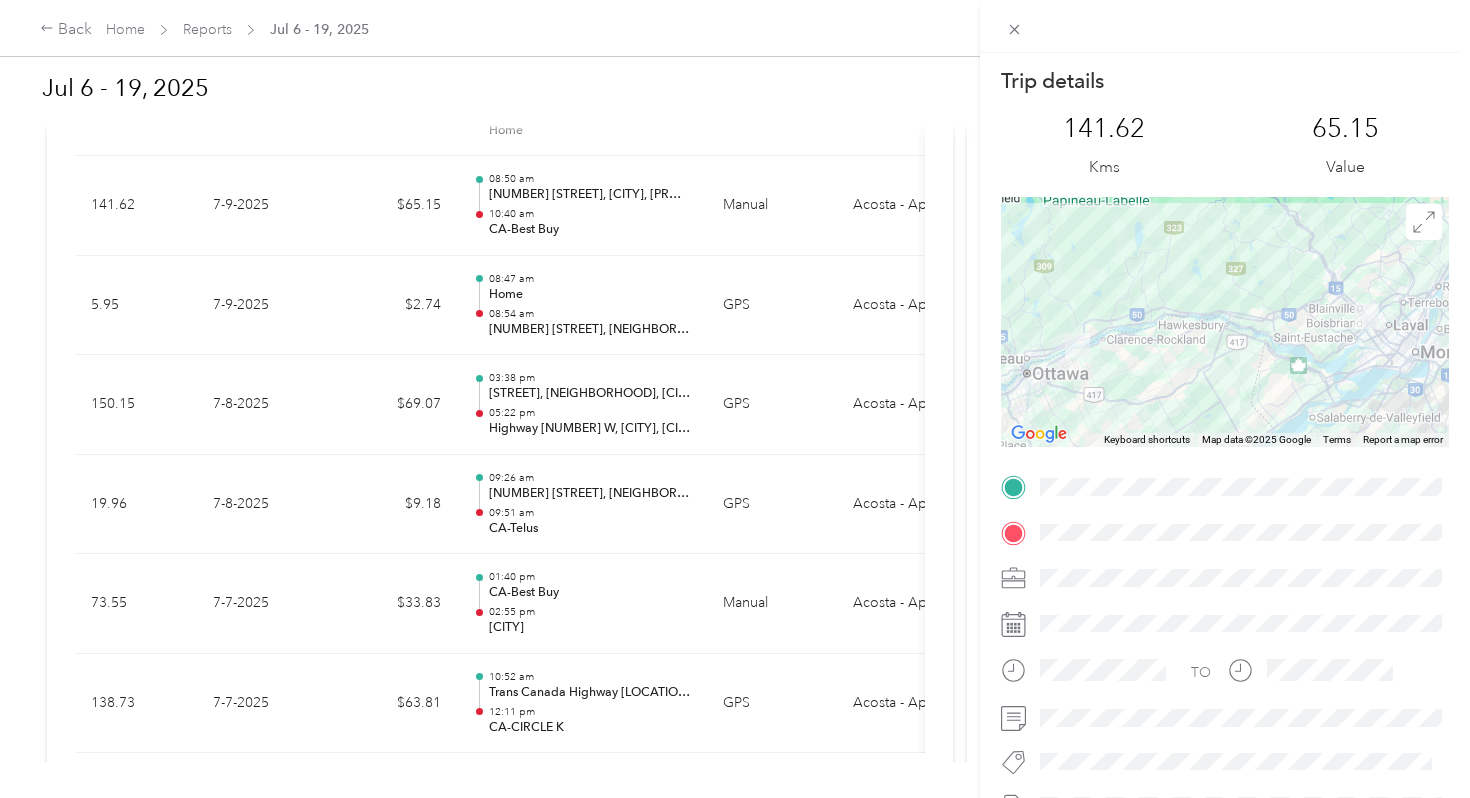 click on "Trip details This trip cannot be edited because it is either under review, approved, or paid. Contact your Team Manager to edit it. 141.62 Kms 65.15 Value  ← Move left → Move right ↑ Move up ↓ Move down + Zoom in - Zoom out Home Jump left by 75% End Jump right by 75% Page Up Jump up by 75% Page Down Jump down by 75% Keyboard shortcuts Map Data Map data ©2025 Google Map data ©2025 Google 20 km  Click to toggle between metric and imperial units Terms Report a map error TO" at bounding box center [735, 399] 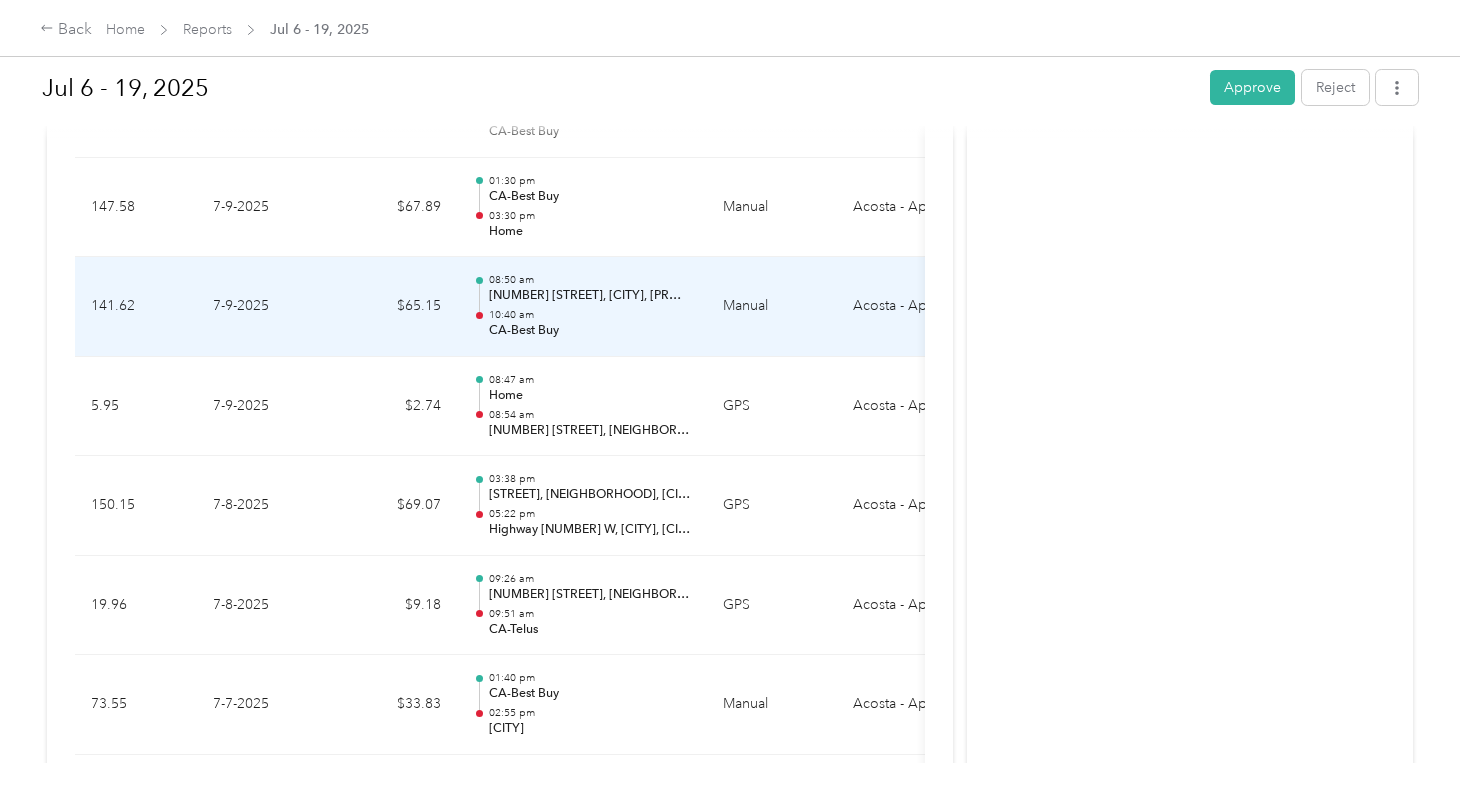 scroll, scrollTop: 2127, scrollLeft: 0, axis: vertical 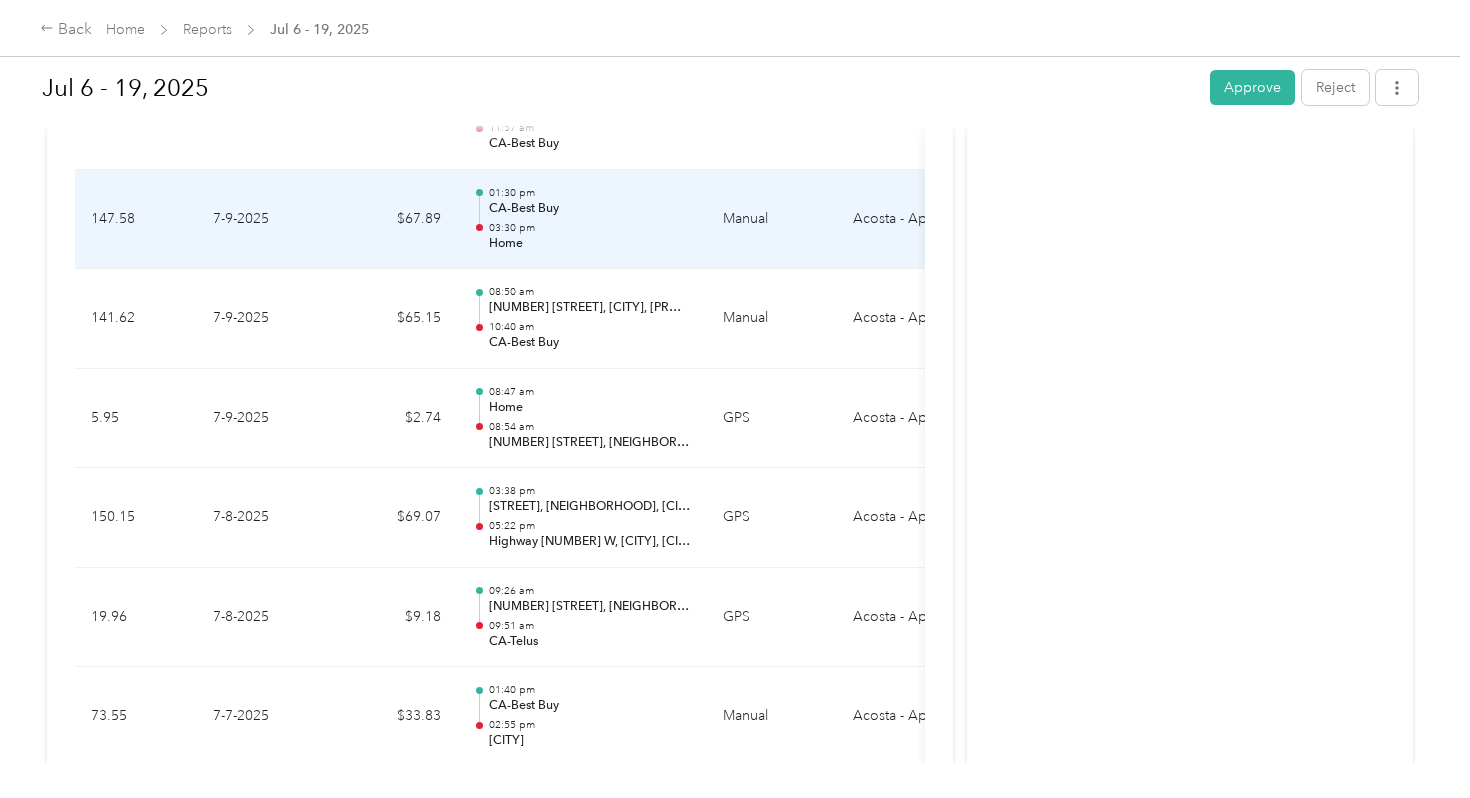 click on "03:30 pm" at bounding box center (590, 228) 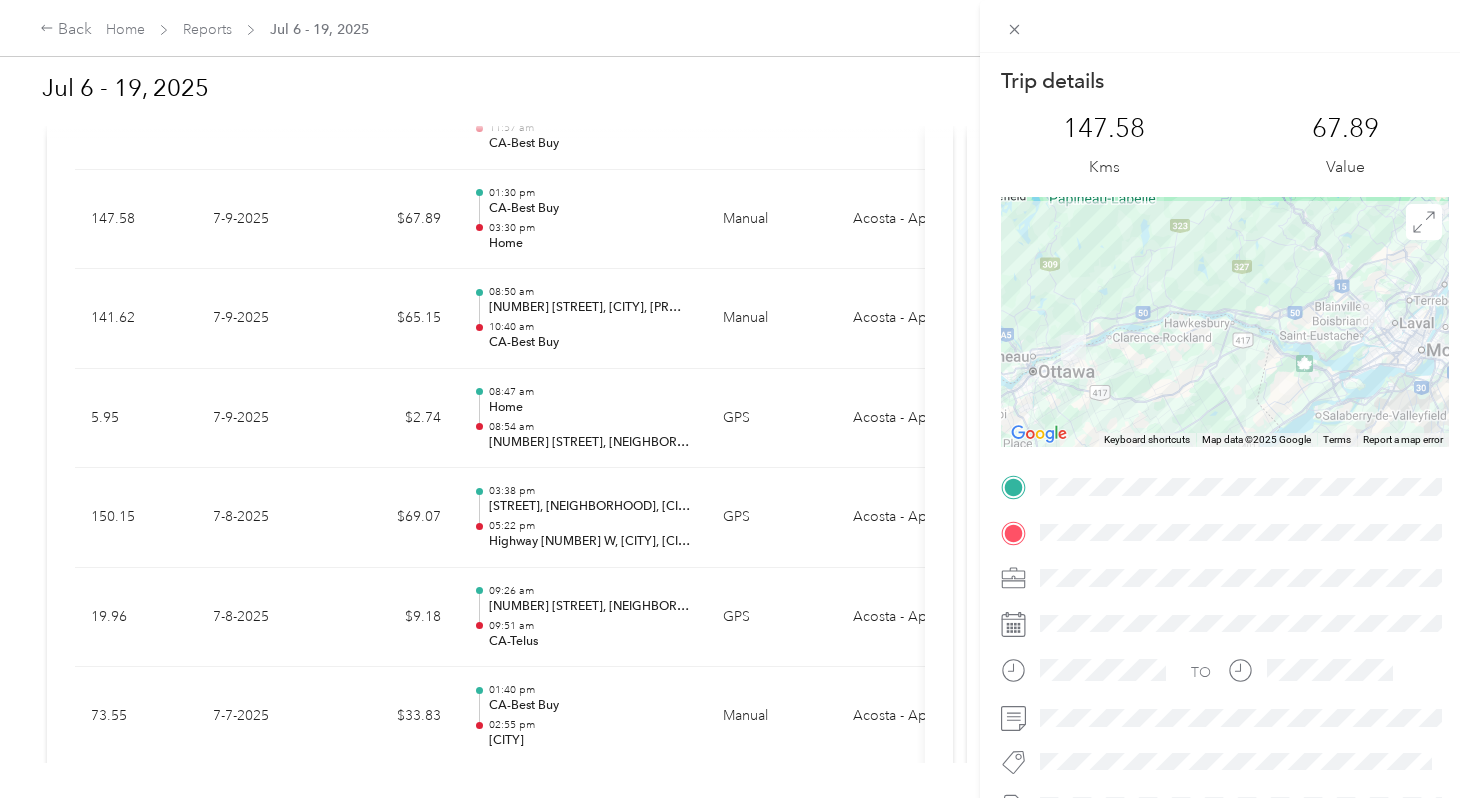 click on "Trip details This trip cannot be edited because it is either under review, approved, or paid. Contact your Team Manager to edit it. 147.58 Kms 67.89 Value  ← Move left → Move right ↑ Move up ↓ Move down + Zoom in - Zoom out Home Jump left by 75% End Jump right by 75% Page Up Jump up by 75% Page Down Jump down by 75% Keyboard shortcuts Map Data Map data ©2025 Google Map data ©2025 Google 20 km  Click to toggle between metric and imperial units Terms Report a map error TO" at bounding box center [735, 399] 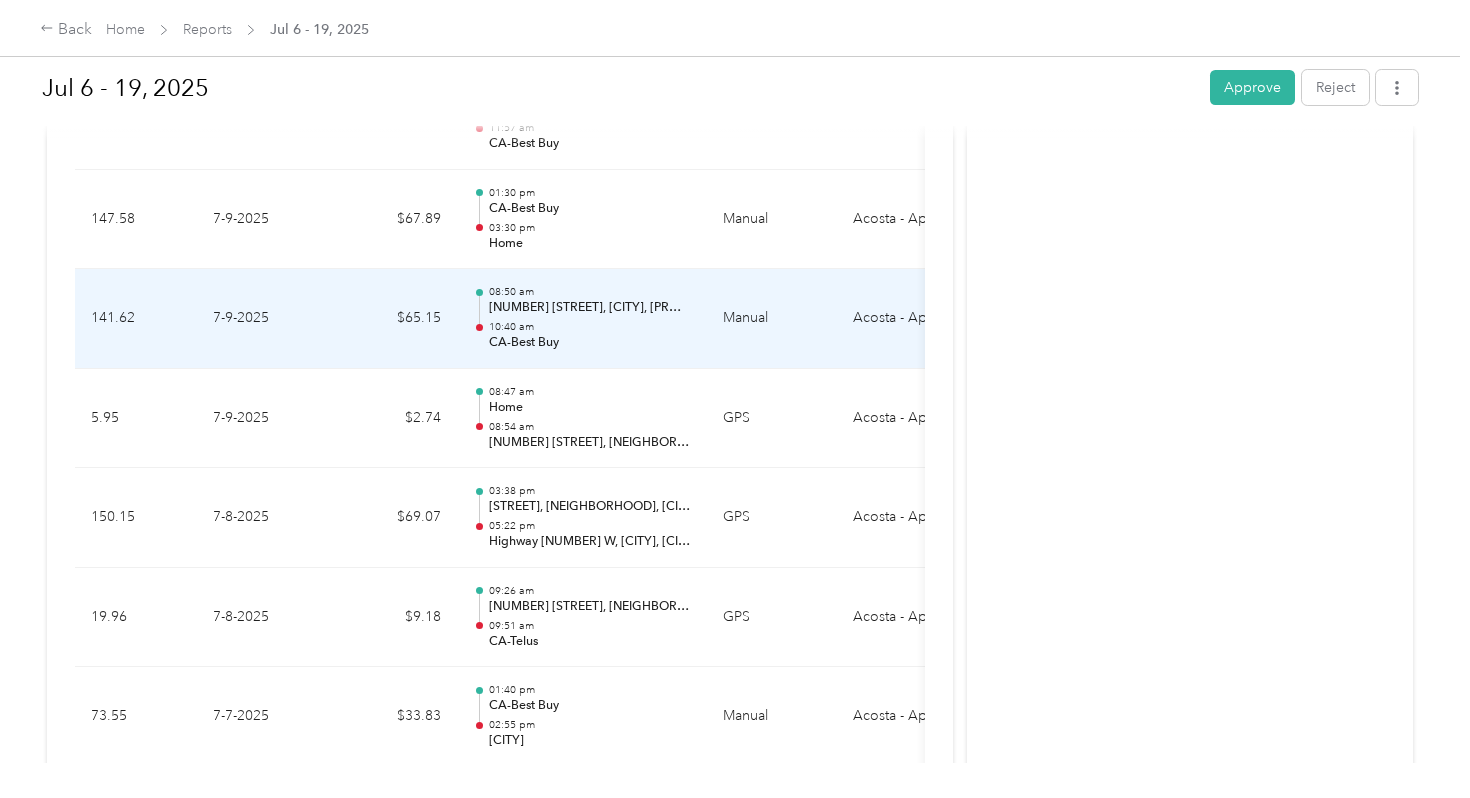 click on "CA-Best Buy" at bounding box center [590, 343] 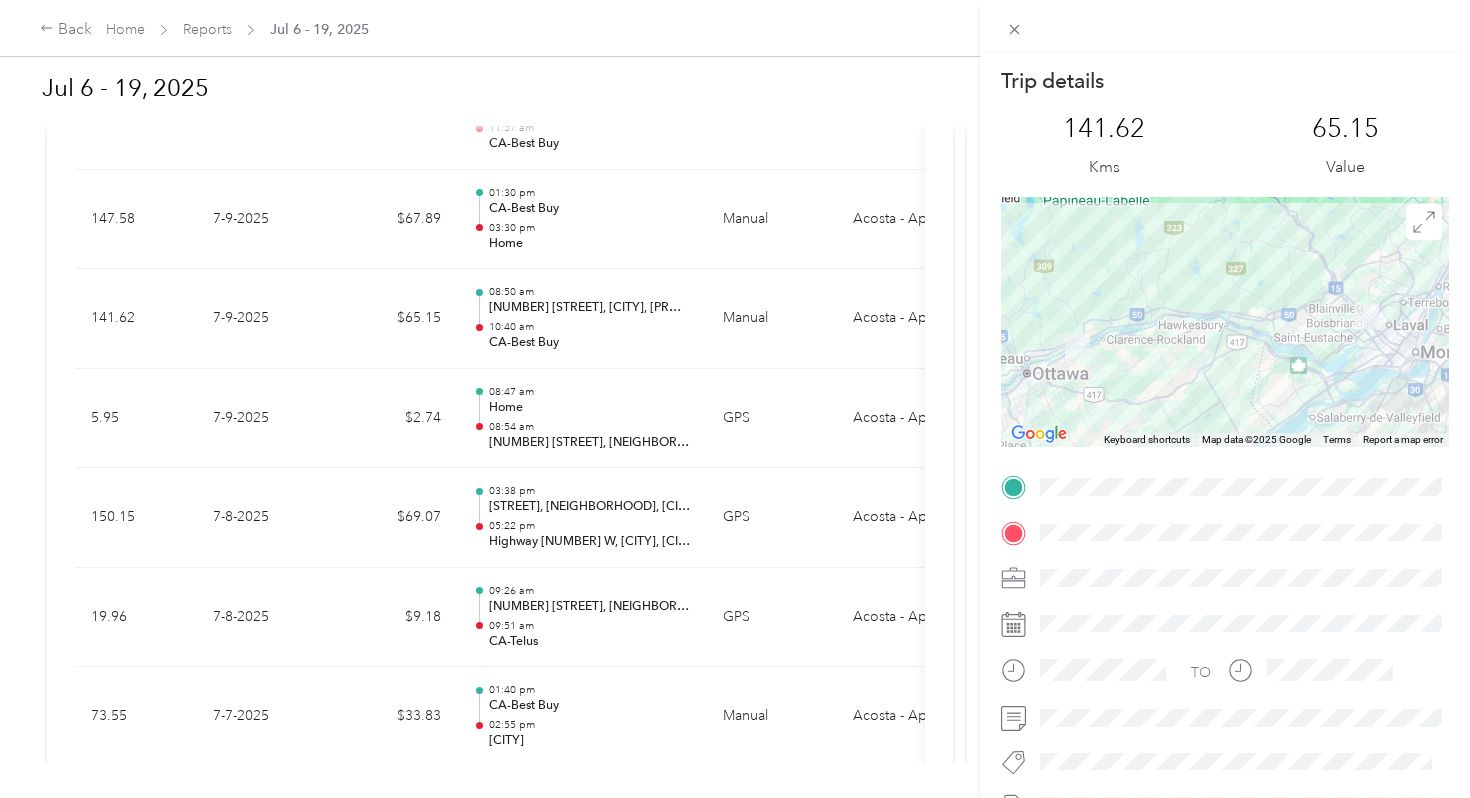 click on "Trip details This trip cannot be edited because it is either under review, approved, or paid. Contact your Team Manager to edit it. 141.62 Kms 65.15 Value  ← Move left → Move right ↑ Move up ↓ Move down + Zoom in - Zoom out Home Jump left by 75% End Jump right by 75% Page Up Jump up by 75% Page Down Jump down by 75% Keyboard shortcuts Map Data Map data ©2025 Google Map data ©2025 Google 20 km  Click to toggle between metric and imperial units Terms Report a map error TO" at bounding box center [735, 399] 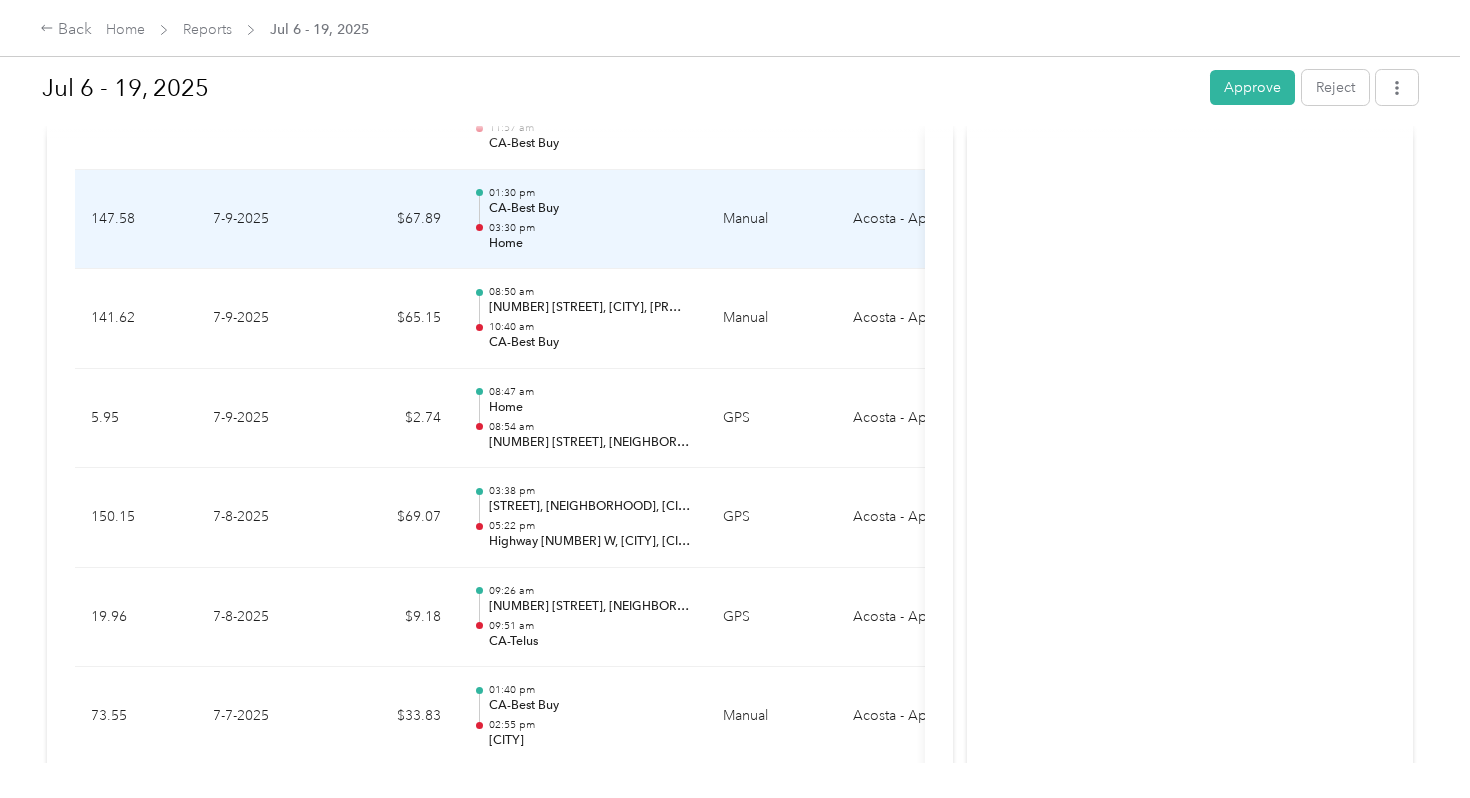 click on "Home" at bounding box center (590, 244) 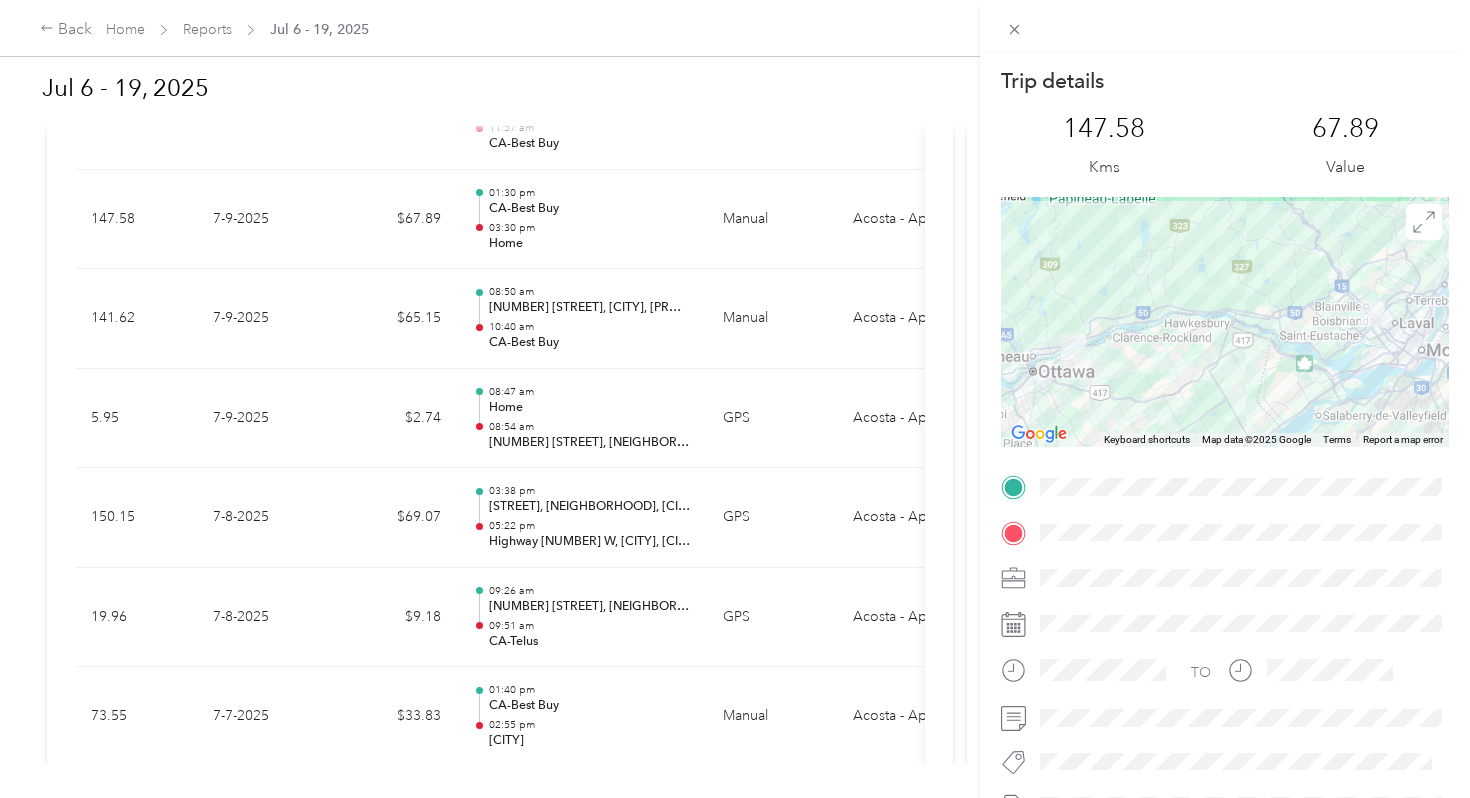 click on "Trip details This trip cannot be edited because it is either under review, approved, or paid. Contact your Team Manager to edit it. 147.58 Kms 67.89 Value  ← Move left → Move right ↑ Move up ↓ Move down + Zoom in - Zoom out Home Jump left by 75% End Jump right by 75% Page Up Jump up by 75% Page Down Jump down by 75% Keyboard shortcuts Map Data Map data ©2025 Google Map data ©2025 Google 20 km  Click to toggle between metric and imperial units Terms Report a map error TO" at bounding box center [735, 399] 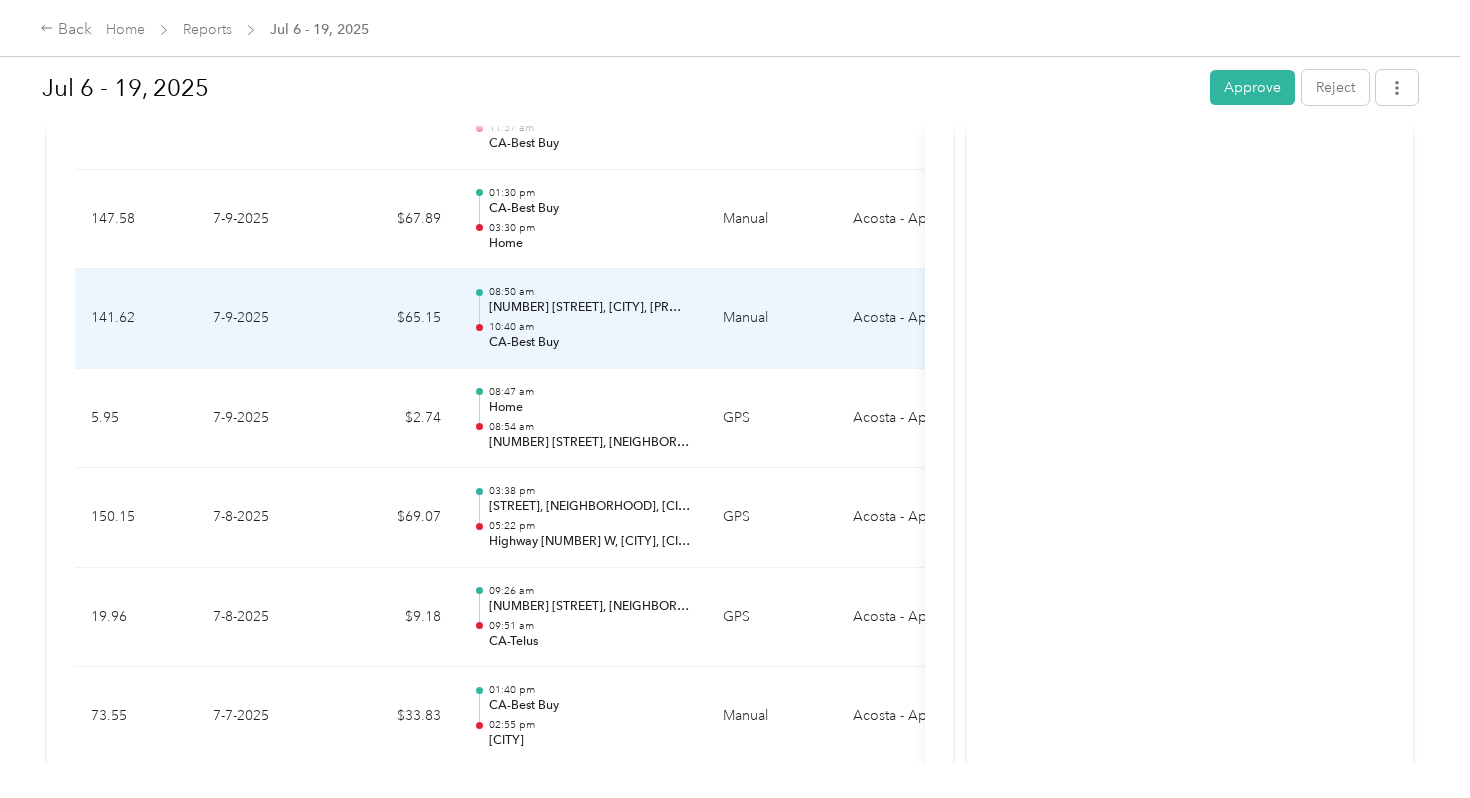 click on "10:40 am" at bounding box center [590, 327] 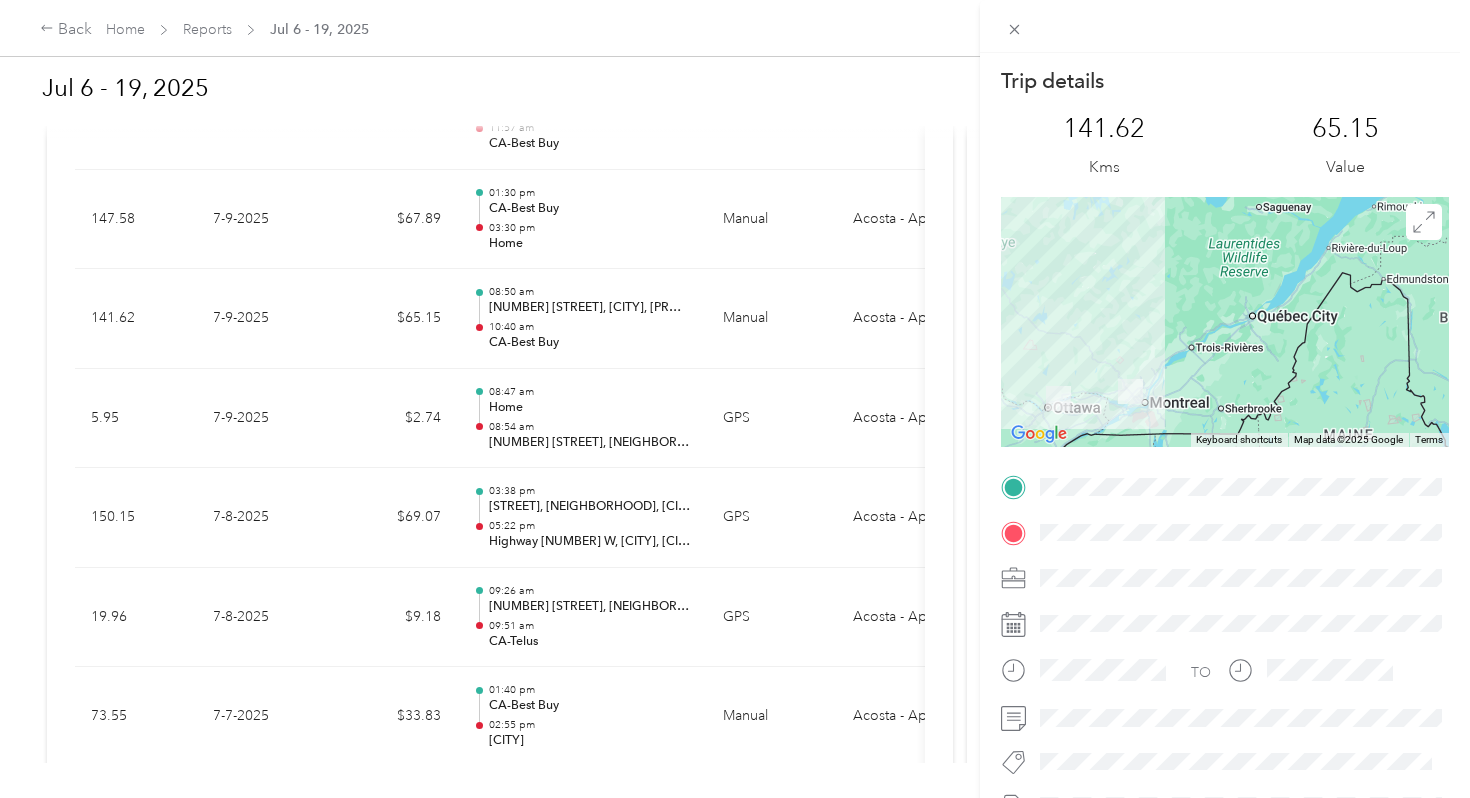 click on "Trip details This trip cannot be edited because it is either under review, approved, or paid. Contact your Team Manager to edit it. 141.62 Kms 65.15 Value  ← Move left → Move right ↑ Move up ↓ Move down + Zoom in - Zoom out Home Jump left by 75% End Jump right by 75% Page Up Jump up by 75% Page Down Jump down by 75% Keyboard shortcuts Map Data Map data ©2025 Google Map data ©2025 Google 100 km  Click to toggle between metric and imperial units Terms Report a map error TO" at bounding box center [735, 399] 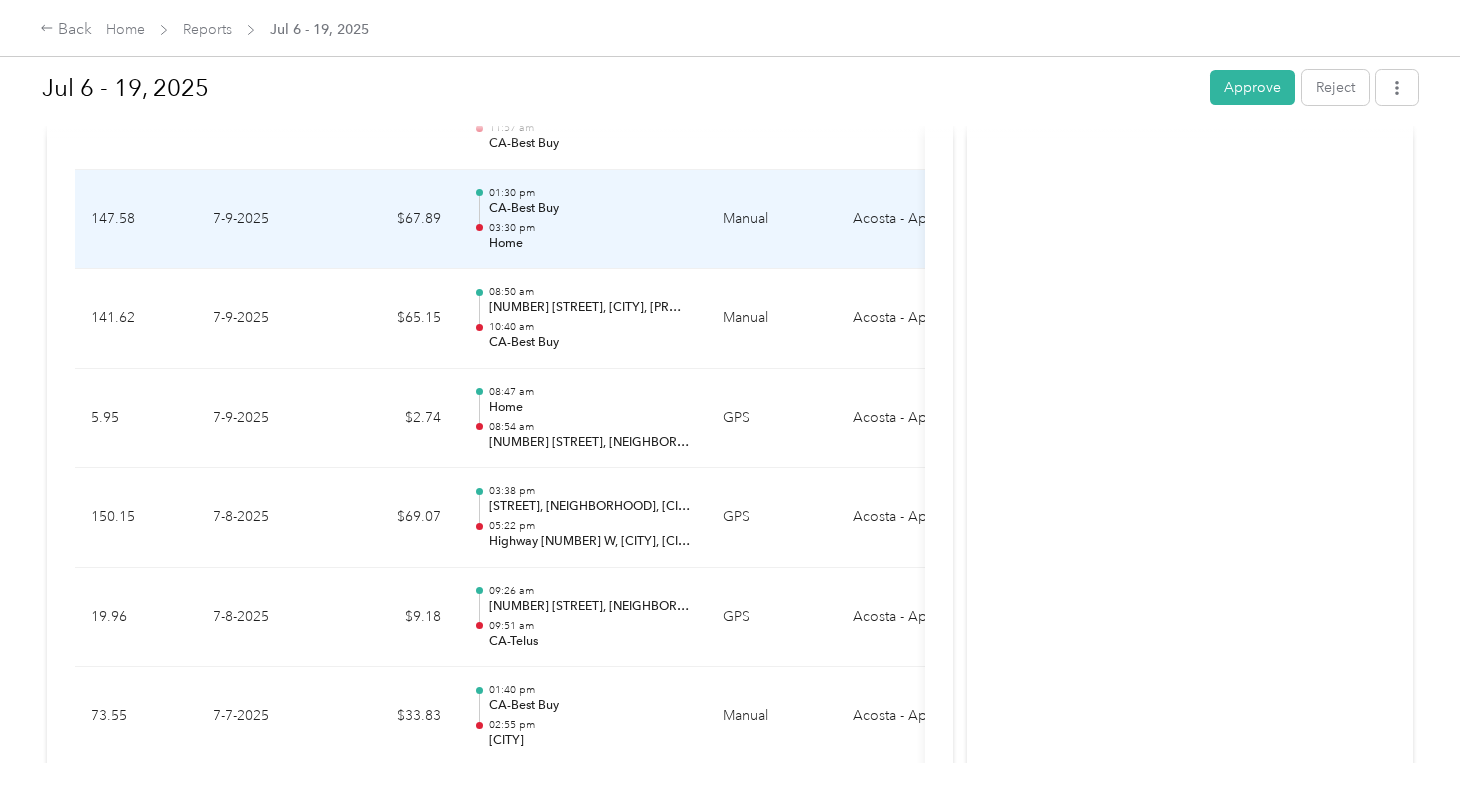 click on "Home" at bounding box center (590, 244) 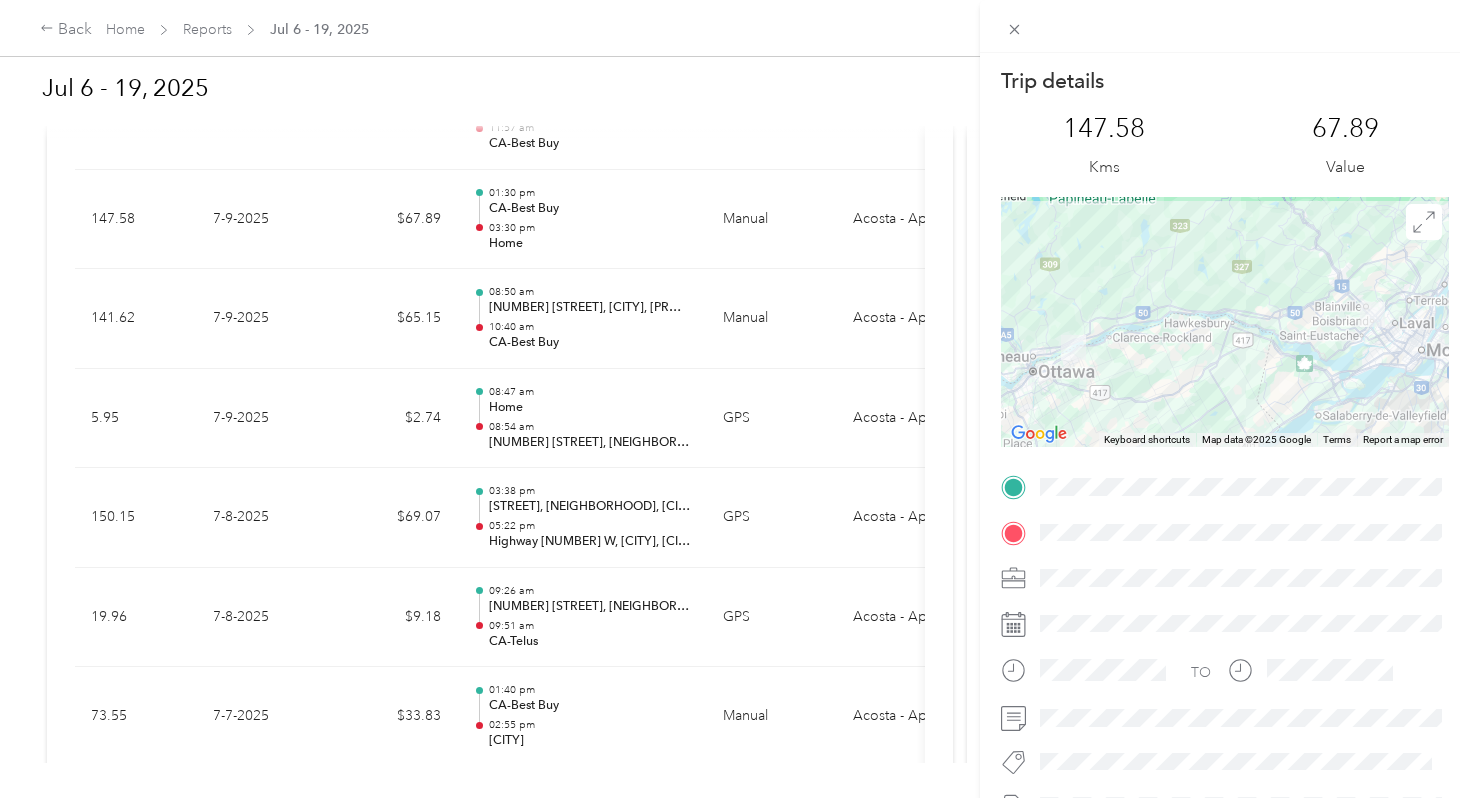 click on "Trip details This trip cannot be edited because it is either under review, approved, or paid. Contact your Team Manager to edit it. 147.58 Kms 67.89 Value  ← Move left → Move right ↑ Move up ↓ Move down + Zoom in - Zoom out Home Jump left by 75% End Jump right by 75% Page Up Jump up by 75% Page Down Jump down by 75% Keyboard shortcuts Map Data Map data ©2025 Google Map data ©2025 Google 20 km  Click to toggle between metric and imperial units Terms Report a map error TO" at bounding box center [735, 399] 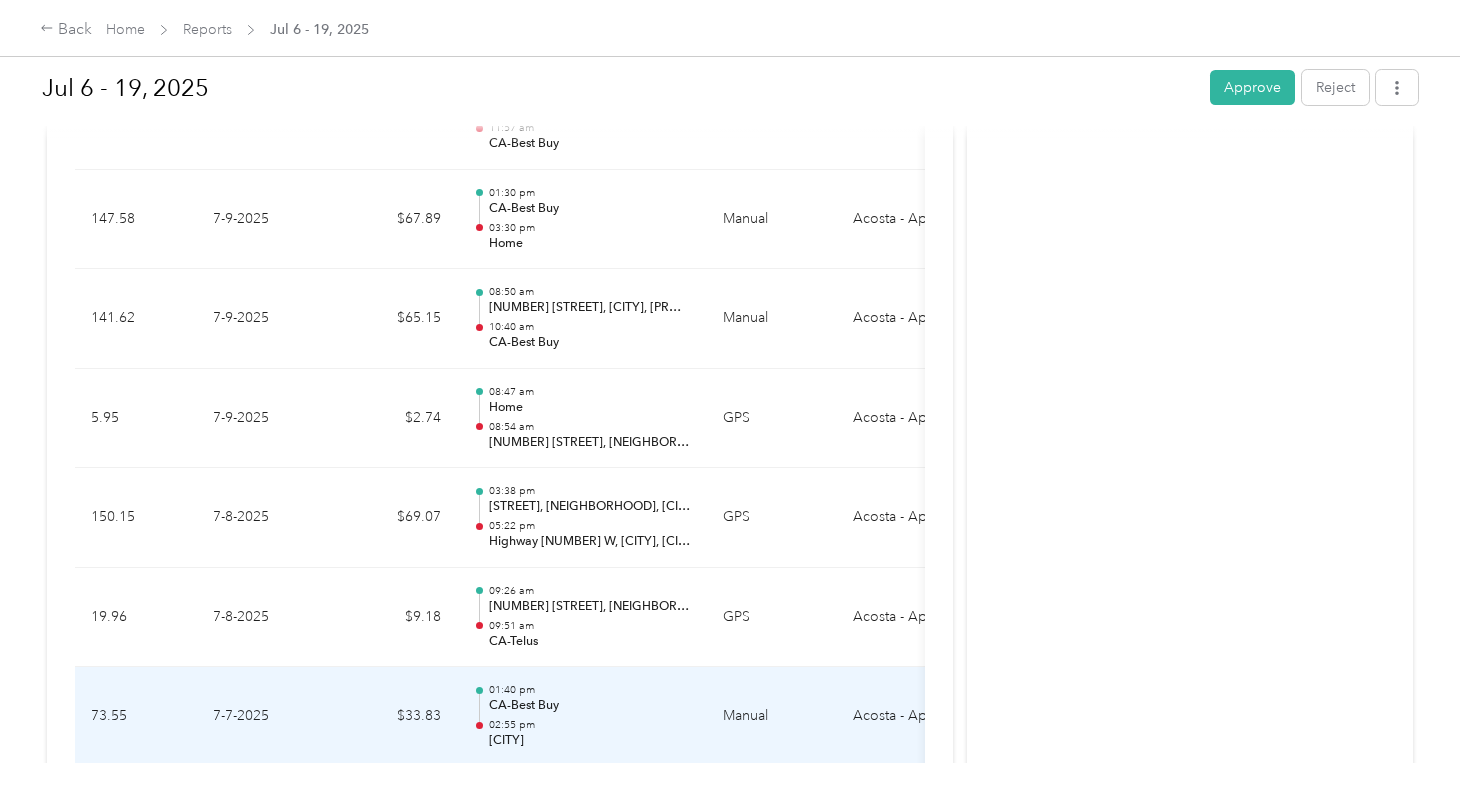 click on "02:55 pm" at bounding box center [590, 725] 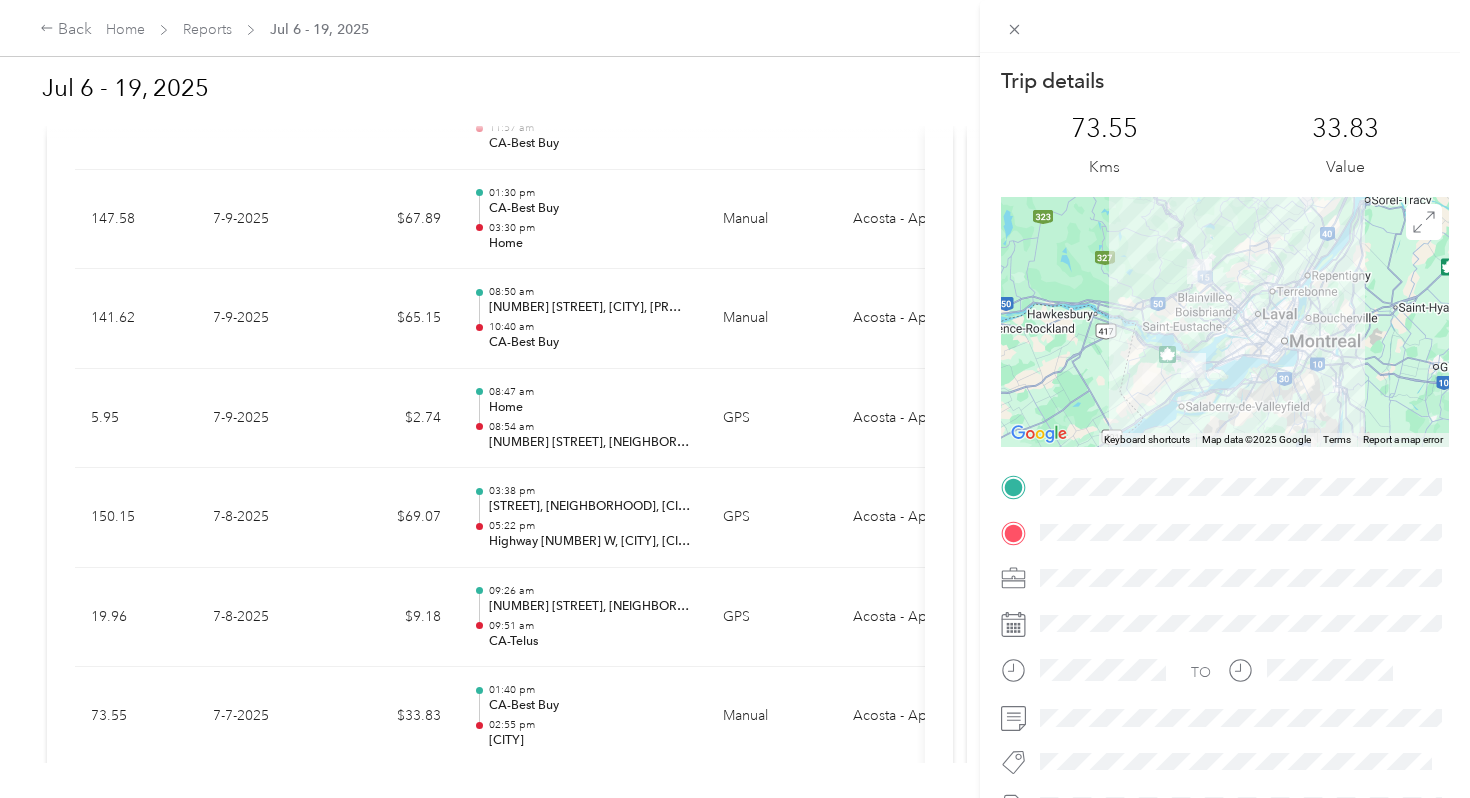click on "Trip details This trip cannot be edited because it is either under review, approved, or paid. Contact your Team Manager to edit it. [NUMBER] Kms [NUMBER] Value  ← Move left → Move right ↑ Move up ↓ Move down + Zoom in - Zoom out Home Jump left by 75% End Jump right by 75% Page Up Jump up by 75% Page Down Jump down by 75% Keyboard shortcuts Map Data Map data ©2025 Google Map data ©2025 Google 20 km  Click to toggle between metric and imperial units Terms Report a map error TO" at bounding box center (735, 399) 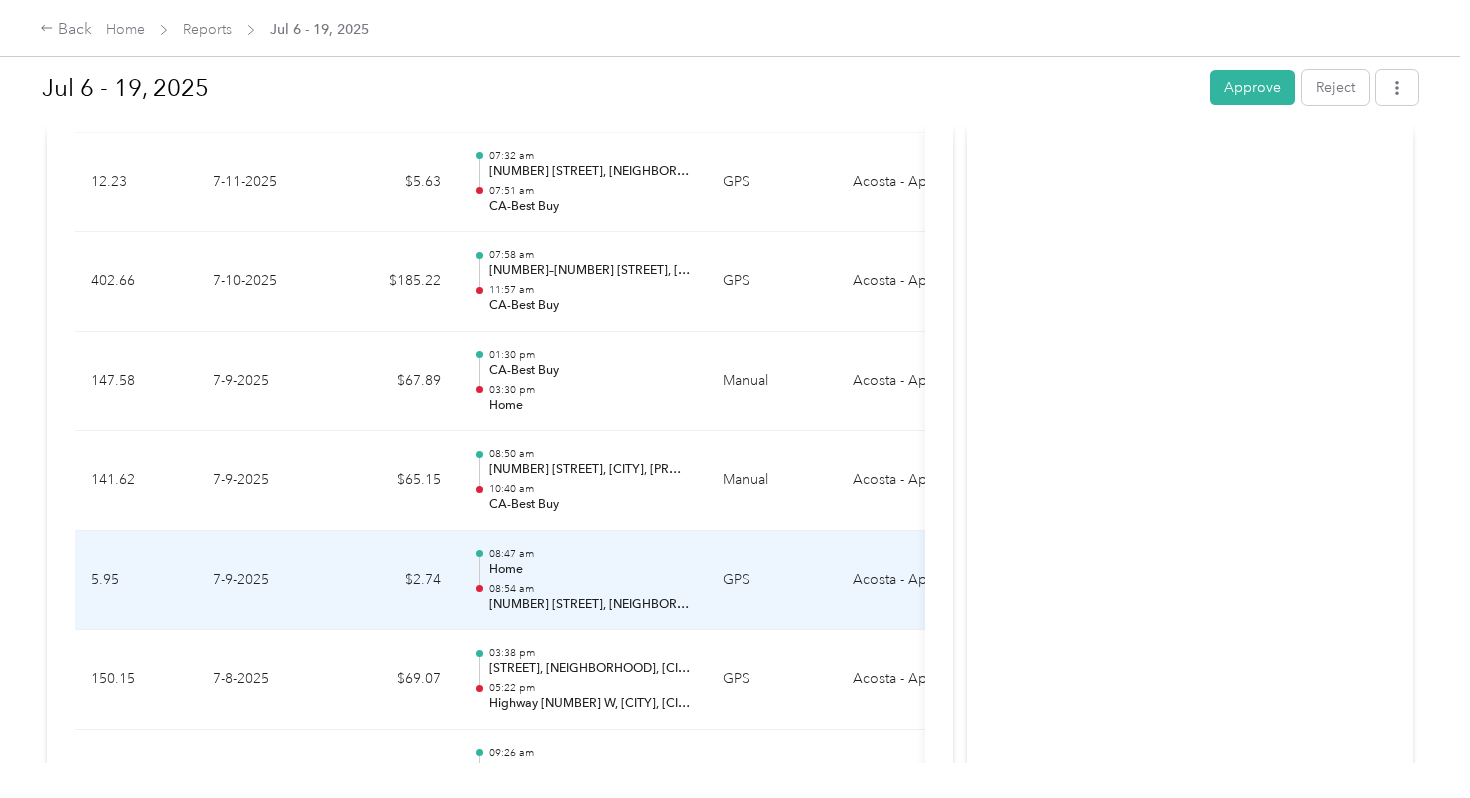 scroll, scrollTop: 1788, scrollLeft: 0, axis: vertical 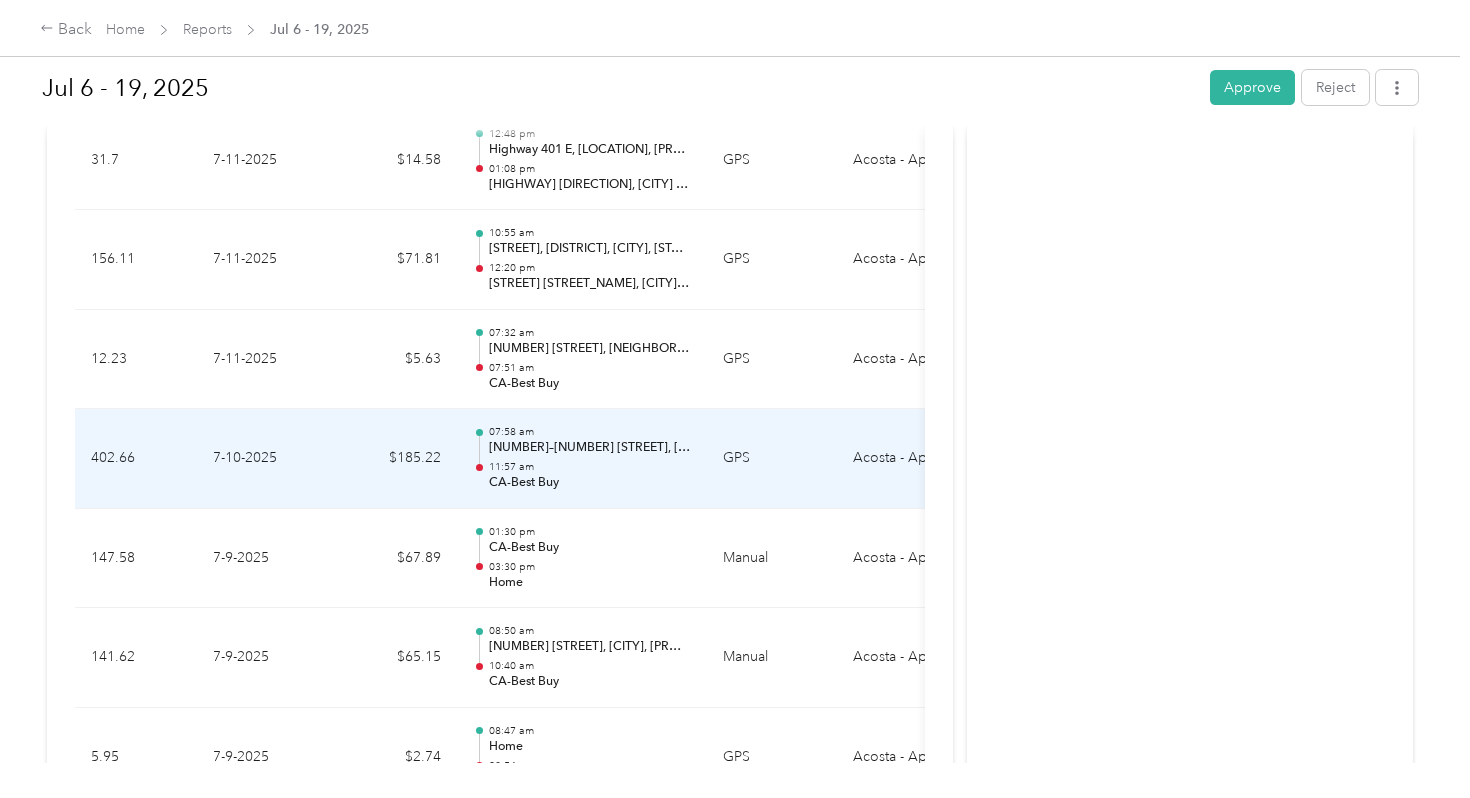 click on "[TIME] [NUMBER] [STREET], [CITY], [STATE] [TIME] CA-Best Buy" at bounding box center (582, 459) 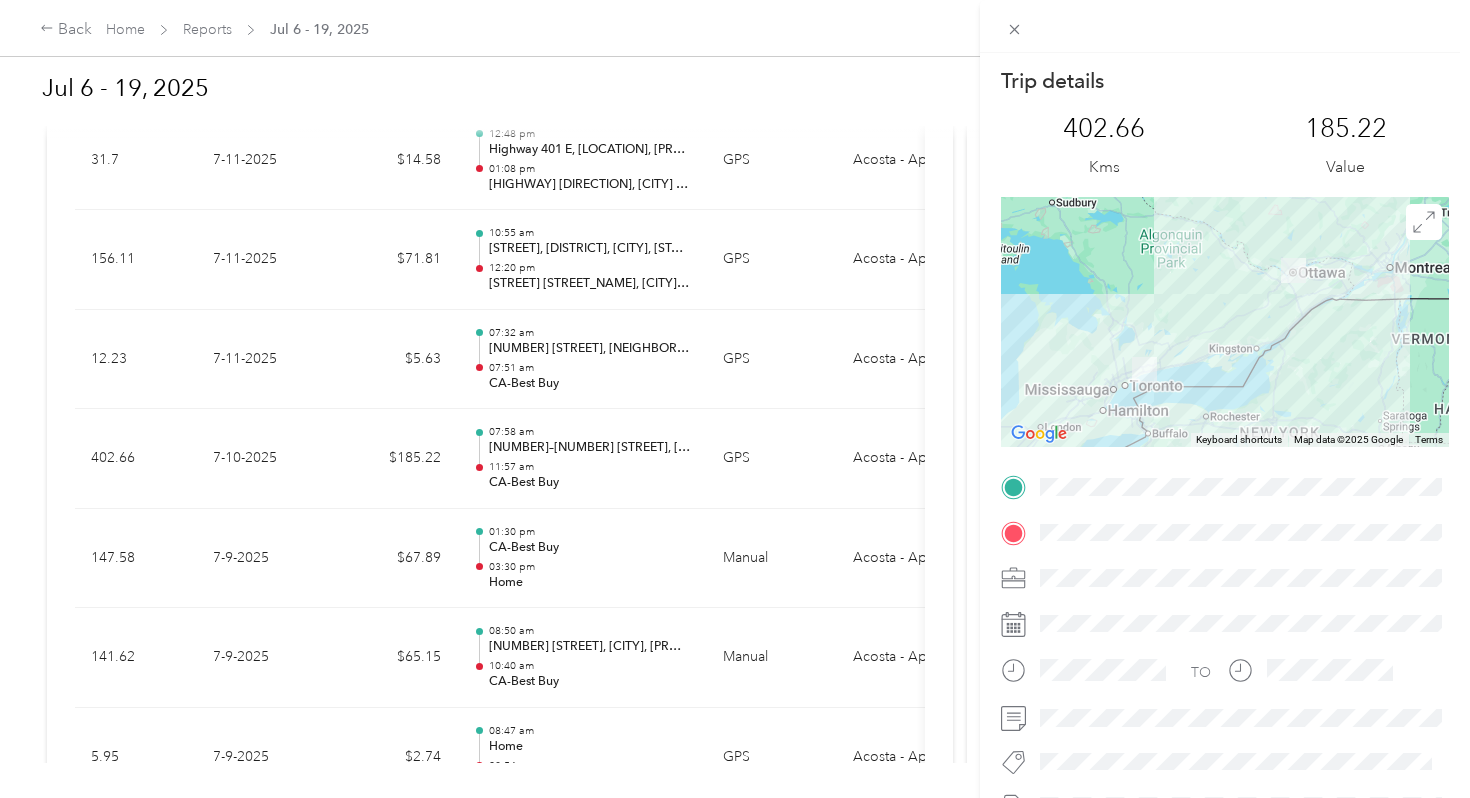 click on "Trip details This trip cannot be edited because it is either under review, approved, or paid. Contact your Team Manager to edit it. 402.66 Kms 185.22 Value  ← Move left → Move right ↑ Move up ↓ Move down + Zoom in - Zoom out Home Jump left by 75% End Jump right by 75% Page Up Jump up by 75% Page Down Jump down by 75% Keyboard shortcuts Map Data Map data ©2025 Google Map data ©2025 Google 100 km  Click to toggle between metric and imperial units Terms Report a map error TO" at bounding box center [735, 399] 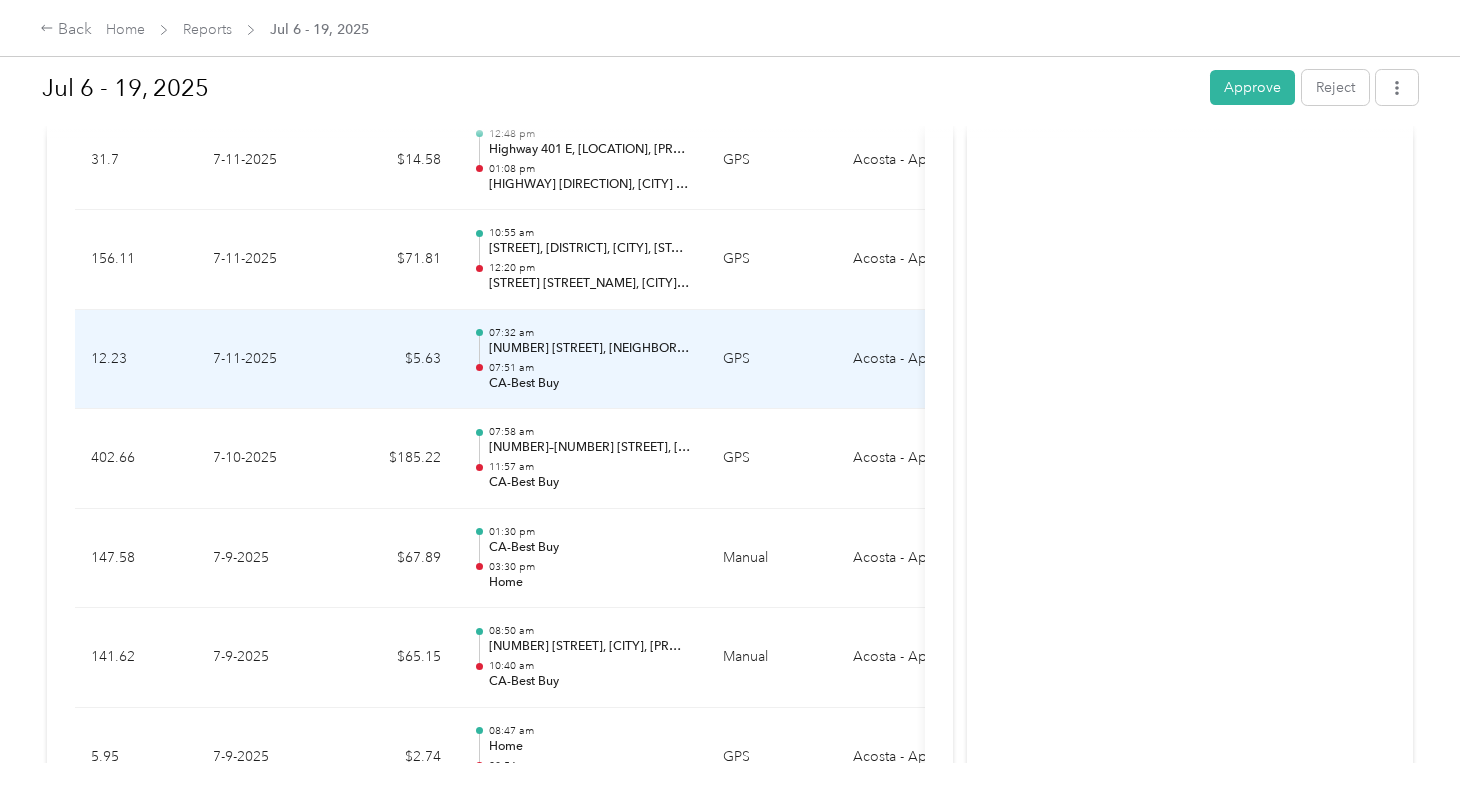 click on "[NUMBER] [STREET], [NEIGHBORHOOD], [CITY], [PROVINCE]" at bounding box center [590, 349] 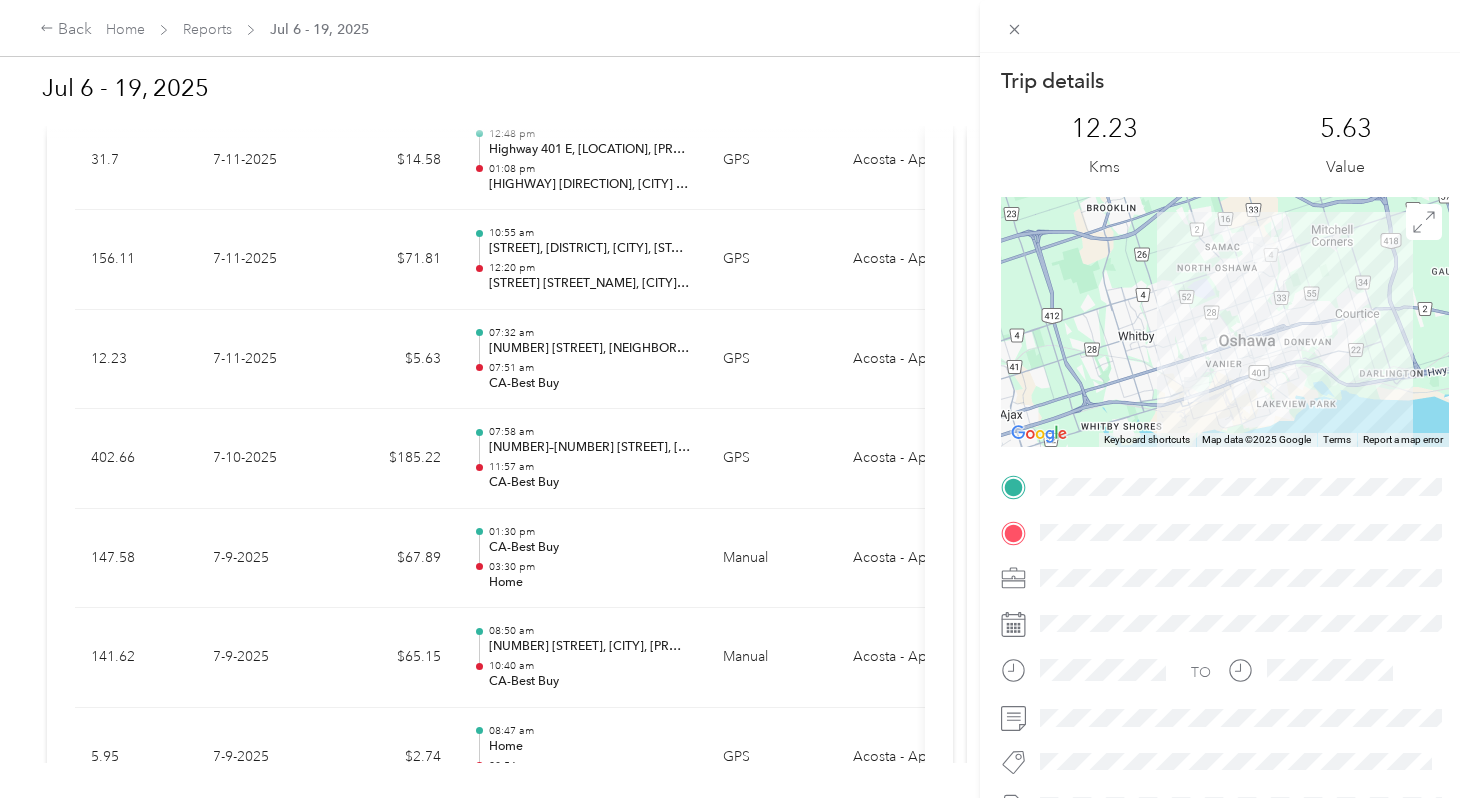 click on "Trip details This trip cannot be edited because it is either under review, approved, or paid. Contact your Team Manager to edit it. 12.23 Kms 5.63 Value  ← Move left → Move right ↑ Move up ↓ Move down + Zoom in - Zoom out Home Jump left by 75% End Jump right by 75% Page Up Jump up by 75% Page Down Jump down by 75% Keyboard shortcuts Map Data Map data ©2025 Google Map data ©2025 Google 2 km  Click to toggle between metric and imperial units Terms Report a map error TO" at bounding box center (735, 399) 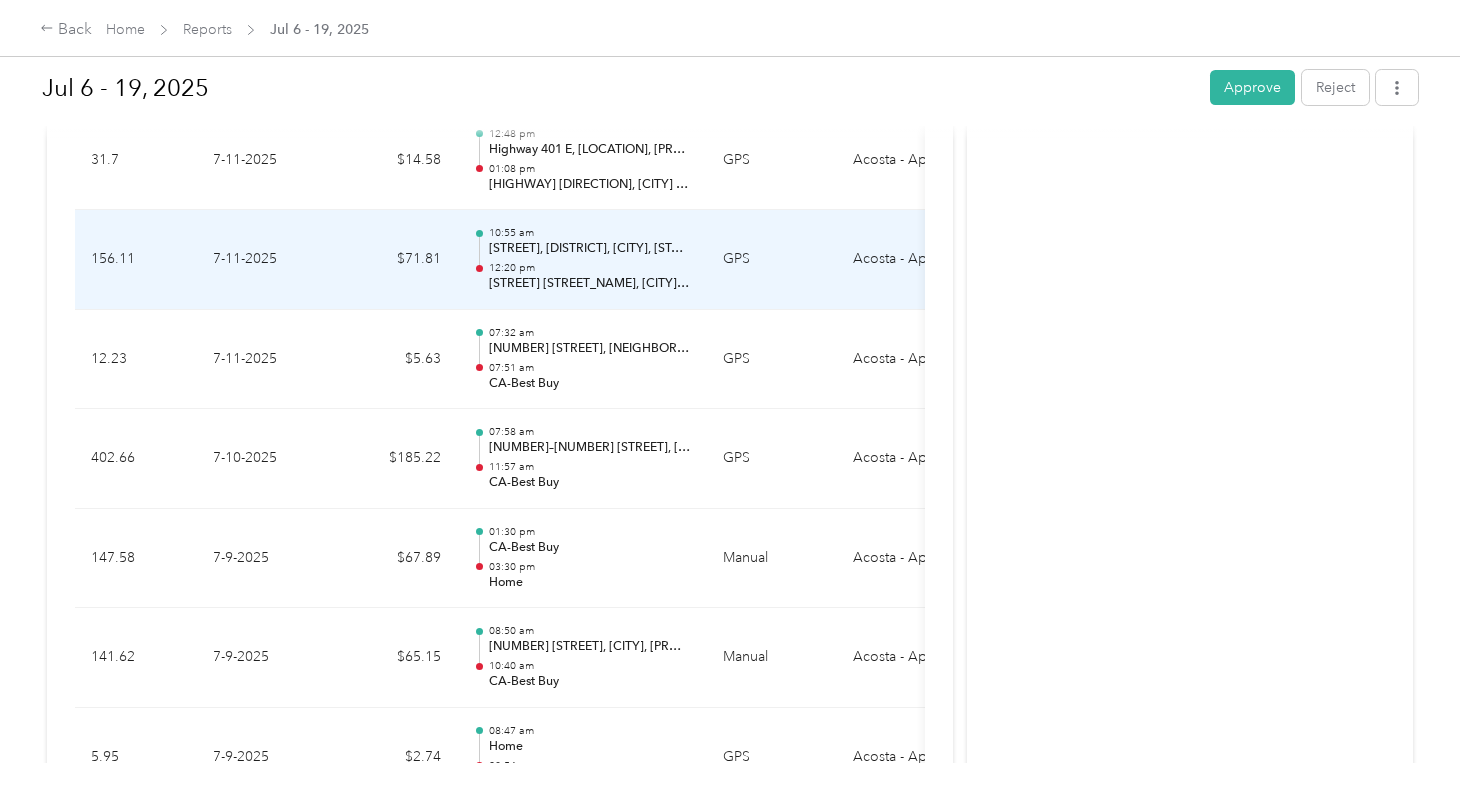 click on "[STREET] [STREET_NAME], [CITY], [STATE]" at bounding box center (590, 284) 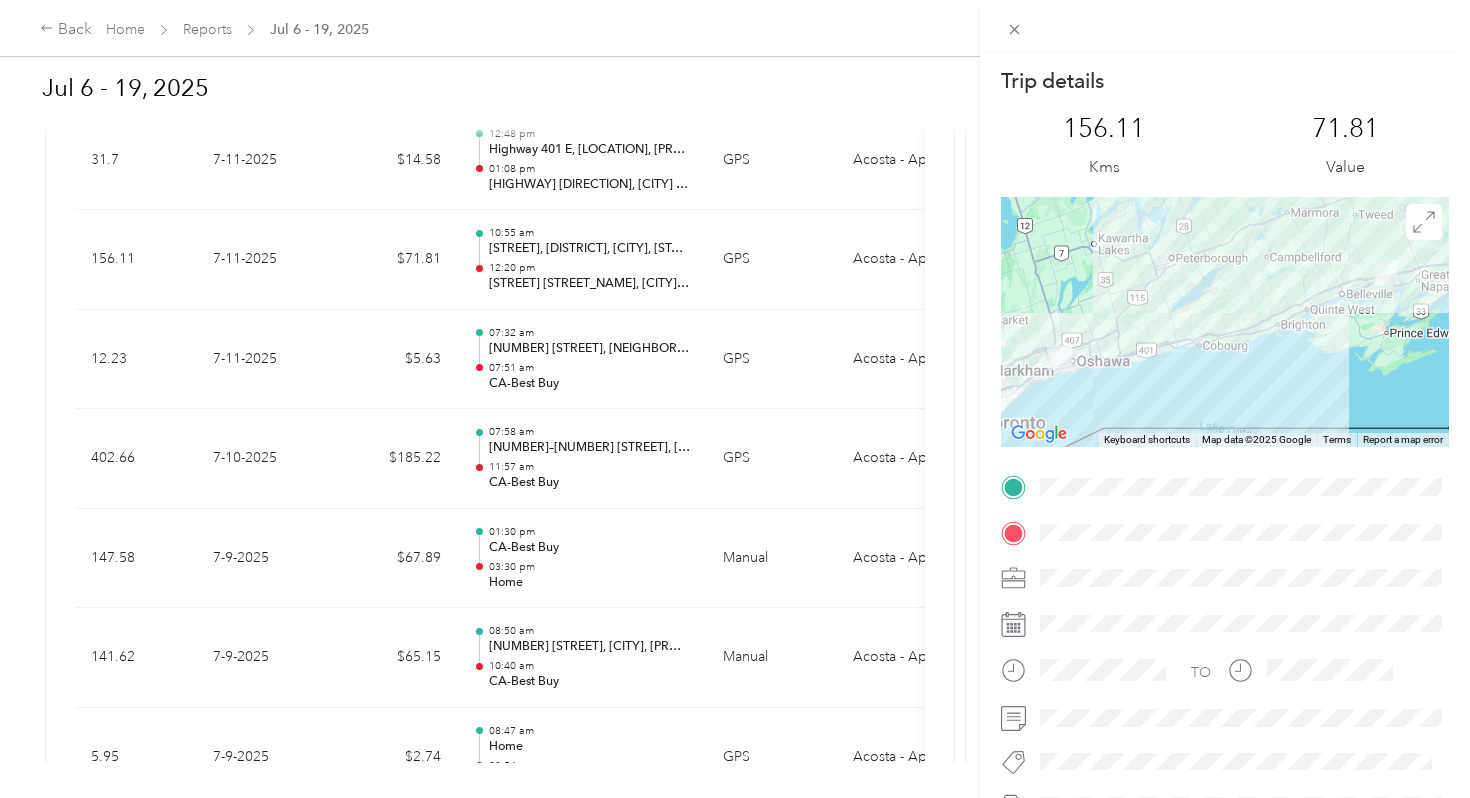 click on "Trip details This trip cannot be edited because it is either under review, approved, or paid. Contact your Team Manager to edit it. 156.11 Kms 71.81 Value  ← Move left → Move right ↑ Move up ↓ Move down + Zoom in - Zoom out Home Jump left by 75% End Jump right by 75% Page Up Jump up by 75% Page Down Jump down by 75% Keyboard shortcuts Map Data Map data ©2025 Google Map data ©2025 Google 20 km  Click to toggle between metric and imperial units Terms Report a map error TO" at bounding box center (735, 399) 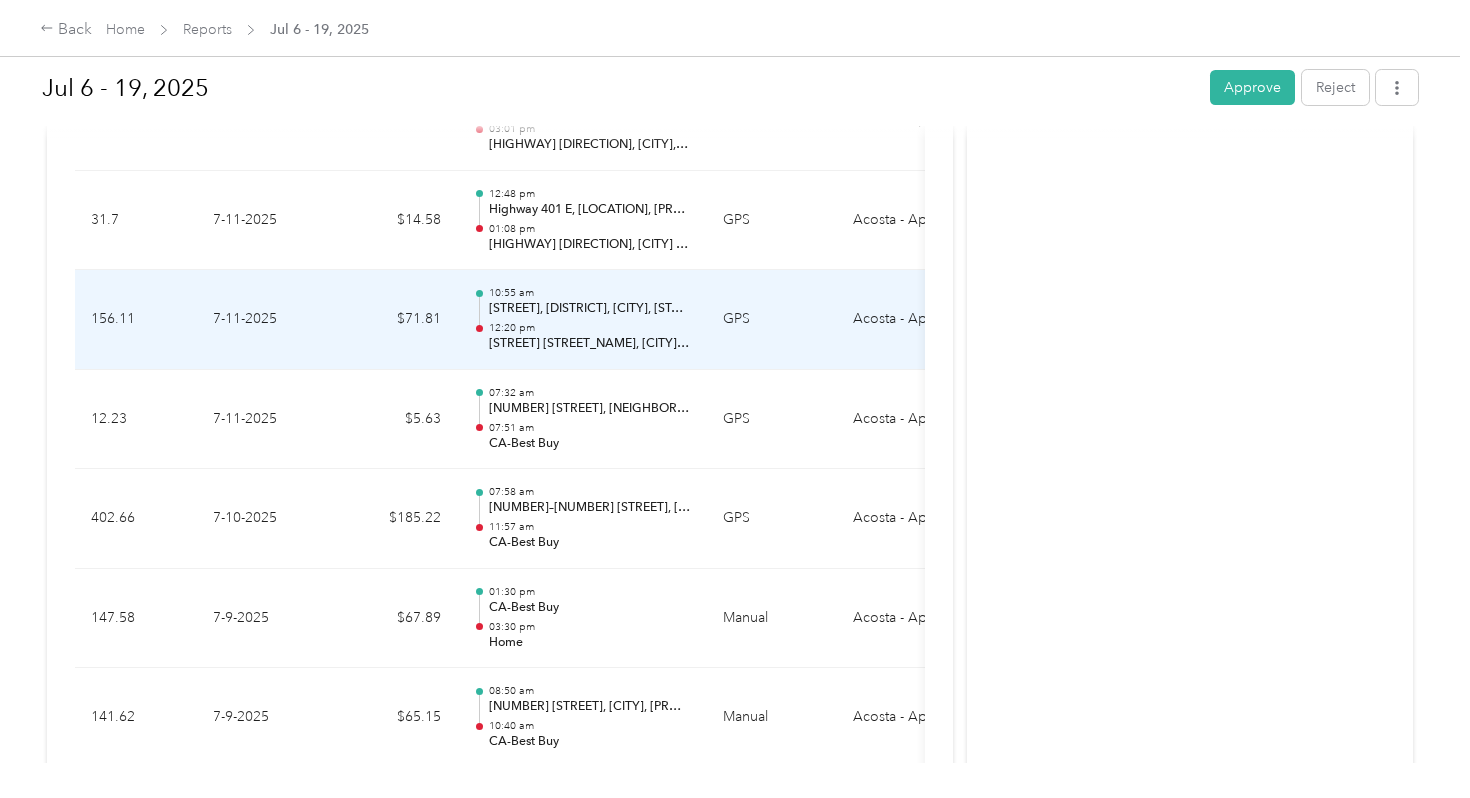 scroll, scrollTop: 1727, scrollLeft: 0, axis: vertical 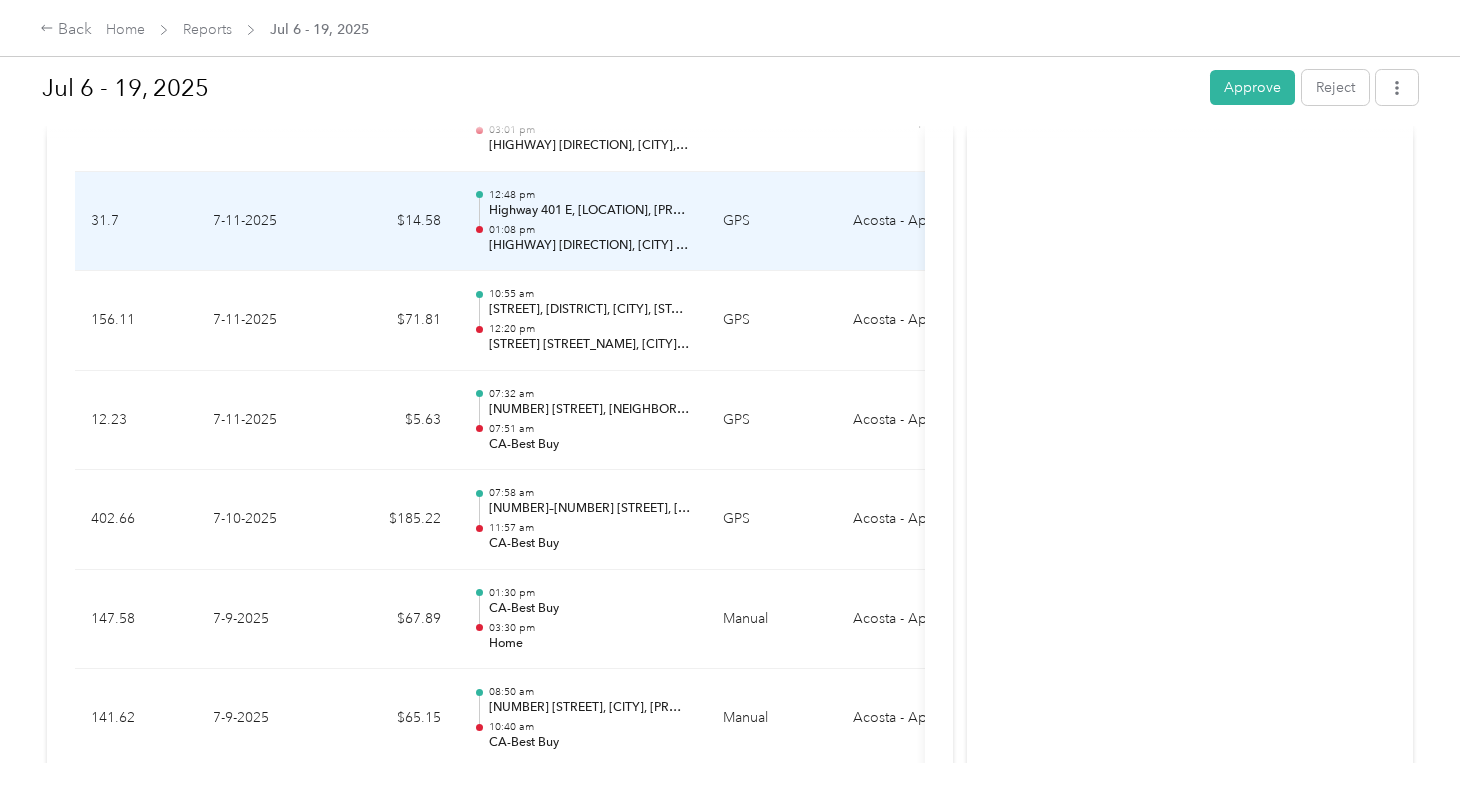 click on "[HIGHWAY] [DIRECTION], [CITY] [CITY], [PROVINCE]" at bounding box center [590, 246] 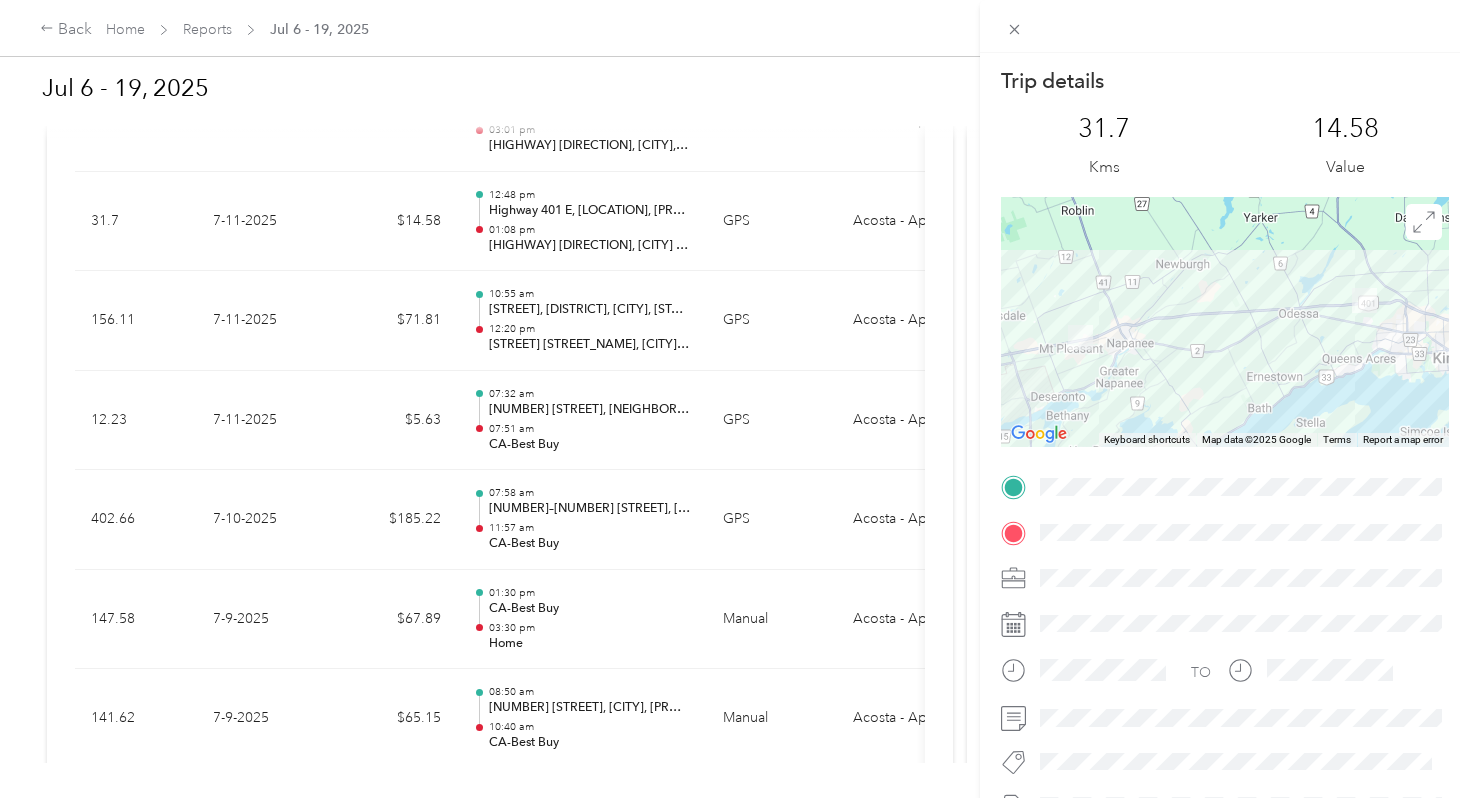 click on "Trip details This trip cannot be edited because it is either under review, approved, or paid. Contact your Team Manager to edit it. 31.7 Kms 14.58 Value  ← Move left → Move right ↑ Move up ↓ Move down + Zoom in - Zoom out Home Jump left by 75% End Jump right by 75% Page Up Jump up by 75% Page Down Jump down by 75% Keyboard shortcuts Map Data Map data ©2025 Google Map data ©2025 Google 5 km  Click to toggle between metric and imperial units Terms Report a map error TO" at bounding box center [735, 399] 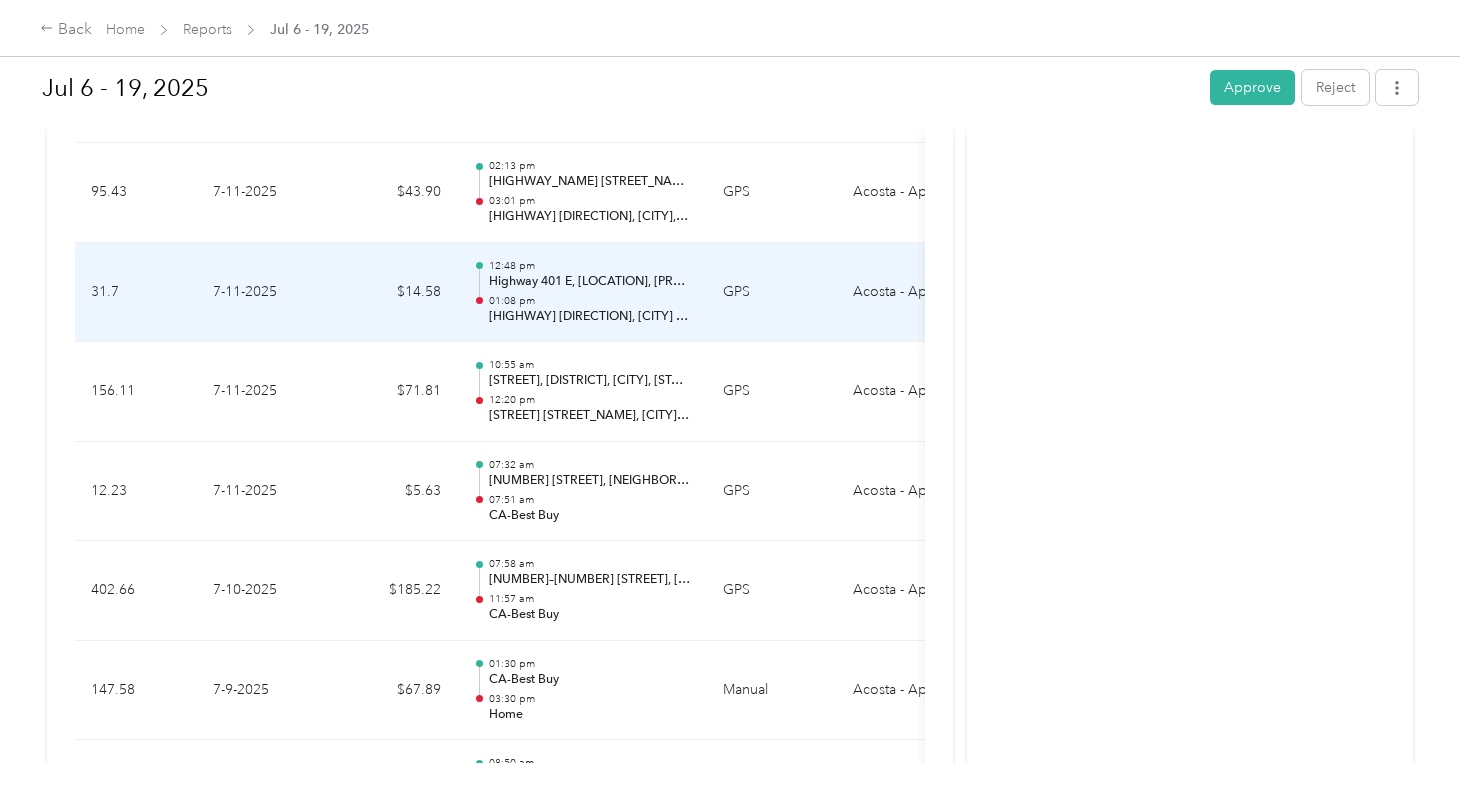 scroll, scrollTop: 1652, scrollLeft: 0, axis: vertical 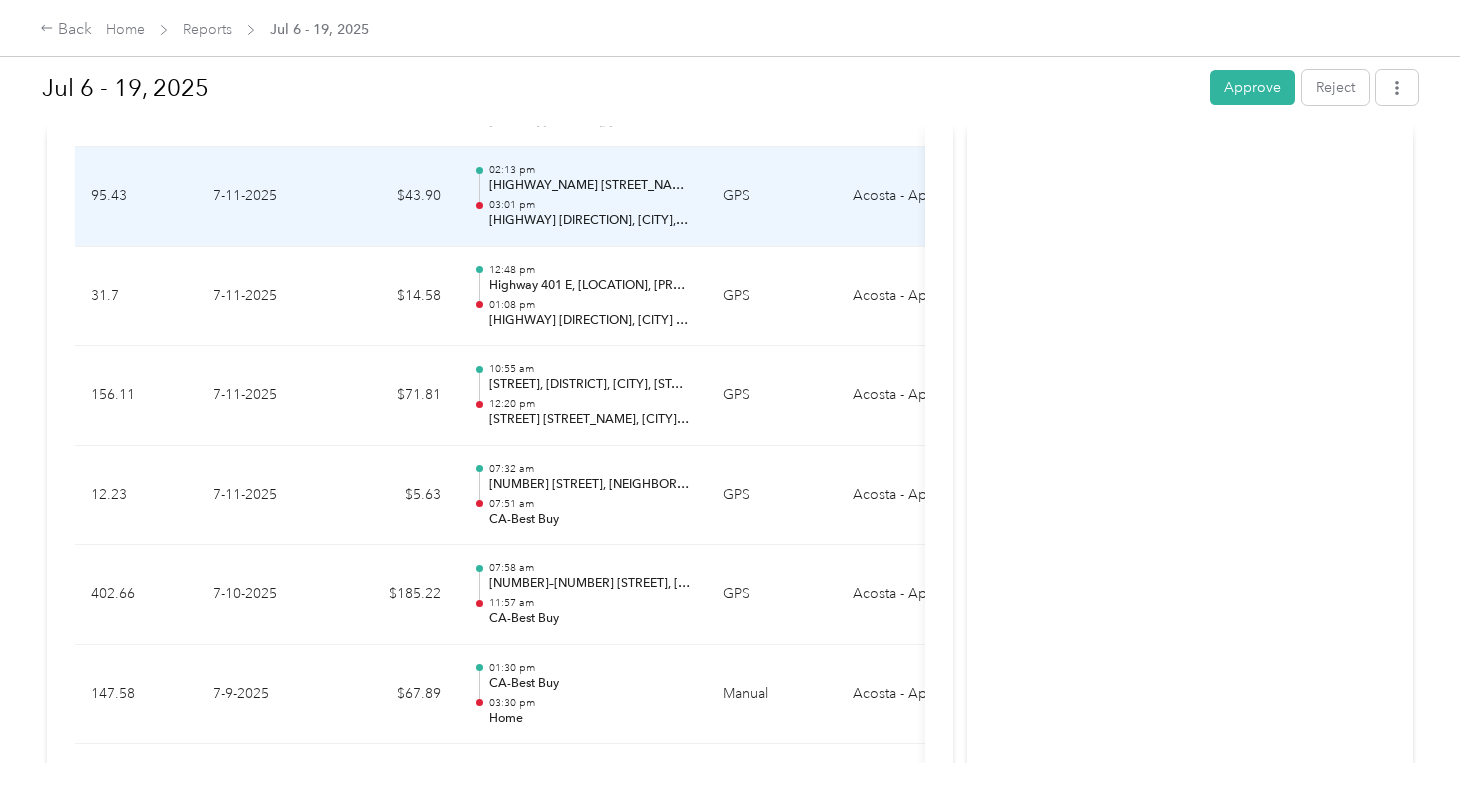 click on "[HIGHWAY] [DIRECTION], [CITY], [PROVINCE]" at bounding box center [590, 221] 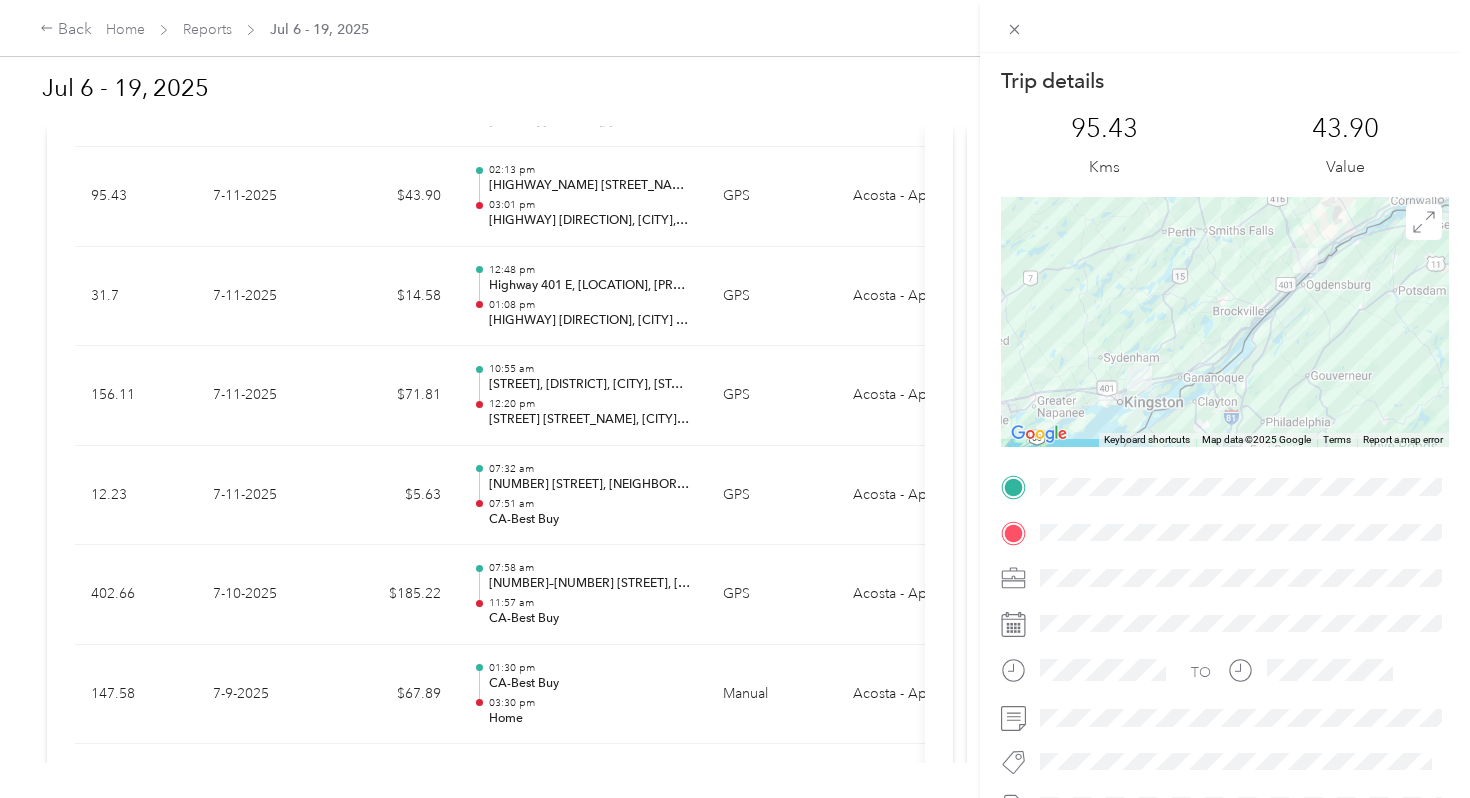click on "Trip details This trip cannot be edited because it is either under review, approved, or paid. Contact your Team Manager to edit it. 95.43 Kms 43.90 Value  ← Move left → Move right ↑ Move up ↓ Move down + Zoom in - Zoom out Home Jump left by 75% End Jump right by 75% Page Up Jump up by 75% Page Down Jump down by 75% Keyboard shortcuts Map Data Map data ©2025 Google Map data ©2025 Google 20 km  Click to toggle between metric and imperial units Terms Report a map error TO" at bounding box center [735, 399] 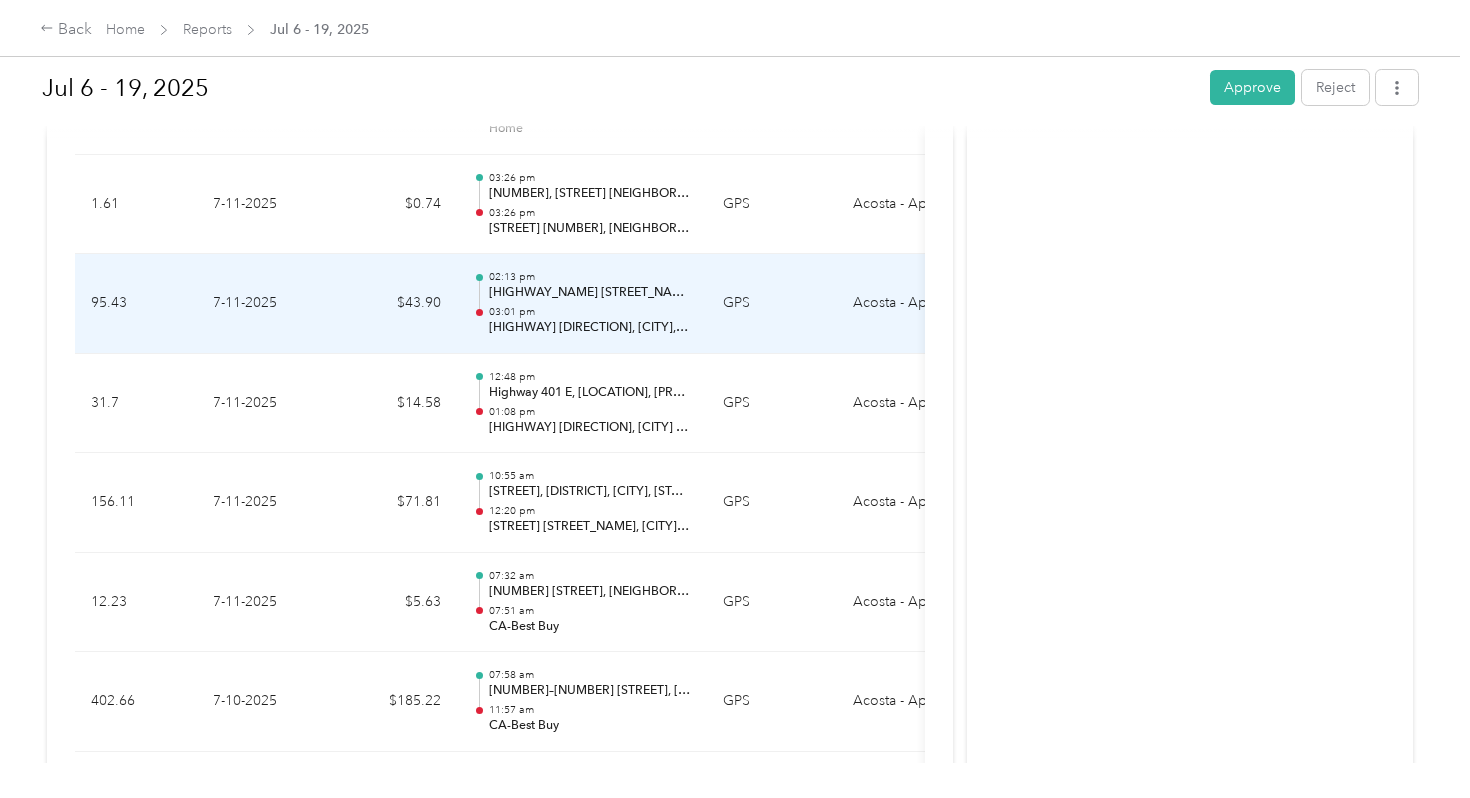 scroll, scrollTop: 1520, scrollLeft: 0, axis: vertical 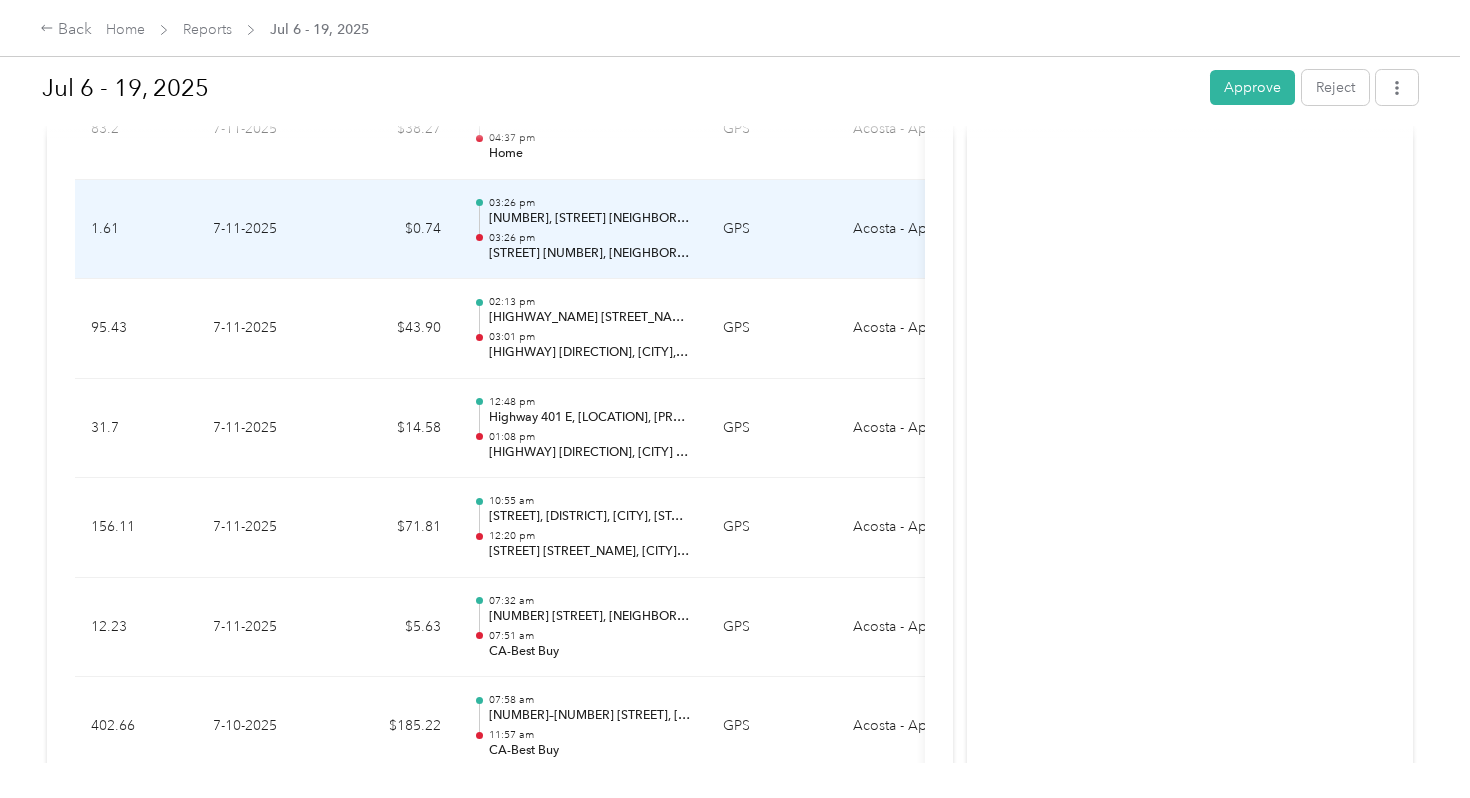 click on "[NUMBER], [STREET] [NEIGHBORHOOD], [CITY], [PROVINCE], [POSTAL_CODE], [COUNTRY]" at bounding box center (590, 219) 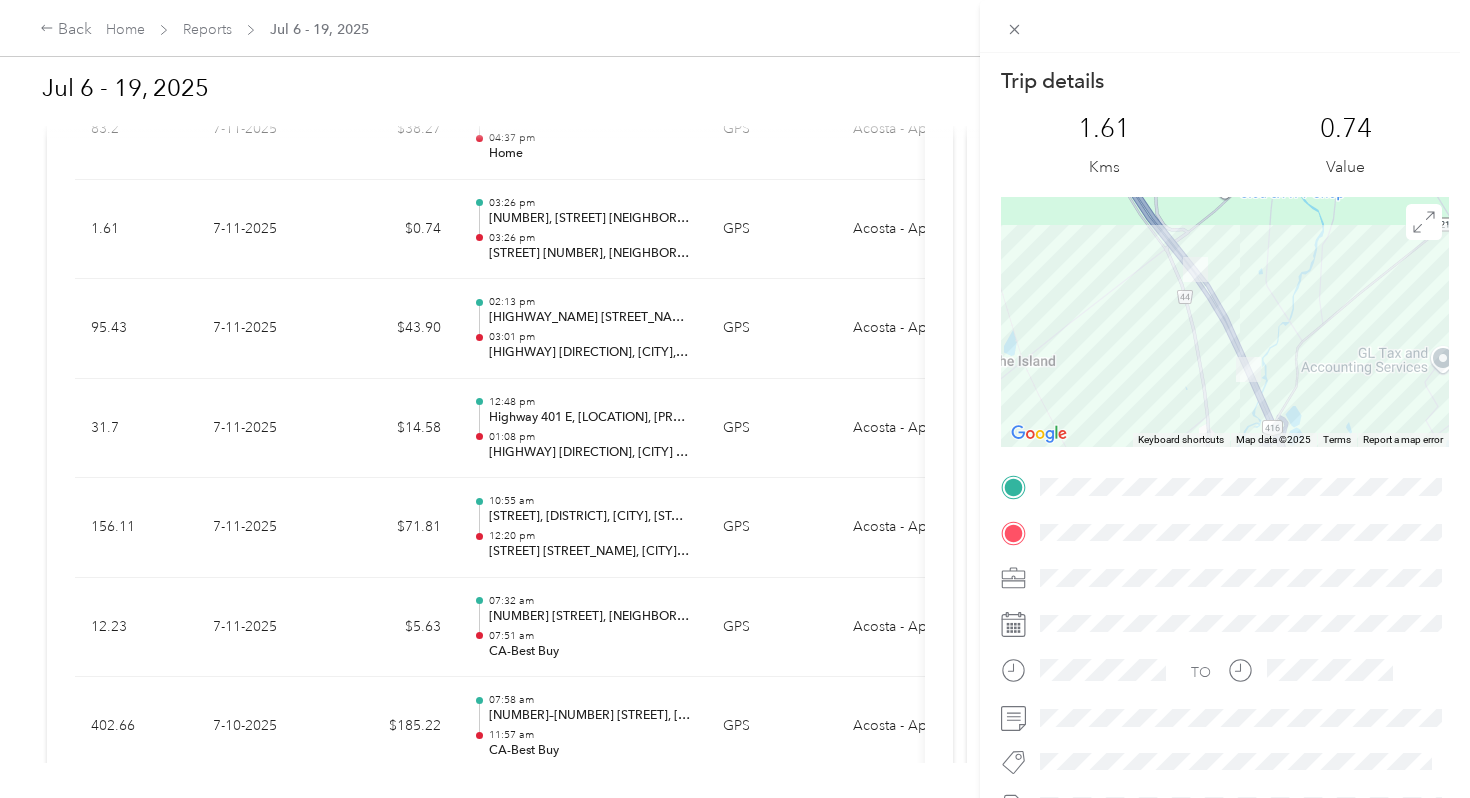 click on "Trip details This trip cannot be edited because it is either under review, approved, or paid. Contact your Team Manager to edit it. [NUMBER] Kms [NUMBER] Value  ← Move left → Move right ↑ Move up ↓ Move down + Zoom in - Zoom out Home Jump left by 75% End Jump right by 75% Page Up Jump up by 75% Page Down Jump down by 75% Keyboard shortcuts Map Data Map data ©2025 Map data ©2025 Google 1 km  Click to toggle between metric and imperial units Terms Report a map error TO" at bounding box center (735, 399) 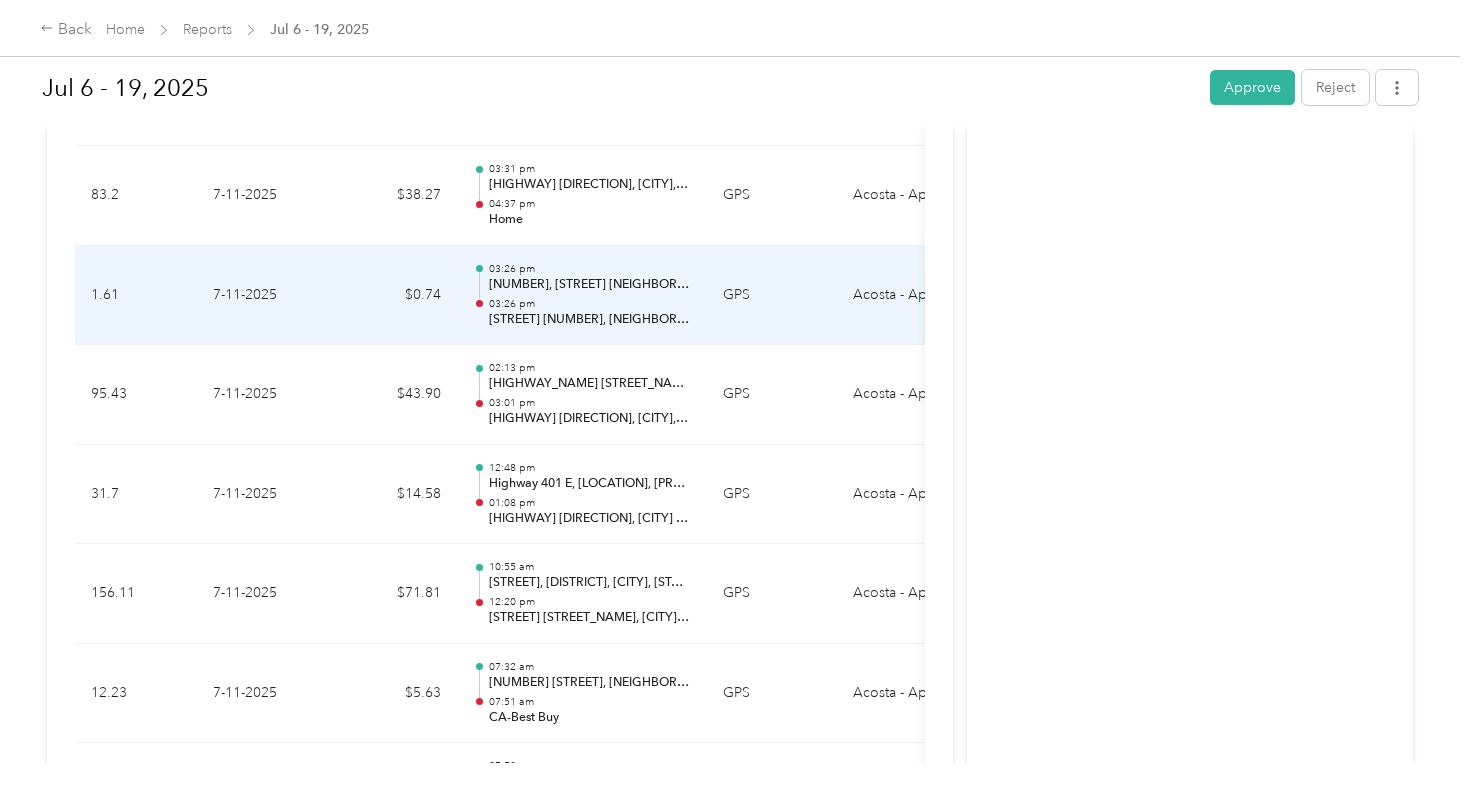 scroll, scrollTop: 1453, scrollLeft: 0, axis: vertical 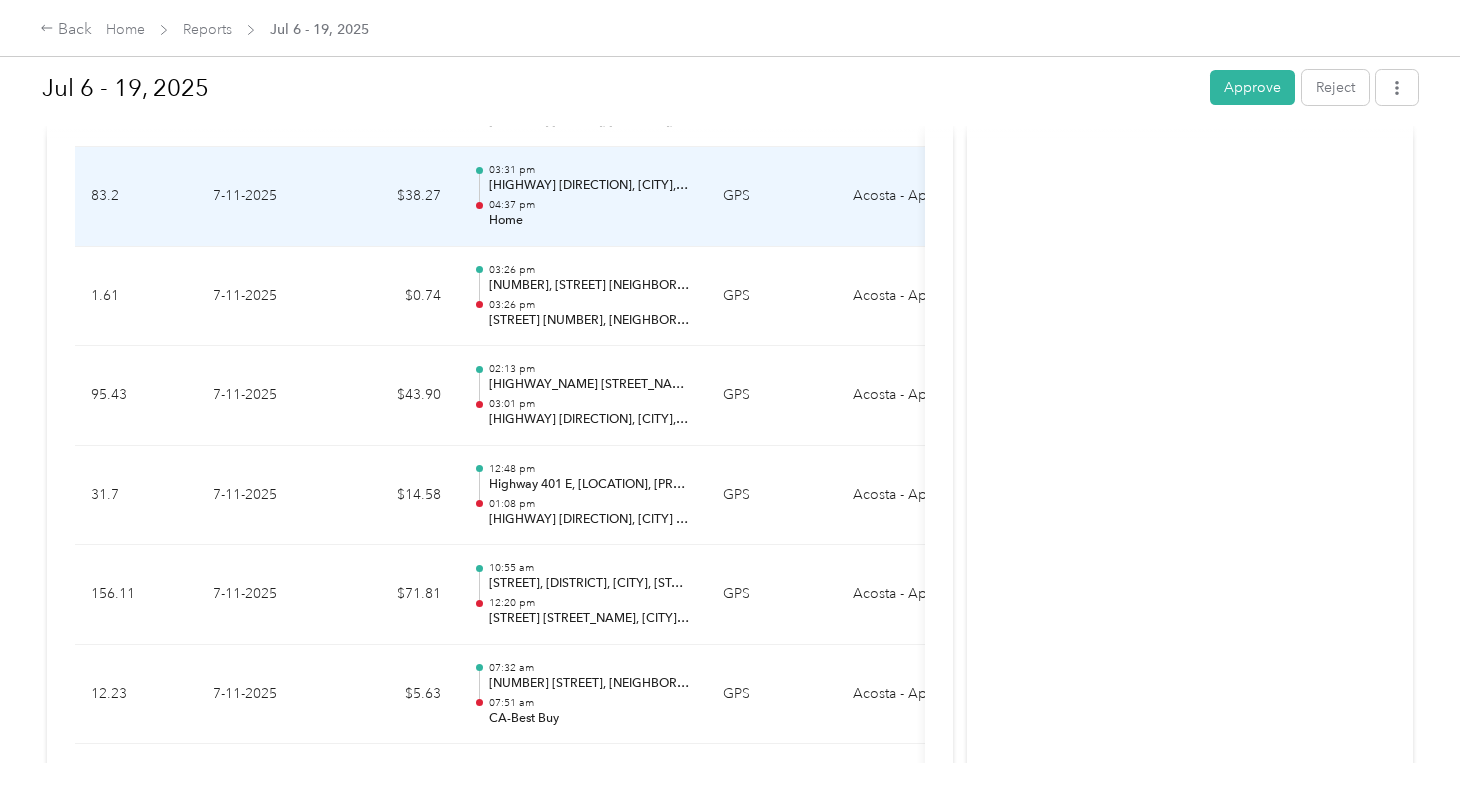 click on "Home" at bounding box center [590, 221] 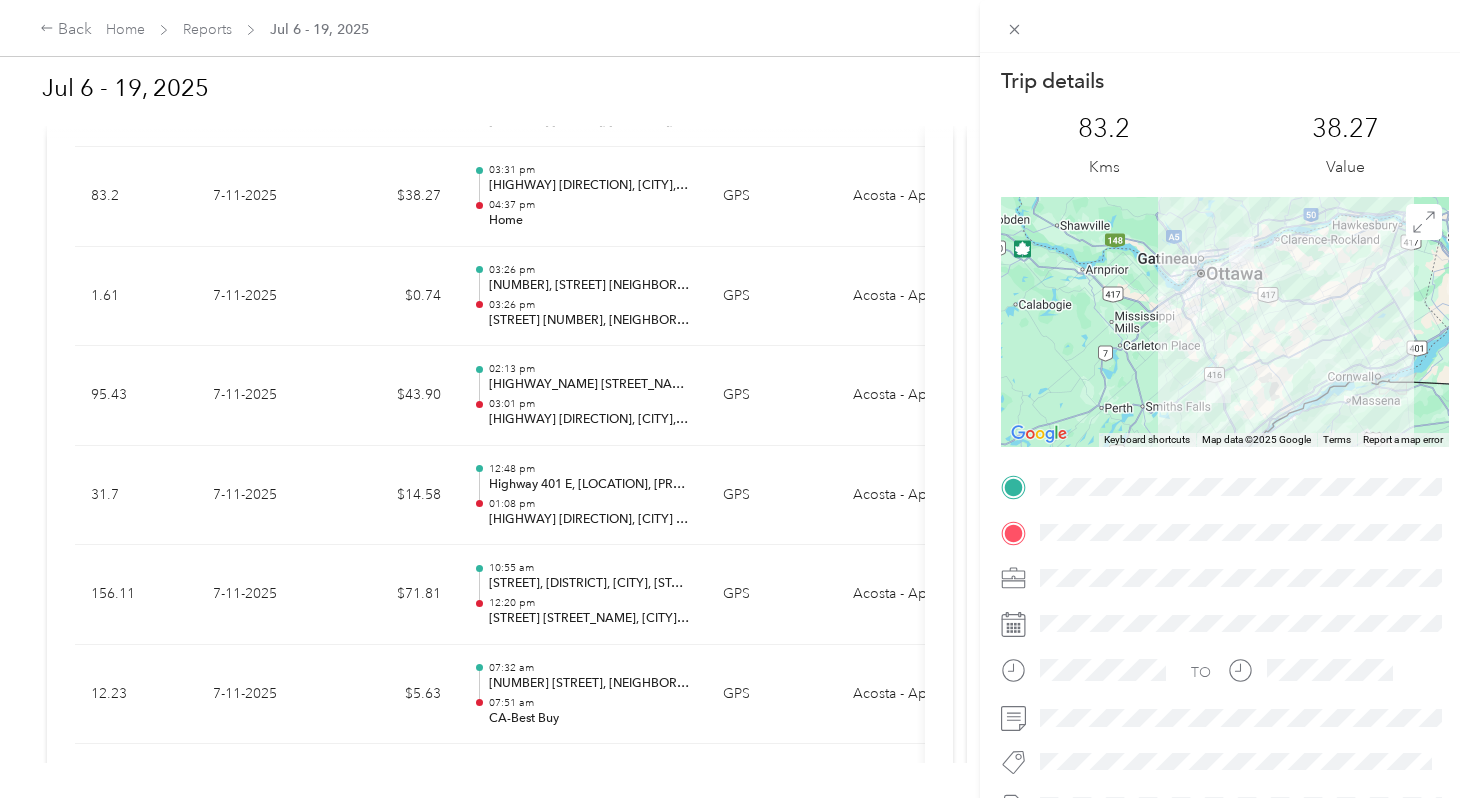 click on "Trip details This trip cannot be edited because it is either under review, approved, or paid. Contact your Team Manager to edit it. 83.2 Kms 38.27 Value  ← Move left → Move right ↑ Move up ↓ Move down + Zoom in - Zoom out Home Jump left by 75% End Jump right by 75% Page Up Jump up by 75% Page Down Jump down by 75% Keyboard shortcuts Map Data Map data ©2025 Google Map data ©2025 Google 20 km  Click to toggle between metric and imperial units Terms Report a map error TO" at bounding box center [735, 399] 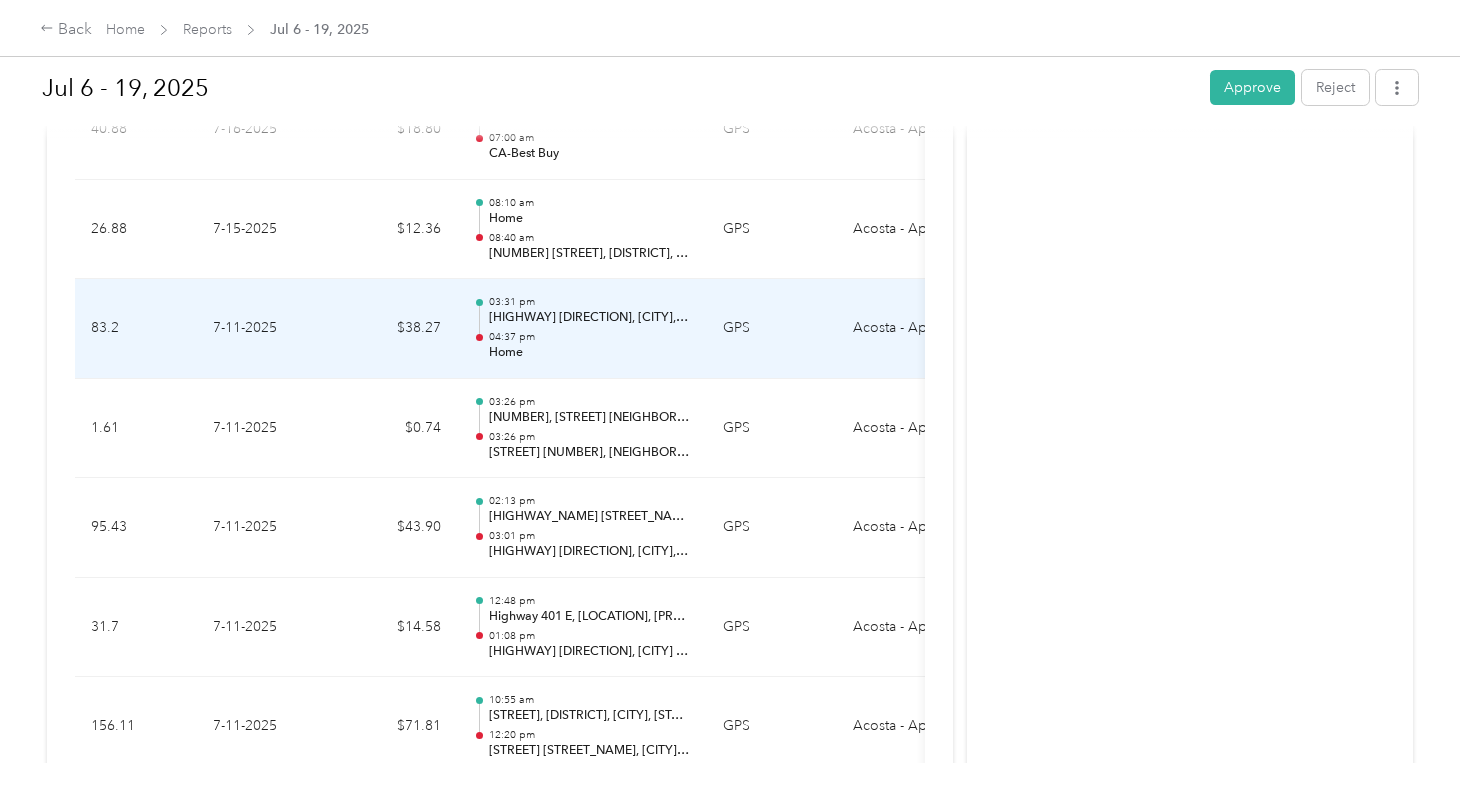 scroll, scrollTop: 1323, scrollLeft: 0, axis: vertical 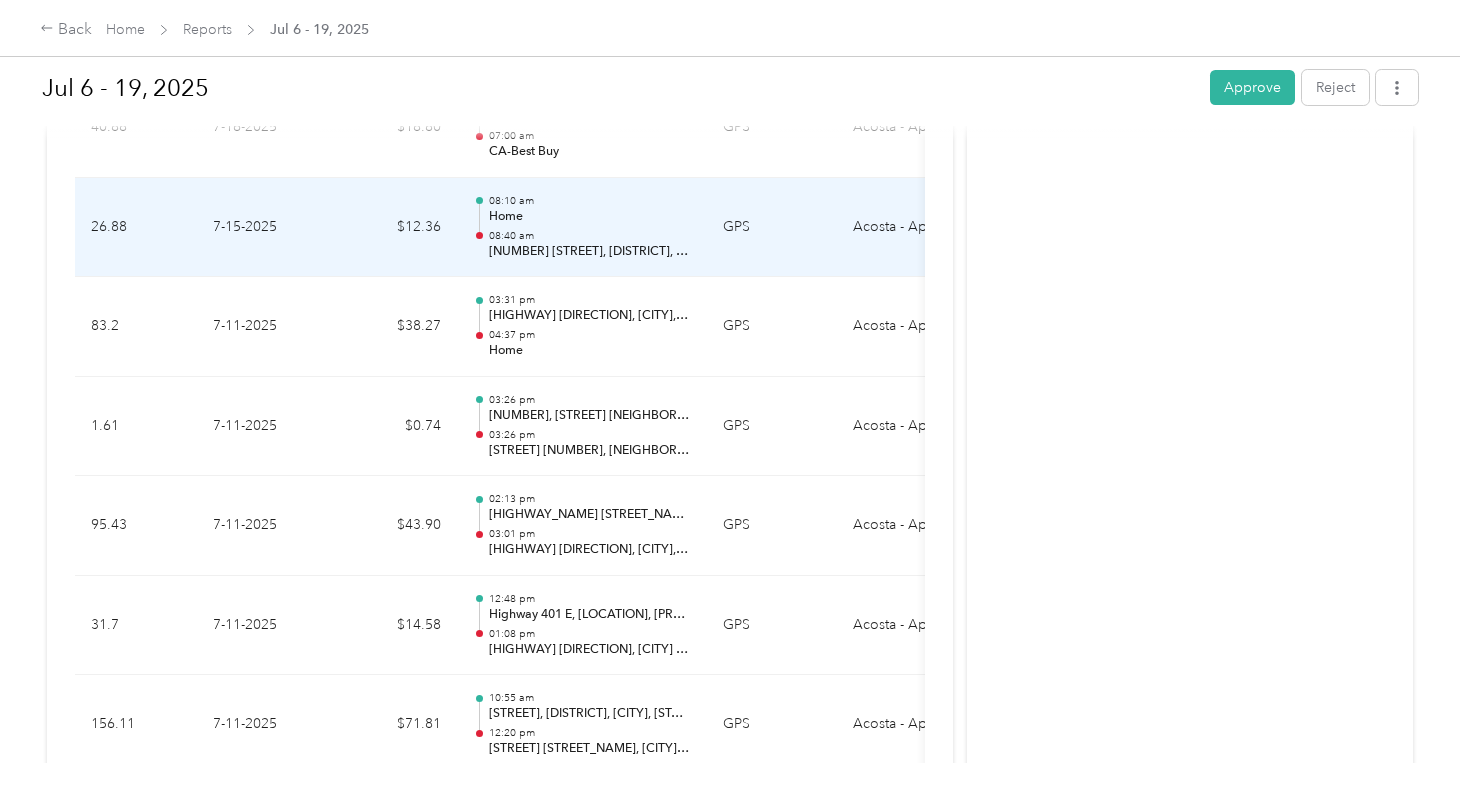 click on "Home" at bounding box center (590, 217) 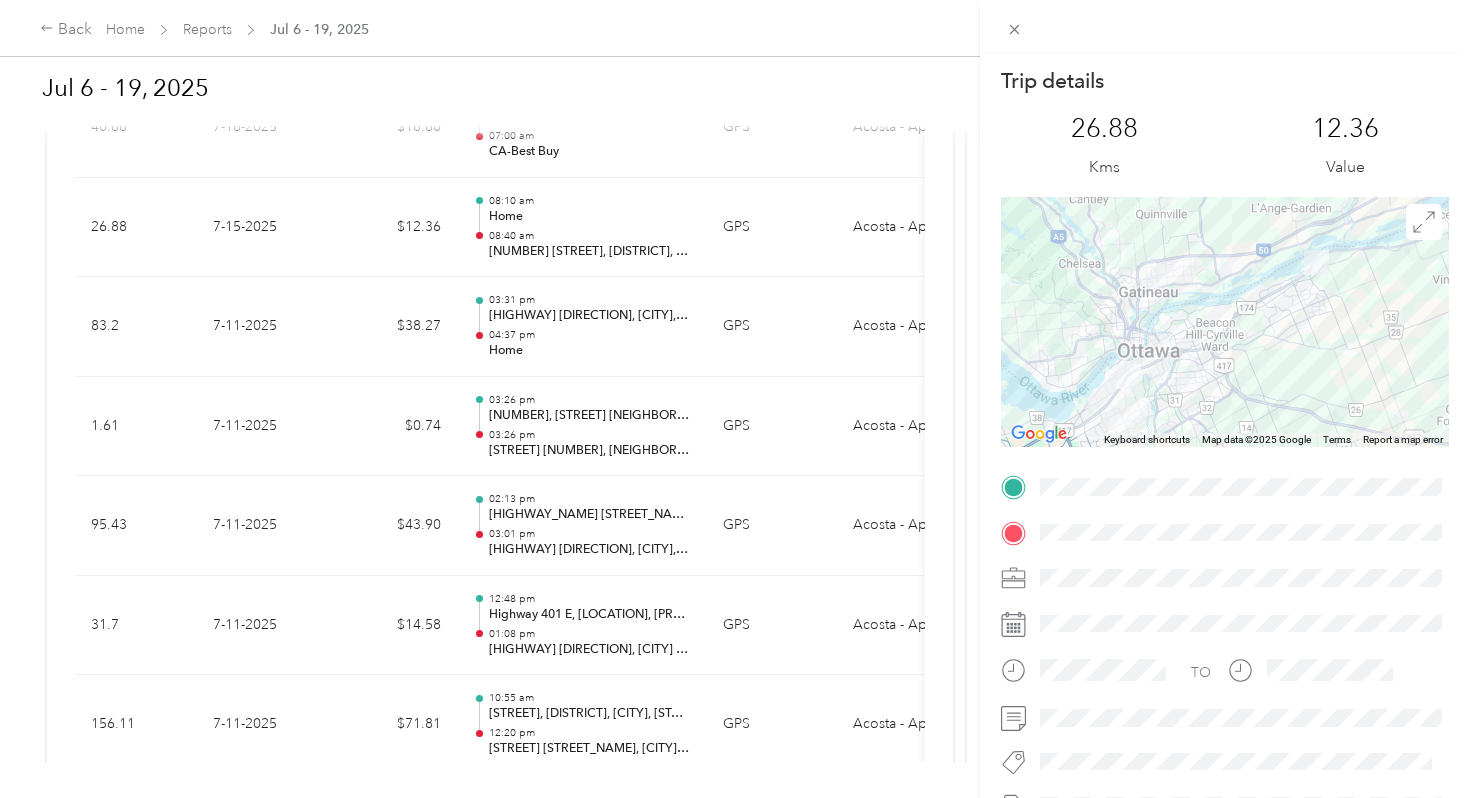 click on "Trip details This trip cannot be edited because it is either under review, approved, or paid. Contact your Team Manager to edit it. [NUMBER] Kms [NUMBER] Value  ← Move left → Move right ↑ Move up ↓ Move down + Zoom in - Zoom out Home Jump left by 75% End Jump right by 75% Page Up Jump up by 75% Page Down Jump down by 75% Keyboard shortcuts Map Data Map data ©2025 Google Map data ©2025 Google 5 km  Click to toggle between metric and imperial units Terms Report a map error TO" at bounding box center (735, 399) 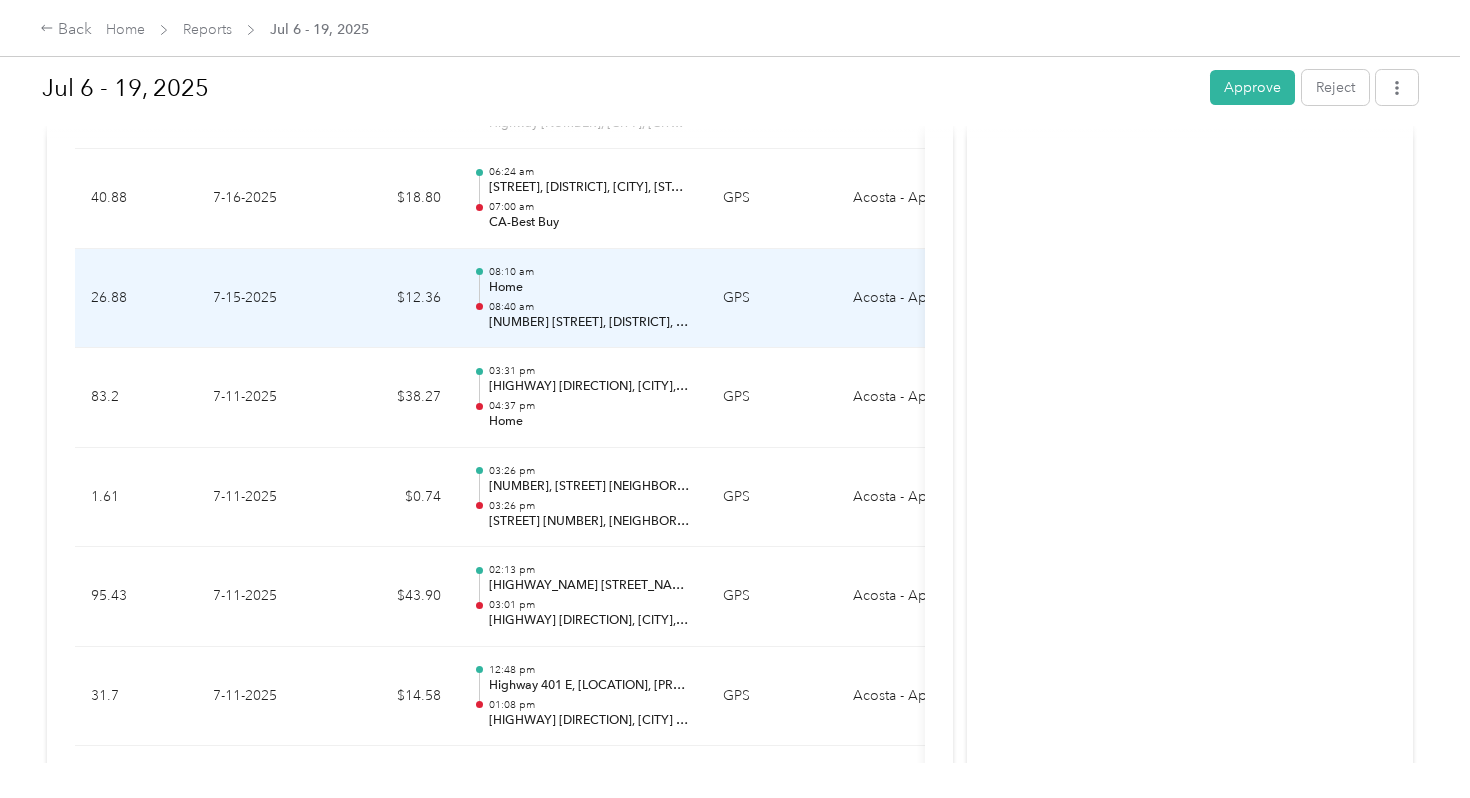 scroll, scrollTop: 1249, scrollLeft: 0, axis: vertical 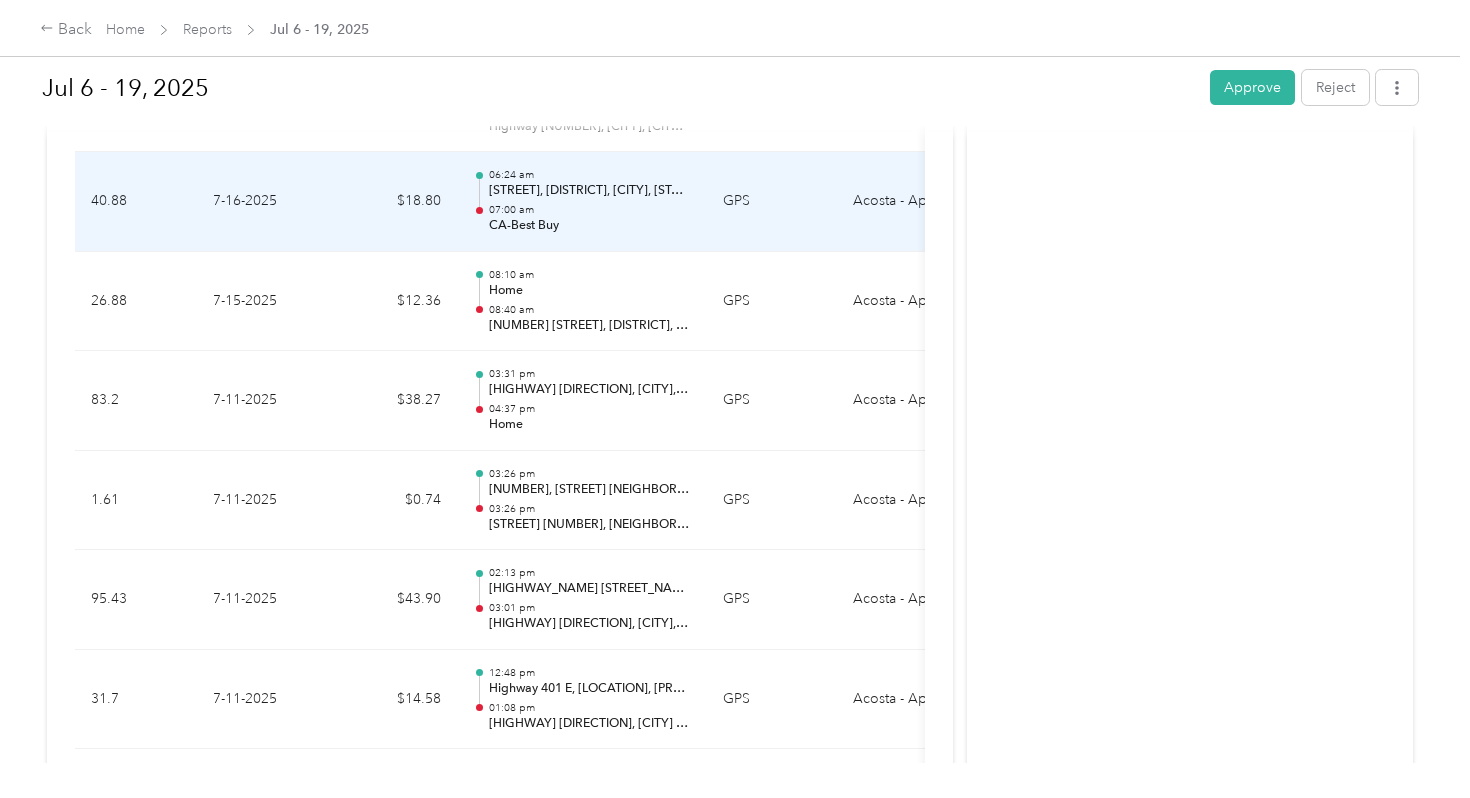 click on "CA-Best Buy" at bounding box center [590, 226] 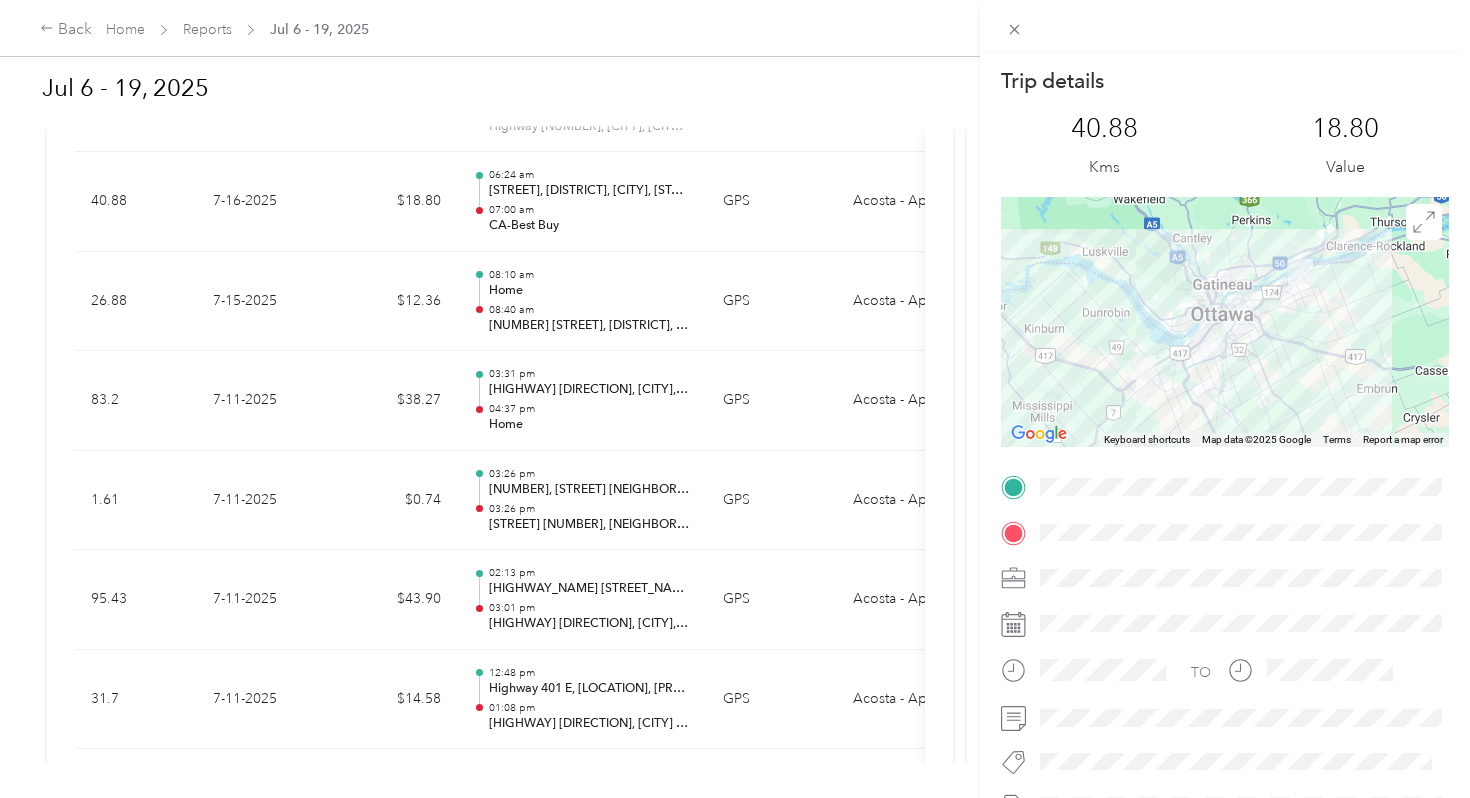 click on "Trip details This trip cannot be edited because it is either under review, approved, or paid. Contact your Team Manager to edit it. 40.88 Kms 18.80 Value  ← Move left → Move right ↑ Move up ↓ Move down + Zoom in - Zoom out Home Jump left by 75% End Jump right by 75% Page Up Jump up by 75% Page Down Jump down by 75% Keyboard shortcuts Map Data Map data ©2025 Google Map data ©2025 Google 10 km  Click to toggle between metric and imperial units Terms Report a map error TO" at bounding box center (735, 399) 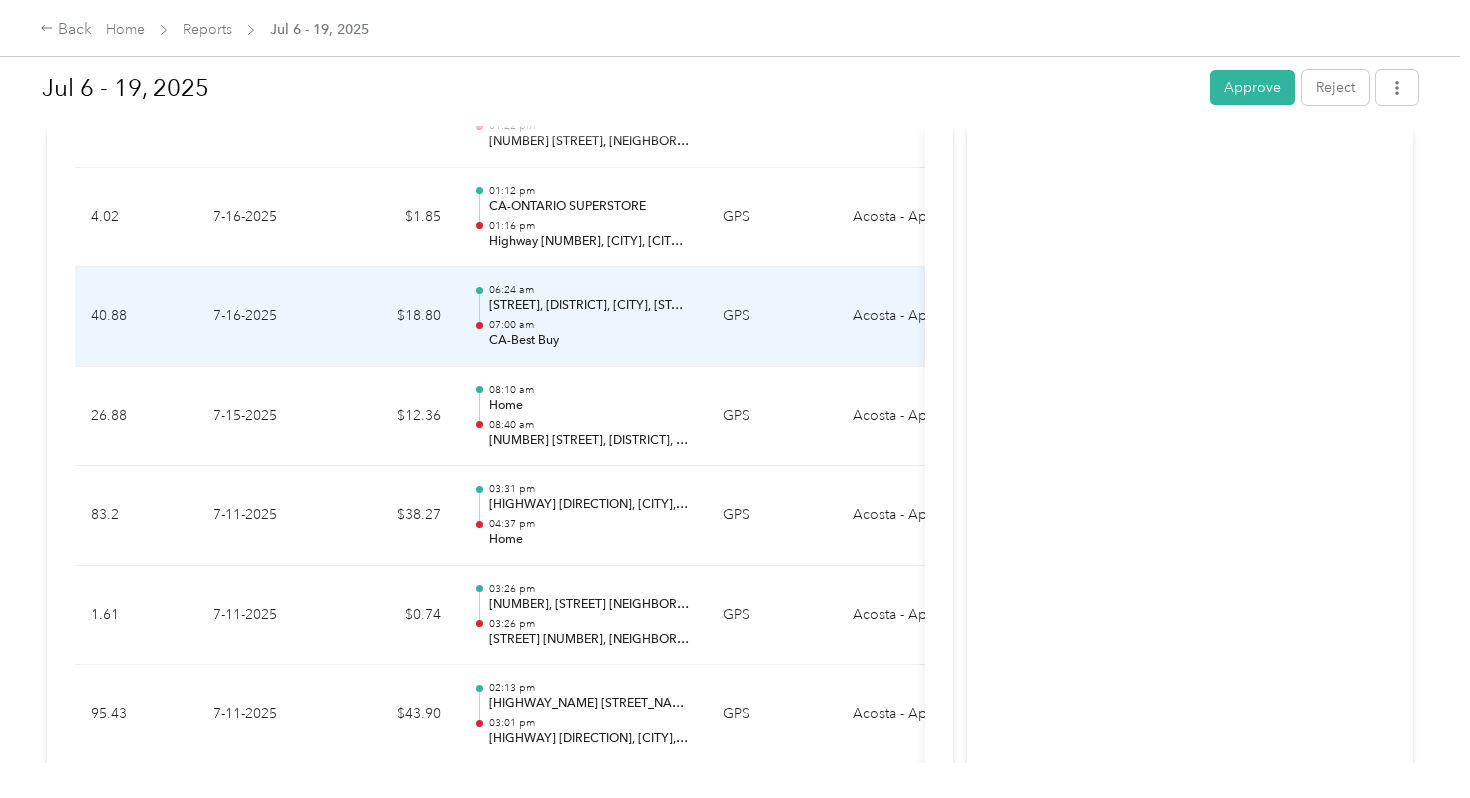 scroll, scrollTop: 1136, scrollLeft: 0, axis: vertical 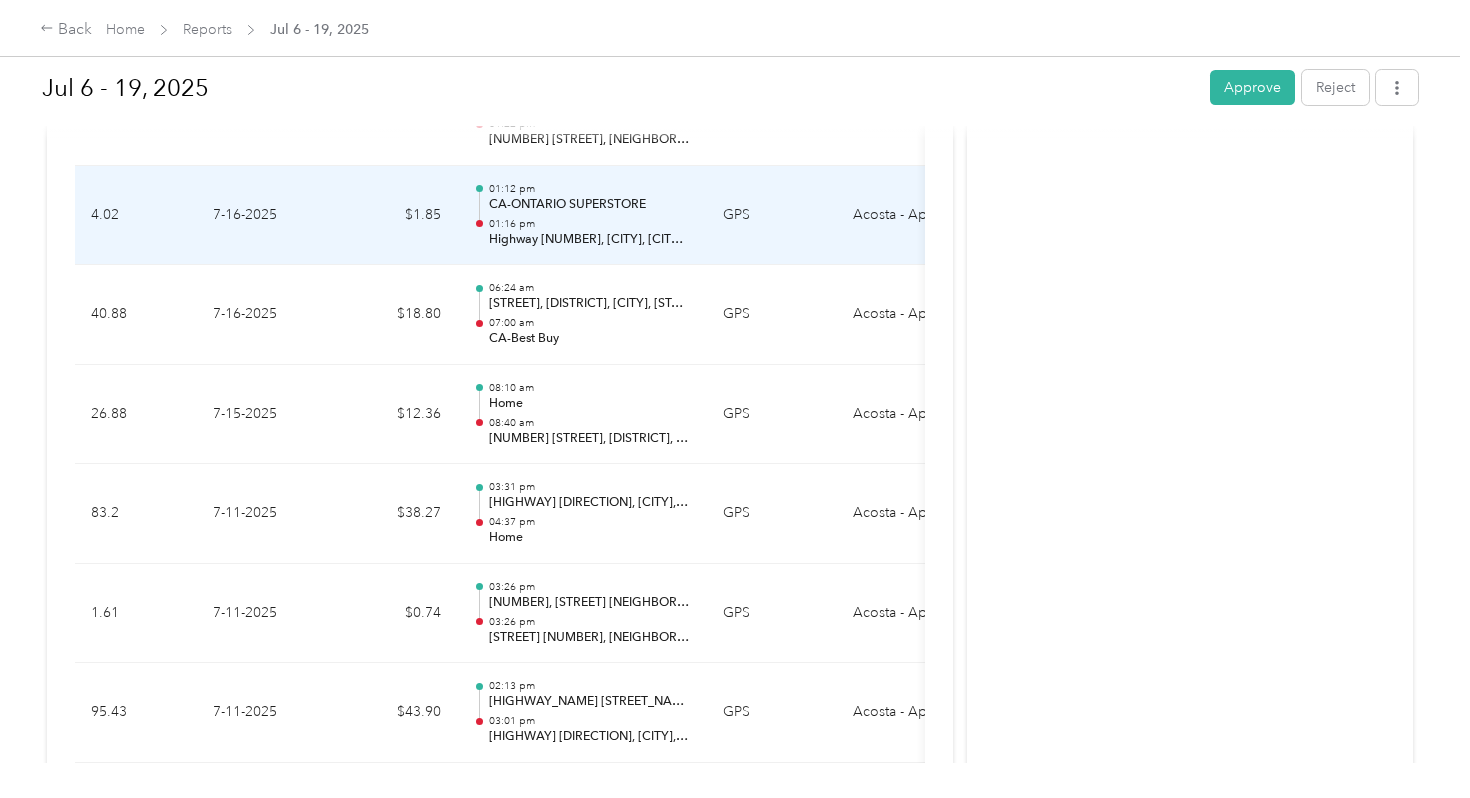 click on "01:16 pm" at bounding box center [590, 224] 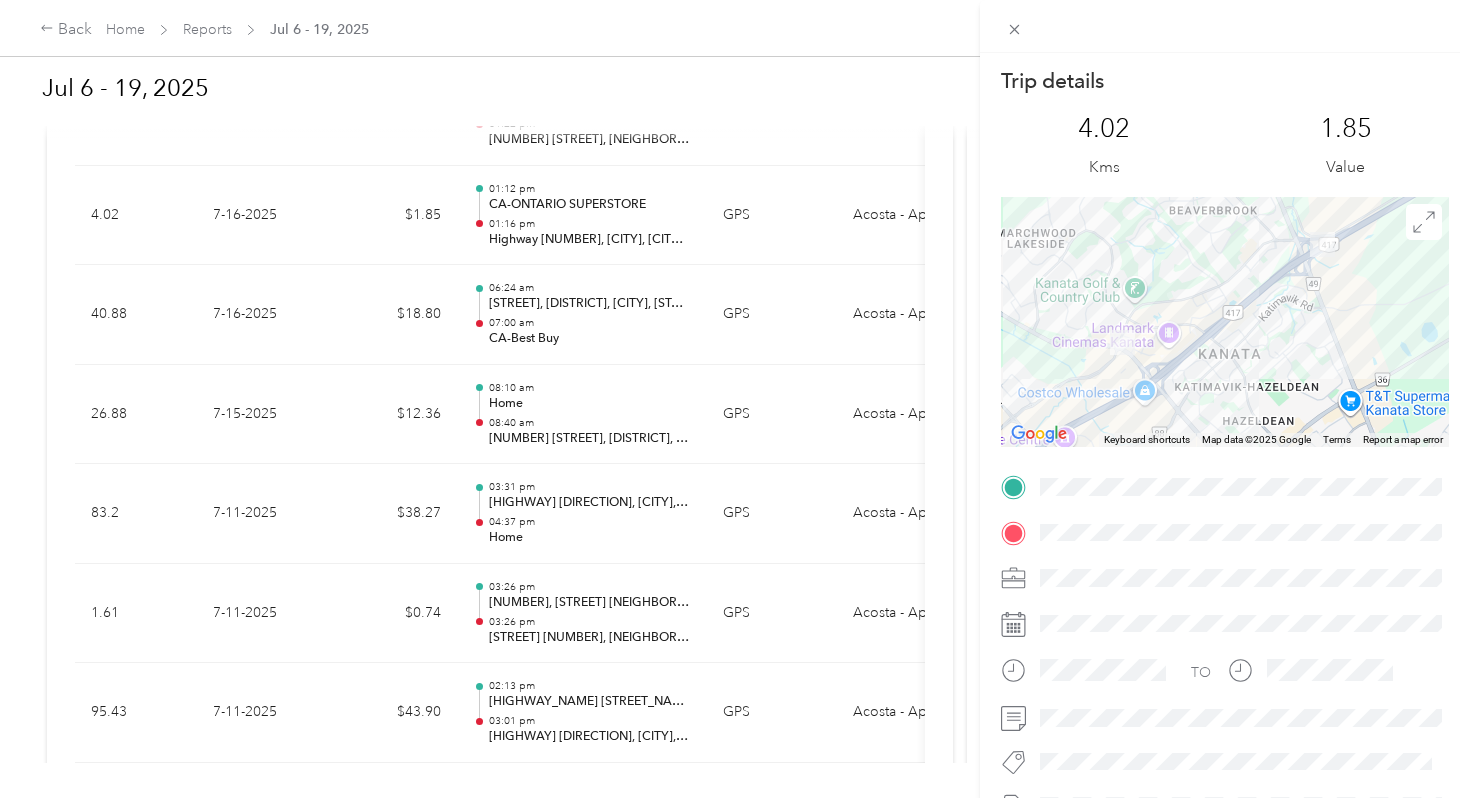click on "Trip details This trip cannot be edited because it is either under review, approved, or paid. Contact your Team Manager to edit it. 4.02 Kms 1.85 Value  ← Move left → Move right ↑ Move up ↓ Move down + Zoom in - Zoom out Home Jump left by 75% End Jump right by 75% Page Up Jump up by 75% Page Down Jump down by 75% Keyboard shortcuts Map Data Map data ©2025 Google Map data ©2025 Google 1 km  Click to toggle between metric and imperial units Terms Report a map error TO" at bounding box center [735, 399] 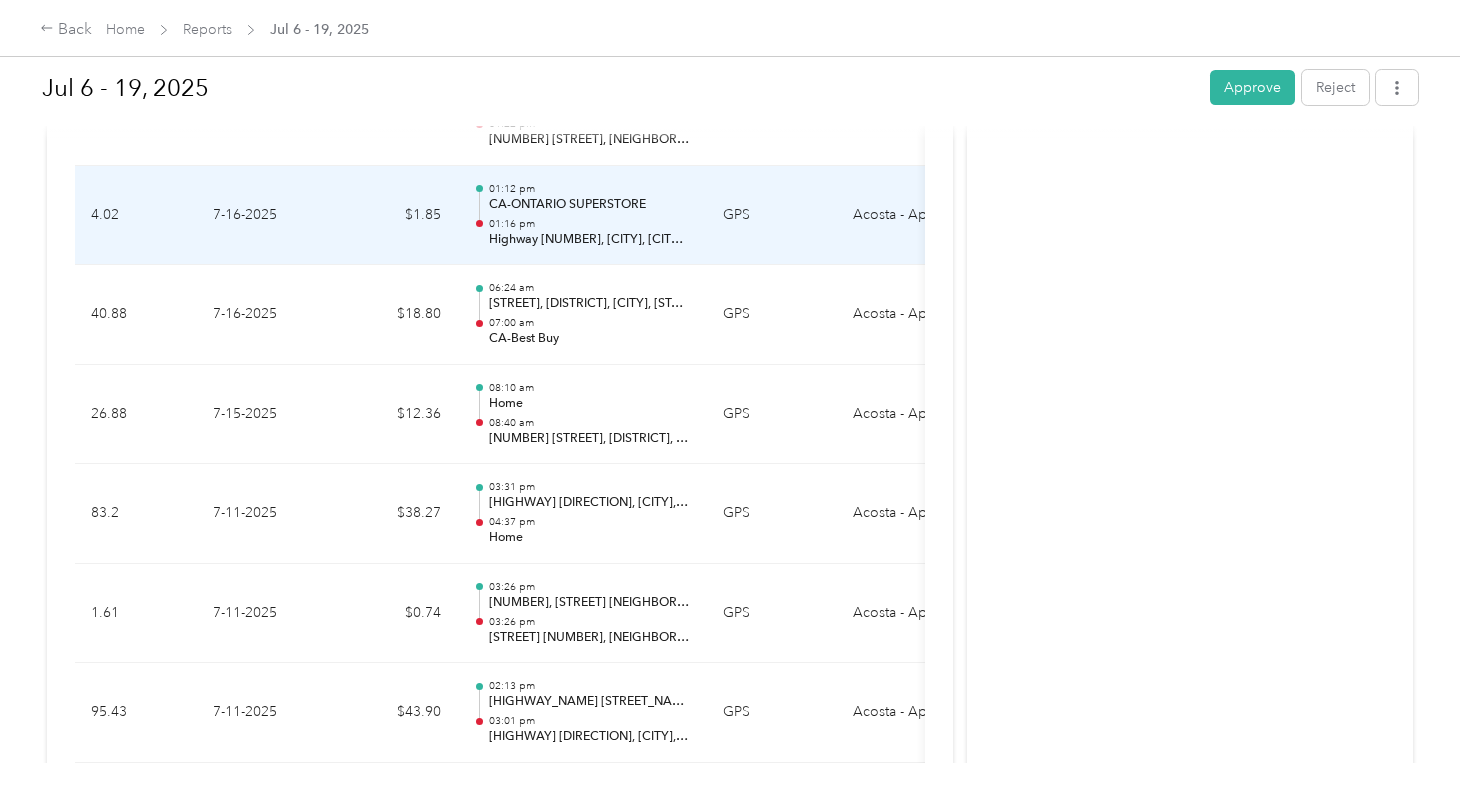 click on "01:16 pm" at bounding box center [590, 224] 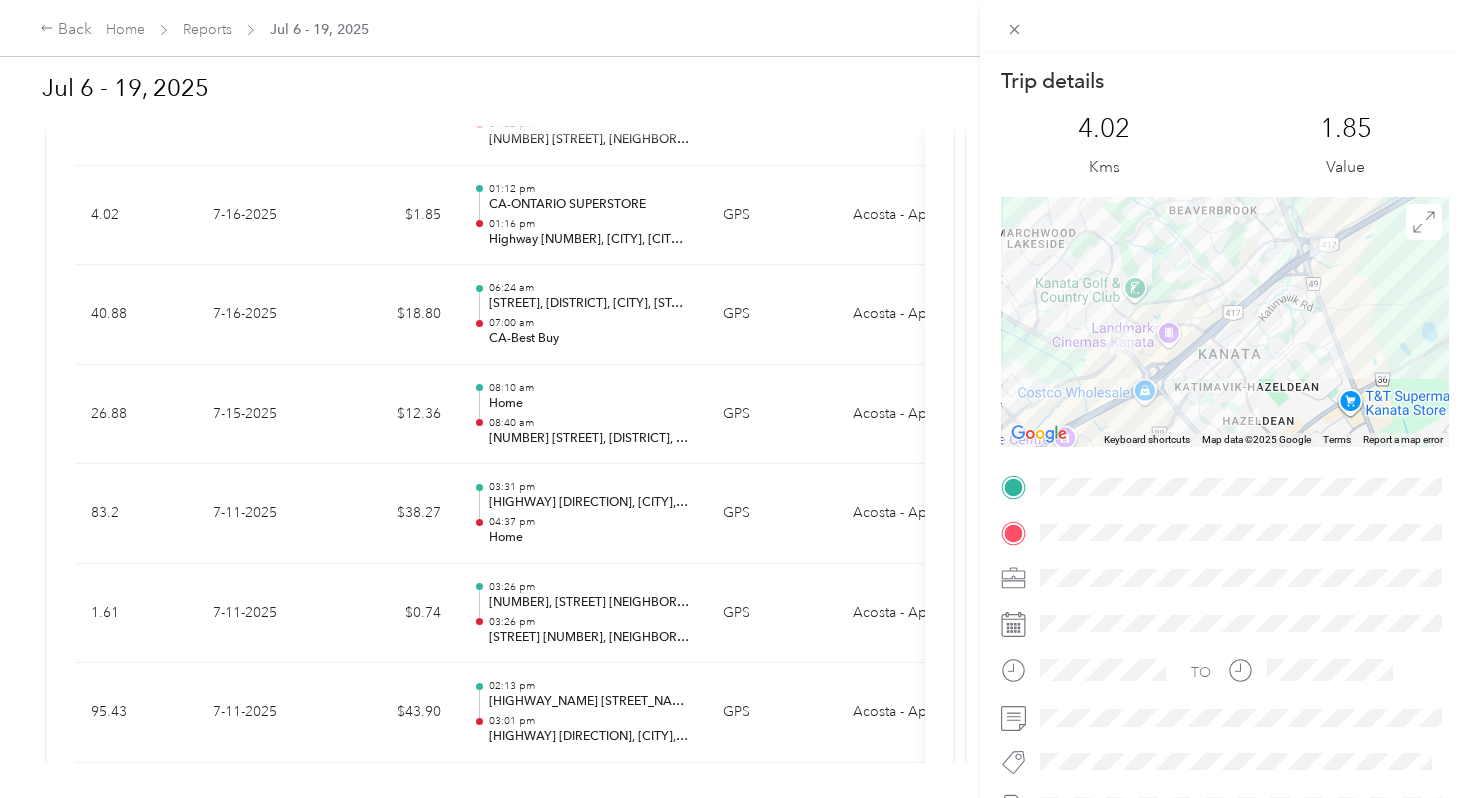 click on "Trip details This trip cannot be edited because it is either under review, approved, or paid. Contact your Team Manager to edit it. 4.02 Kms 1.85 Value  ← Move left → Move right ↑ Move up ↓ Move down + Zoom in - Zoom out Home Jump left by 75% End Jump right by 75% Page Up Jump up by 75% Page Down Jump down by 75% Keyboard shortcuts Map Data Map data ©2025 Google Map data ©2025 Google 1 km  Click to toggle between metric and imperial units Terms Report a map error TO" at bounding box center (735, 399) 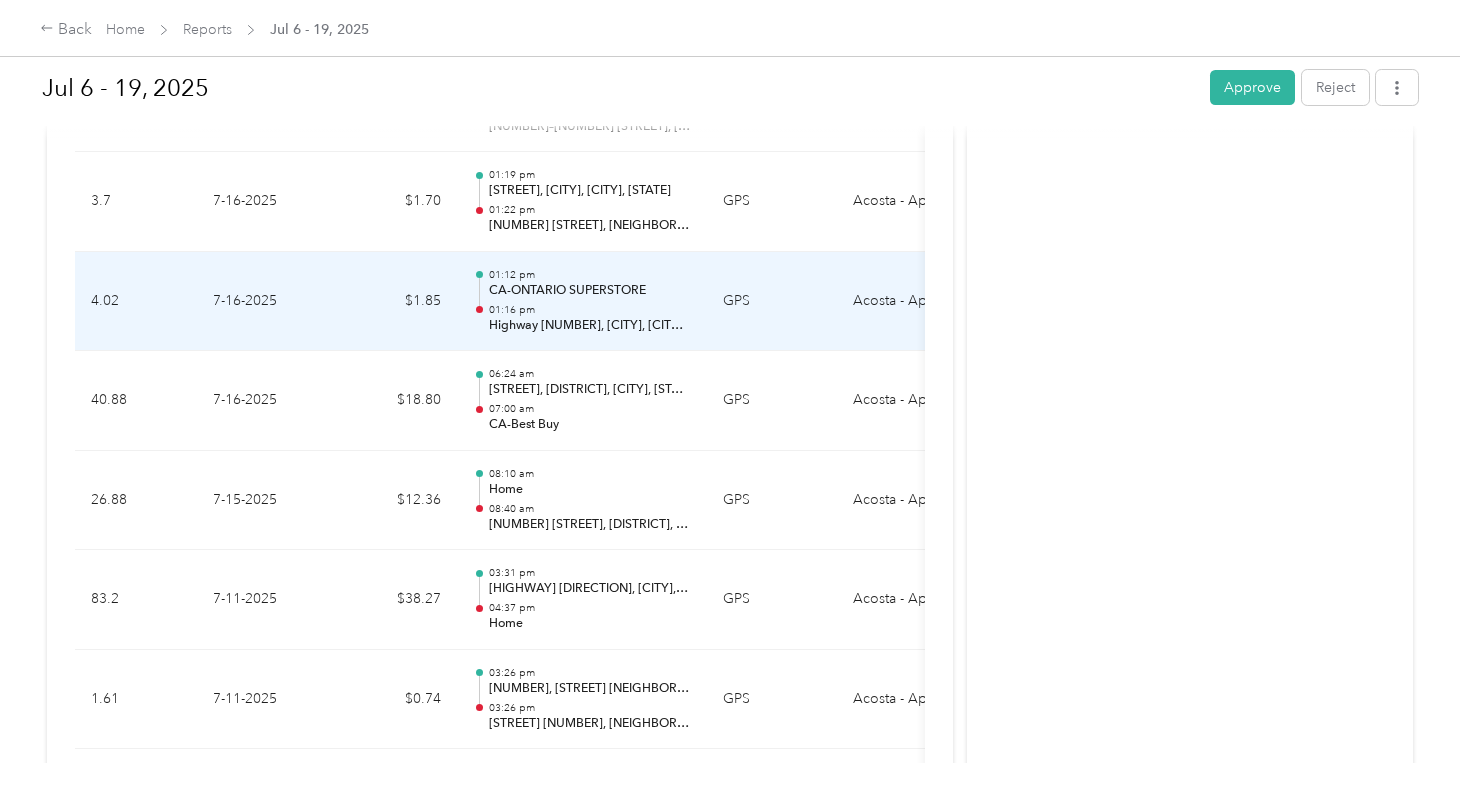 scroll, scrollTop: 1010, scrollLeft: 0, axis: vertical 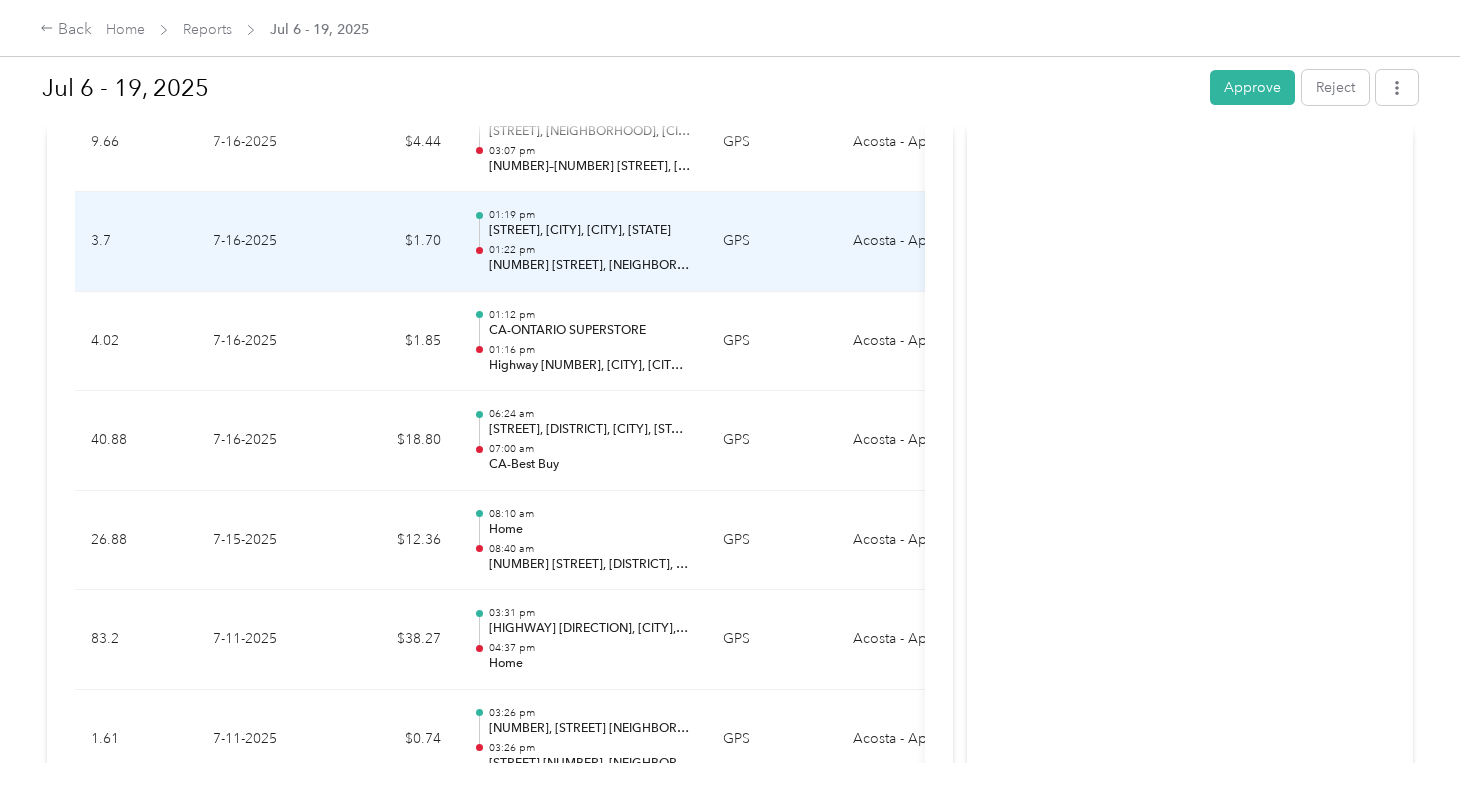 click on "01:22 pm" at bounding box center (590, 250) 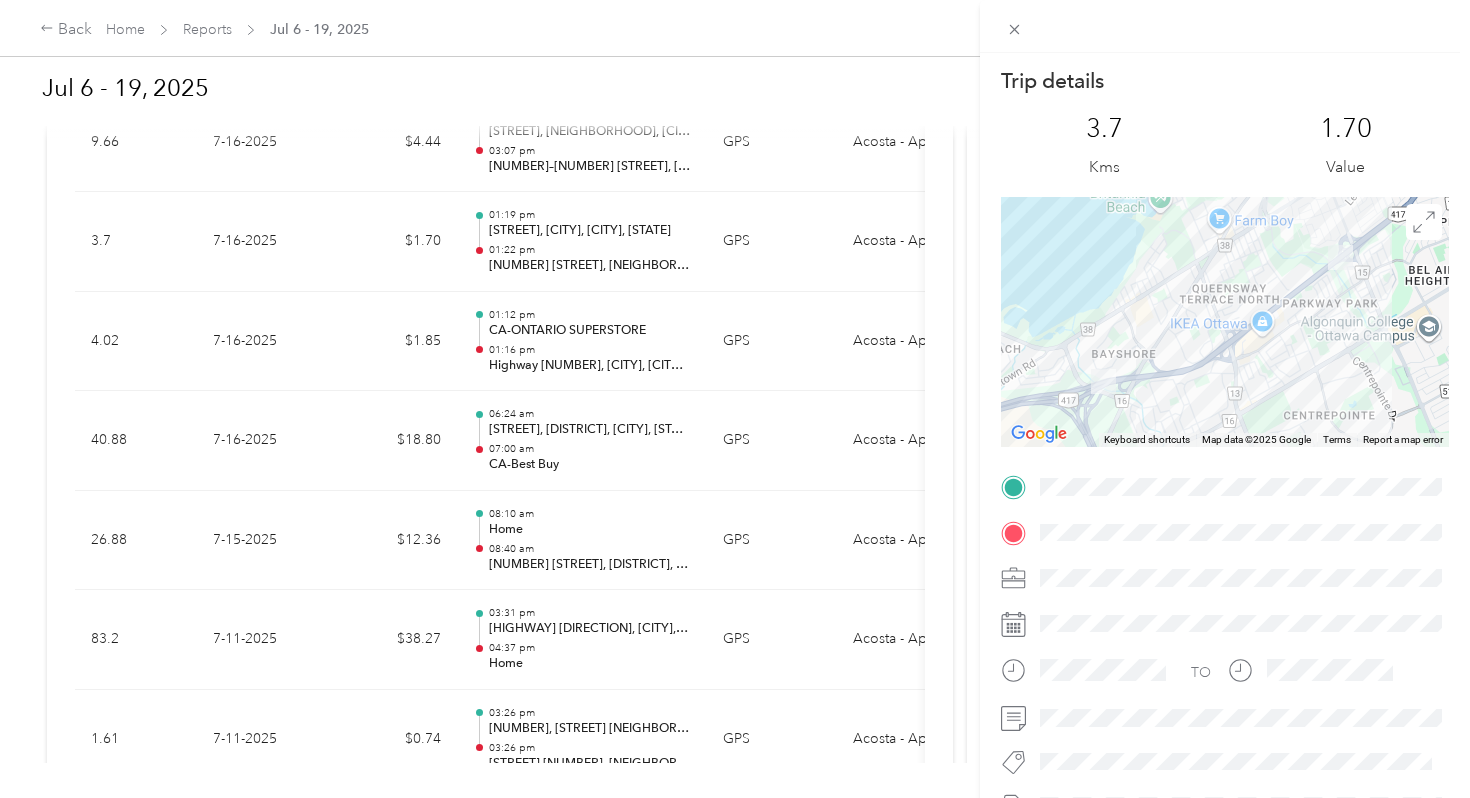 click on "Trip details This trip cannot be edited because it is either under review, approved, or paid. Contact your Team Manager to edit it. 3.7 Kms 1.70 Value  ← Move left → Move right ↑ Move up ↓ Move down + Zoom in - Zoom out Home Jump left by 75% End Jump right by 75% Page Up Jump up by 75% Page Down Jump down by 75% Keyboard shortcuts Map Data Map data ©2025 Google Map data ©2025 Google 1 km  Click to toggle between metric and imperial units Terms Report a map error TO" at bounding box center [735, 399] 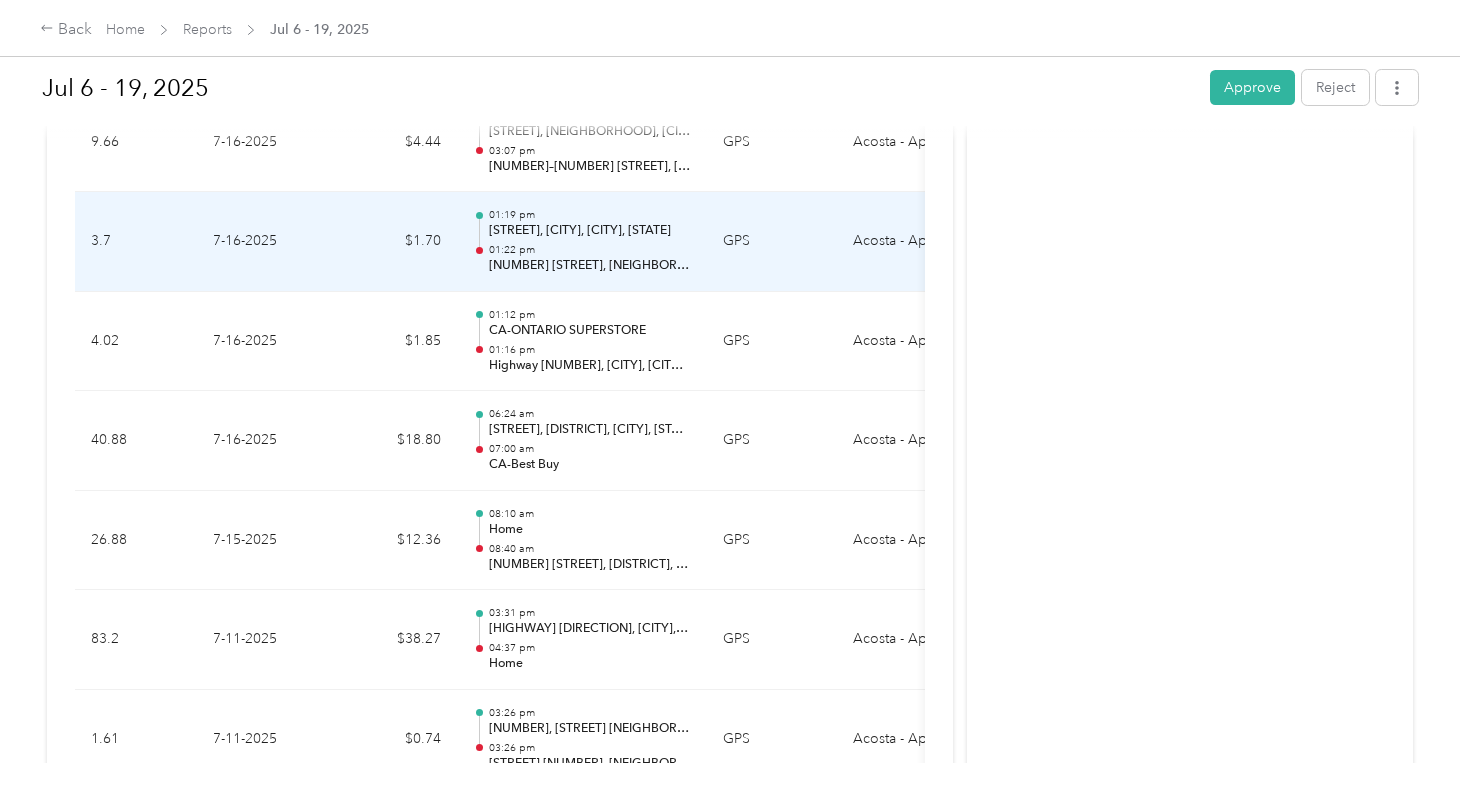 click on "01:22 pm" at bounding box center [590, 250] 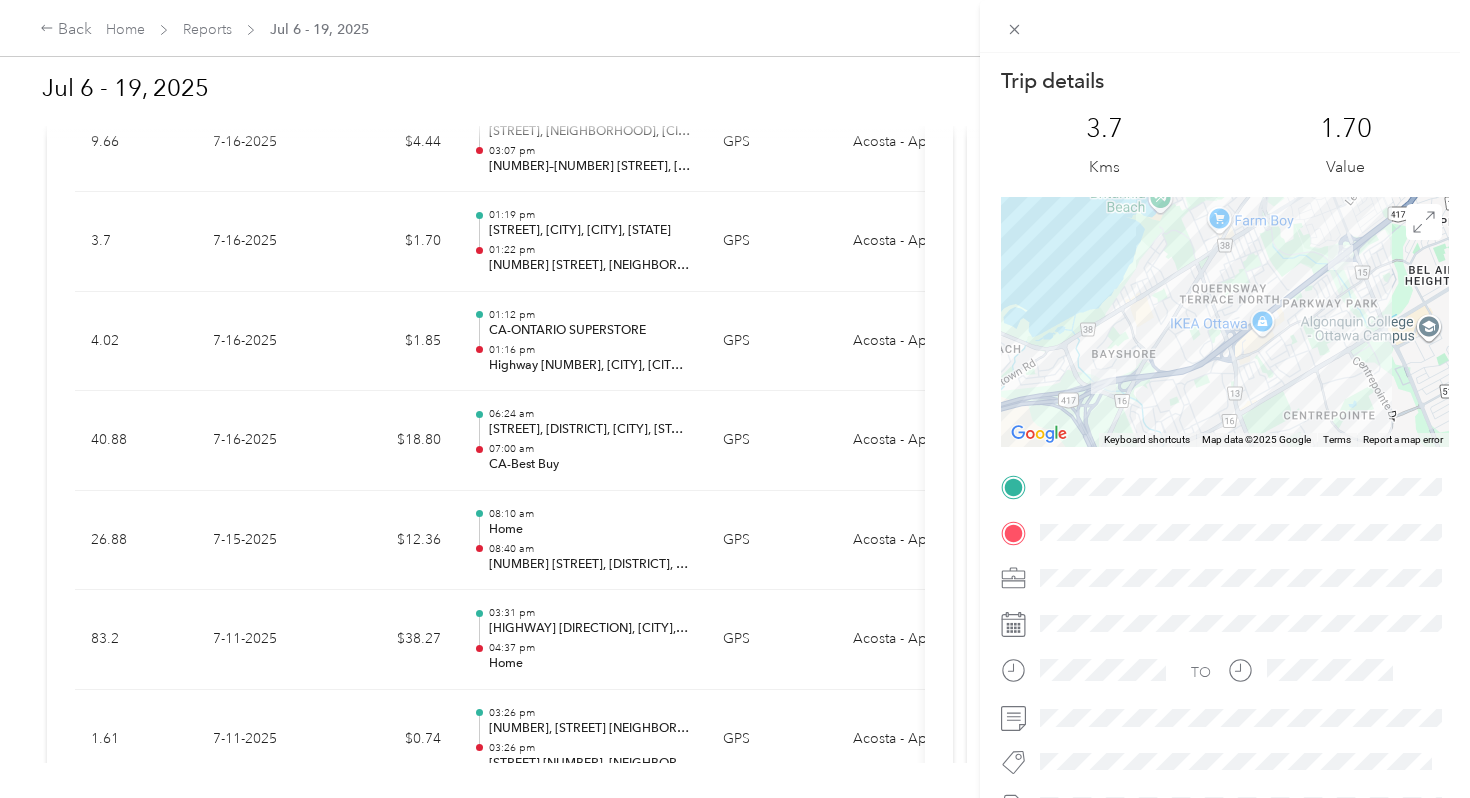 click on "Trip details This trip cannot be edited because it is either under review, approved, or paid. Contact your Team Manager to edit it. 3.7 Kms 1.70 Value  ← Move left → Move right ↑ Move up ↓ Move down + Zoom in - Zoom out Home Jump left by 75% End Jump right by 75% Page Up Jump up by 75% Page Down Jump down by 75% Keyboard shortcuts Map Data Map data ©2025 Google Map data ©2025 Google 1 km  Click to toggle between metric and imperial units Terms Report a map error TO" at bounding box center [735, 399] 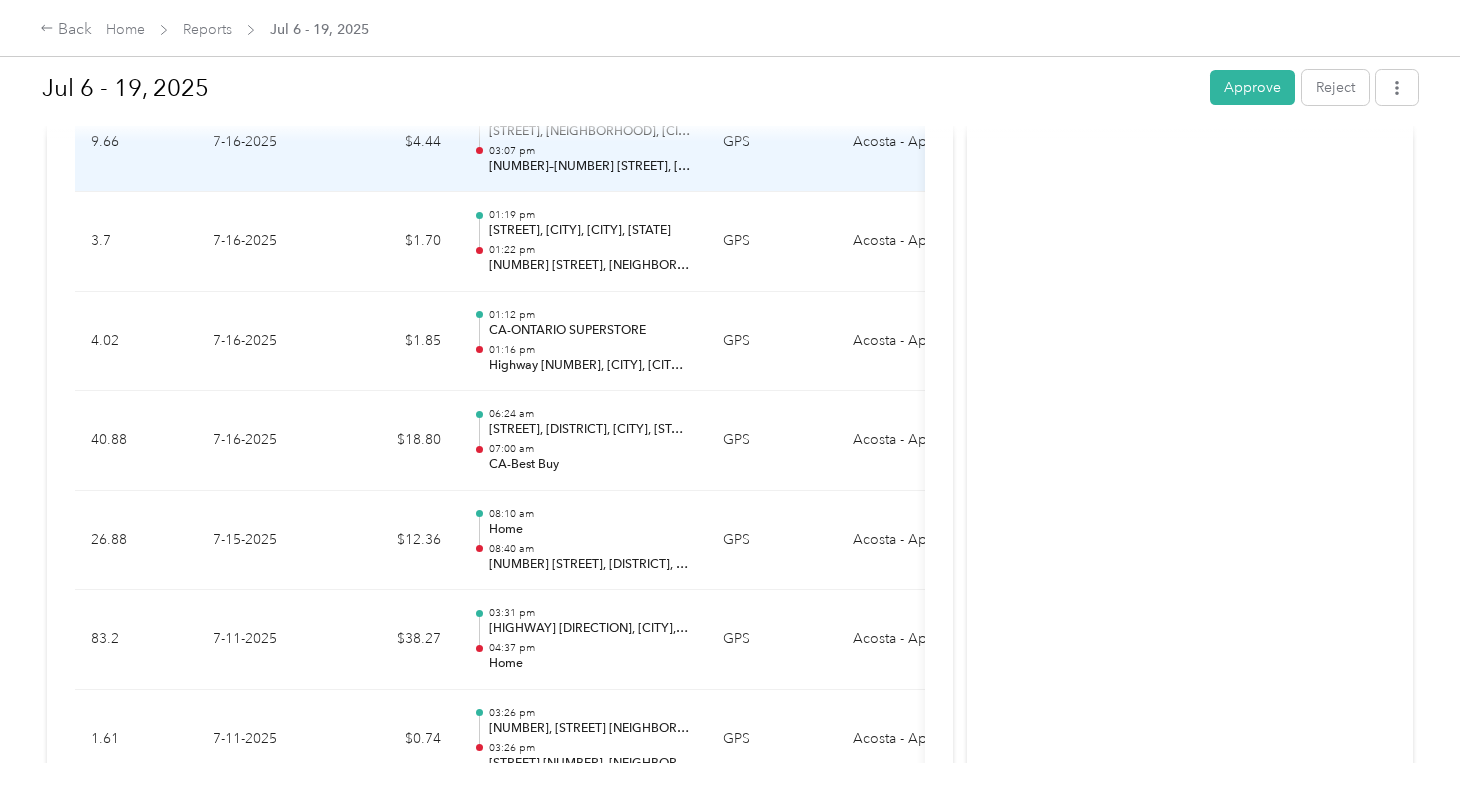 click on "[NUMBER]–[NUMBER] [STREET], [CITY], [CITY], [PROVINCE]" at bounding box center (590, 167) 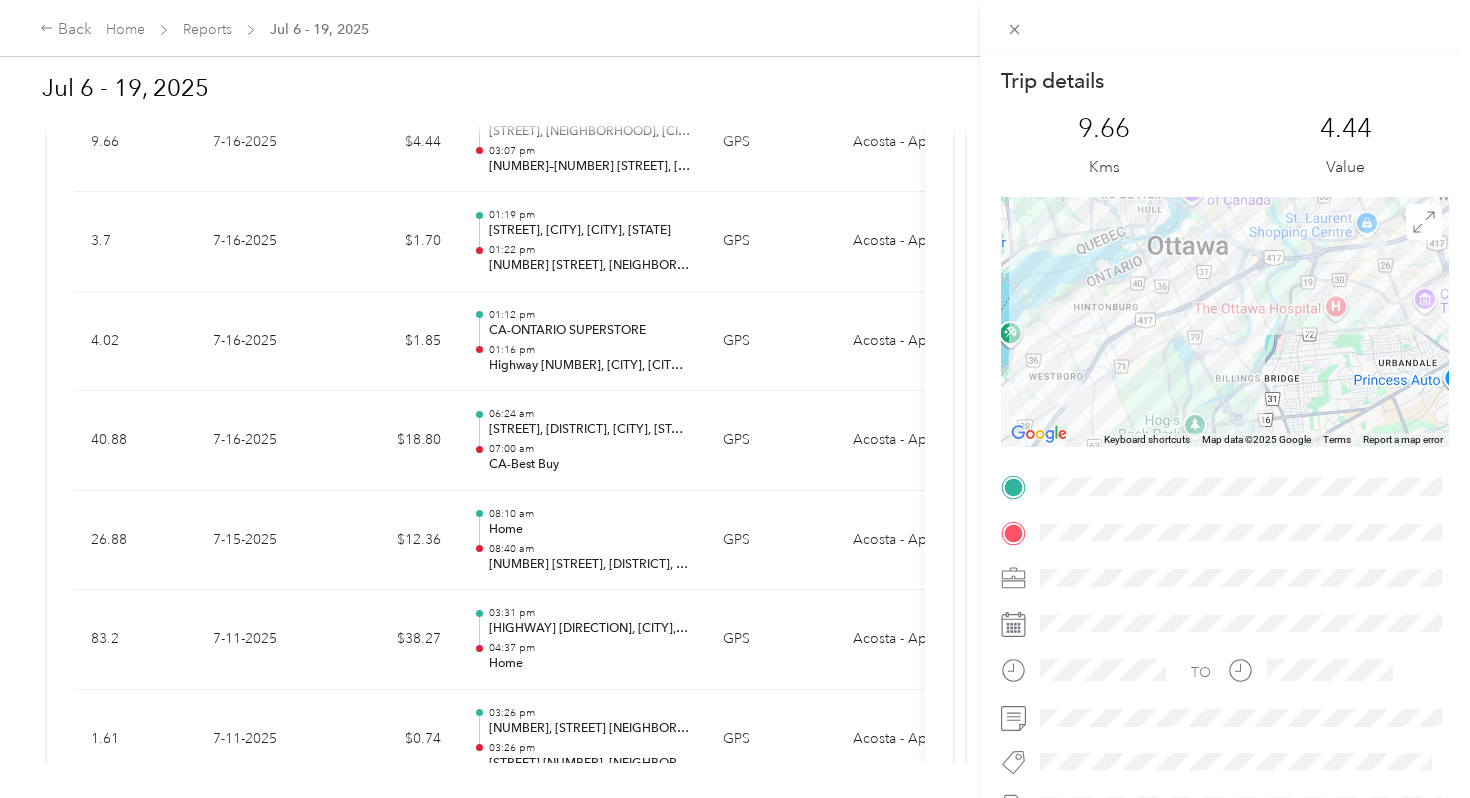 click on "Trip details This trip cannot be edited because it is either under review, approved, or paid. Contact your Team Manager to edit it. [NUMBER] Kms [NUMBER] Value  ← Move left → Move right ↑ Move up ↓ Move down + Zoom in - Zoom out Home Jump left by 75% End Jump right by 75% Page Up Jump up by 75% Page Down Jump down by 75% Keyboard shortcuts Map Data Map data ©2025 Google Map data ©2025 Google 2 km  Click to toggle between metric and imperial units Terms Report a map error TO" at bounding box center [735, 399] 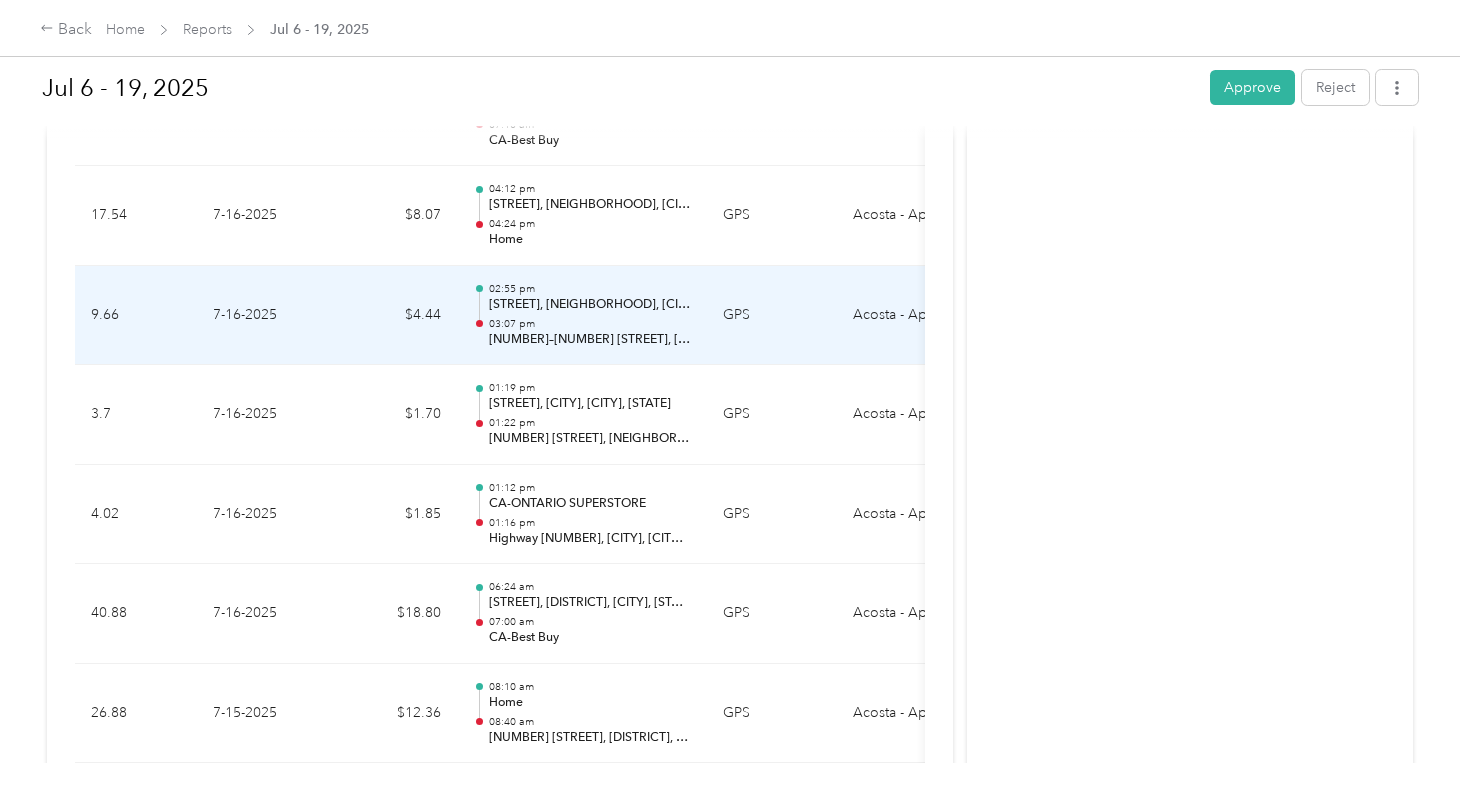 scroll, scrollTop: 836, scrollLeft: 0, axis: vertical 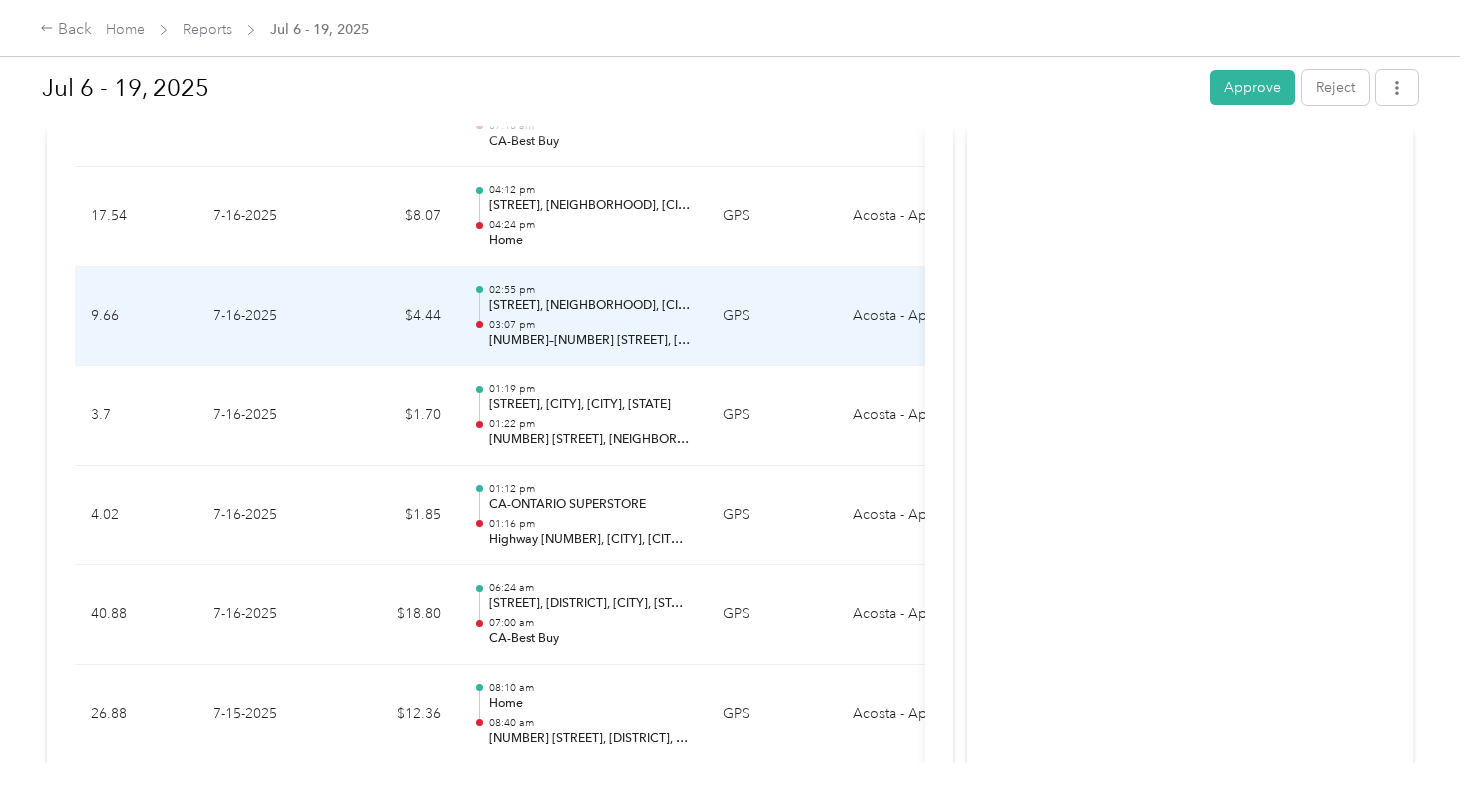 click on "02:55 pm [STREET], [NEIGHBORHOOD], [CITY], [PROVINCE] 03:07 pm [NUMBER]–[NUMBER] [STREET], [NEIGHBORHOOD], [CITY], [PROVINCE]" at bounding box center (582, 317) 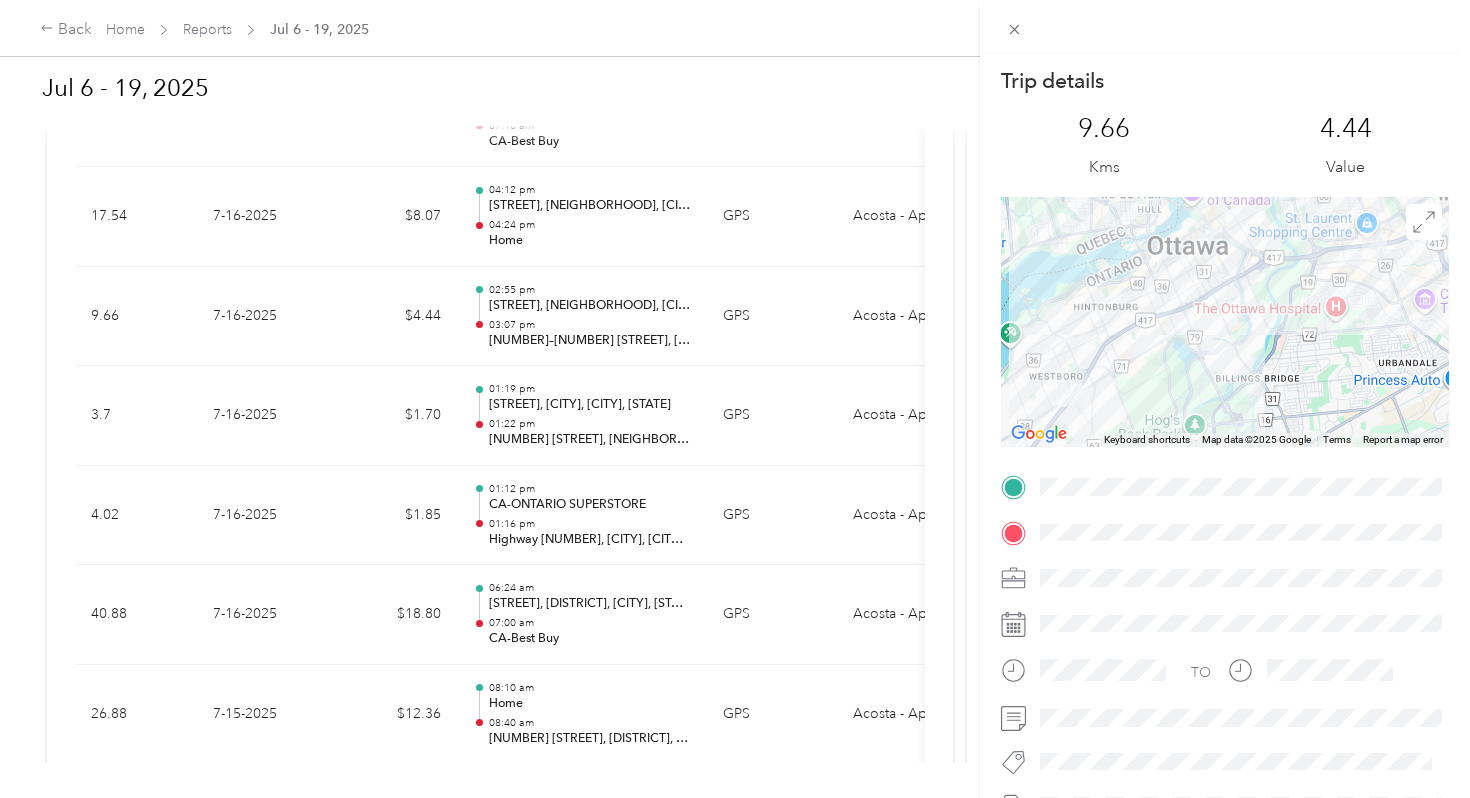 click on "Trip details This trip cannot be edited because it is either under review, approved, or paid. Contact your Team Manager to edit it. [NUMBER] Kms [NUMBER] Value  ← Move left → Move right ↑ Move up ↓ Move down + Zoom in - Zoom out Home Jump left by 75% End Jump right by 75% Page Up Jump up by 75% Page Down Jump down by 75% Keyboard shortcuts Map Data Map data ©2025 Google Map data ©2025 Google 2 km  Click to toggle between metric and imperial units Terms Report a map error TO" at bounding box center (735, 399) 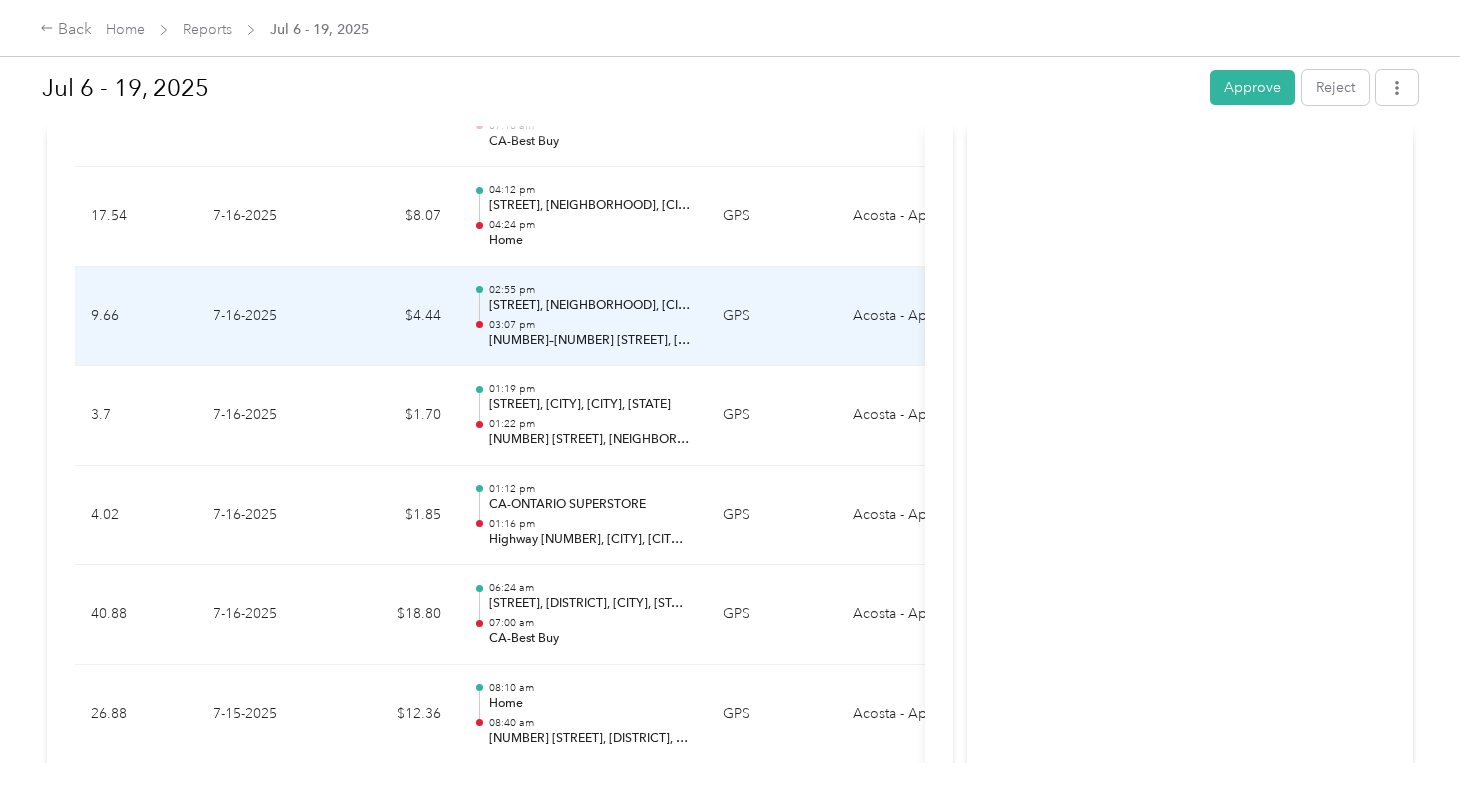 click on "02:55 pm [STREET], [NEIGHBORHOOD], [CITY], [PROVINCE] 03:07 pm [NUMBER]–[NUMBER] [STREET], [NEIGHBORHOOD], [CITY], [PROVINCE]" at bounding box center (582, 317) 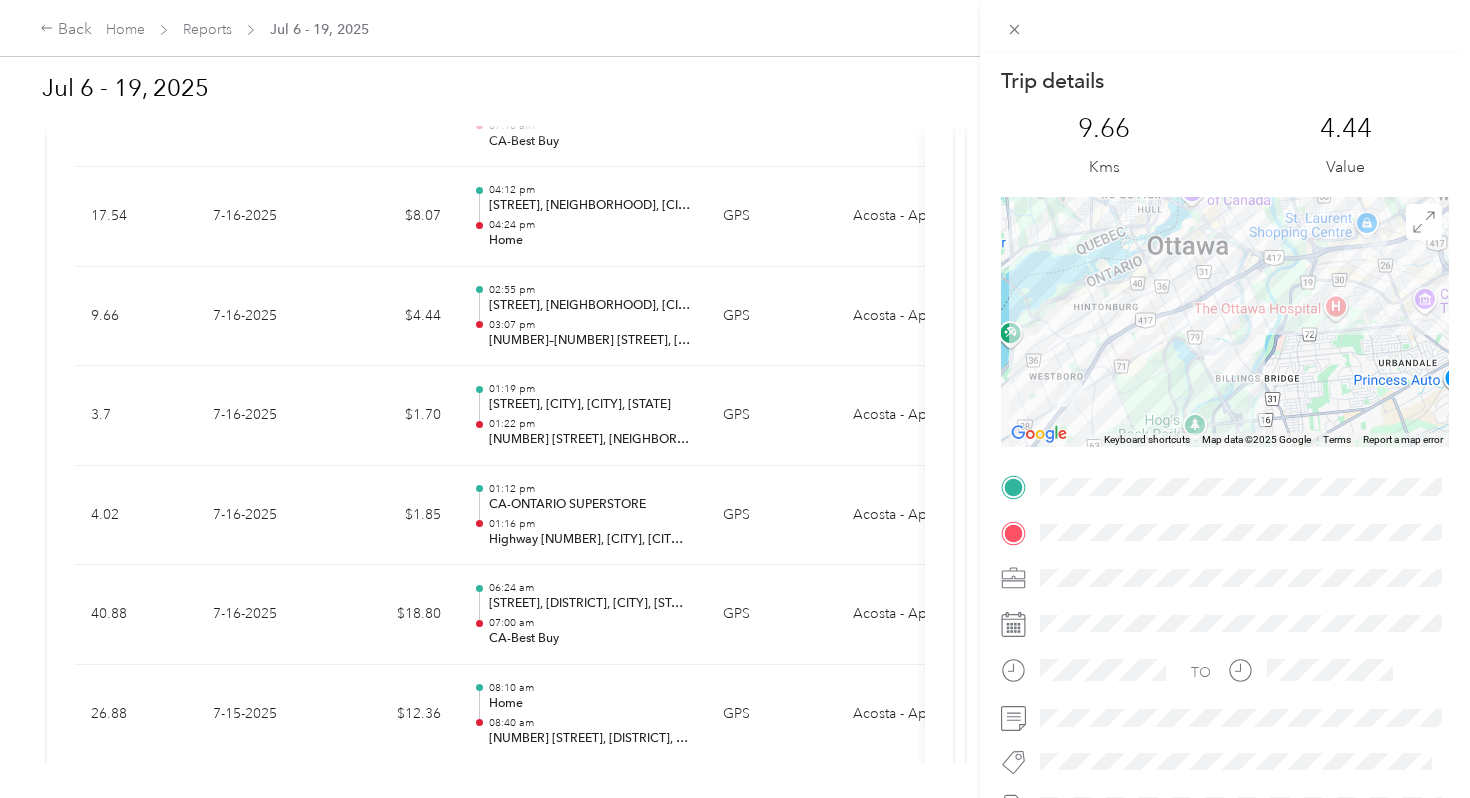 click on "Trip details This trip cannot be edited because it is either under review, approved, or paid. Contact your Team Manager to edit it. [NUMBER] Kms [NUMBER] Value  ← Move left → Move right ↑ Move up ↓ Move down + Zoom in - Zoom out Home Jump left by 75% End Jump right by 75% Page Up Jump up by 75% Page Down Jump down by 75% Keyboard shortcuts Map Data Map data ©2025 Google Map data ©2025 Google 2 km  Click to toggle between metric and imperial units Terms Report a map error TO" at bounding box center [735, 399] 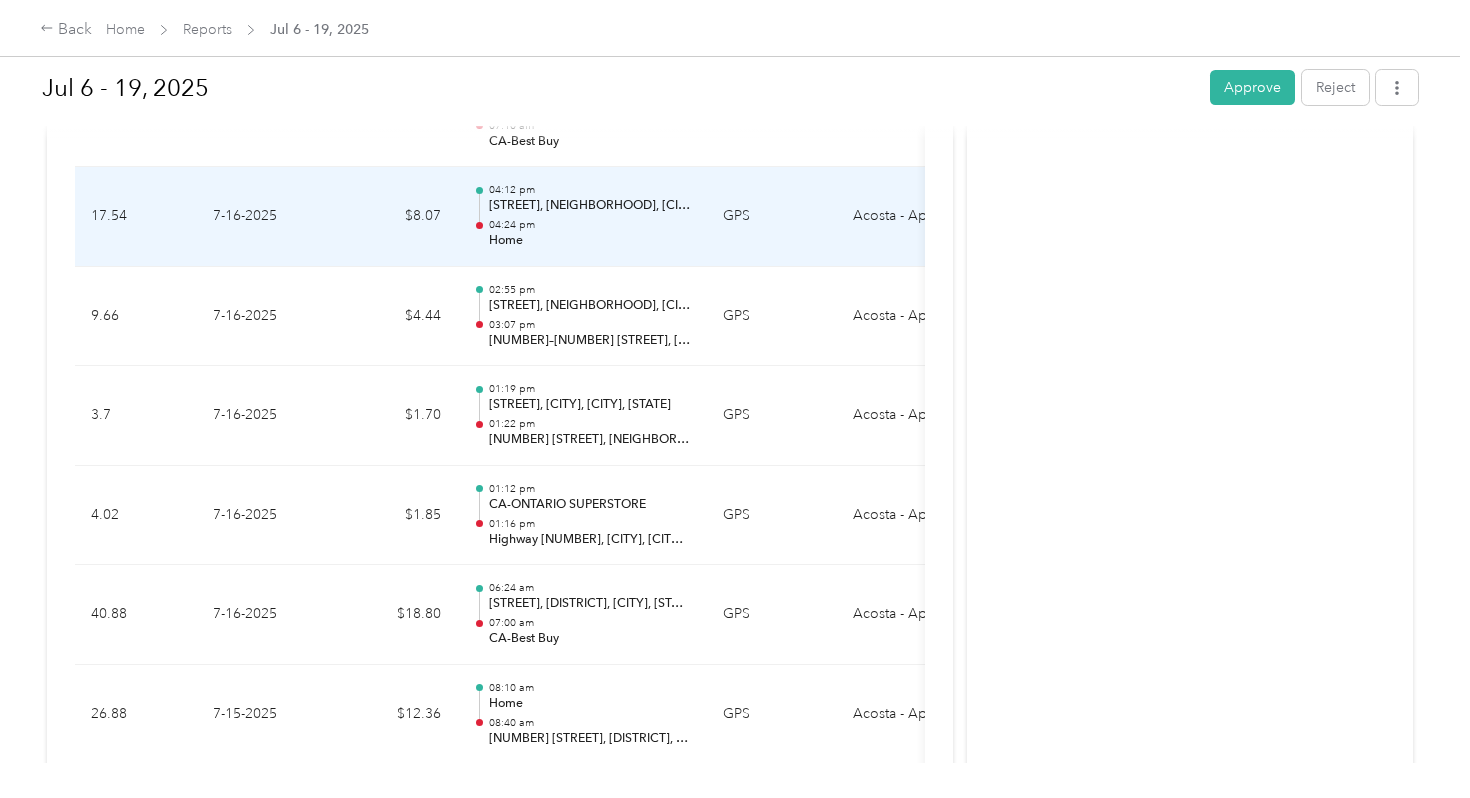 click on "[STREET], [NEIGHBORHOOD], [CITY], [PROVINCE]" at bounding box center (590, 206) 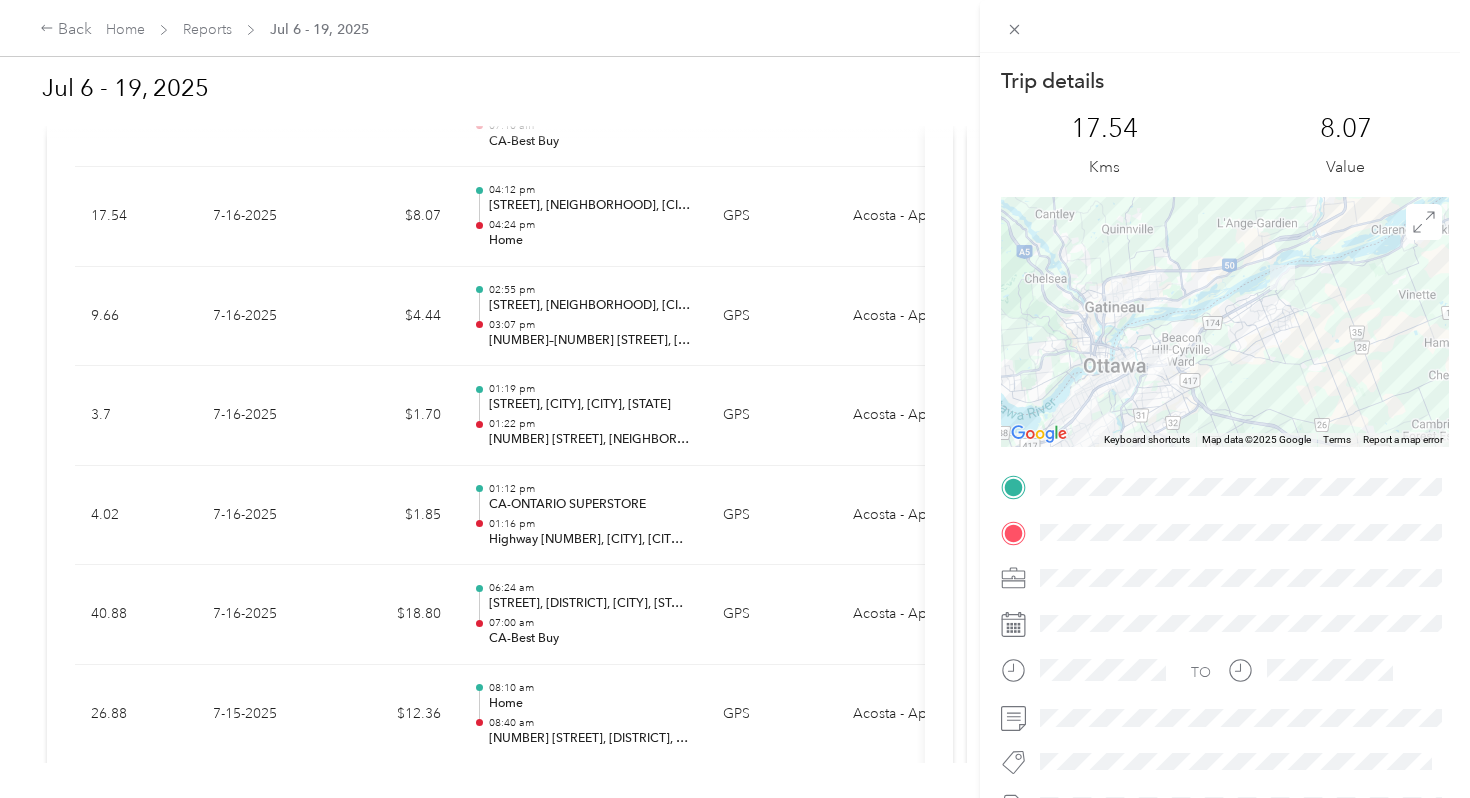 click on "Trip details This trip cannot be edited because it is either under review, approved, or paid. Contact your Team Manager to edit it. 17.54 Kms 8.07 Value  ← Move left → Move right ↑ Move up ↓ Move down + Zoom in - Zoom out Home Jump left by 75% End Jump right by 75% Page Up Jump up by 75% Page Down Jump down by 75% Keyboard shortcuts Map Data Map data ©2025 Google Map data ©2025 Google 5 km  Click to toggle between metric and imperial units Terms Report a map error TO" at bounding box center (735, 399) 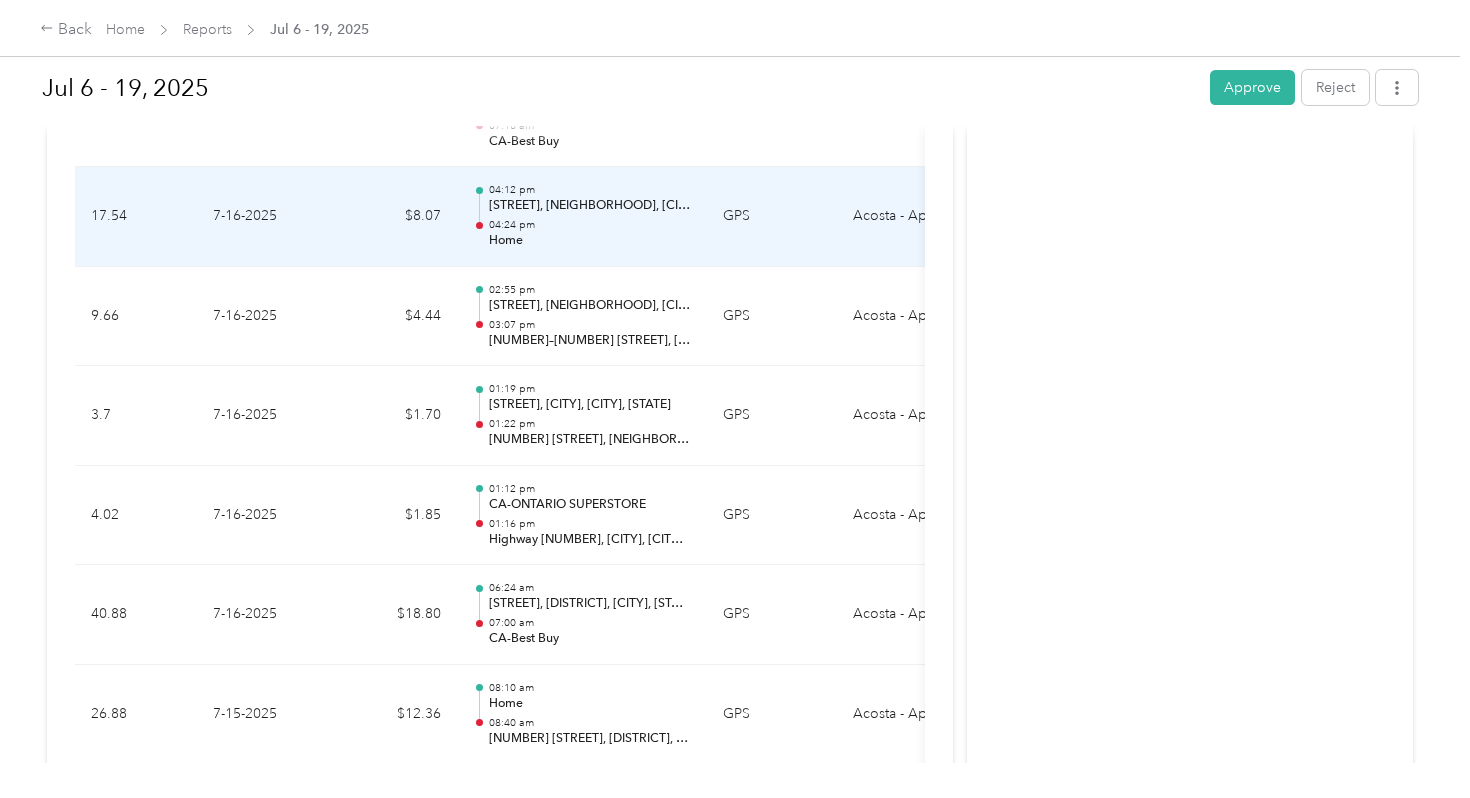 click on "[STREET], [NEIGHBORHOOD], [CITY], [PROVINCE]" at bounding box center (590, 206) 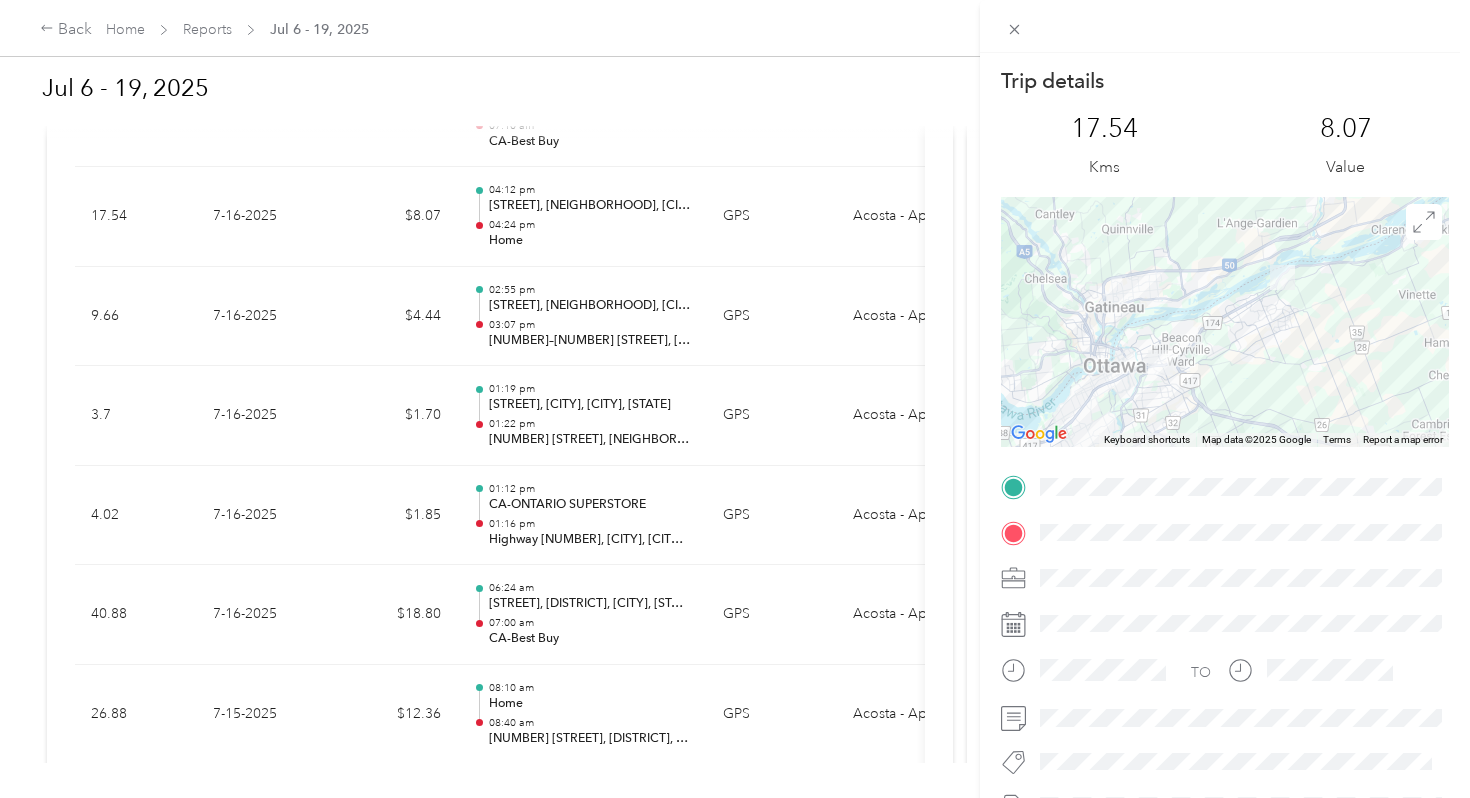 click on "Trip details This trip cannot be edited because it is either under review, approved, or paid. Contact your Team Manager to edit it. 17.54 Kms 8.07 Value  ← Move left → Move right ↑ Move up ↓ Move down + Zoom in - Zoom out Home Jump left by 75% End Jump right by 75% Page Up Jump up by 75% Page Down Jump down by 75% Keyboard shortcuts Map Data Map data ©2025 Google Map data ©2025 Google 5 km  Click to toggle between metric and imperial units Terms Report a map error TO" at bounding box center (735, 399) 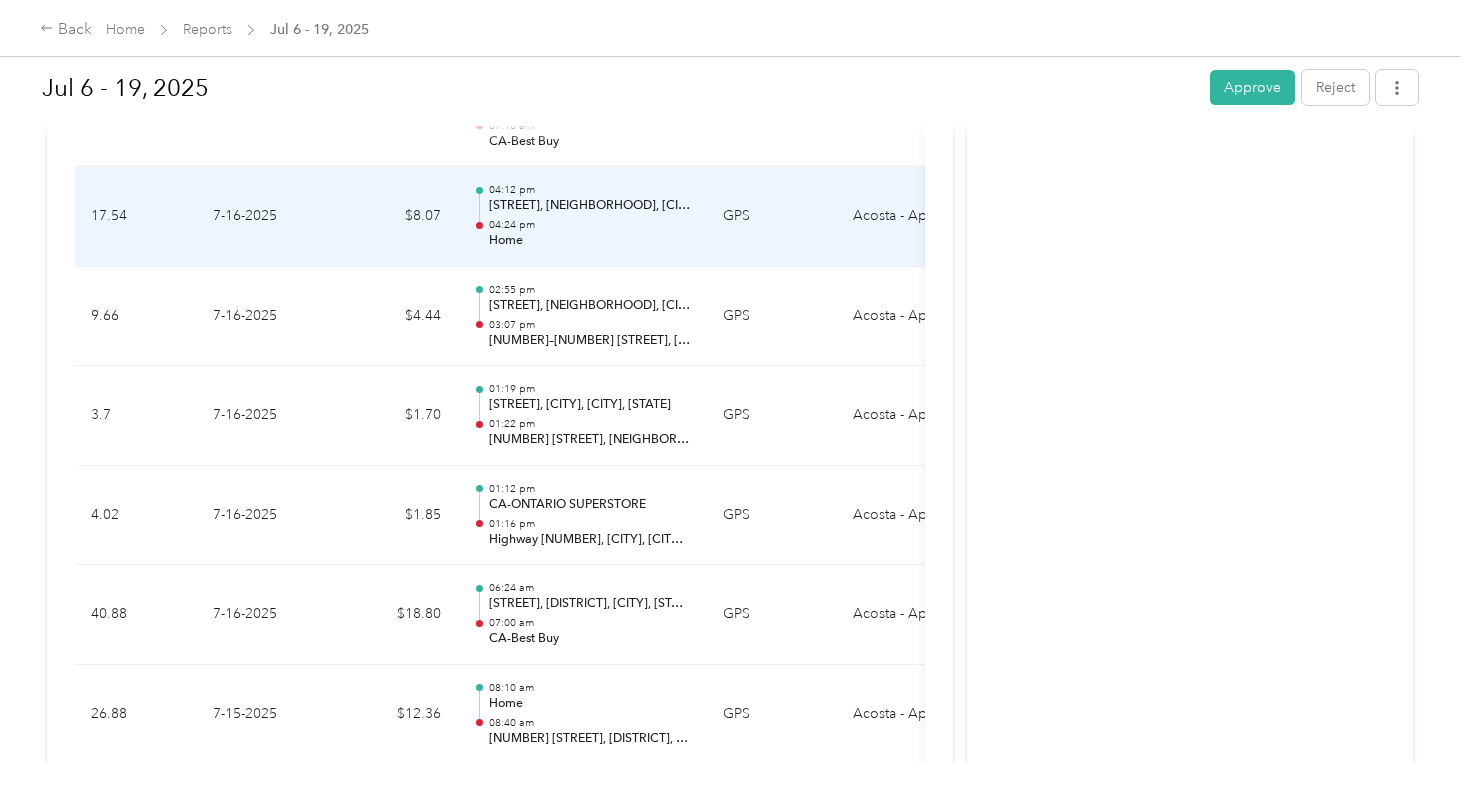 click on "[STREET], [NEIGHBORHOOD], [CITY], [PROVINCE]" at bounding box center [590, 206] 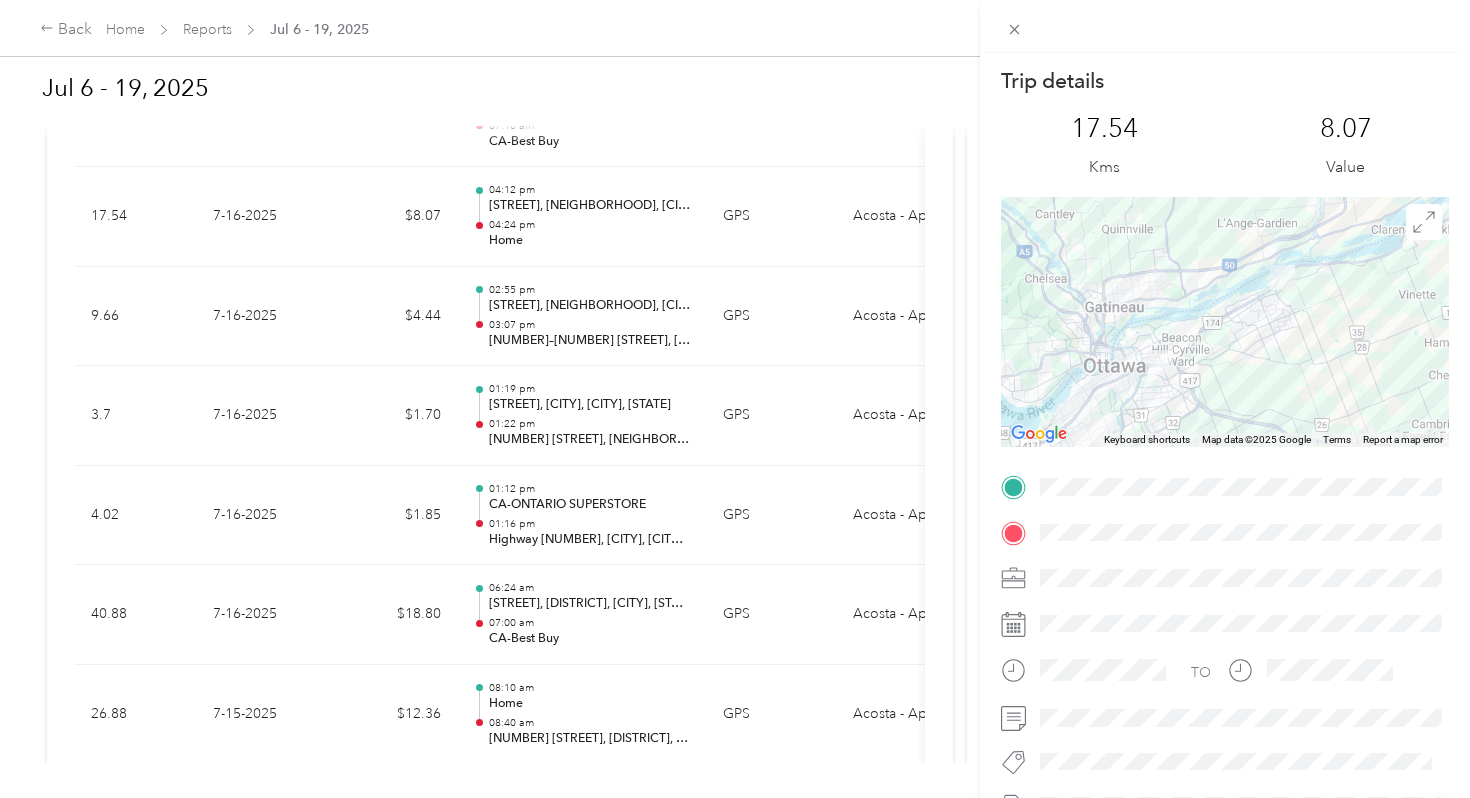 click on "Trip details This trip cannot be edited because it is either under review, approved, or paid. Contact your Team Manager to edit it. 17.54 Kms 8.07 Value  ← Move left → Move right ↑ Move up ↓ Move down + Zoom in - Zoom out Home Jump left by 75% End Jump right by 75% Page Up Jump up by 75% Page Down Jump down by 75% Keyboard shortcuts Map Data Map data ©2025 Google Map data ©2025 Google 5 km  Click to toggle between metric and imperial units Terms Report a map error TO" at bounding box center [735, 399] 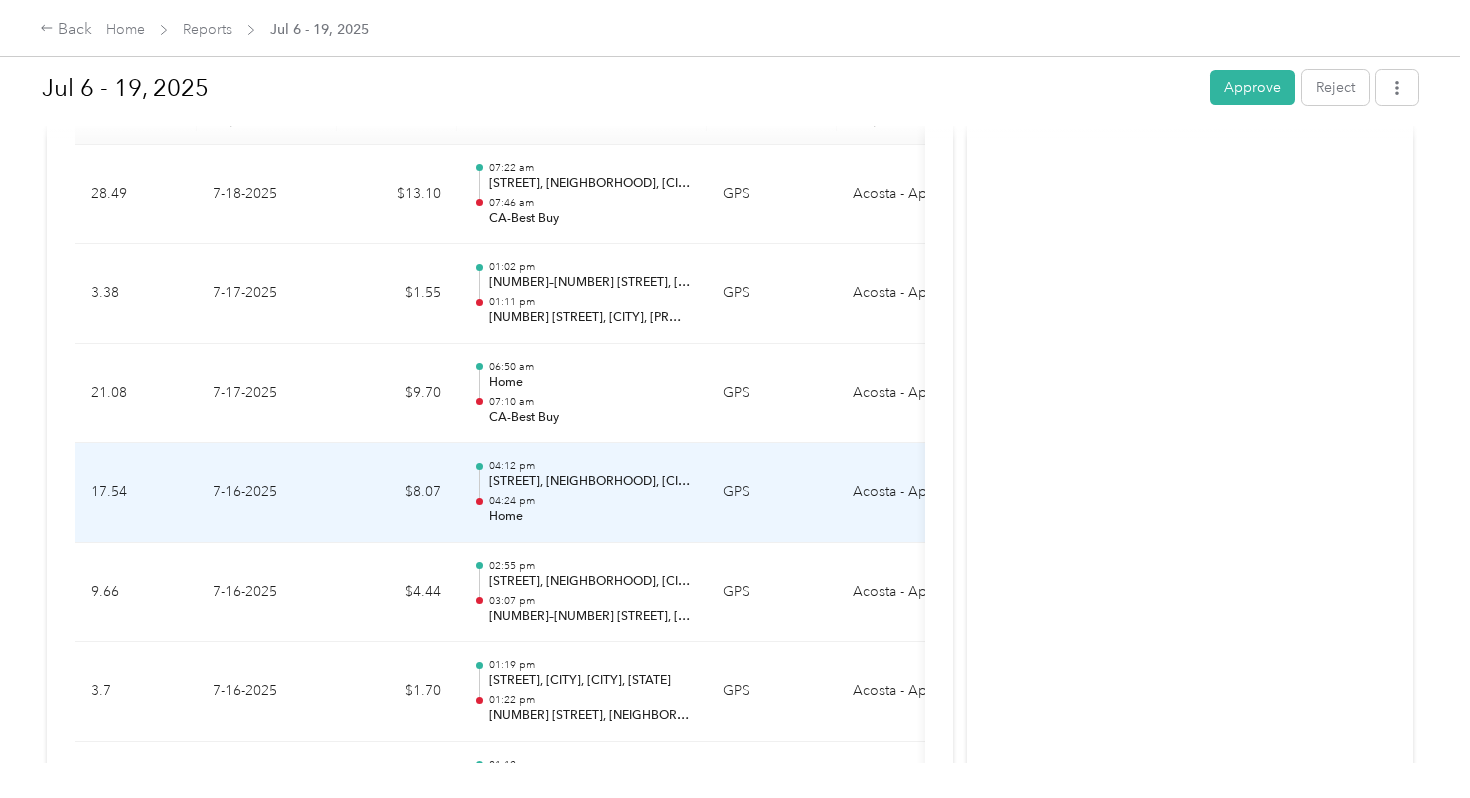 scroll, scrollTop: 527, scrollLeft: 0, axis: vertical 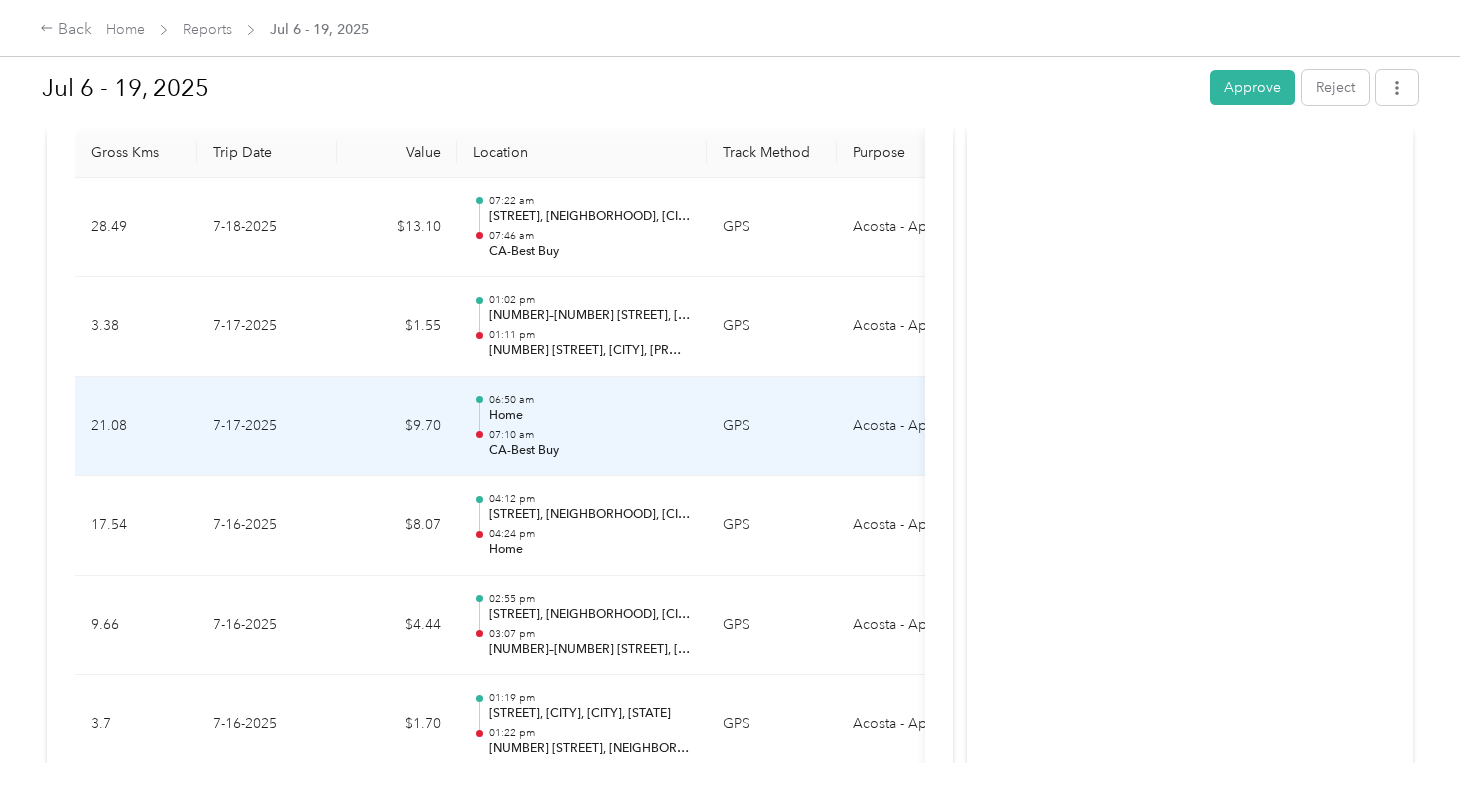 click on "06:50 am" at bounding box center (590, 400) 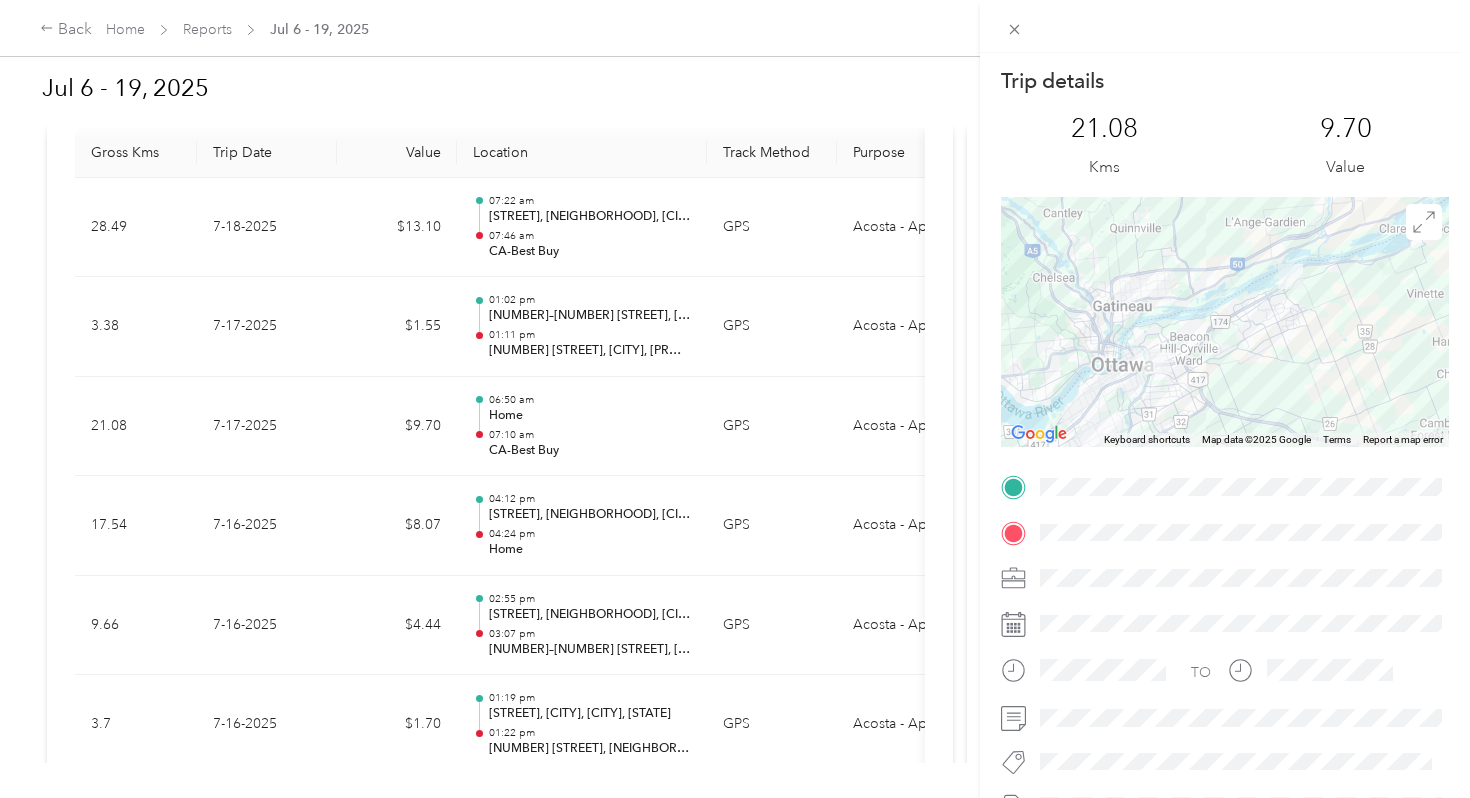 click on "Trip details This trip cannot be edited because it is either under review, approved, or paid. Contact your Team Manager to edit it. 21.08 Kms 9.70 Value  ← Move left → Move right ↑ Move up ↓ Move down + Zoom in - Zoom out Home Jump left by 75% End Jump right by 75% Page Up Jump up by 75% Page Down Jump down by 75% Keyboard shortcuts Map Data Map data ©2025 Google Map data ©2025 Google 5 km  Click to toggle between metric and imperial units Terms Report a map error TO" at bounding box center (735, 399) 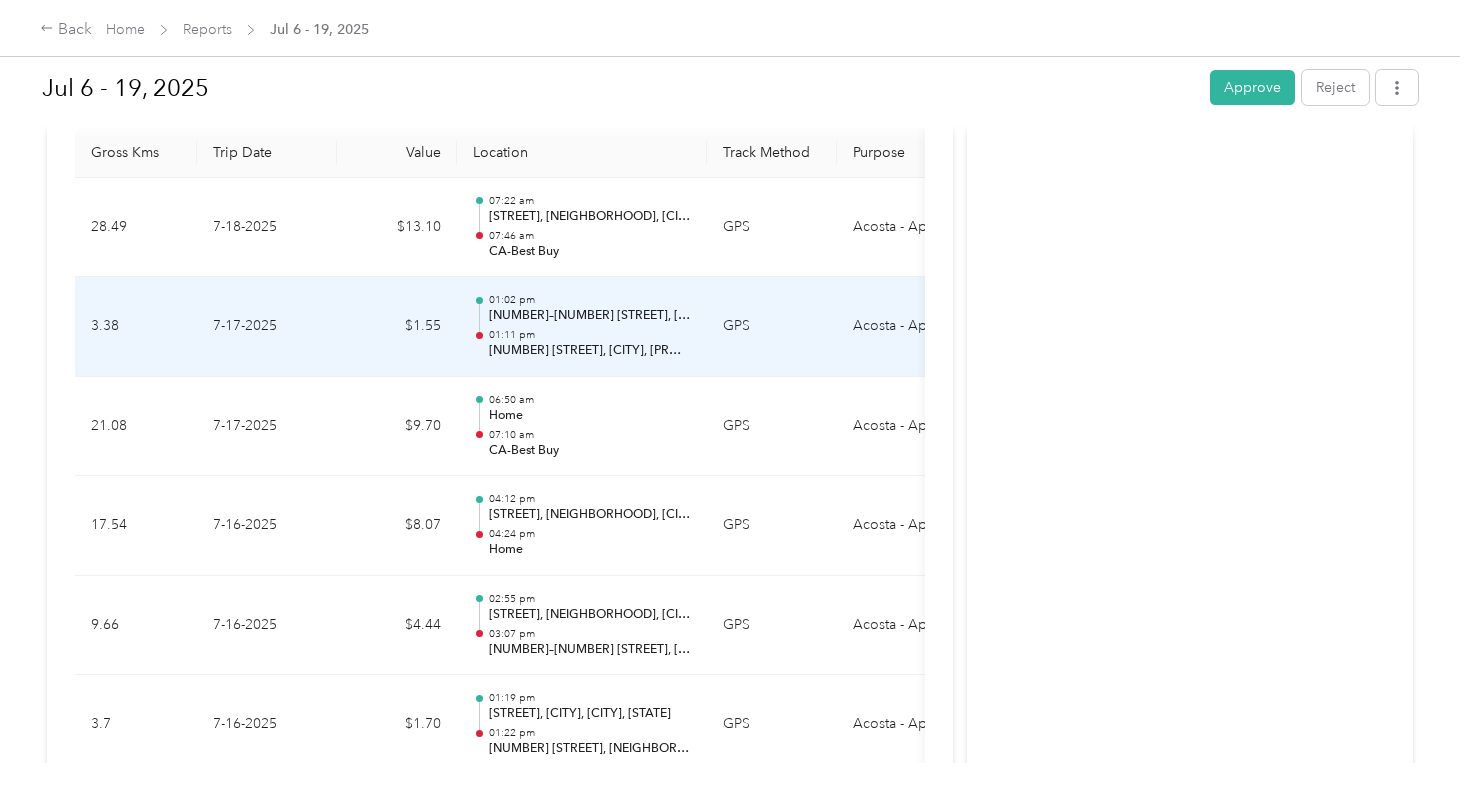 click on "[NUMBER]–[NUMBER] [STREET], [NEIGHBORHOOD], [CITY], [PROVINCE]" at bounding box center [590, 316] 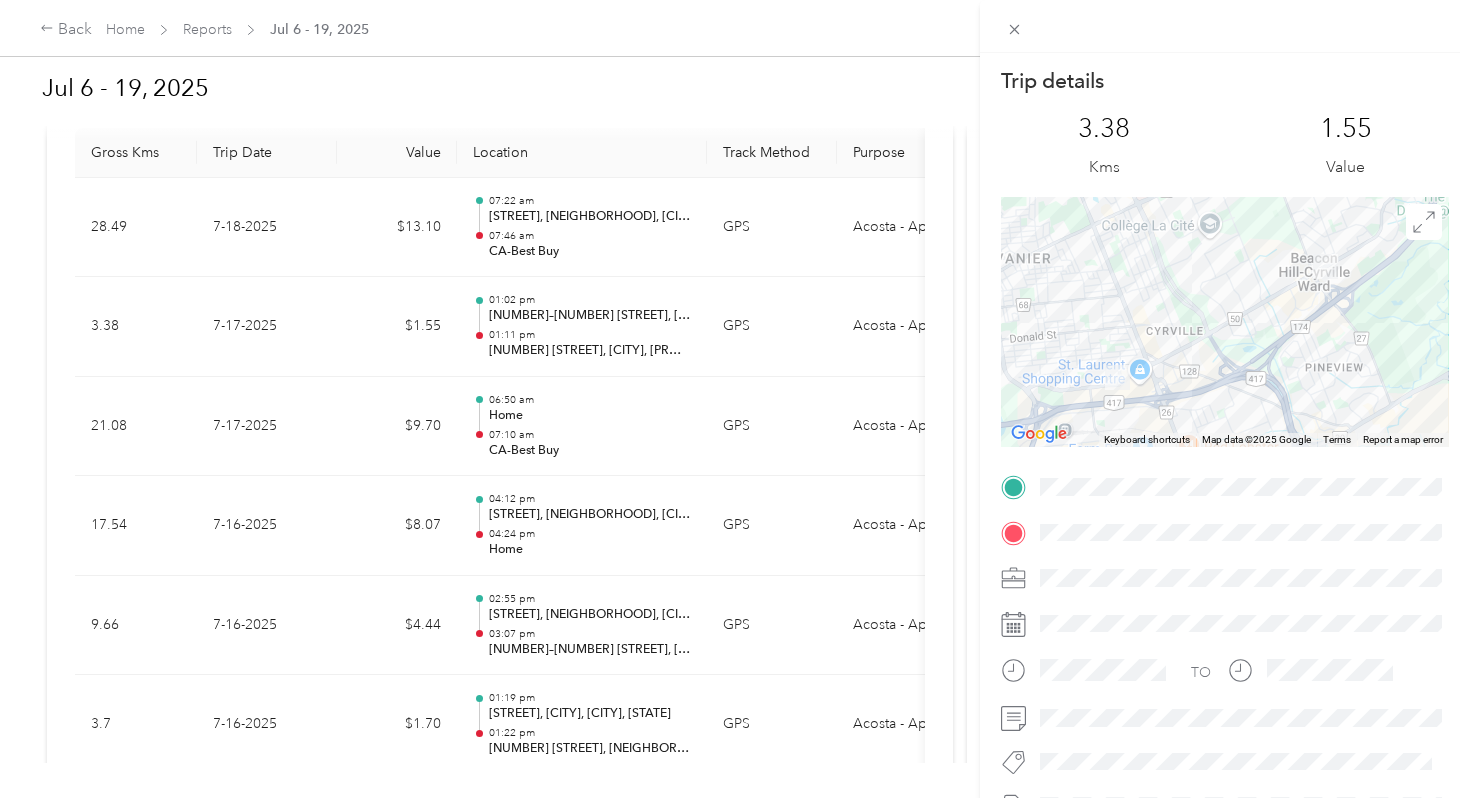 click on "Trip details This trip cannot be edited because it is either under review, approved, or paid. Contact your Team Manager to edit it. 3.38 Kms 1.55 Value  ← Move left → Move right ↑ Move up ↓ Move down + Zoom in - Zoom out Home Jump left by 75% End Jump right by 75% Page Up Jump up by 75% Page Down Jump down by 75% Keyboard shortcuts Map Data Map data ©2025 Google Map data ©2025 Google 1 km  Click to toggle between metric and imperial units Terms Report a map error TO" at bounding box center (735, 399) 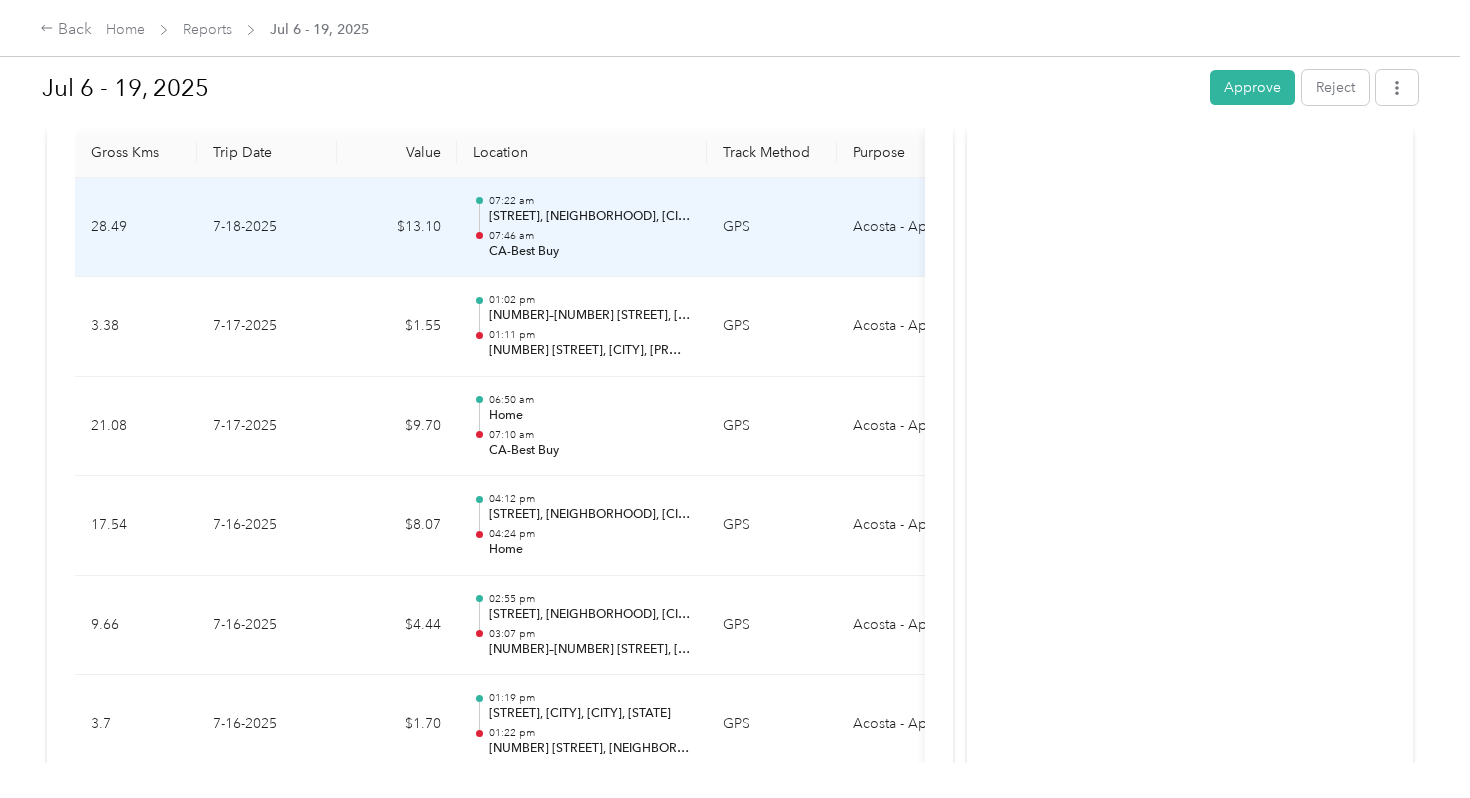 click on "07:46 am" at bounding box center [590, 236] 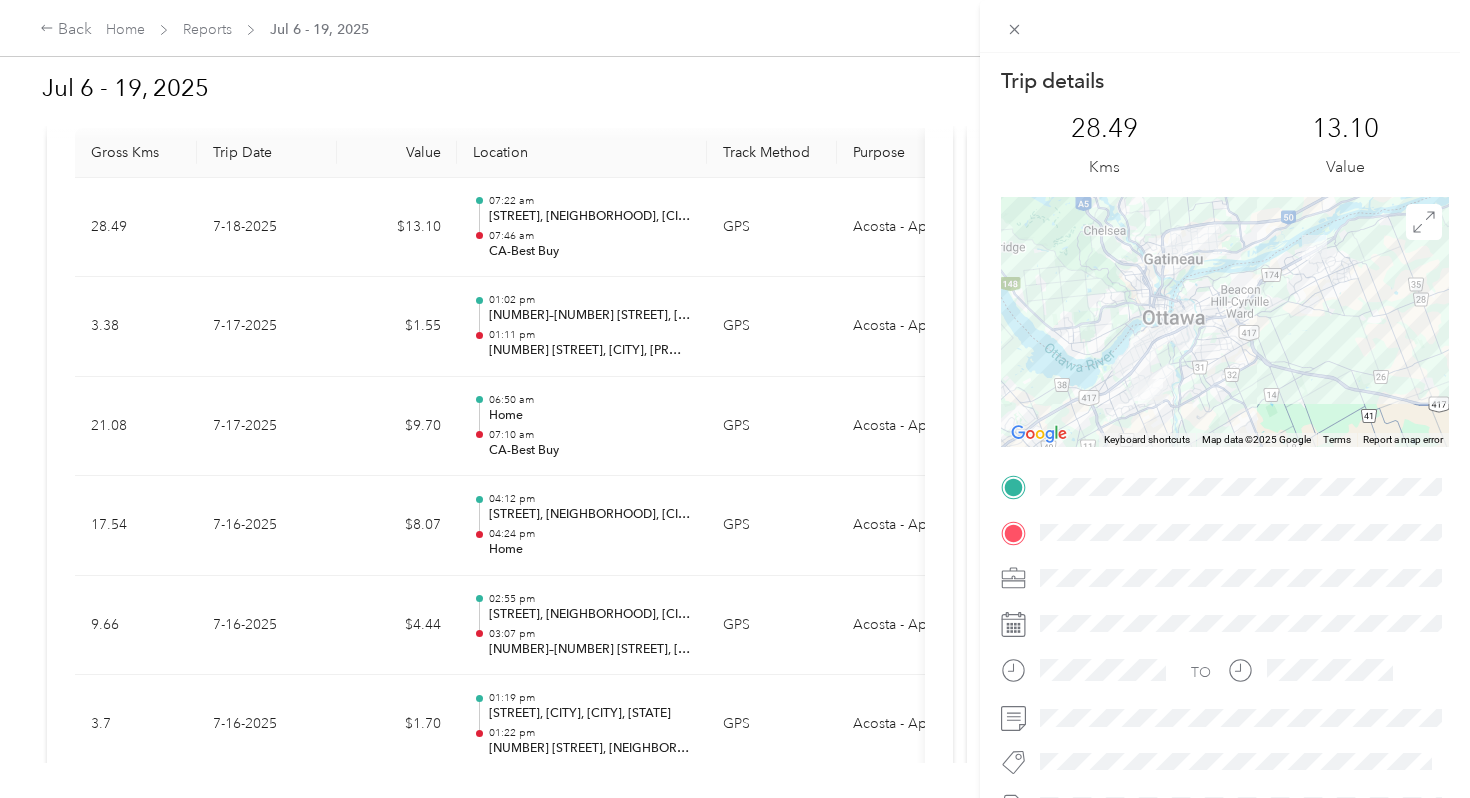 click on "Trip details This trip cannot be edited because it is either under review, approved, or paid. Contact your Team Manager to edit it. 28.49 Kms 13.10 Value  ← Move left → Move right ↑ Move up ↓ Move down + Zoom in - Zoom out Home Jump left by 75% End Jump right by 75% Page Up Jump up by 75% Page Down Jump down by 75% Keyboard shortcuts Map Data Map data ©2025 Google Map data ©2025 Google 5 km  Click to toggle between metric and imperial units Terms Report a map error TO" at bounding box center (735, 399) 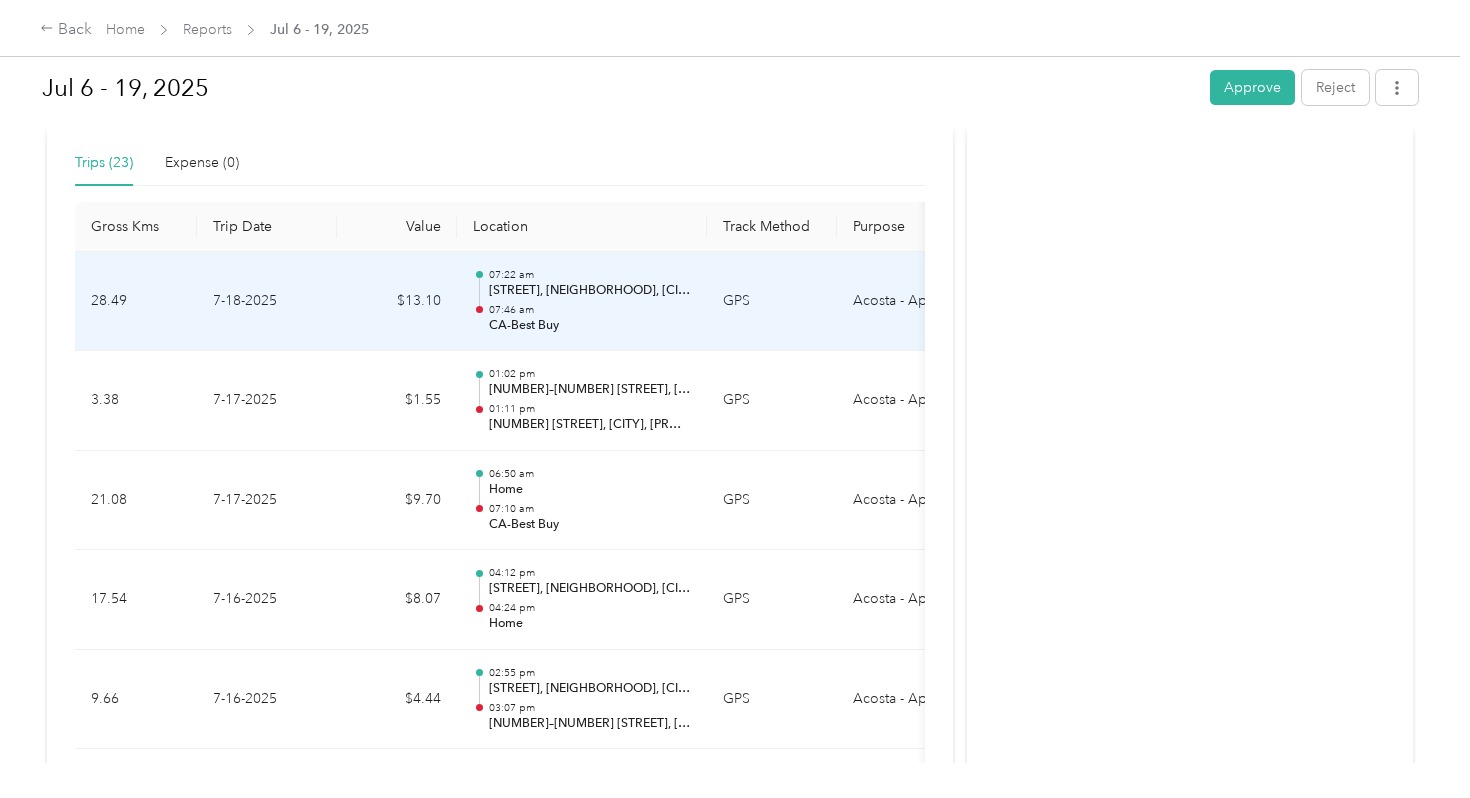 scroll, scrollTop: 449, scrollLeft: 0, axis: vertical 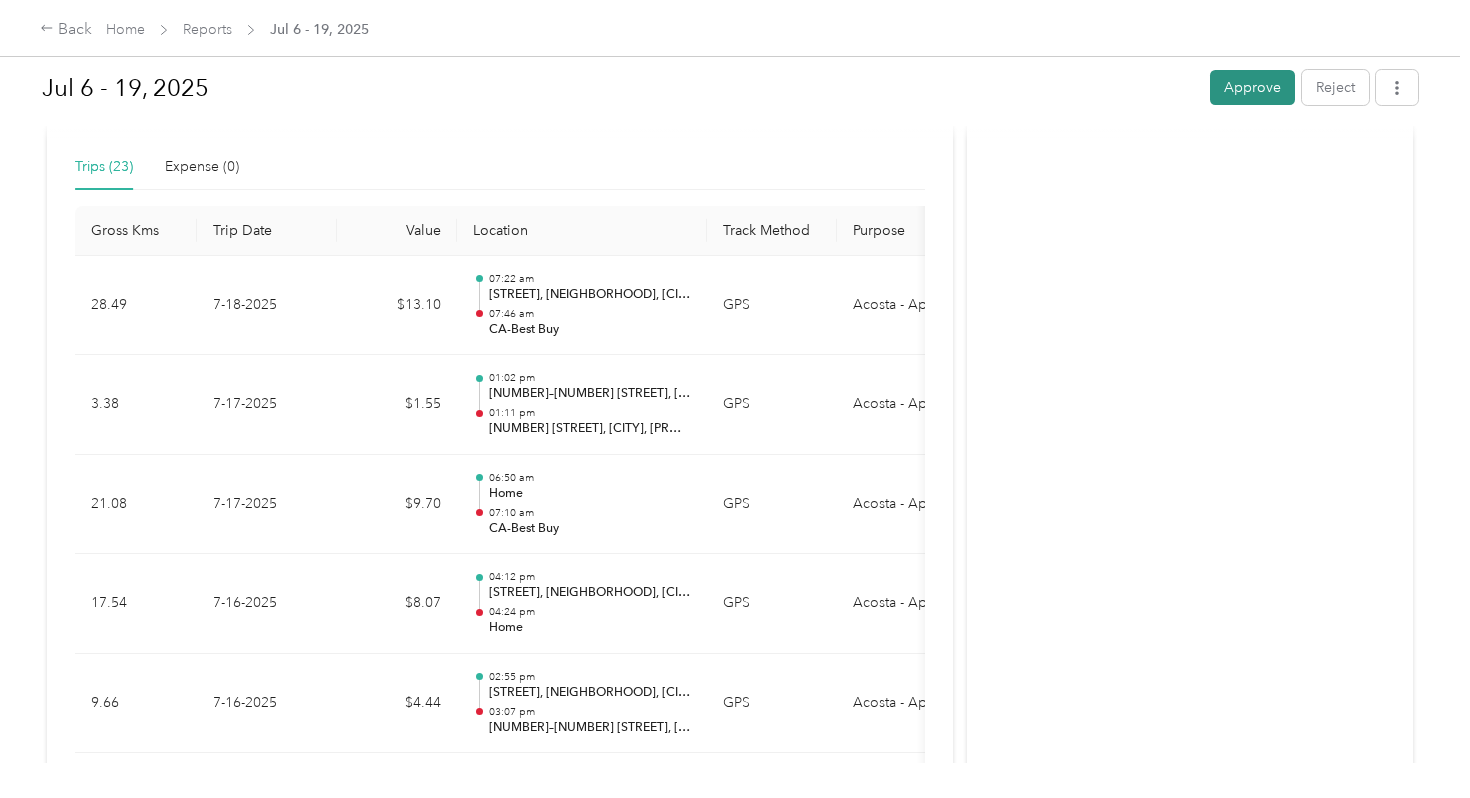 click on "Approve" at bounding box center (1252, 87) 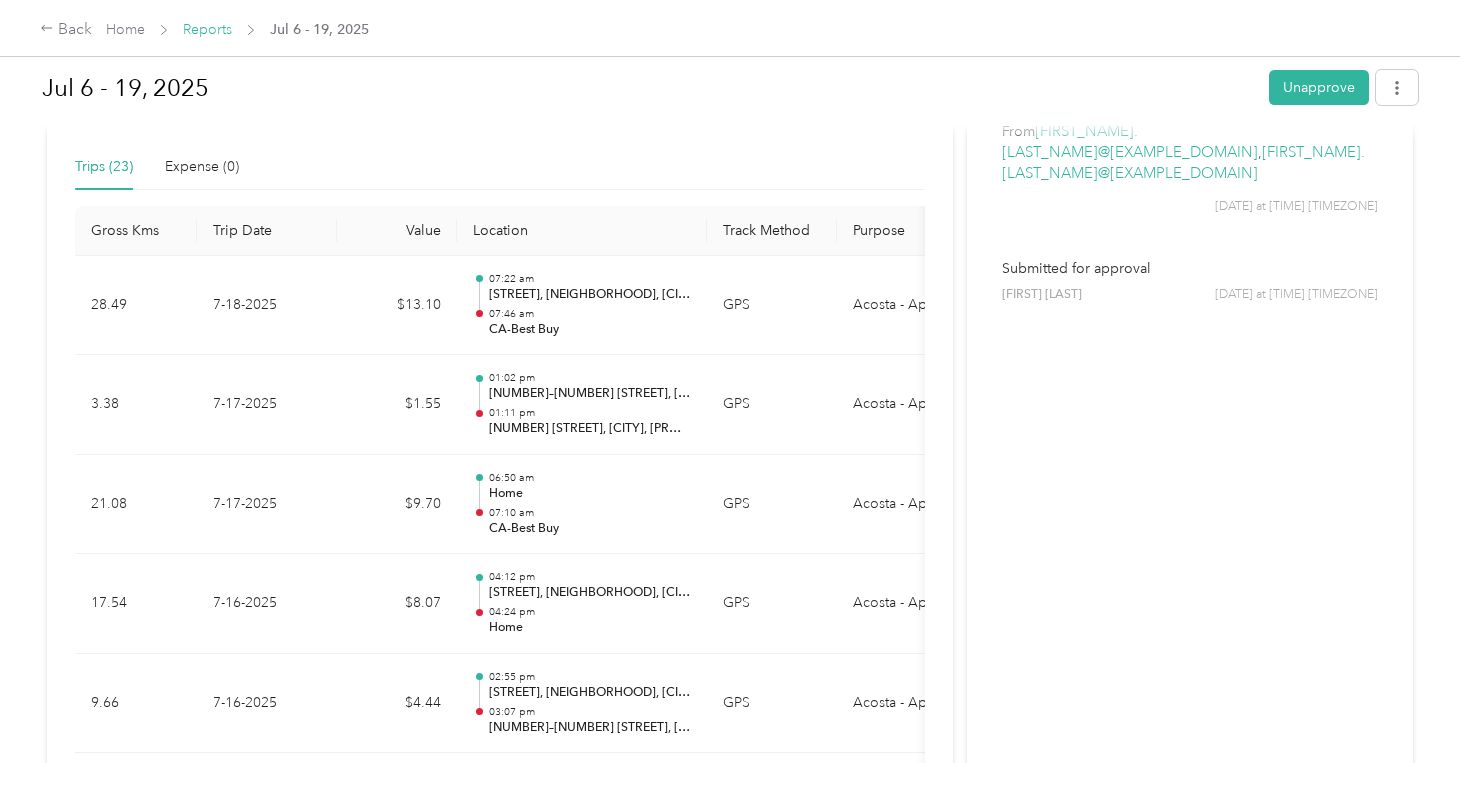 click on "Reports" at bounding box center [207, 29] 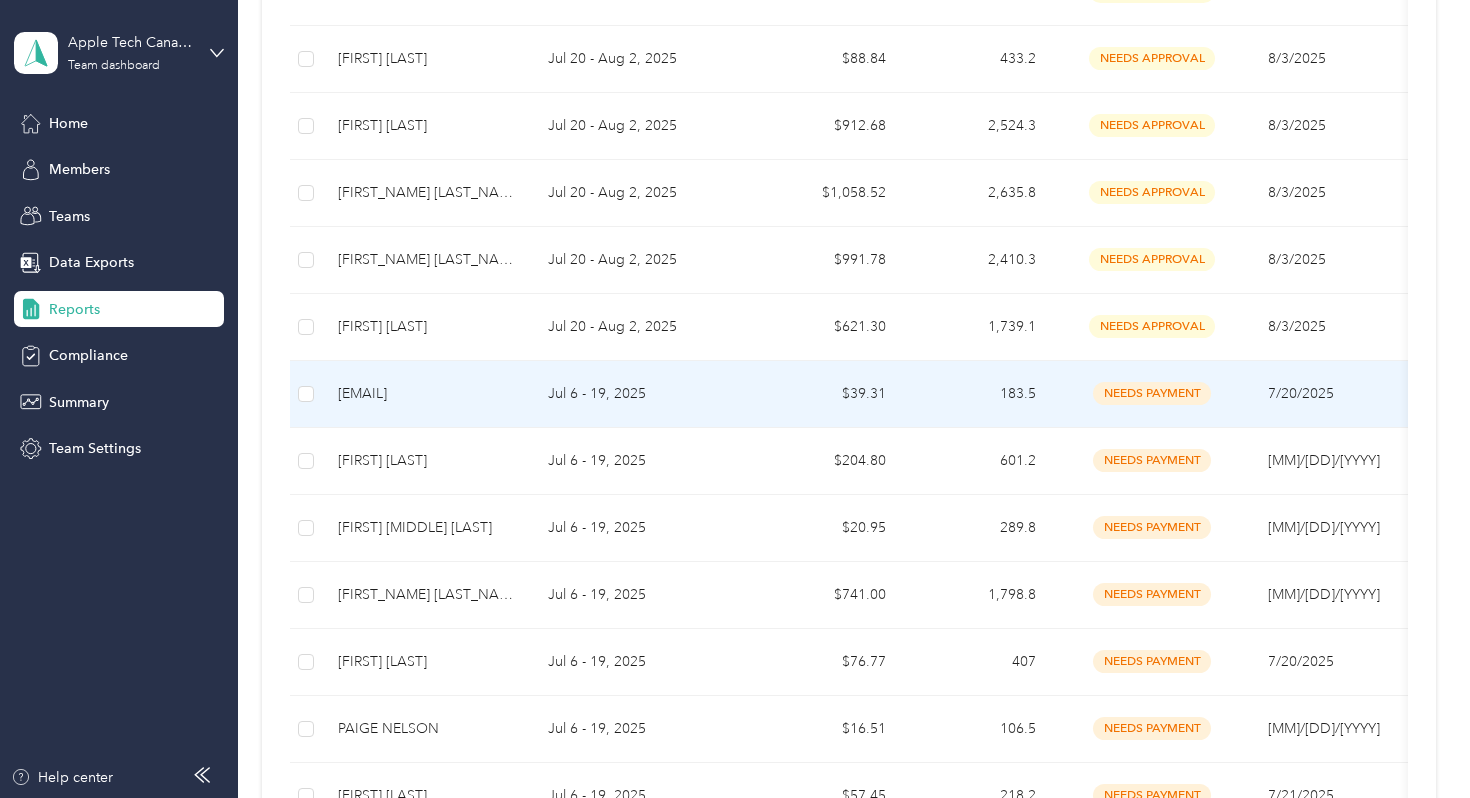 scroll, scrollTop: 656, scrollLeft: 0, axis: vertical 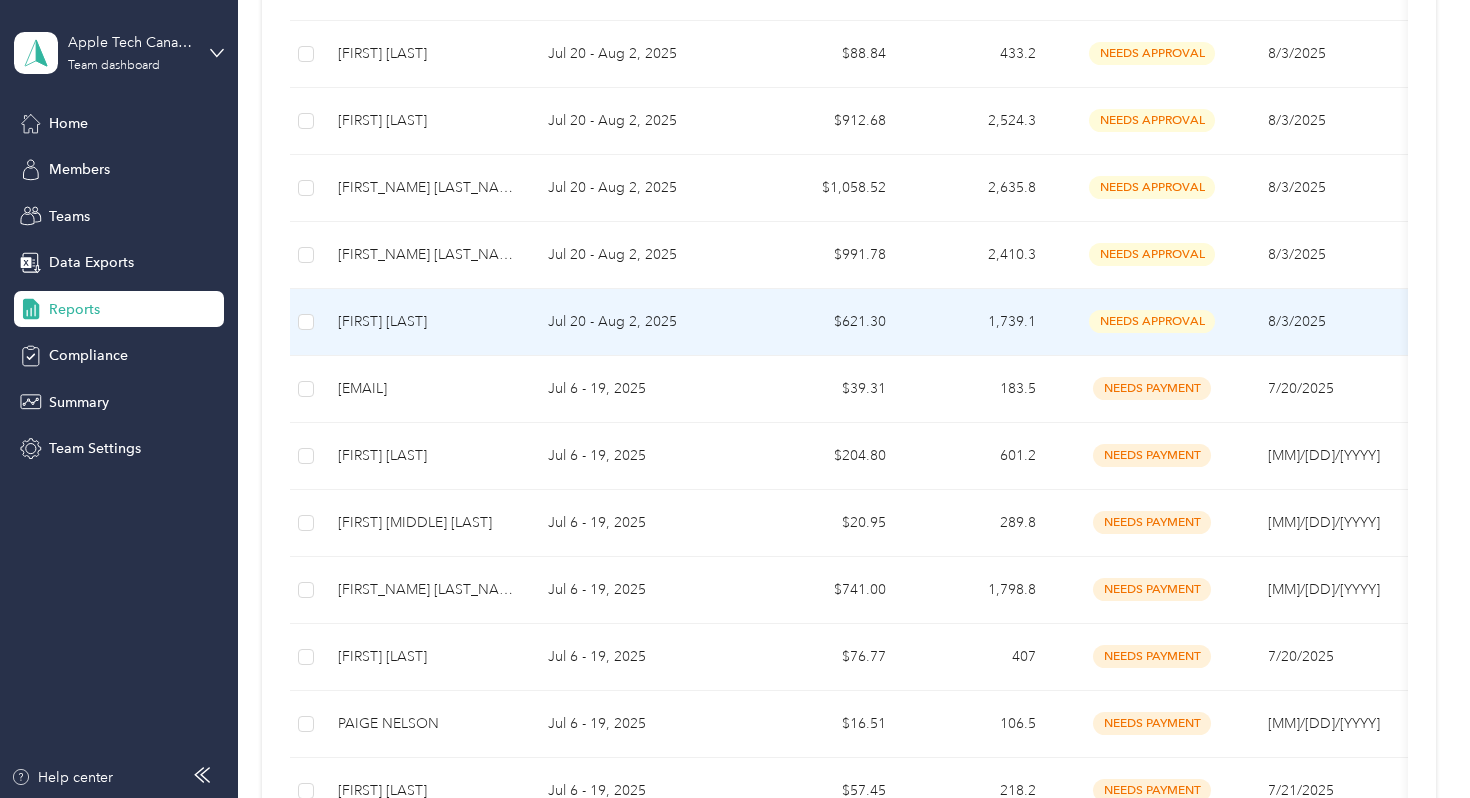 click on "Jul 20 - Aug 2, 2025" at bounding box center [642, 322] 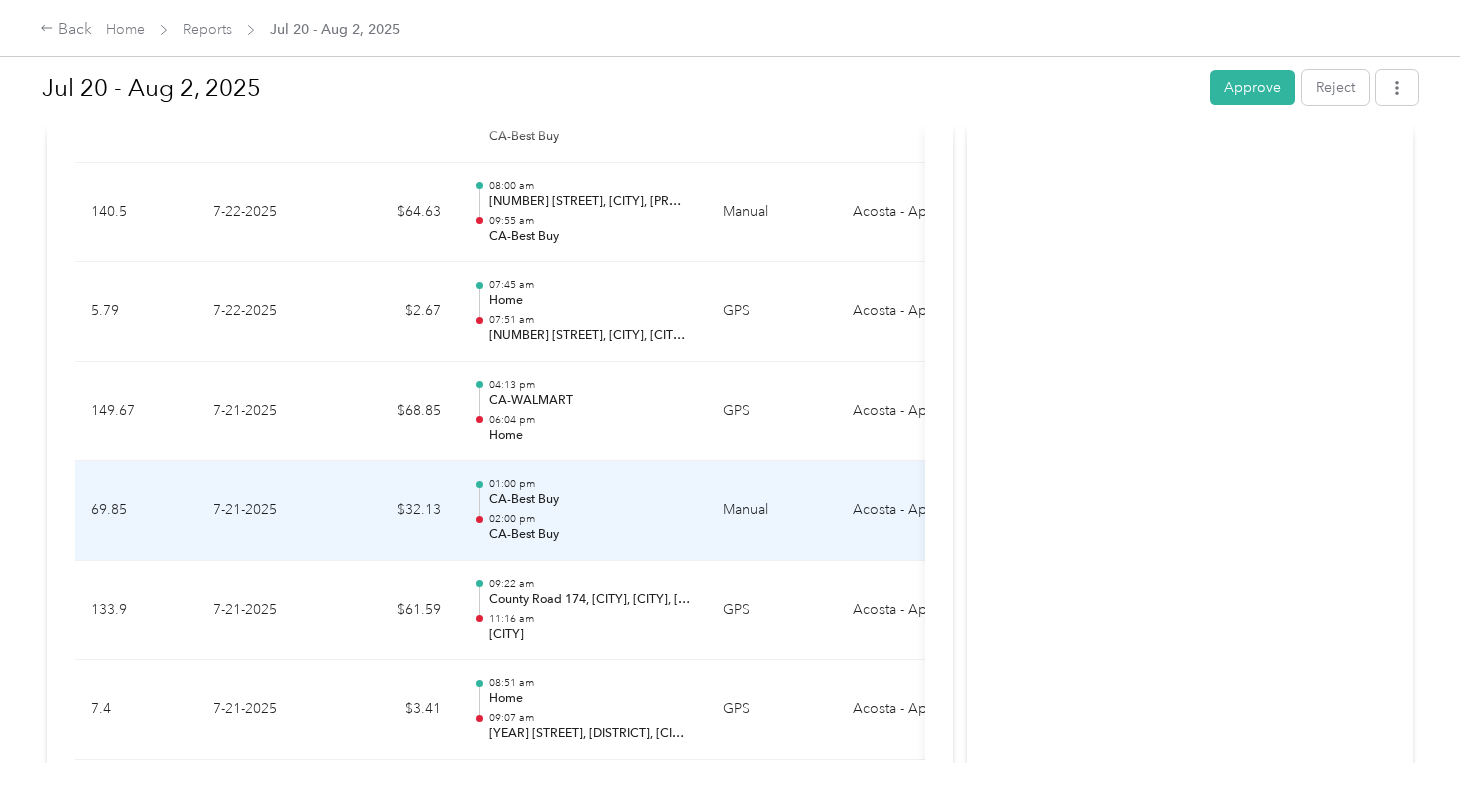 scroll, scrollTop: 2463, scrollLeft: 0, axis: vertical 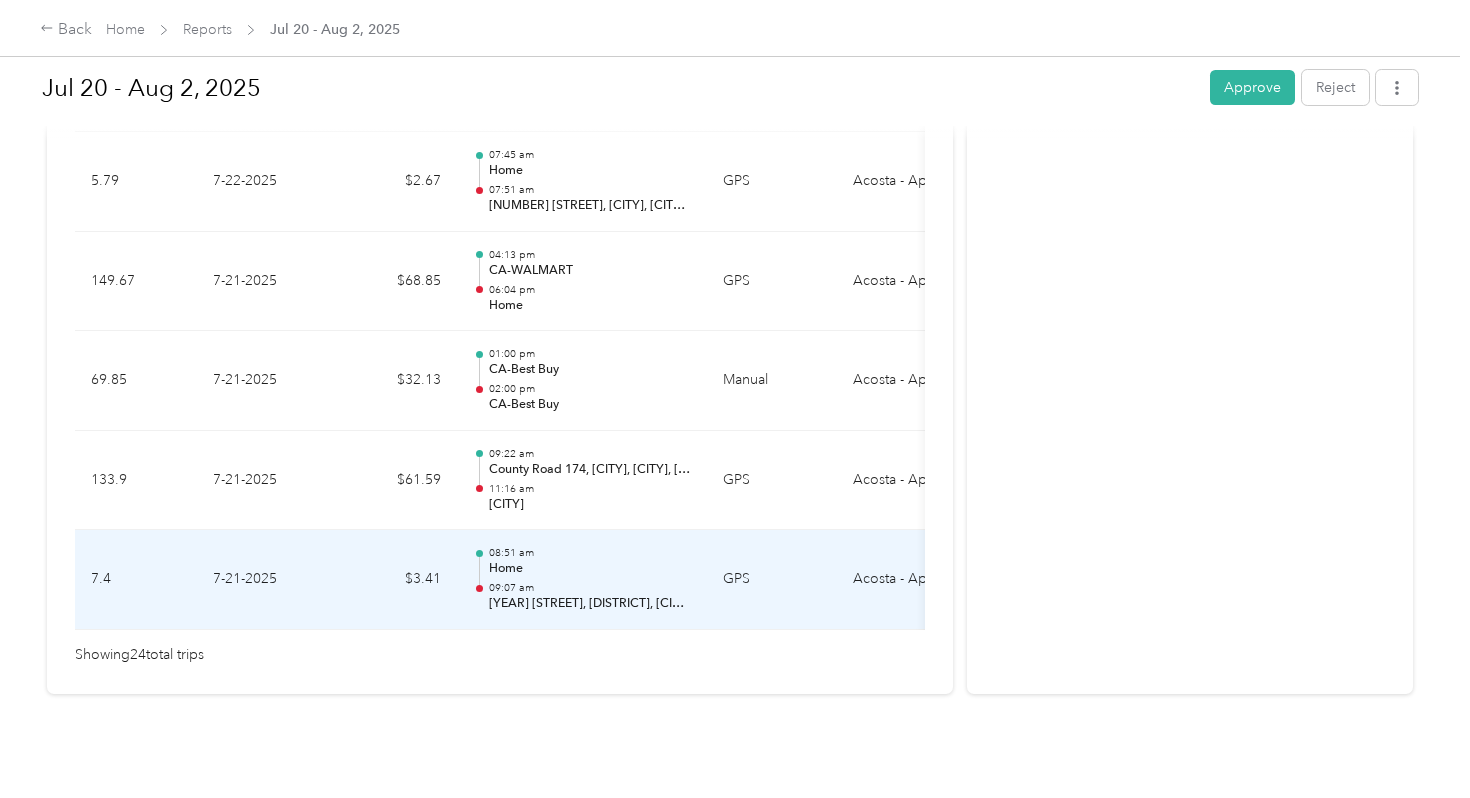 click on "08:51 am" at bounding box center (590, 553) 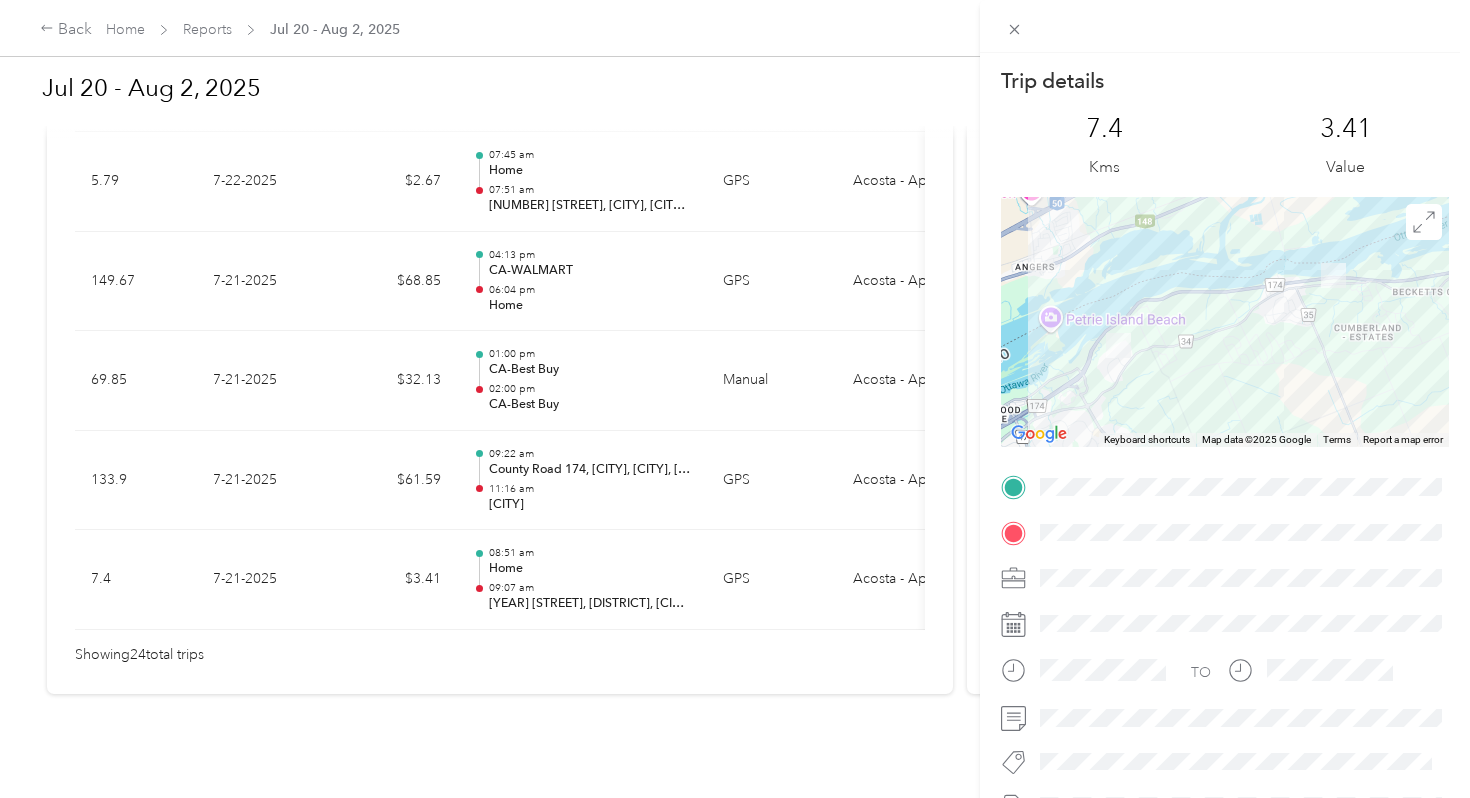 click on "Trip details This trip cannot be edited because it is either under review, approved, or paid. Contact your Team Manager to edit it. 7.4 Kms 3.41 Value  ← Move left → Move right ↑ Move up ↓ Move down + Zoom in - Zoom out Home Jump left by 75% End Jump right by 75% Page Up Jump up by 75% Page Down Jump down by 75% Keyboard shortcuts Map Data Map data ©2025 Google Map data ©2025 Google 2 km  Click to toggle between metric and imperial units Terms Report a map error TO" at bounding box center (735, 399) 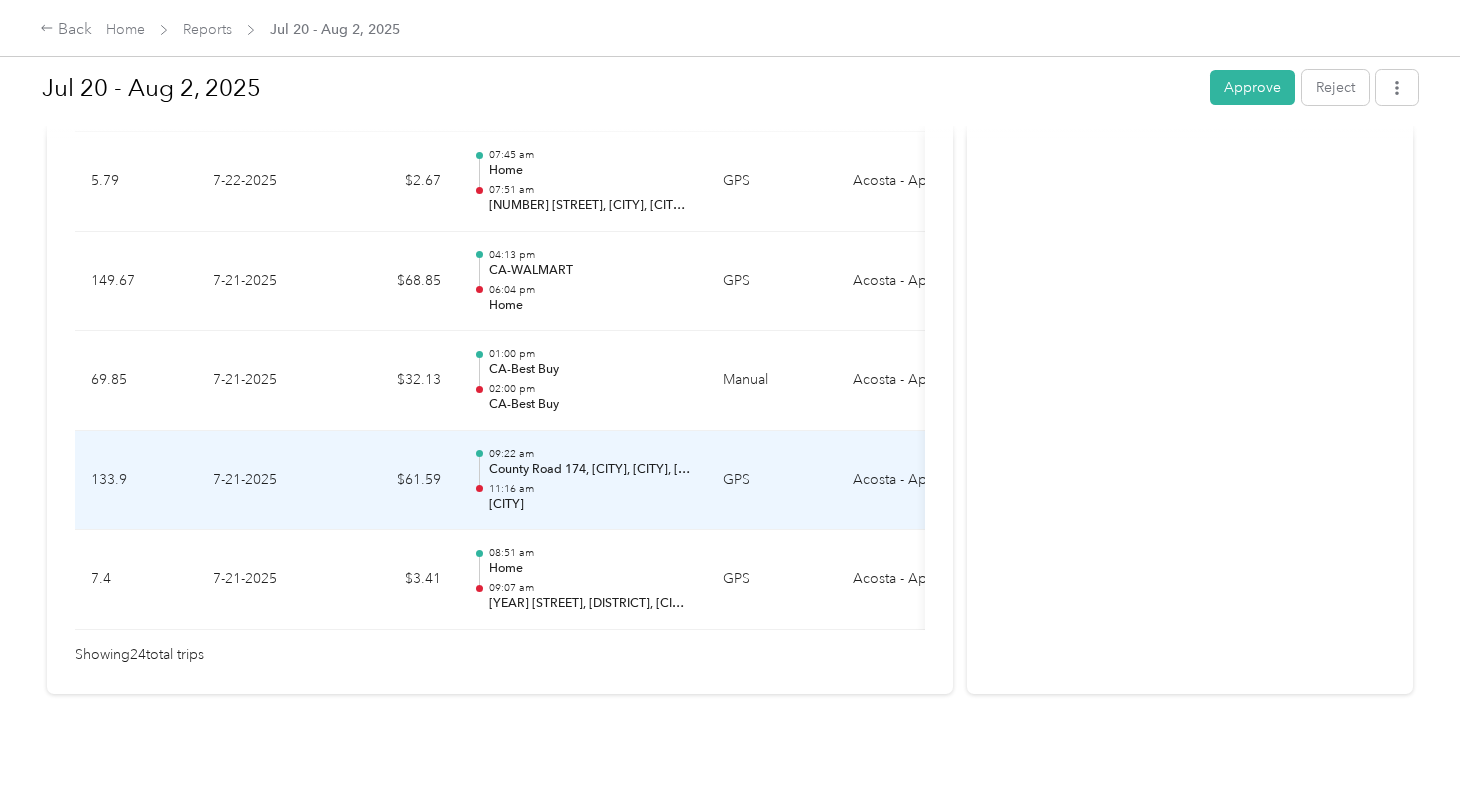 click on "11:16 am" at bounding box center (590, 489) 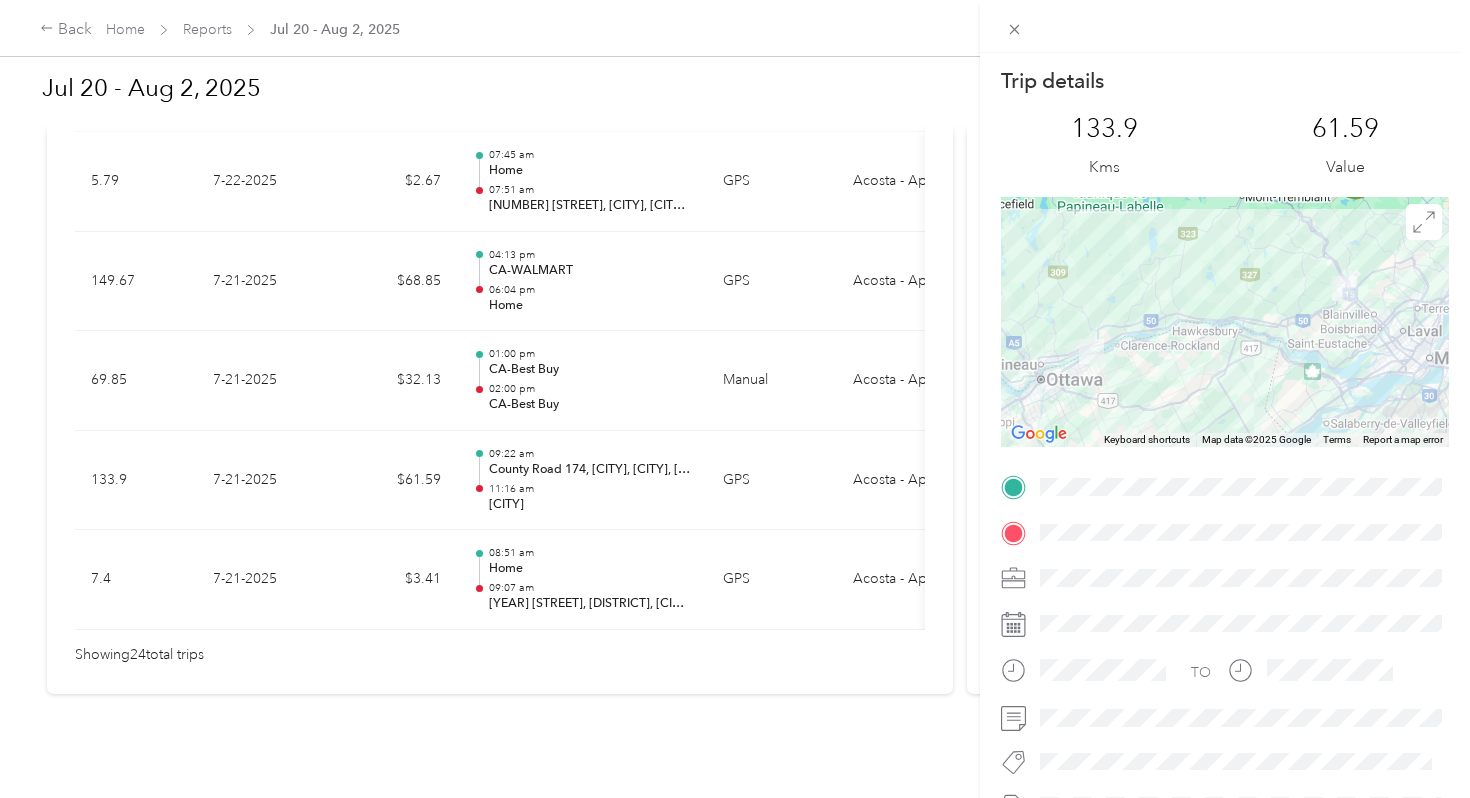 click on "Trip details This trip cannot be edited because it is either under review, approved, or paid. Contact your Team Manager to edit it. 133.9 Kms 61.59 Value  ← Move left → Move right ↑ Move up ↓ Move down + Zoom in - Zoom out Home Jump left by 75% End Jump right by 75% Page Up Jump up by 75% Page Down Jump down by 75% Keyboard shortcuts Map Data Map data ©2025 Google Map data ©2025 Google 20 km  Click to toggle between metric and imperial units Terms Report a map error TO" at bounding box center [735, 399] 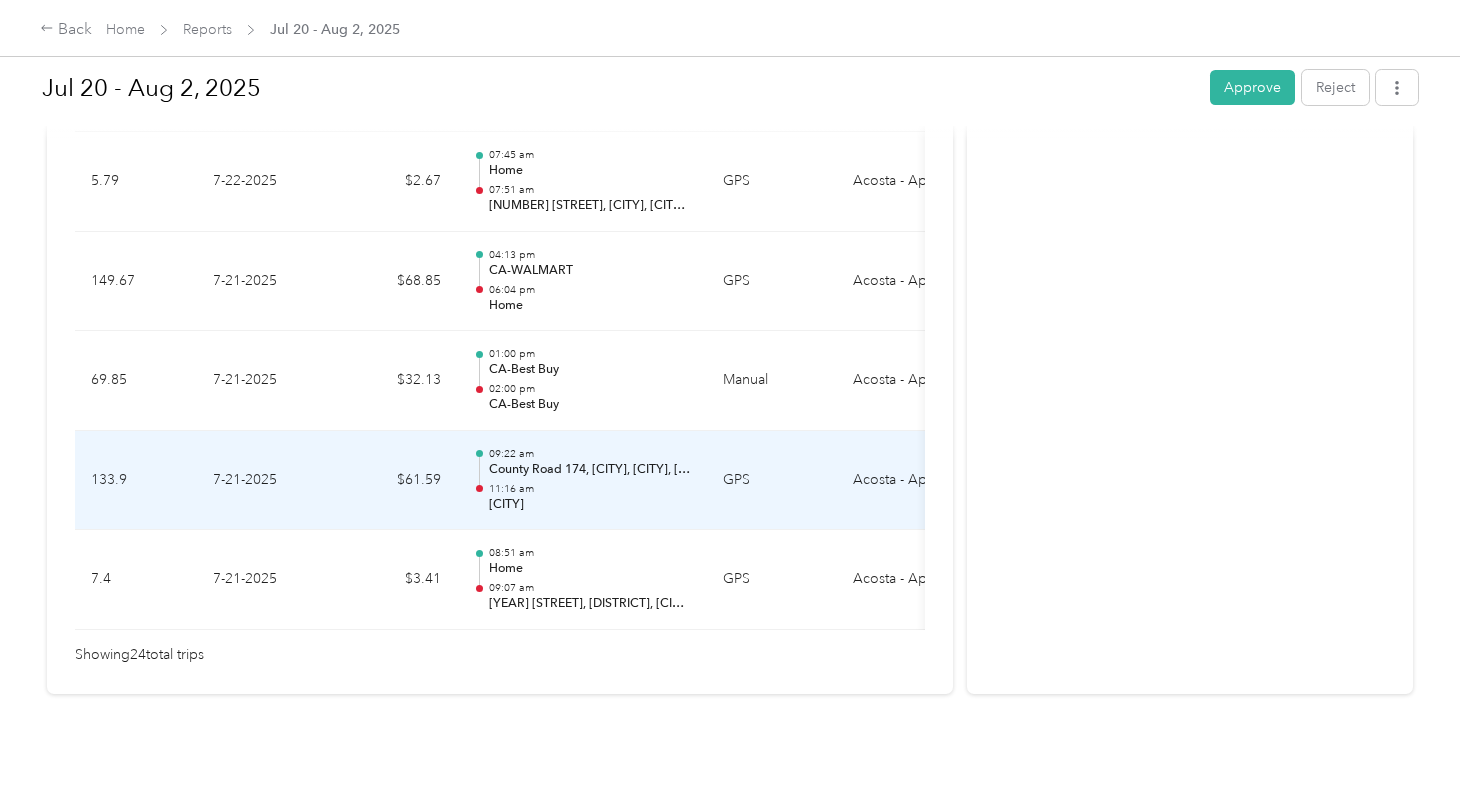 click on "11:16 am" at bounding box center [590, 489] 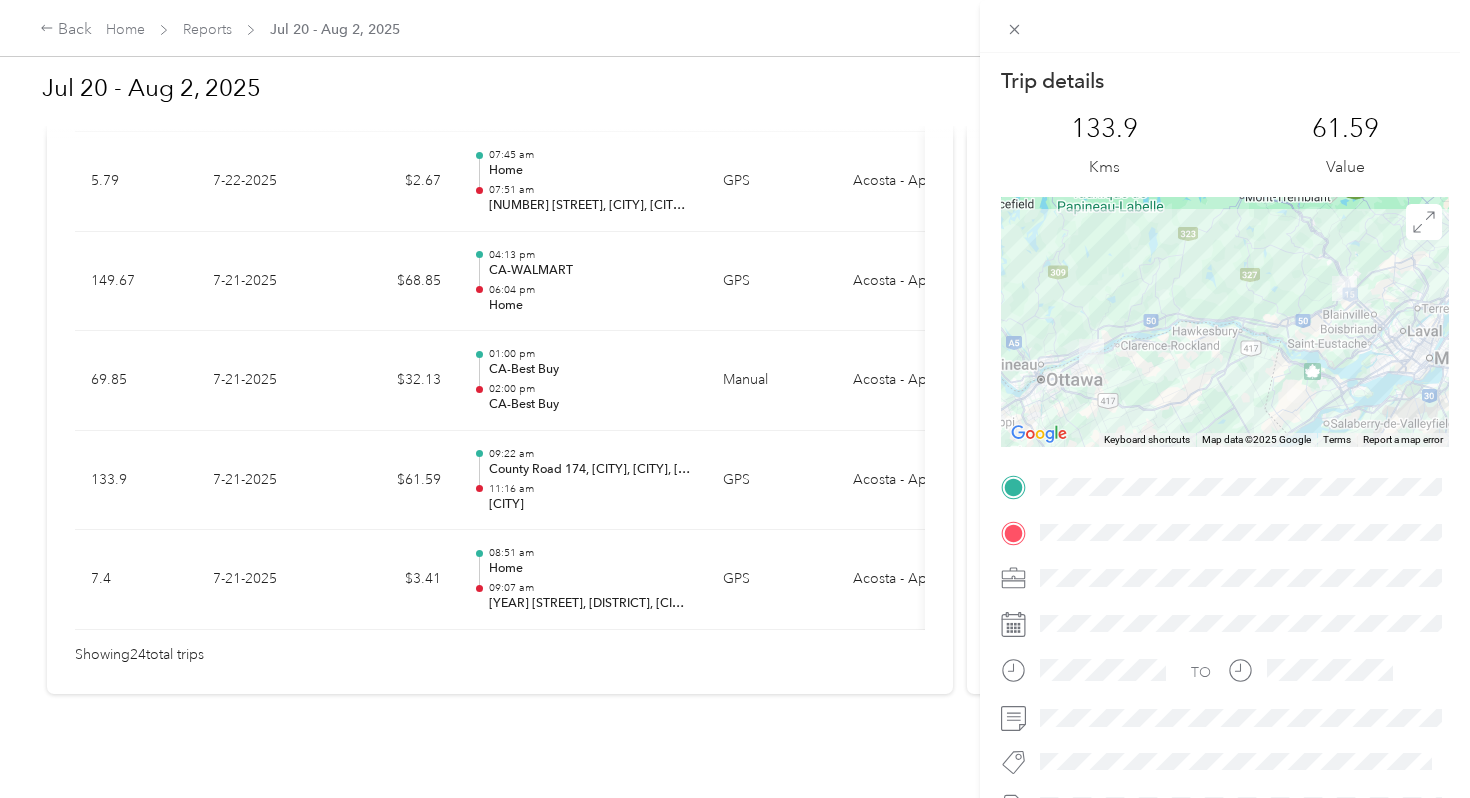 click on "Trip details This trip cannot be edited because it is either under review, approved, or paid. Contact your Team Manager to edit it. 133.9 Kms 61.59 Value  ← Move left → Move right ↑ Move up ↓ Move down + Zoom in - Zoom out Home Jump left by 75% End Jump right by 75% Page Up Jump up by 75% Page Down Jump down by 75% Keyboard shortcuts Map Data Map data ©2025 Google Map data ©2025 Google 20 km  Click to toggle between metric and imperial units Terms Report a map error TO" at bounding box center [735, 399] 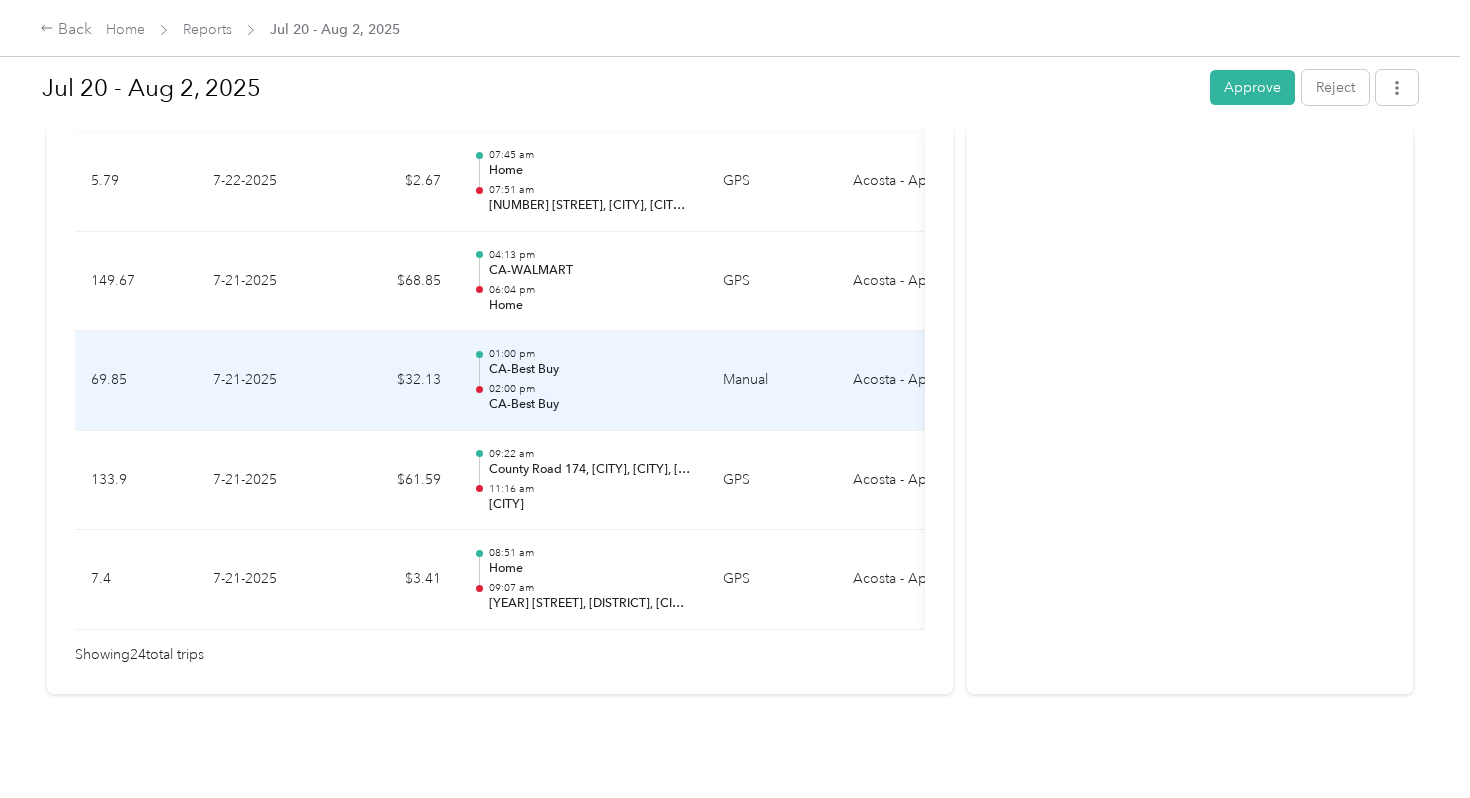 click on "CA-Best Buy" at bounding box center (590, 370) 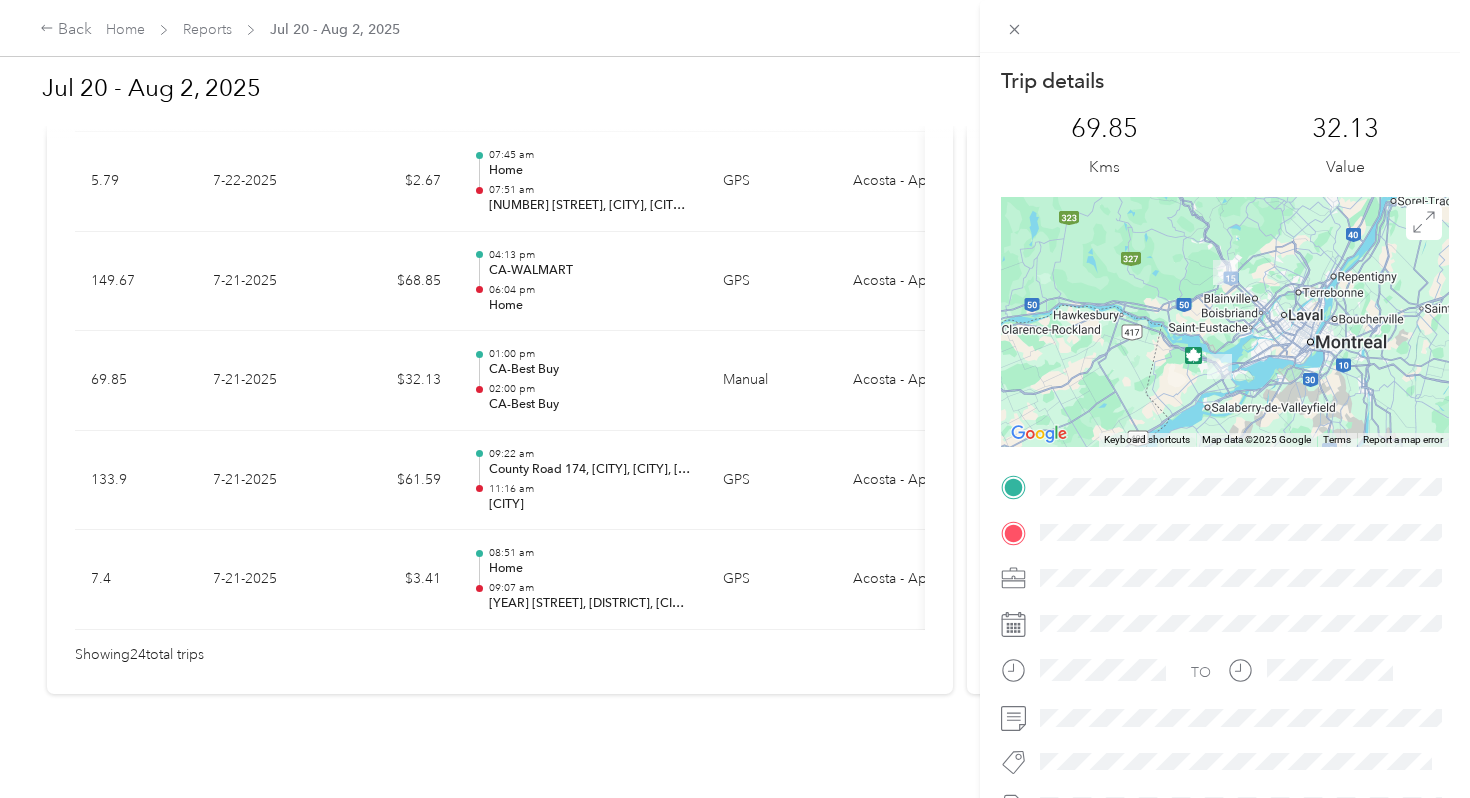 click on "Trip details This trip cannot be edited because it is either under review, approved, or paid. Contact your Team Manager to edit it. 69.85 Kms 32.13 Value  ← Move left → Move right ↑ Move up ↓ Move down + Zoom in - Zoom out Home Jump left by 75% End Jump right by 75% Page Up Jump up by 75% Page Down Jump down by 75% Keyboard shortcuts Map Data Map data ©2025 Google Map data ©2025 Google 20 km  Click to toggle between metric and imperial units Terms Report a map error TO" at bounding box center (735, 399) 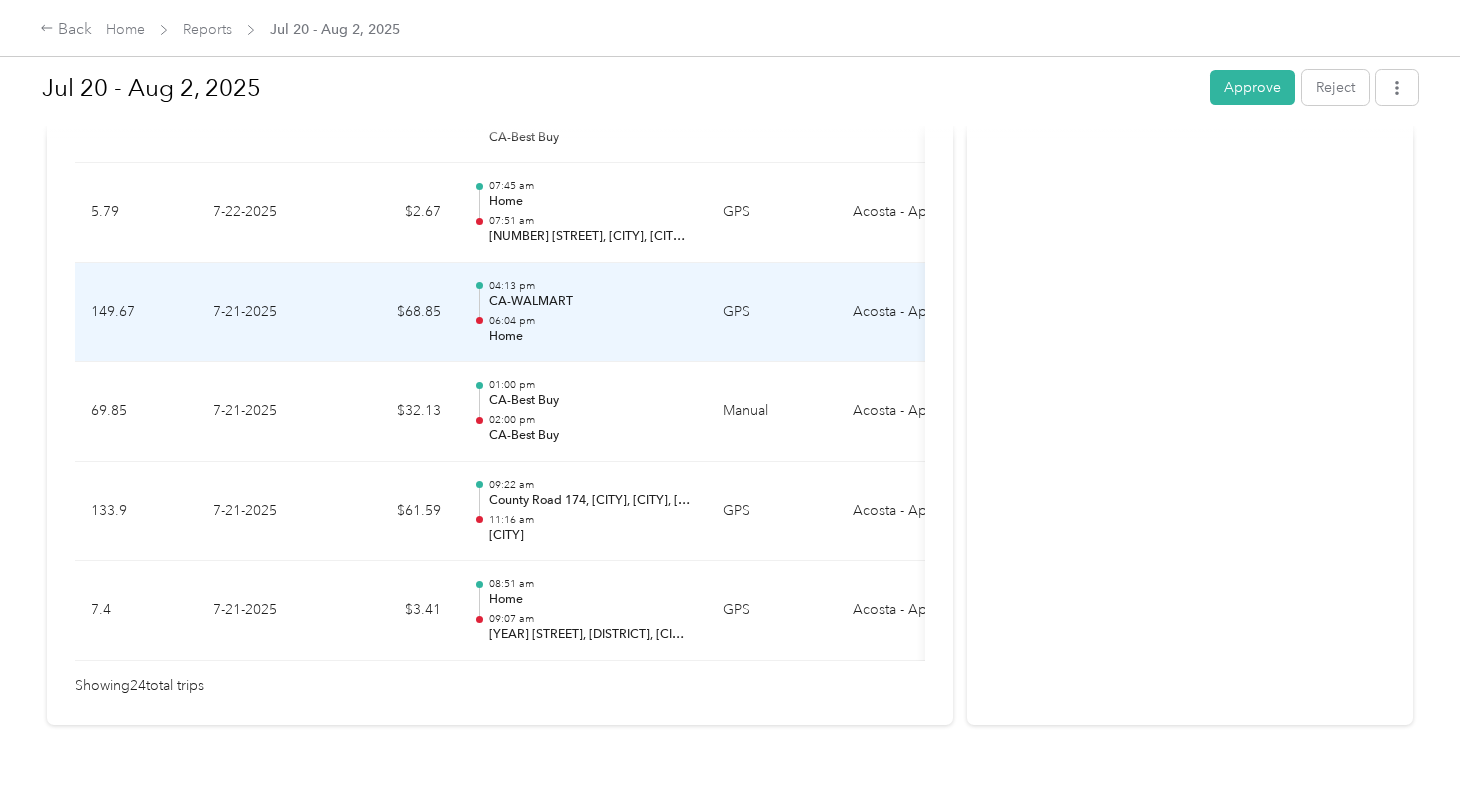 scroll, scrollTop: 2416, scrollLeft: 0, axis: vertical 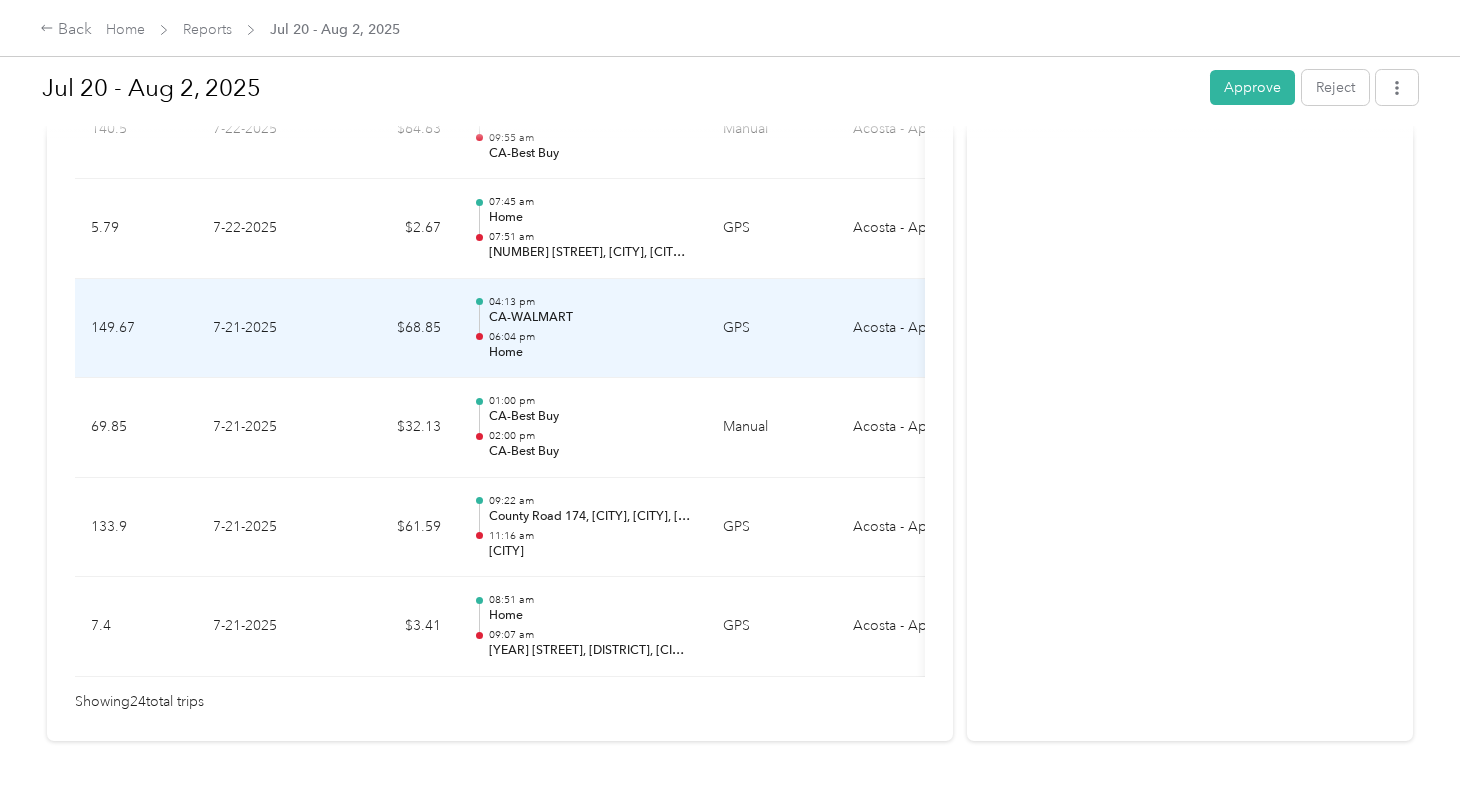 click on "CA-WALMART" at bounding box center (590, 318) 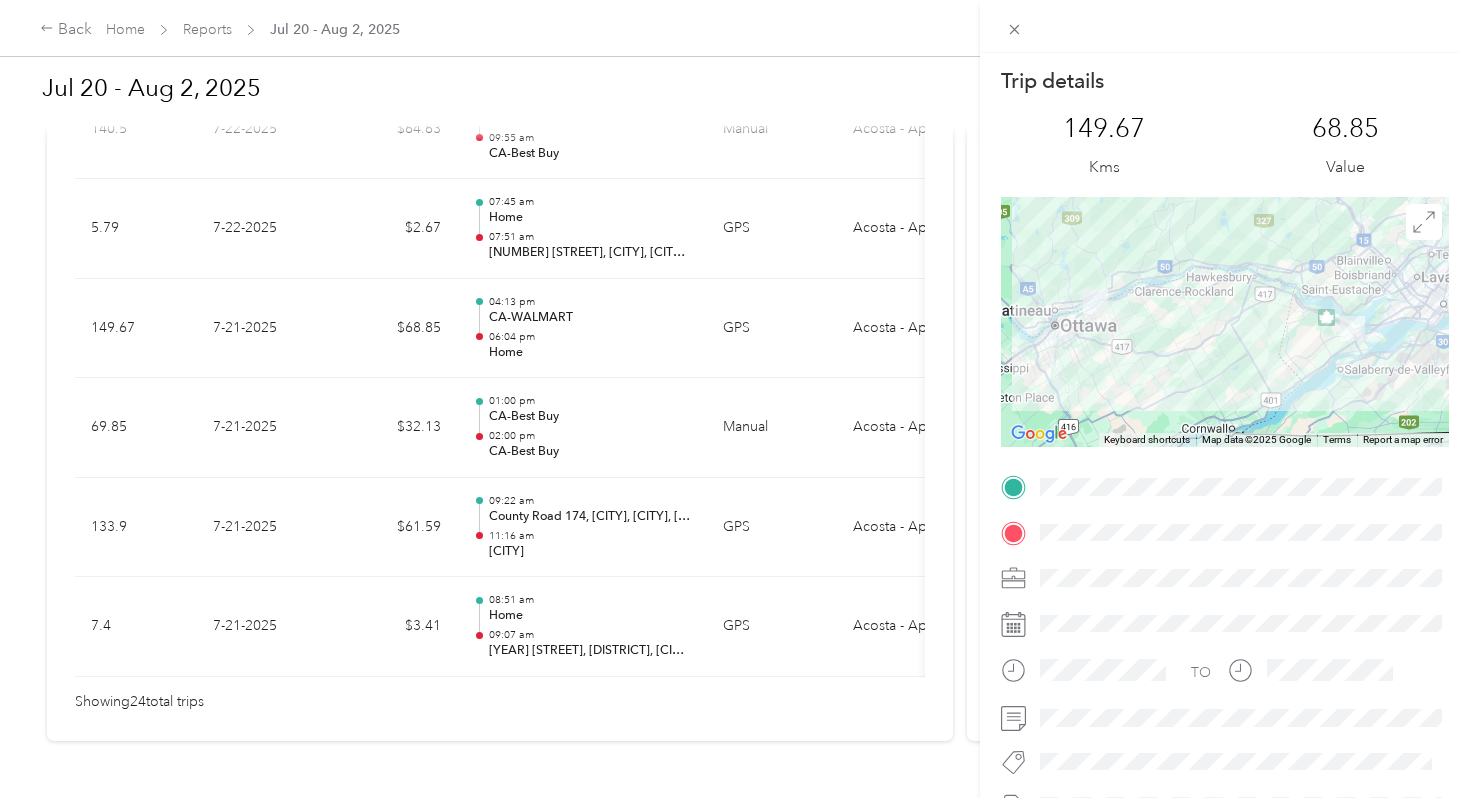 click on "Trip details This trip cannot be edited because it is either under review, approved, or paid. Contact your Team Manager to edit it. 149.67 Kms 68.85 Value  ← Move left → Move right ↑ Move up ↓ Move down + Zoom in - Zoom out Home Jump left by 75% End Jump right by 75% Page Up Jump up by 75% Page Down Jump down by 75% Keyboard shortcuts Map Data Map data ©2025 Google Map data ©2025 Google 20 km  Click to toggle between metric and imperial units Terms Report a map error TO" at bounding box center [735, 399] 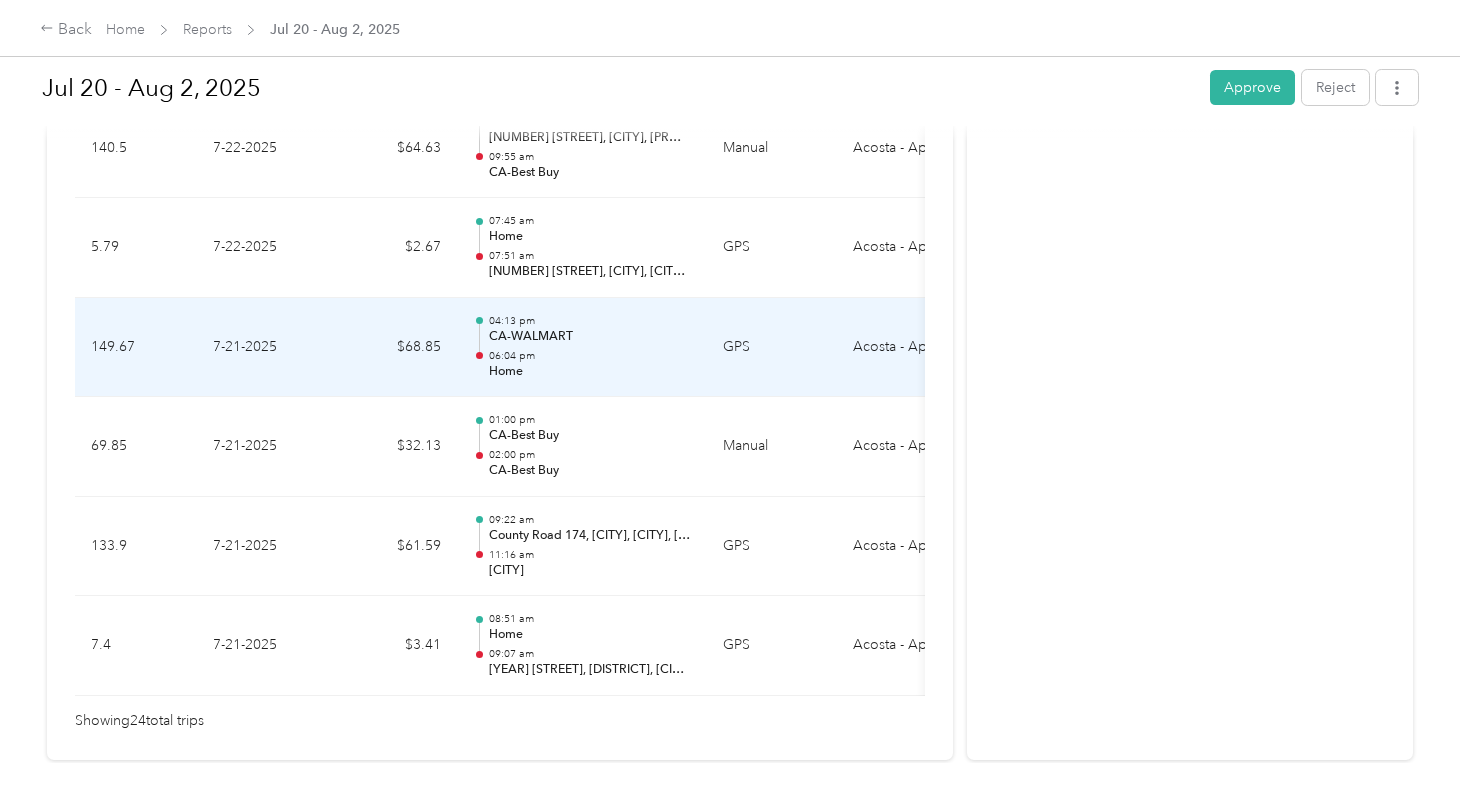 scroll, scrollTop: 2378, scrollLeft: 0, axis: vertical 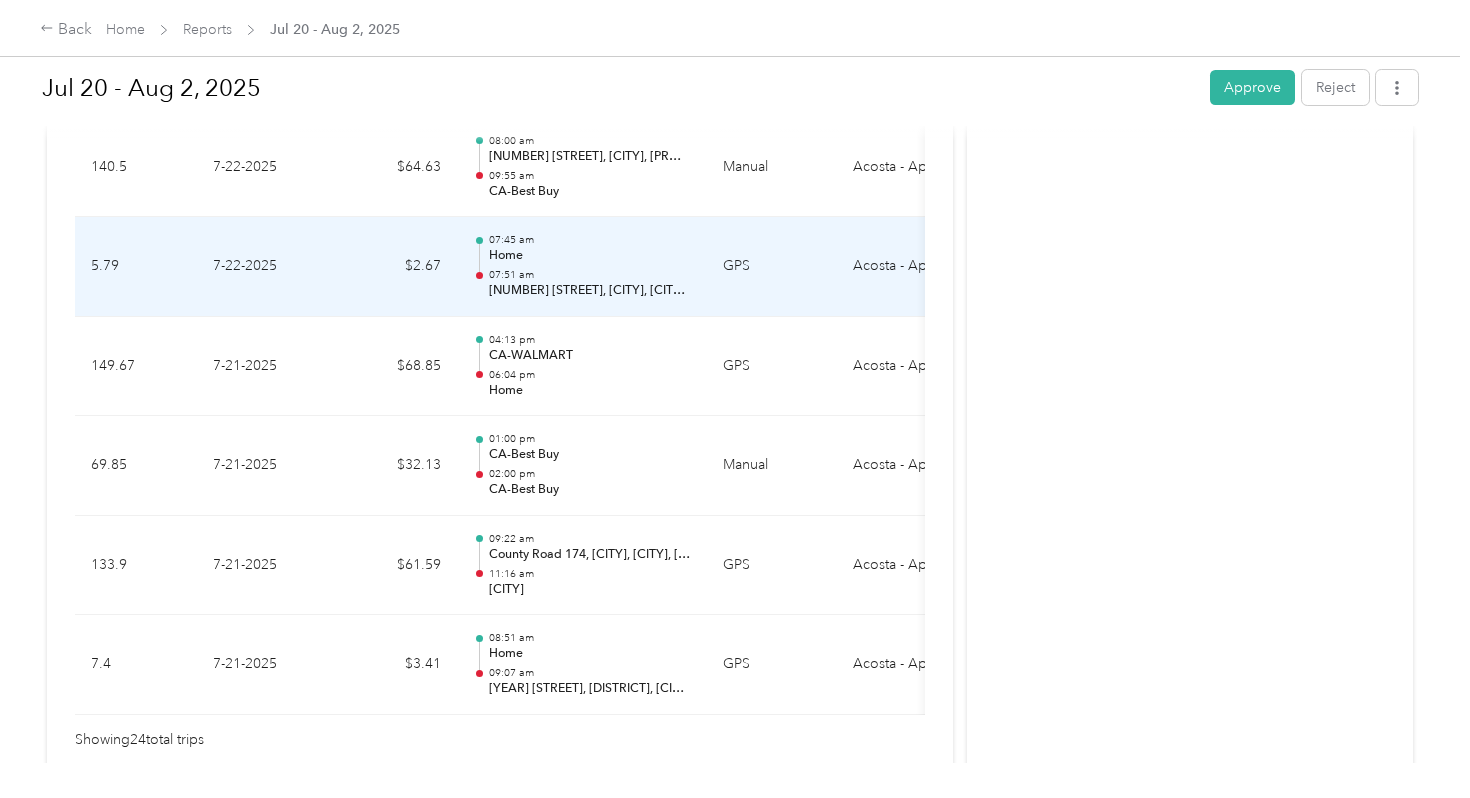 click on "[NUMBER] [STREET], [CITY], [CITY], [PROVINCE]" at bounding box center [590, 291] 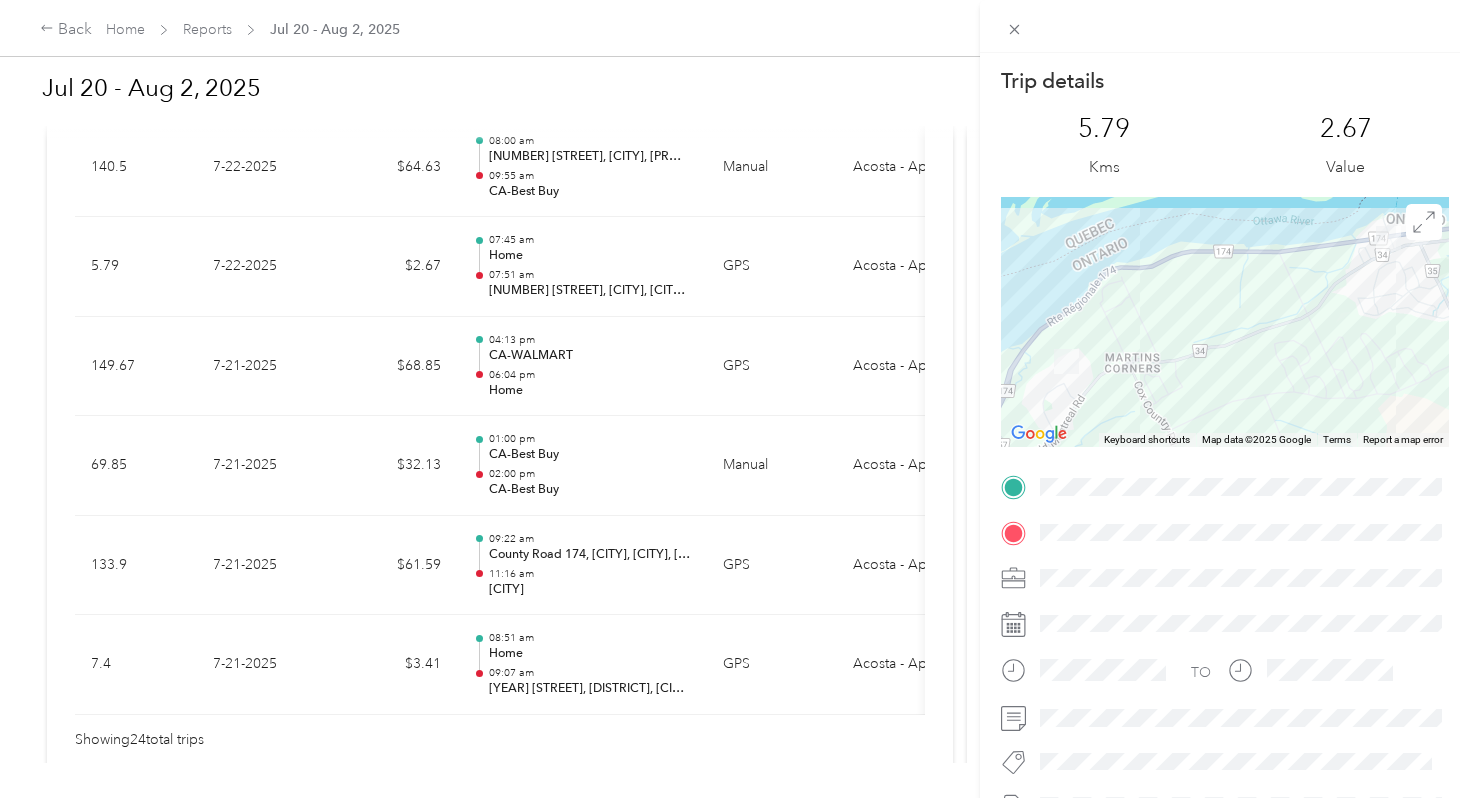 click on "Trip details This trip cannot be edited because it is either under review, approved, or paid. Contact your Team Manager to edit it. 5.79 Kms 2.67 Value  ← Move left → Move right ↑ Move up ↓ Move down + Zoom in - Zoom out Home Jump left by 75% End Jump right by 75% Page Up Jump up by 75% Page Down Jump down by 75% Keyboard shortcuts Map Data Map data ©2025 Google Map data ©2025 Google 1 km  Click to toggle between metric and imperial units Terms Report a map error TO" at bounding box center (735, 399) 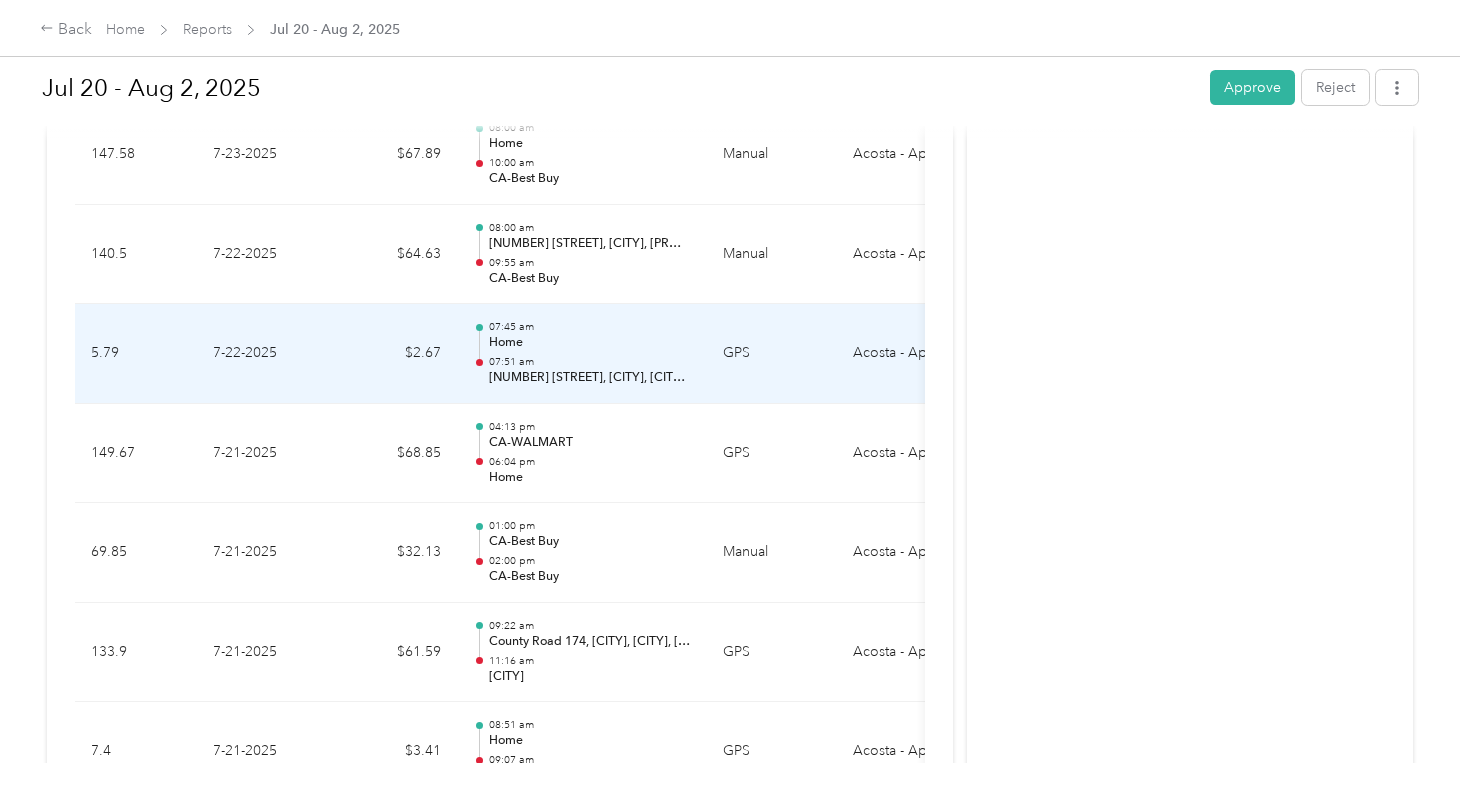 scroll, scrollTop: 2288, scrollLeft: 0, axis: vertical 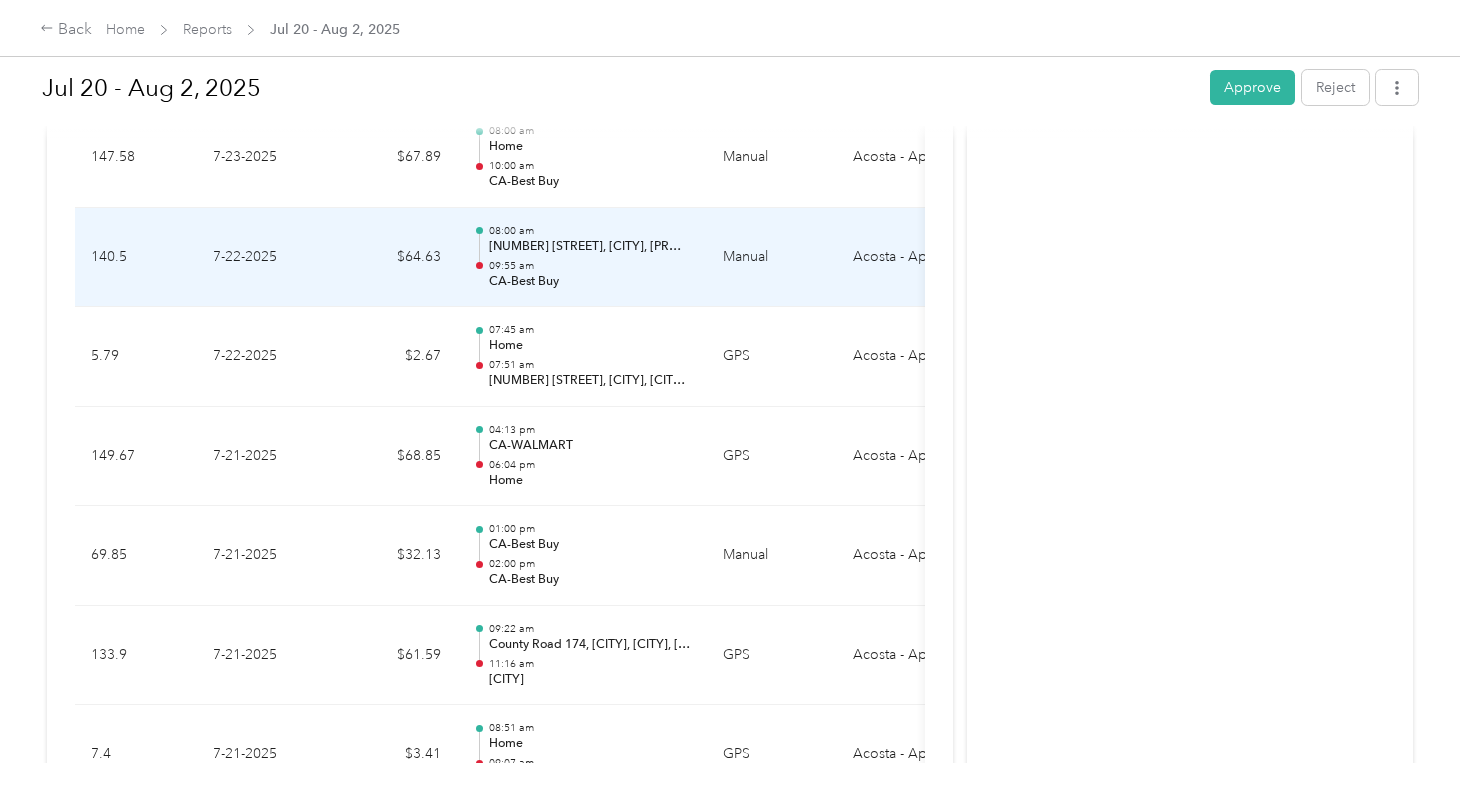 click on "[TIME] [NUMBER] [STREET], [CITY], [PROVINCE], [COUNTRY] [TIME] [COMPANY]" at bounding box center (582, 258) 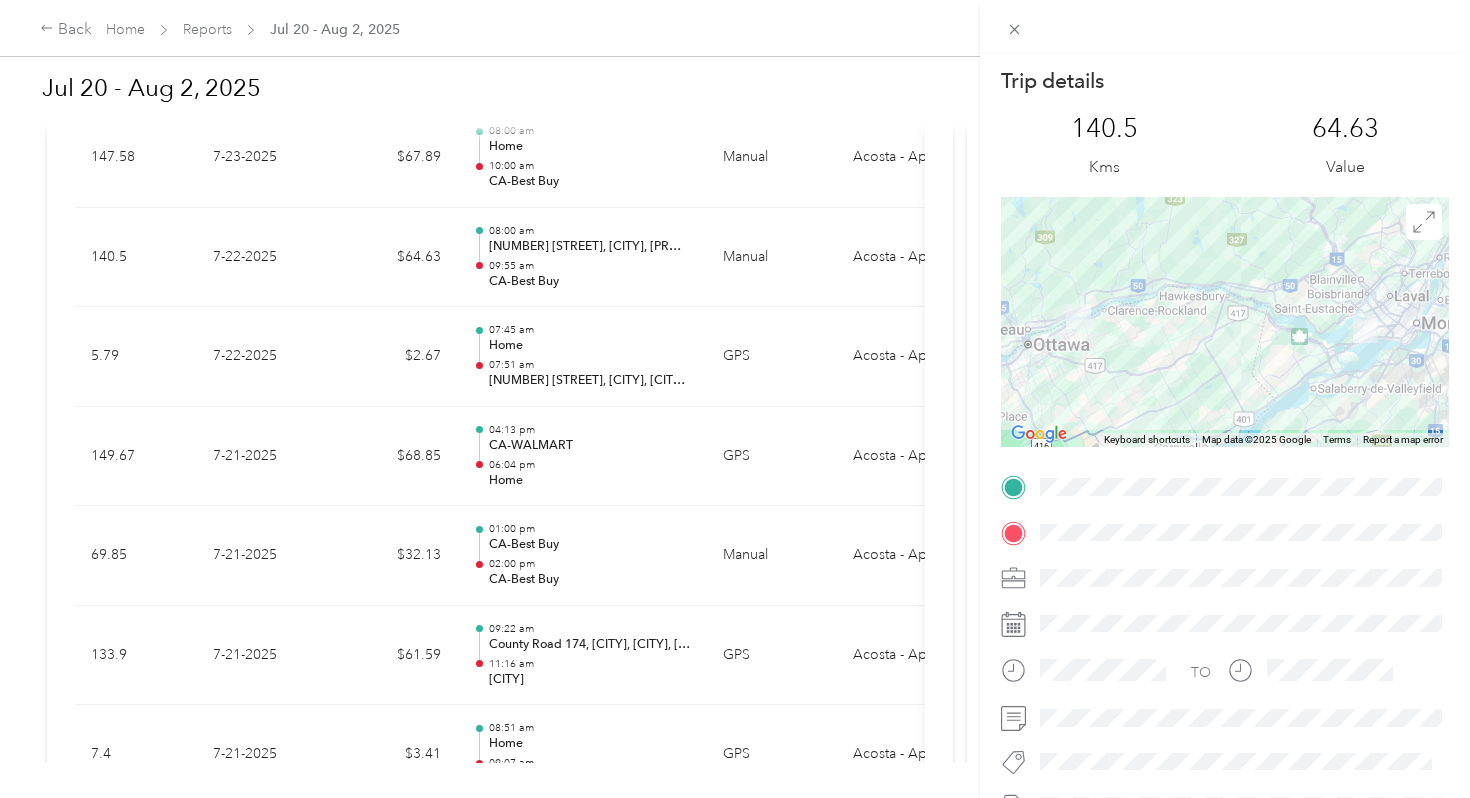 click on "Trip details This trip cannot be edited because it is either under review, approved, or paid. Contact your Team Manager to edit it. 140.5 Kms 64.63 Value  ← Move left → Move right ↑ Move up ↓ Move down + Zoom in - Zoom out Home Jump left by 75% End Jump right by 75% Page Up Jump up by 75% Page Down Jump down by 75% Keyboard shortcuts Map Data Map data ©2025 Google Map data ©2025 Google 20 km  Click to toggle between metric and imperial units Terms Report a map error TO" at bounding box center (735, 399) 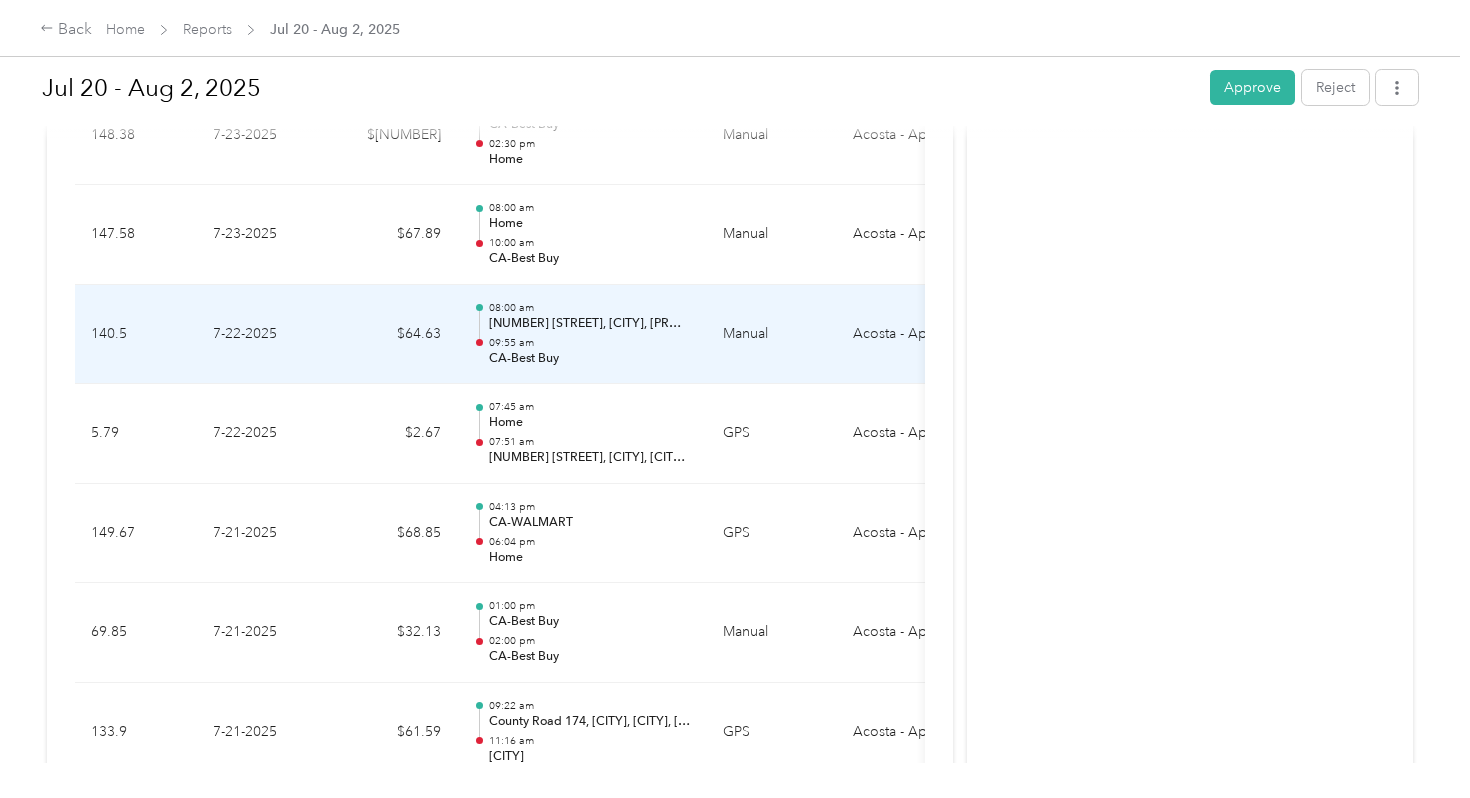 scroll, scrollTop: 2204, scrollLeft: 0, axis: vertical 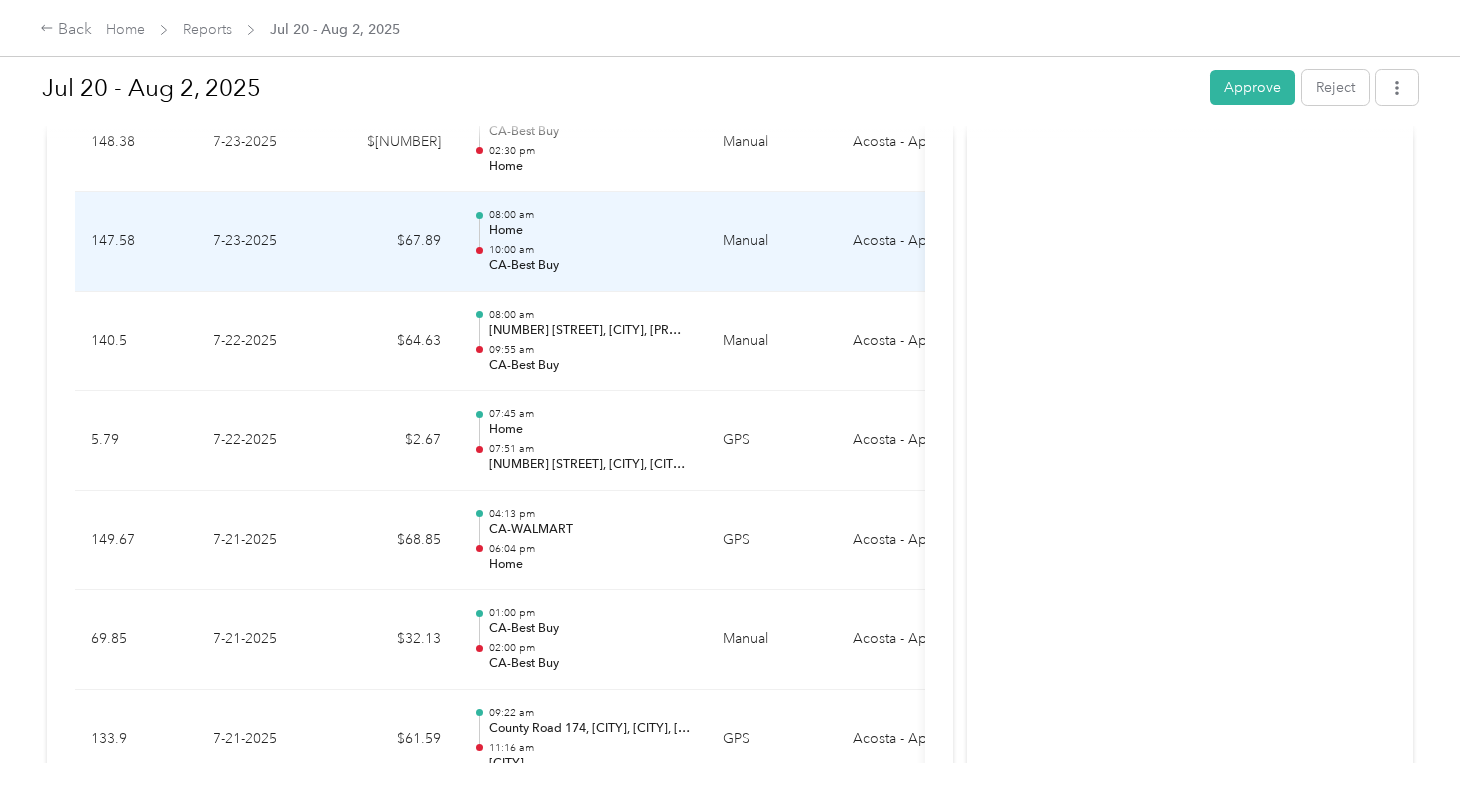 click on "CA-Best Buy" at bounding box center (590, 266) 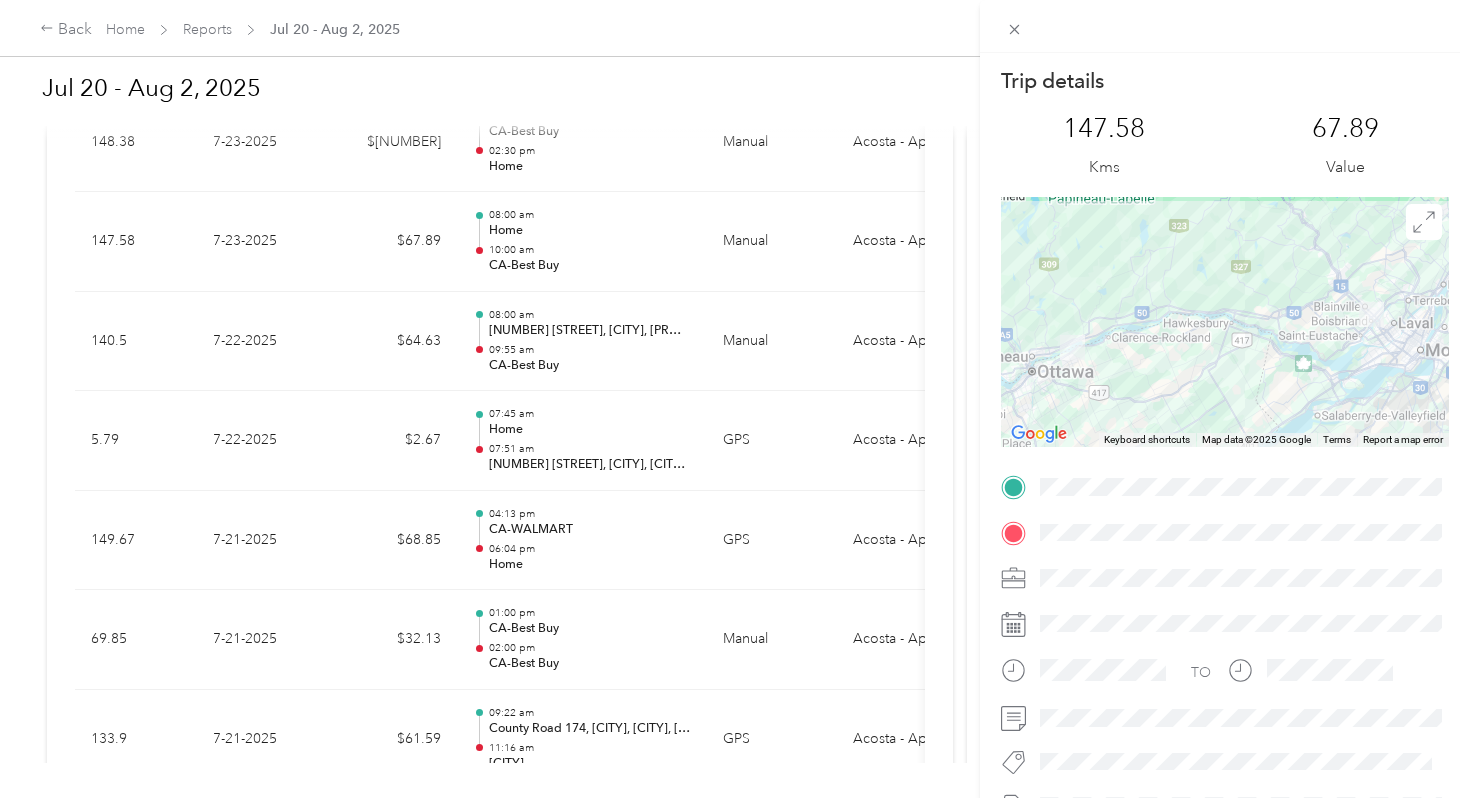 click on "Trip details This trip cannot be edited because it is either under review, approved, or paid. Contact your Team Manager to edit it. 147.58 Kms 67.89 Value  ← Move left → Move right ↑ Move up ↓ Move down + Zoom in - Zoom out Home Jump left by 75% End Jump right by 75% Page Up Jump up by 75% Page Down Jump down by 75% Keyboard shortcuts Map Data Map data ©2025 Google Map data ©2025 Google 20 km  Click to toggle between metric and imperial units Terms Report a map error TO" at bounding box center (735, 399) 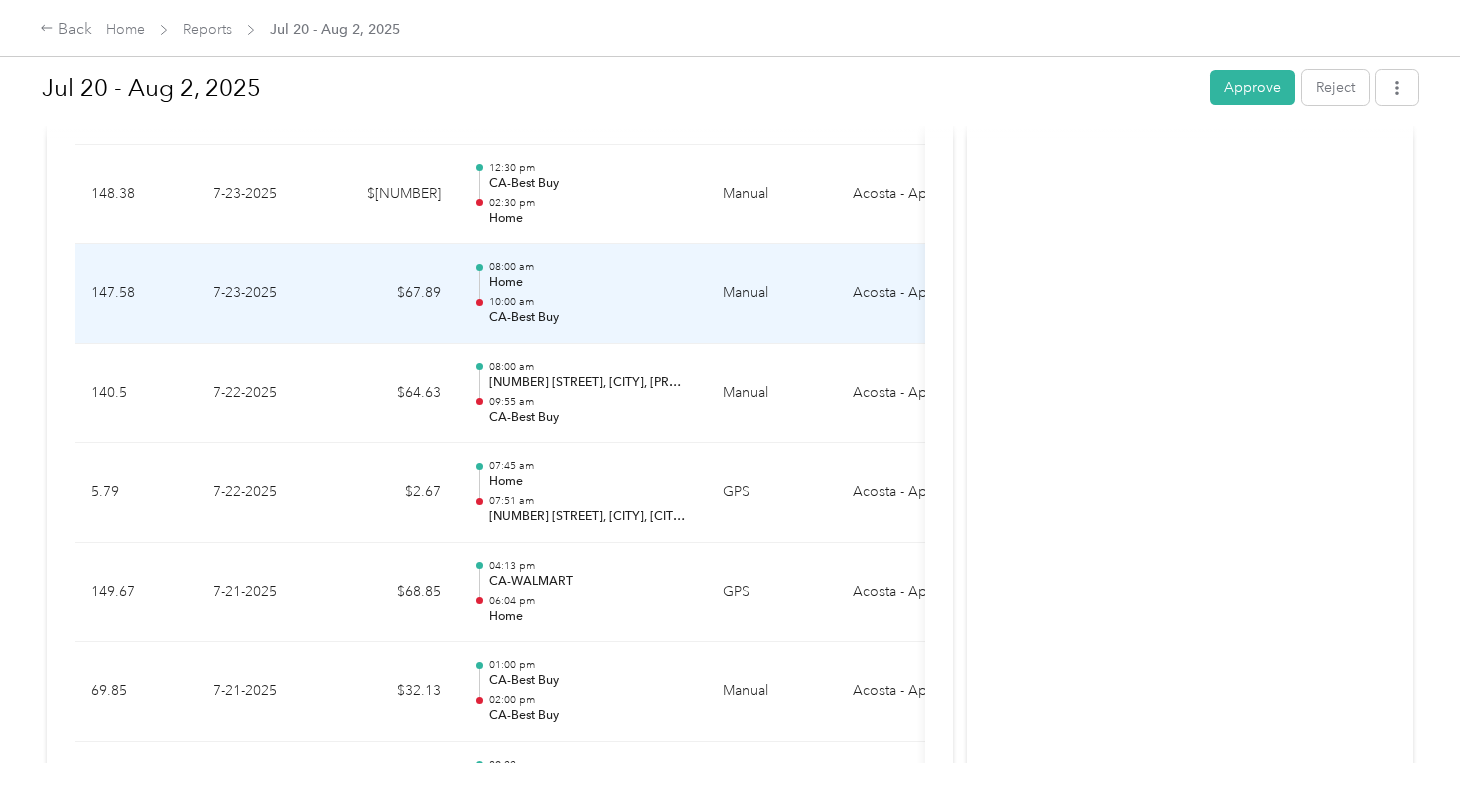 scroll, scrollTop: 2135, scrollLeft: 0, axis: vertical 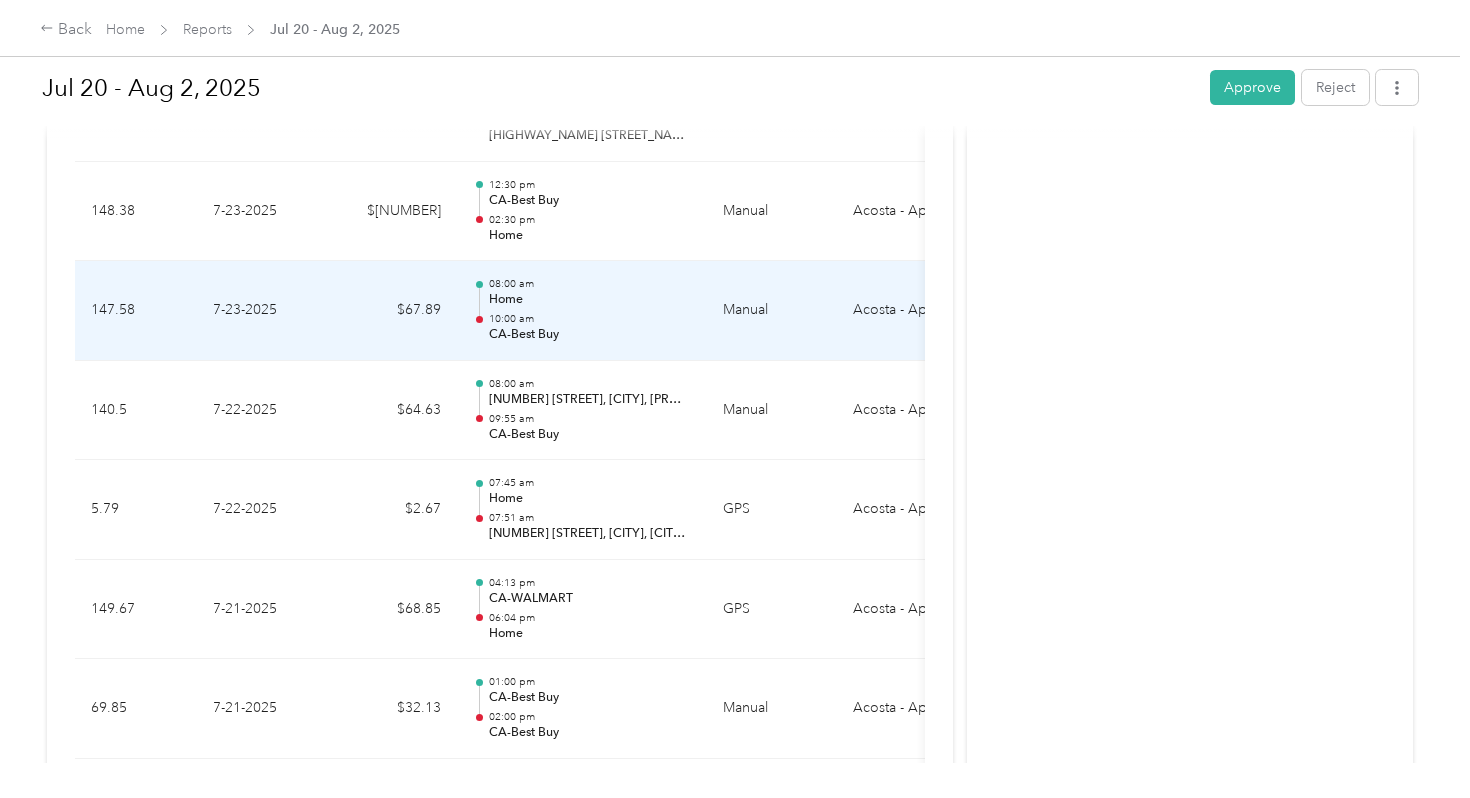 click on "Home" at bounding box center [590, 300] 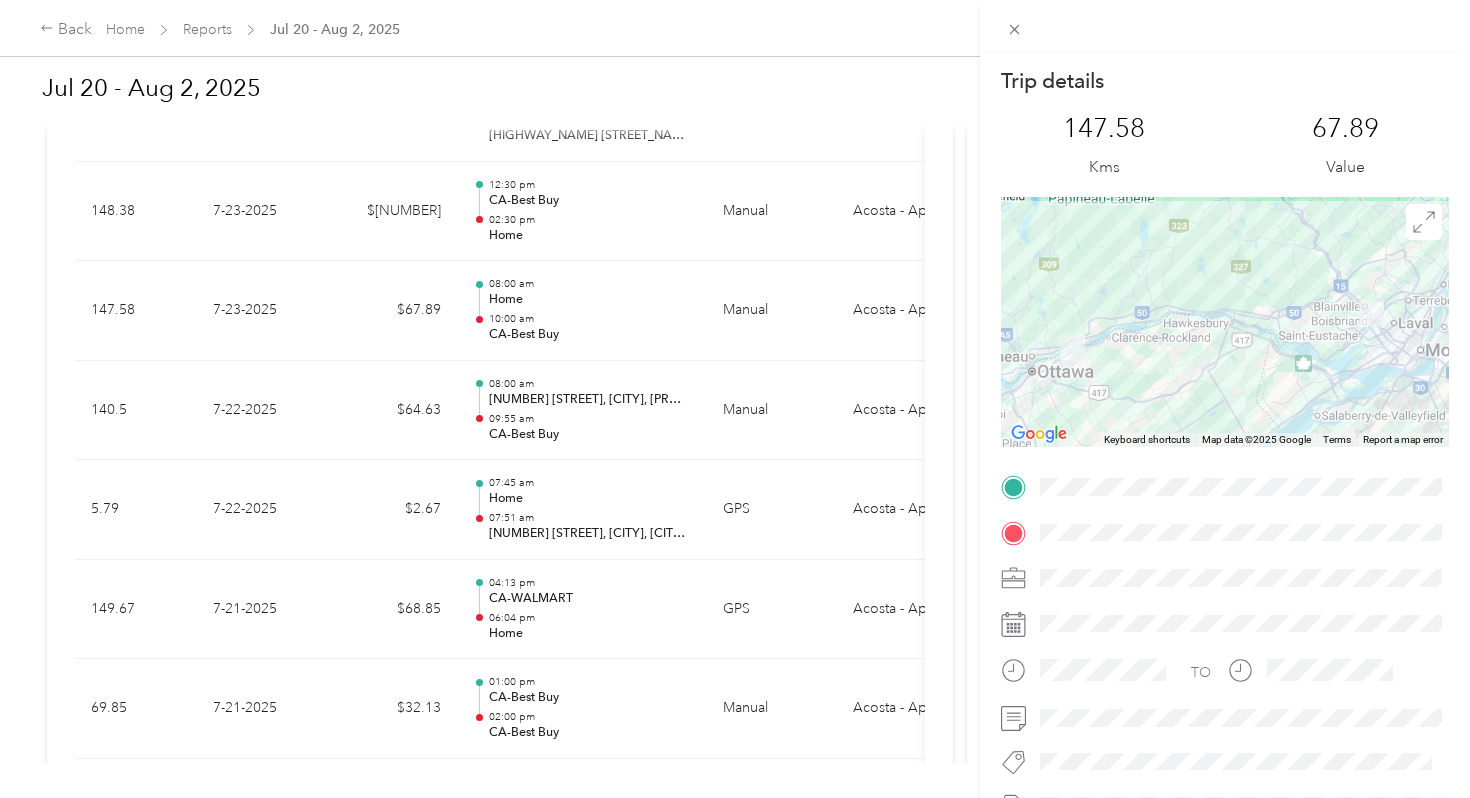 click on "Trip details This trip cannot be edited because it is either under review, approved, or paid. Contact your Team Manager to edit it. 147.58 Kms 67.89 Value  ← Move left → Move right ↑ Move up ↓ Move down + Zoom in - Zoom out Home Jump left by 75% End Jump right by 75% Page Up Jump up by 75% Page Down Jump down by 75% Keyboard shortcuts Map Data Map data ©2025 Google Map data ©2025 Google 20 km  Click to toggle between metric and imperial units Terms Report a map error TO" at bounding box center (735, 399) 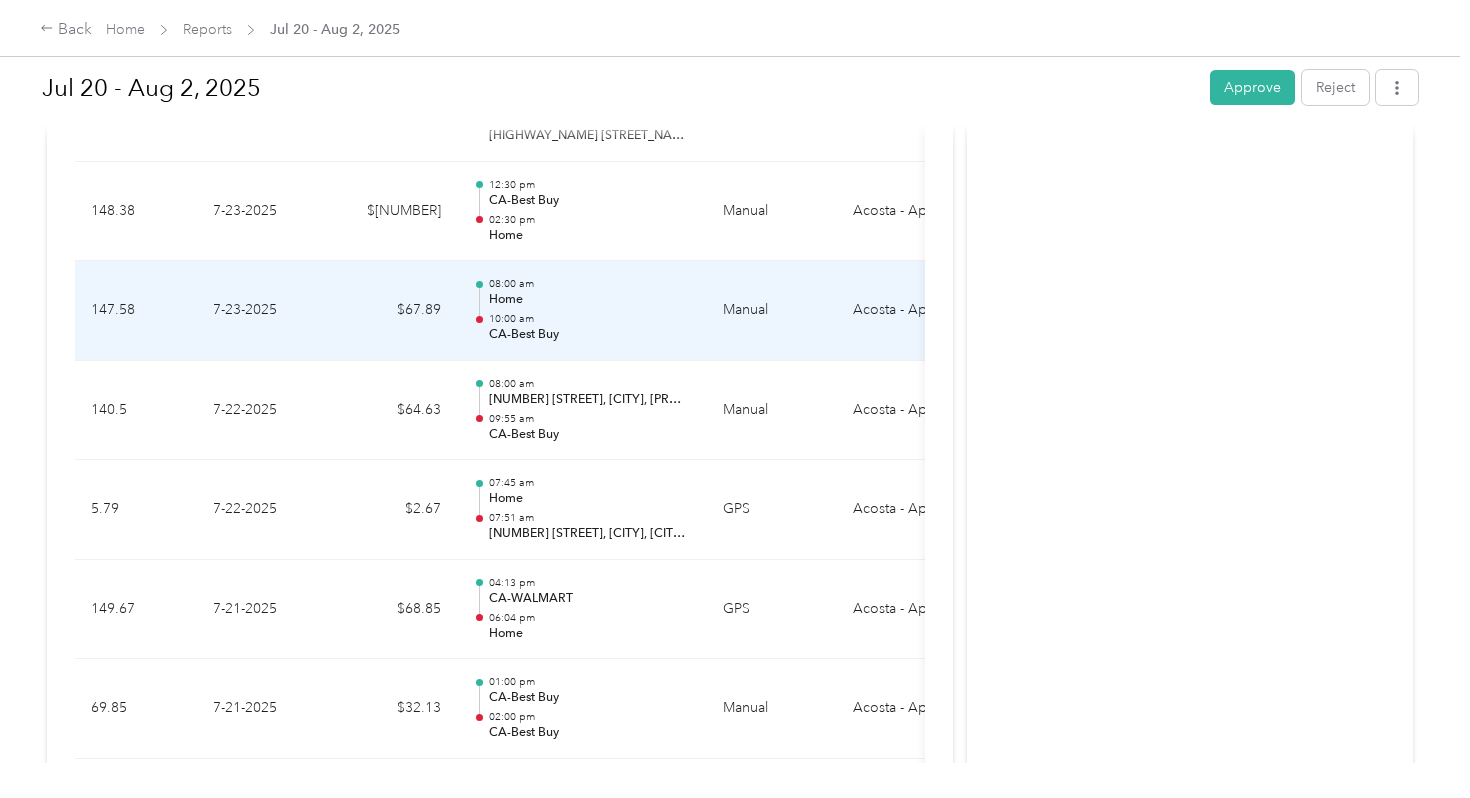 click on "Home" at bounding box center (590, 300) 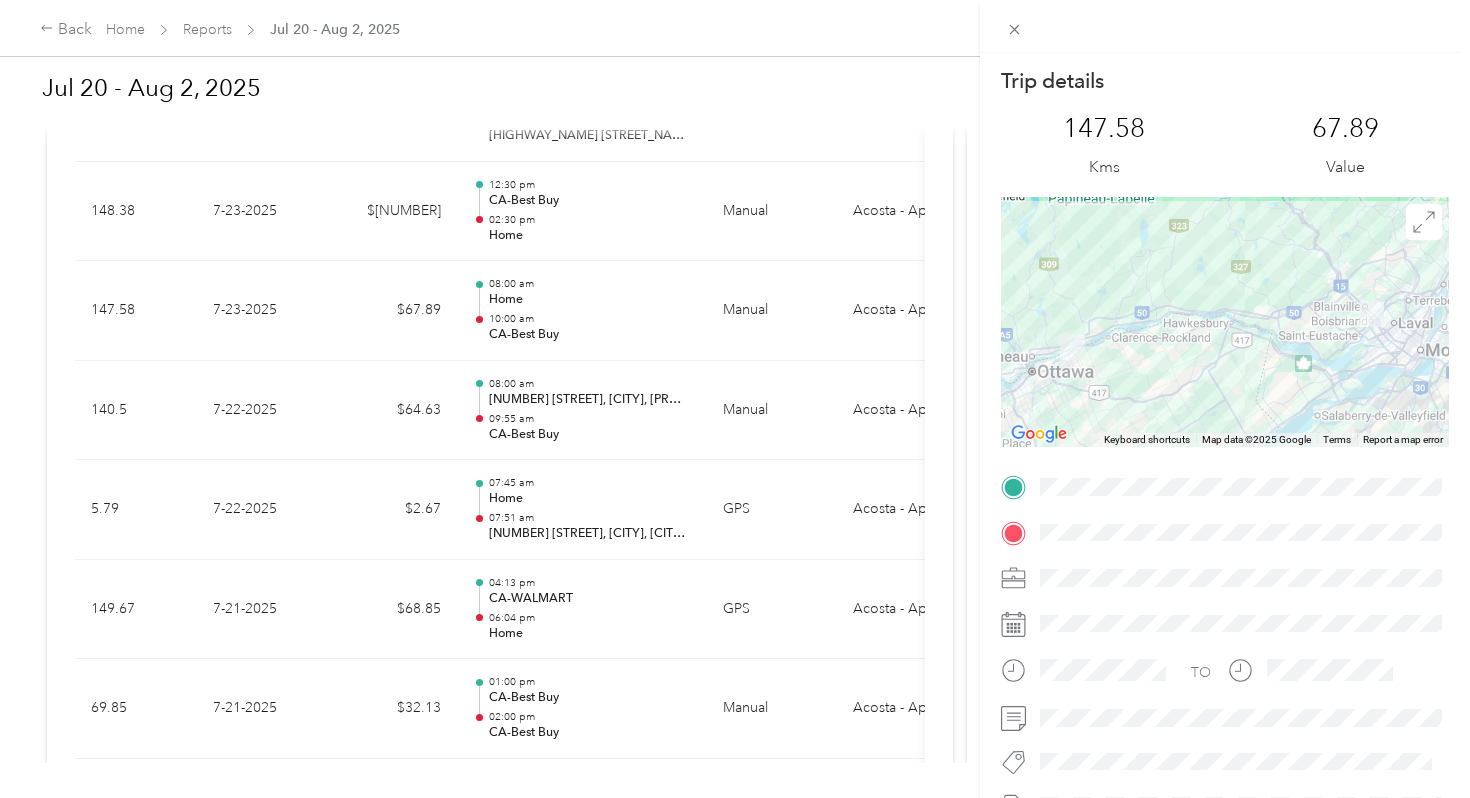 click on "Trip details This trip cannot be edited because it is either under review, approved, or paid. Contact your Team Manager to edit it. 147.58 Kms 67.89 Value  ← Move left → Move right ↑ Move up ↓ Move down + Zoom in - Zoom out Home Jump left by 75% End Jump right by 75% Page Up Jump up by 75% Page Down Jump down by 75% Keyboard shortcuts Map Data Map data ©2025 Google Map data ©2025 Google 20 km  Click to toggle between metric and imperial units Terms Report a map error TO" at bounding box center [735, 399] 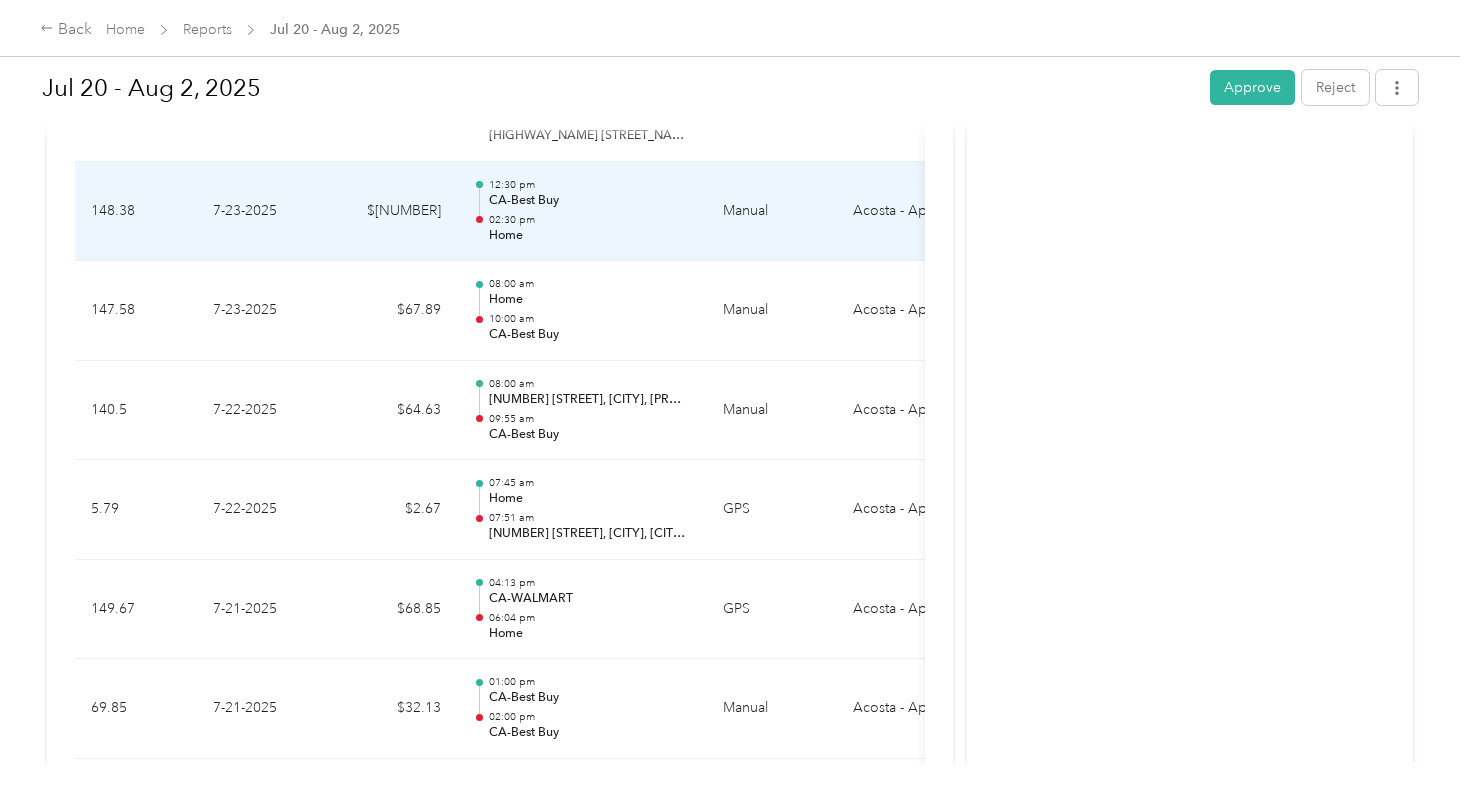 click on "Home" at bounding box center [590, 236] 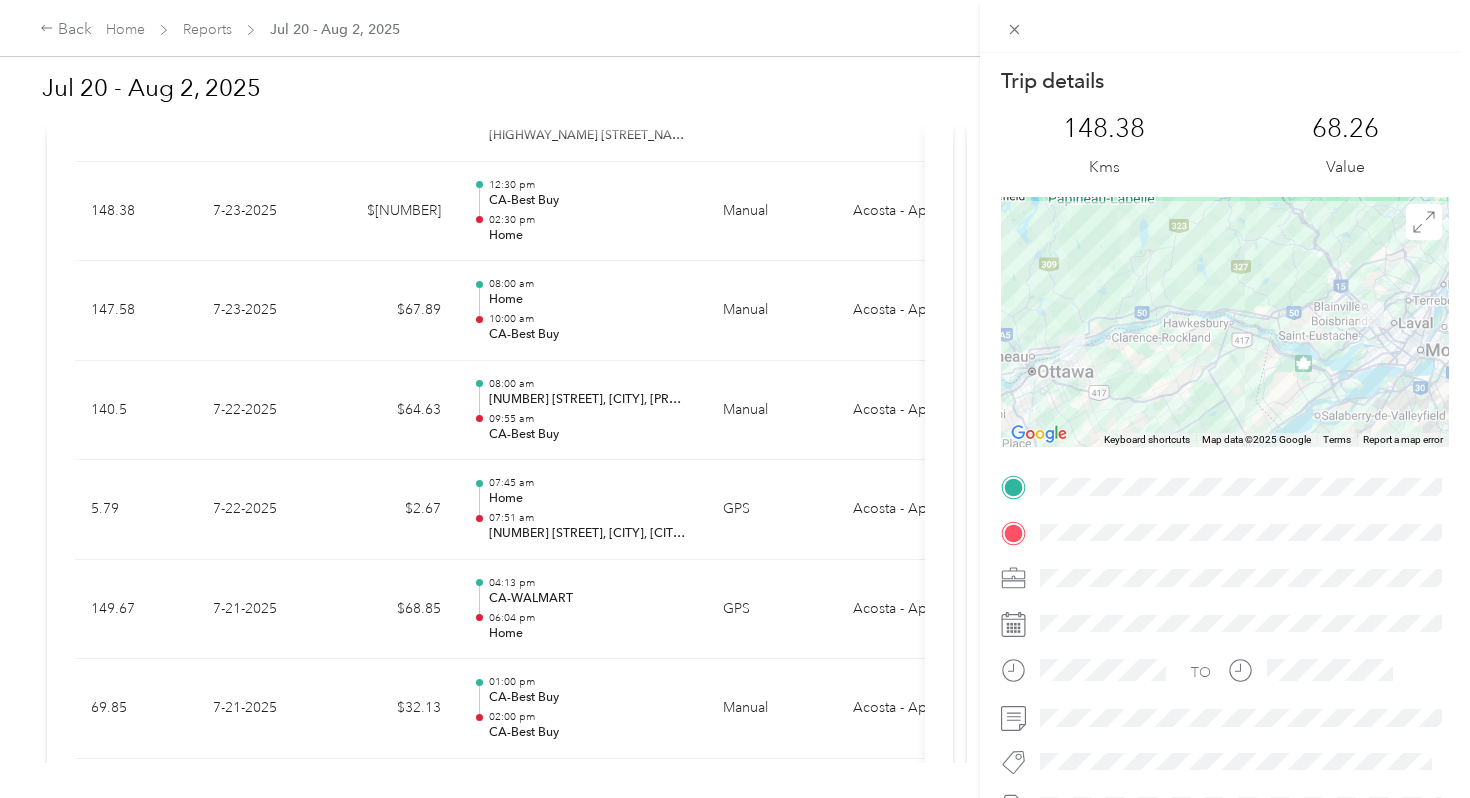 click on "Trip details This trip cannot be edited because it is either under review, approved, or paid. Contact your Team Manager to edit it. 148.38 Kms 68.26 Value  ← Move left → Move right ↑ Move up ↓ Move down + Zoom in - Zoom out Home Jump left by 75% End Jump right by 75% Page Up Jump up by 75% Page Down Jump down by 75% Keyboard shortcuts Map Data Map data ©2025 Google Map data ©2025 Google 20 km  Click to toggle between metric and imperial units Terms Report a map error TO" at bounding box center (735, 399) 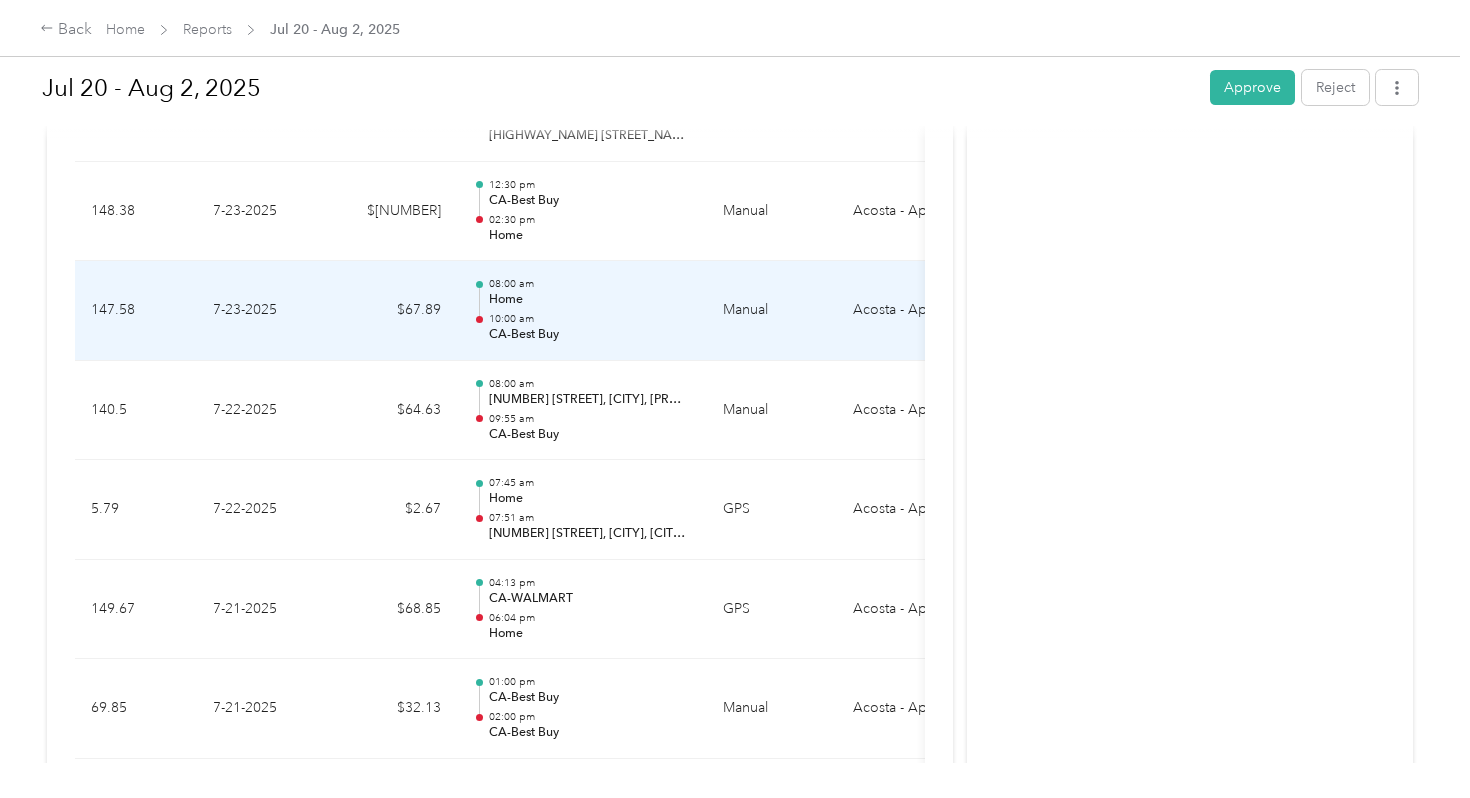 click on "10:00 am" at bounding box center [590, 319] 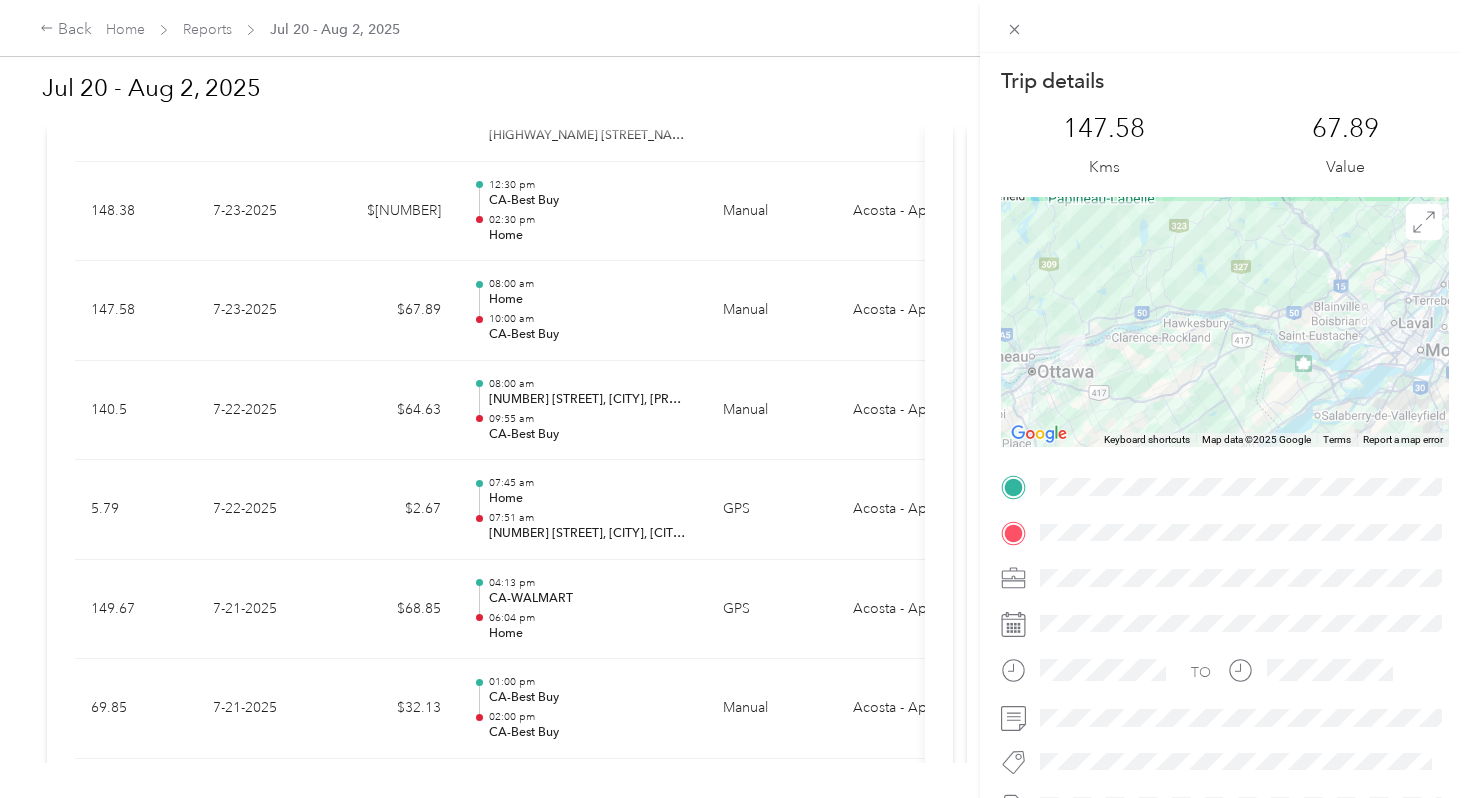 click on "Trip details This trip cannot be edited because it is either under review, approved, or paid. Contact your Team Manager to edit it. 147.58 Kms 67.89 Value  ← Move left → Move right ↑ Move up ↓ Move down + Zoom in - Zoom out Home Jump left by 75% End Jump right by 75% Page Up Jump up by 75% Page Down Jump down by 75% Keyboard shortcuts Map Data Map data ©2025 Google Map data ©2025 Google 20 km  Click to toggle between metric and imperial units Terms Report a map error TO" at bounding box center [735, 399] 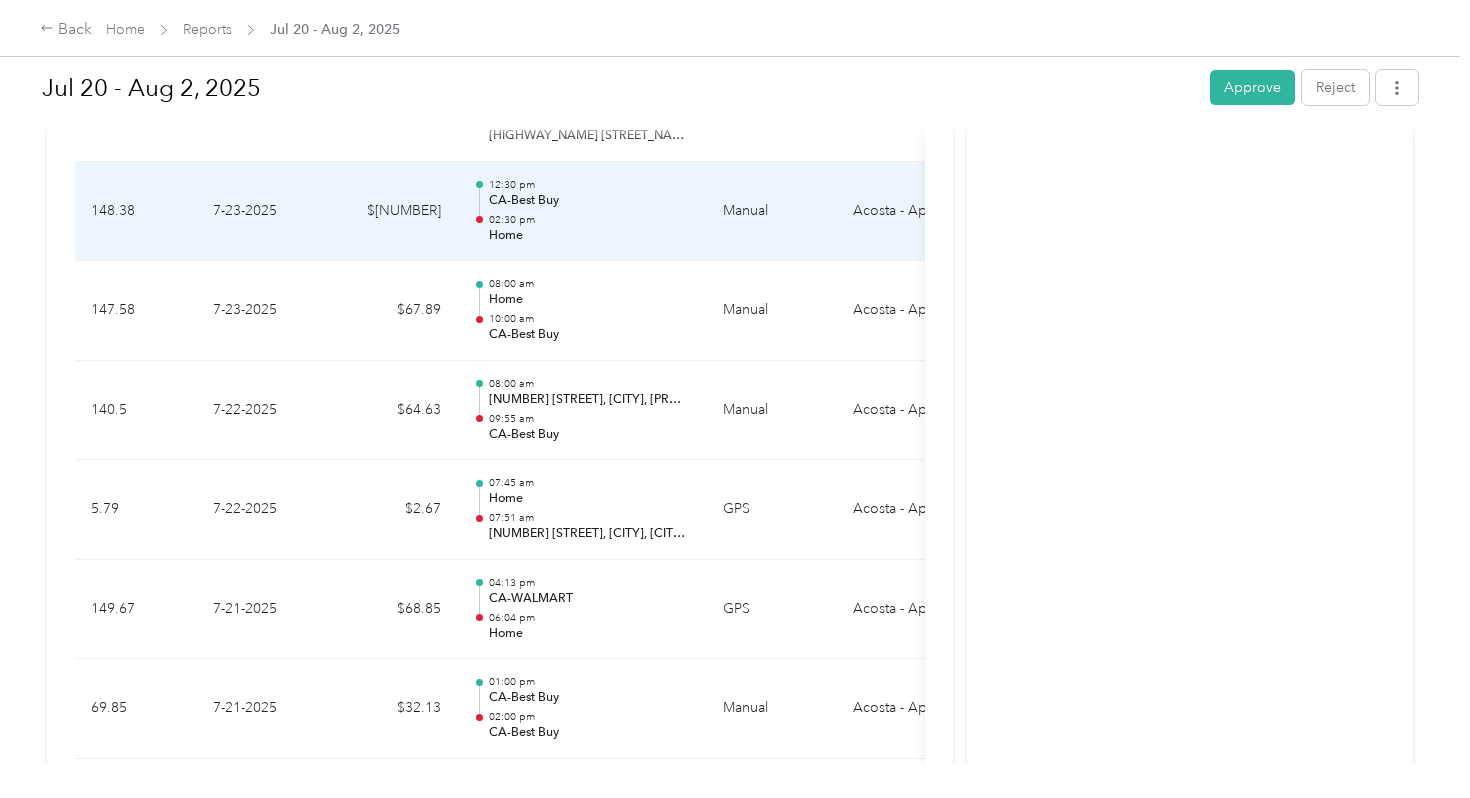 click on "CA-Best Buy" at bounding box center (590, 201) 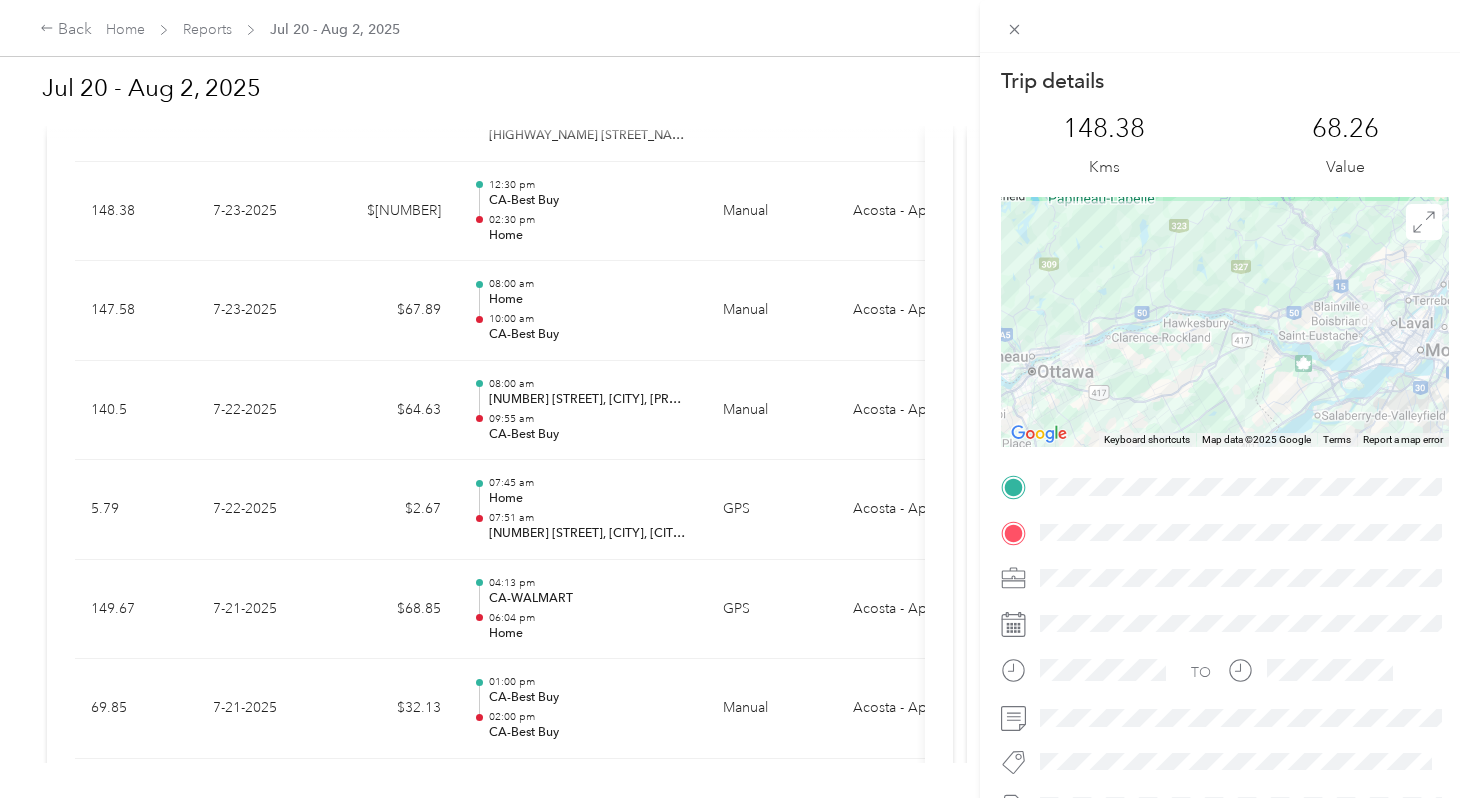 click on "Trip details This trip cannot be edited because it is either under review, approved, or paid. Contact your Team Manager to edit it. 148.38 Kms 68.26 Value  ← Move left → Move right ↑ Move up ↓ Move down + Zoom in - Zoom out Home Jump left by 75% End Jump right by 75% Page Up Jump up by 75% Page Down Jump down by 75% Keyboard shortcuts Map Data Map data ©2025 Google Map data ©2025 Google 20 km  Click to toggle between metric and imperial units Terms Report a map error TO" at bounding box center [735, 399] 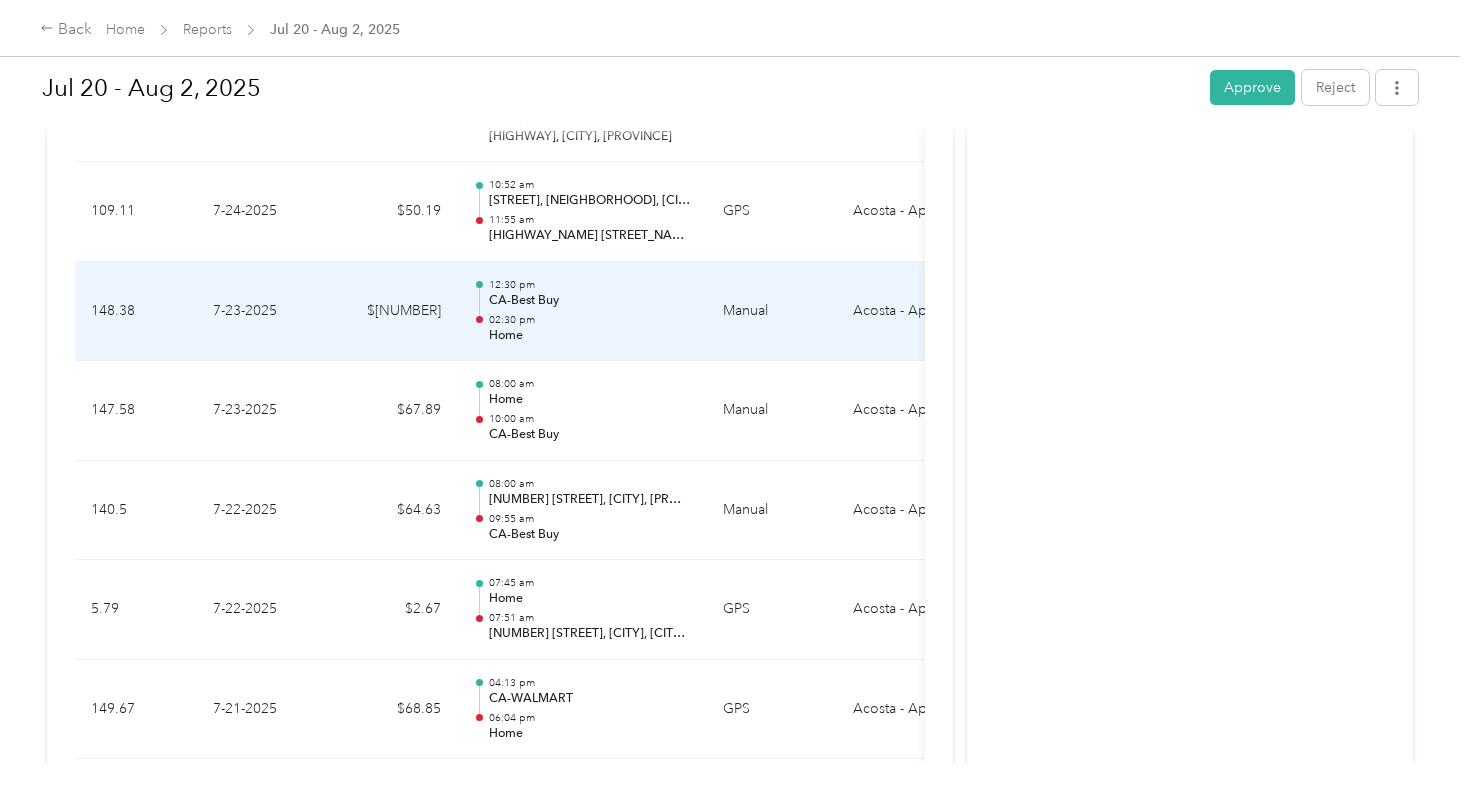 scroll, scrollTop: 2030, scrollLeft: 0, axis: vertical 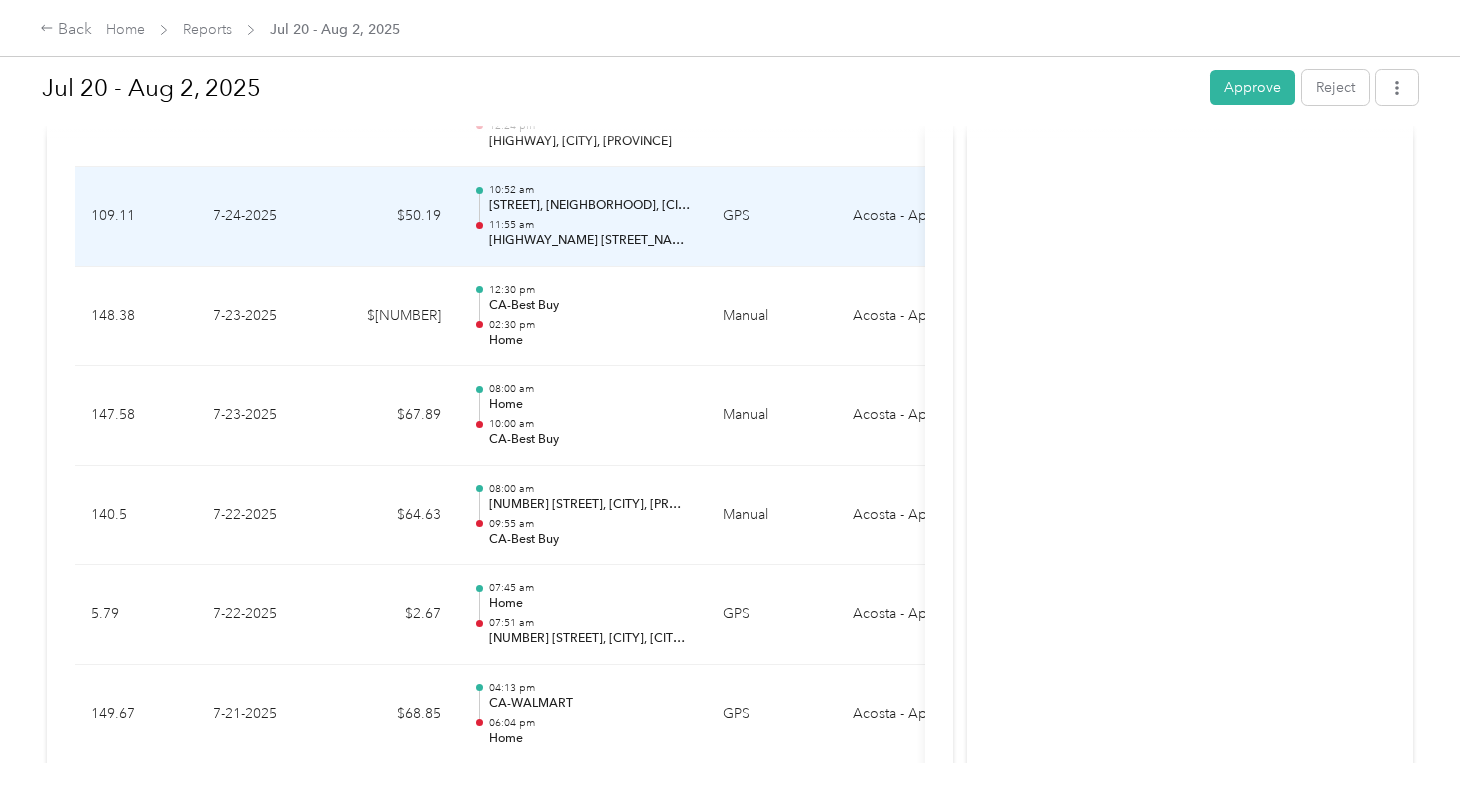 click on "[STREET], [NEIGHBORHOOD], [CITY], [STATE]" at bounding box center [590, 206] 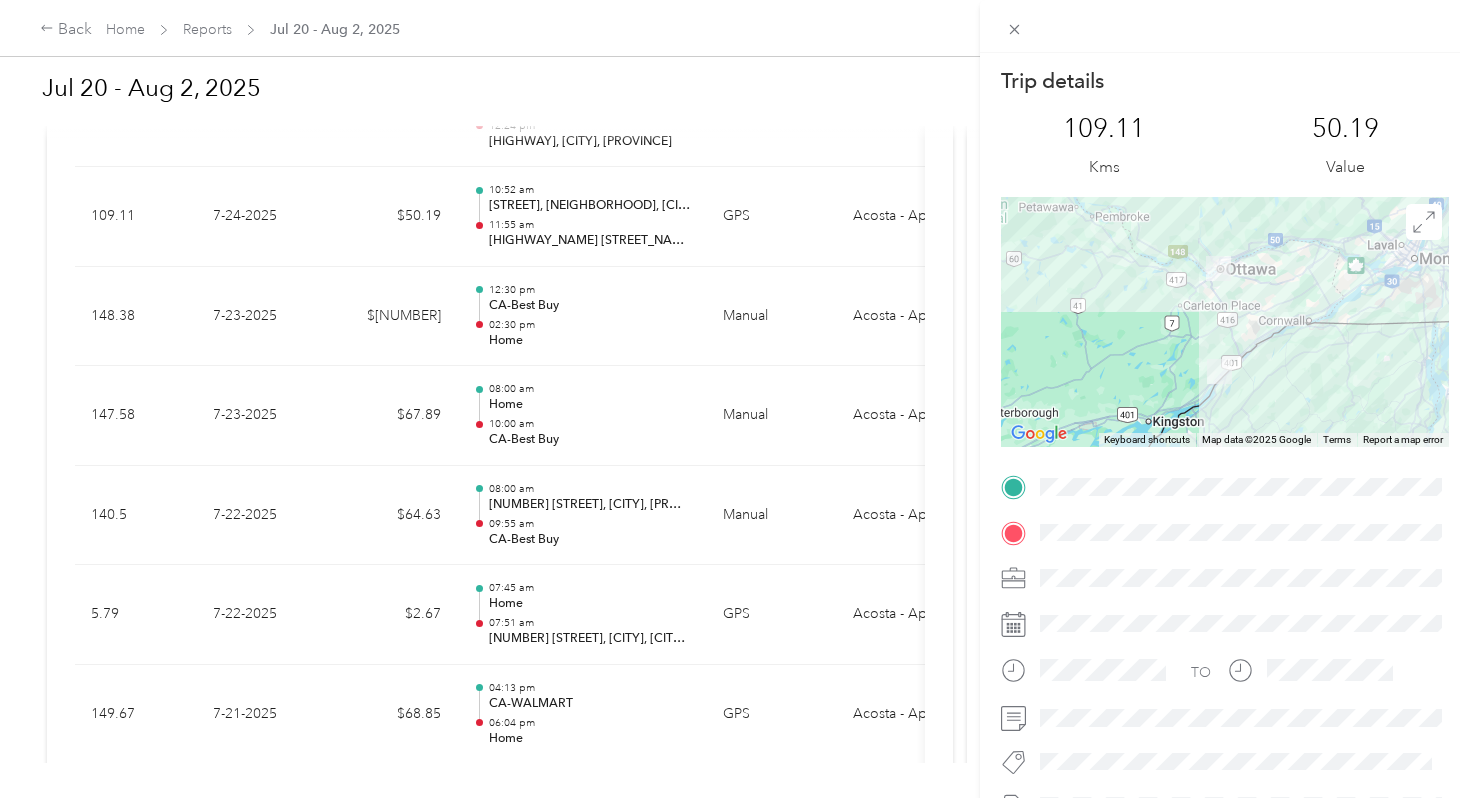 click on "Trip details This trip cannot be edited because it is either under review, approved, or paid. Contact your Team Manager to edit it. 109.11 Kms 50.19 Value  ← Move left → Move right ↑ Move up ↓ Move down + Zoom in - Zoom out Home Jump left by 75% End Jump right by 75% Page Up Jump up by 75% Page Down Jump down by 75% Keyboard shortcuts Map Data Map data ©2025 Google Map data ©2025 Google 50 km  Click to toggle between metric and imperial units Terms Report a map error TO" at bounding box center [735, 399] 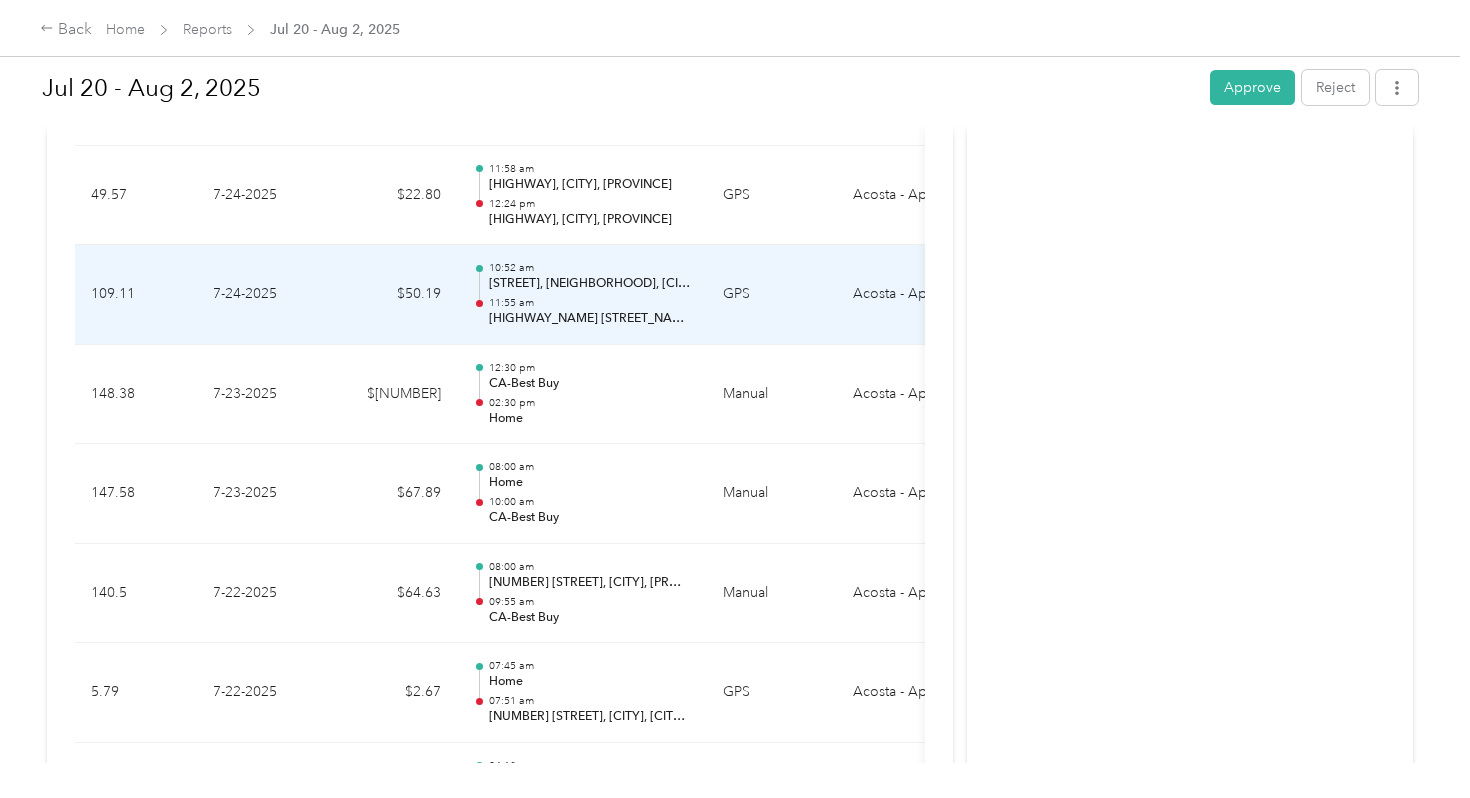 scroll, scrollTop: 1952, scrollLeft: 0, axis: vertical 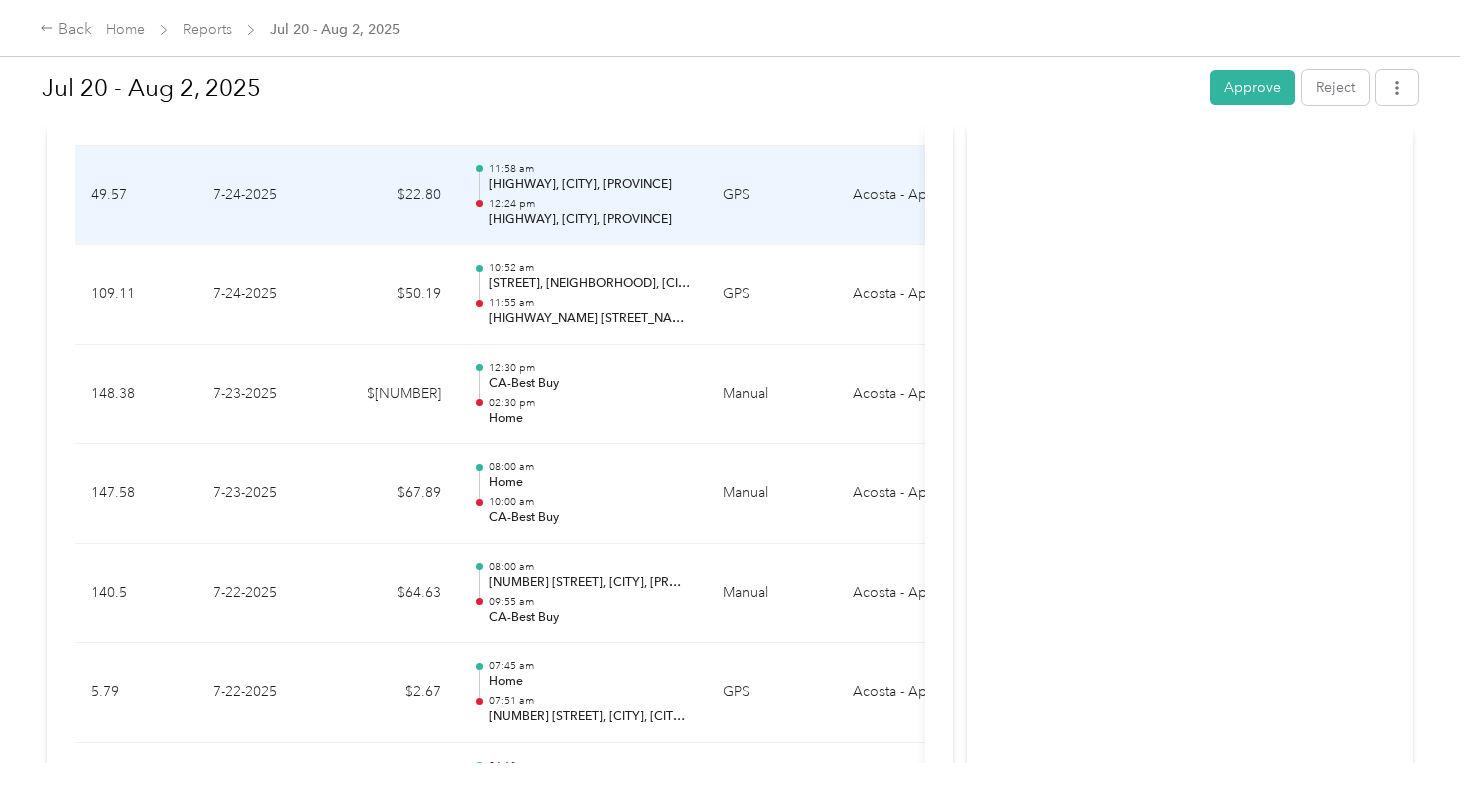 click on "12:24 pm" at bounding box center [590, 204] 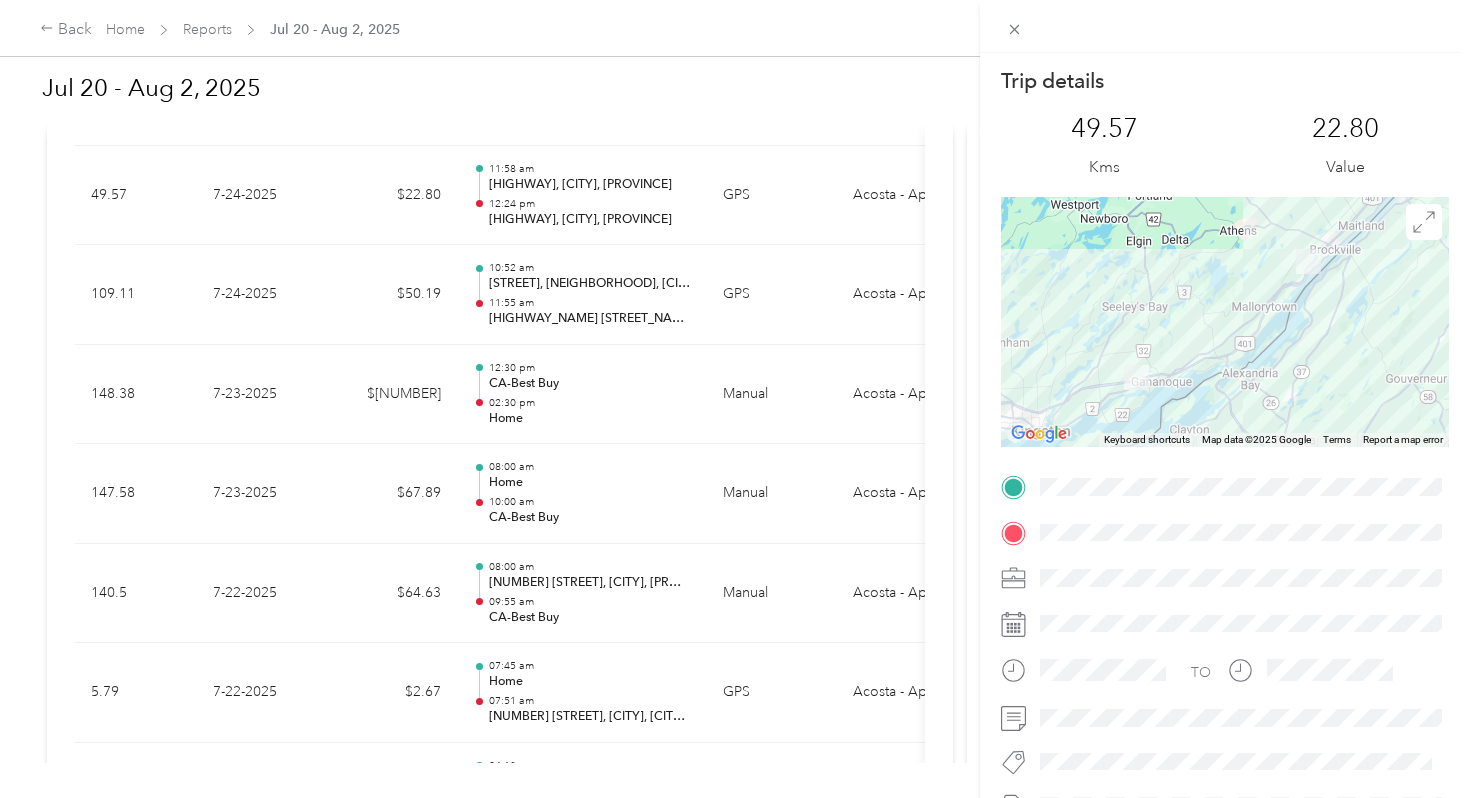 click on "Trip details This trip cannot be edited because it is either under review, approved, or paid. Contact your Team Manager to edit it. 49.57 Kms 22.80 Value  ← Move left → Move right ↑ Move up ↓ Move down + Zoom in - Zoom out Home Jump left by 75% End Jump right by 75% Page Up Jump up by 75% Page Down Jump down by 75% Keyboard shortcuts Map Data Map data ©2025 Google Map data ©2025 Google 10 km  Click to toggle between metric and imperial units Terms Report a map error TO" at bounding box center [735, 399] 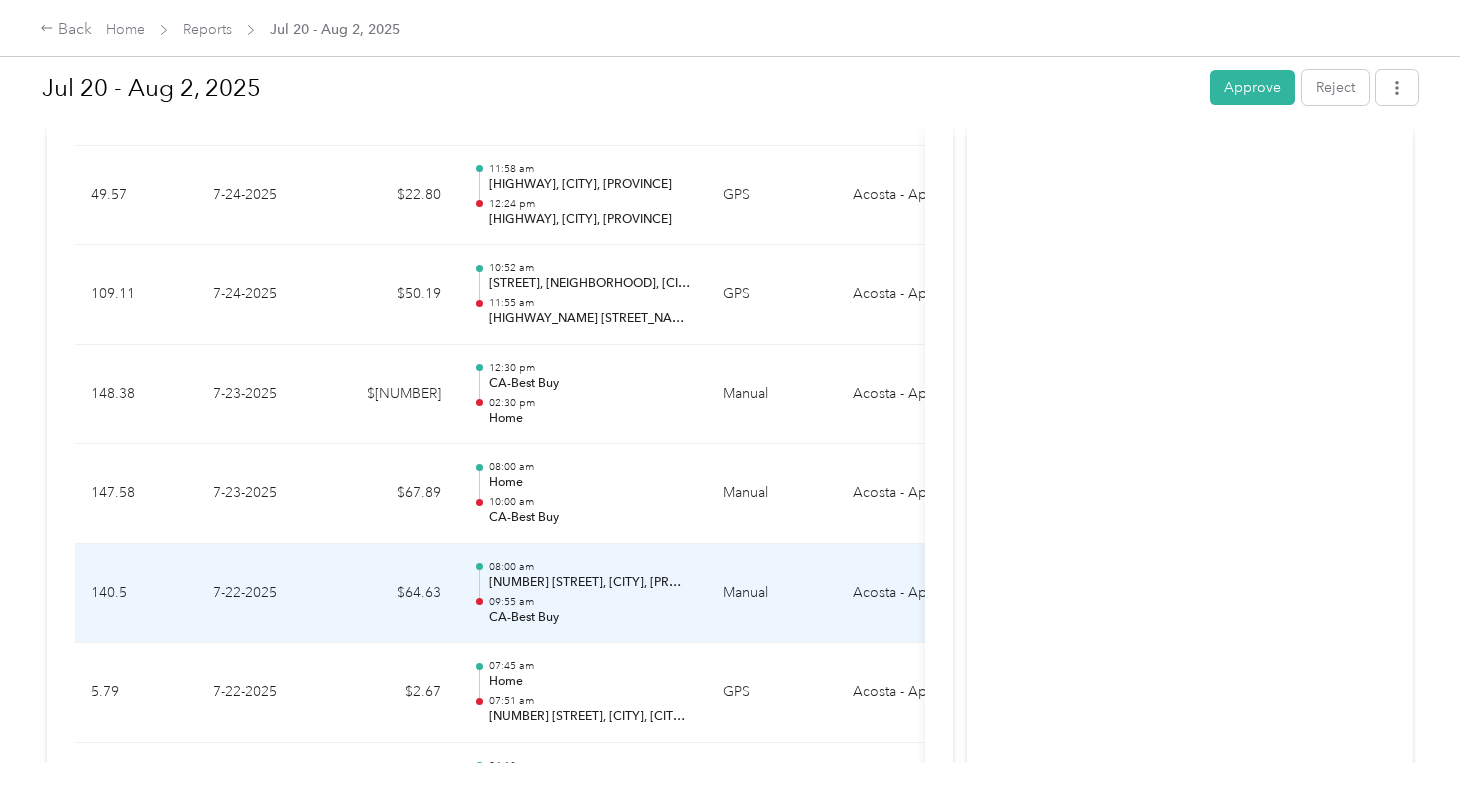 click on "[NUMBER] [STREET], [CITY], [PROVINCE], [COUNTRY]" at bounding box center (590, 583) 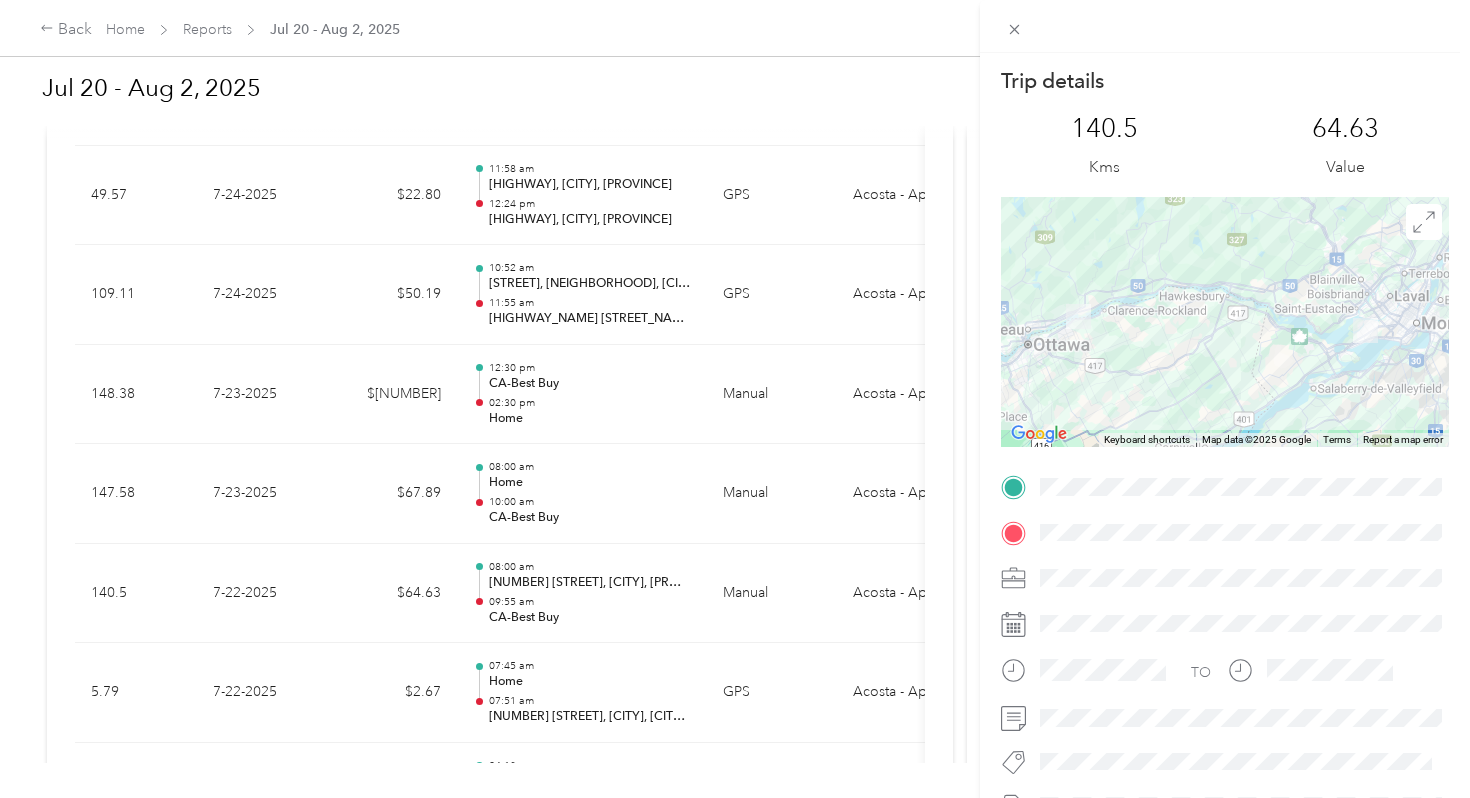 click on "Trip details This trip cannot be edited because it is either under review, approved, or paid. Contact your Team Manager to edit it. 140.5 Kms 64.63 Value  ← Move left → Move right ↑ Move up ↓ Move down + Zoom in - Zoom out Home Jump left by 75% End Jump right by 75% Page Up Jump up by 75% Page Down Jump down by 75% Keyboard shortcuts Map Data Map data ©2025 Google Map data ©2025 Google 20 km  Click to toggle between metric and imperial units Terms Report a map error TO" at bounding box center [735, 399] 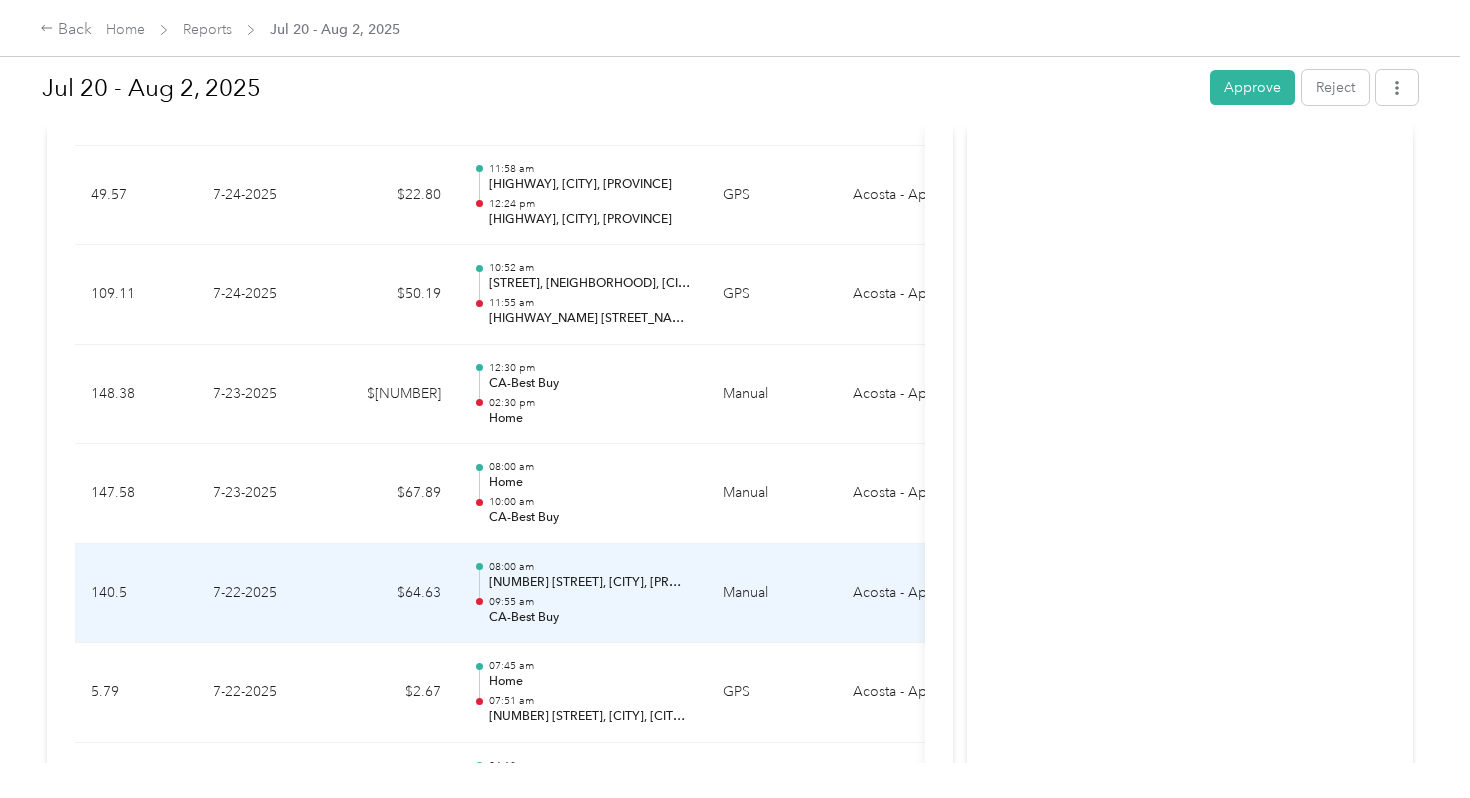 click on "09:55 am" at bounding box center [590, 602] 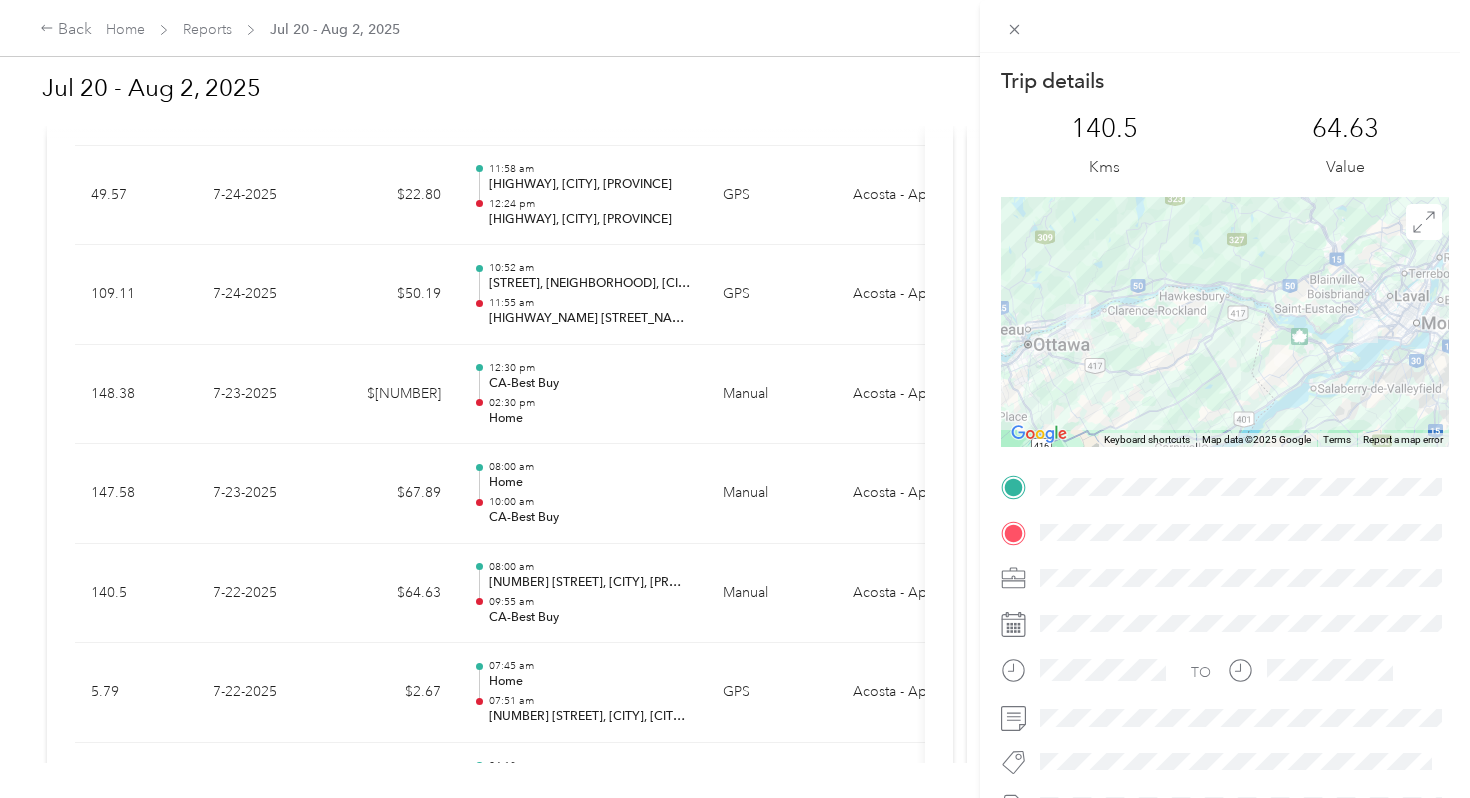 click on "Trip details This trip cannot be edited because it is either under review, approved, or paid. Contact your Team Manager to edit it. 140.5 Kms 64.63 Value  ← Move left → Move right ↑ Move up ↓ Move down + Zoom in - Zoom out Home Jump left by 75% End Jump right by 75% Page Up Jump up by 75% Page Down Jump down by 75% Keyboard shortcuts Map Data Map data ©2025 Google Map data ©2025 Google 20 km  Click to toggle between metric and imperial units Terms Report a map error TO" at bounding box center [735, 399] 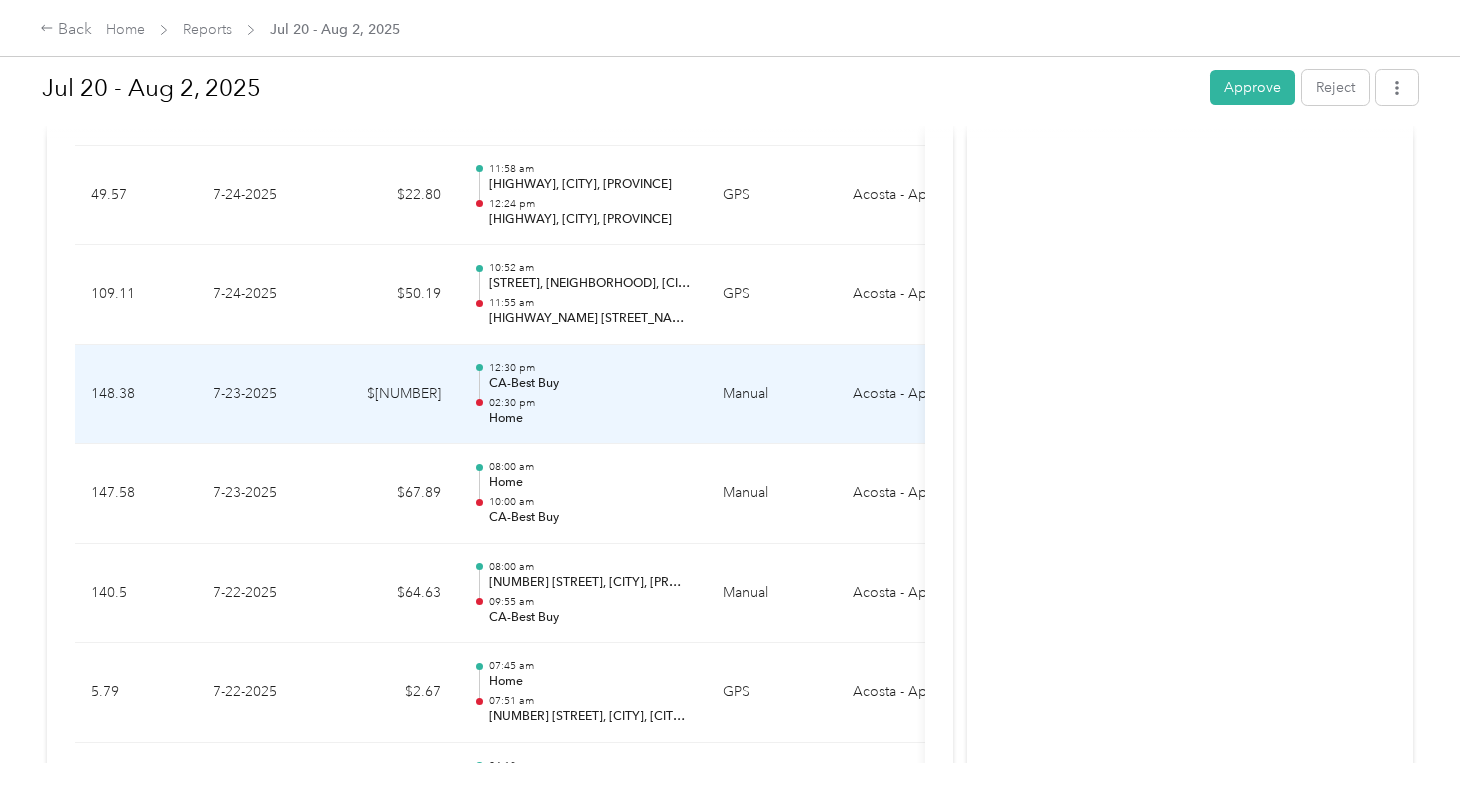click on "CA-Best Buy" at bounding box center (590, 384) 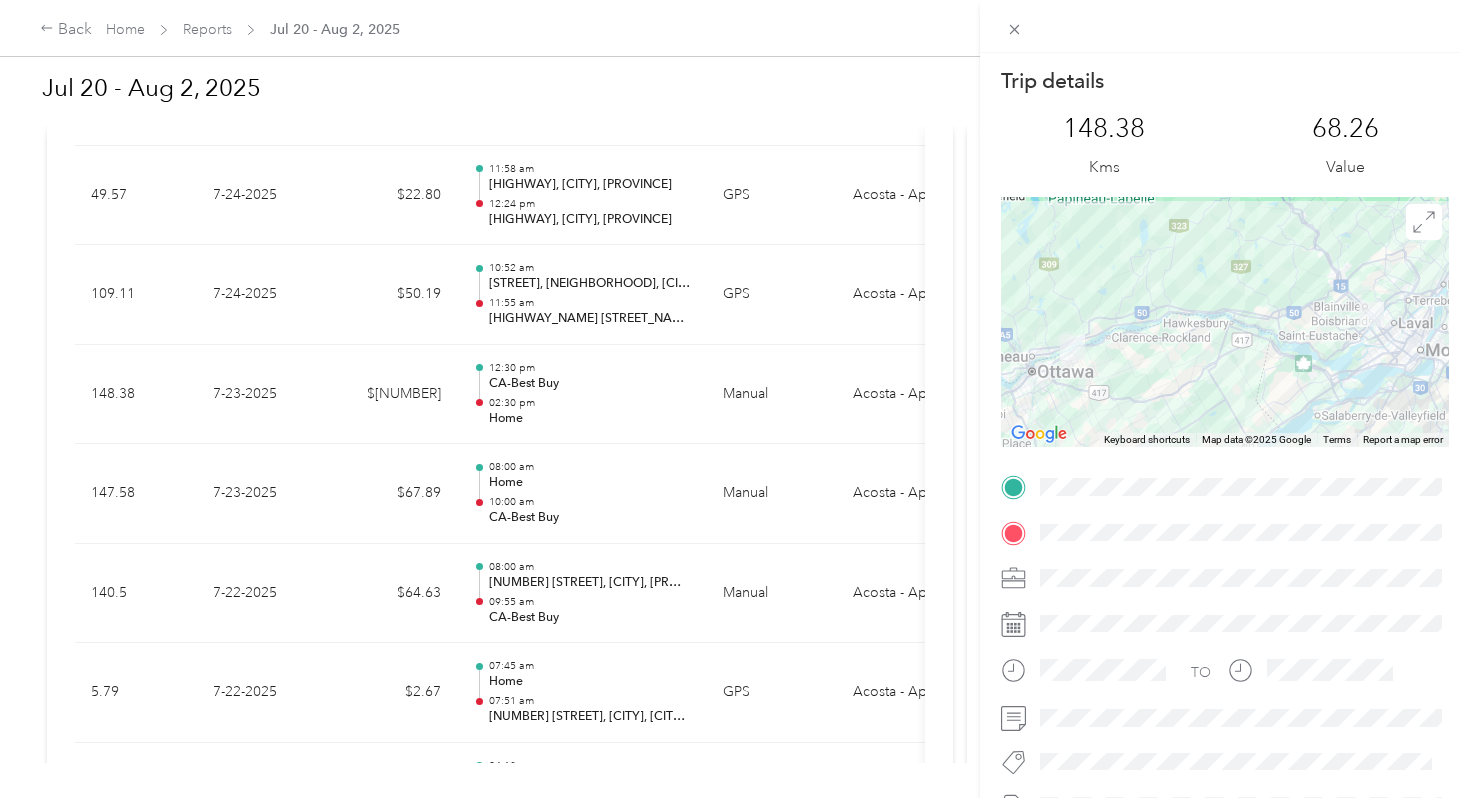 click on "Trip details This trip cannot be edited because it is either under review, approved, or paid. Contact your Team Manager to edit it. 148.38 Kms 68.26 Value  ← Move left → Move right ↑ Move up ↓ Move down + Zoom in - Zoom out Home Jump left by 75% End Jump right by 75% Page Up Jump up by 75% Page Down Jump down by 75% Keyboard shortcuts Map Data Map data ©2025 Google Map data ©2025 Google 20 km  Click to toggle between metric and imperial units Terms Report a map error TO" at bounding box center [735, 399] 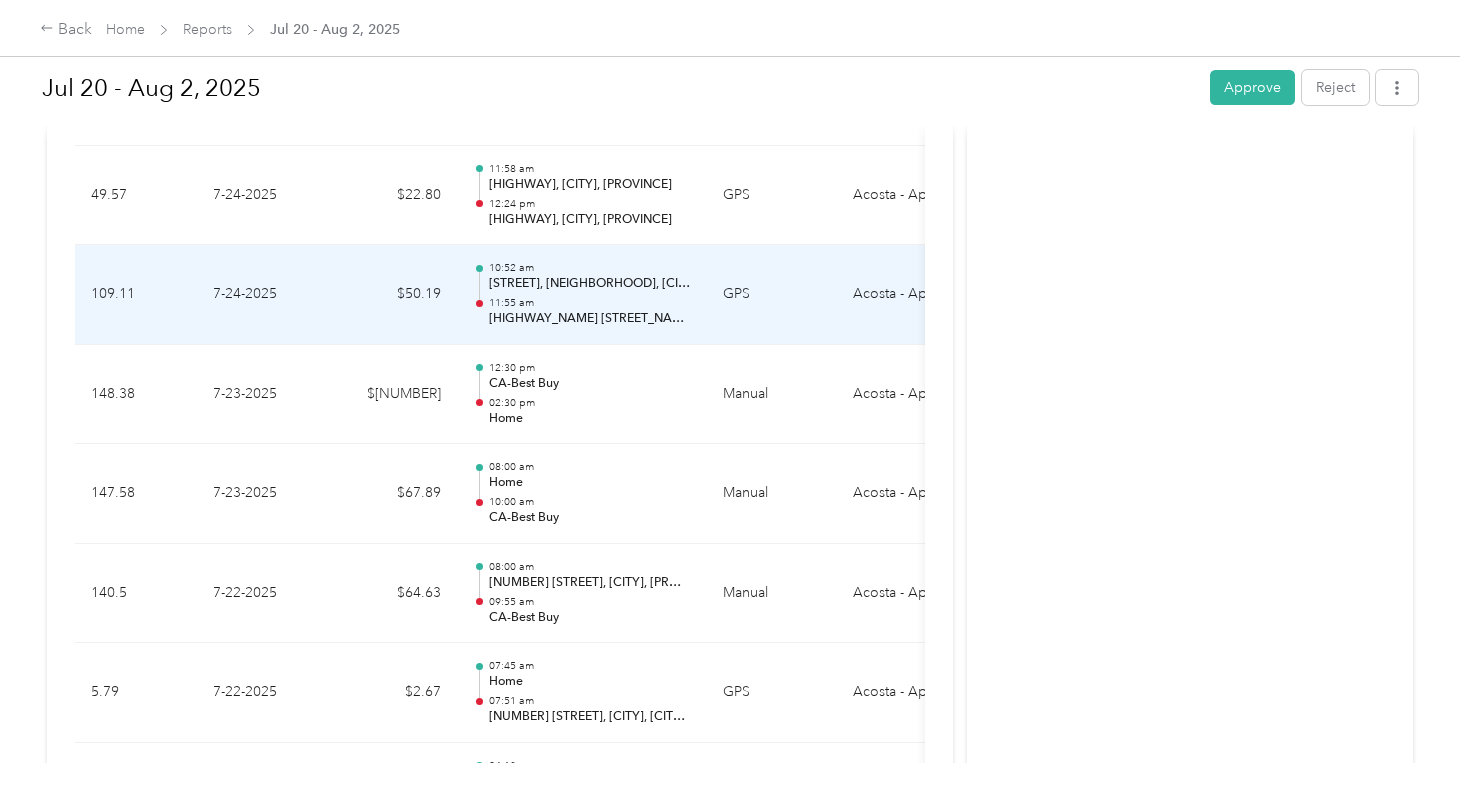 click on "11:55 am" at bounding box center [590, 303] 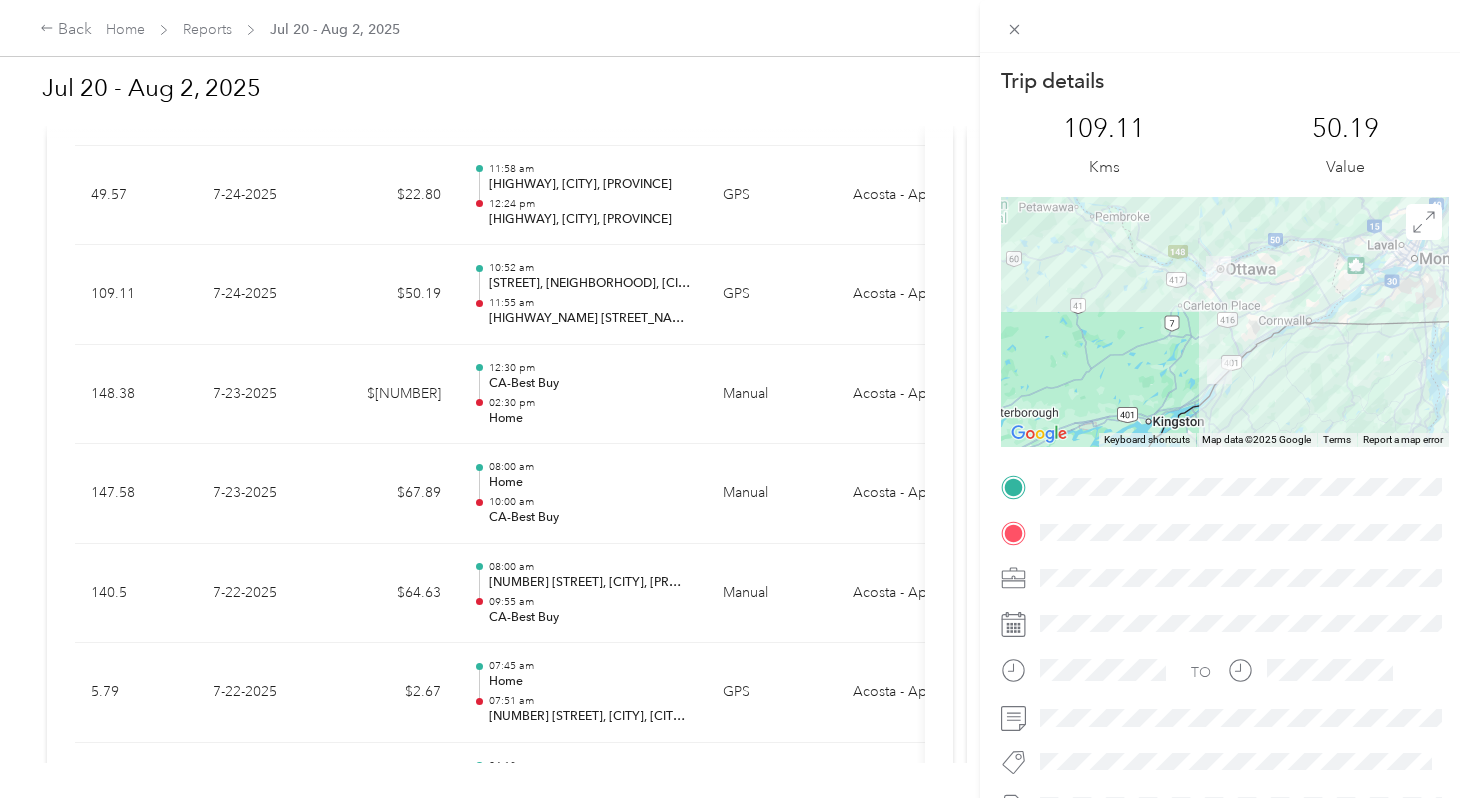 click on "Trip details This trip cannot be edited because it is either under review, approved, or paid. Contact your Team Manager to edit it. 109.11 Kms 50.19 Value  ← Move left → Move right ↑ Move up ↓ Move down + Zoom in - Zoom out Home Jump left by 75% End Jump right by 75% Page Up Jump up by 75% Page Down Jump down by 75% Keyboard shortcuts Map Data Map data ©2025 Google Map data ©2025 Google 50 km  Click to toggle between metric and imperial units Terms Report a map error TO" at bounding box center (735, 399) 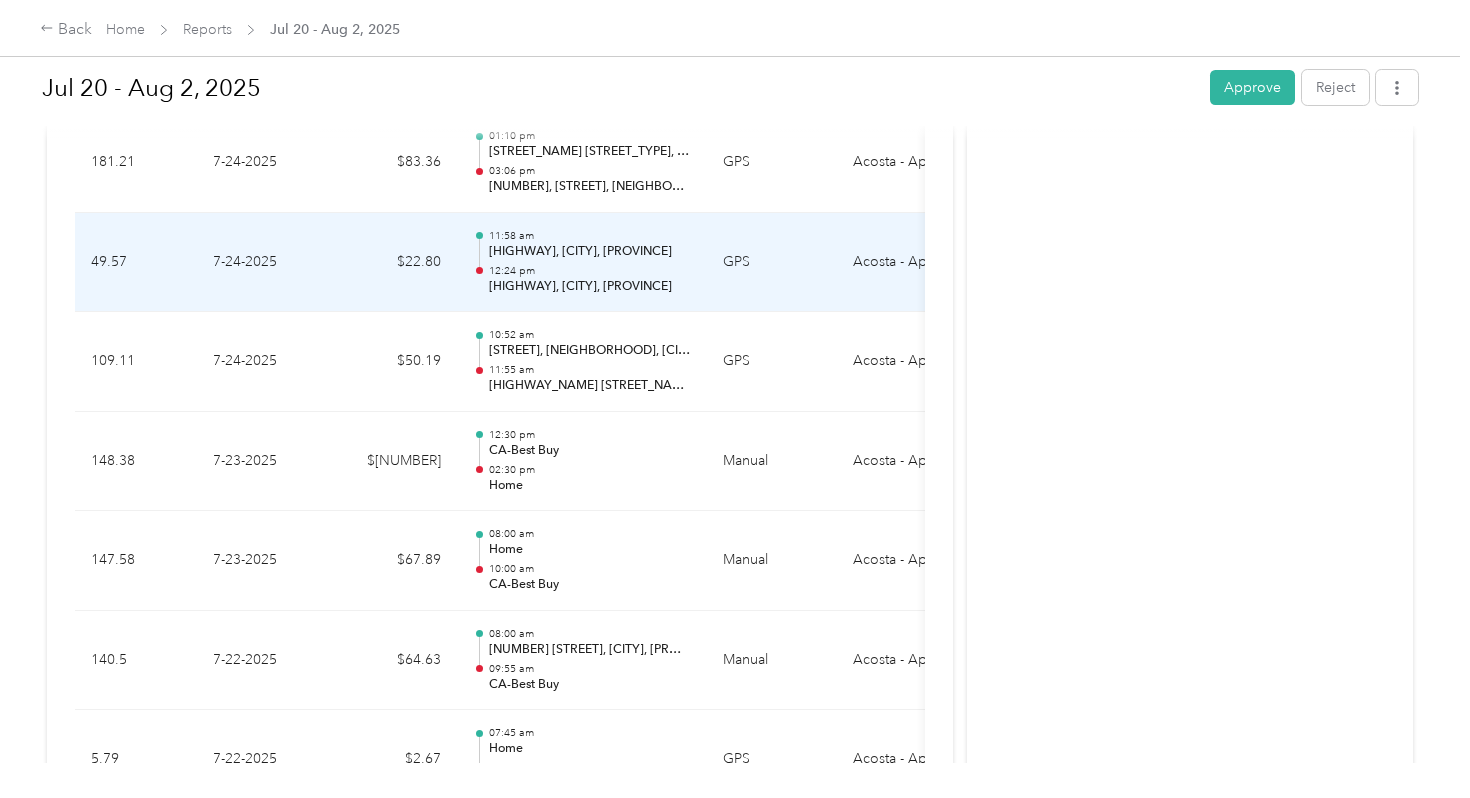 scroll, scrollTop: 1886, scrollLeft: 0, axis: vertical 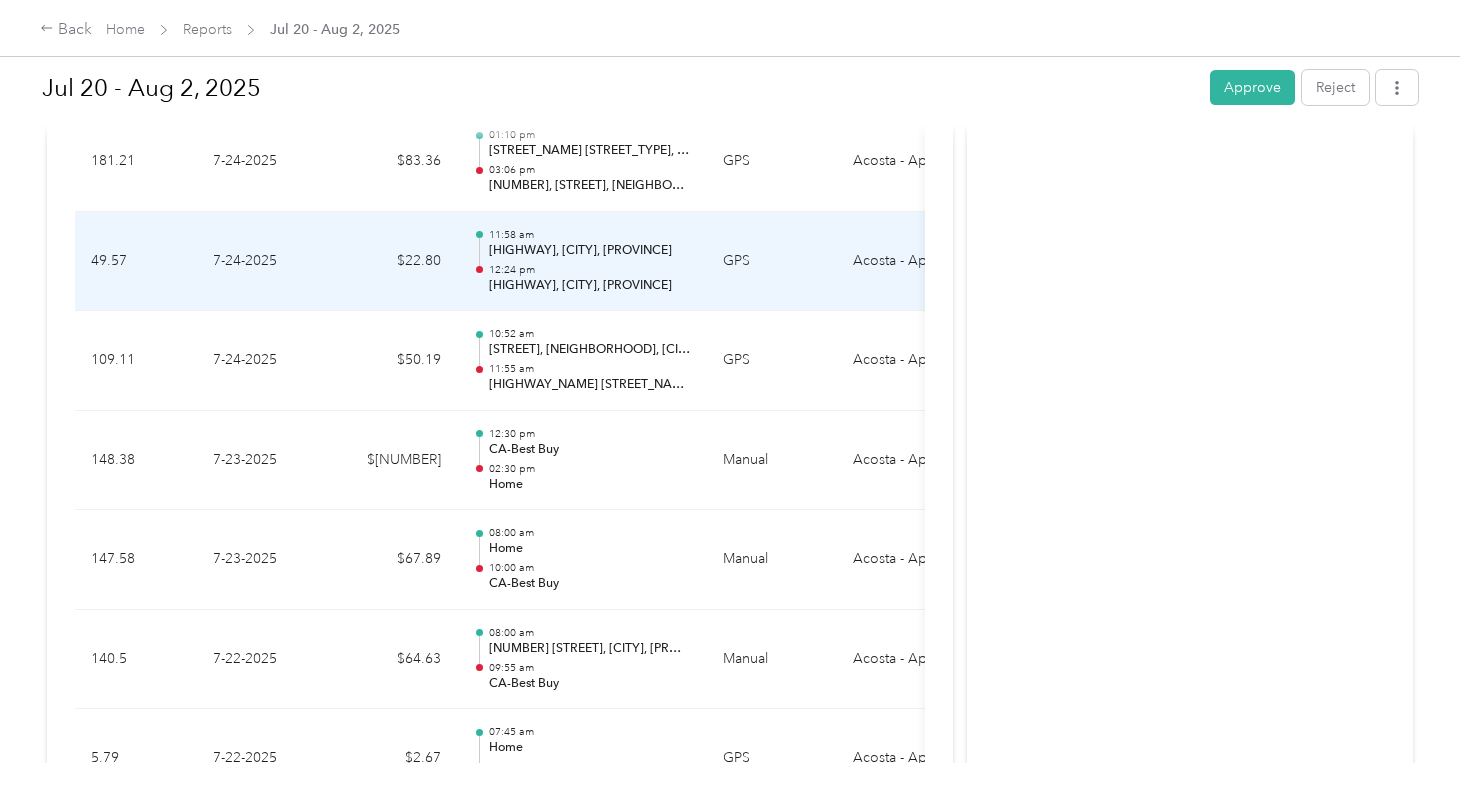 click on "11:58 am" at bounding box center [590, 235] 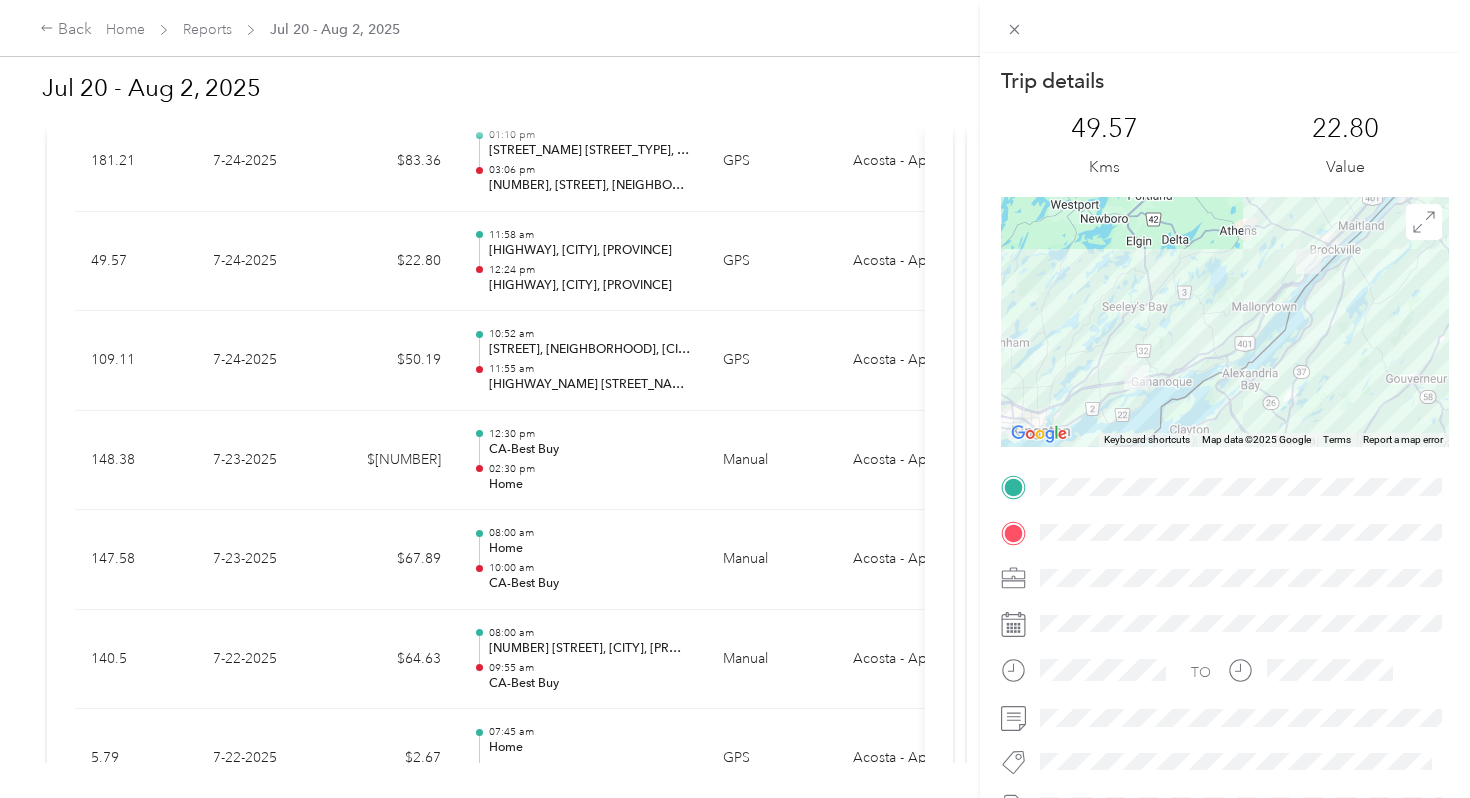 click on "Trip details This trip cannot be edited because it is either under review, approved, or paid. Contact your Team Manager to edit it. 49.57 Kms 22.80 Value  ← Move left → Move right ↑ Move up ↓ Move down + Zoom in - Zoom out Home Jump left by 75% End Jump right by 75% Page Up Jump up by 75% Page Down Jump down by 75% Keyboard shortcuts Map Data Map data ©2025 Google Map data ©2025 Google 10 km  Click to toggle between metric and imperial units Terms Report a map error TO" at bounding box center (735, 399) 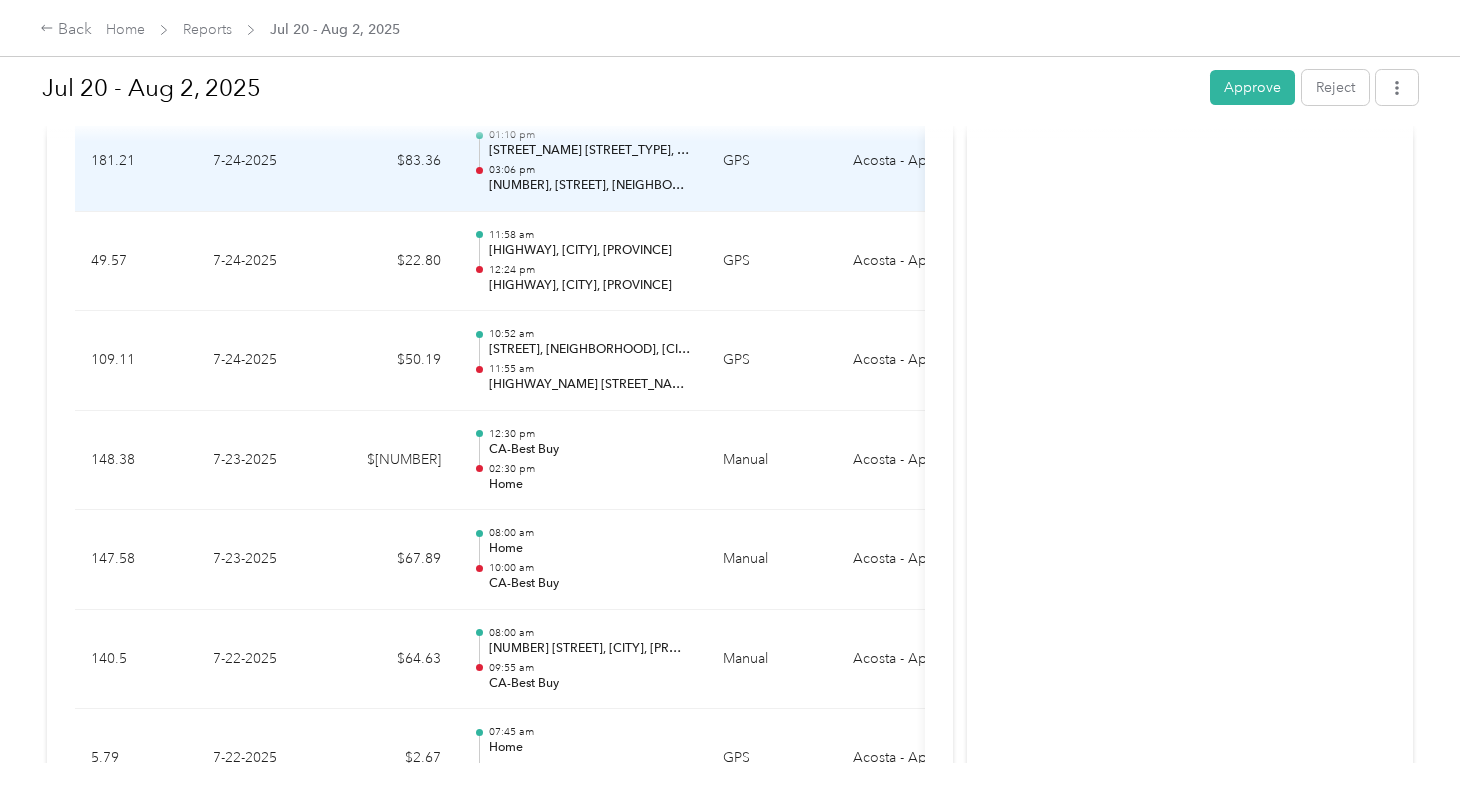 click on "[NUMBER], [STREET], [NEIGHBORHOOD], [CITY], [PROVINCE], [POSTAL_CODE], [COUNTRY]" at bounding box center [590, 186] 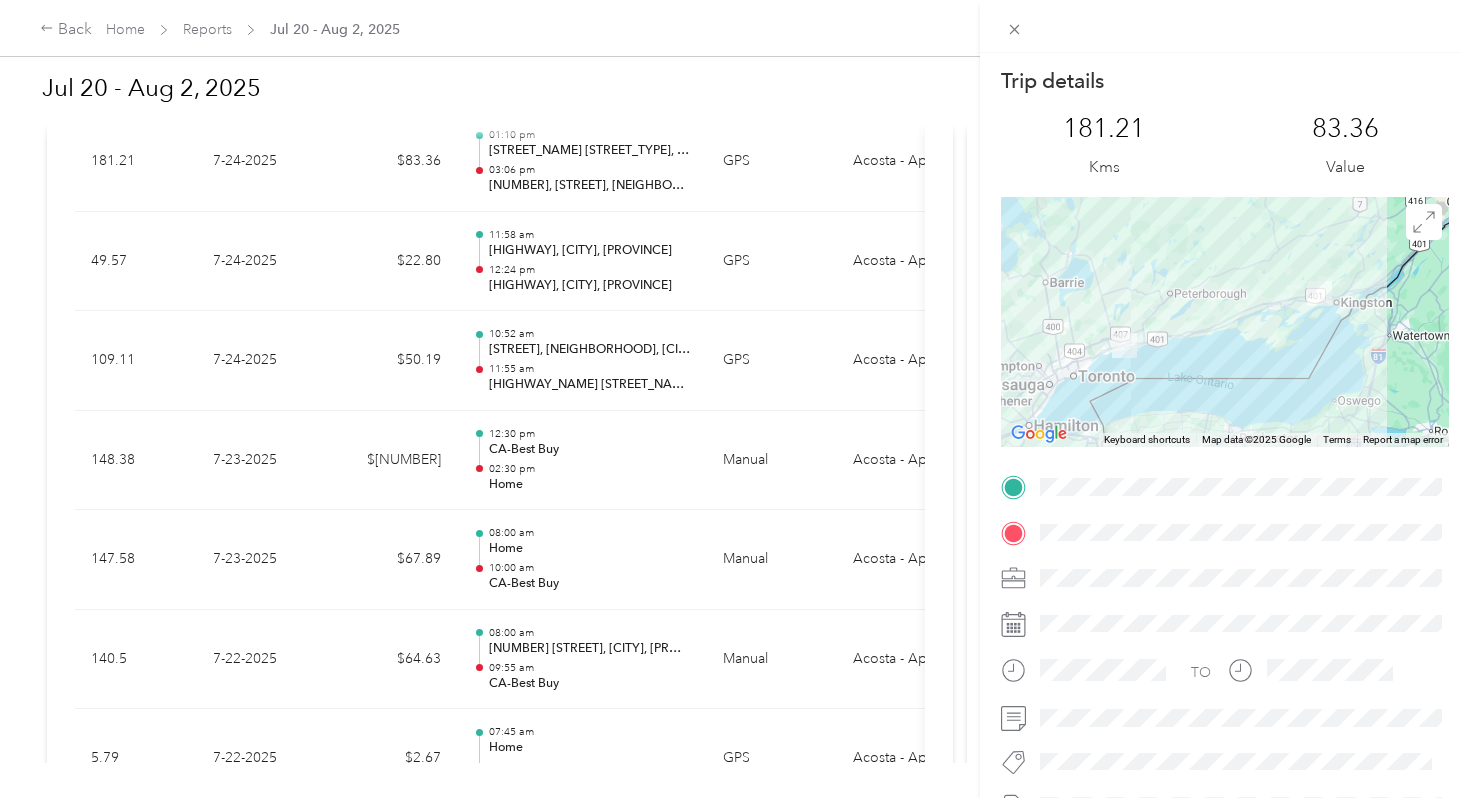 click on "Trip details This trip cannot be edited because it is either under review, approved, or paid. Contact your Team Manager to edit it. 181.21 Kms 83.36 Value  ← Move left → Move right ↑ Move up ↓ Move down + Zoom in - Zoom out Home Jump left by 75% End Jump right by 75% Page Up Jump up by 75% Page Down Jump down by 75% Keyboard shortcuts Map Data Map data ©2025 Google Map data ©2025 Google 50 km  Click to toggle between metric and imperial units Terms Report a map error TO" at bounding box center (735, 399) 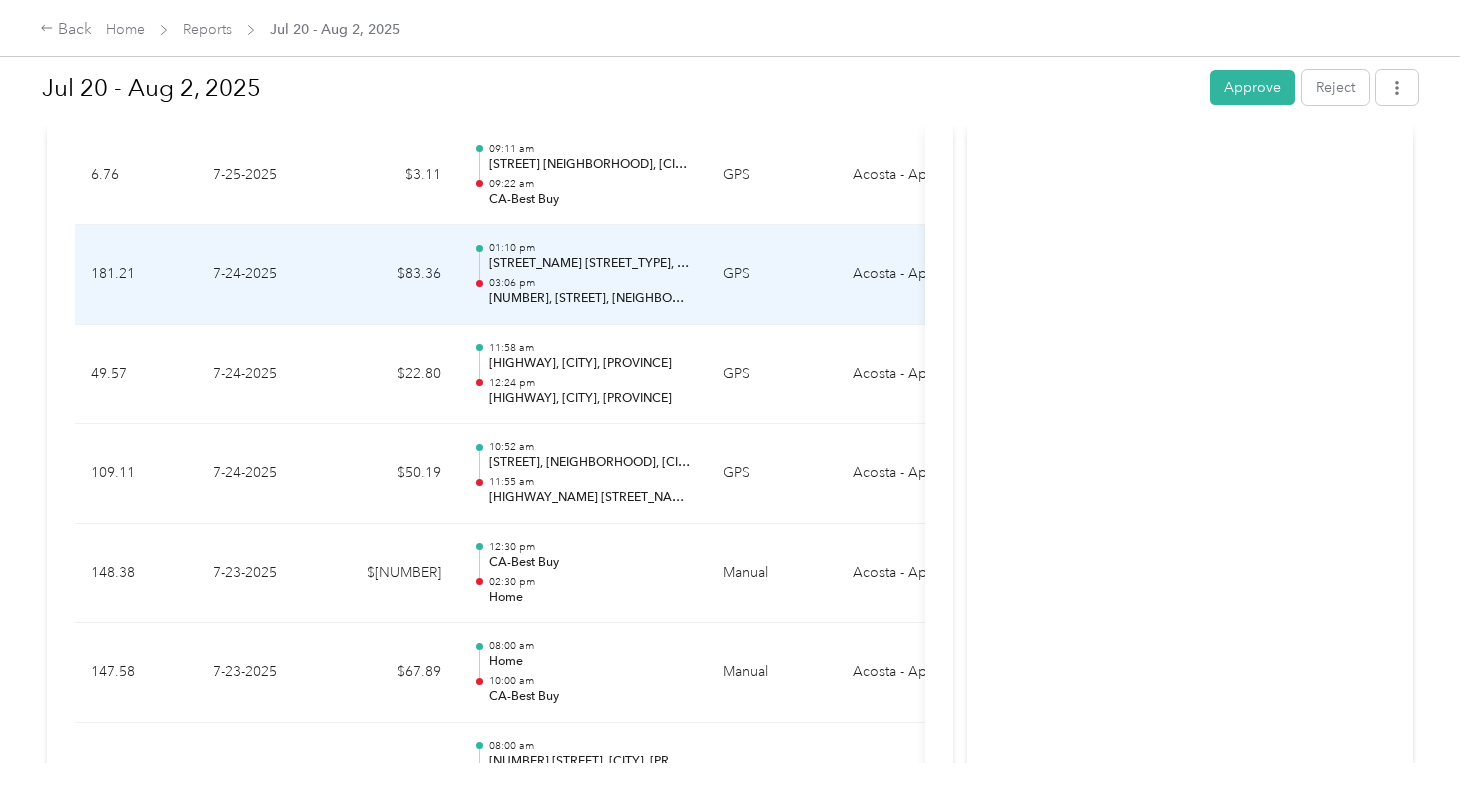 scroll, scrollTop: 1771, scrollLeft: 0, axis: vertical 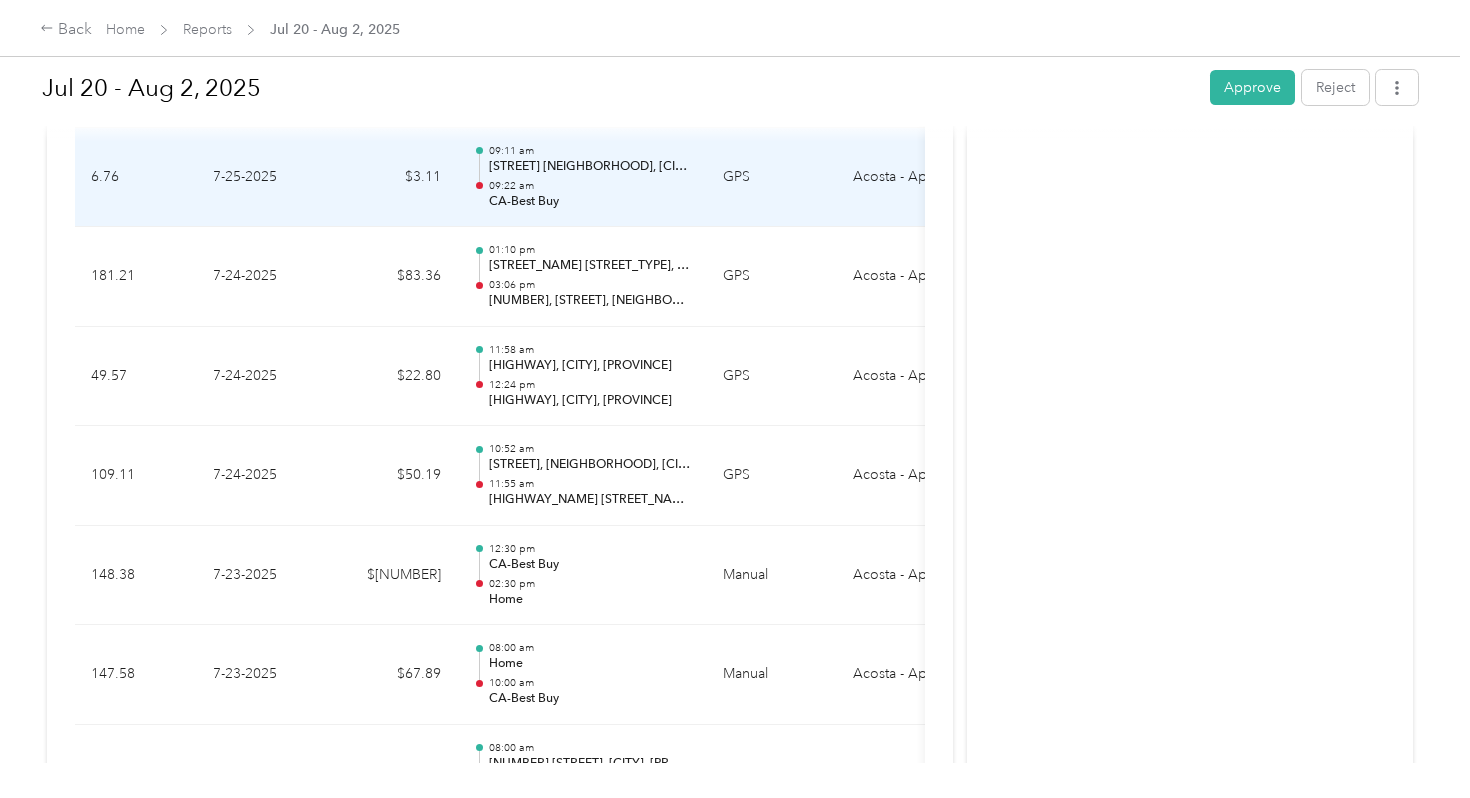 click on "09:22 am" at bounding box center [590, 186] 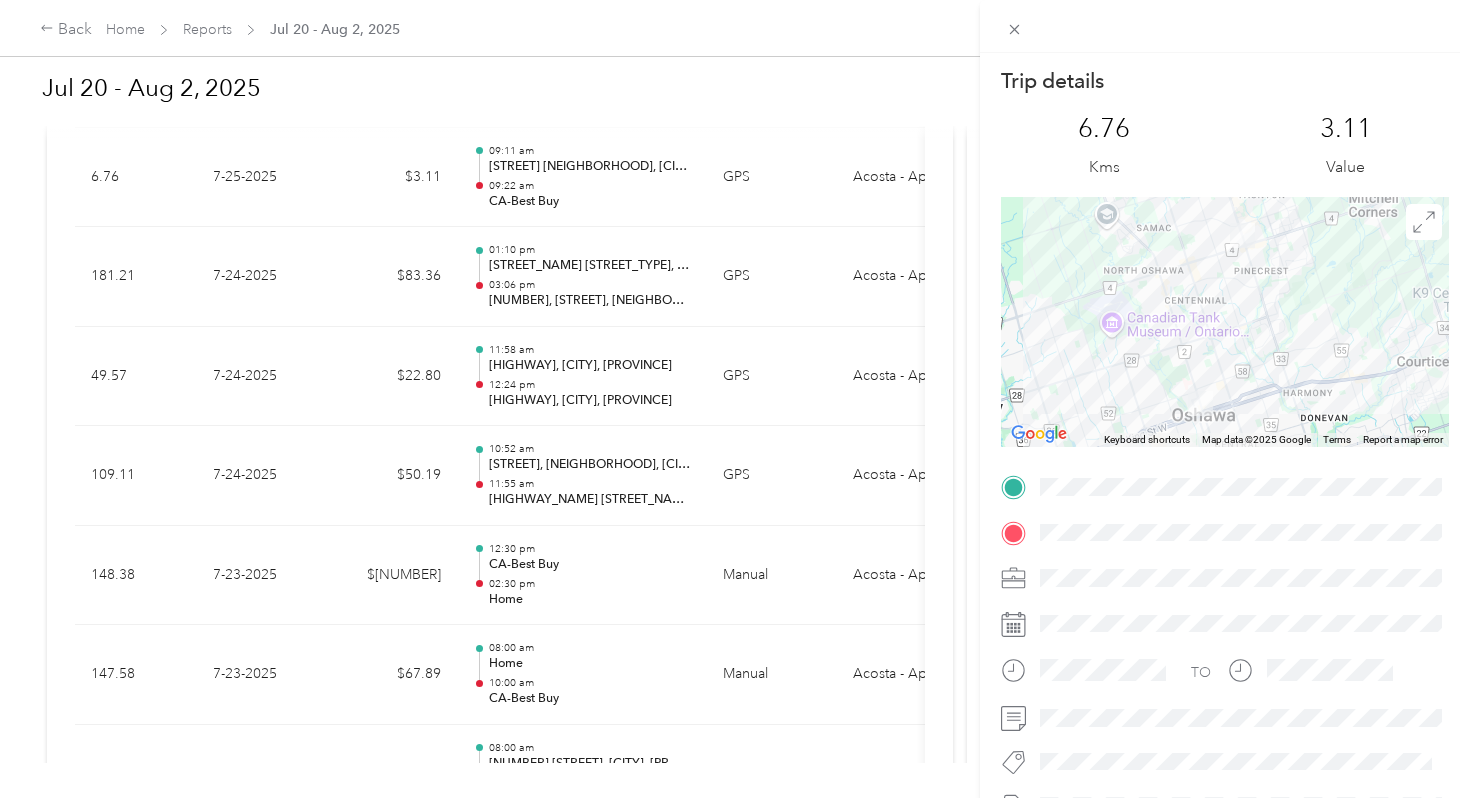 click on "Trip details This trip cannot be edited because it is either under review, approved, or paid. Contact your Team Manager to edit it. 6.76 Kms 3.11 Value  ← Move left → Move right ↑ Move up ↓ Move down + Zoom in - Zoom out Home Jump left by 75% End Jump right by 75% Page Up Jump up by 75% Page Down Jump down by 75% Keyboard shortcuts Map Data Map data ©2025 Google Map data ©2025 Google 2 km  Click to toggle between metric and imperial units Terms Report a map error TO" at bounding box center (735, 399) 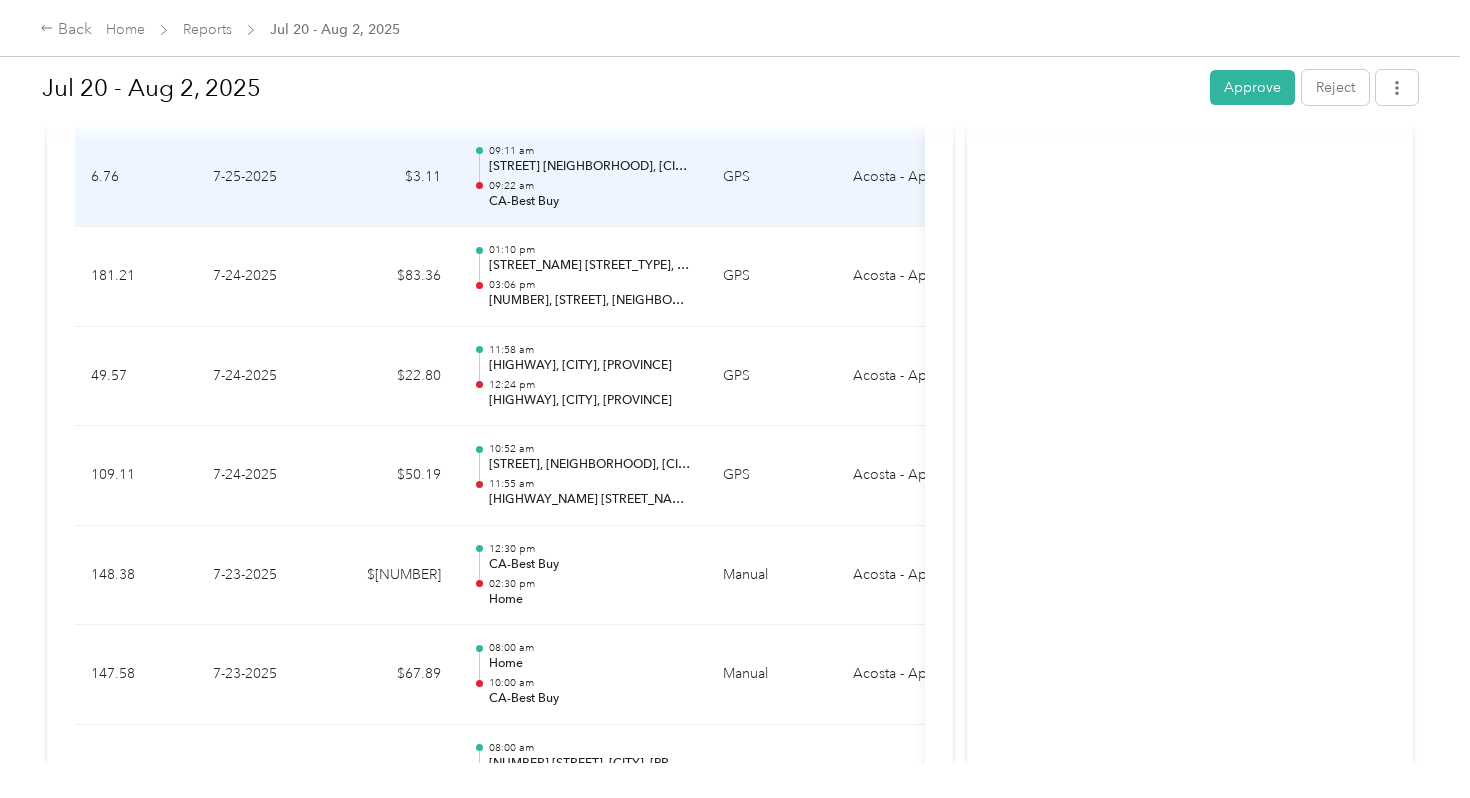 click on "09:22 am" at bounding box center [590, 186] 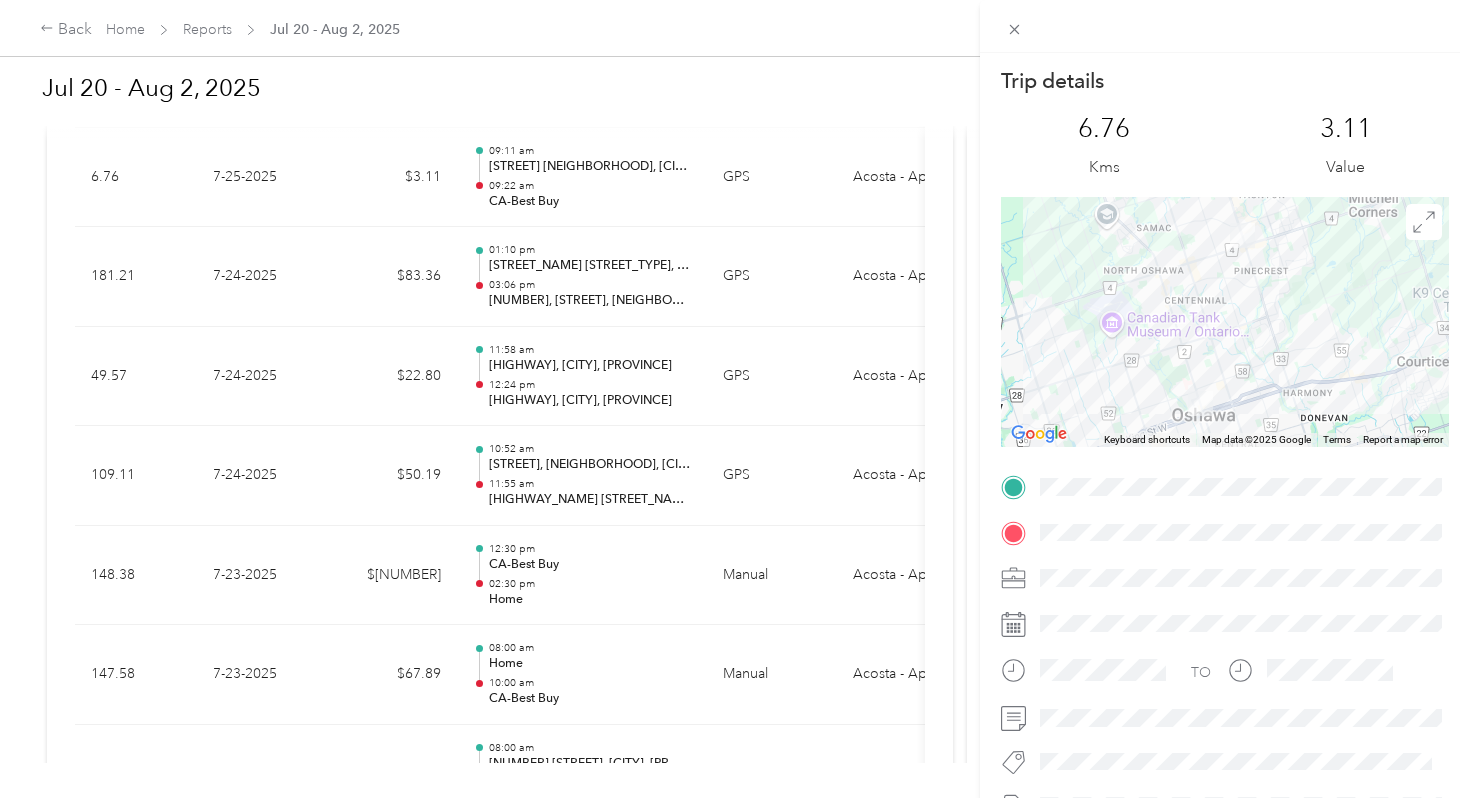 click on "Trip details This trip cannot be edited because it is either under review, approved, or paid. Contact your Team Manager to edit it. 6.76 Kms 3.11 Value  ← Move left → Move right ↑ Move up ↓ Move down + Zoom in - Zoom out Home Jump left by 75% End Jump right by 75% Page Up Jump up by 75% Page Down Jump down by 75% Keyboard shortcuts Map Data Map data ©2025 Google Map data ©2025 Google 2 km  Click to toggle between metric and imperial units Terms Report a map error TO" at bounding box center (735, 399) 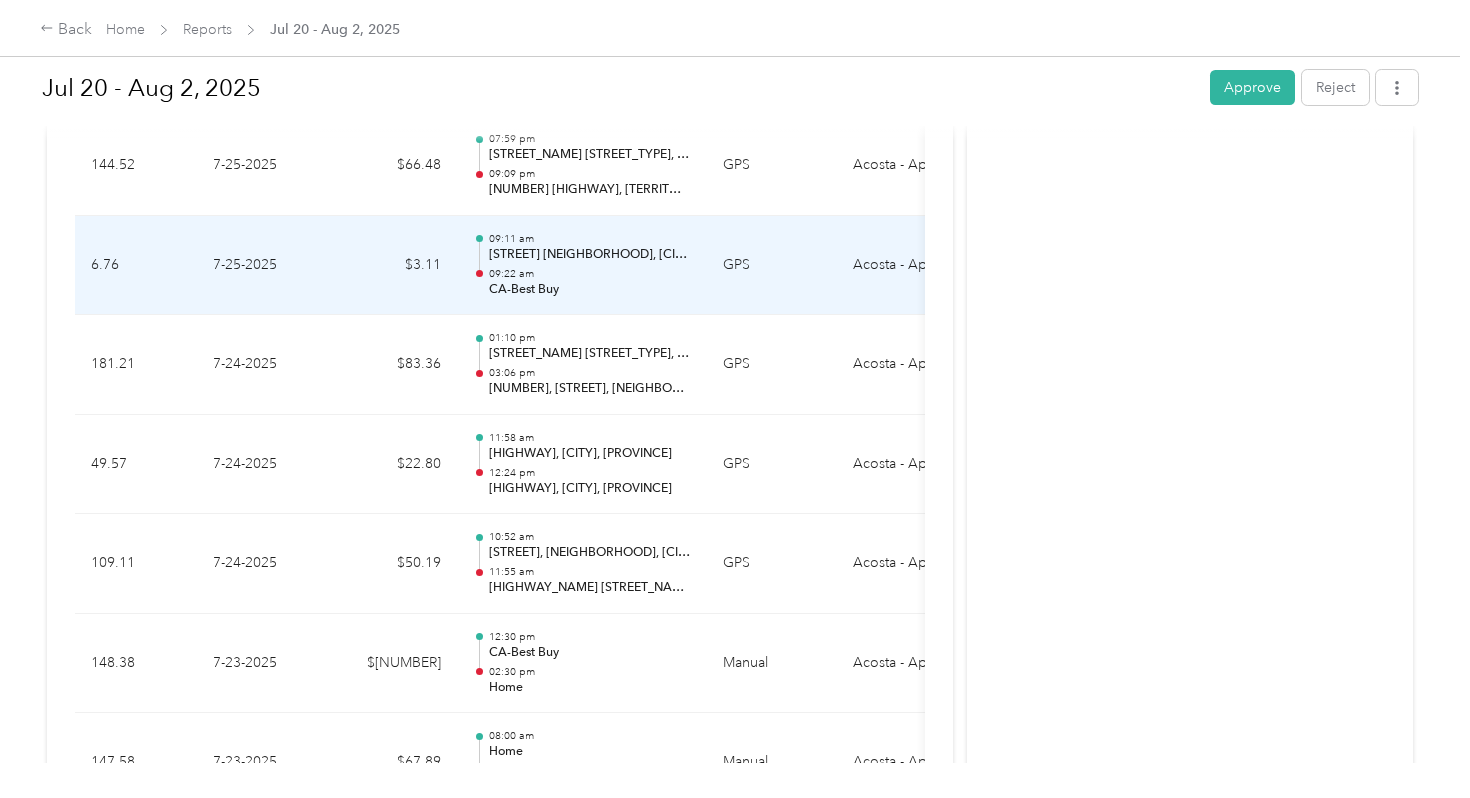 scroll, scrollTop: 1681, scrollLeft: 0, axis: vertical 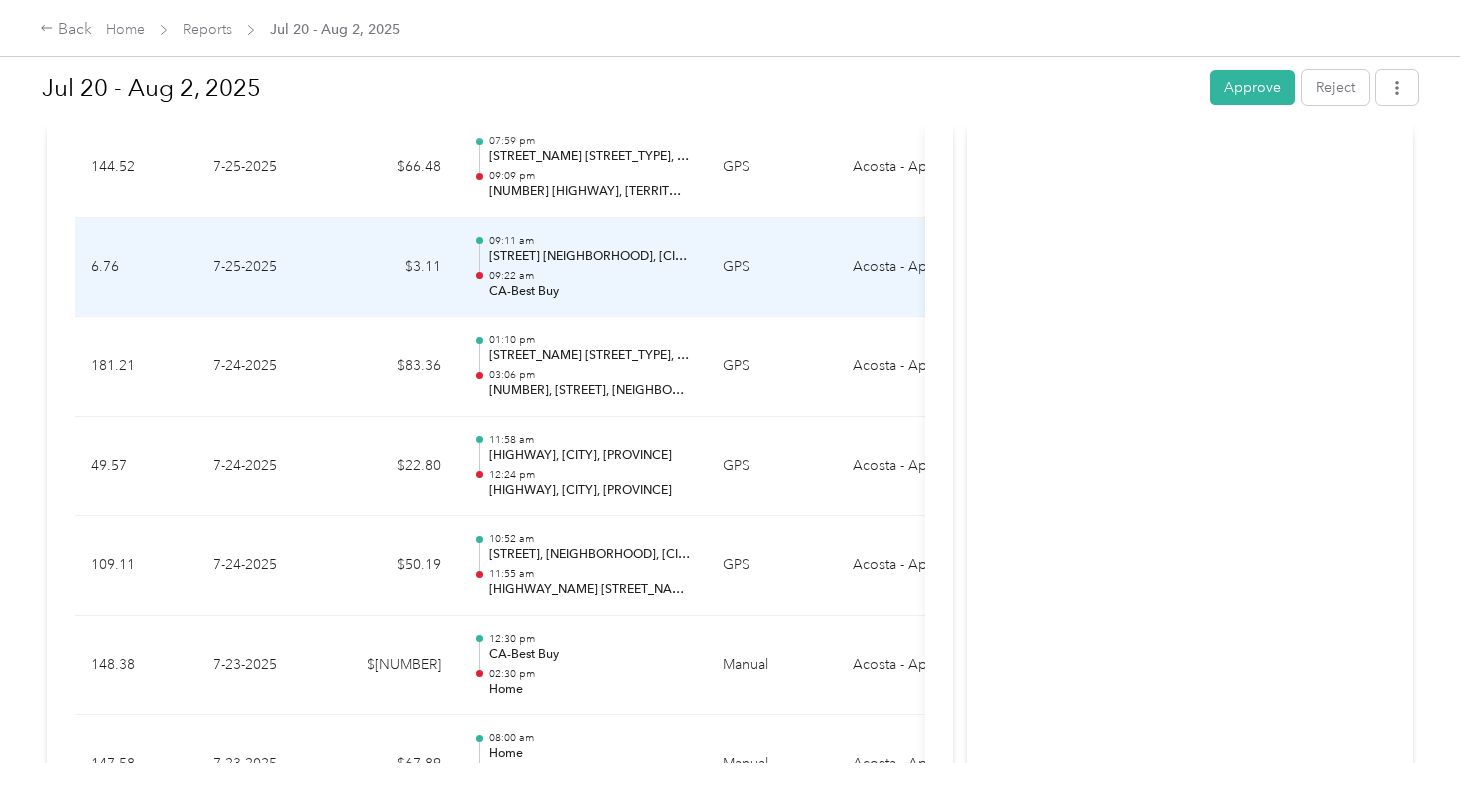 click on "[NUMBER] [HIGHWAY], [TERRITORY], [PROVINCE]" at bounding box center [590, 192] 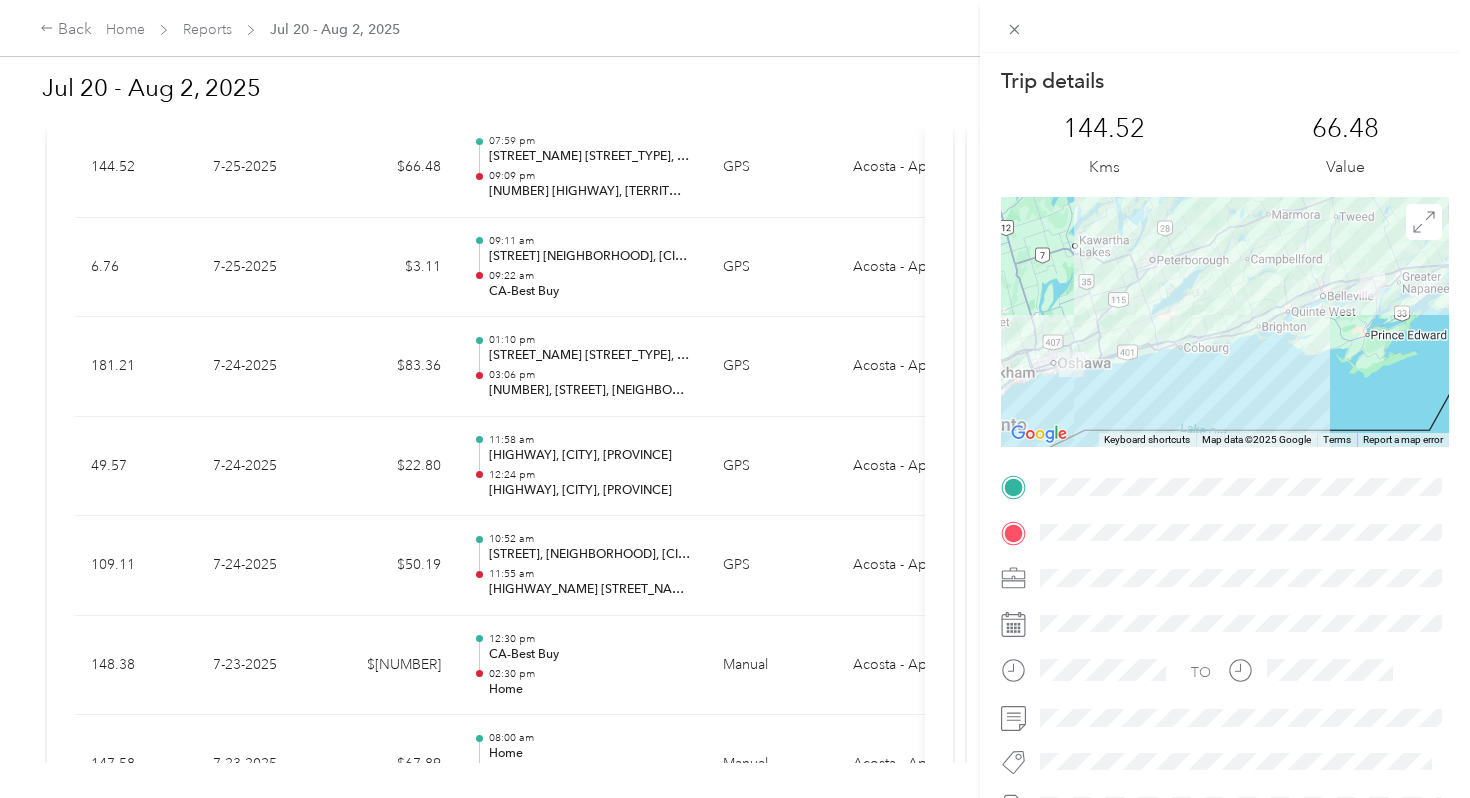 click on "Trip details This trip cannot be edited because it is either under review, approved, or paid. Contact your Team Manager to edit it. 144.52 Kms 66.48 Value  ← Move left → Move right ↑ Move up ↓ Move down + Zoom in - Zoom out Home Jump left by 75% End Jump right by 75% Page Up Jump up by 75% Page Down Jump down by 75% Keyboard shortcuts Map Data Map data ©2025 Google Map data ©2025 Google 20 km  Click to toggle between metric and imperial units Terms Report a map error TO" at bounding box center [735, 399] 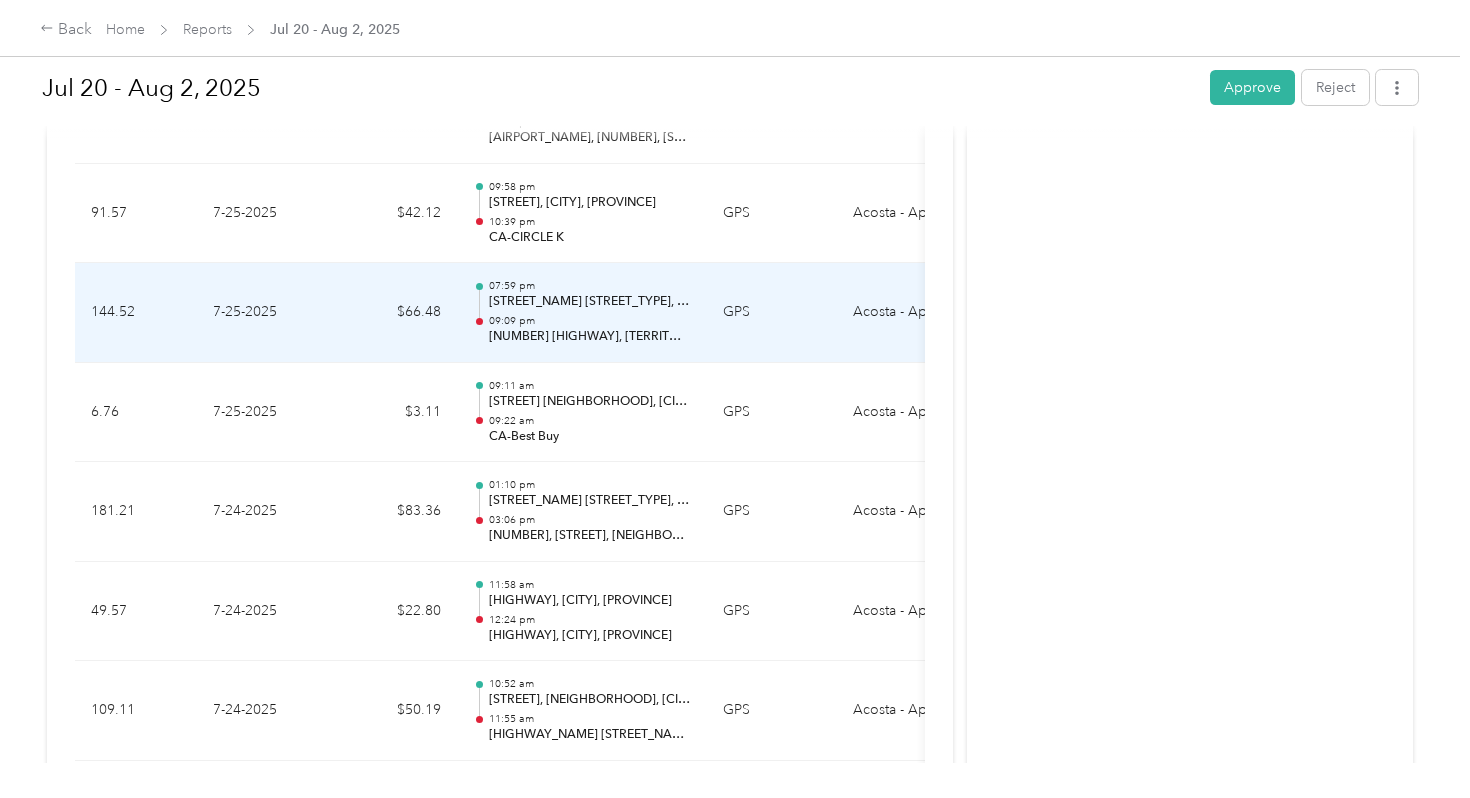 scroll, scrollTop: 1533, scrollLeft: 0, axis: vertical 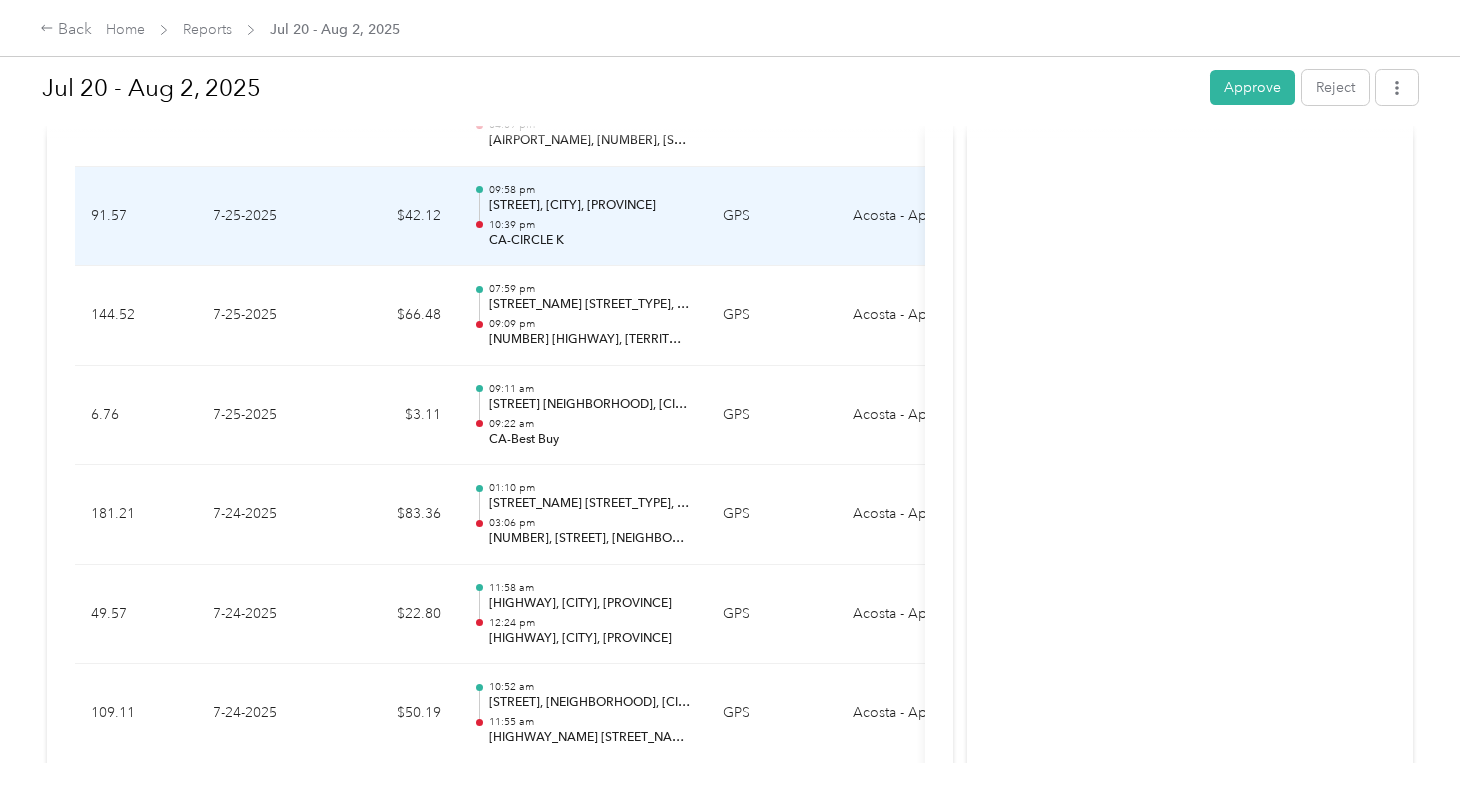 click on "09:58 pm" at bounding box center (590, 190) 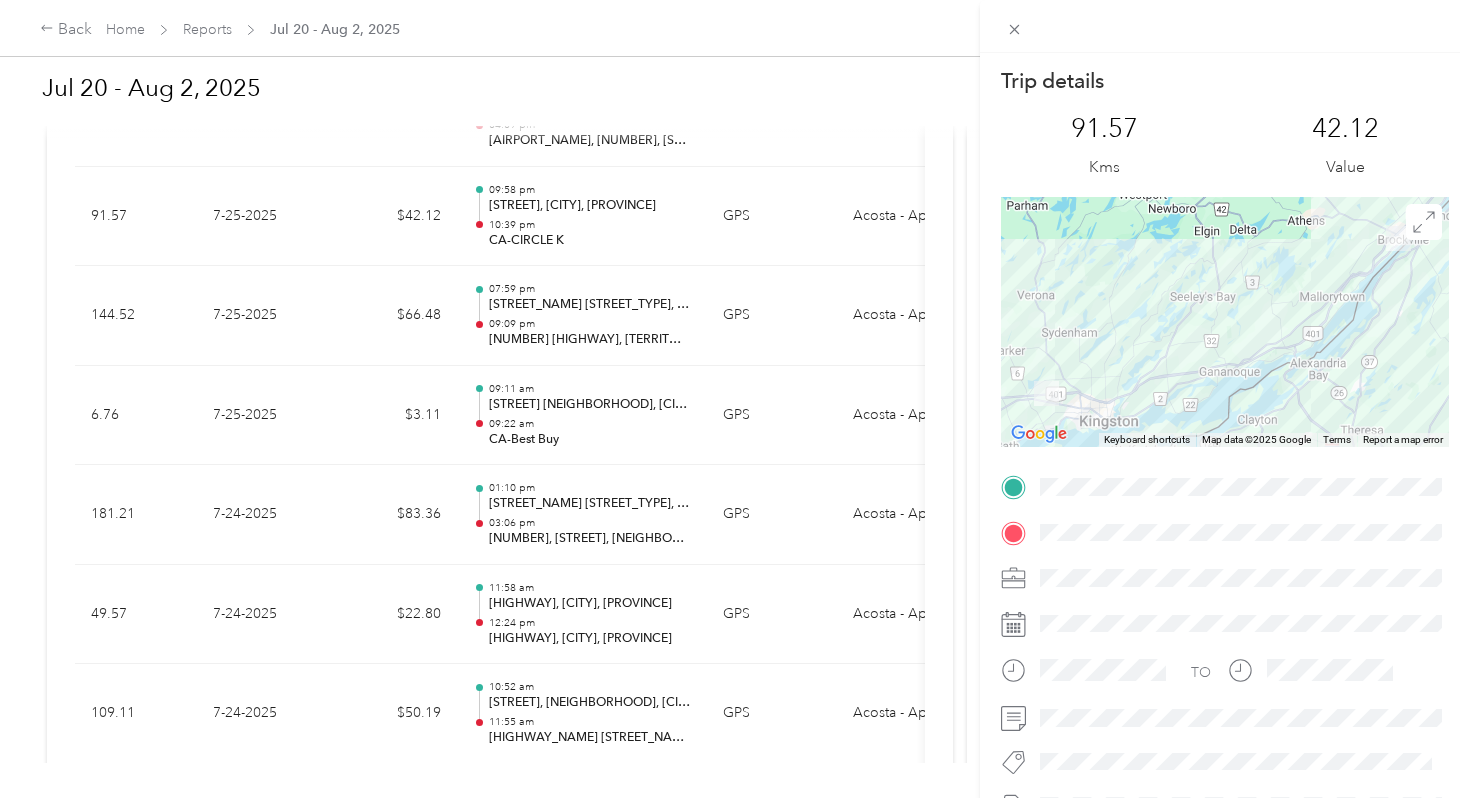 click on "Trip details This trip cannot be edited because it is either under review, approved, or paid. Contact your Team Manager to edit it. [NUMBER] Kms [NUMBER] Value  ← Move left → Move right ↑ Move up ↓ Move down + Zoom in - Zoom out Home Jump left by 75% End Jump right by 75% Page Up Jump up by 75% Page Down Jump down by 75% Keyboard shortcuts Map Data Map data ©2025 Google Map data ©2025 Google 10 km  Click to toggle between metric and imperial units Terms Report a map error TO" at bounding box center (735, 399) 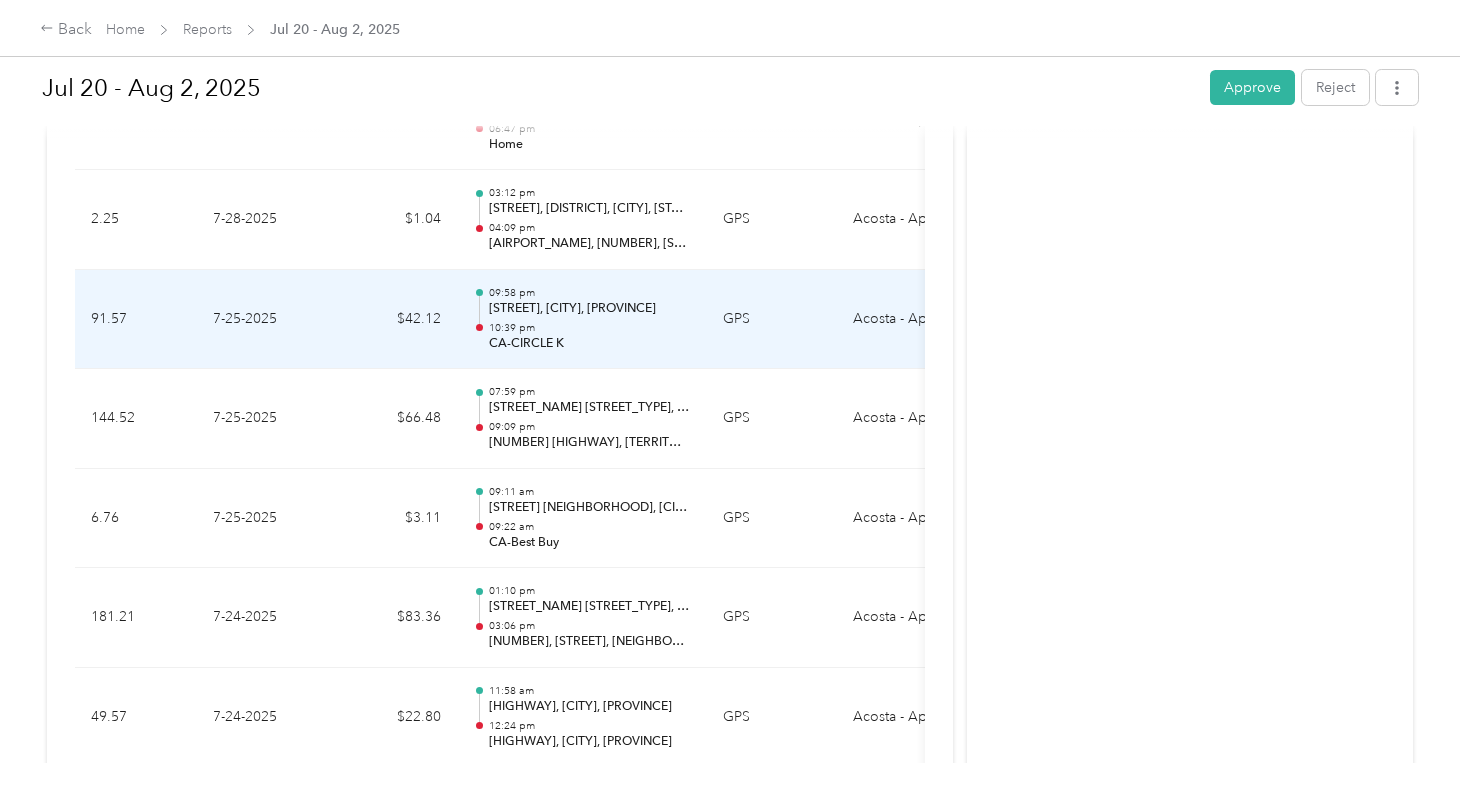 scroll, scrollTop: 1432, scrollLeft: 0, axis: vertical 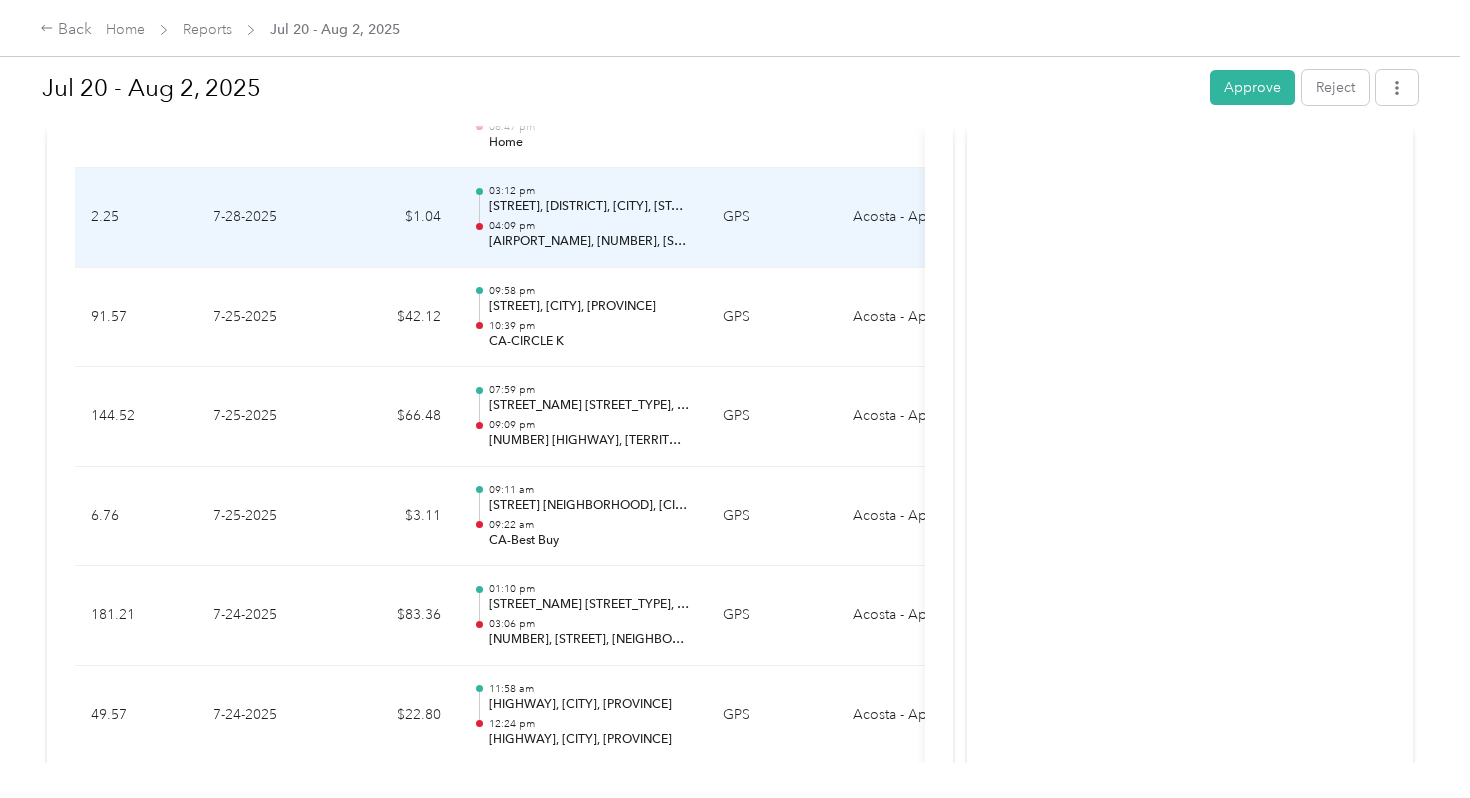 click on "[STREET], [DISTRICT], [CITY], [STATE], [POSTAL_CODE], [COUNTRY]" at bounding box center [590, 207] 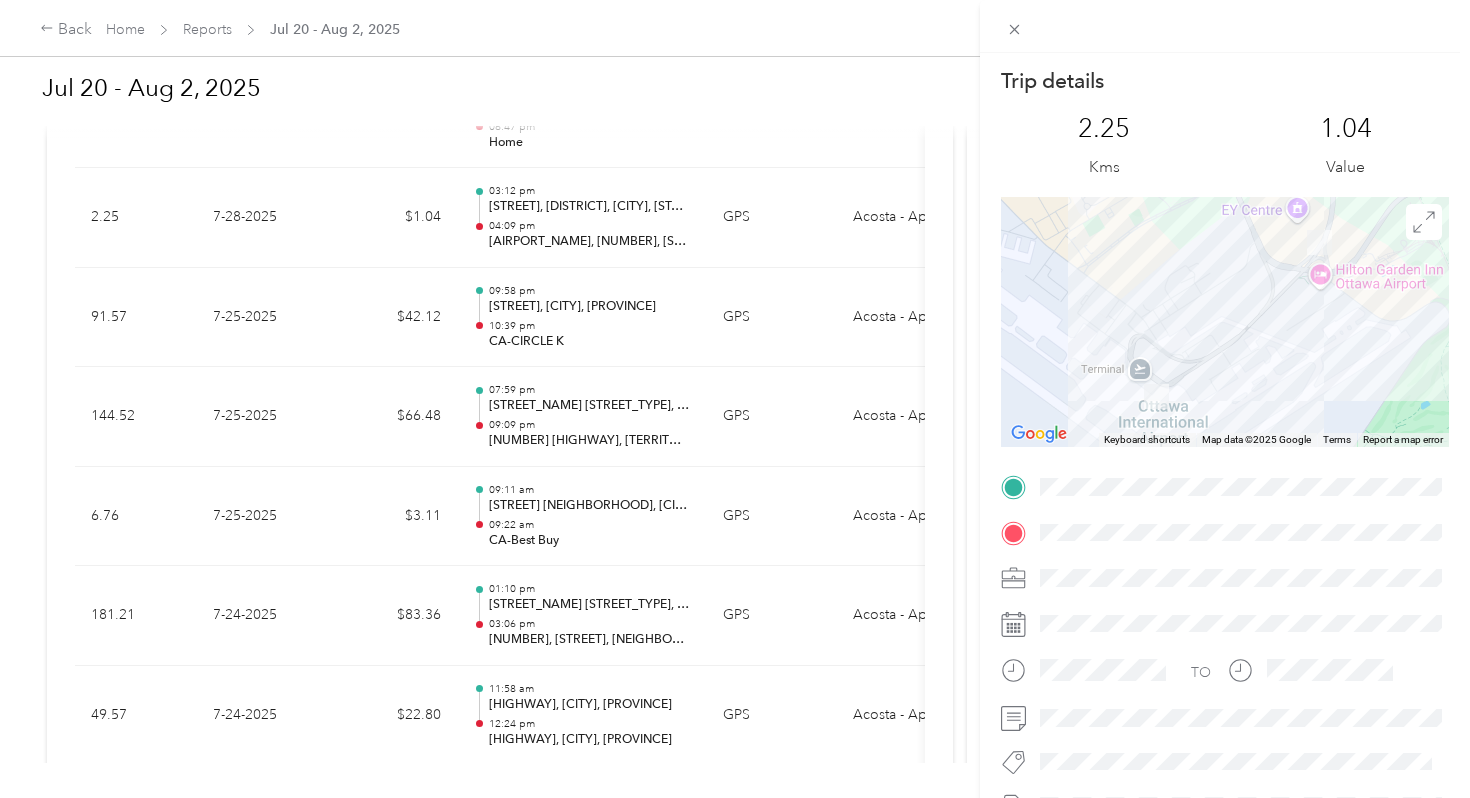click on "Trip details This trip cannot be edited because it is either under review, approved, or paid. Contact your Team Manager to edit it. 2.25 Kms 1.04 Value  ← Move left → Move right ↑ Move up ↓ Move down + Zoom in - Zoom out Home Jump left by 75% End Jump right by 75% Page Up Jump up by 75% Page Down Jump down by 75% Keyboard shortcuts Map Data Map data ©2025 Google Map data ©2025 Google 500 m  Click to toggle between metric and imperial units Terms Report a map error TO" at bounding box center (735, 399) 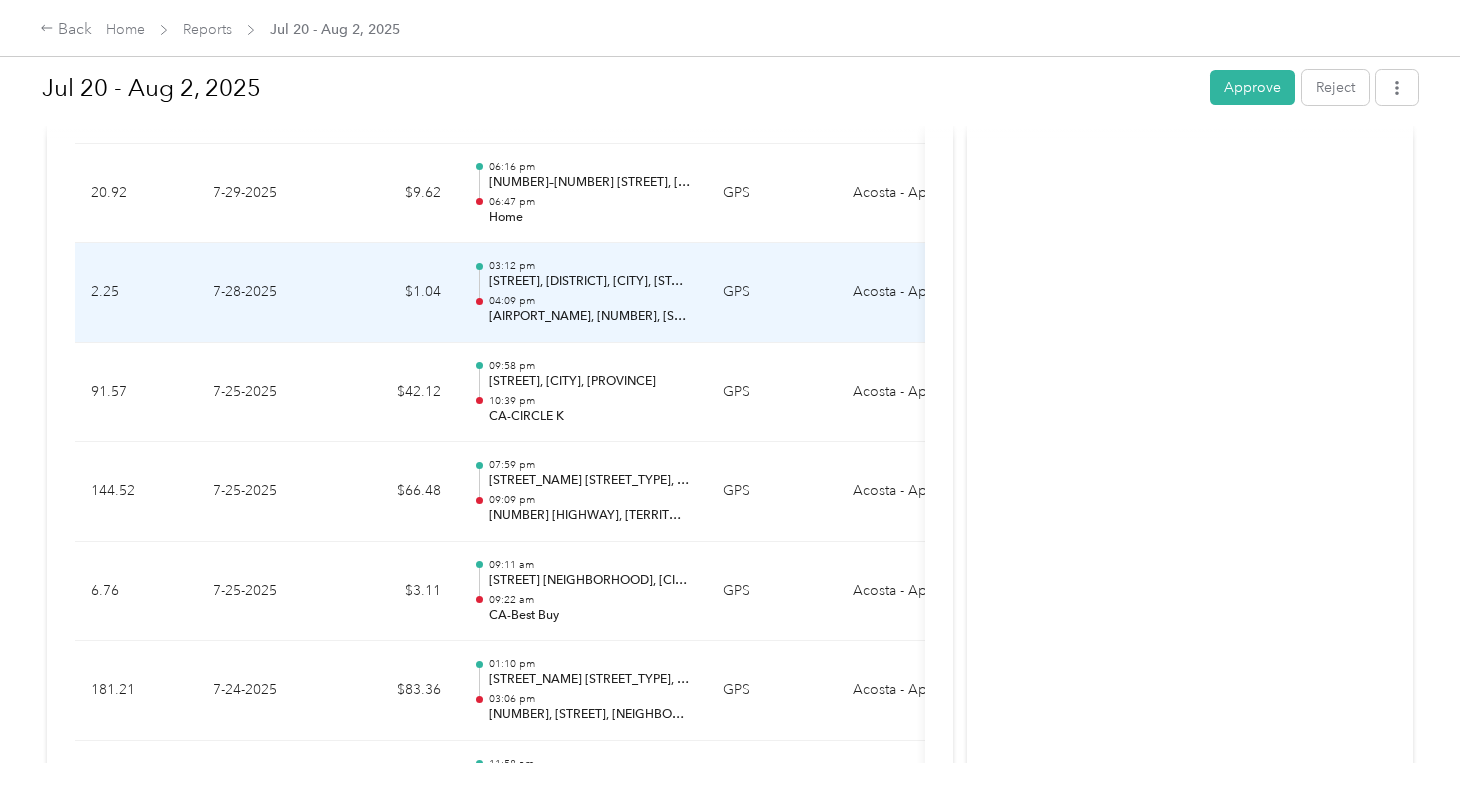 scroll, scrollTop: 1348, scrollLeft: 0, axis: vertical 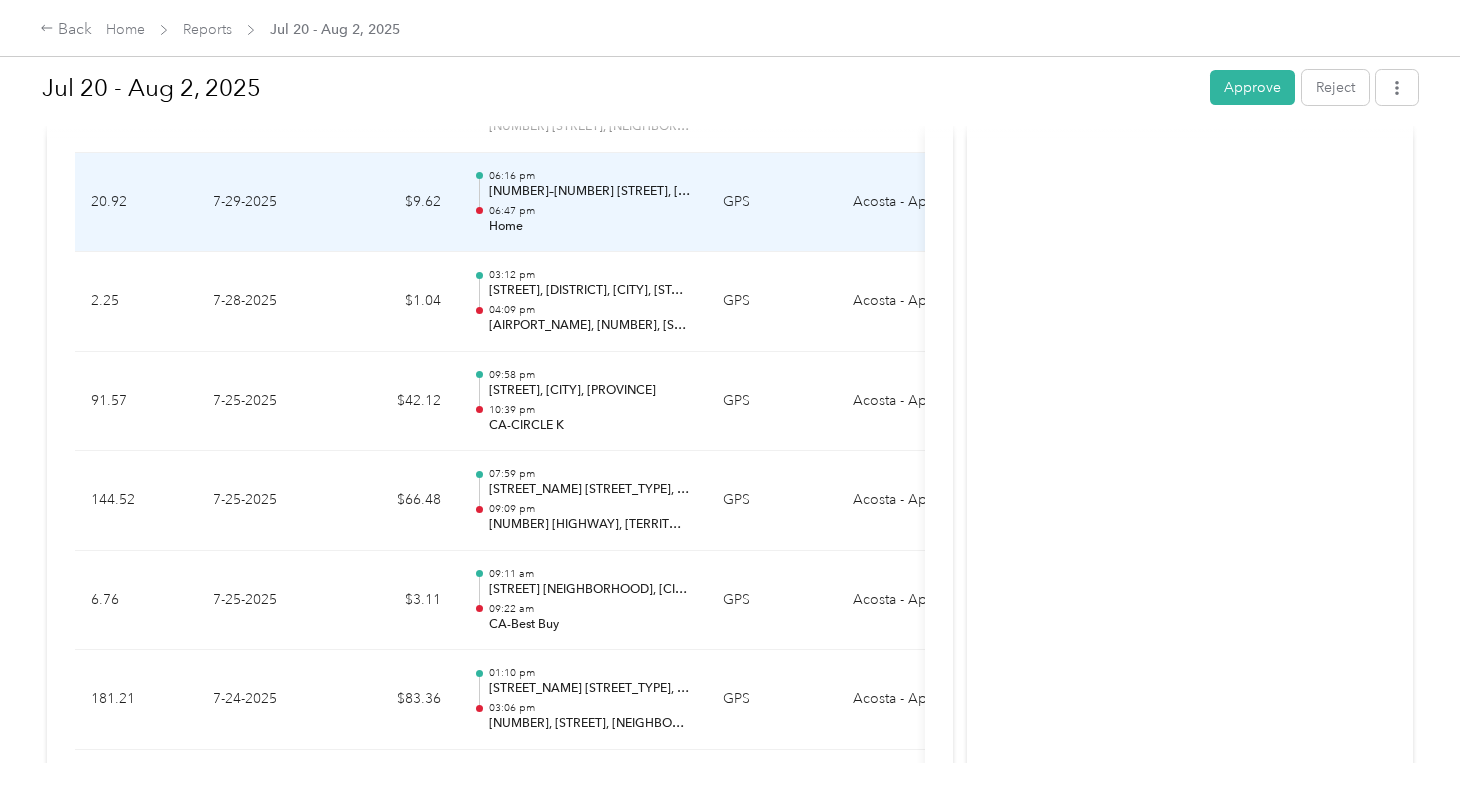 click on "06:47 pm" at bounding box center (590, 211) 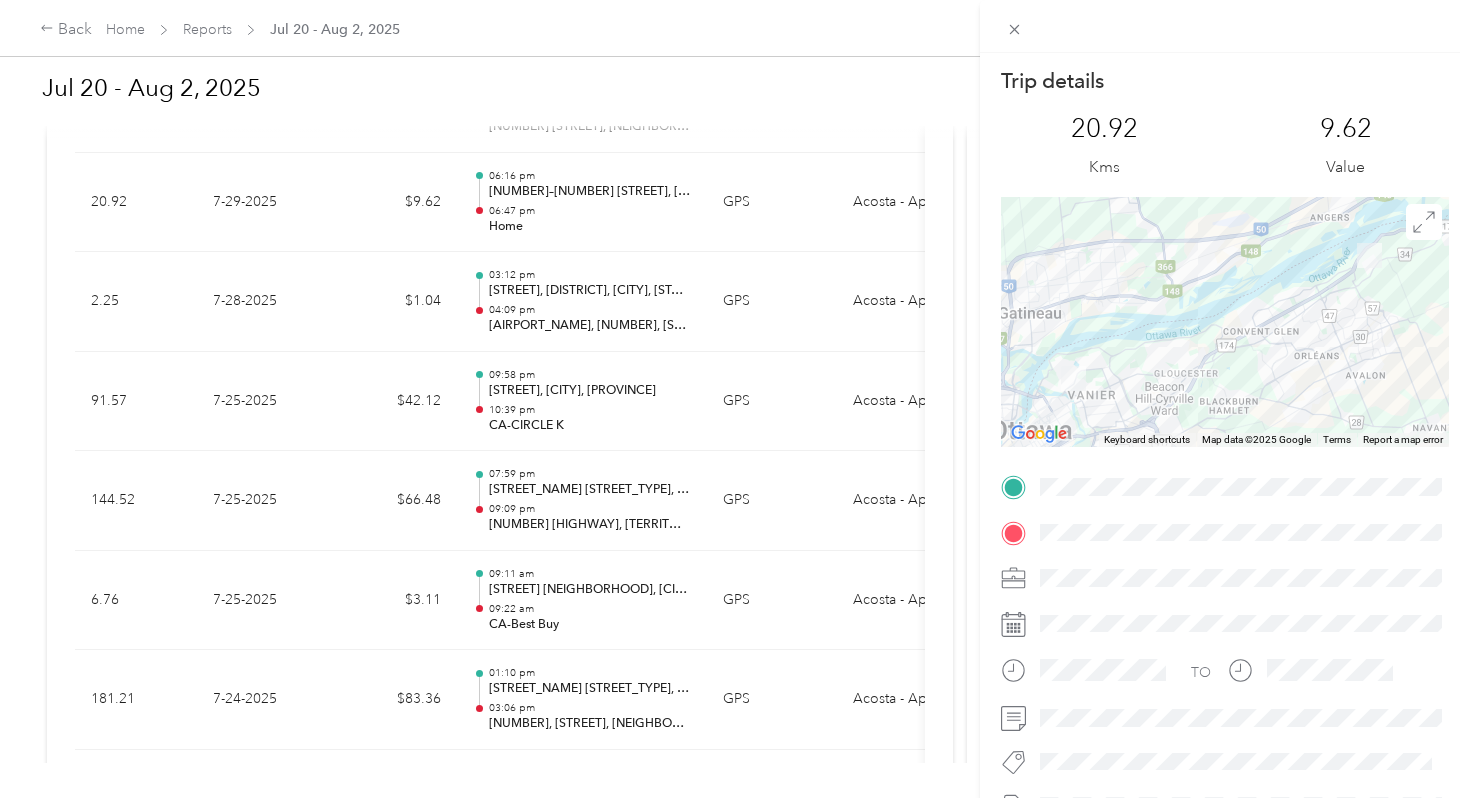 click on "Trip details This trip cannot be edited because it is either under review, approved, or paid. Contact your Team Manager to edit it. 20.92 Kms 9.62 Value  ← Move left → Move right ↑ Move up ↓ Move down + Zoom in - Zoom out Home Jump left by 75% End Jump right by 75% Page Up Jump up by 75% Page Down Jump down by 75% Keyboard shortcuts Map Data Map data ©2025 Google Map data ©2025 Google 2 km  Click to toggle between metric and imperial units Terms Report a map error TO" at bounding box center (735, 399) 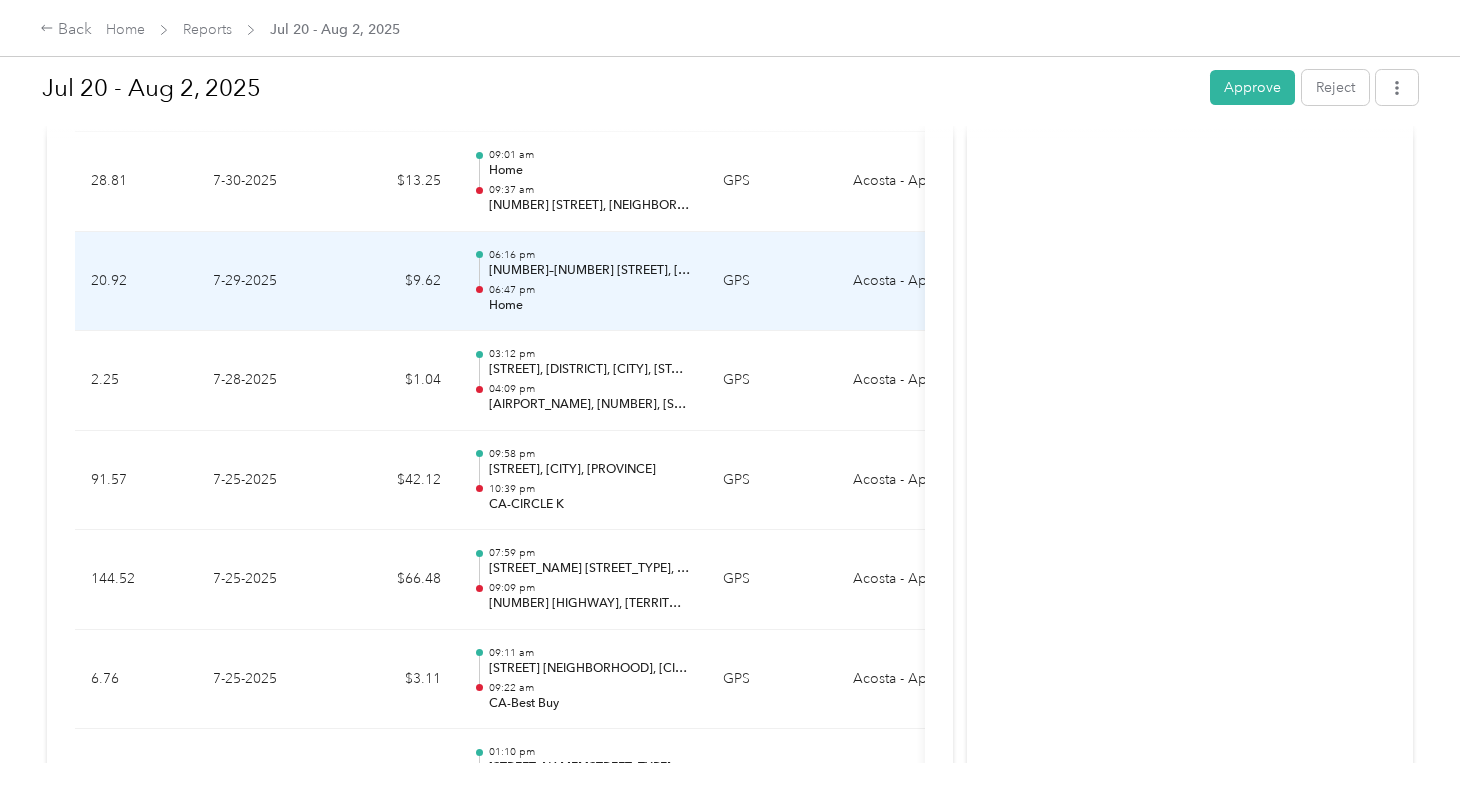 scroll, scrollTop: 1268, scrollLeft: 0, axis: vertical 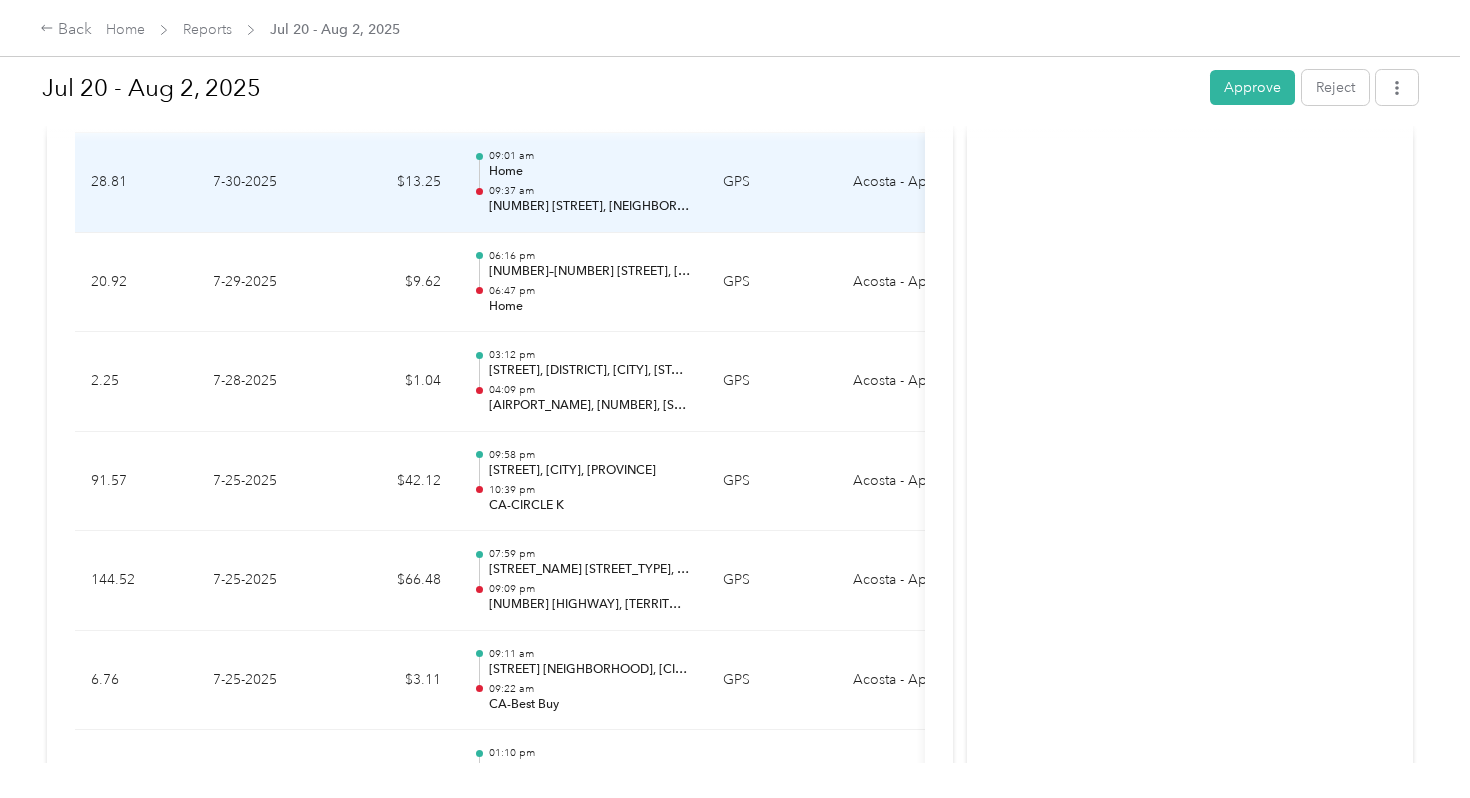 click on "[NUMBER] [STREET], [NEIGHBORHOOD], [CITY], [STATE]" at bounding box center (590, 207) 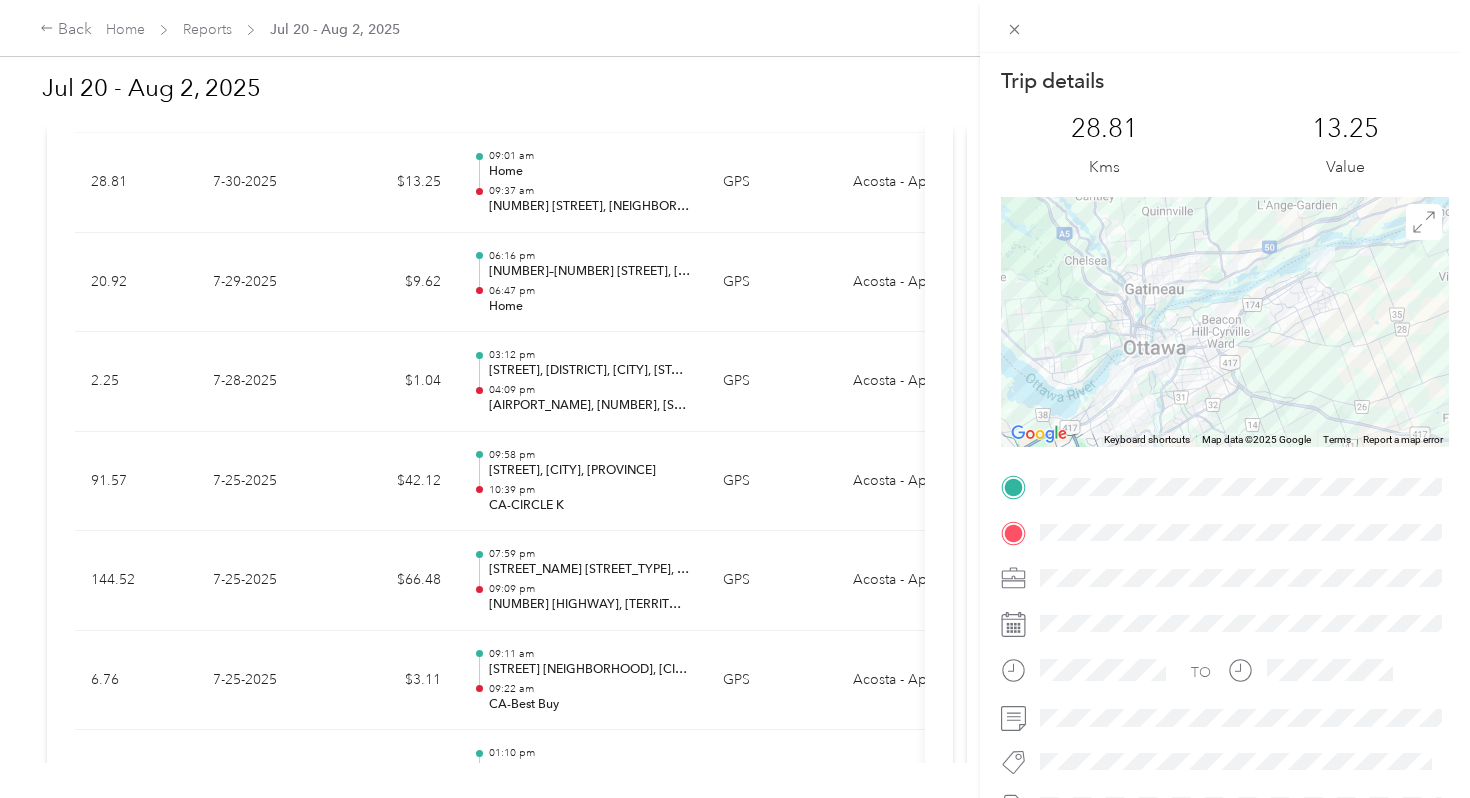 click on "Trip details This trip cannot be edited because it is either under review, approved, or paid. Contact your Team Manager to edit it. 28.81 Kms 13.25 Value  ← Move left → Move right ↑ Move up ↓ Move down + Zoom in - Zoom out Home Jump left by 75% End Jump right by 75% Page Up Jump up by 75% Page Down Jump down by 75% Keyboard shortcuts Map Data Map data ©2025 Google Map data ©2025 Google 5 km  Click to toggle between metric and imperial units Terms Report a map error TO" at bounding box center [735, 399] 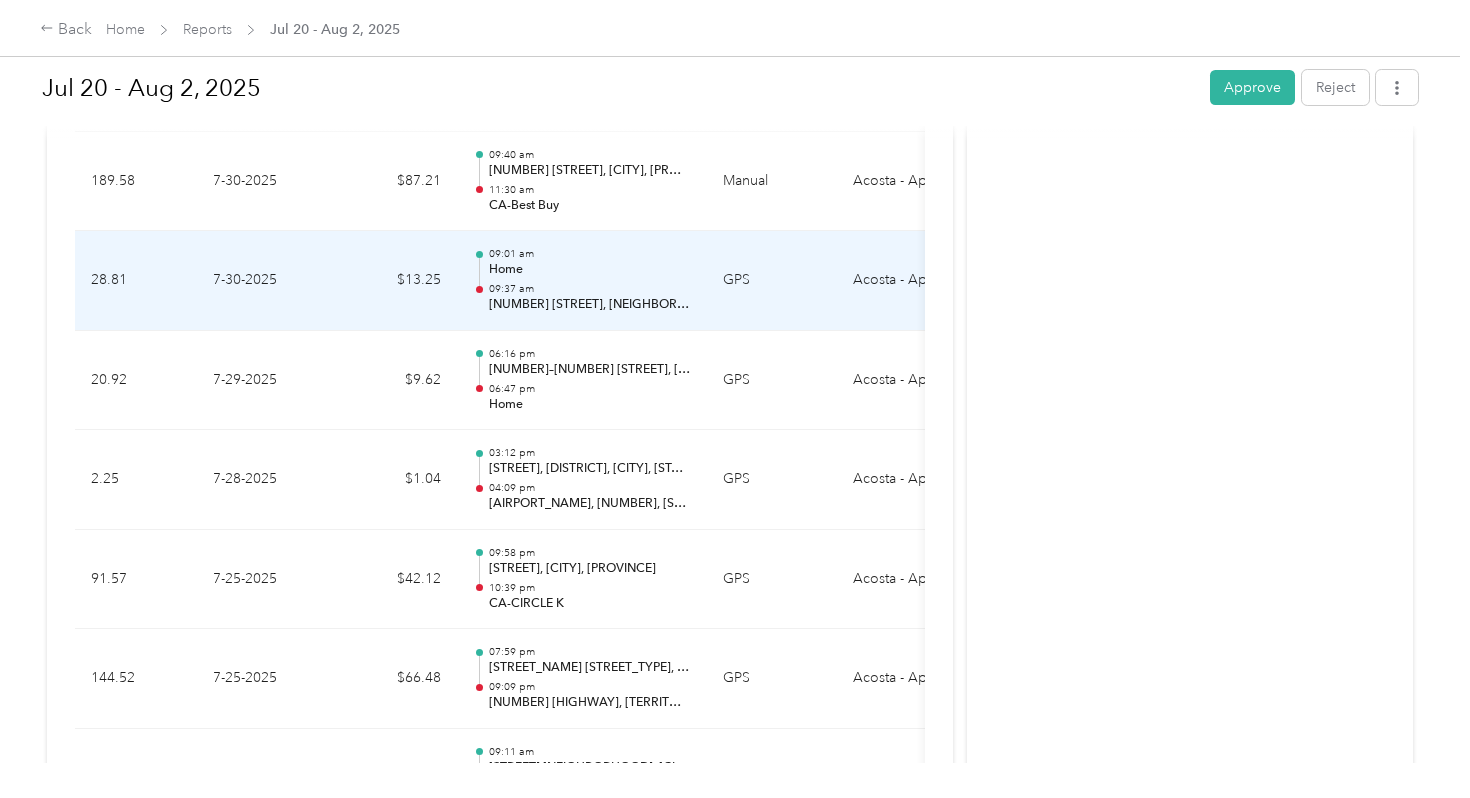 scroll, scrollTop: 1152, scrollLeft: 0, axis: vertical 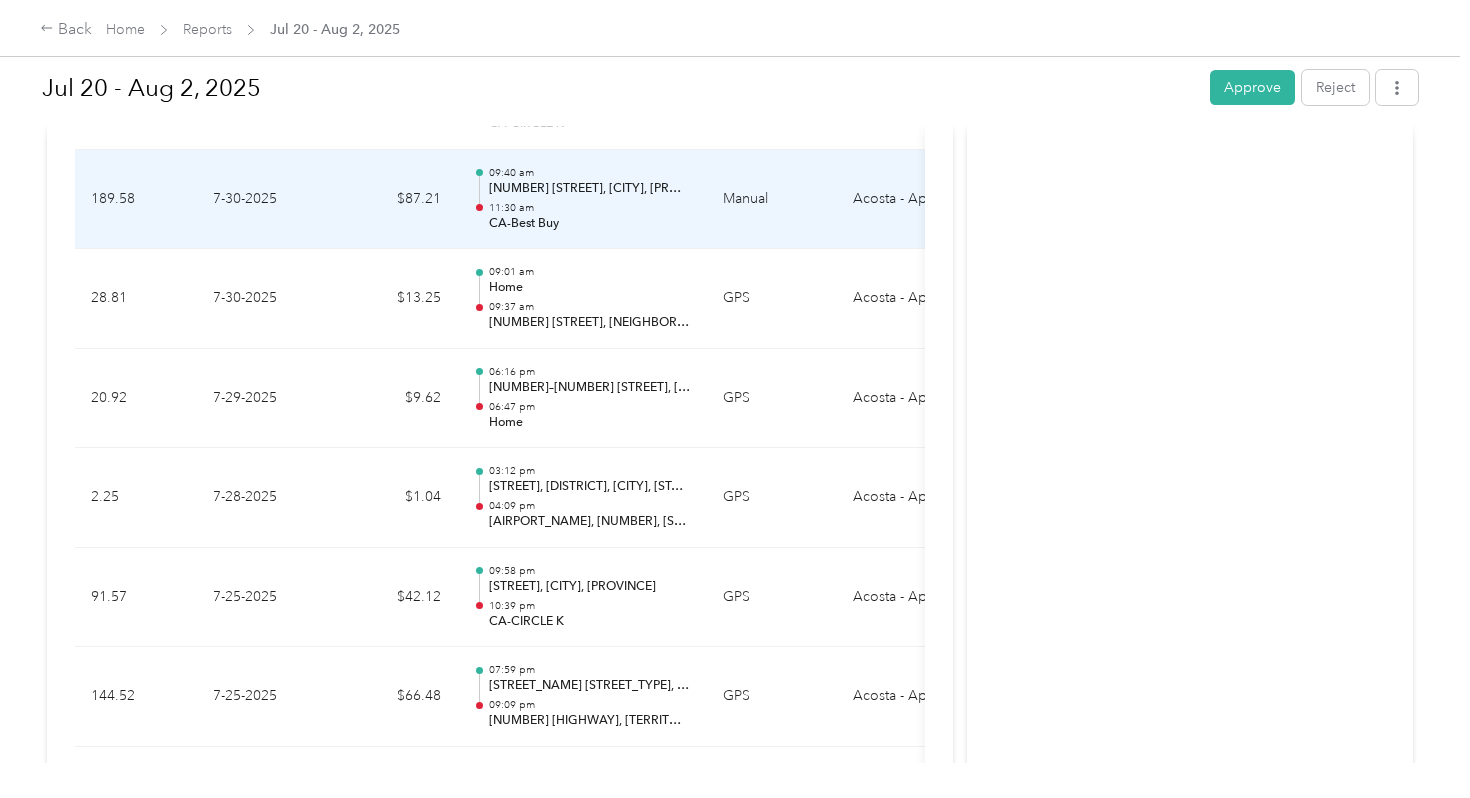 click on "11:30 am" at bounding box center (590, 208) 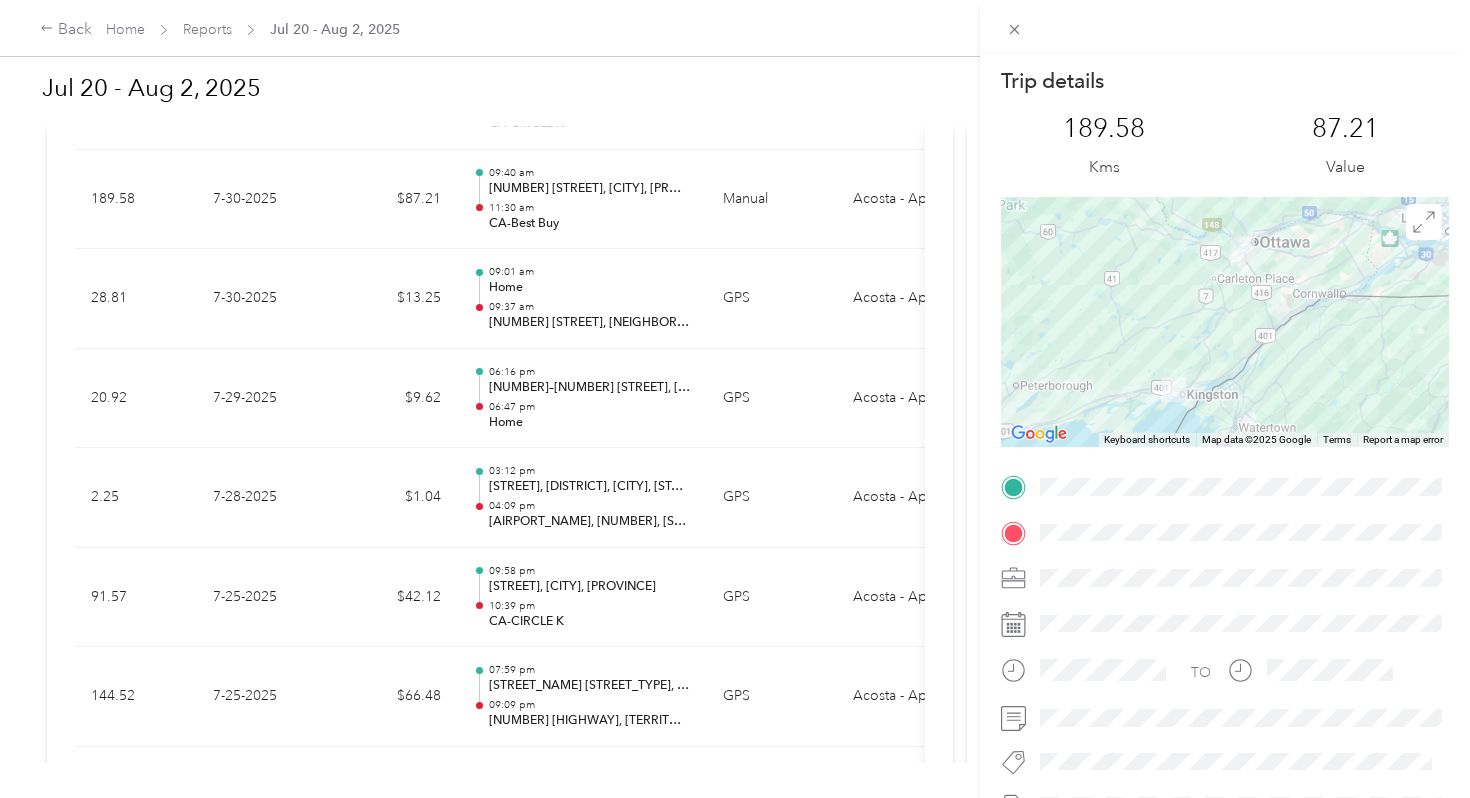 click on "Trip details This trip cannot be edited because it is either under review, approved, or paid. Contact your Team Manager to edit it. 189.58 Kms 87.21 Value  ← Move left → Move right ↑ Move up ↓ Move down + Zoom in - Zoom out Home Jump left by 75% End Jump right by 75% Page Up Jump up by 75% Page Down Jump down by 75% Keyboard shortcuts Map Data Map data ©2025 Google Map data ©2025 Google 50 km  Click to toggle between metric and imperial units Terms Report a map error TO" at bounding box center (735, 399) 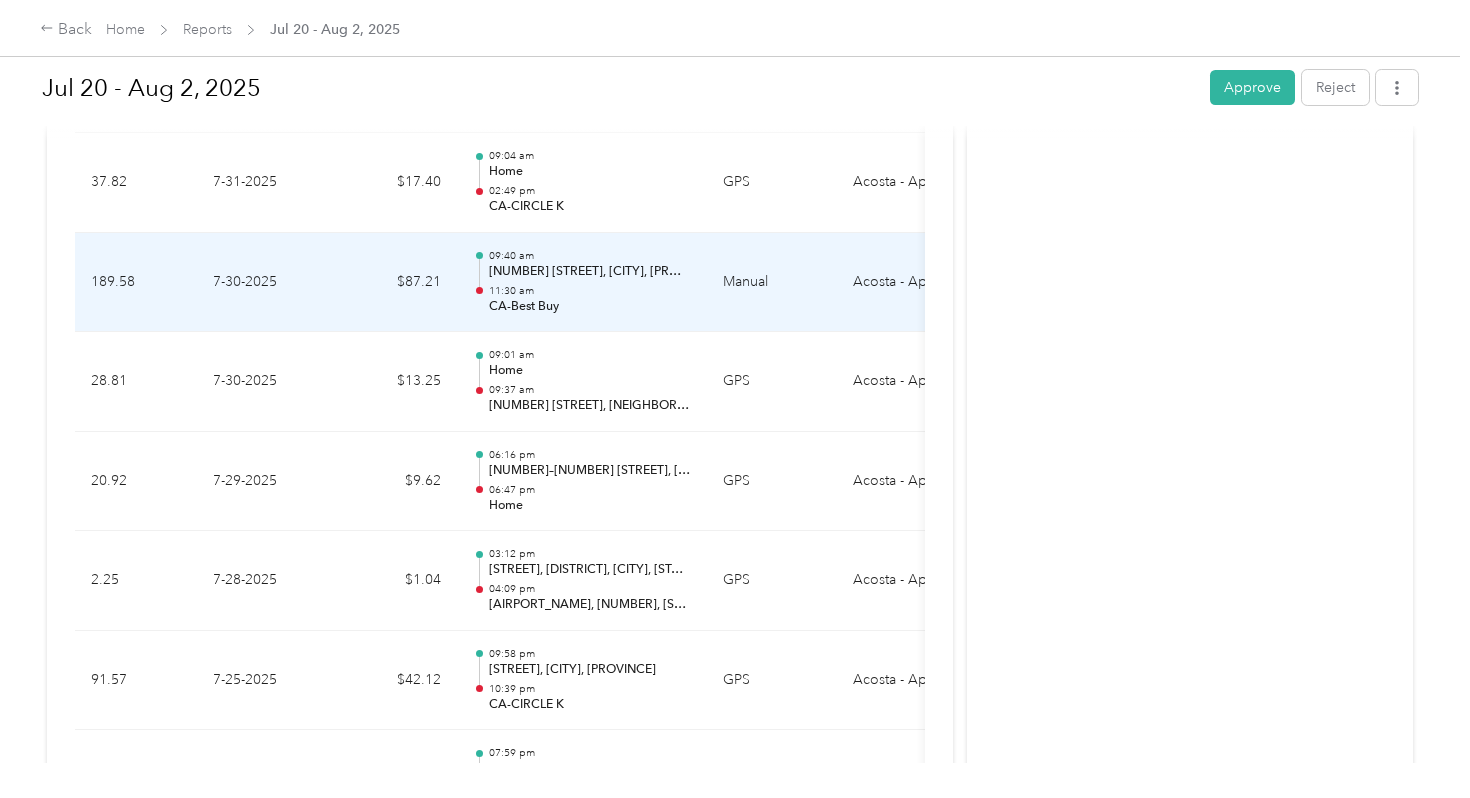 scroll, scrollTop: 1065, scrollLeft: 0, axis: vertical 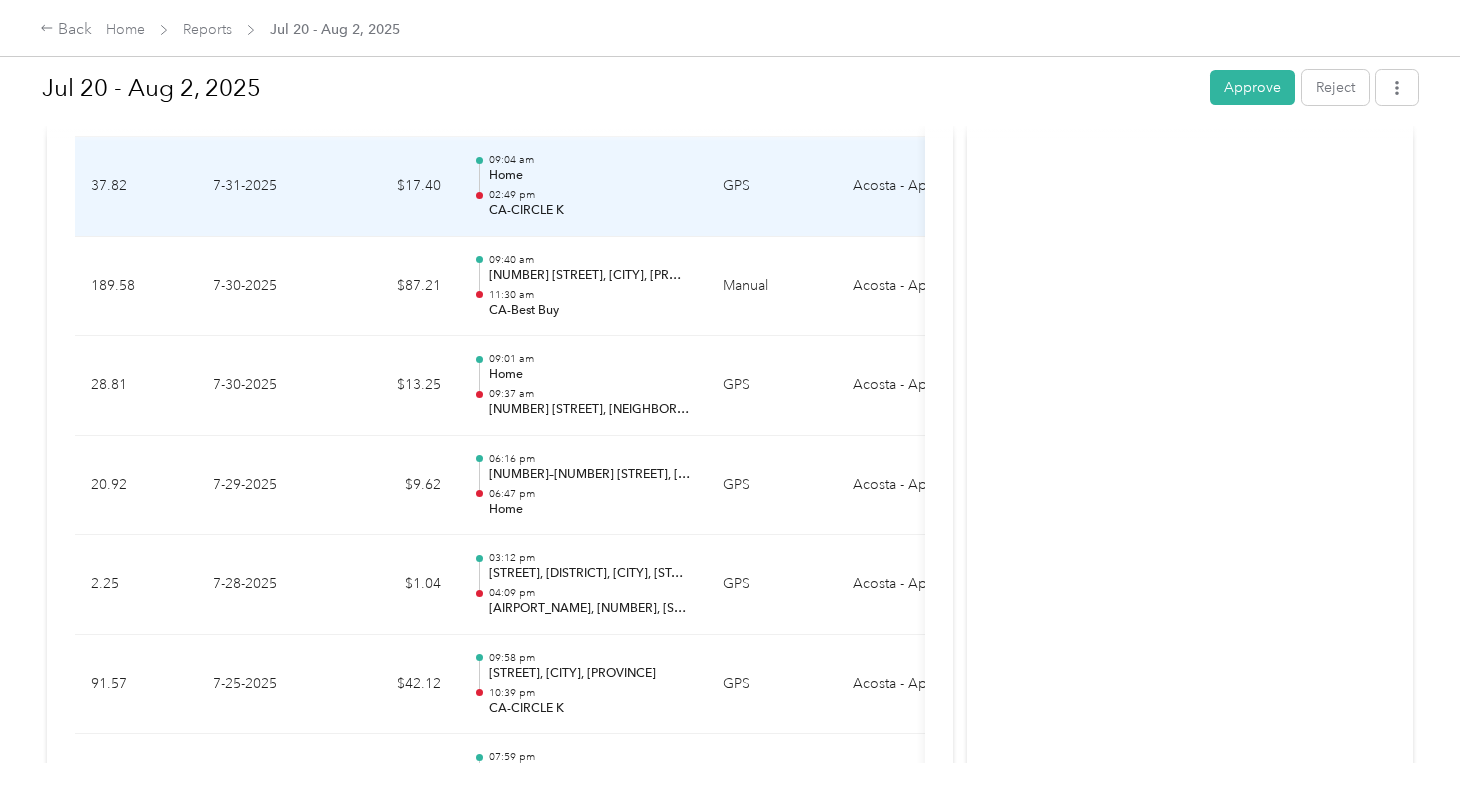 click on "CA-CIRCLE K" at bounding box center [590, 211] 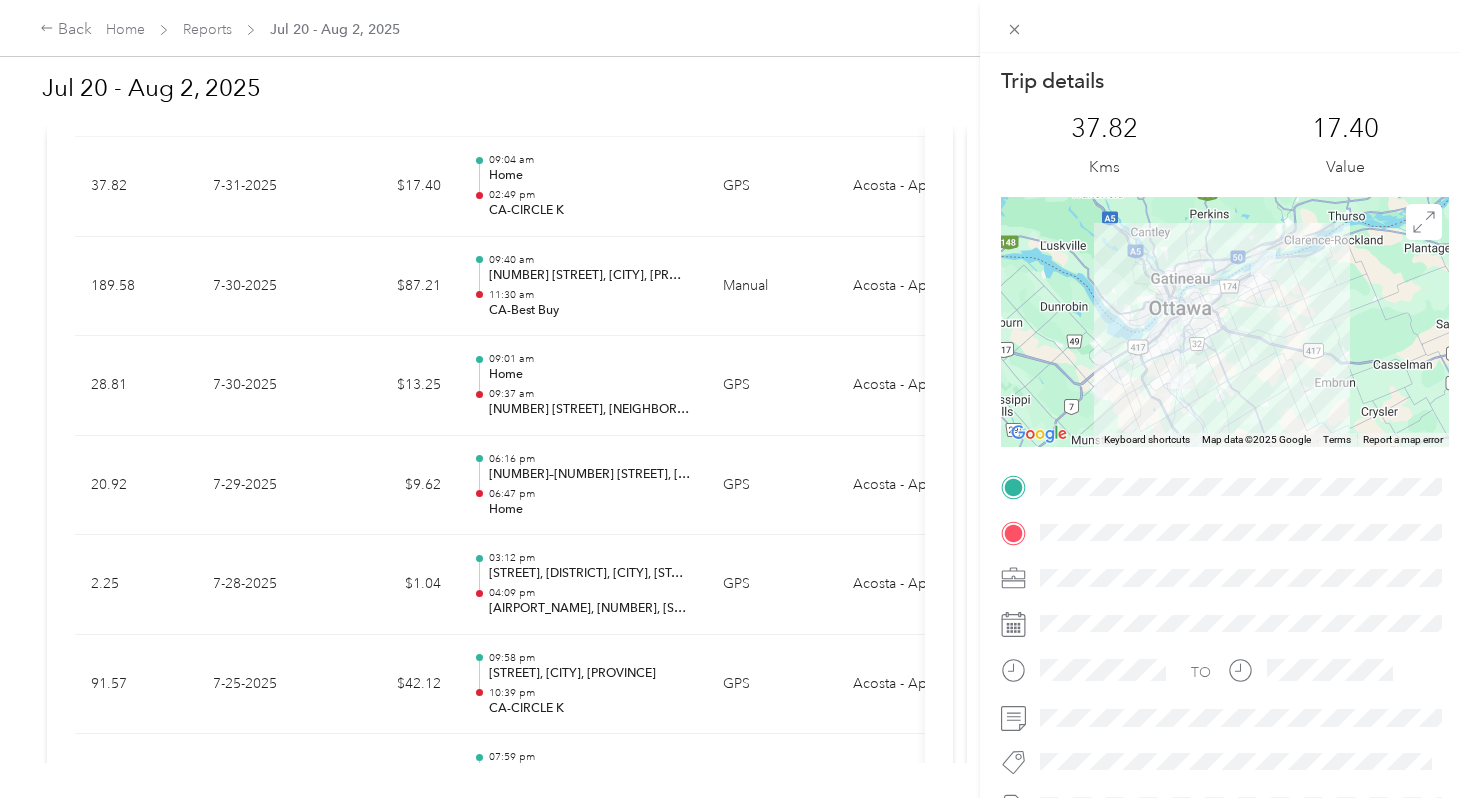 click on "Trip details This trip cannot be edited because it is either under review, approved, or paid. Contact your Team Manager to edit it. [DISTANCE] Kms [VALUE] Value  ← Move left → Move right ↑ Move up ↓ Move down + Zoom in - Zoom out Home Jump left by 75% End Jump right by 75% Page Up Jump up by 75% Page Down Jump down by 75% Keyboard shortcuts Map Data Map data ©2025 Google Map data ©2025 Google 10 km  Click to toggle between metric and imperial units Terms Report a map error TO" at bounding box center (735, 399) 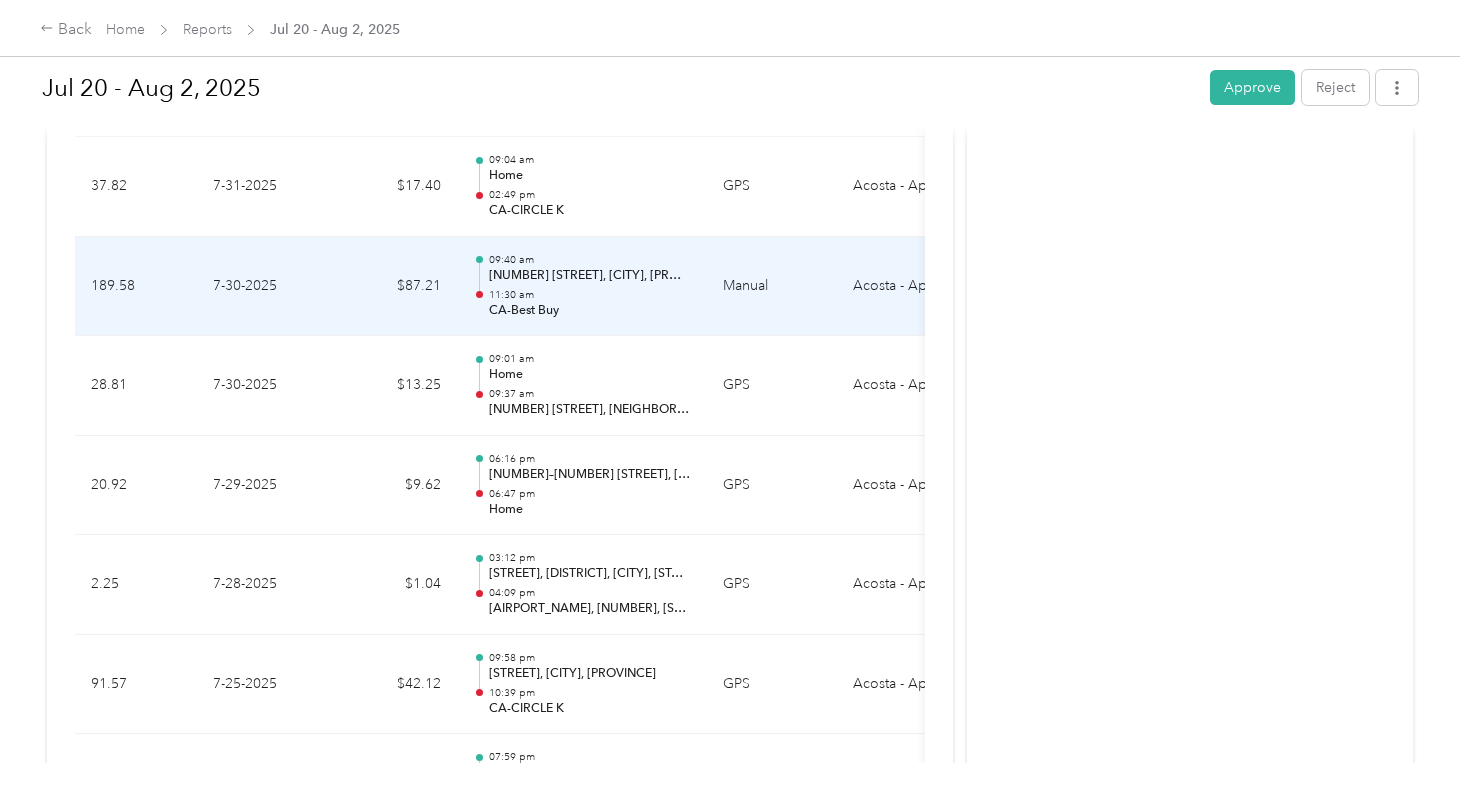 click on "[NUMBER] [STREET], [CITY], [PROVINCE], [COUNTRY]" at bounding box center (590, 276) 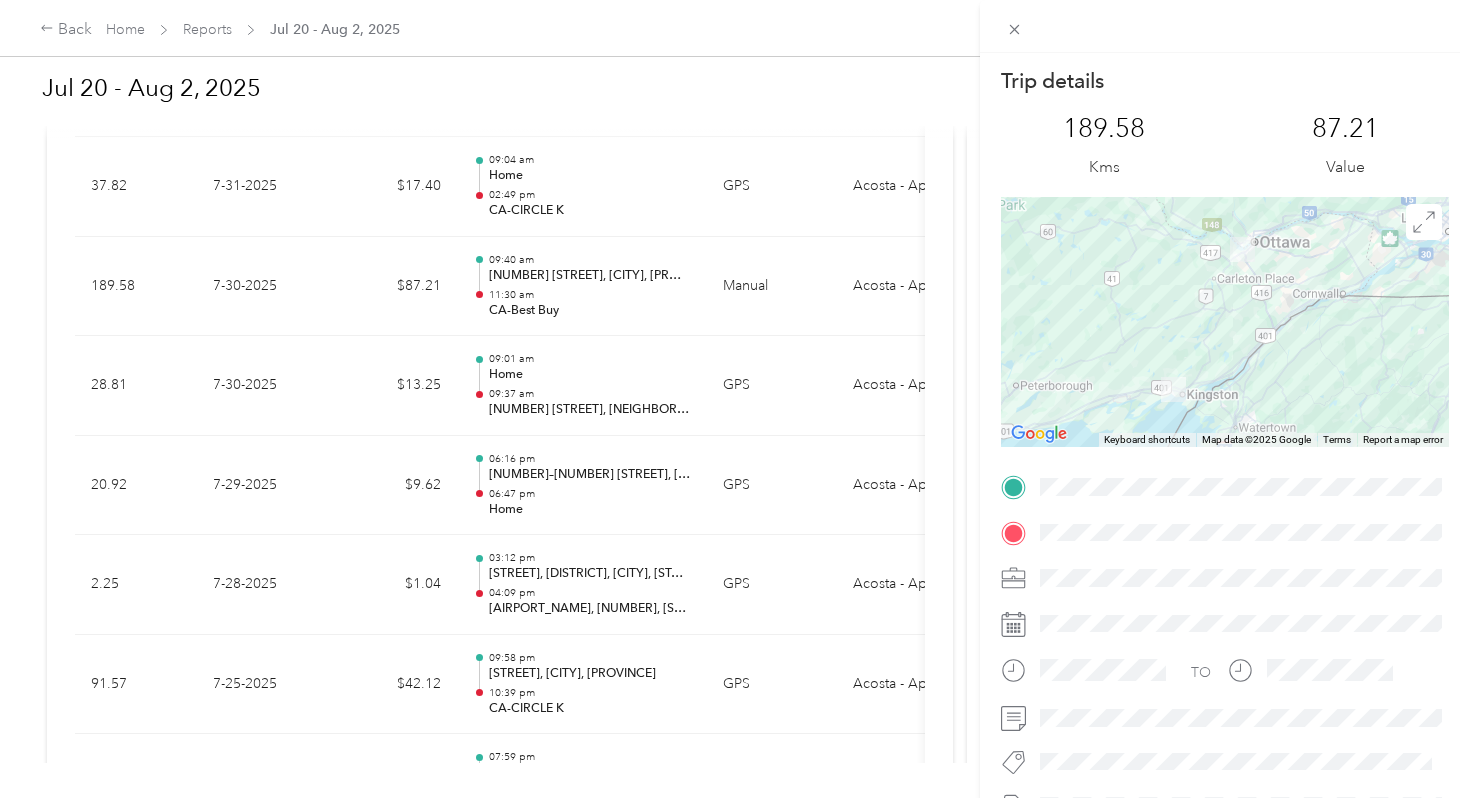 click on "Trip details This trip cannot be edited because it is either under review, approved, or paid. Contact your Team Manager to edit it. 189.58 Kms 87.21 Value  ← Move left → Move right ↑ Move up ↓ Move down + Zoom in - Zoom out Home Jump left by 75% End Jump right by 75% Page Up Jump up by 75% Page Down Jump down by 75% Keyboard shortcuts Map Data Map data ©2025 Google Map data ©2025 Google 50 km  Click to toggle between metric and imperial units Terms Report a map error TO" at bounding box center [735, 399] 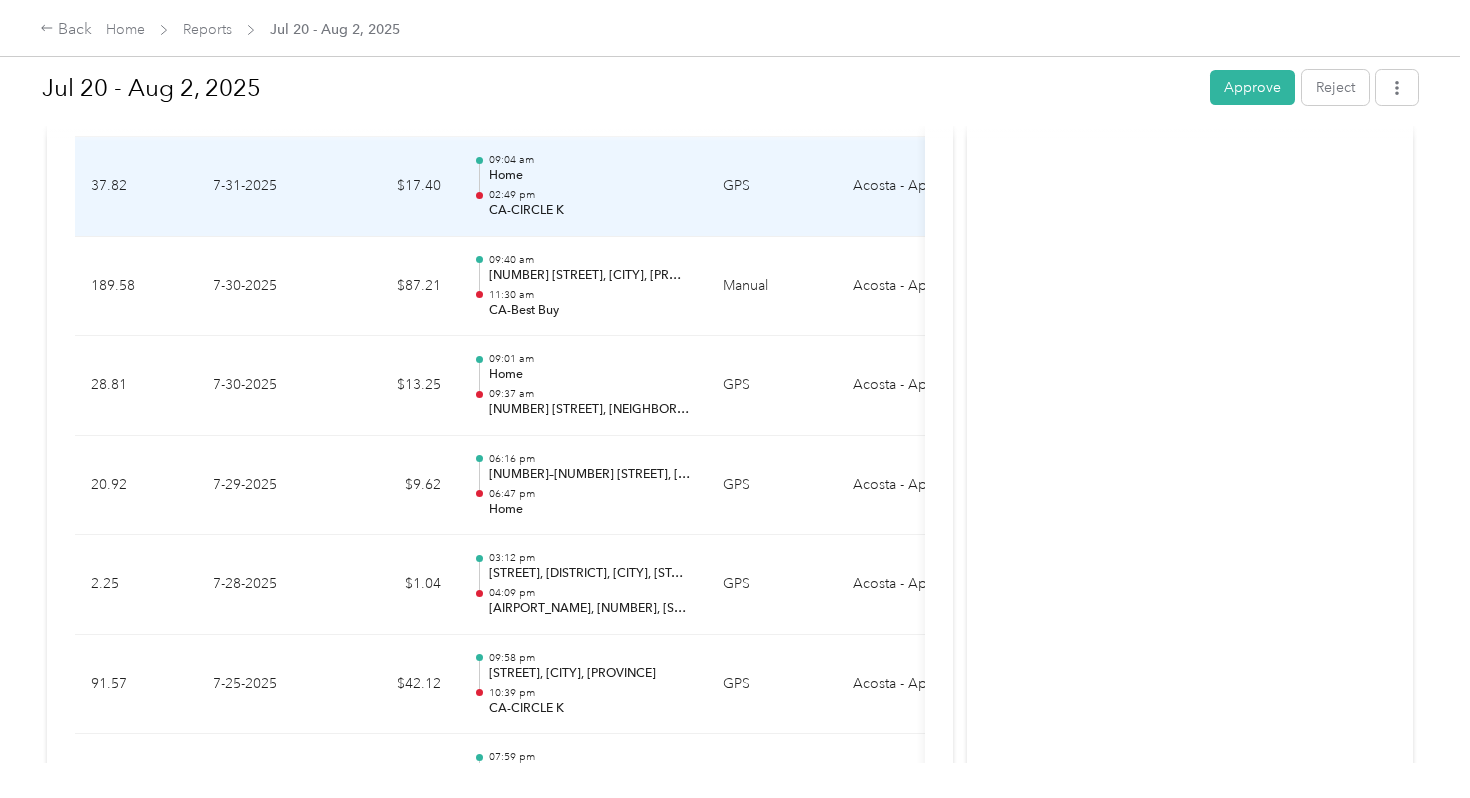 click on "Home" at bounding box center (590, 176) 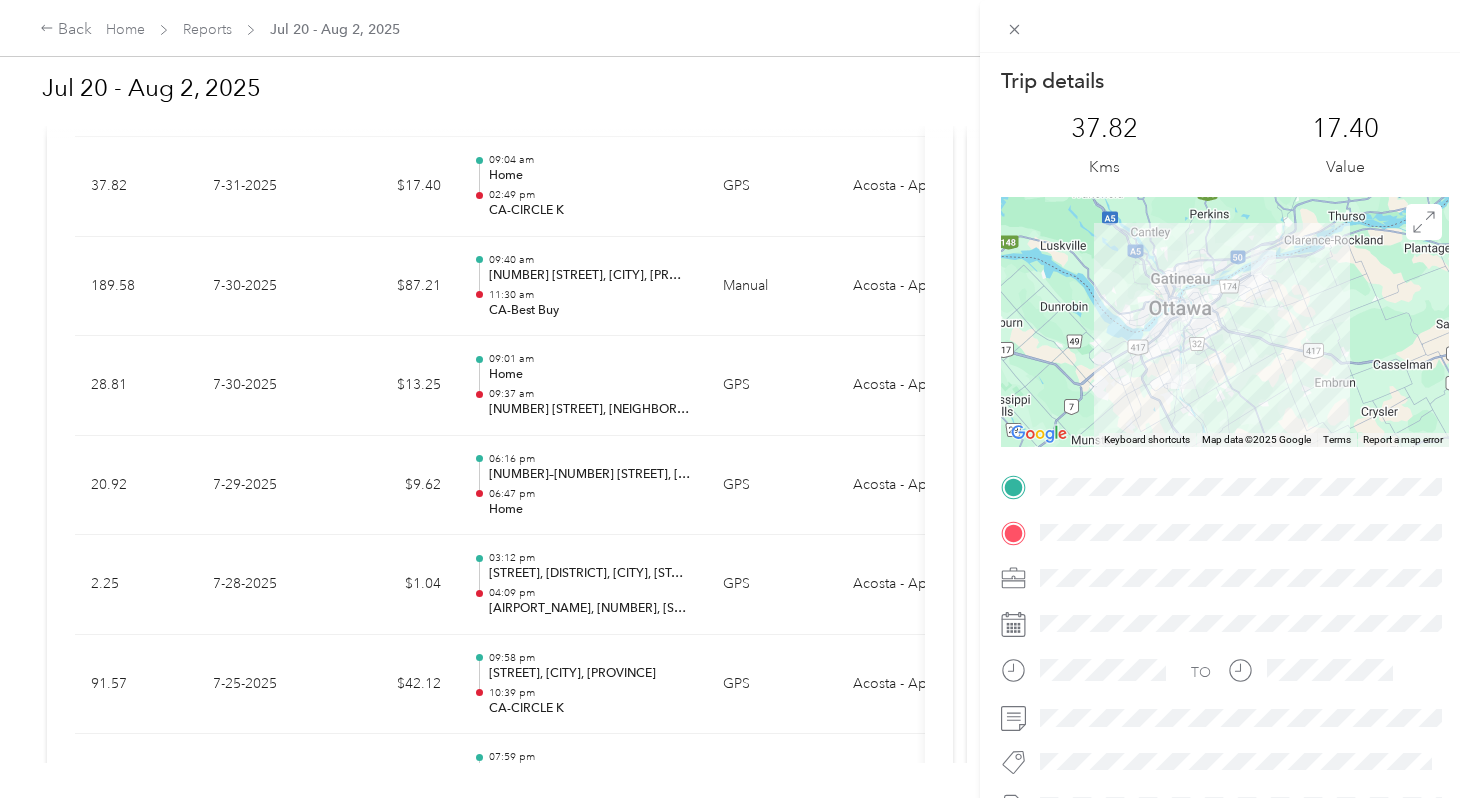 click on "Trip details This trip cannot be edited because it is either under review, approved, or paid. Contact your Team Manager to edit it. [DISTANCE] Kms [VALUE] Value  ← Move left → Move right ↑ Move up ↓ Move down + Zoom in - Zoom out Home Jump left by 75% End Jump right by 75% Page Up Jump up by 75% Page Down Jump down by 75% Keyboard shortcuts Map Data Map data ©2025 Google Map data ©2025 Google 10 km  Click to toggle between metric and imperial units Terms Report a map error TO" at bounding box center [735, 399] 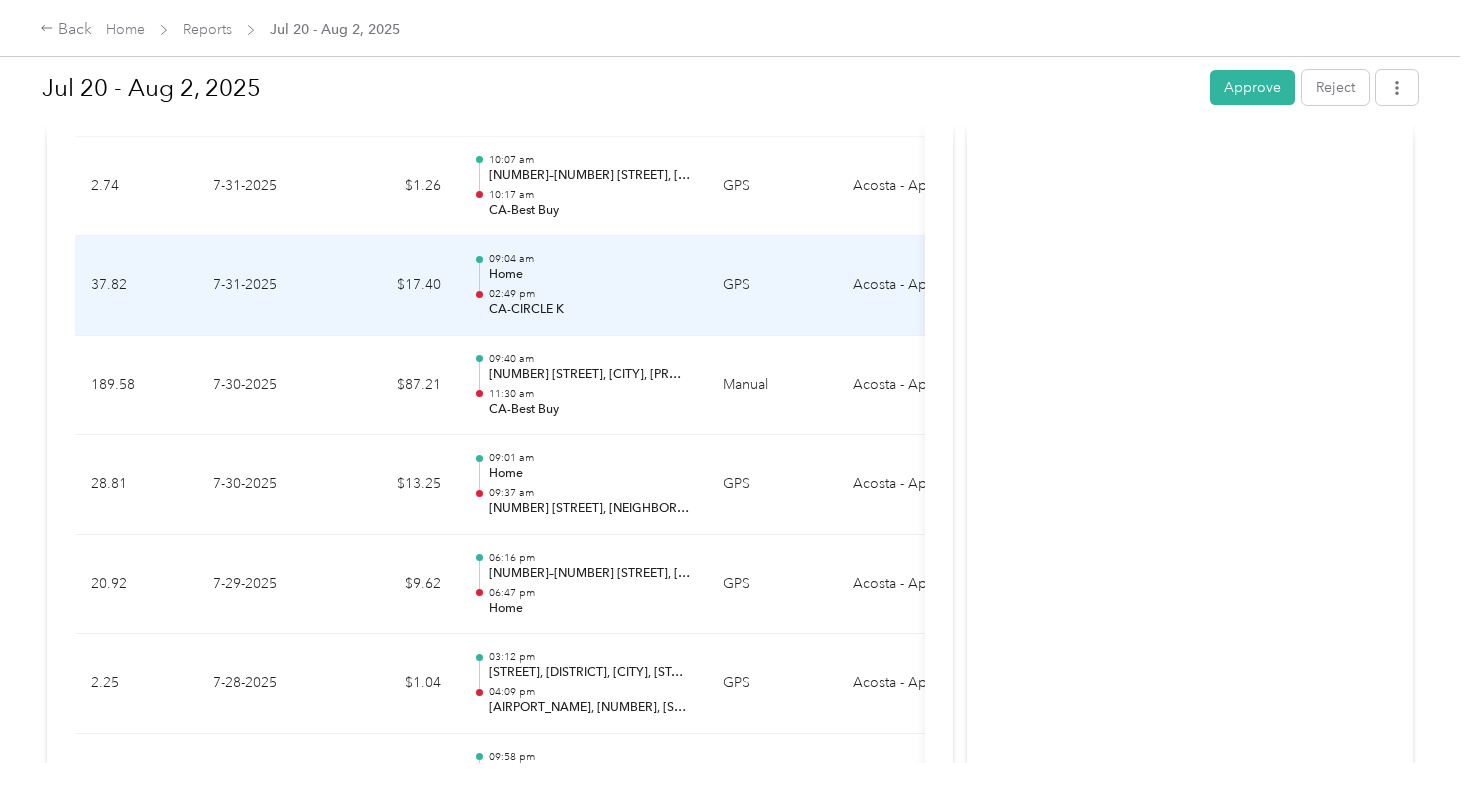 scroll, scrollTop: 950, scrollLeft: 0, axis: vertical 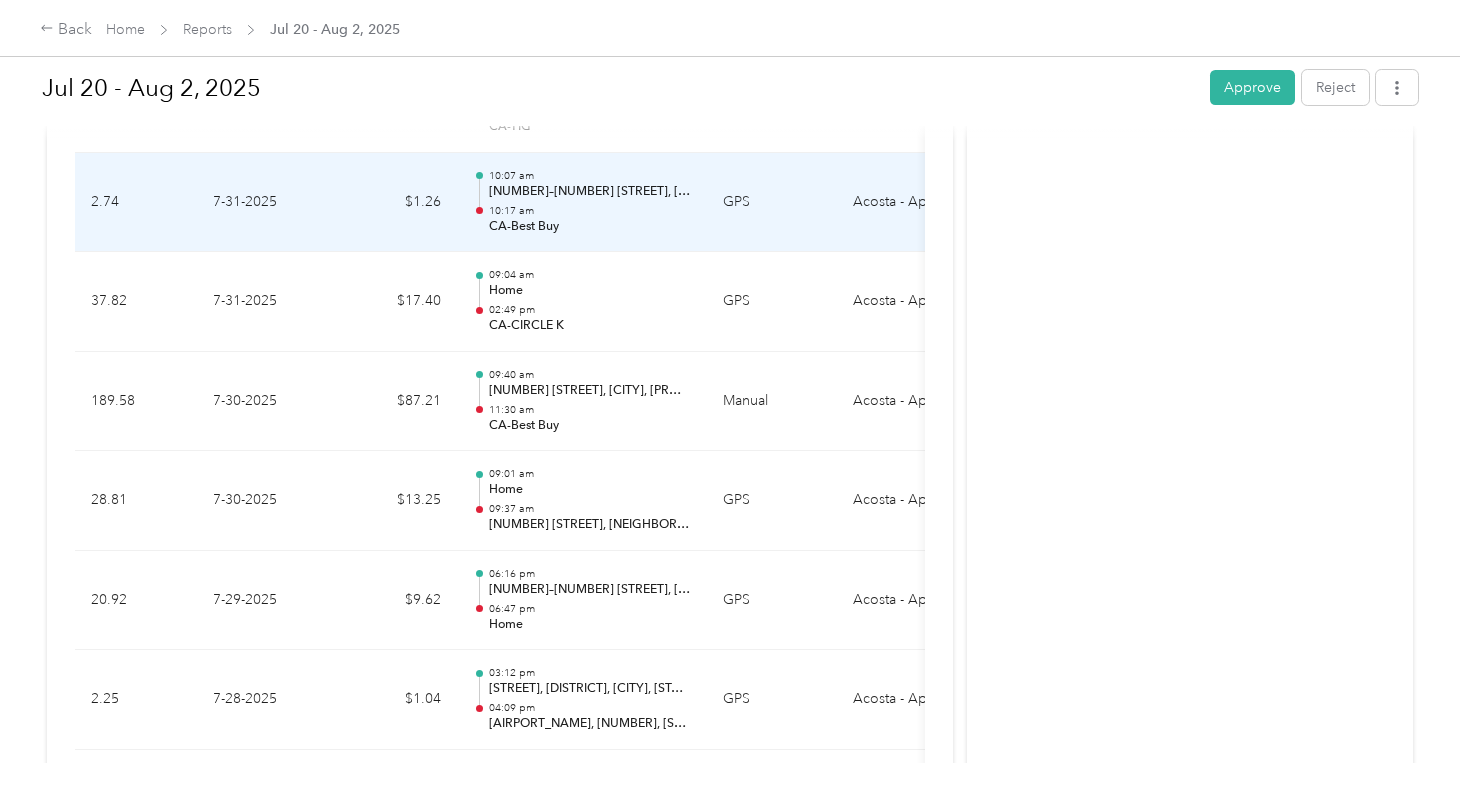 click on "[NUMBER]–[NUMBER] [STREET], [NEIGHBORHOODS], [CITY], [PROVINCE]" at bounding box center (590, 192) 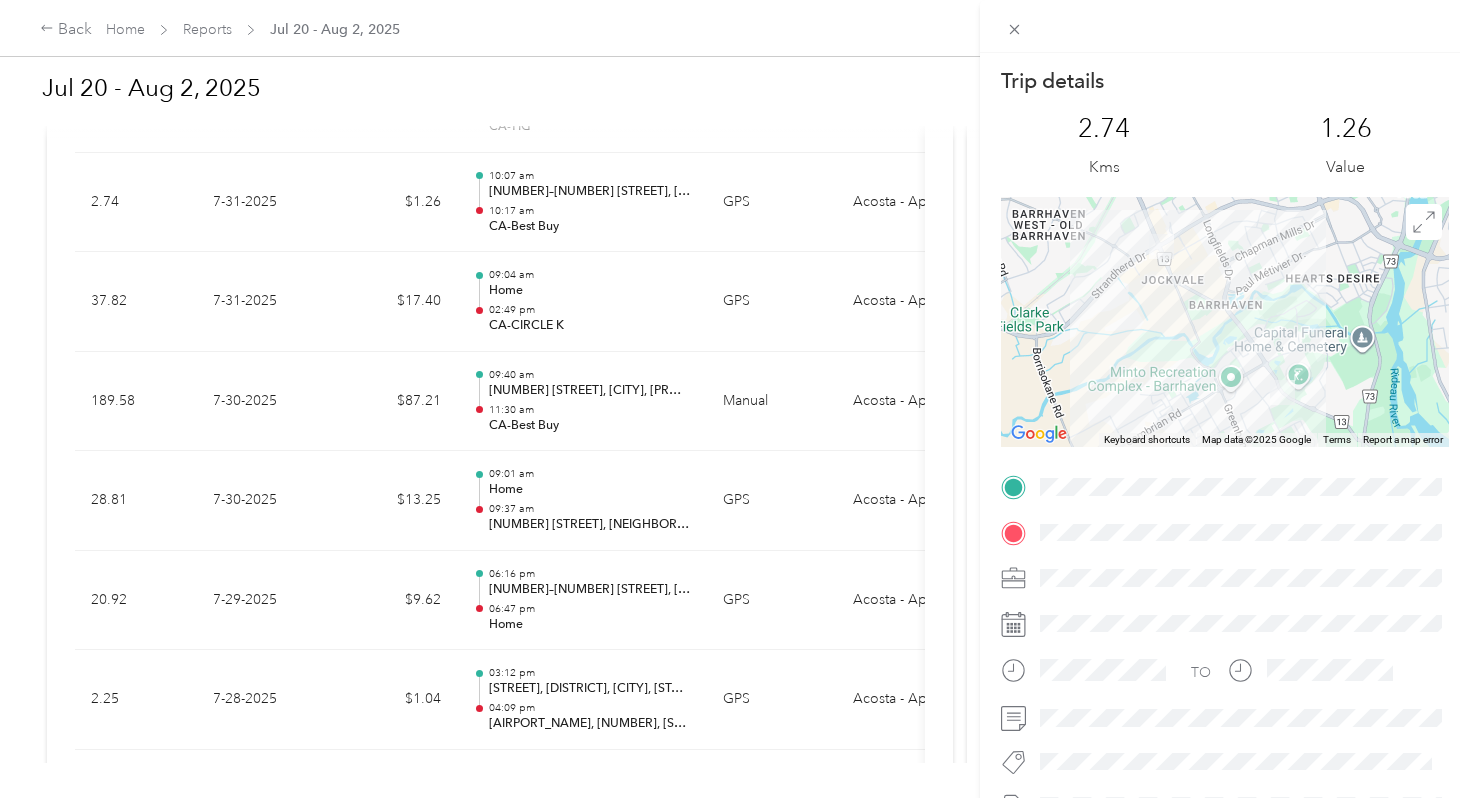 click on "Trip details This trip cannot be edited because it is either under review, approved, or paid. Contact your Team Manager to edit it. [NUMBER] Kms [NUMBER] Value  ← Move left → Move right ↑ Move up ↓ Move down + Zoom in - Zoom out Home Jump left by 75% End Jump right by 75% Page Up Jump up by 75% Page Down Jump down by 75% Keyboard shortcuts Map Data Map data ©2025 Google Map data ©2025 Google 1 km  Click to toggle between metric and imperial units Terms Report a map error TO" at bounding box center [735, 399] 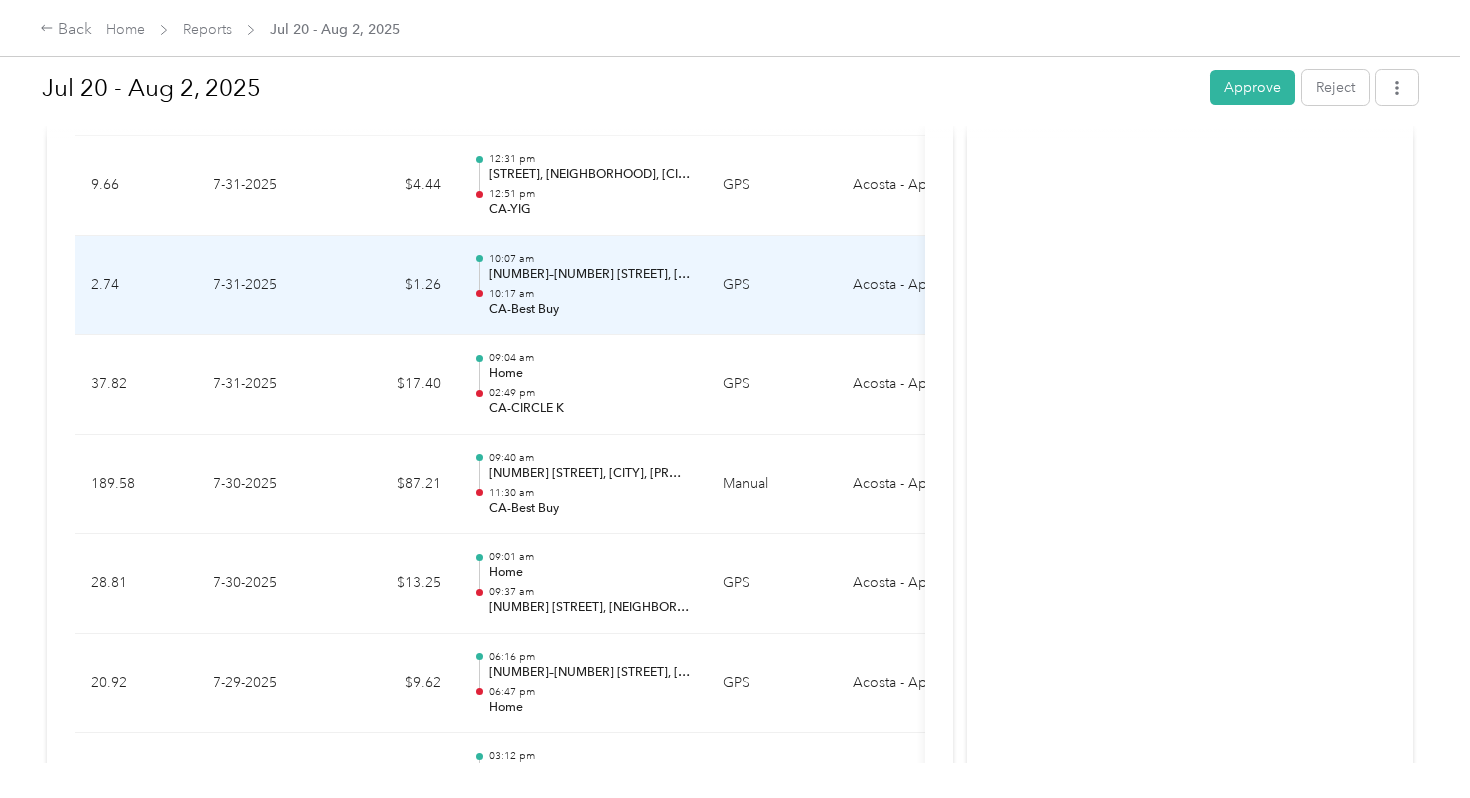 scroll, scrollTop: 862, scrollLeft: 0, axis: vertical 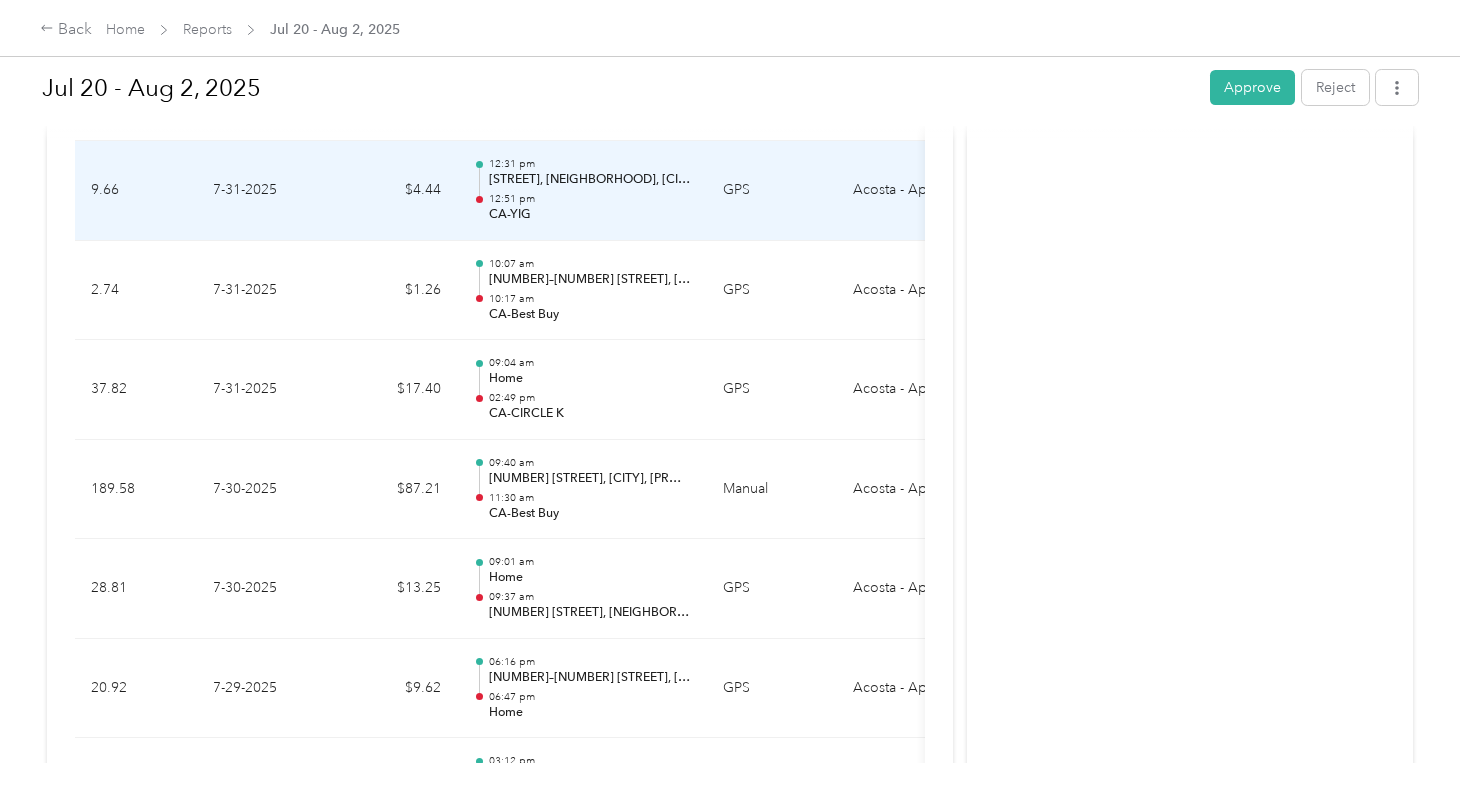 click on "[STREET], [NEIGHBORHOOD], [CITY], [STATE]" at bounding box center [590, 180] 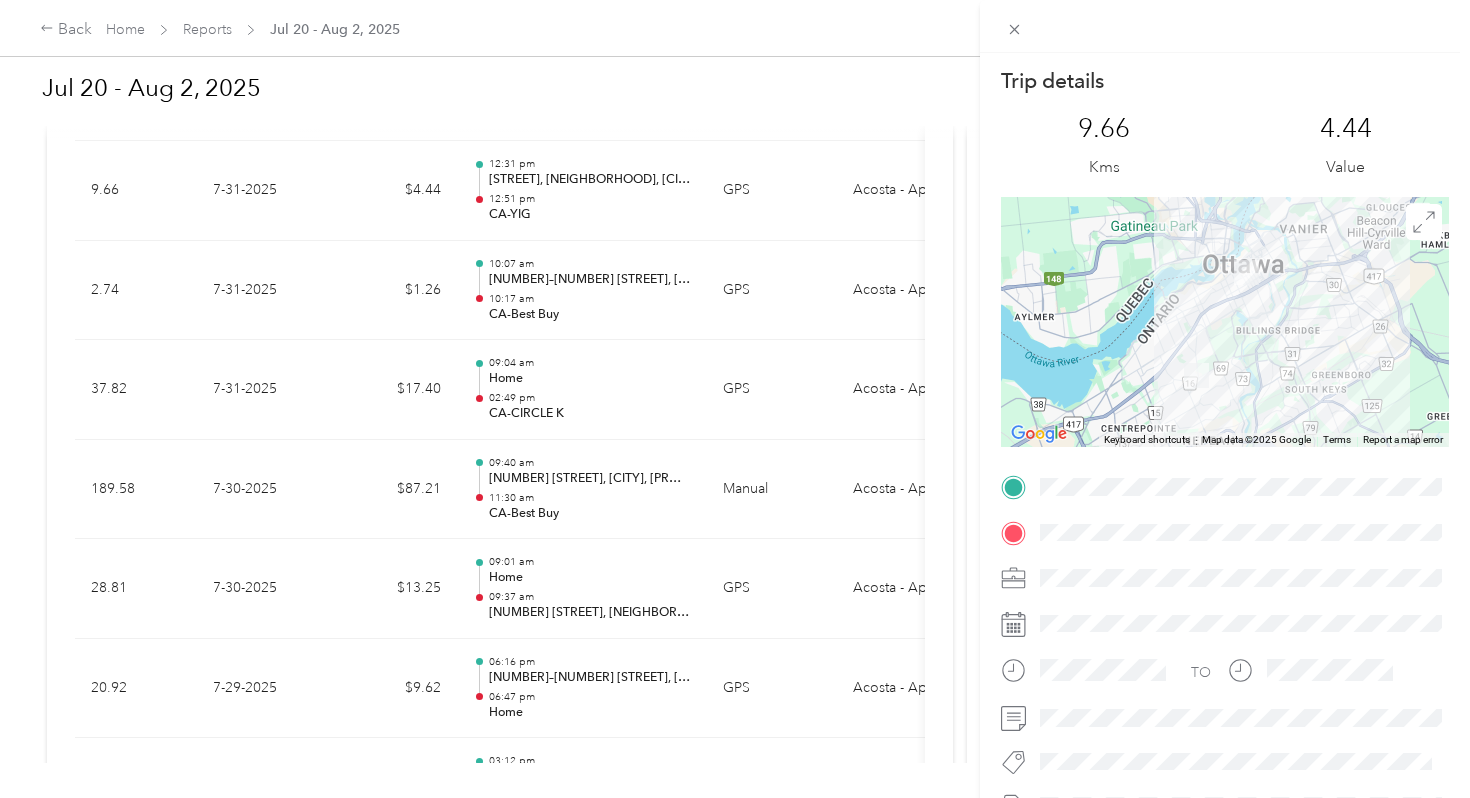 click on "Trip details This trip cannot be edited because it is either under review, approved, or paid. Contact your Team Manager to edit it. [NUMBER] Kms [NUMBER] Value  ← Move left → Move right ↑ Move up ↓ Move down + Zoom in - Zoom out Home Jump left by 75% End Jump right by 75% Page Up Jump up by 75% Page Down Jump down by 75% Keyboard shortcuts Map Data Map data ©2025 Google Map data ©2025 Google 2 km  Click to toggle between metric and imperial units Terms Report a map error TO" at bounding box center [735, 399] 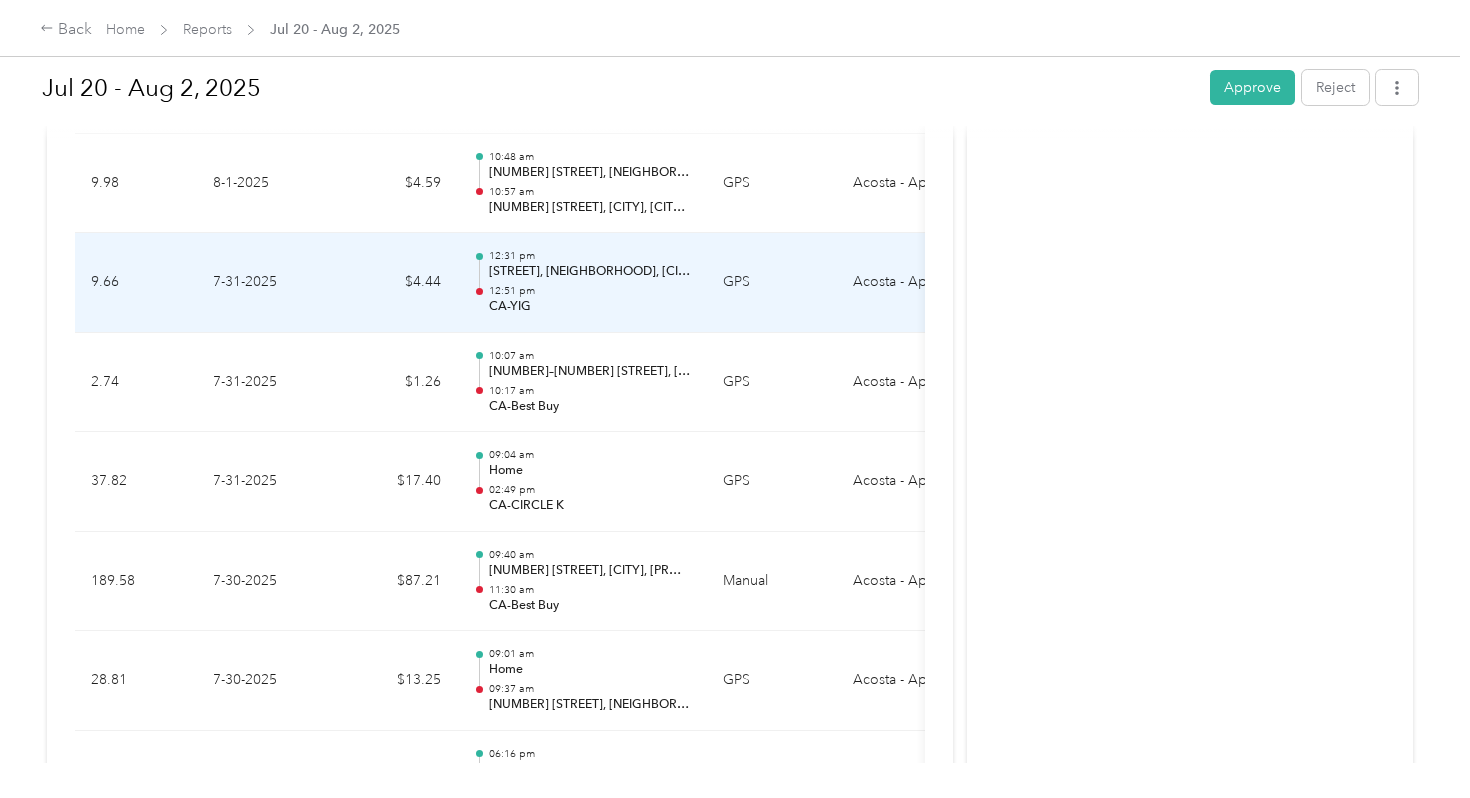 scroll, scrollTop: 756, scrollLeft: 0, axis: vertical 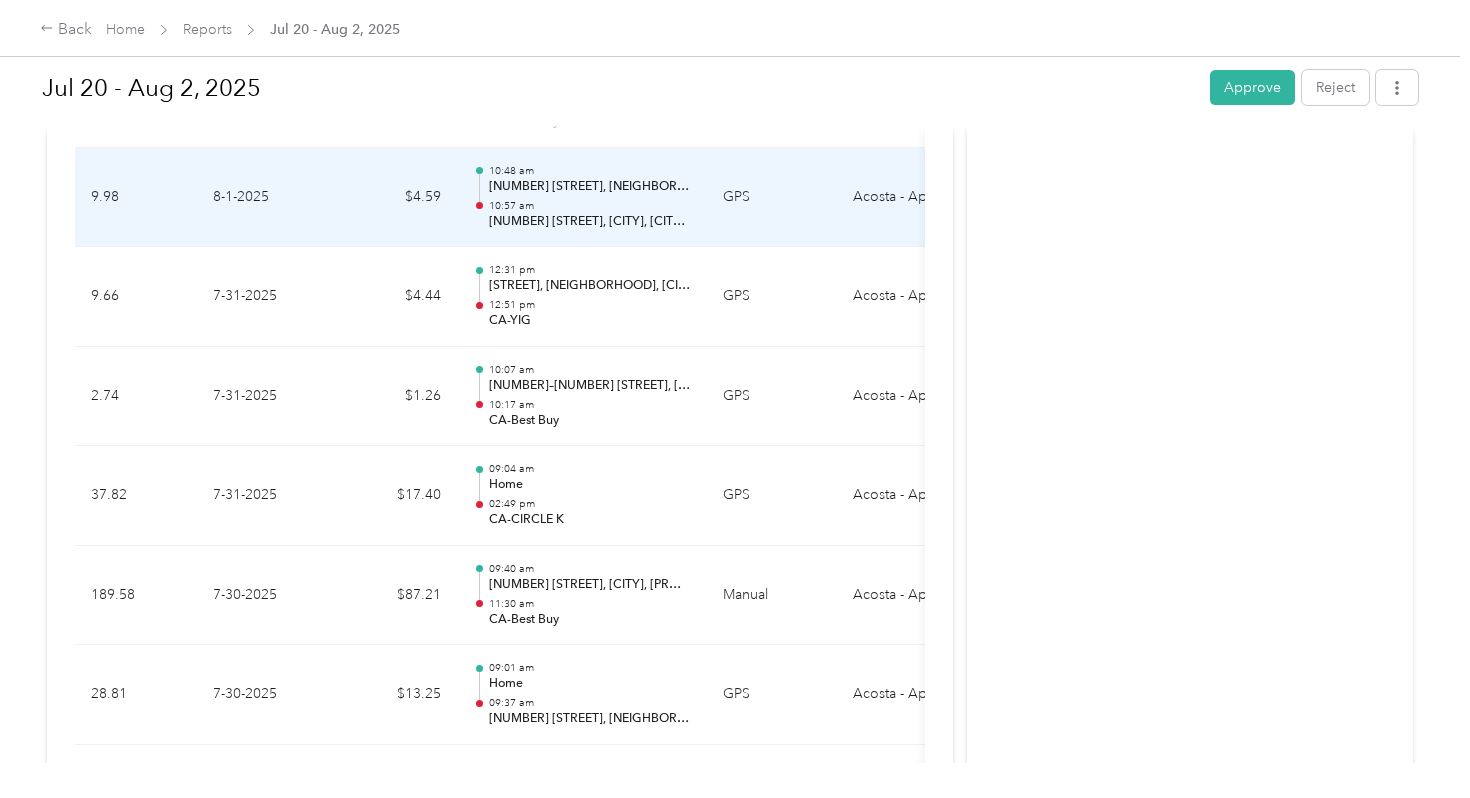click on "[NUMBER] [STREET], [NEIGHBORHOODS], [CITY], [PROVINCE]" at bounding box center (590, 187) 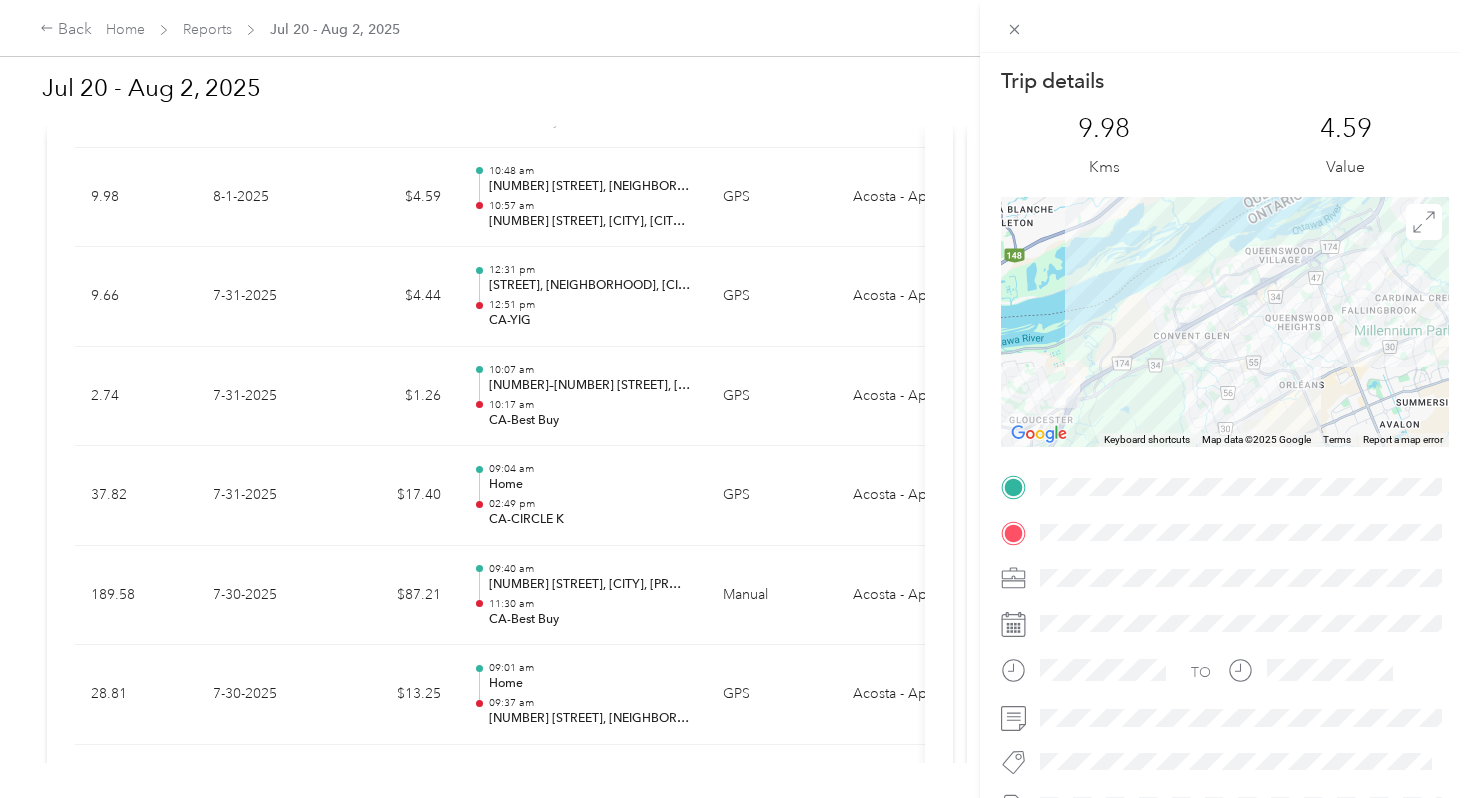 click on "Trip details This trip cannot be edited because it is either under review, approved, or paid. Contact your Team Manager to edit it. 9.98 Kms 4.59 Value  ← Move left → Move right ↑ Move up ↓ Move down + Zoom in - Zoom out Home Jump left by 75% End Jump right by 75% Page Up Jump up by 75% Page Down Jump down by 75% Keyboard shortcuts Map Data Map data ©2025 Google Map data ©2025 Google 2 km  Click to toggle between metric and imperial units Terms Report a map error TO" at bounding box center [735, 399] 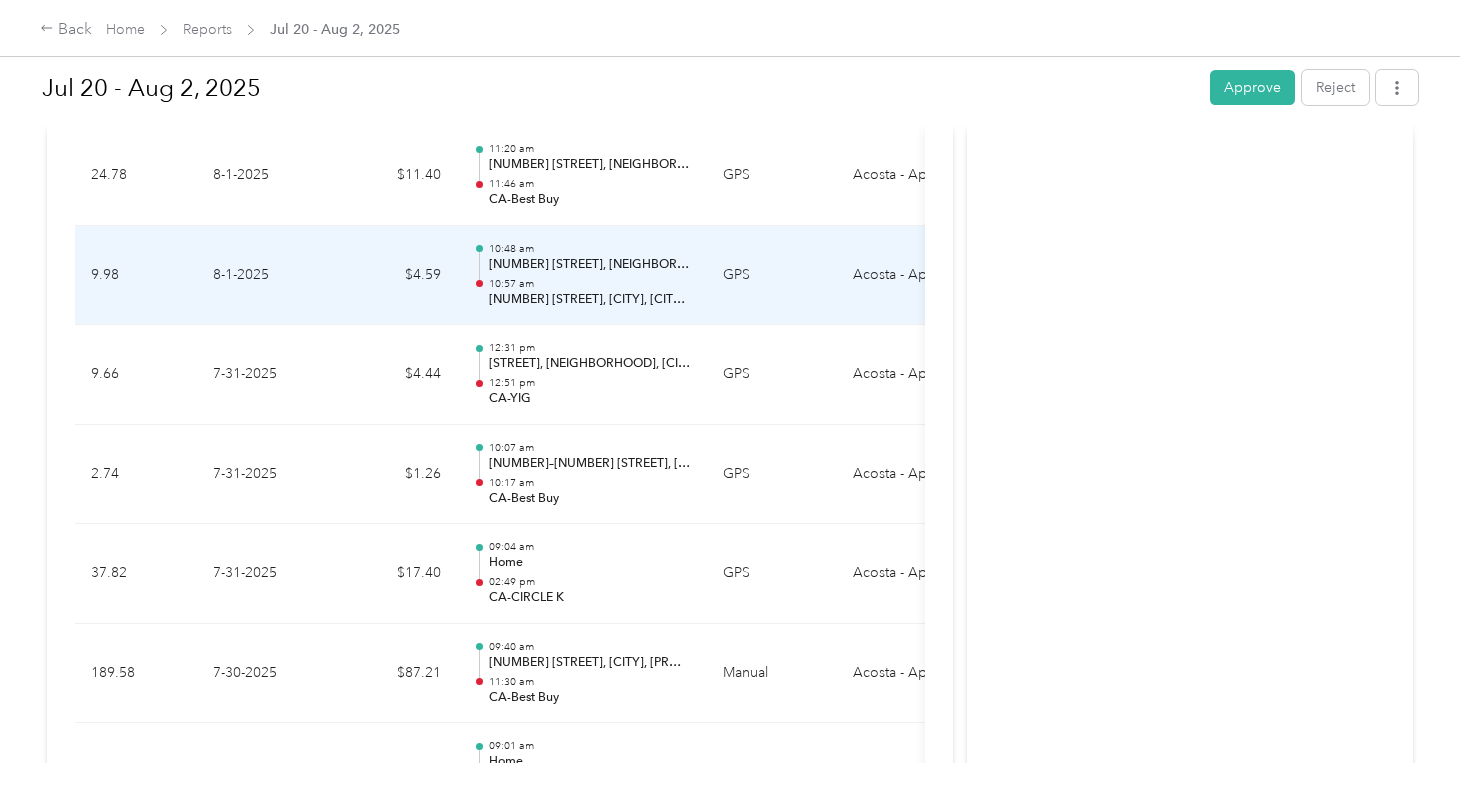 scroll, scrollTop: 629, scrollLeft: 0, axis: vertical 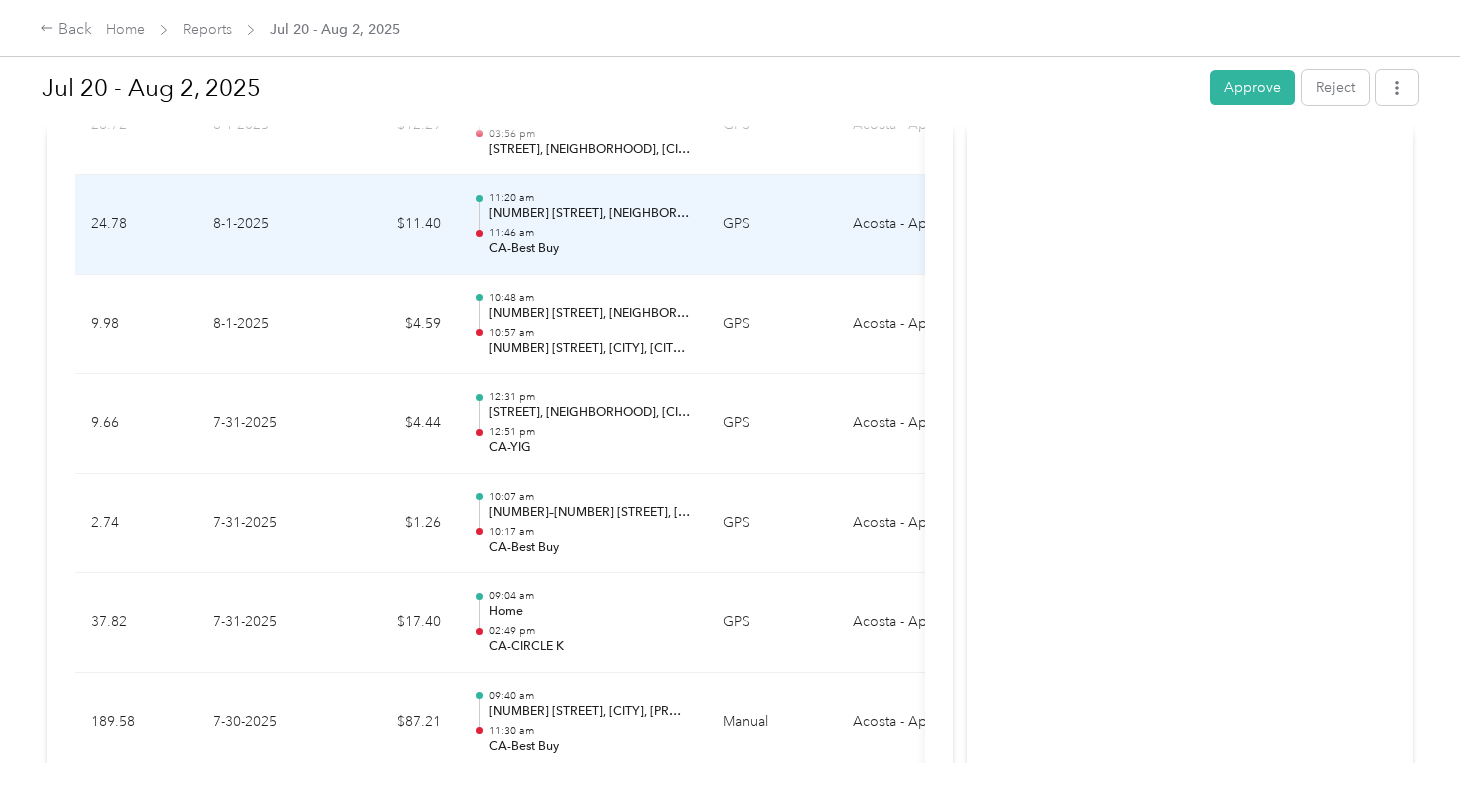 click on "[NUMBER] [STREET], [NEIGHBORHOOD], [CITY], [STATE]" at bounding box center [590, 214] 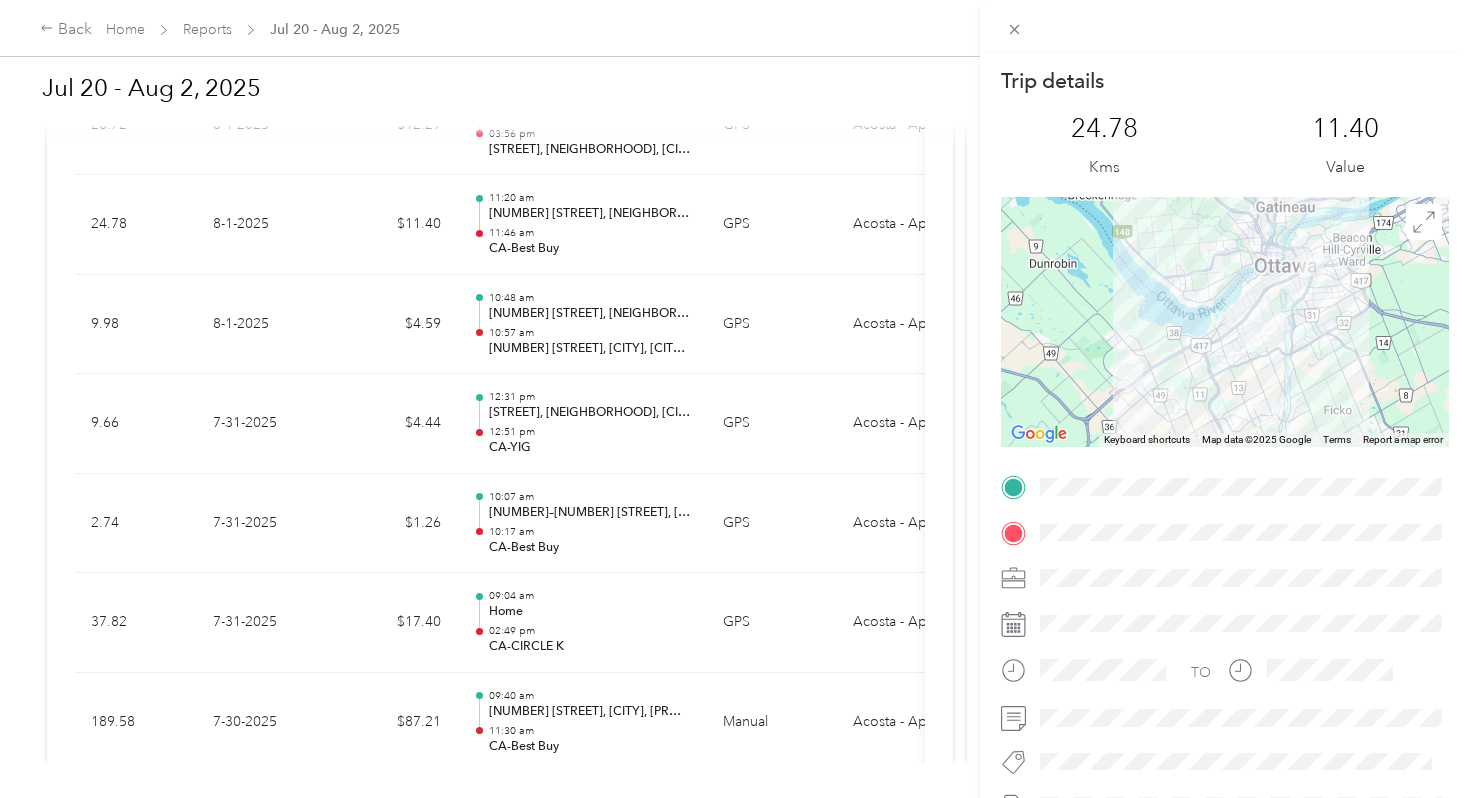 click on "Trip details This trip cannot be edited because it is either under review, approved, or paid. Contact your Team Manager to edit it. 24.78 Kms 11.40 Value  ← Move left → Move right ↑ Move up ↓ Move down + Zoom in - Zoom out Home Jump left by 75% End Jump right by 75% Page Up Jump up by 75% Page Down Jump down by 75% Keyboard shortcuts Map Data Map data ©2025 Google Map data ©2025 Google 5 km  Click to toggle between metric and imperial units Terms Report a map error TO" at bounding box center [735, 399] 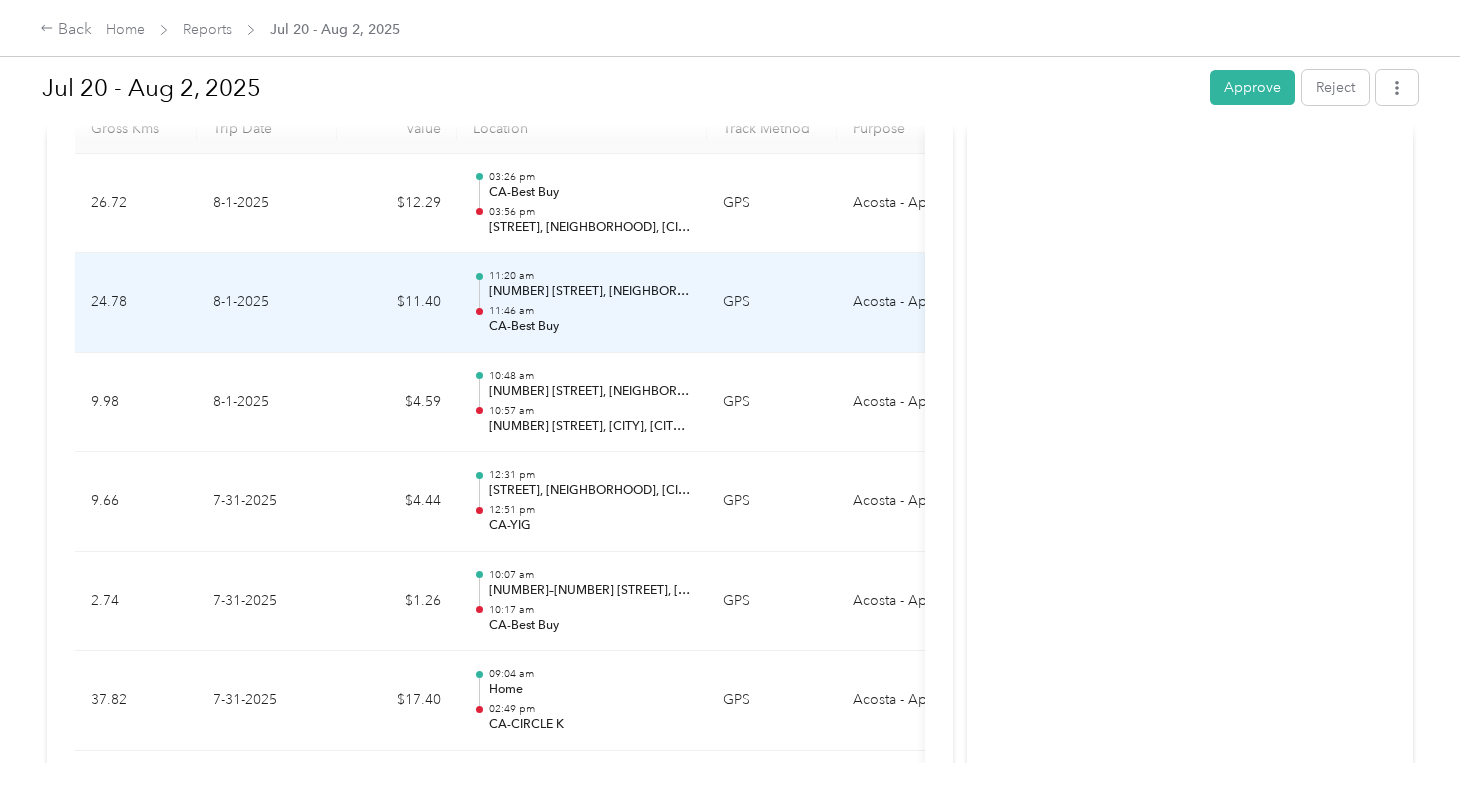 scroll, scrollTop: 528, scrollLeft: 0, axis: vertical 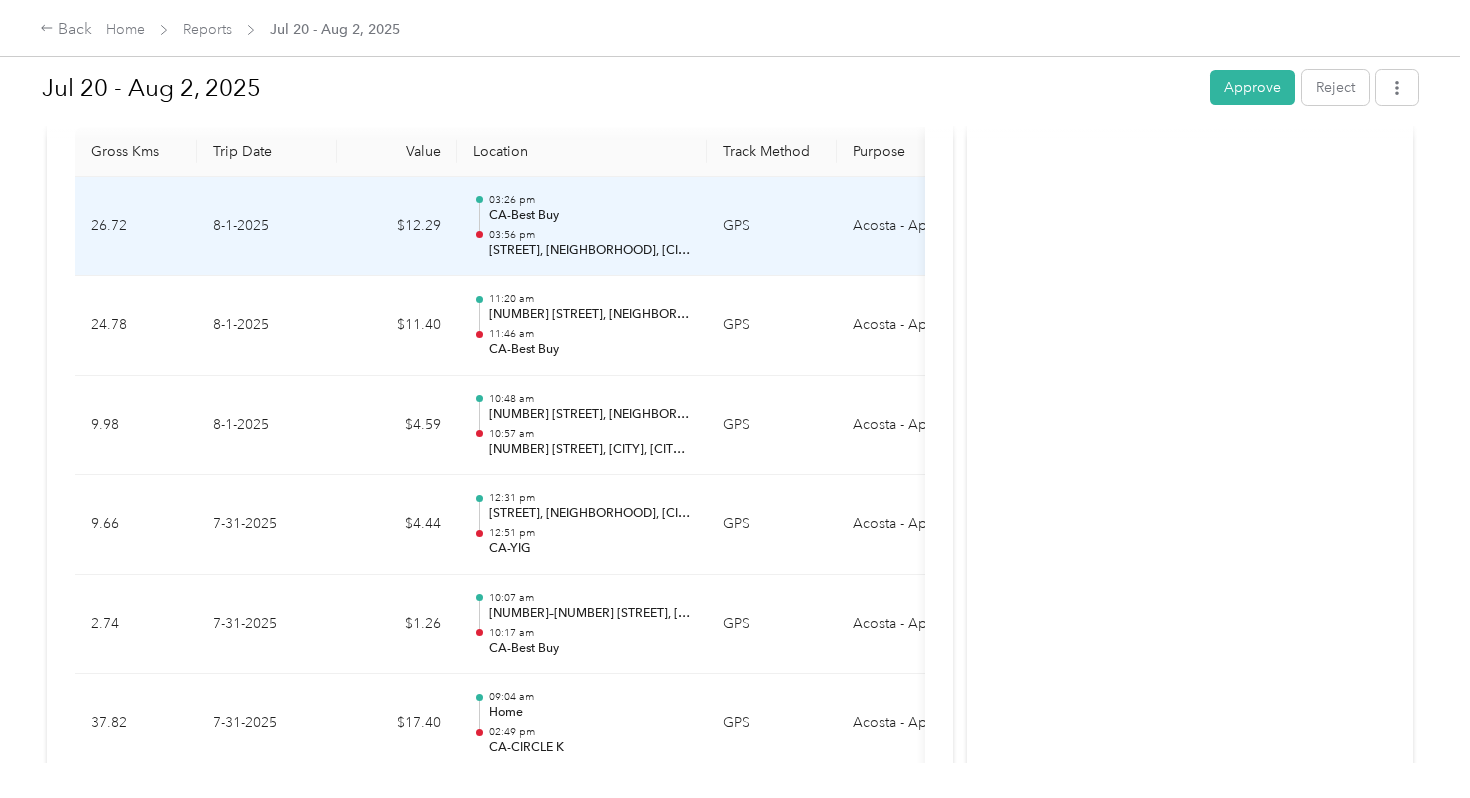 click on "03:26 pm" at bounding box center [590, 200] 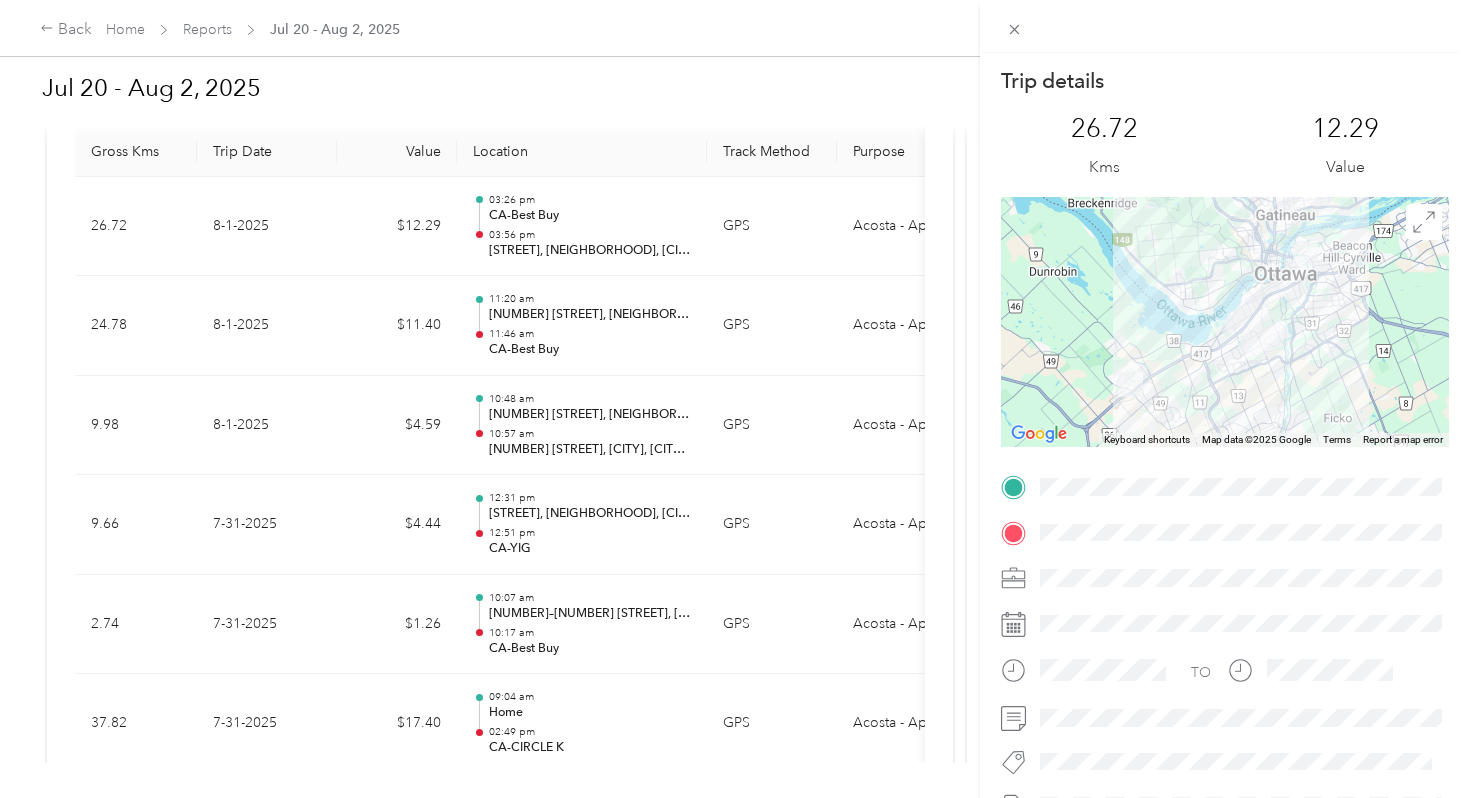 click on "Trip details This trip cannot be edited because it is either under review, approved, or paid. Contact your Team Manager to edit it. [NUMBER] Kms [NUMBER] Value  ← Move left → Move right ↑ Move up ↓ Move down + Zoom in - Zoom out Home Jump left by 75% End Jump right by 75% Page Up Jump up by 75% Page Down Jump down by 75% Keyboard shortcuts Map Data Map data ©2025 Google Map data ©2025 Google 5 km  Click to toggle between metric and imperial units Terms Report a map error TO" at bounding box center [735, 399] 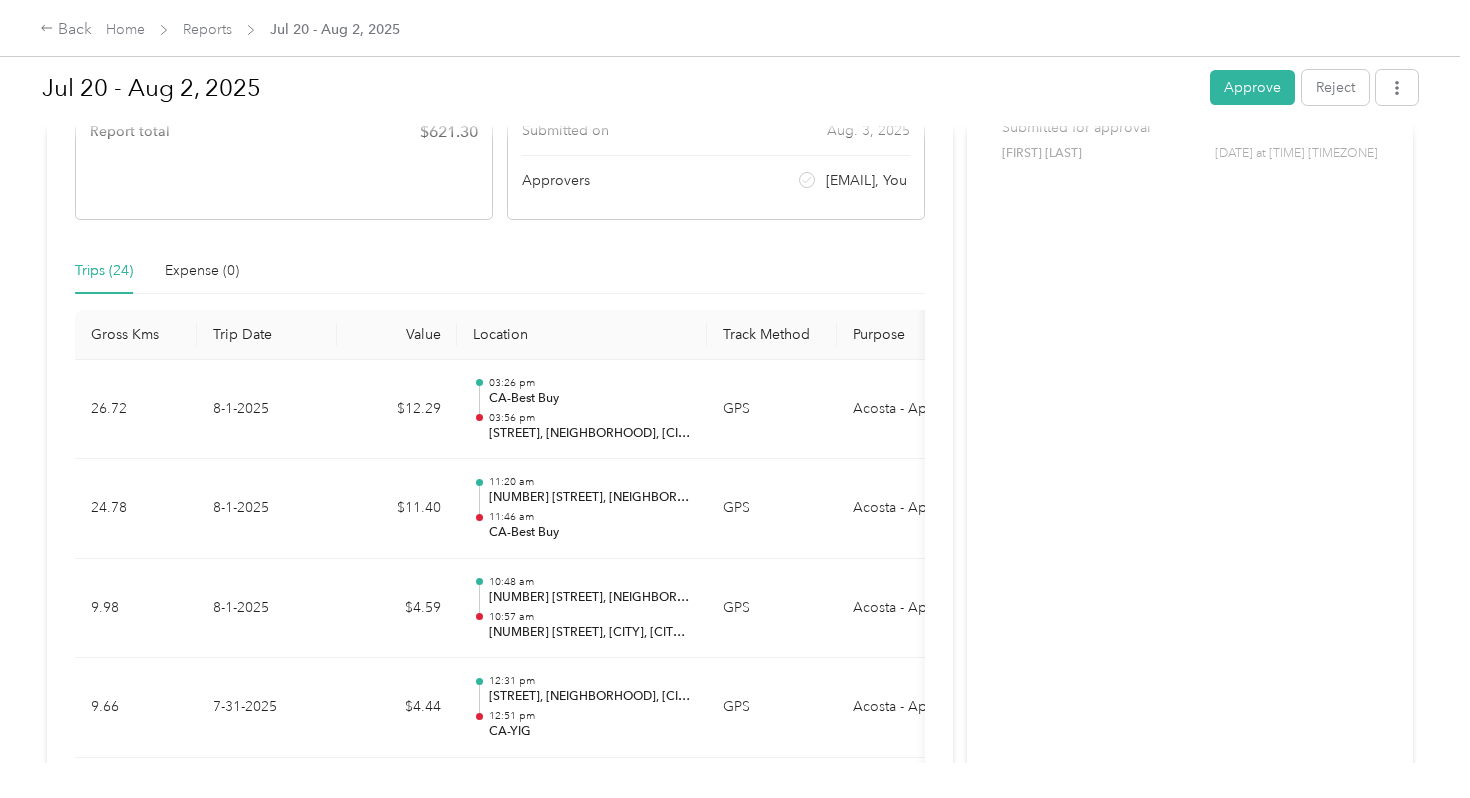 scroll, scrollTop: 342, scrollLeft: 0, axis: vertical 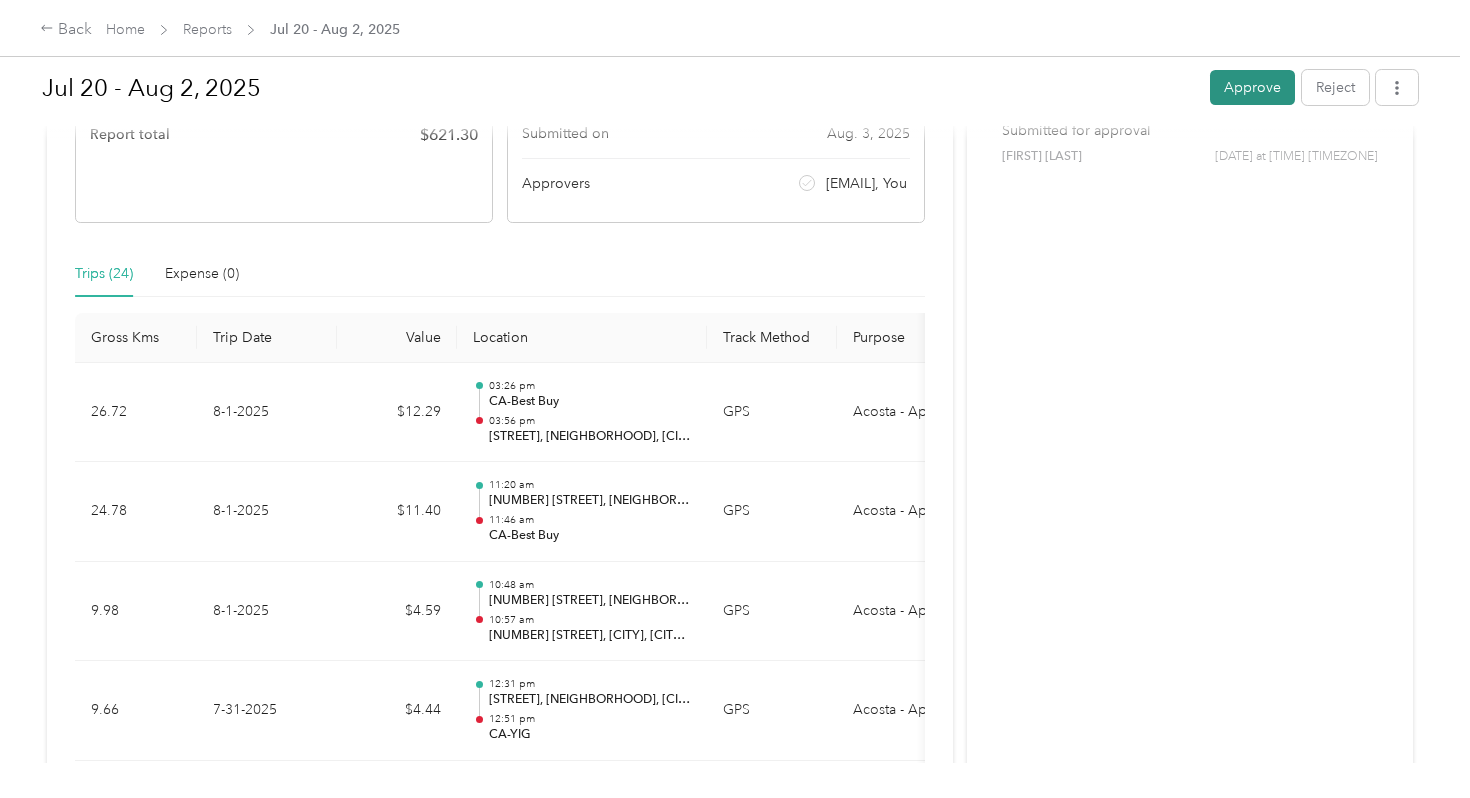 click on "Approve" at bounding box center (1252, 87) 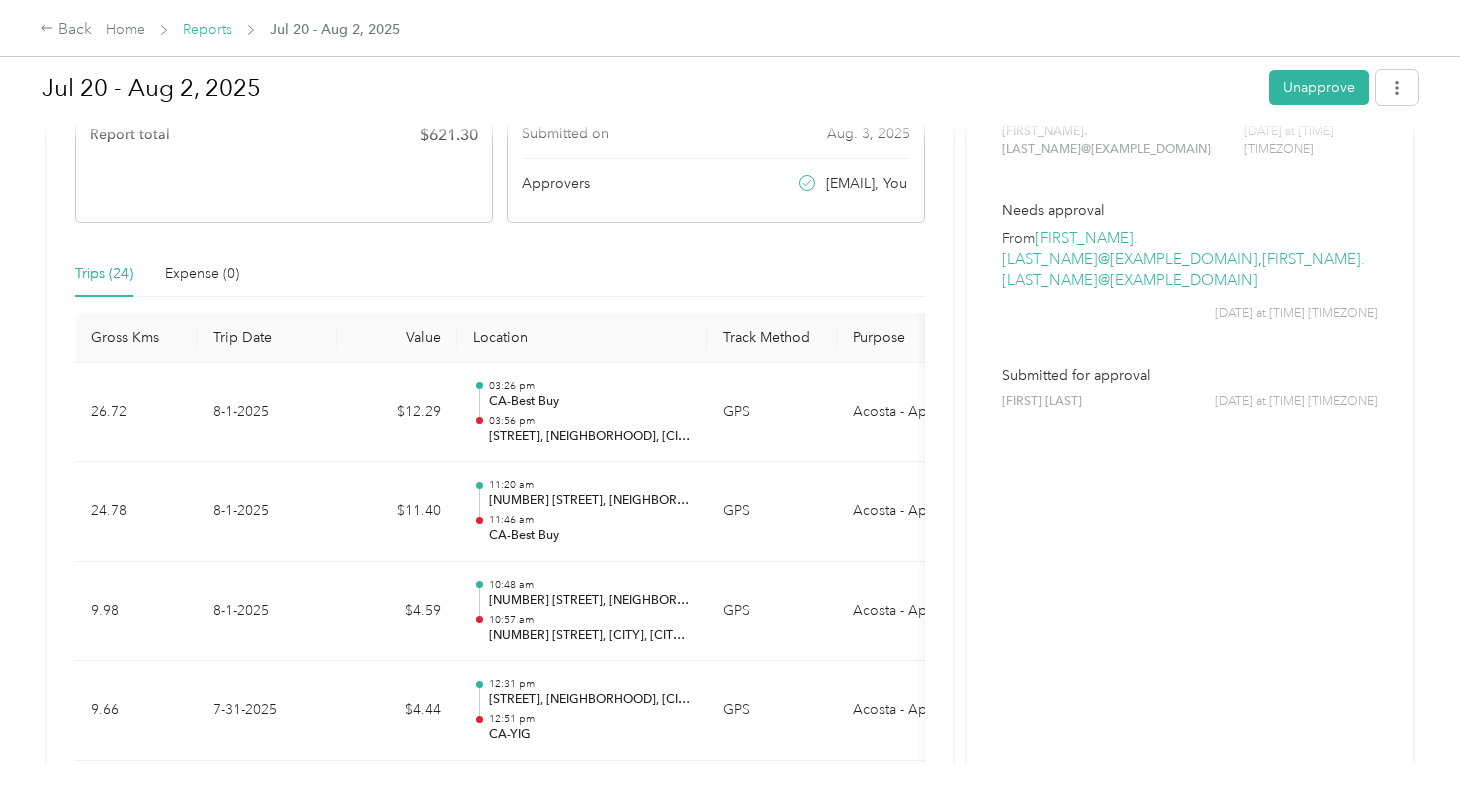 click on "Reports" at bounding box center (207, 29) 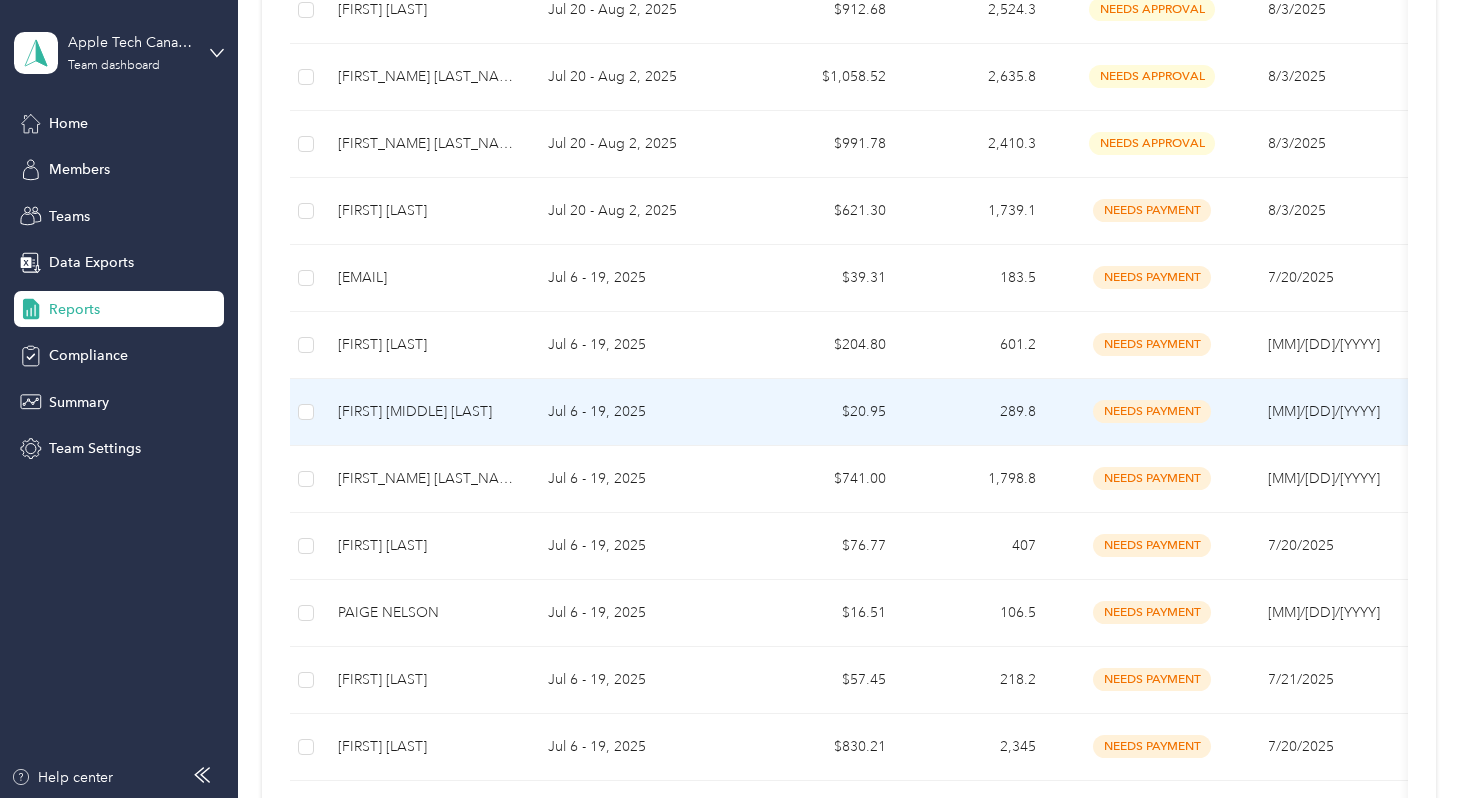 scroll, scrollTop: 752, scrollLeft: 0, axis: vertical 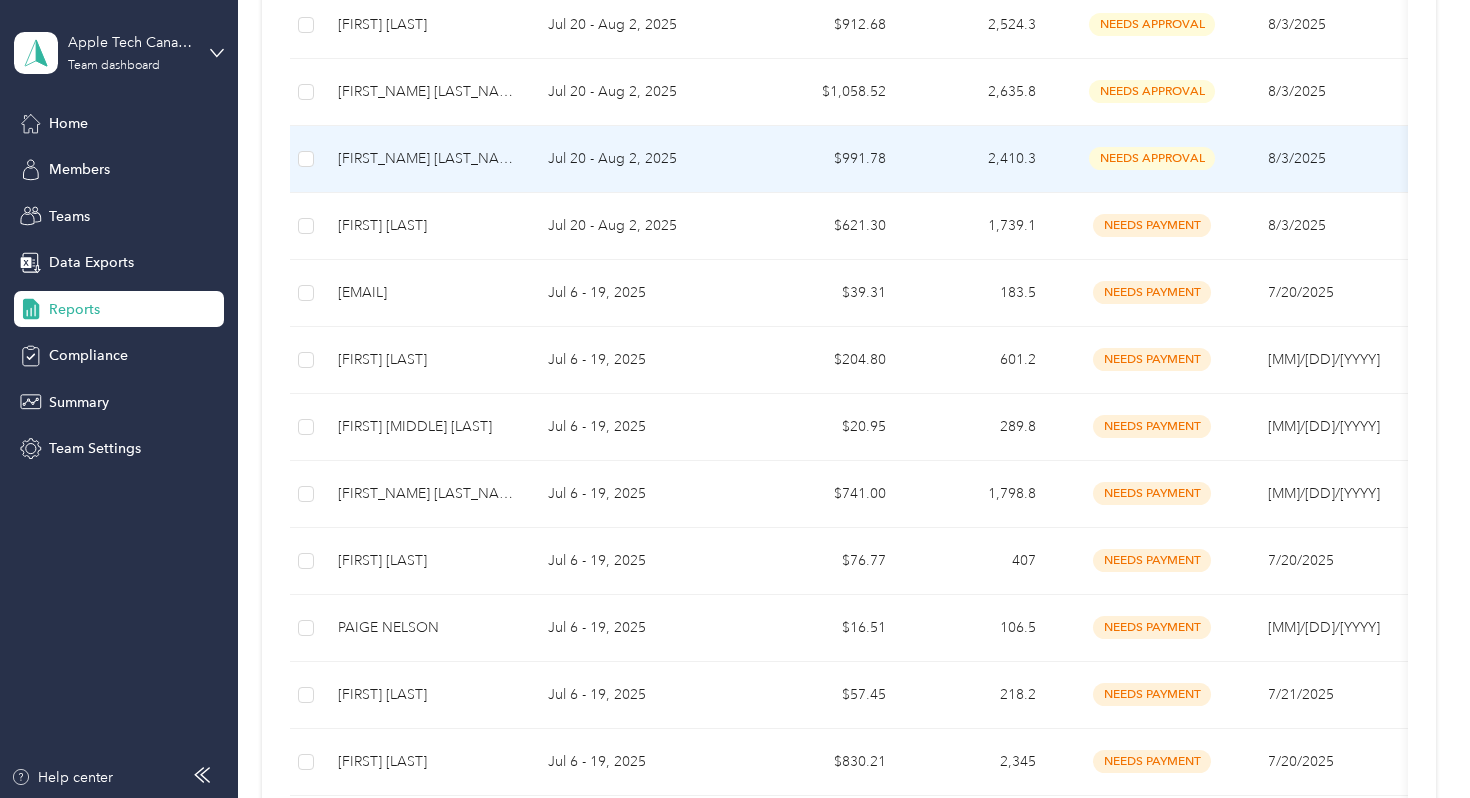 click on "[FIRST_NAME] [LAST_NAME]" at bounding box center (427, 159) 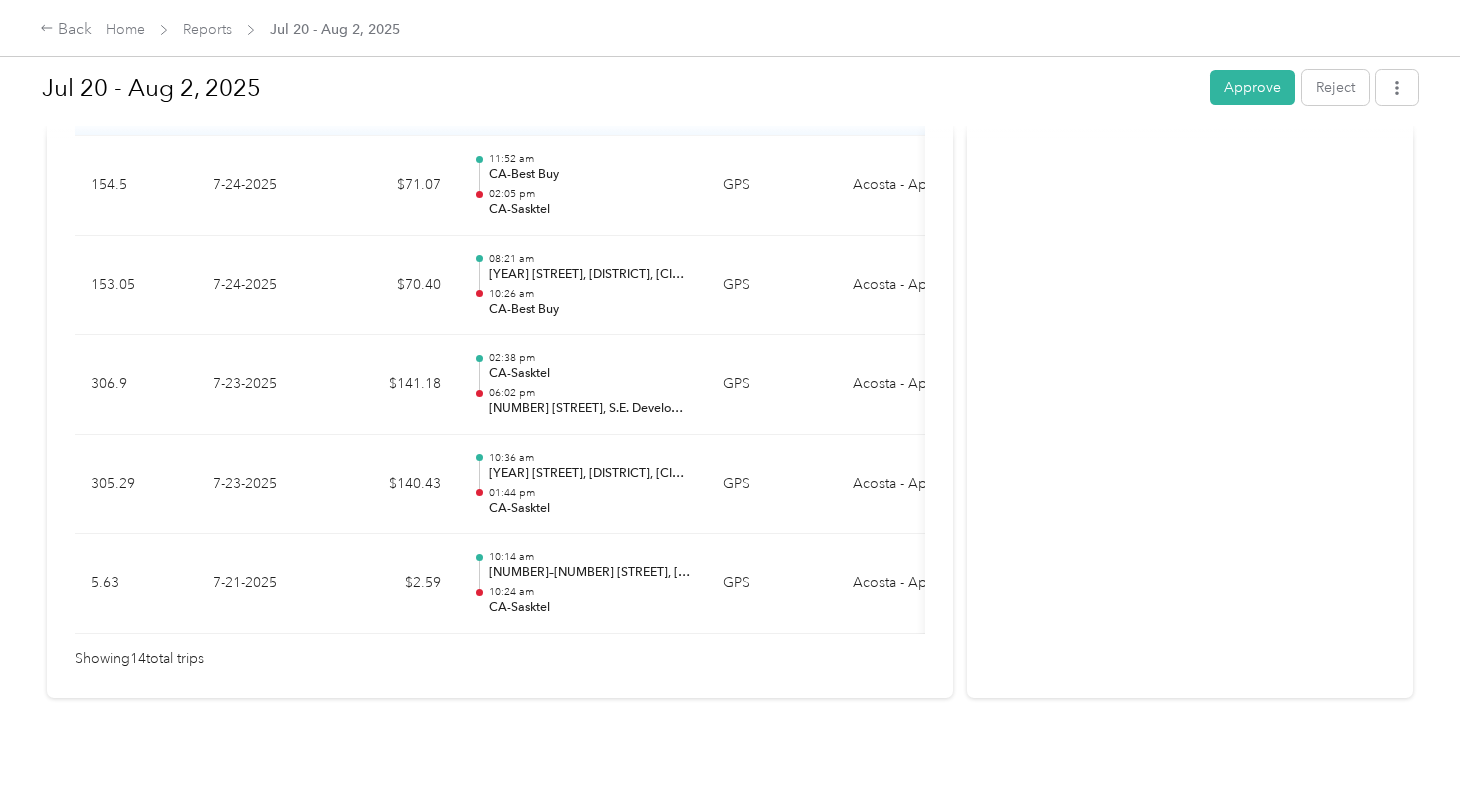 scroll, scrollTop: 1468, scrollLeft: 0, axis: vertical 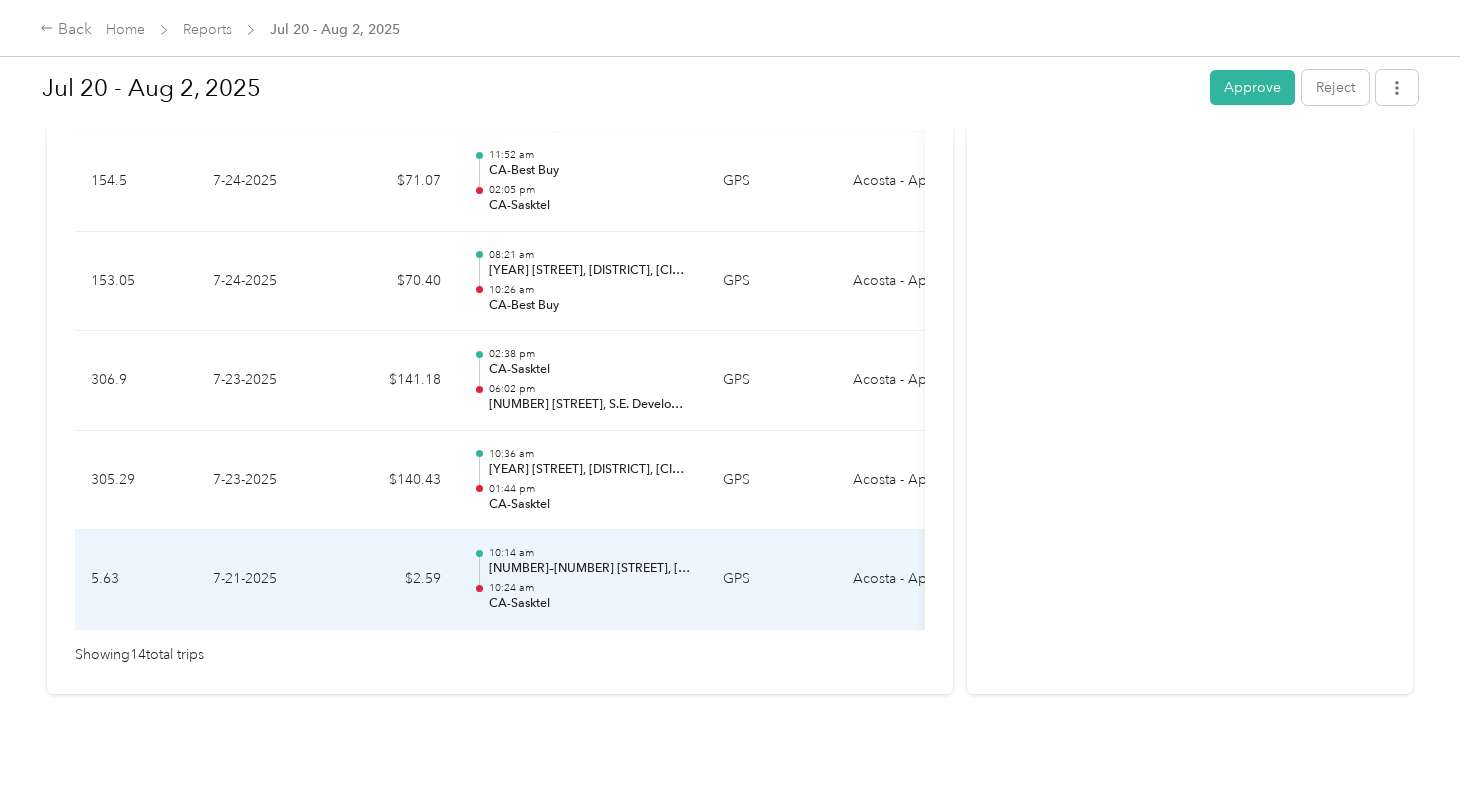 click on "$2.59" at bounding box center [397, 580] 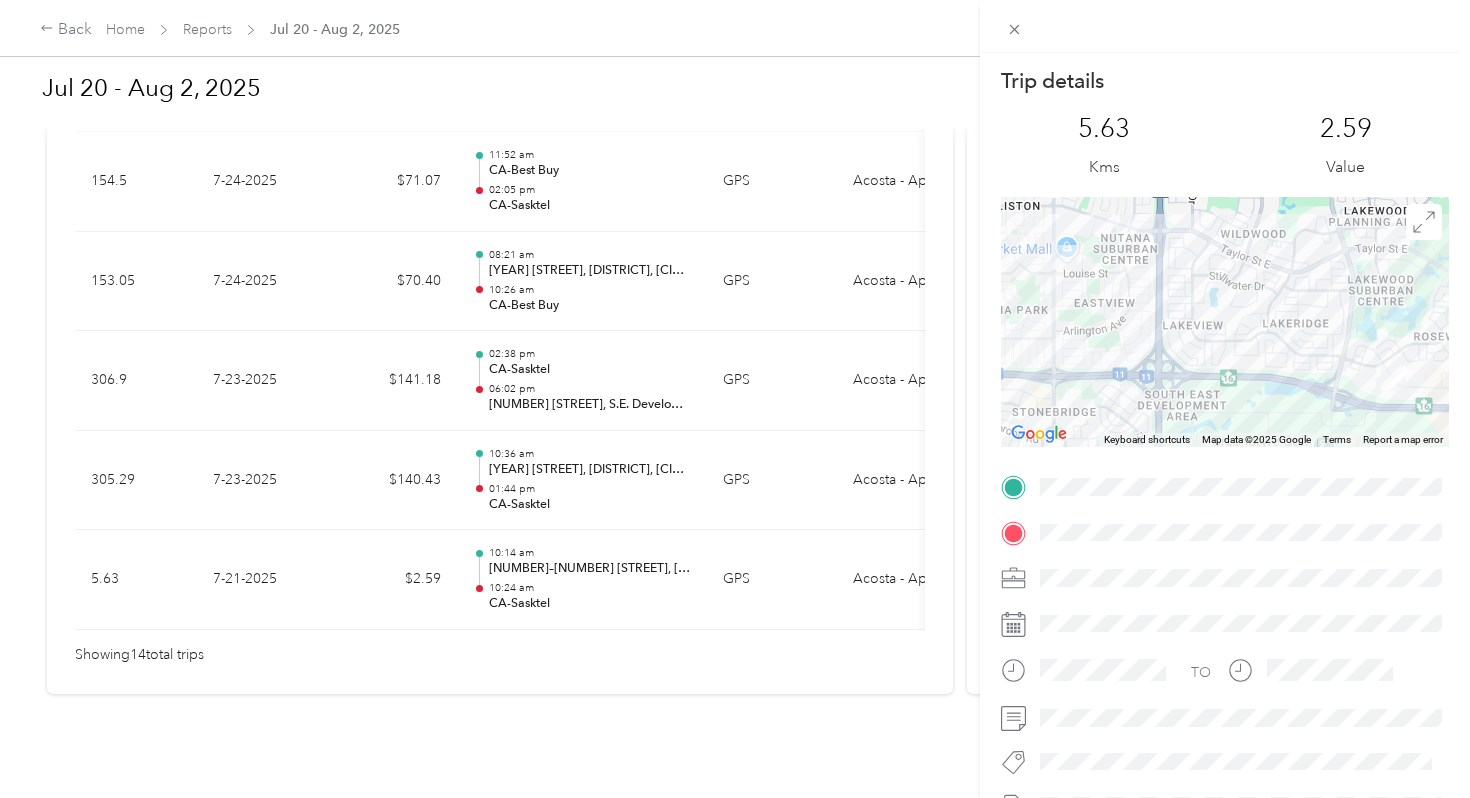 click on "Trip details This trip cannot be edited because it is either under review, approved, or paid. Contact your Team Manager to edit it. [NUMBER] Kms [NUMBER] Value  ← Move left → Move right ↑ Move up ↓ Move down + Zoom in - Zoom out Home Jump left by 75% End Jump right by 75% Page Up Jump up by 75% Page Down Jump down by 75% Keyboard shortcuts Map Data Map data ©2025 Google Map data ©2025 Google 500 m  Click to toggle between metric and imperial units Terms Report a map error TO" at bounding box center [735, 399] 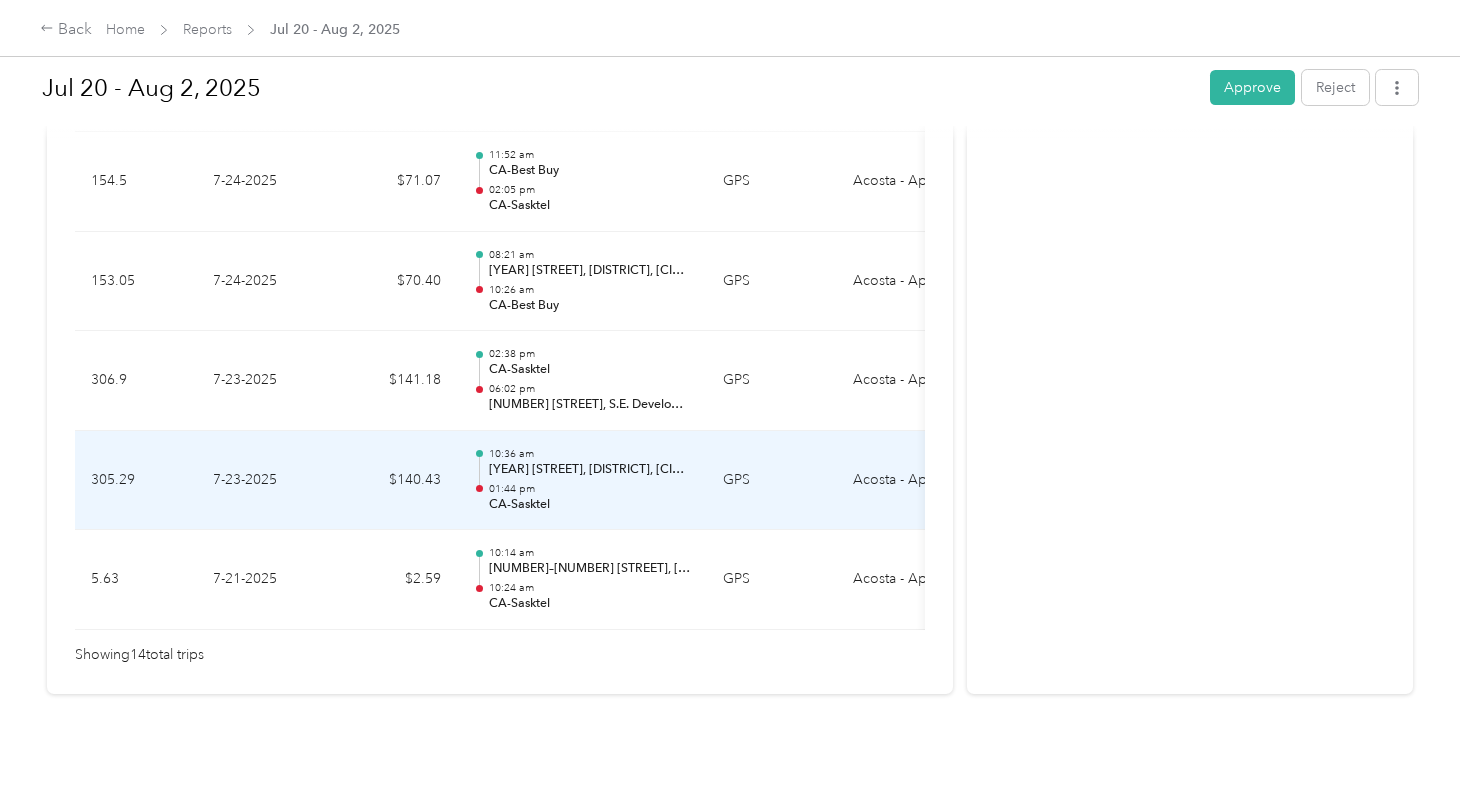 click on "[TIME] [YEAR] [STREET], [DISTRICT], [CITY], [STATE] [TIME] [COMPANY]" at bounding box center (582, 481) 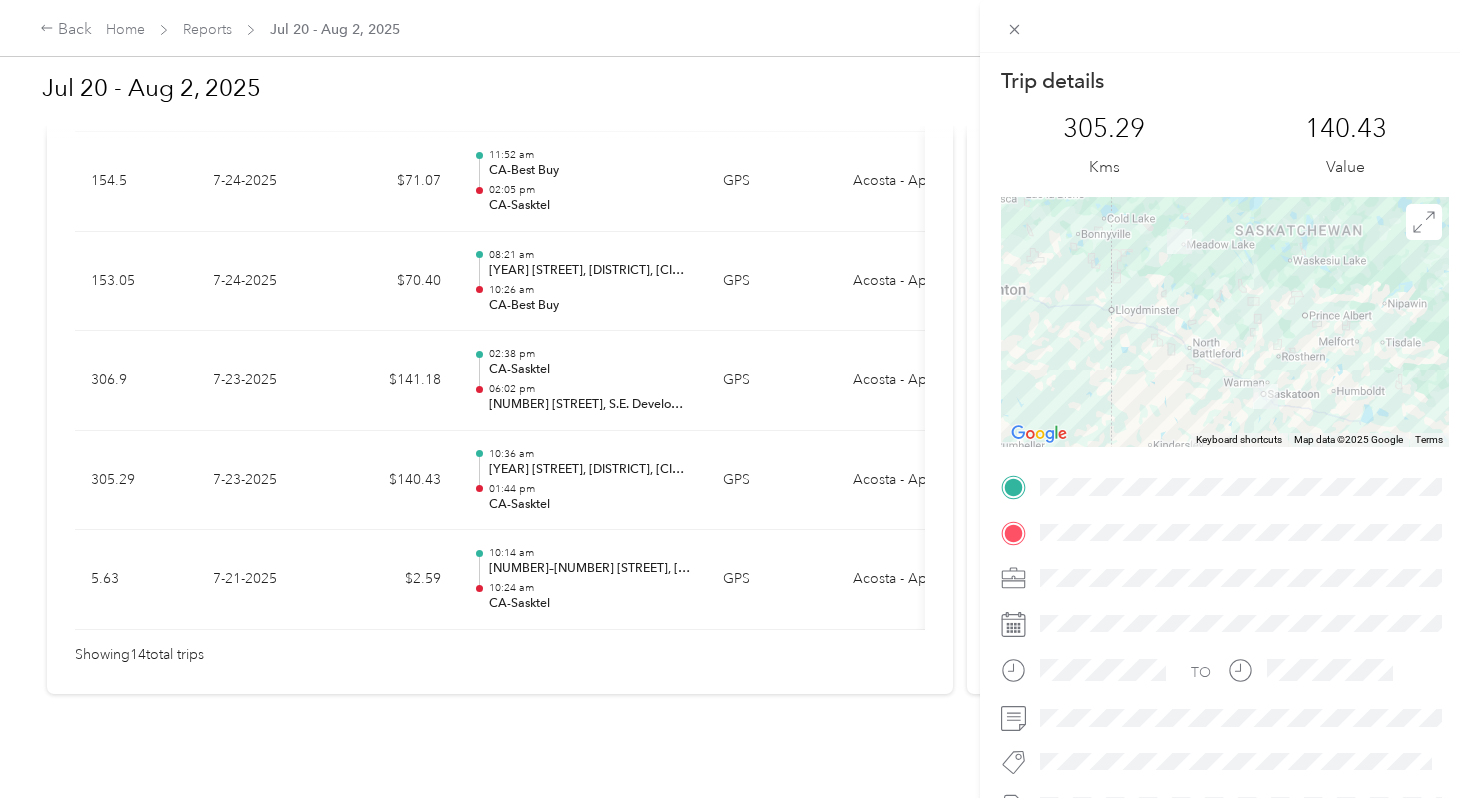 click on "Trip details This trip cannot be edited because it is either under review, approved, or paid. Contact your Team Manager to edit it. 305.29 Kms 140.43 Value  ← Move left → Move right ↑ Move up ↓ Move down + Zoom in - Zoom out Home Jump left by 75% End Jump right by 75% Page Up Jump up by 75% Page Down Jump down by 75% Keyboard shortcuts Map Data Map data ©2025 Google Map data ©2025 Google 100 km  Click to toggle between metric and imperial units Terms Report a map error TO" at bounding box center (735, 399) 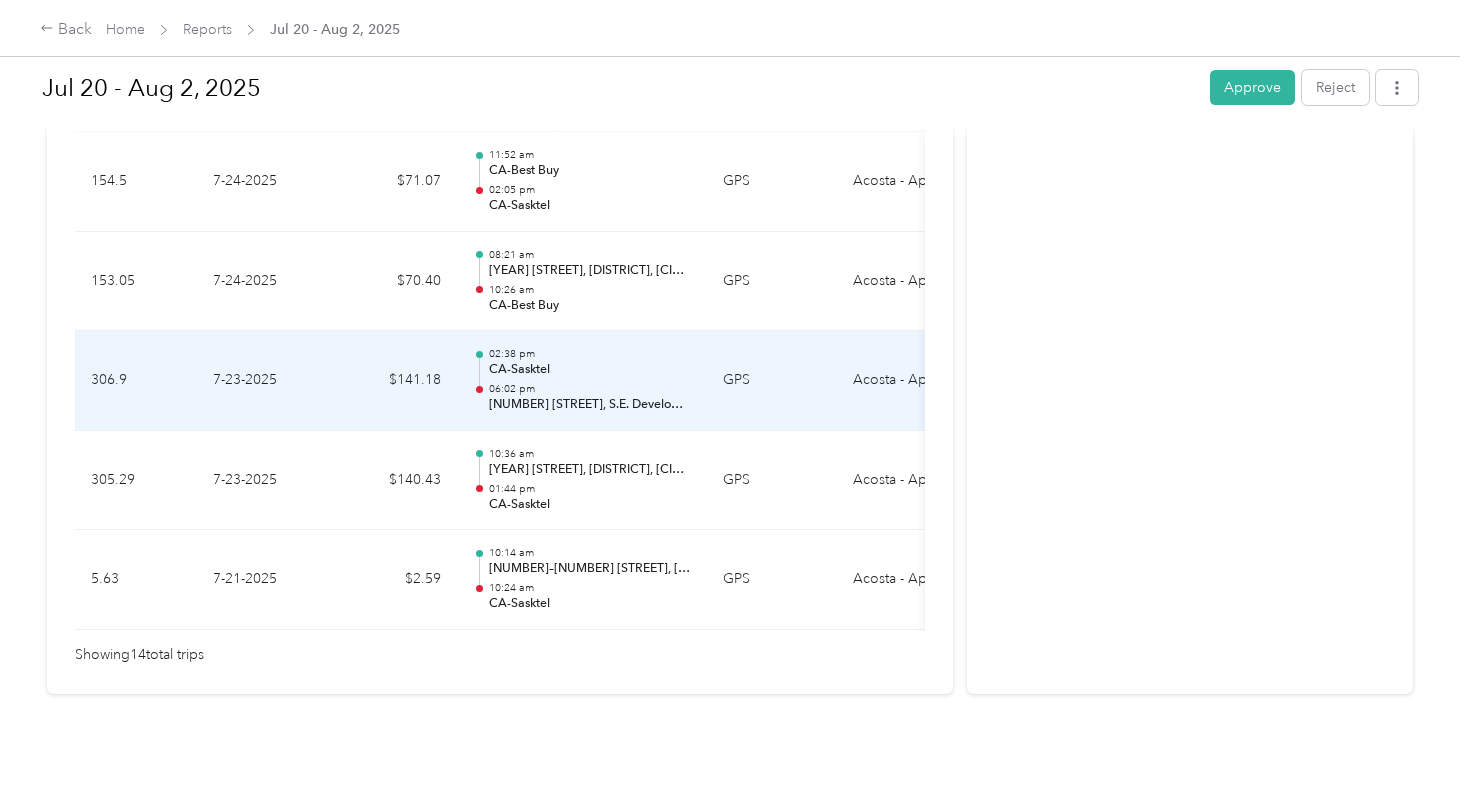 click on "[NUMBER] [STREET], S.E. Development Area, [CITY], [PROVINCE]" at bounding box center (590, 405) 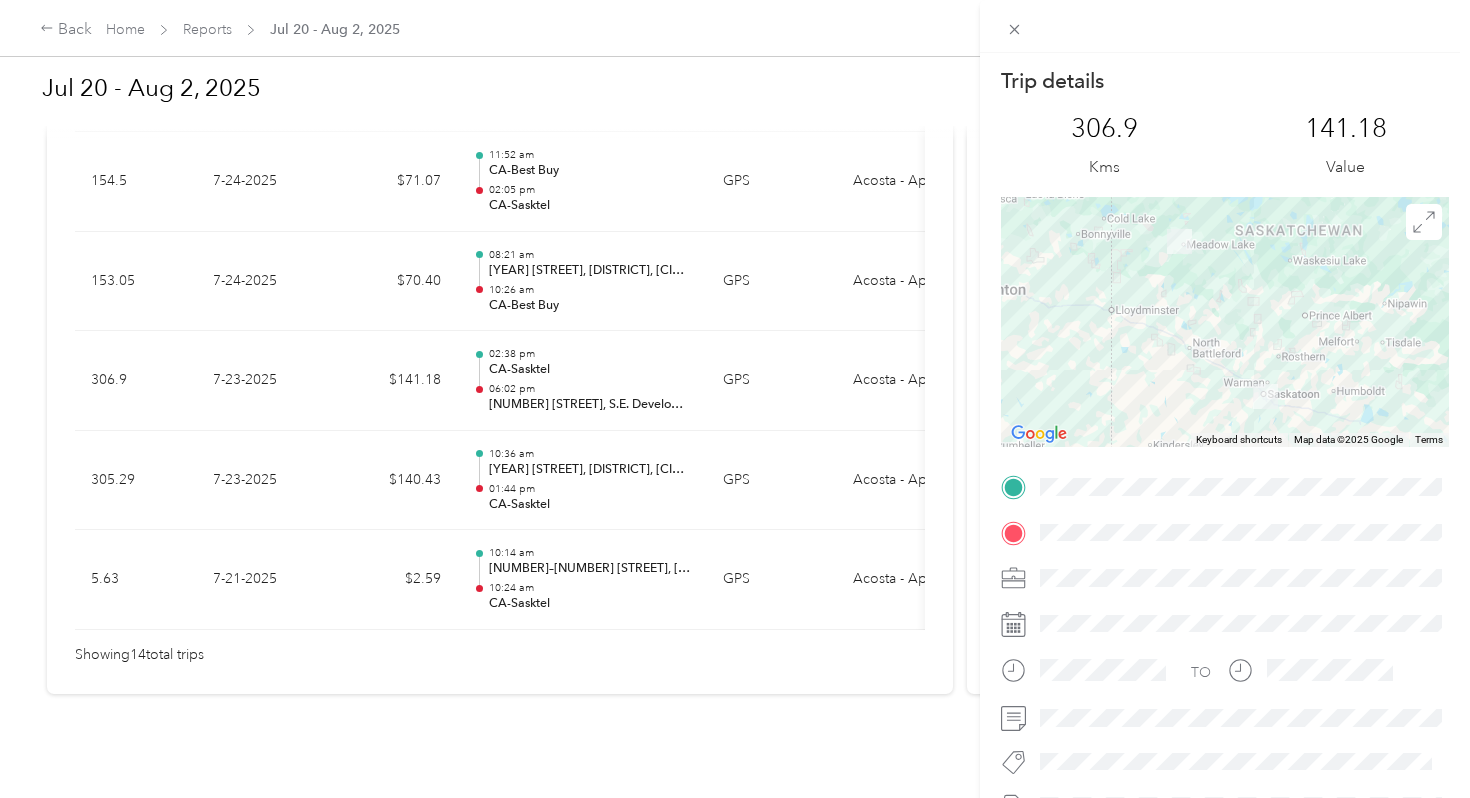click on "Trip details This trip cannot be edited because it is either under review, approved, or paid. Contact your Team Manager to edit it. 306.9 Kms 141.18 Value  ← Move left → Move right ↑ Move up ↓ Move down + Zoom in - Zoom out Home Jump left by 75% End Jump right by 75% Page Up Jump up by 75% Page Down Jump down by 75% Keyboard shortcuts Map Data Map data ©2025 Google Map data ©2025 Google 100 km  Click to toggle between metric and imperial units Terms Report a map error TO" at bounding box center (735, 399) 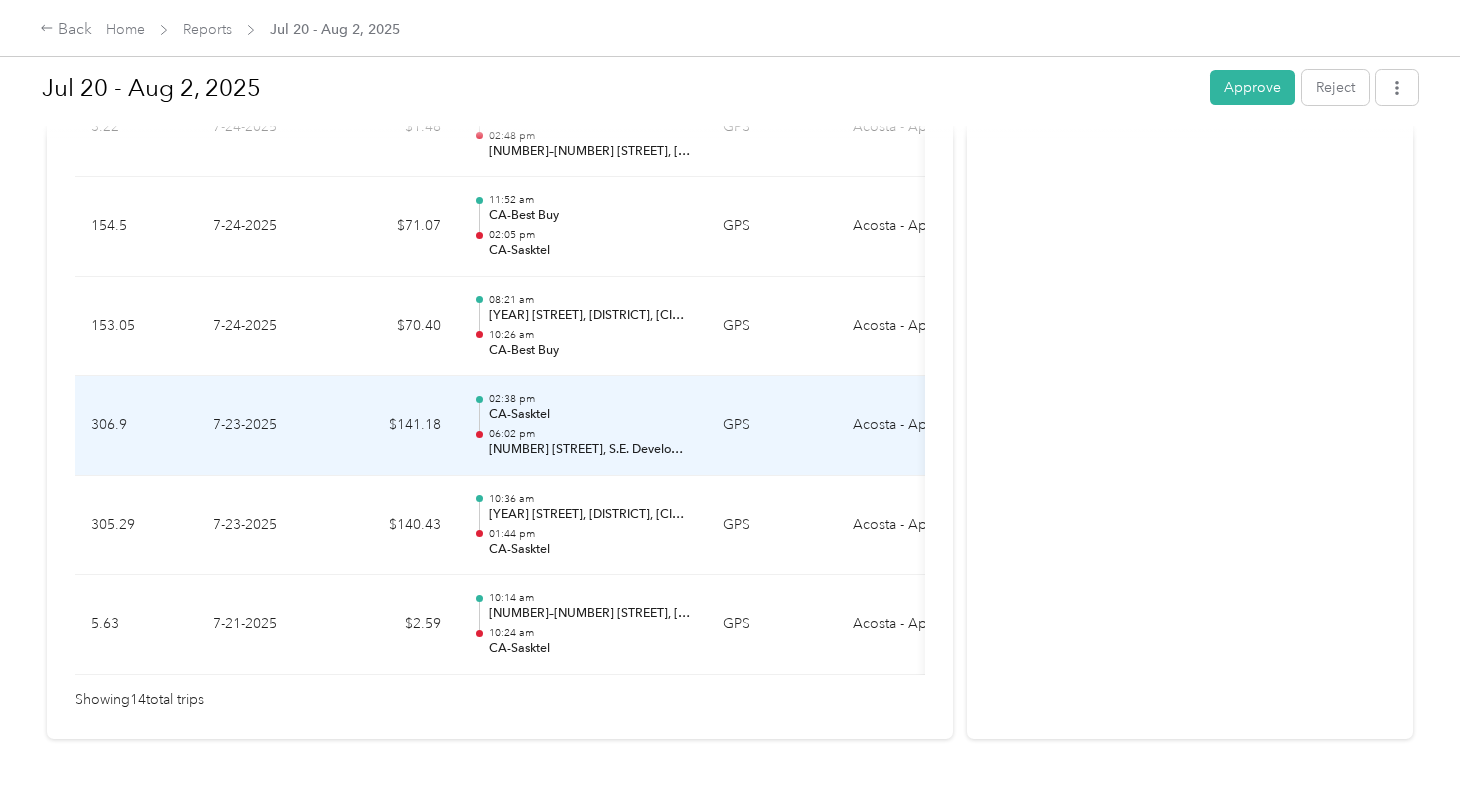 scroll, scrollTop: 1419, scrollLeft: 0, axis: vertical 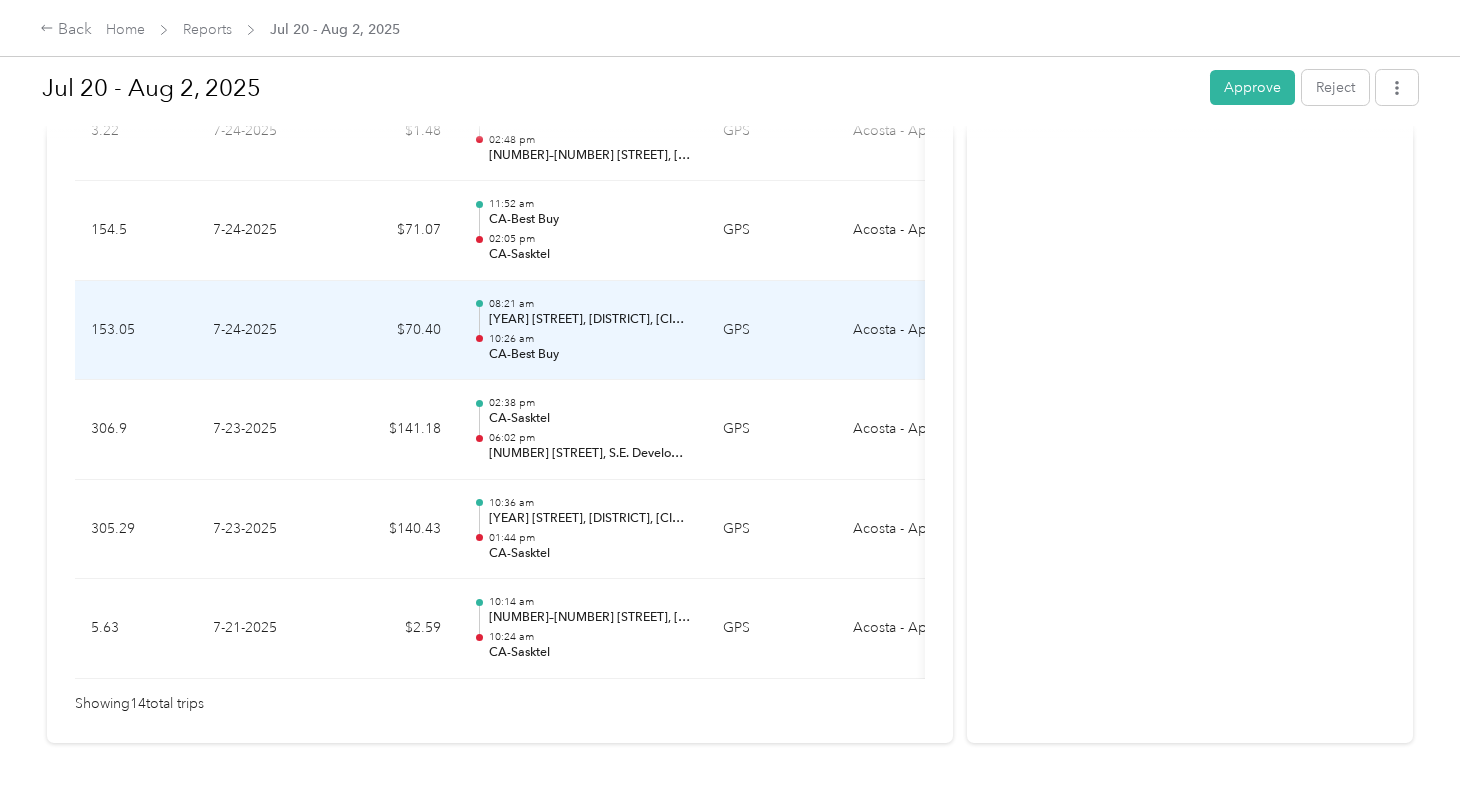 click on "CA-Best Buy" at bounding box center (590, 355) 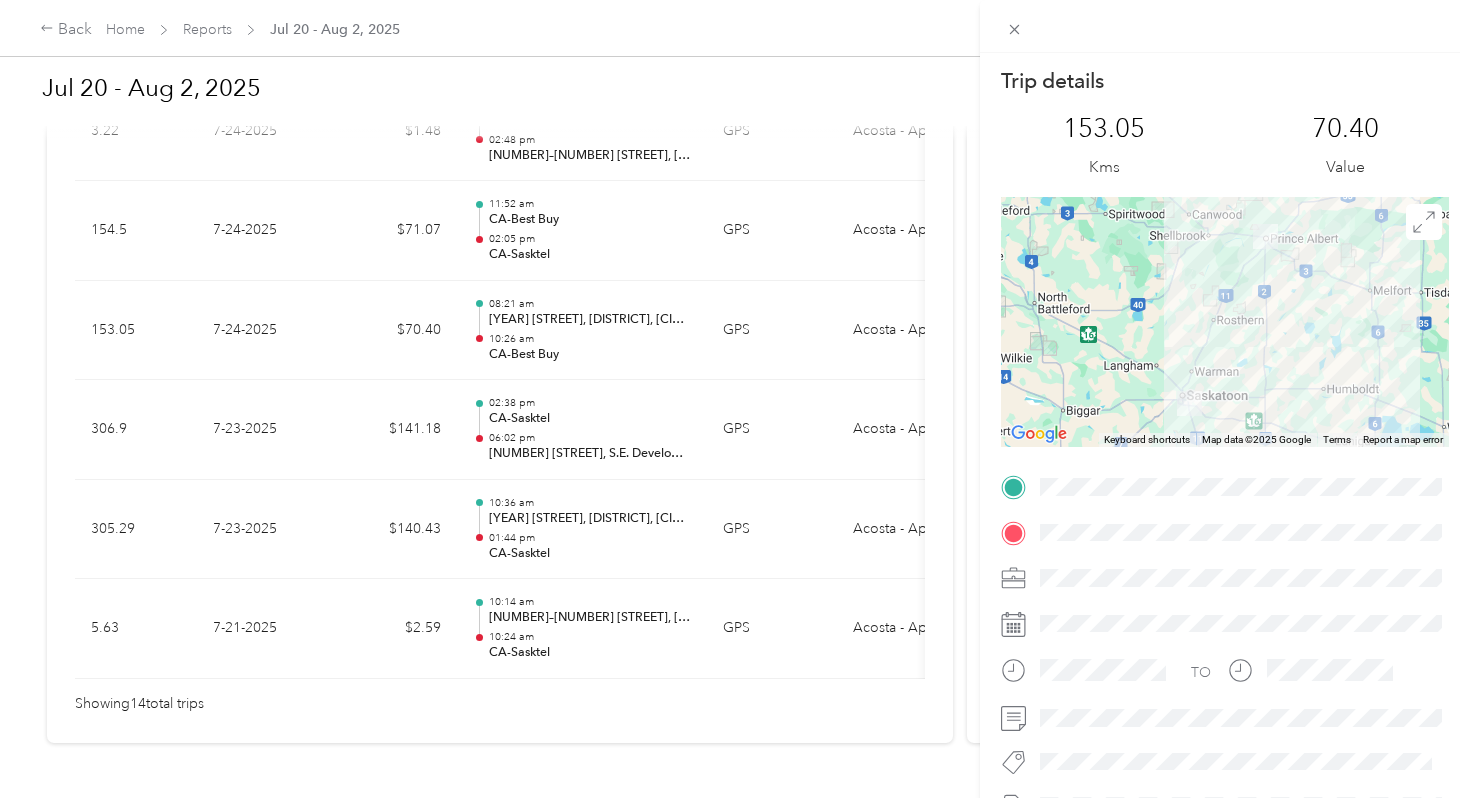 click on "Trip details This trip cannot be edited because it is either under review, approved, or paid. Contact your Team Manager to edit it. [NUMBER] Kms [NUMBER] Value  ← Move left → Move right ↑ Move up ↓ Move down + Zoom in - Zoom out Home Jump left by 75% End Jump right by 75% Page Up Jump up by 75% Page Down Jump down by 75% Keyboard shortcuts Map Data Map data ©2025 Google Map data ©2025 Google 50 km  Click to toggle between metric and imperial units Terms Report a map error TO" at bounding box center (735, 399) 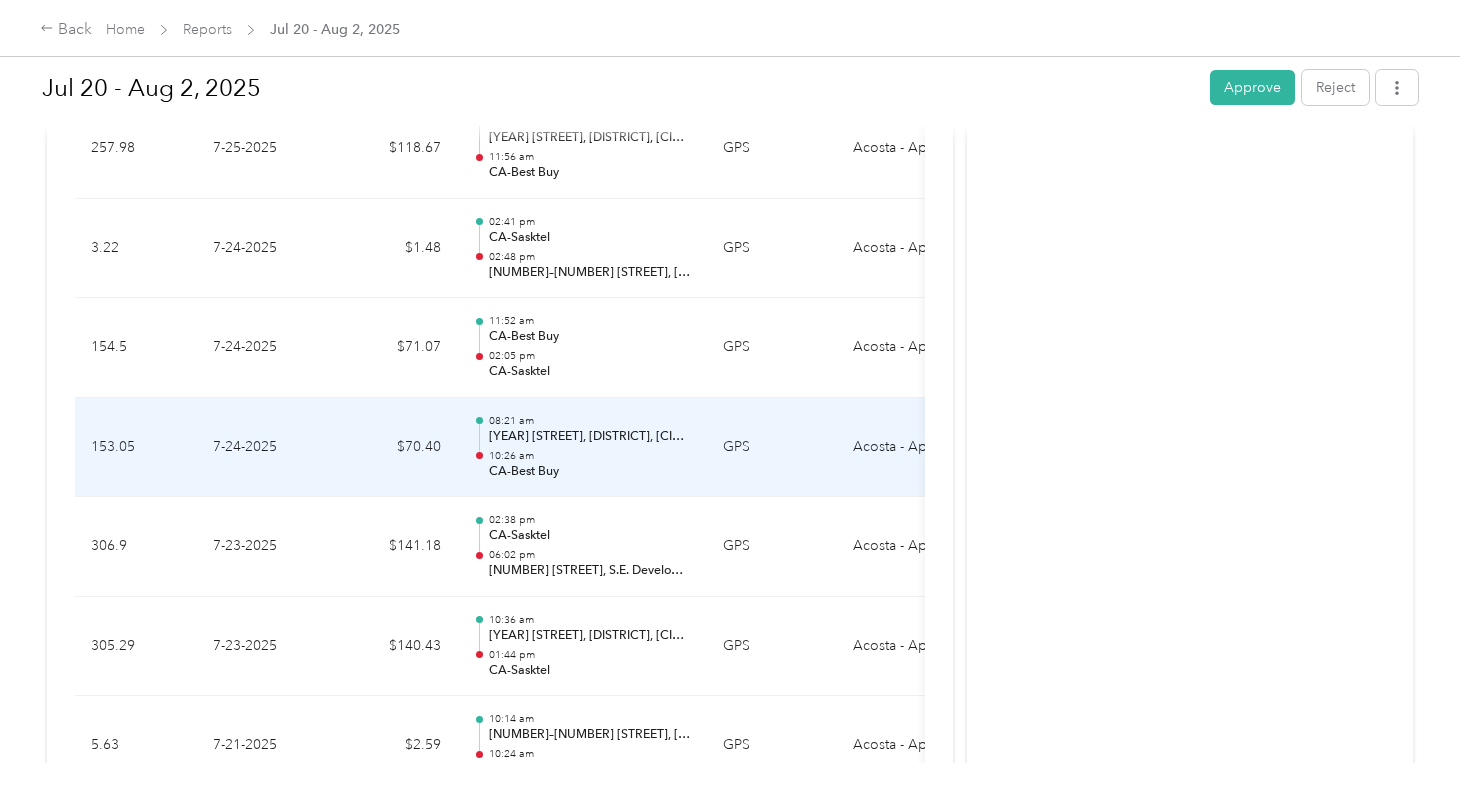 scroll, scrollTop: 1299, scrollLeft: 0, axis: vertical 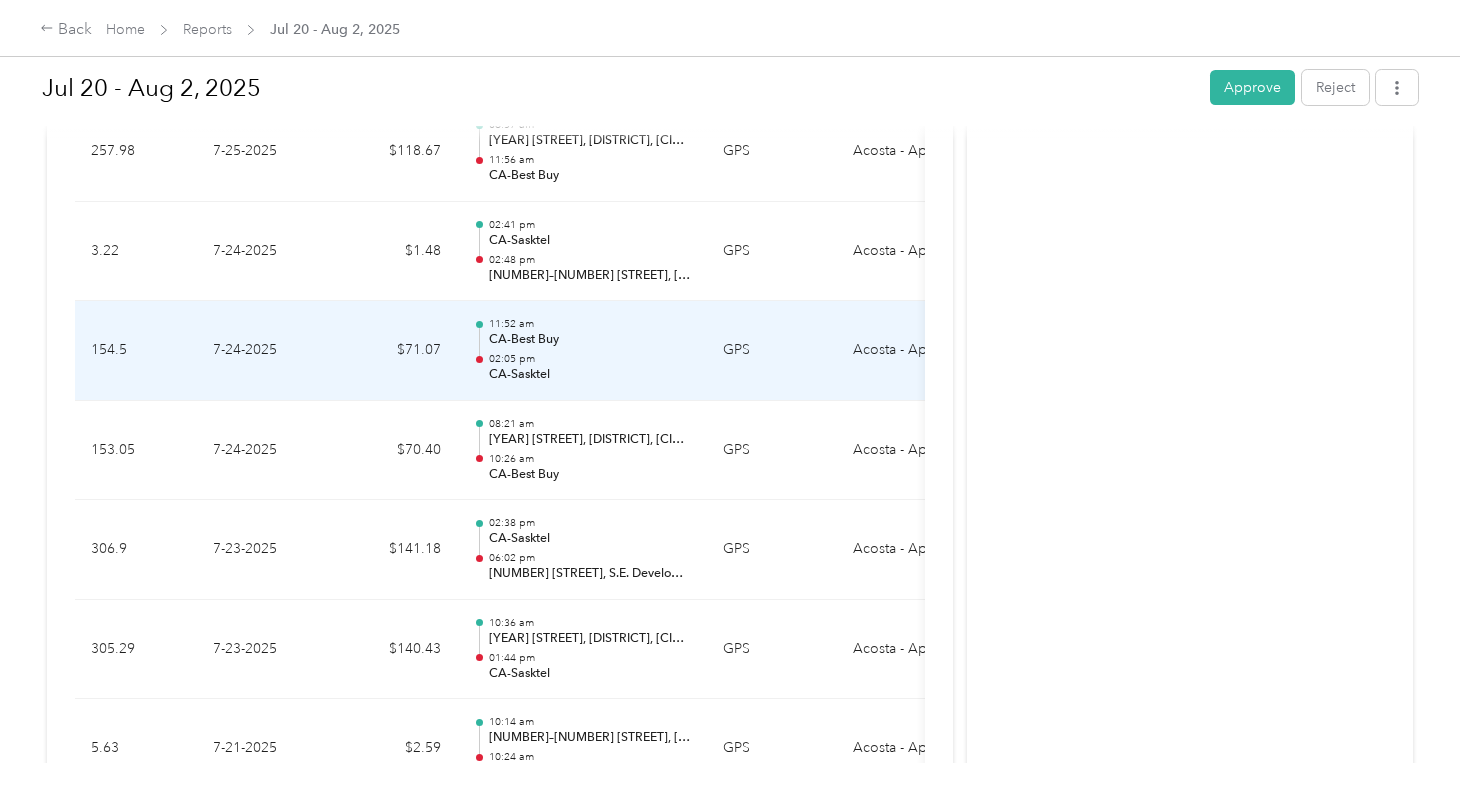 click on "02:05 pm" at bounding box center (590, 359) 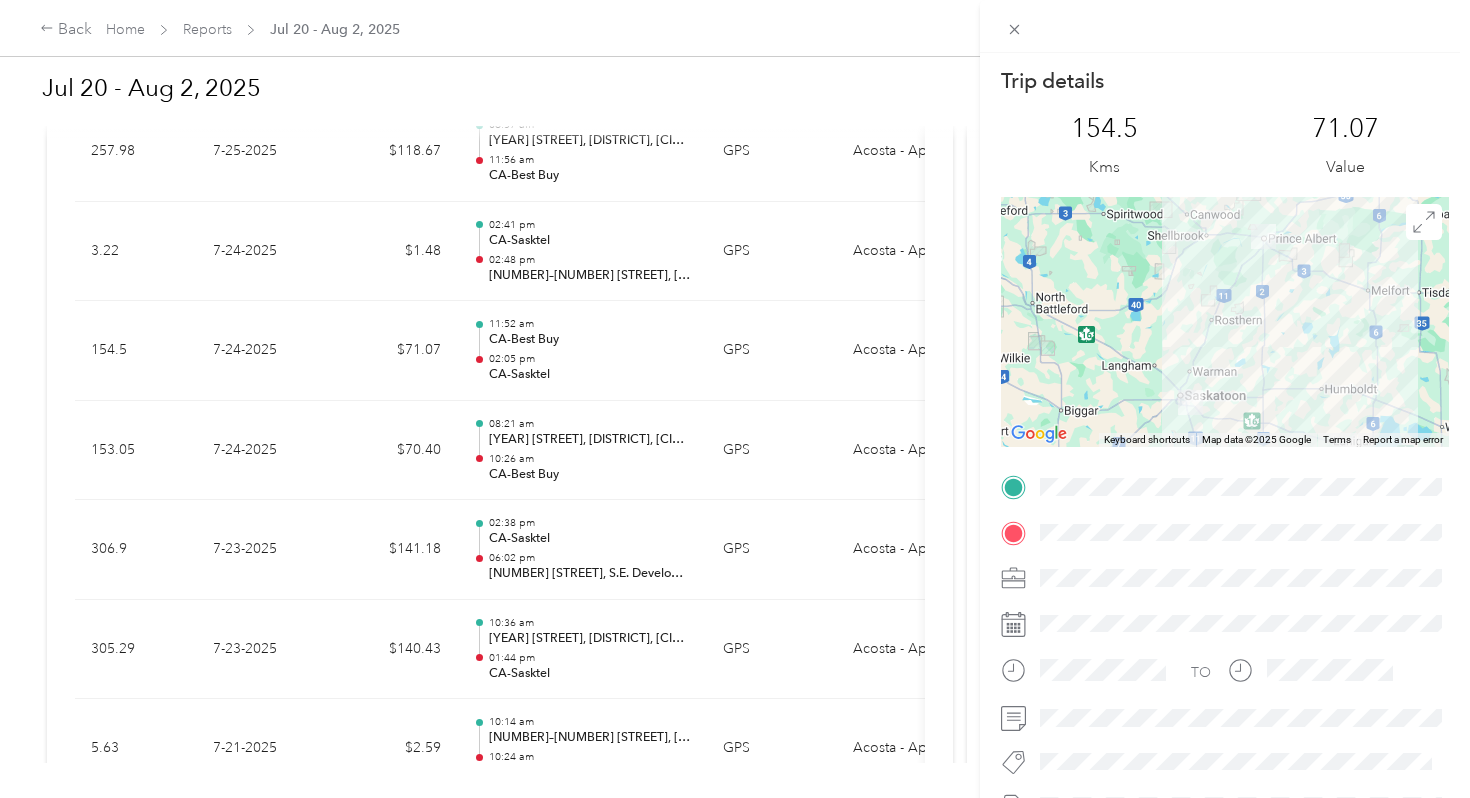 click on "Trip details This trip cannot be edited because it is either under review, approved, or paid. Contact your Team Manager to edit it. 154.5 Kms 71.07 Value  ← Move left → Move right ↑ Move up ↓ Move down + Zoom in - Zoom out Home Jump left by 75% End Jump right by 75% Page Up Jump up by 75% Page Down Jump down by 75% Keyboard shortcuts Map Data Map data ©2025 Google Map data ©2025 Google 50 km  Click to toggle between metric and imperial units Terms Report a map error TO" at bounding box center [735, 399] 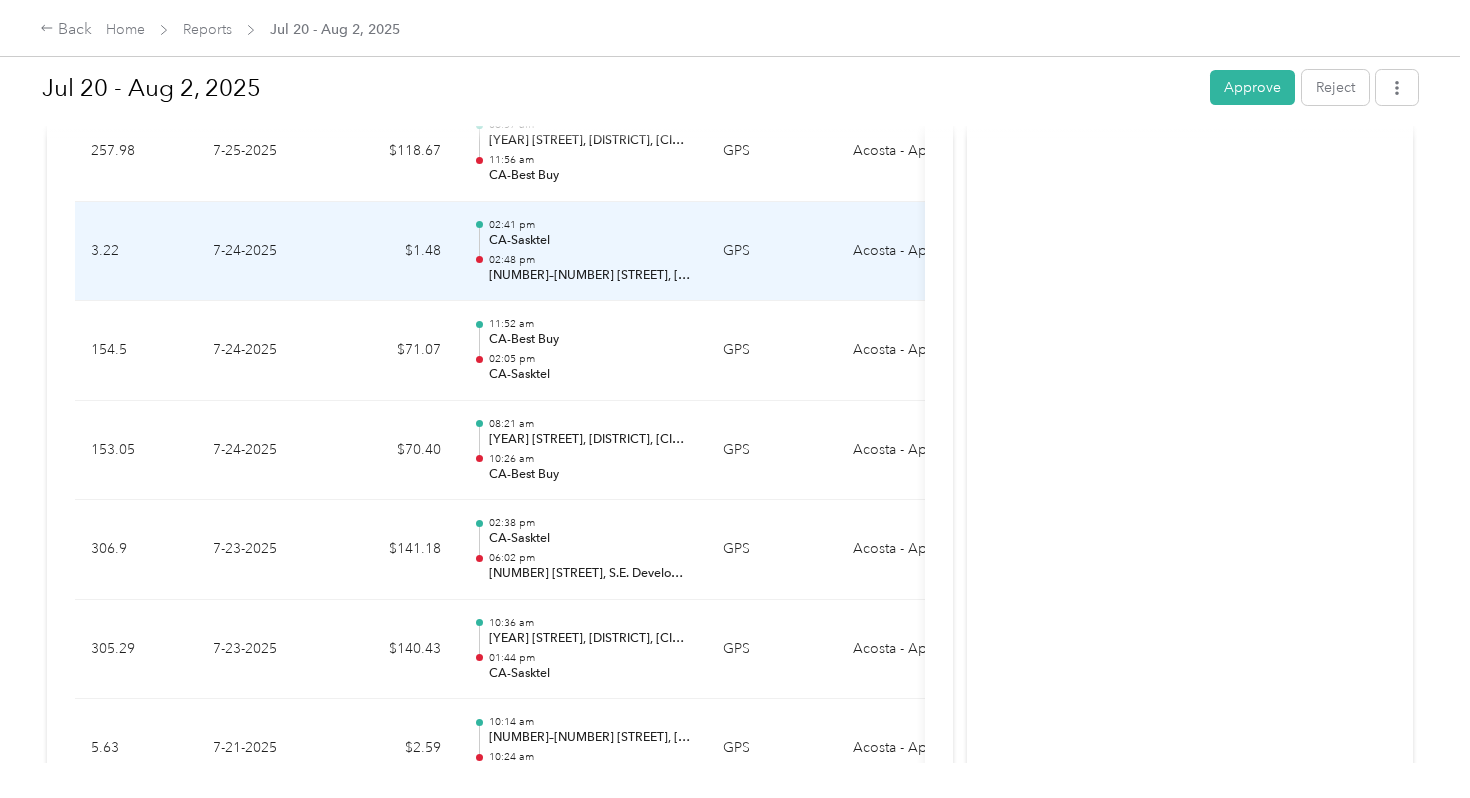 click on "[NUMBER]–[NUMBER] [STREET], [NEIGHBORHOOD], [CITY], [PROVINCE]" at bounding box center (590, 276) 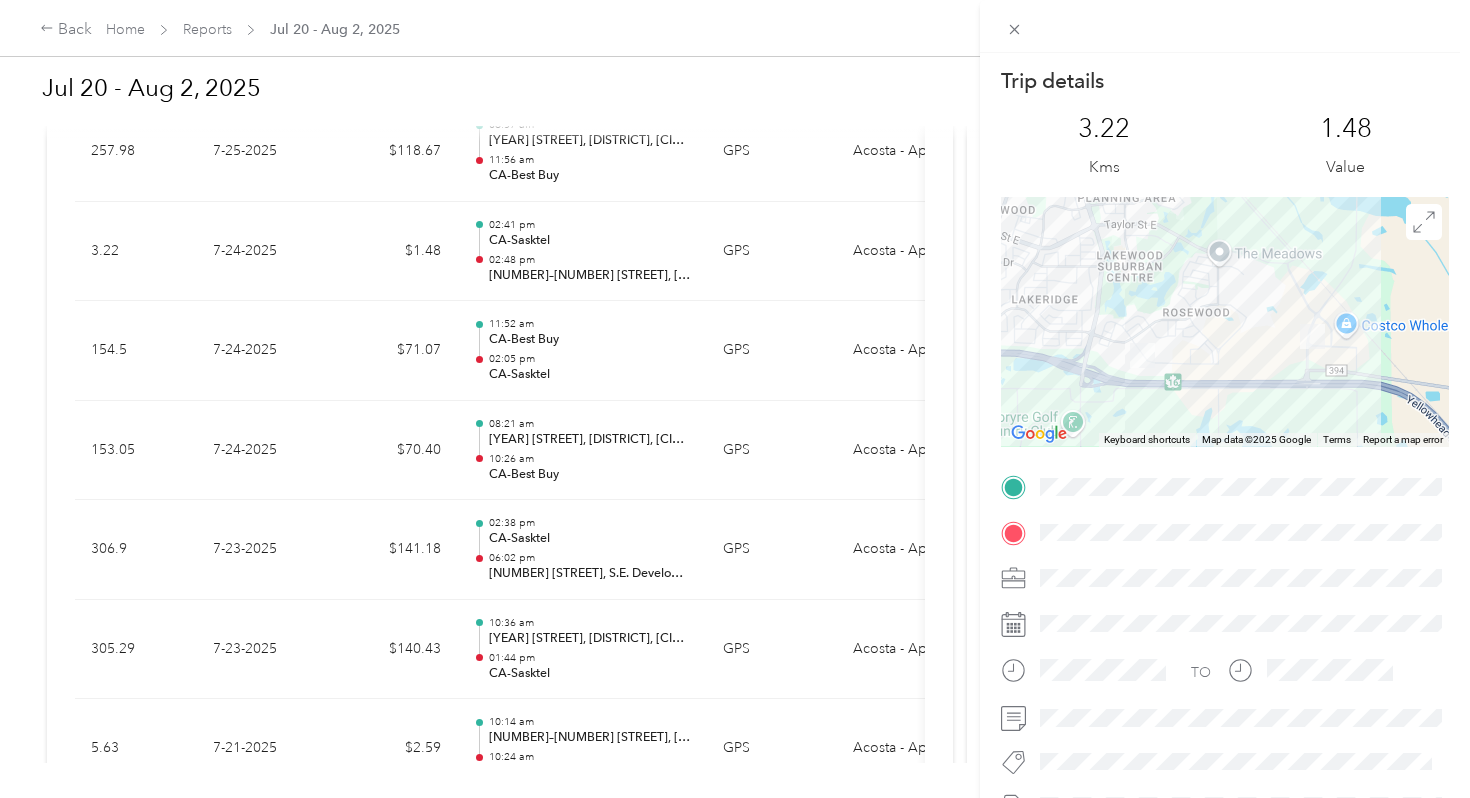 click on "Trip details This trip cannot be edited because it is either under review, approved, or paid. Contact your Team Manager to edit it. 3.22 Kms 1.48 Value  ← Move left → Move right ↑ Move up ↓ Move down + Zoom in - Zoom out Home Jump left by 75% End Jump right by 75% Page Up Jump up by 75% Page Down Jump down by 75% Keyboard shortcuts Map Data Map data ©2025 Google Map data ©2025 Google 500 m  Click to toggle between metric and imperial units Terms Report a map error TO" at bounding box center [735, 399] 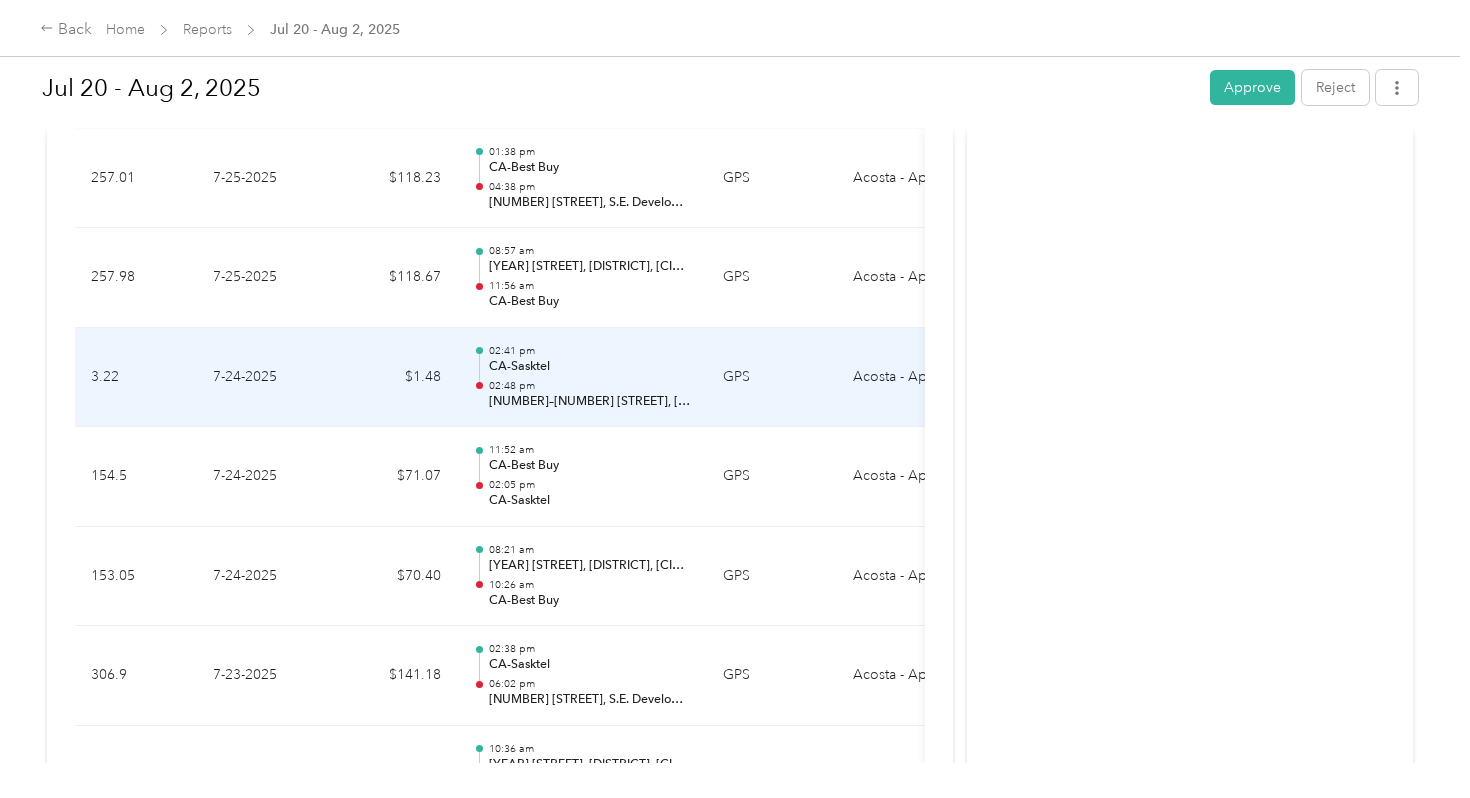 scroll, scrollTop: 1153, scrollLeft: 0, axis: vertical 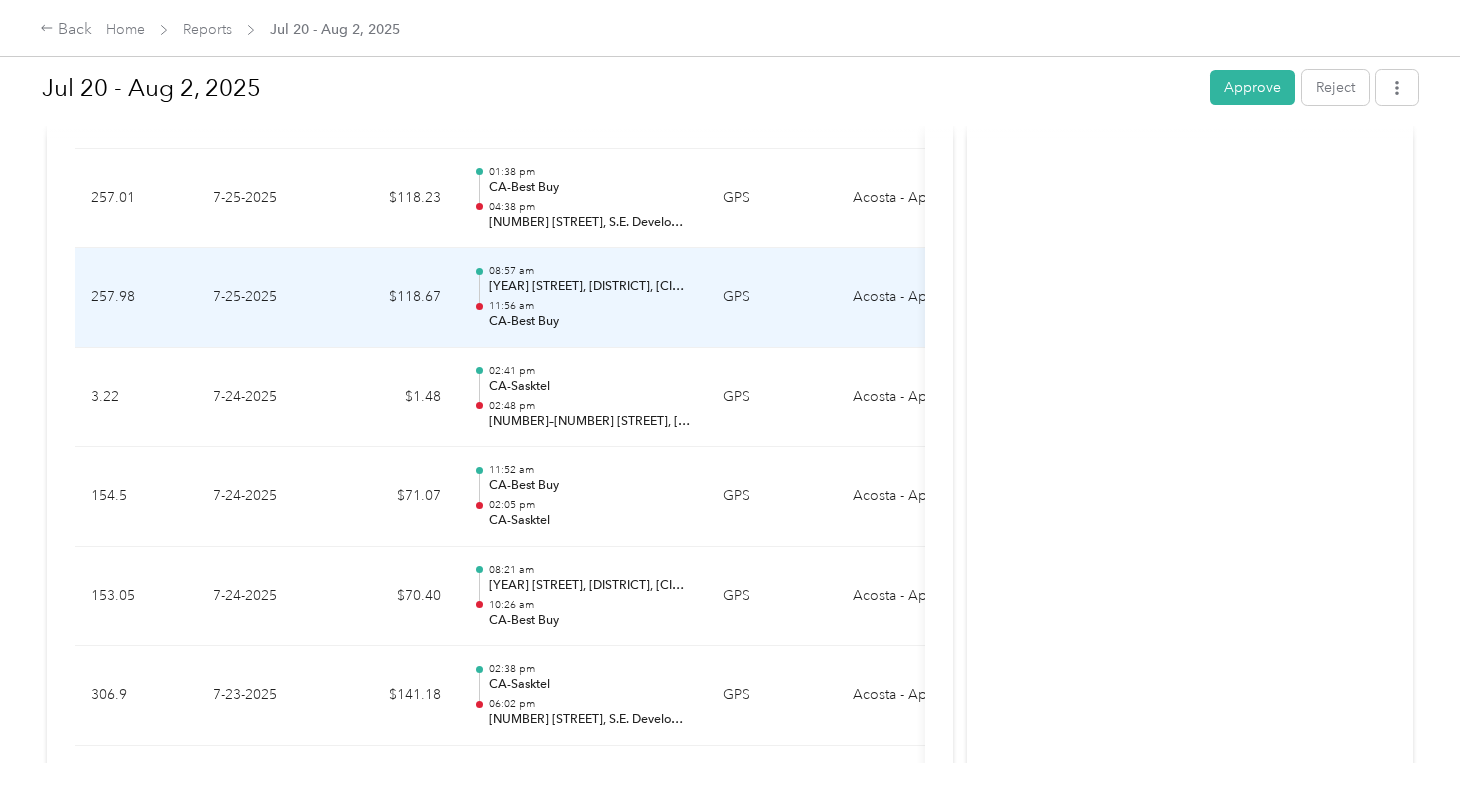 click on "[YEAR] [STREET], [DISTRICT], [CITY], [STATE]" at bounding box center [590, 287] 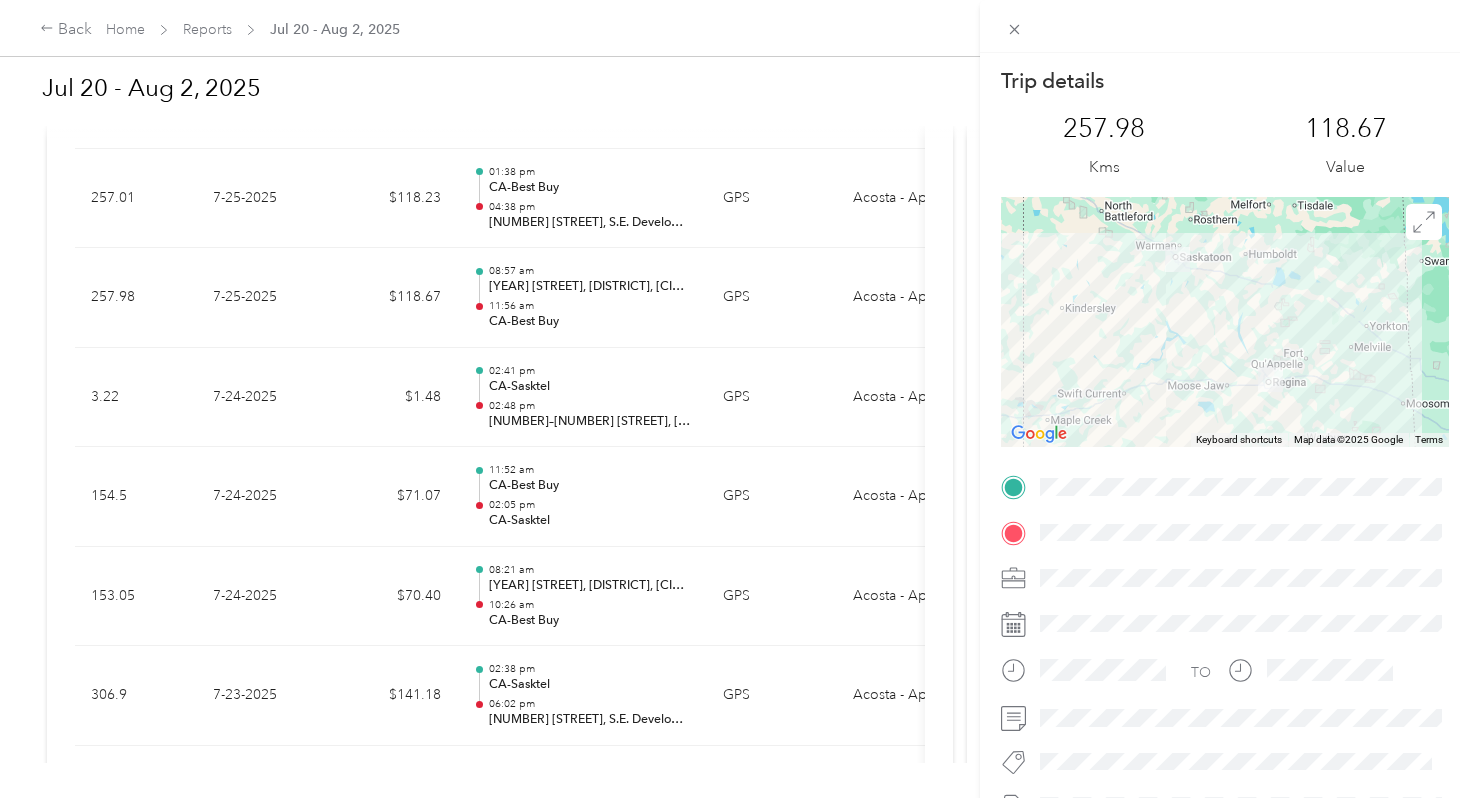 click on "Trip details This trip cannot be edited because it is either under review, approved, or paid. Contact your Team Manager to edit it. 257.98 Kms 118.67 Value  ← Move left → Move right ↑ Move up ↓ Move down + Zoom in - Zoom out Home Jump left by 75% End Jump right by 75% Page Up Jump up by 75% Page Down Jump down by 75% Keyboard shortcuts Map Data Map data ©2025 Google Map data ©2025 Google 100 km  Click to toggle between metric and imperial units Terms Report a map error TO" at bounding box center (735, 399) 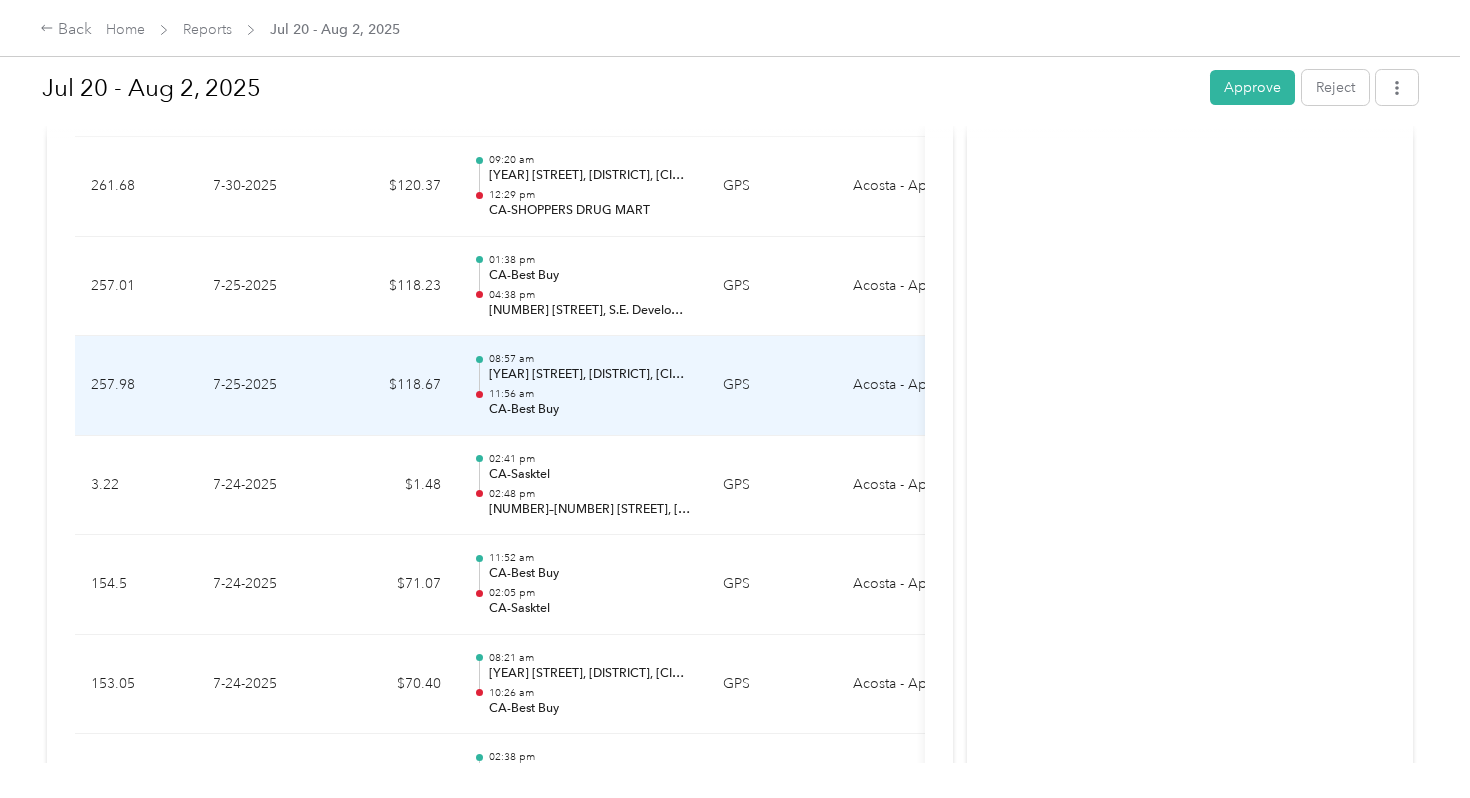 scroll, scrollTop: 1063, scrollLeft: 0, axis: vertical 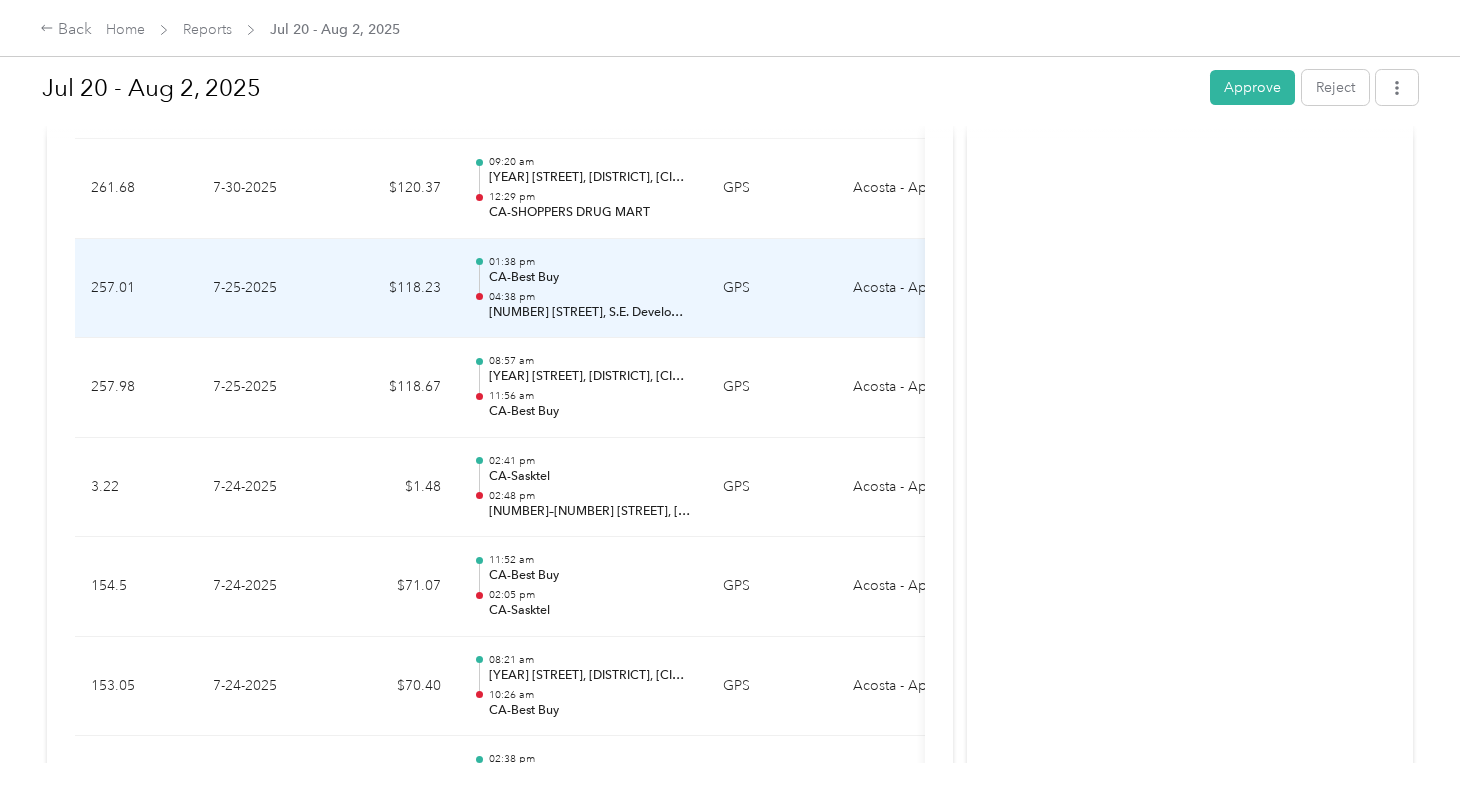 click on "CA-Best Buy" at bounding box center [590, 278] 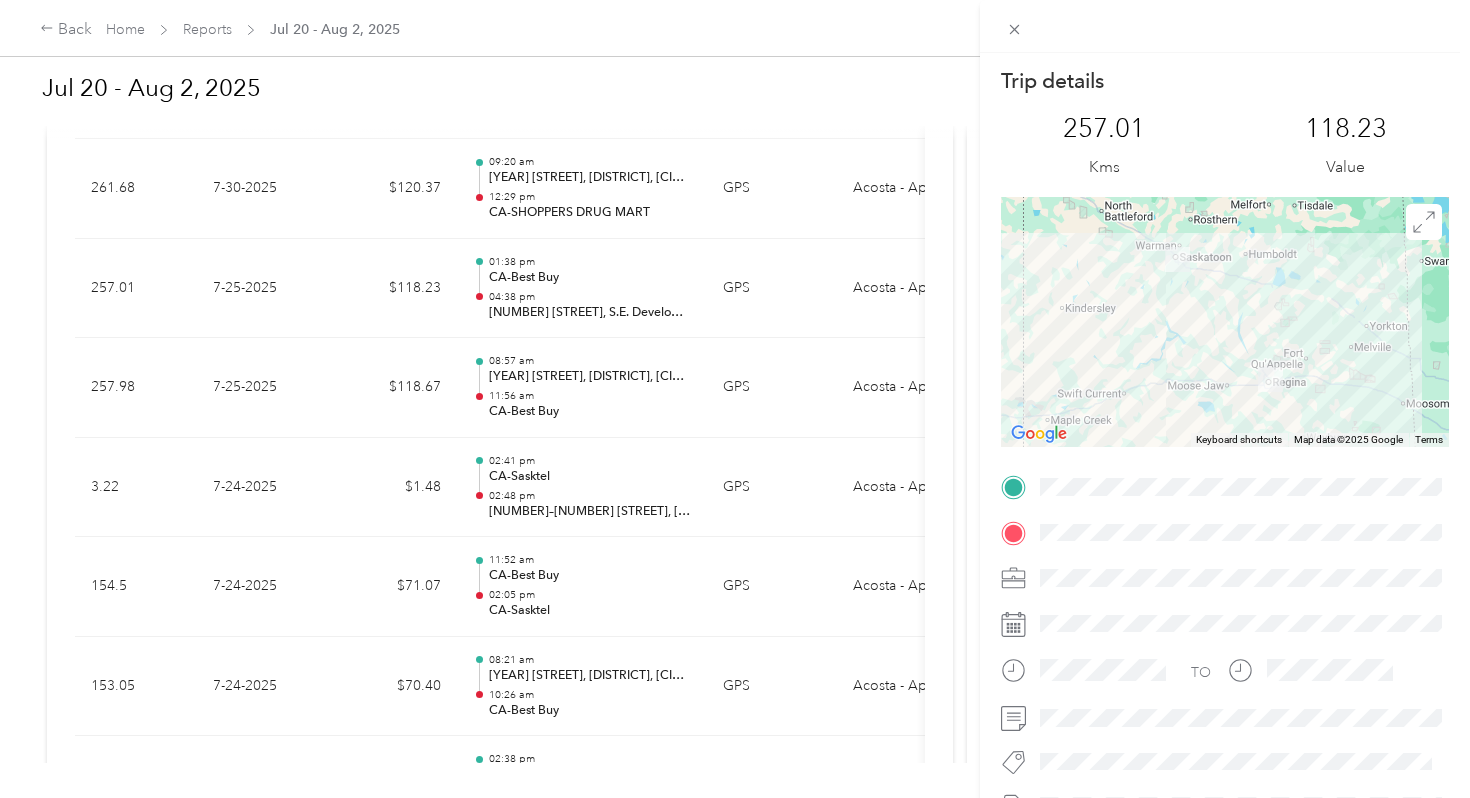 click on "Trip details This trip cannot be edited because it is either under review, approved, or paid. Contact your Team Manager to edit it. 257.01 Kms 118.23 Value  ← Move left → Move right ↑ Move up ↓ Move down + Zoom in - Zoom out Home Jump left by 75% End Jump right by 75% Page Up Jump up by 75% Page Down Jump down by 75% Keyboard shortcuts Map Data Map data ©2025 Google Map data ©2025 Google 100 km  Click to toggle between metric and imperial units Terms Report a map error TO" at bounding box center (735, 399) 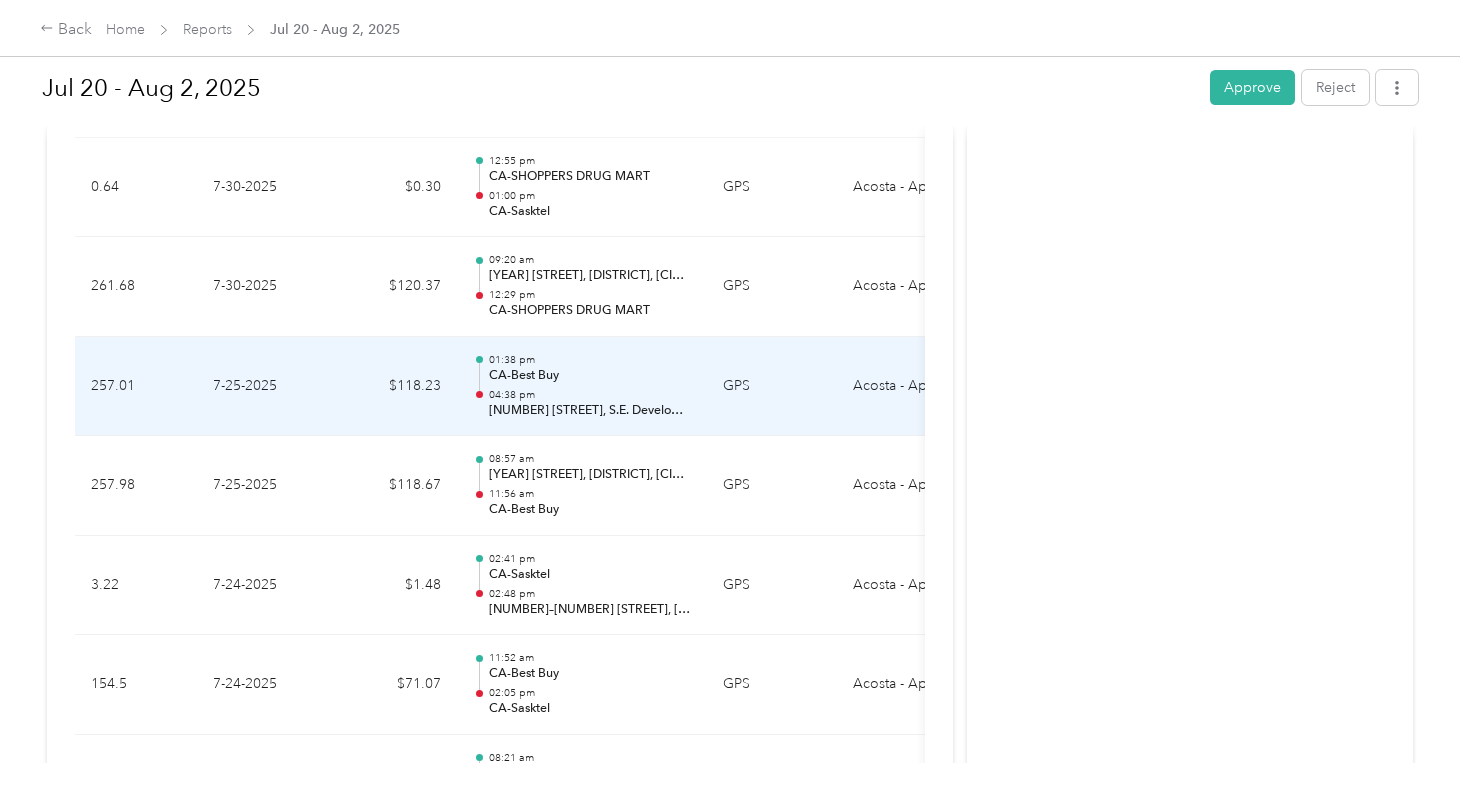 scroll, scrollTop: 963, scrollLeft: 0, axis: vertical 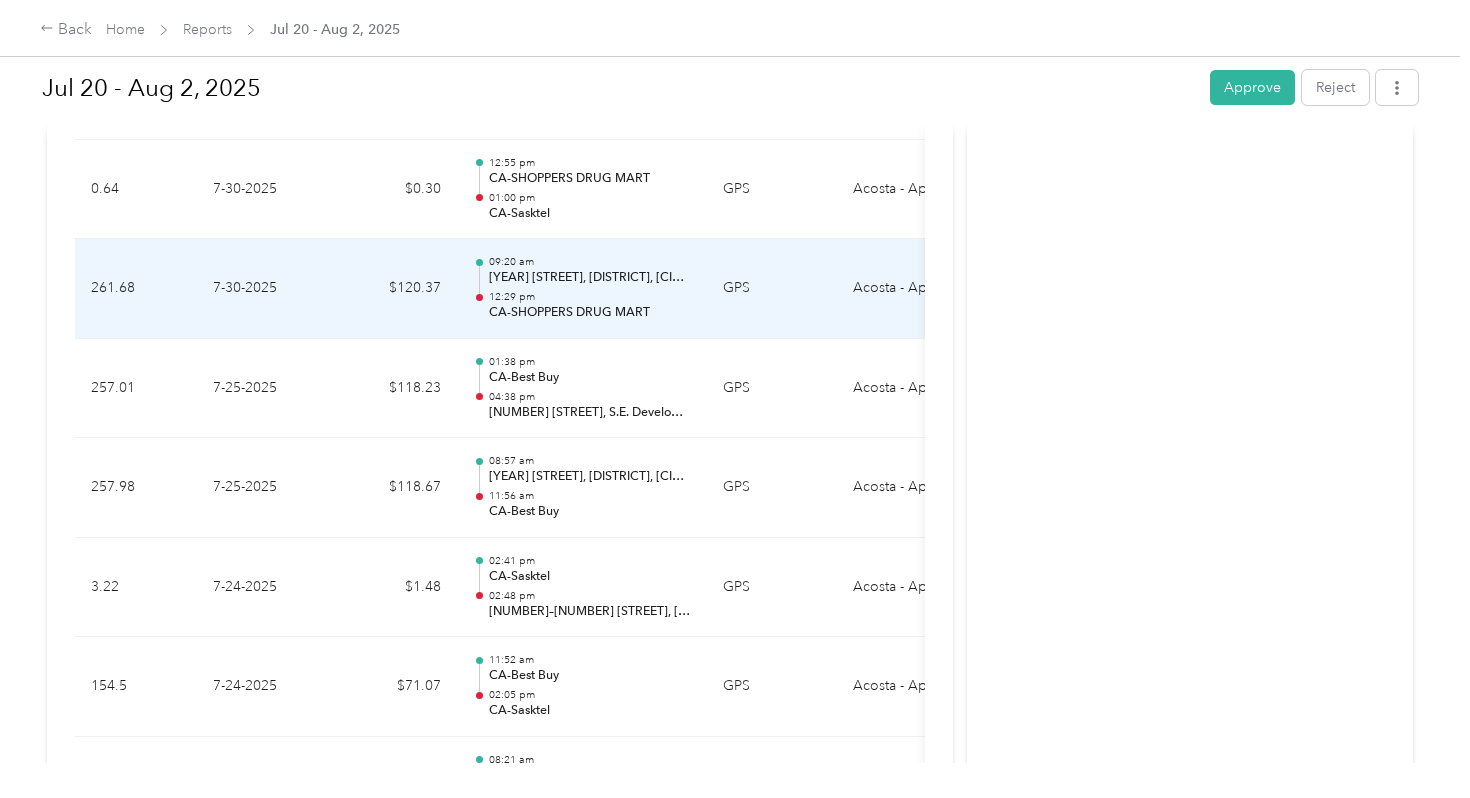 click on "[YEAR] [STREET], [DISTRICT], [CITY], [STATE]" at bounding box center [590, 278] 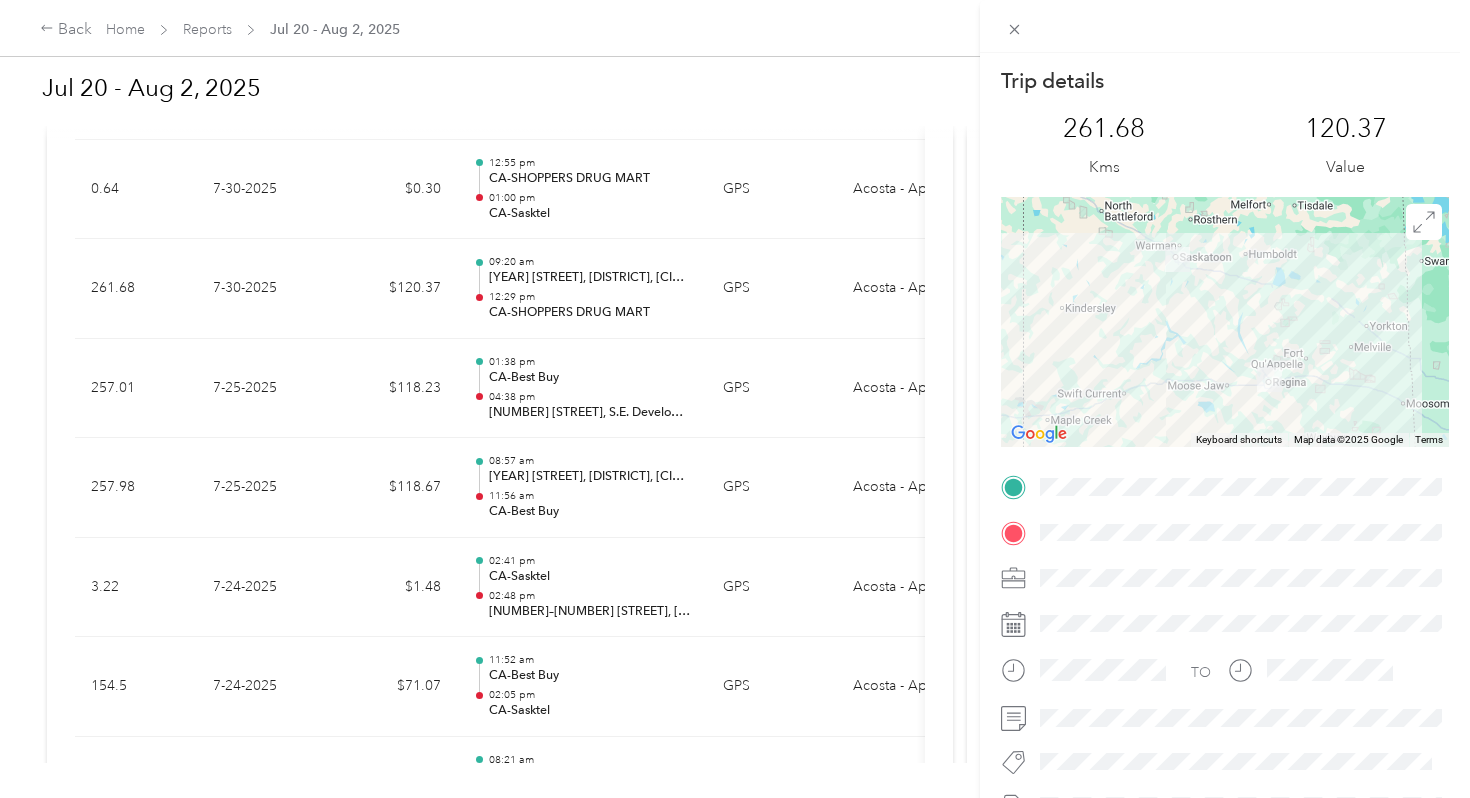 click on "Trip details This trip cannot be edited because it is either under review, approved, or paid. Contact your Team Manager to edit it. 261.68 Kms 120.37 Value  ← Move left → Move right ↑ Move up ↓ Move down + Zoom in - Zoom out Home Jump left by 75% End Jump right by 75% Page Up Jump up by 75% Page Down Jump down by 75% Keyboard shortcuts Map Data Map data ©2025 Google Map data ©2025 Google 100 km  Click to toggle between metric and imperial units Terms Report a map error TO" at bounding box center (735, 399) 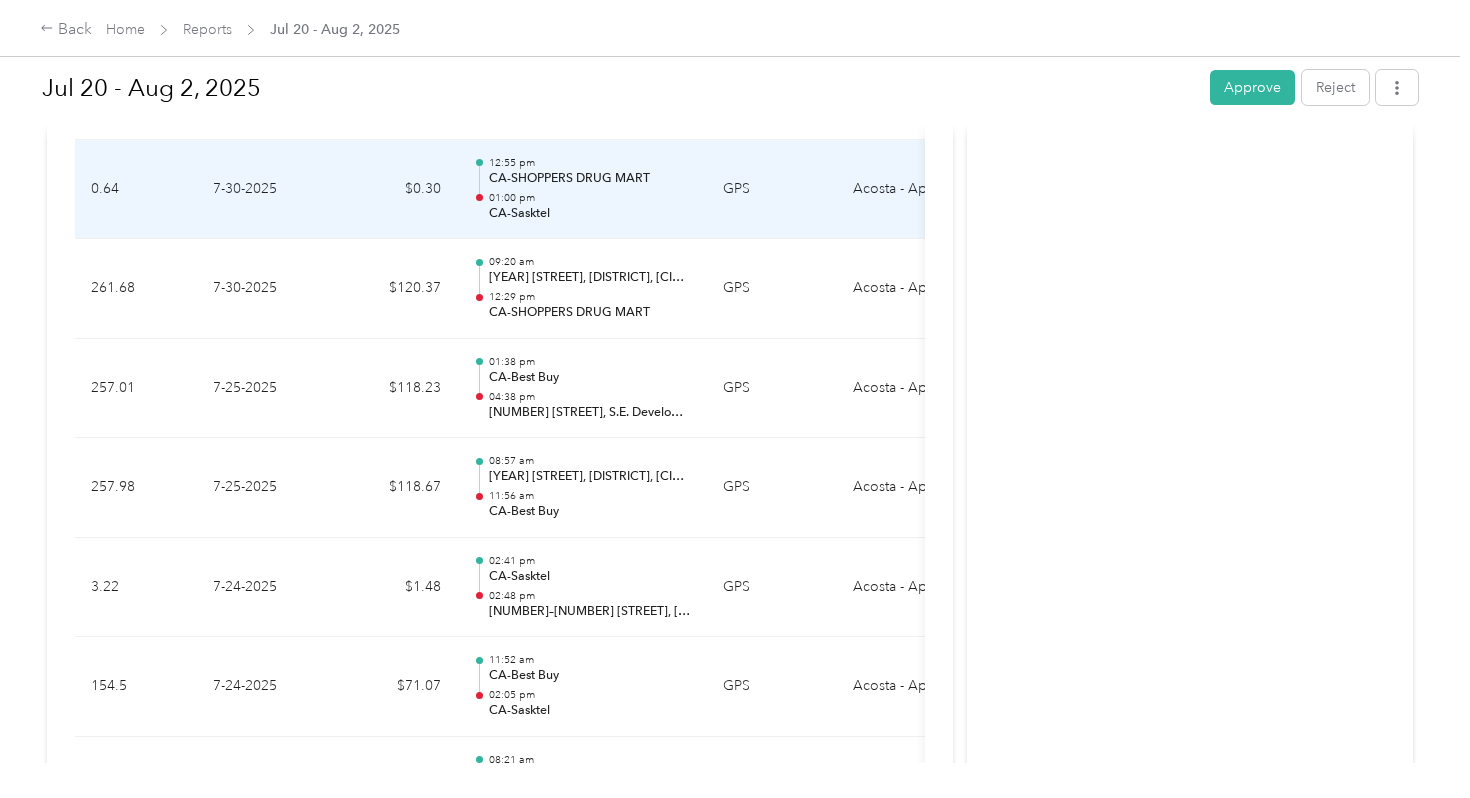 click on "CA-Sasktel" at bounding box center (590, 214) 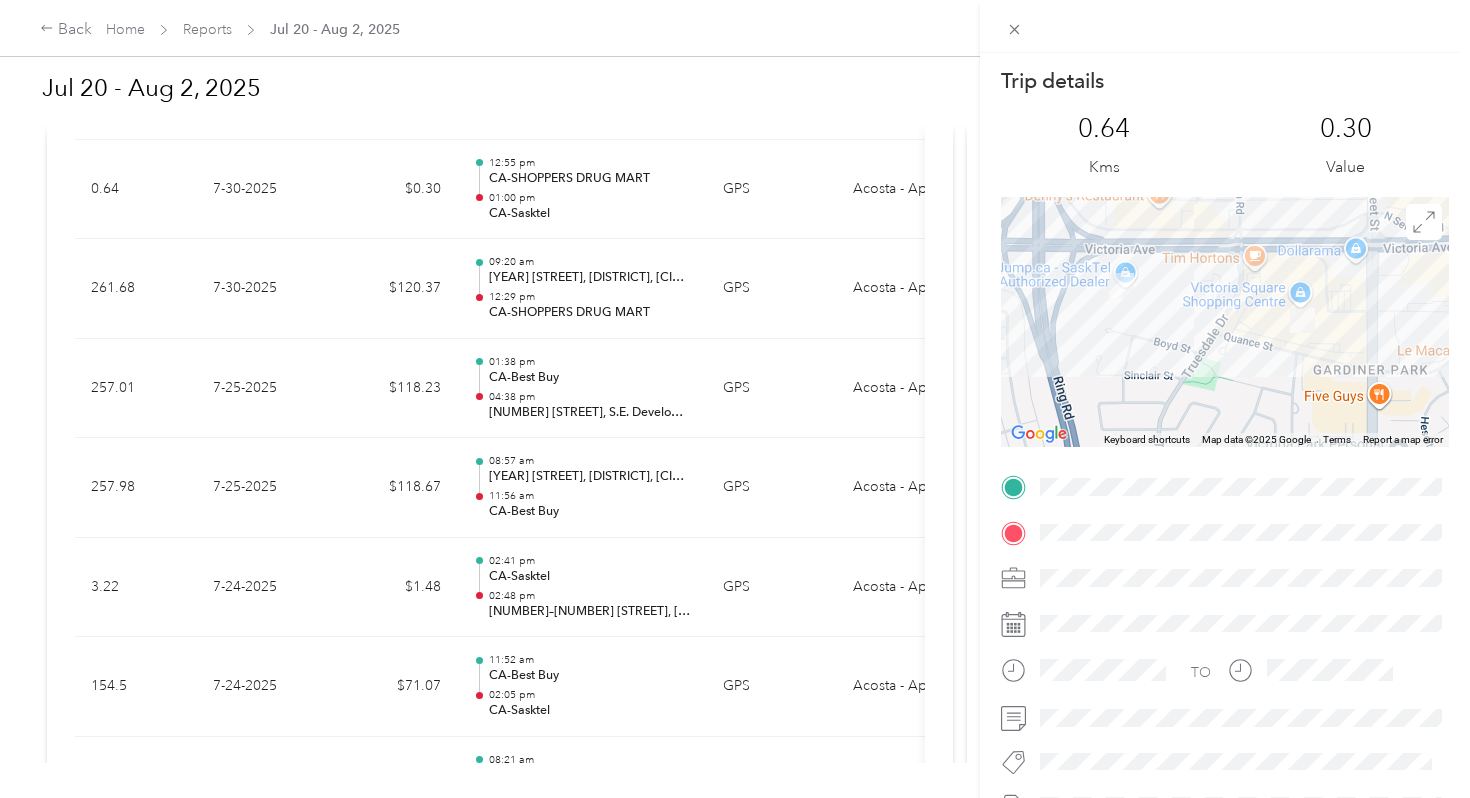 click on "Trip details This trip cannot be edited because it is either under review, approved, or paid. Contact your Team Manager to edit it. 0.64 Kms 0.30 Value  ← Move left → Move right ↑ Move up ↓ Move down + Zoom in - Zoom out Home Jump left by 75% End Jump right by 75% Page Up Jump up by 75% Page Down Jump down by 75% Keyboard shortcuts Map Data Map data ©2025 Google Map data ©2025 Google 200 m  Click to toggle between metric and imperial units Terms Report a map error TO" at bounding box center (735, 399) 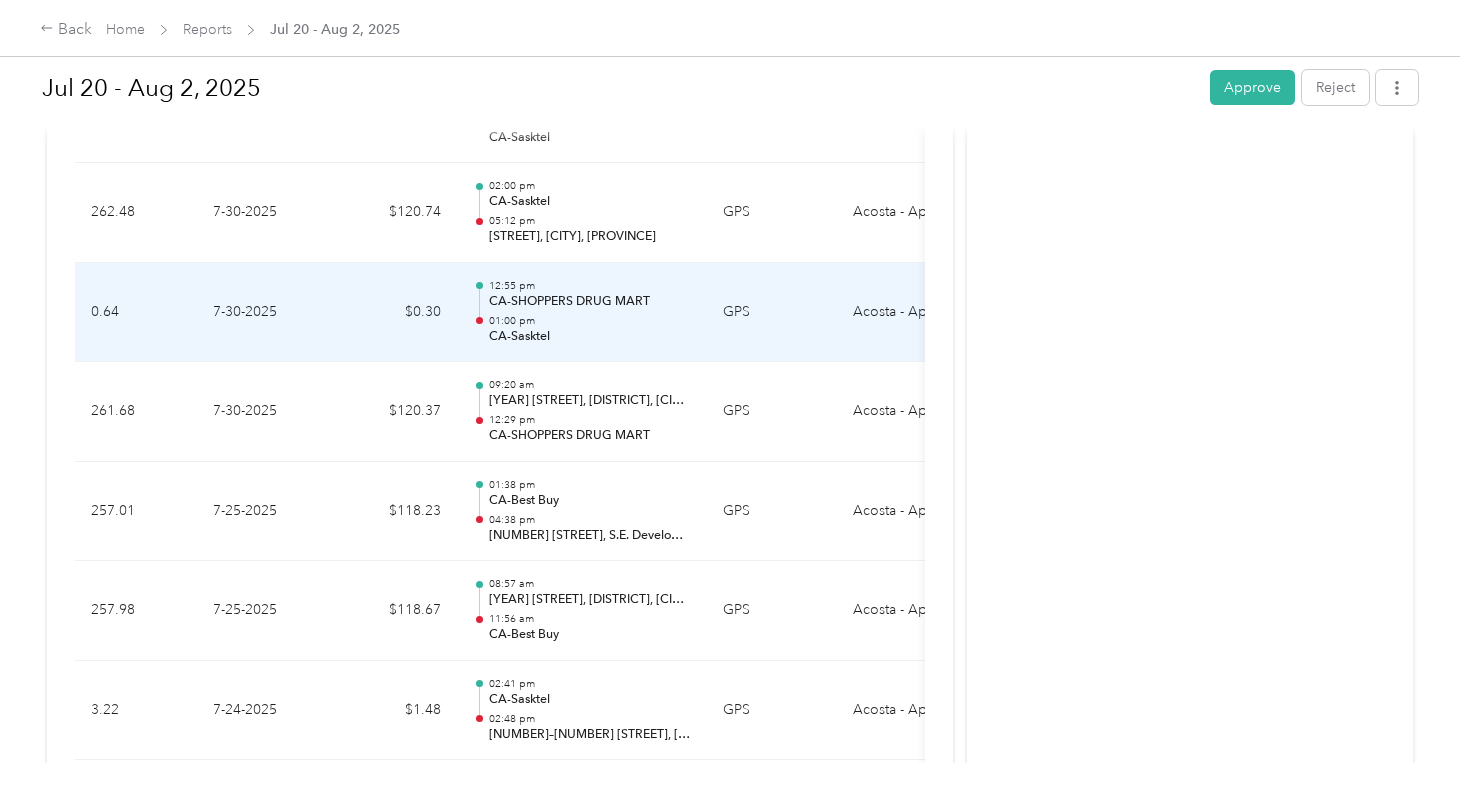 scroll, scrollTop: 791, scrollLeft: 0, axis: vertical 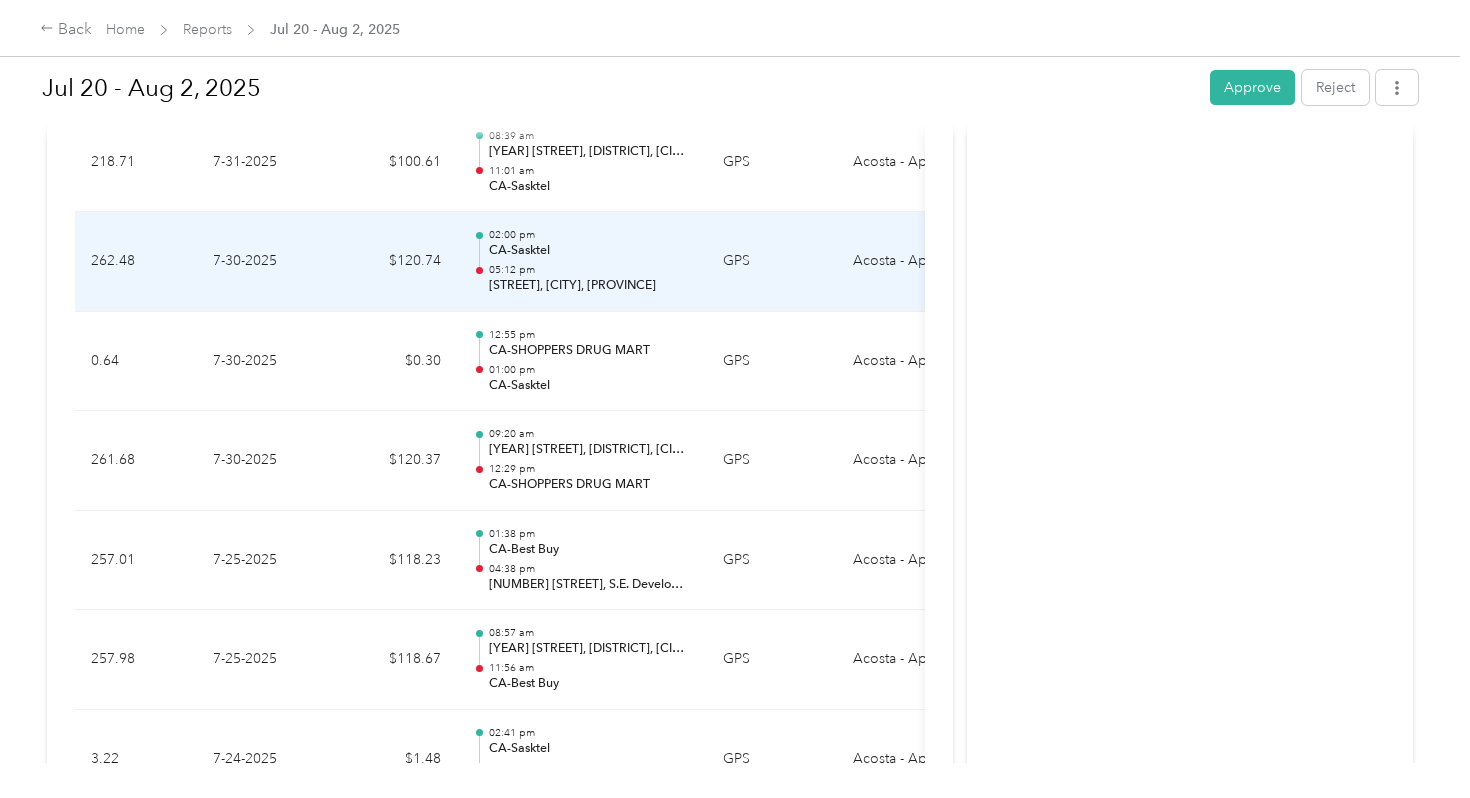 click on "05:12 pm" at bounding box center (590, 270) 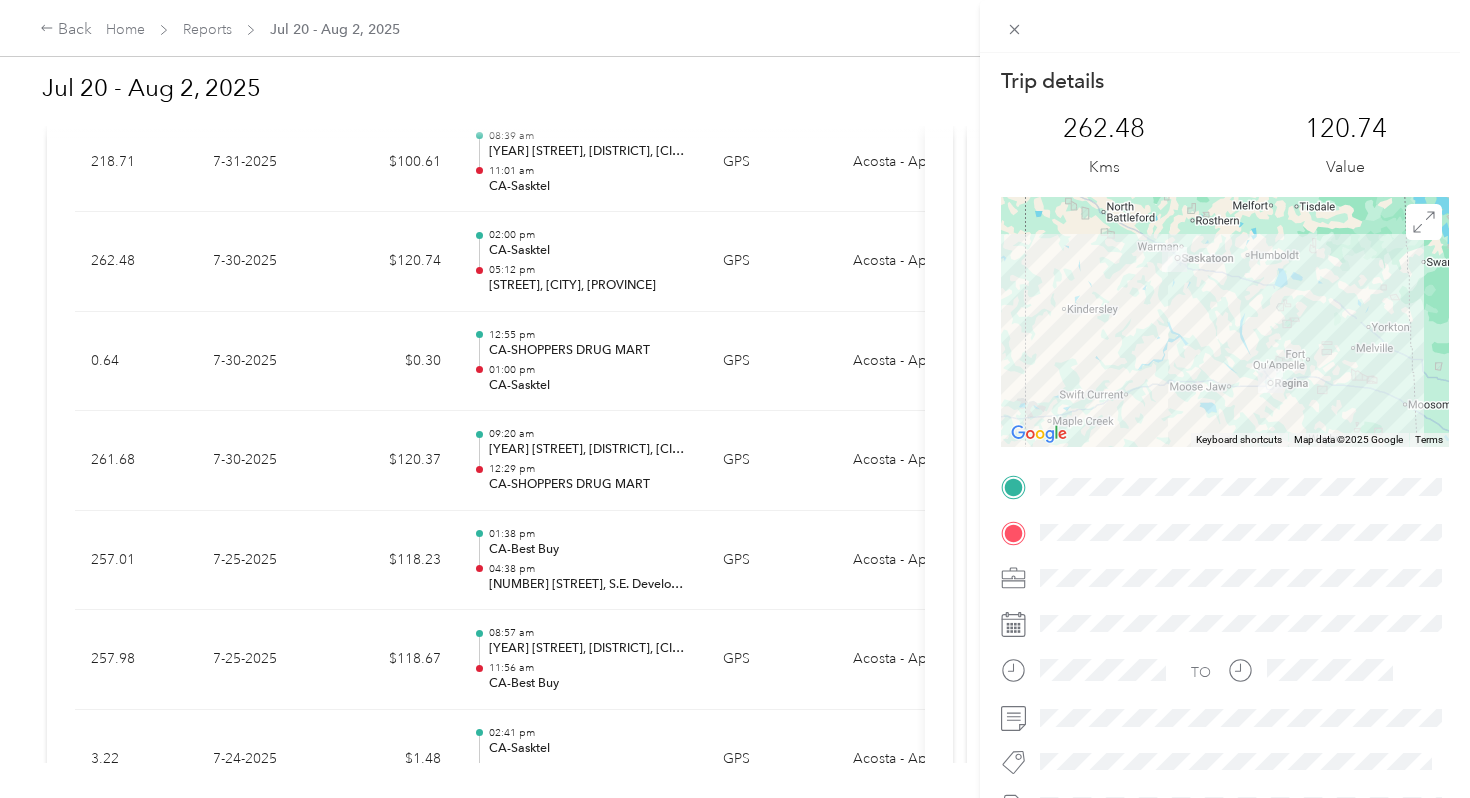 click on "Trip details This trip cannot be edited because it is either under review, approved, or paid. Contact your Team Manager to edit it. 262.48 Kms 120.74 Value  ← Move left → Move right ↑ Move up ↓ Move down + Zoom in - Zoom out Home Jump left by 75% End Jump right by 75% Page Up Jump up by 75% Page Down Jump down by 75% Keyboard shortcuts Map Data Map data ©2025 Google Map data ©2025 Google 100 km  Click to toggle between metric and imperial units Terms Report a map error TO" at bounding box center [735, 399] 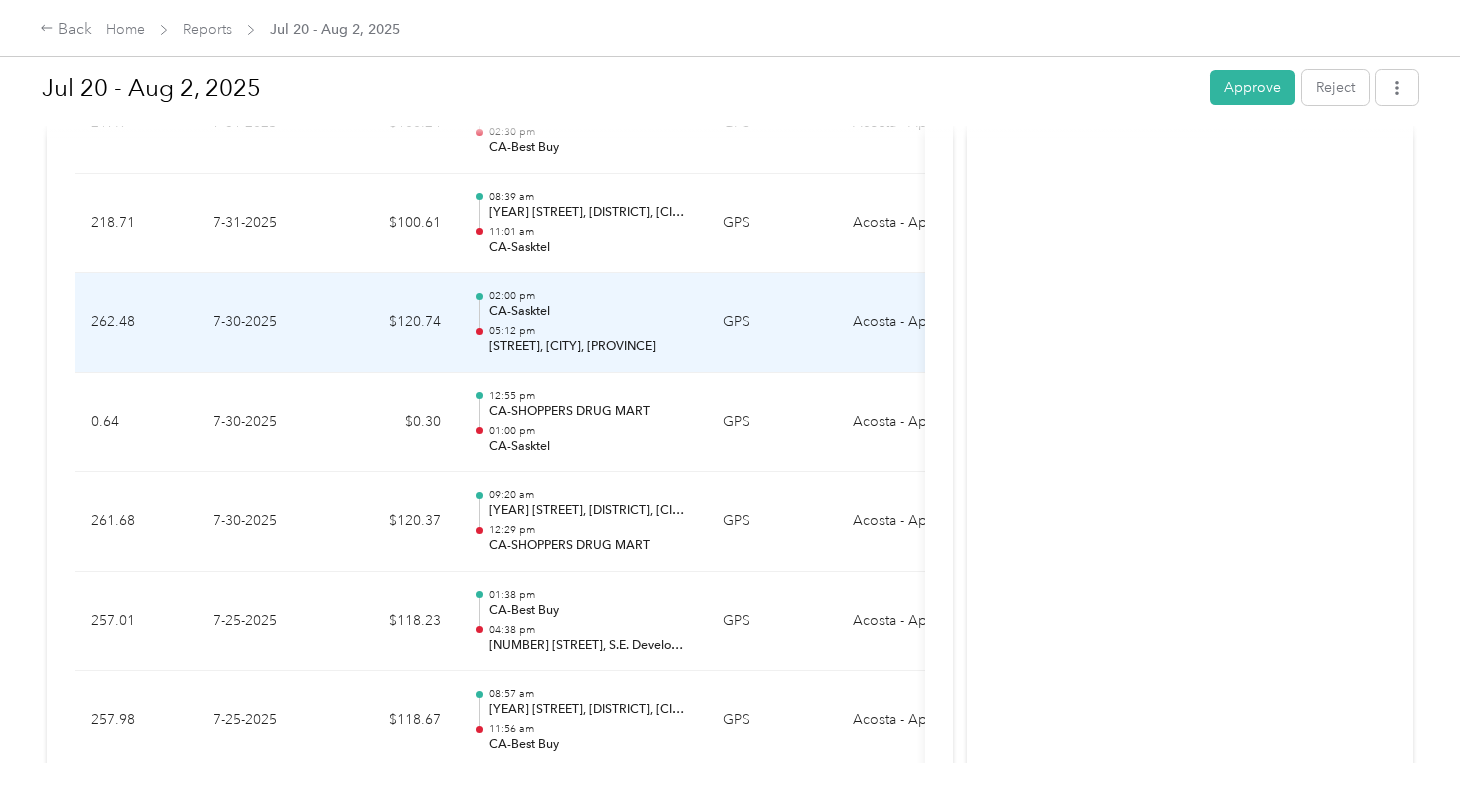 scroll, scrollTop: 721, scrollLeft: 0, axis: vertical 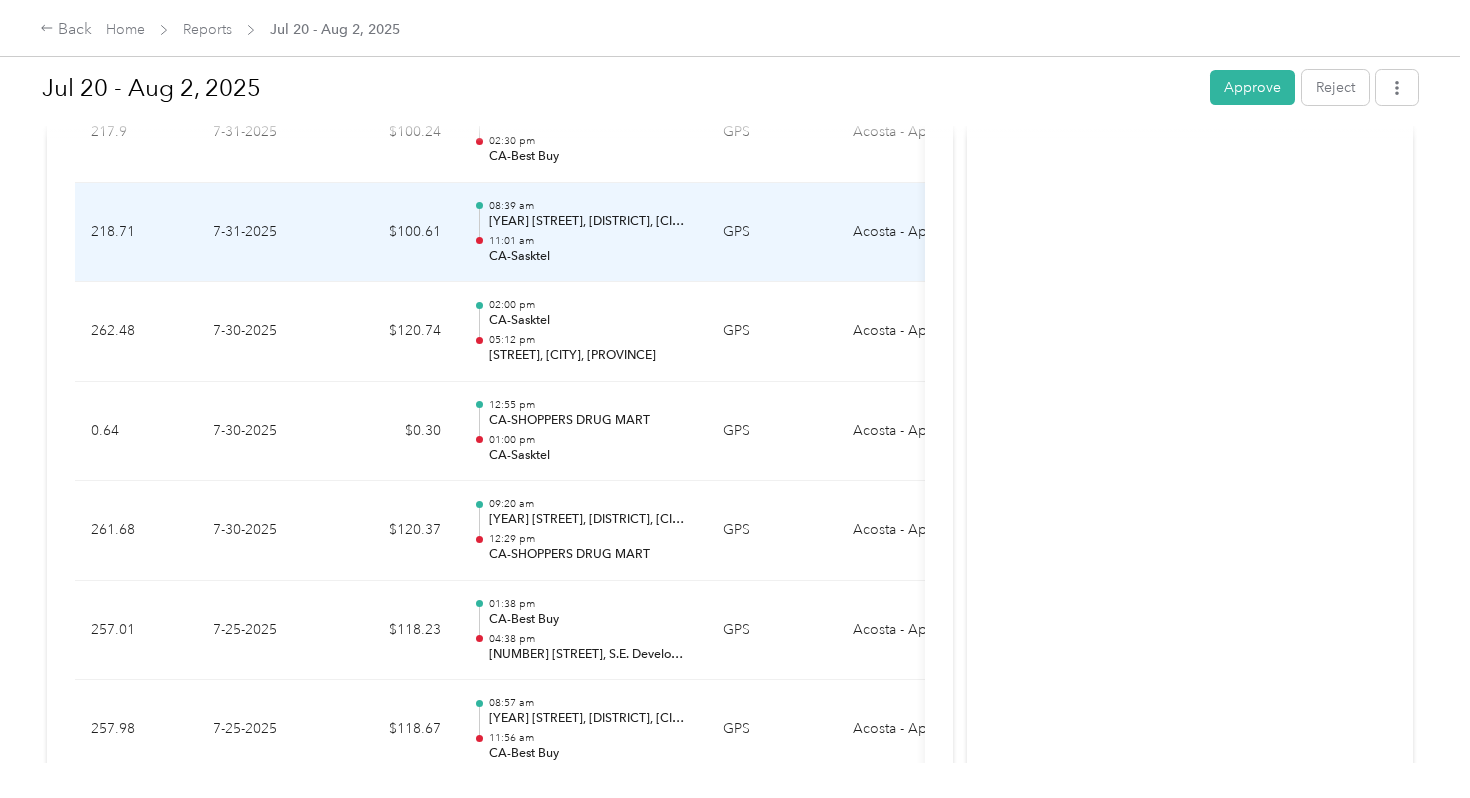 click on "CA-Sasktel" at bounding box center [590, 257] 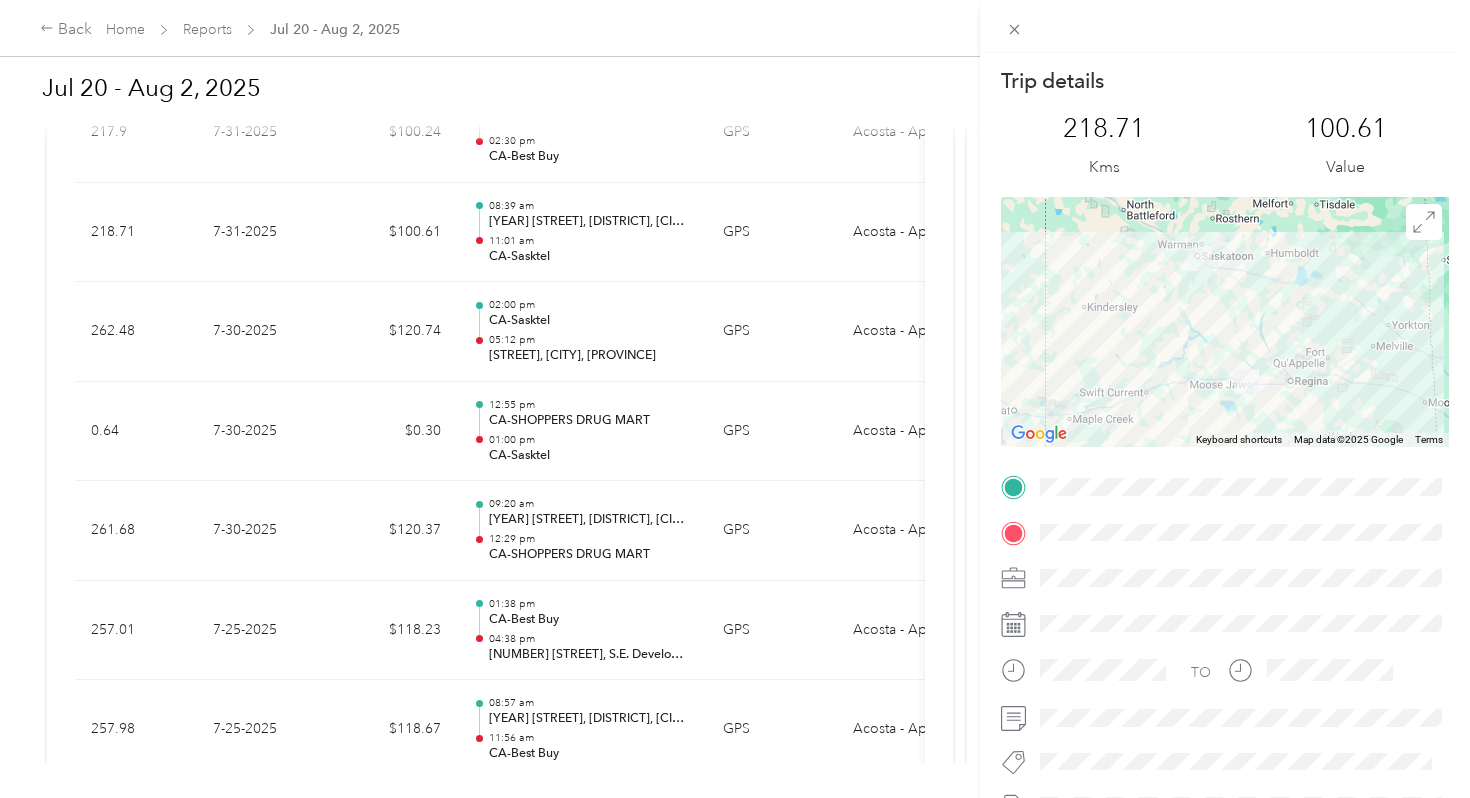 click on "Trip details This trip cannot be edited because it is either under review, approved, or paid. Contact your Team Manager to edit it. [NUMBER] Kms [NUMBER] Value  ← Move left → Move right ↑ Move up ↓ Move down + Zoom in - Zoom out Home Jump left by 75% End Jump right by 75% Page Up Jump up by 75% Page Down Jump down by 75% Keyboard shortcuts Map Data Map data ©2025 Google Map data ©2025 Google 100 km  Click to toggle between metric and imperial units Terms Report a map error TO" at bounding box center [735, 399] 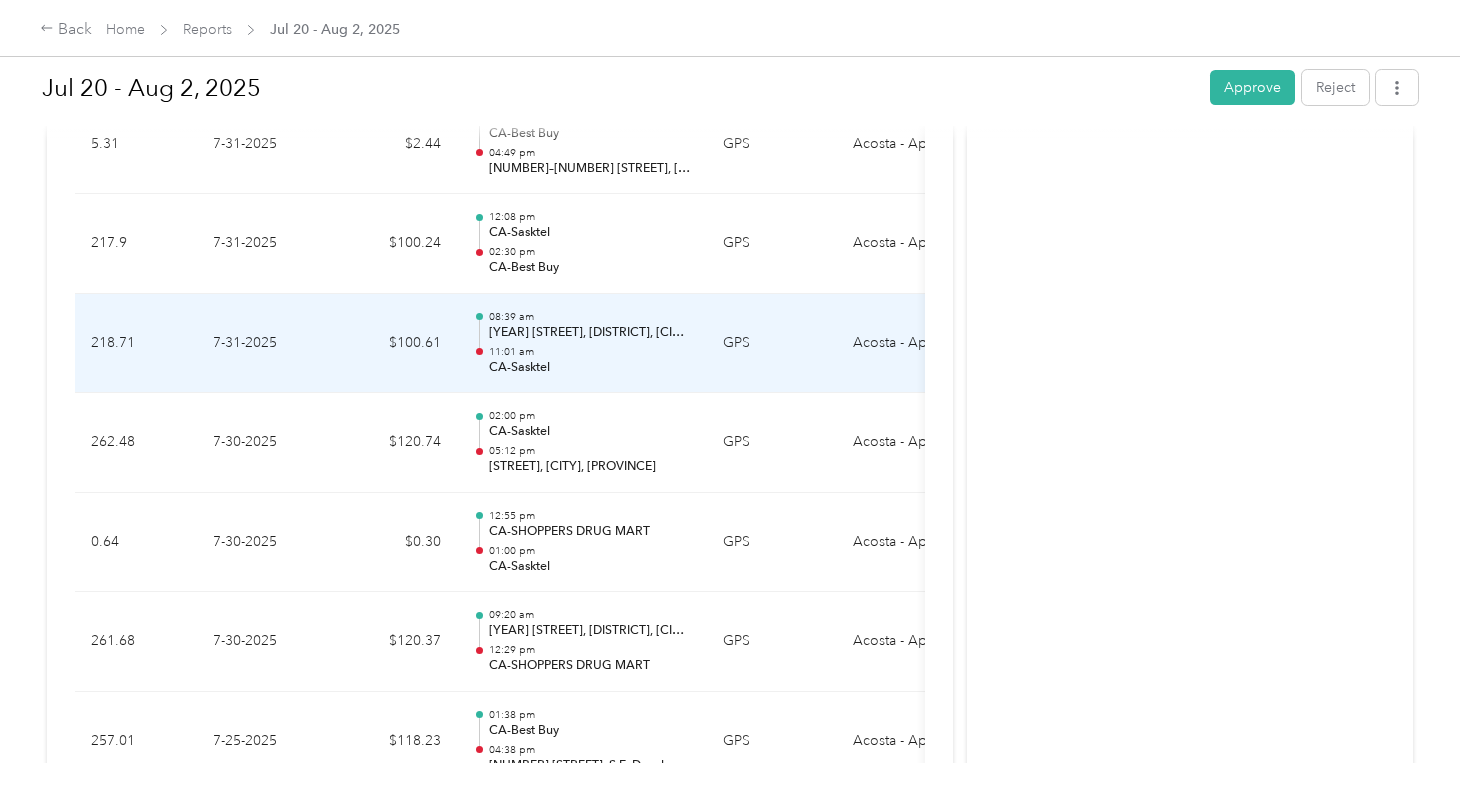 scroll, scrollTop: 601, scrollLeft: 0, axis: vertical 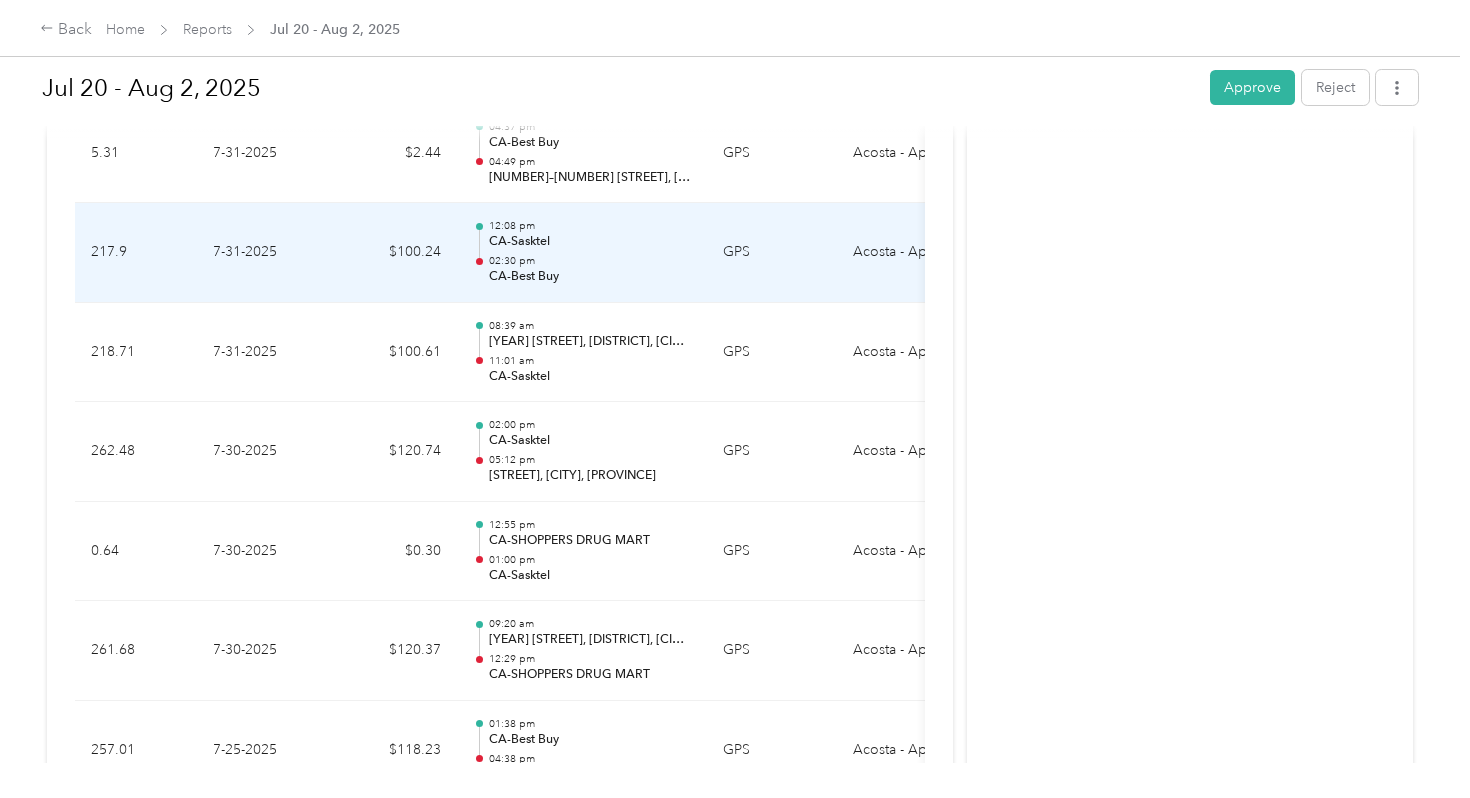 click on "02:30 pm" at bounding box center (590, 261) 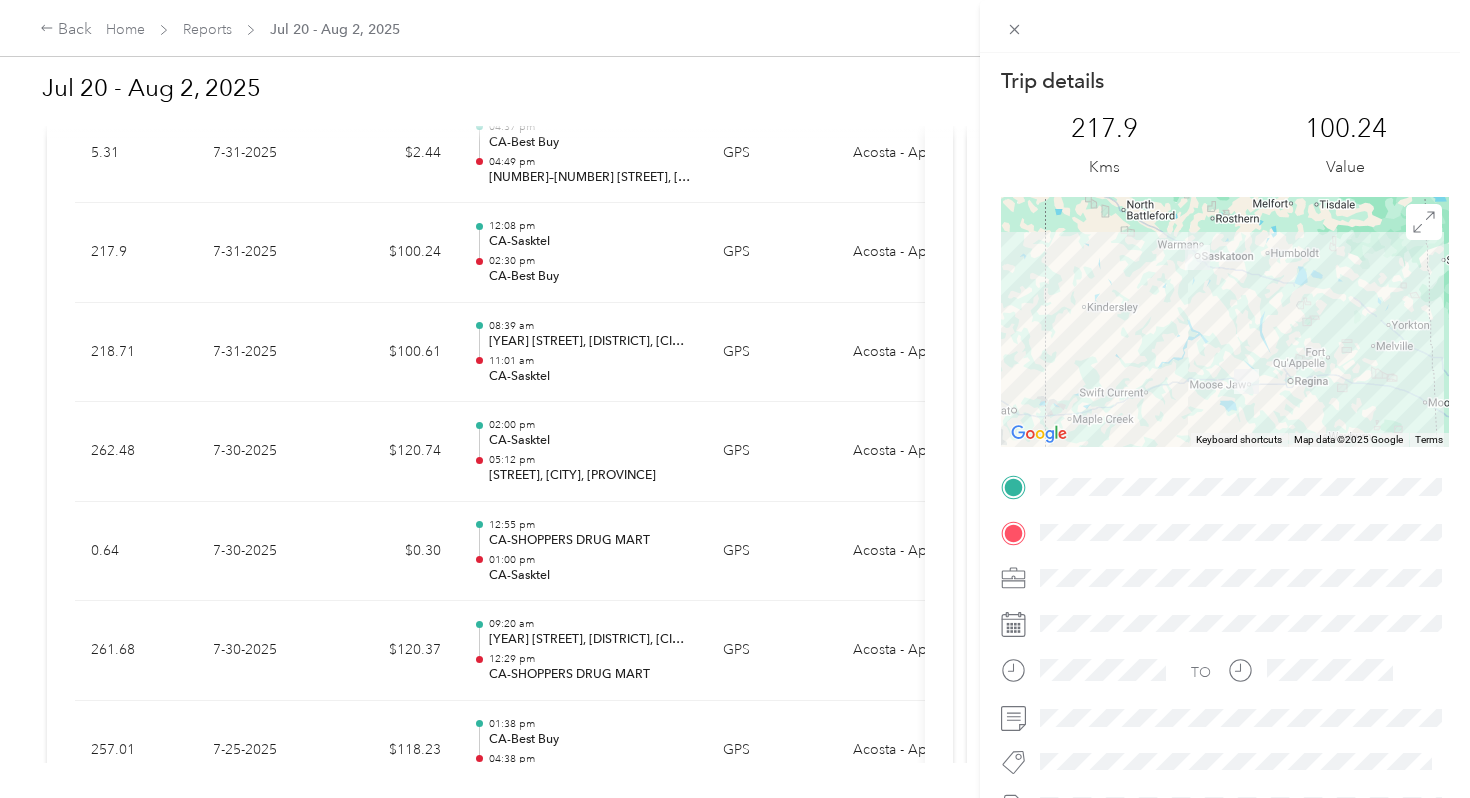 click on "Trip details This trip cannot be edited because it is either under review, approved, or paid. Contact your Team Manager to edit it. 217.9 Kms 100.24 Value  ← Move left → Move right ↑ Move up ↓ Move down + Zoom in - Zoom out Home Jump left by 75% End Jump right by 75% Page Up Jump up by 75% Page Down Jump down by 75% Keyboard shortcuts Map Data Map data ©2025 Google Map data ©2025 Google 100 km  Click to toggle between metric and imperial units Terms Report a map error TO" at bounding box center (735, 399) 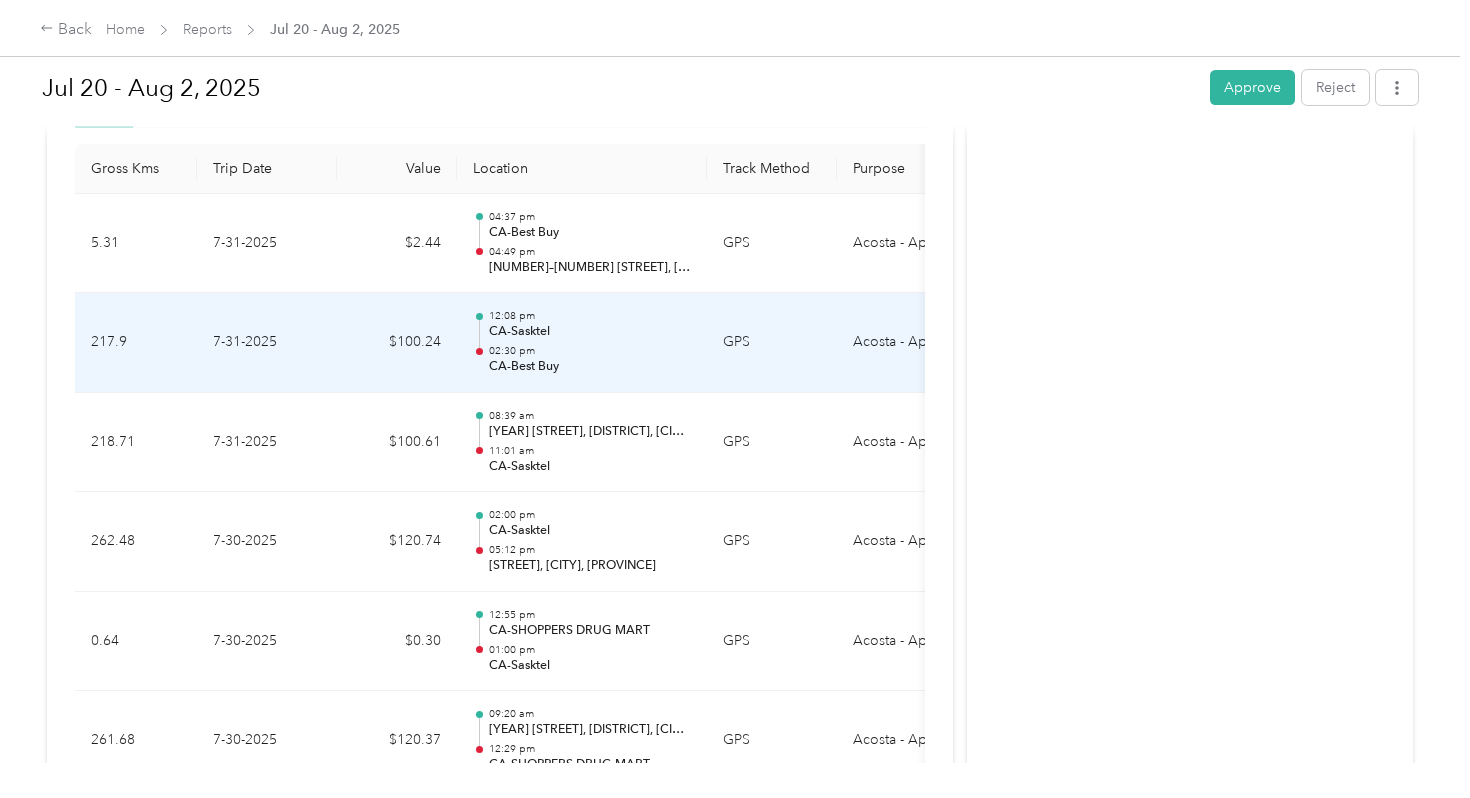 scroll, scrollTop: 508, scrollLeft: 0, axis: vertical 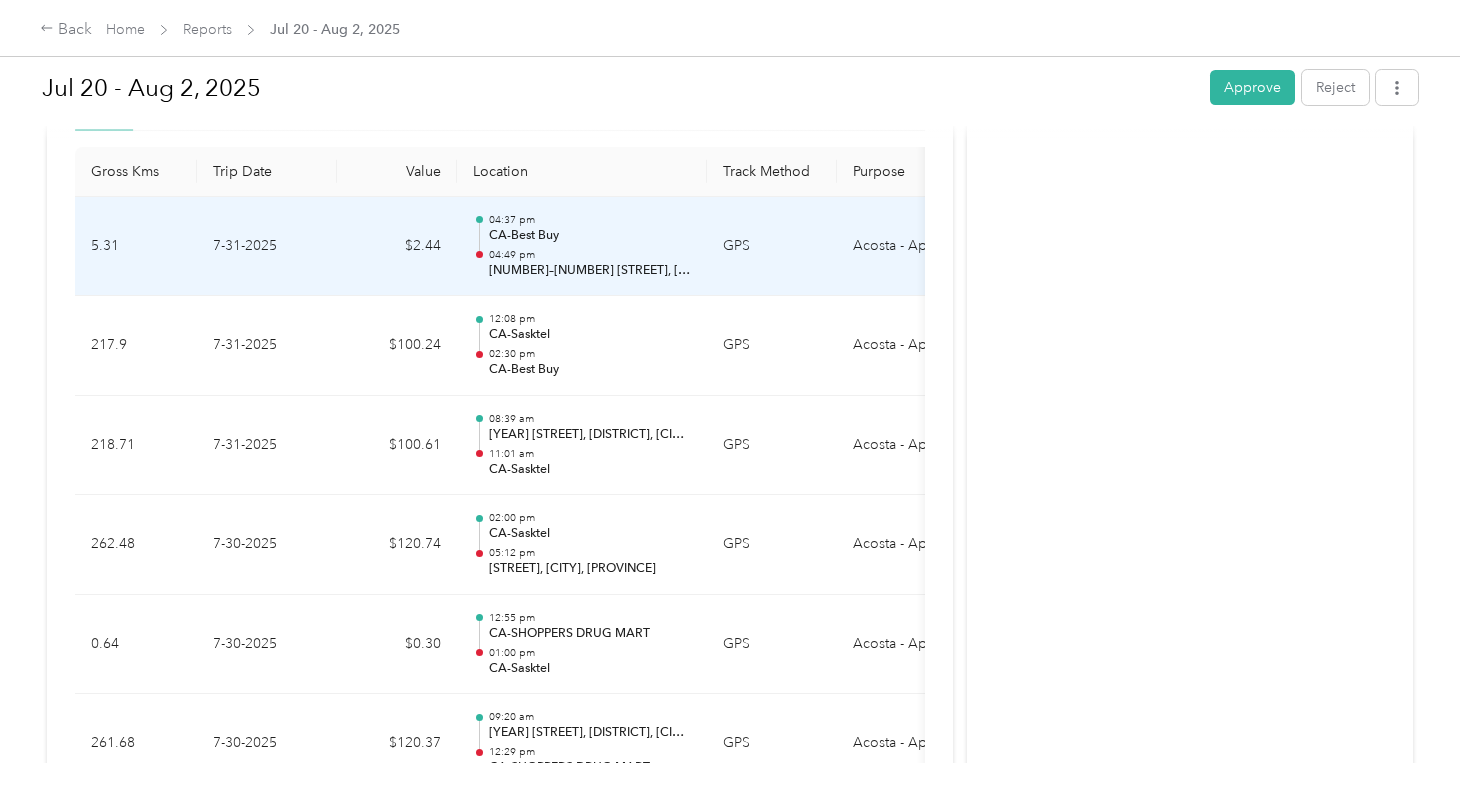 click on "04:49 pm" at bounding box center (590, 255) 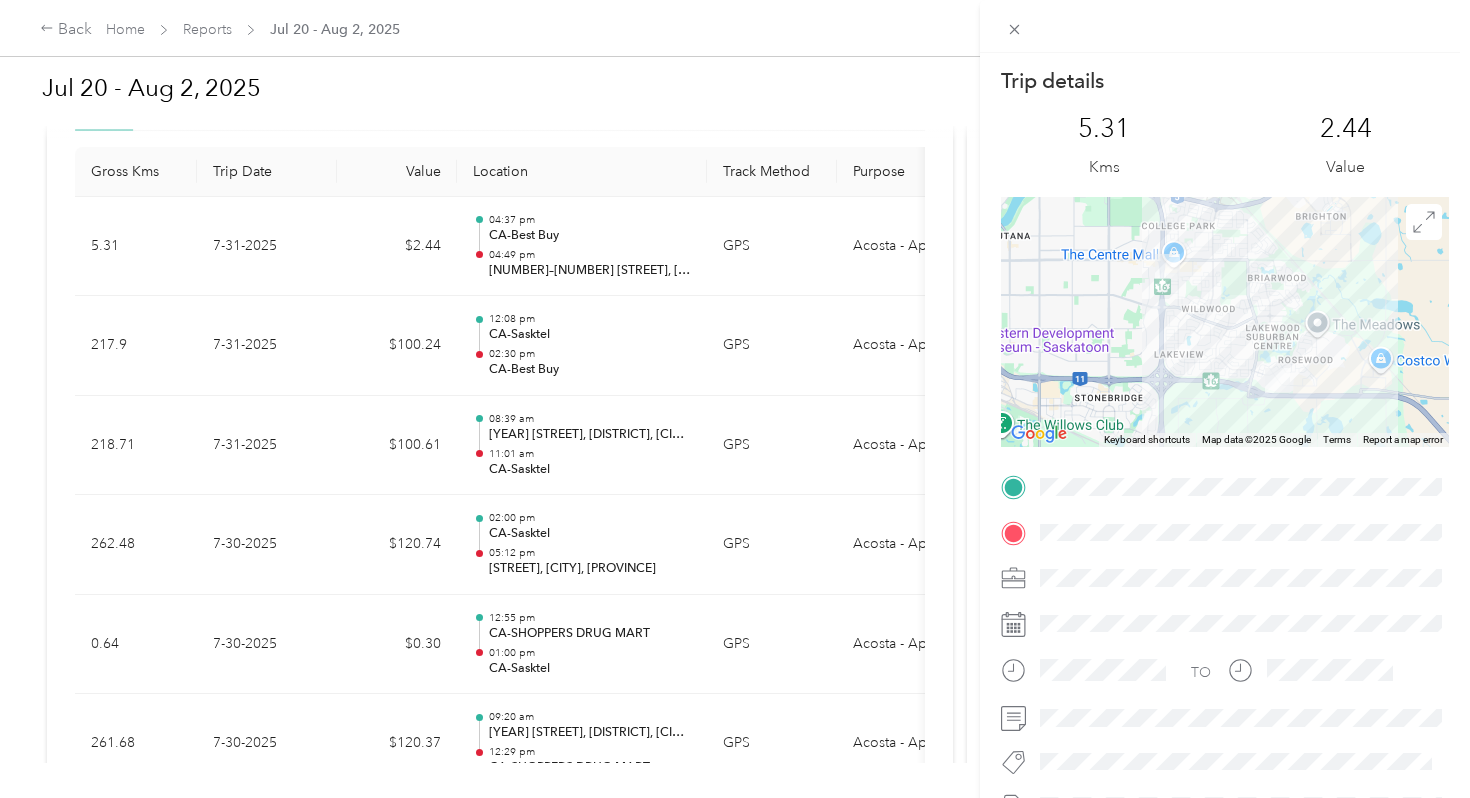 click on "Trip details This trip cannot be edited because it is either under review, approved, or paid. Contact your Team Manager to edit it. 5.31 Kms 2.44 Value  ← Move left → Move right ↑ Move up ↓ Move down + Zoom in - Zoom out Home Jump left by 75% End Jump right by 75% Page Up Jump up by 75% Page Down Jump down by 75% Keyboard shortcuts Map Data Map data ©2025 Google Map data ©2025 Google 1 km  Click to toggle between metric and imperial units Terms Report a map error TO" at bounding box center [735, 399] 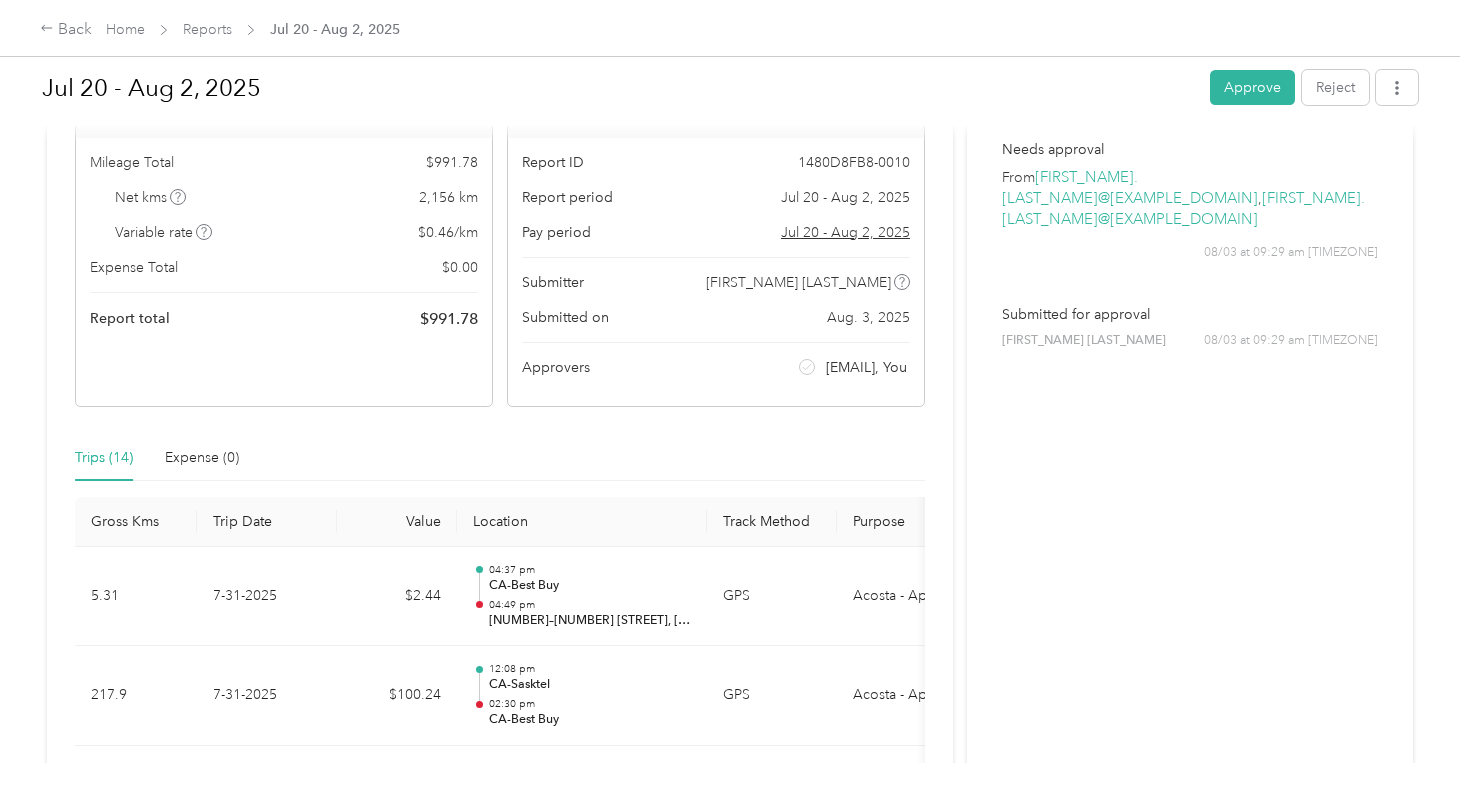 scroll, scrollTop: 0, scrollLeft: 0, axis: both 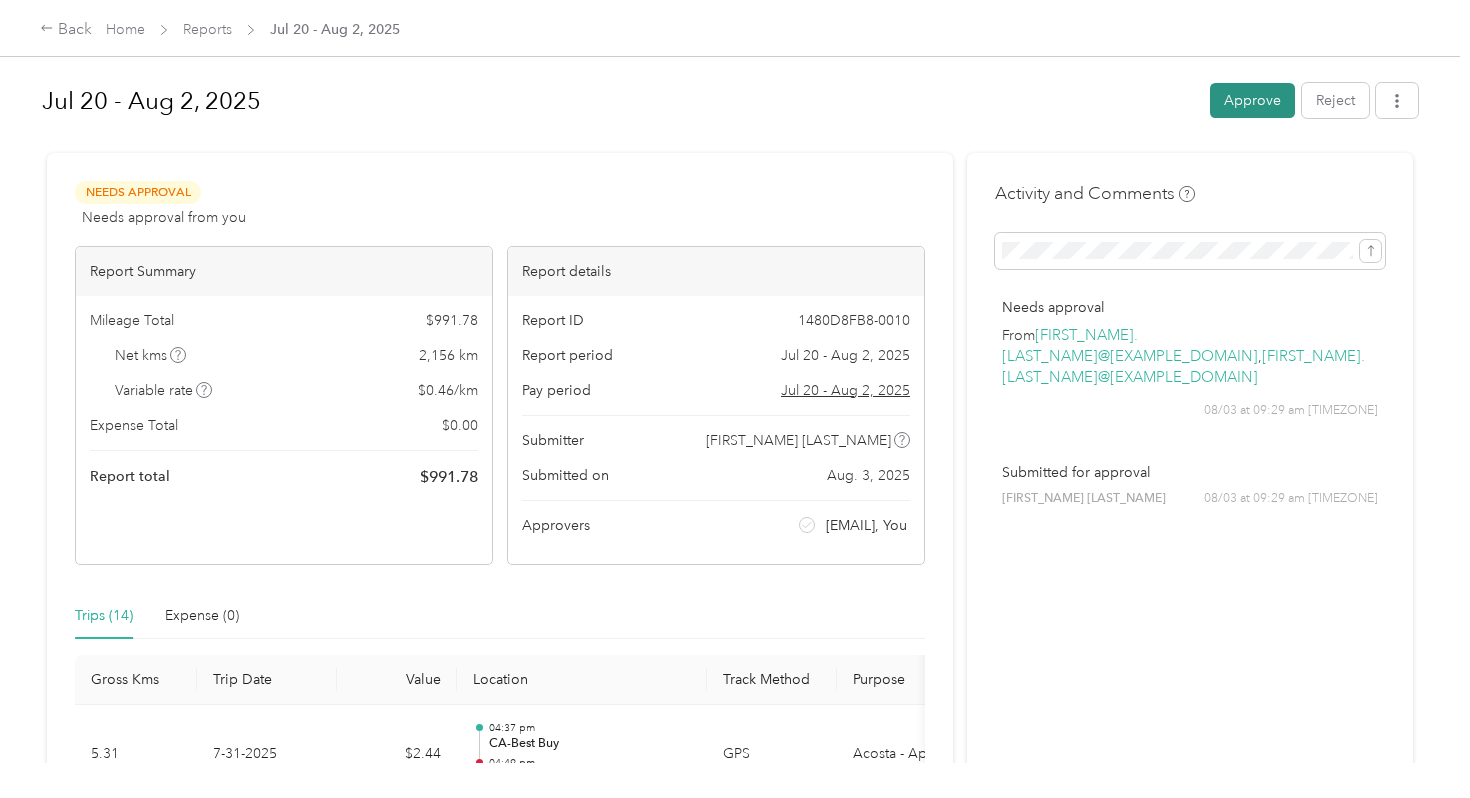 click on "Approve" at bounding box center (1252, 100) 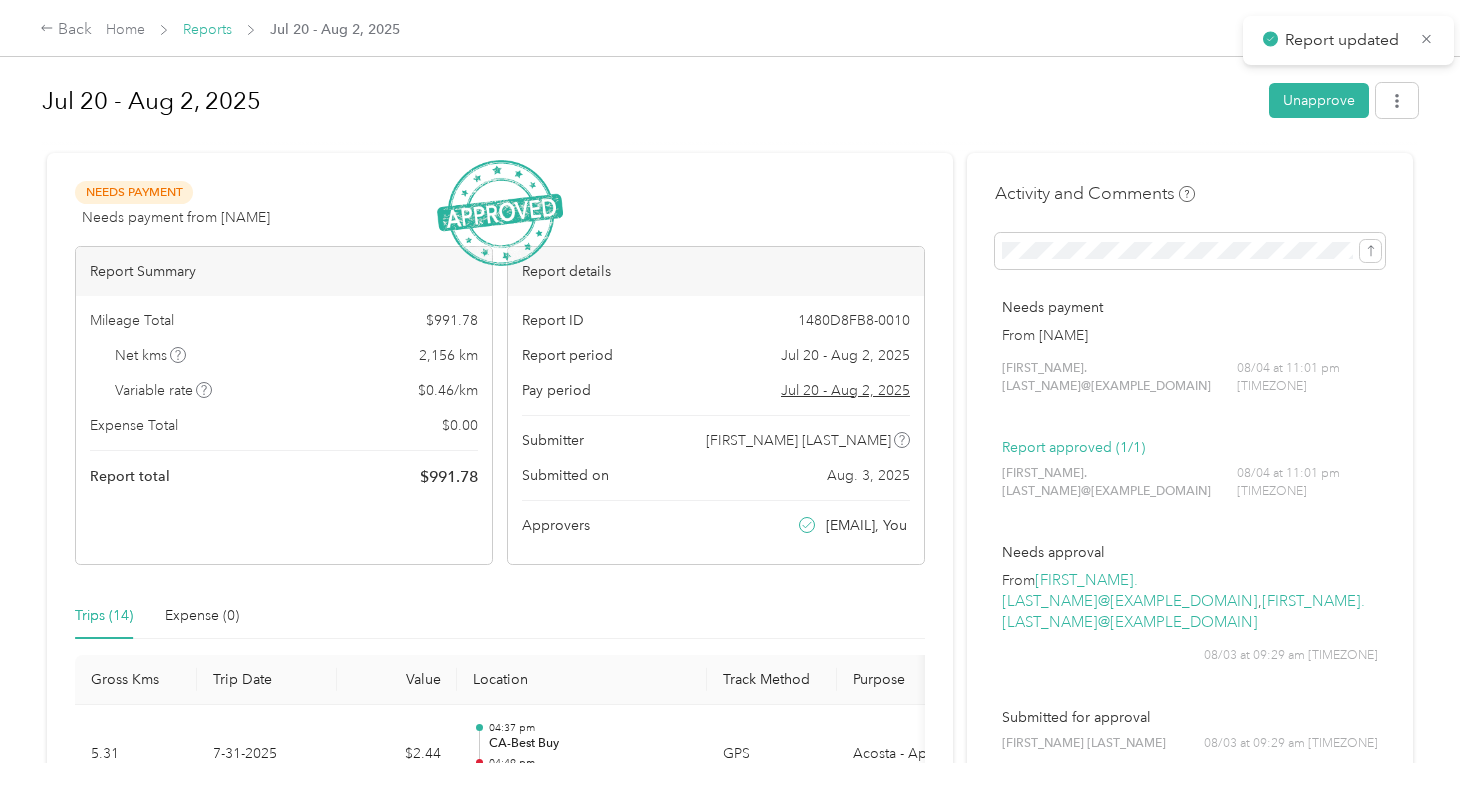 click on "Reports" at bounding box center [207, 29] 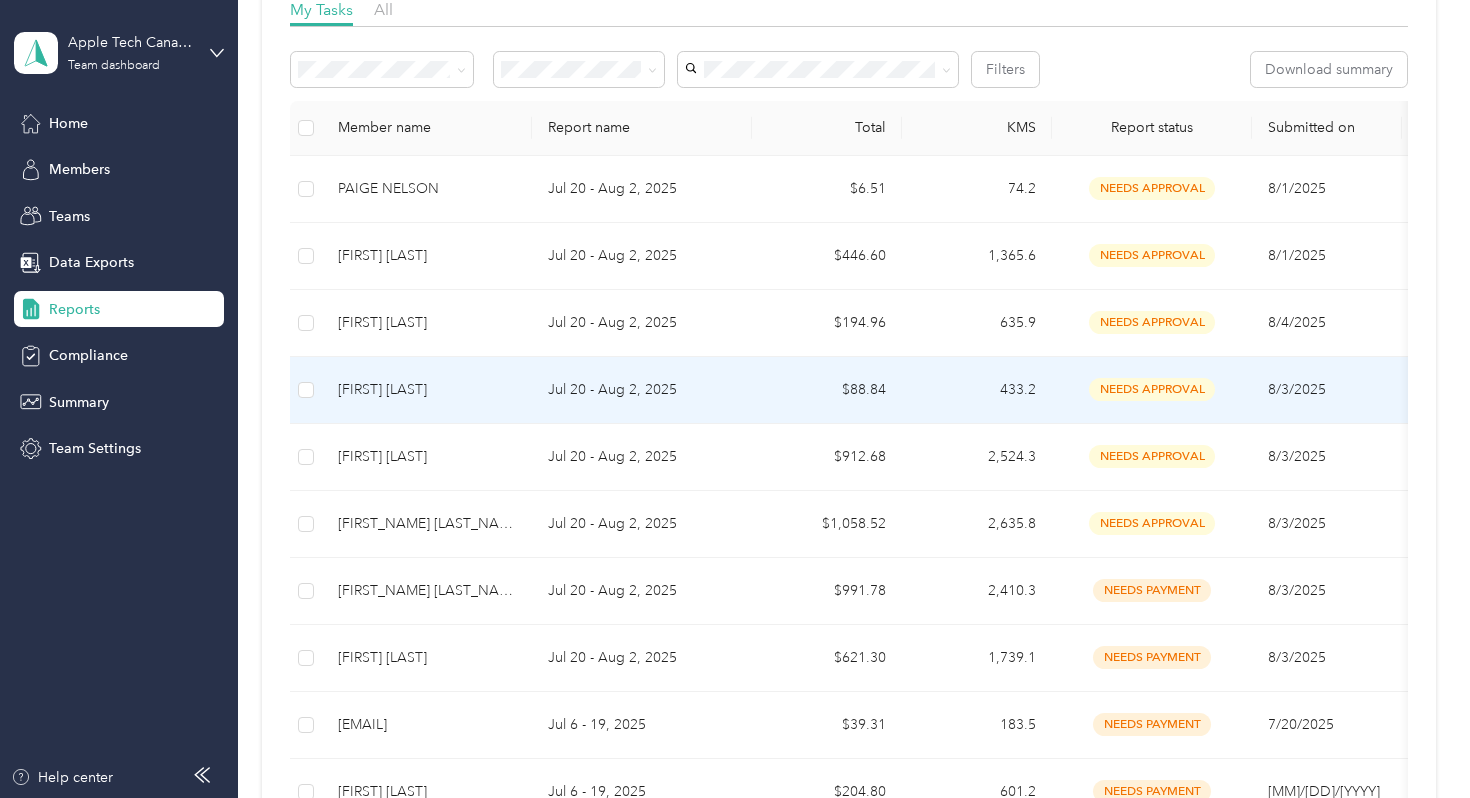 scroll, scrollTop: 336, scrollLeft: 0, axis: vertical 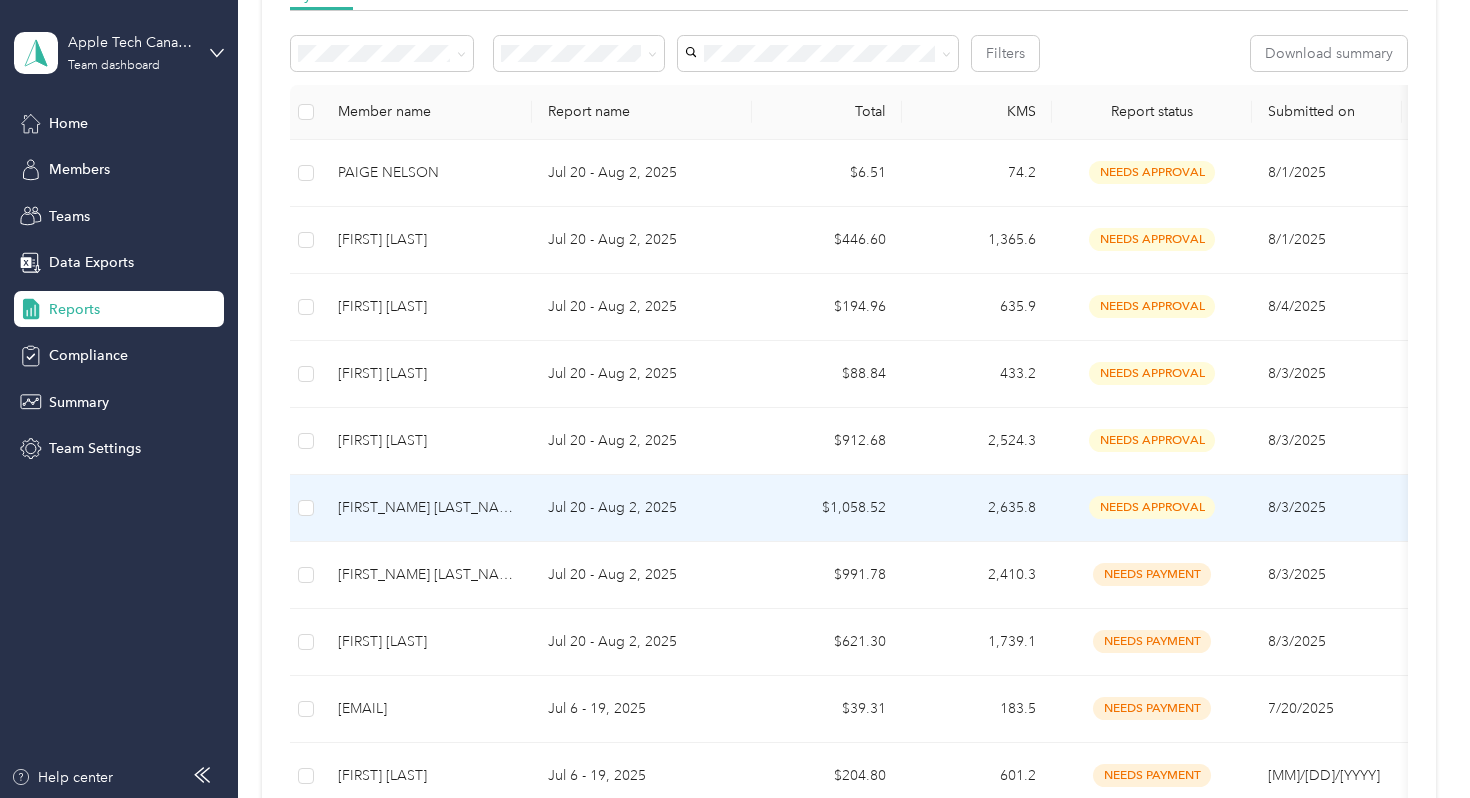 click on "Jul 20 - Aug 2, 2025" at bounding box center [642, 508] 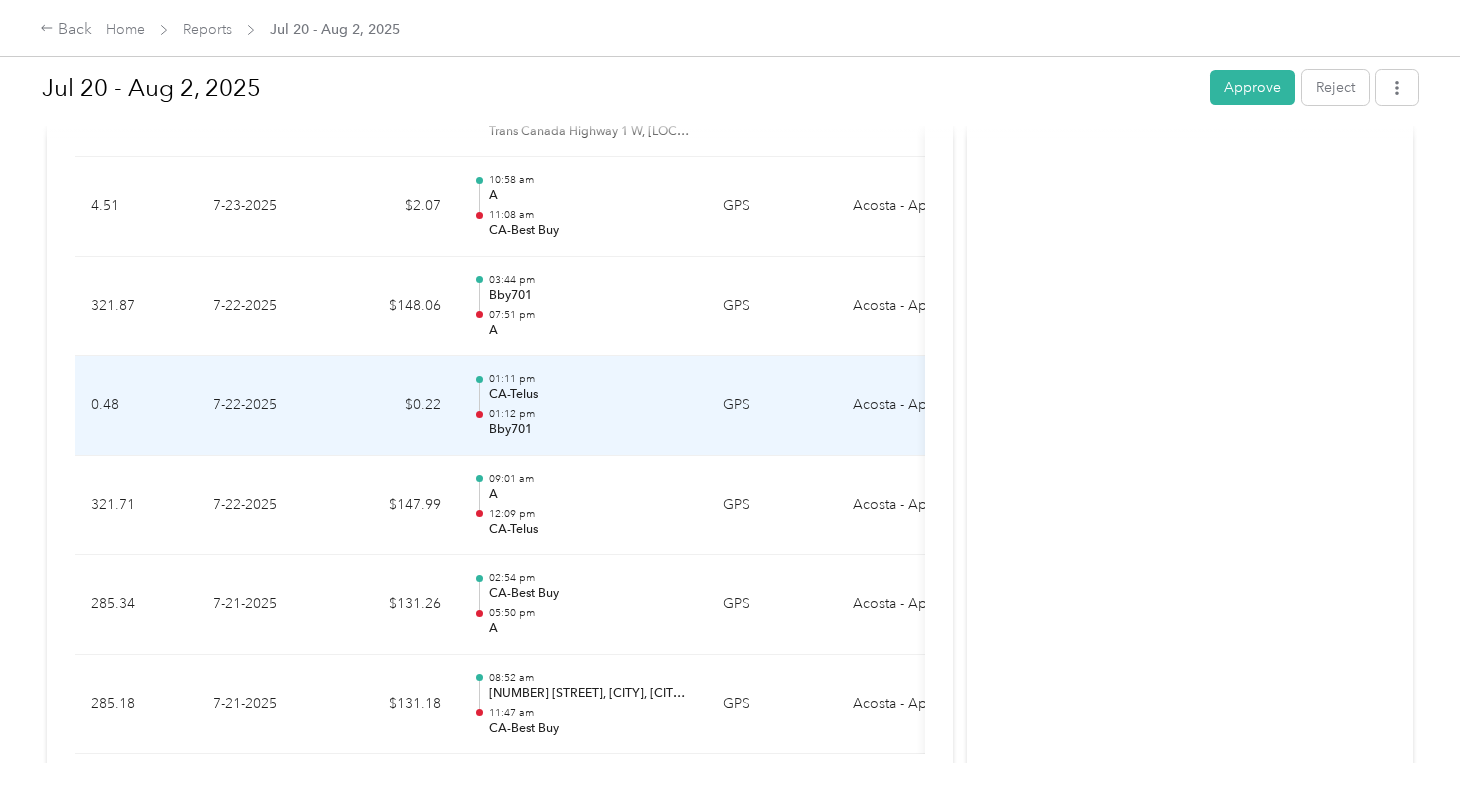 scroll, scrollTop: 1368, scrollLeft: 0, axis: vertical 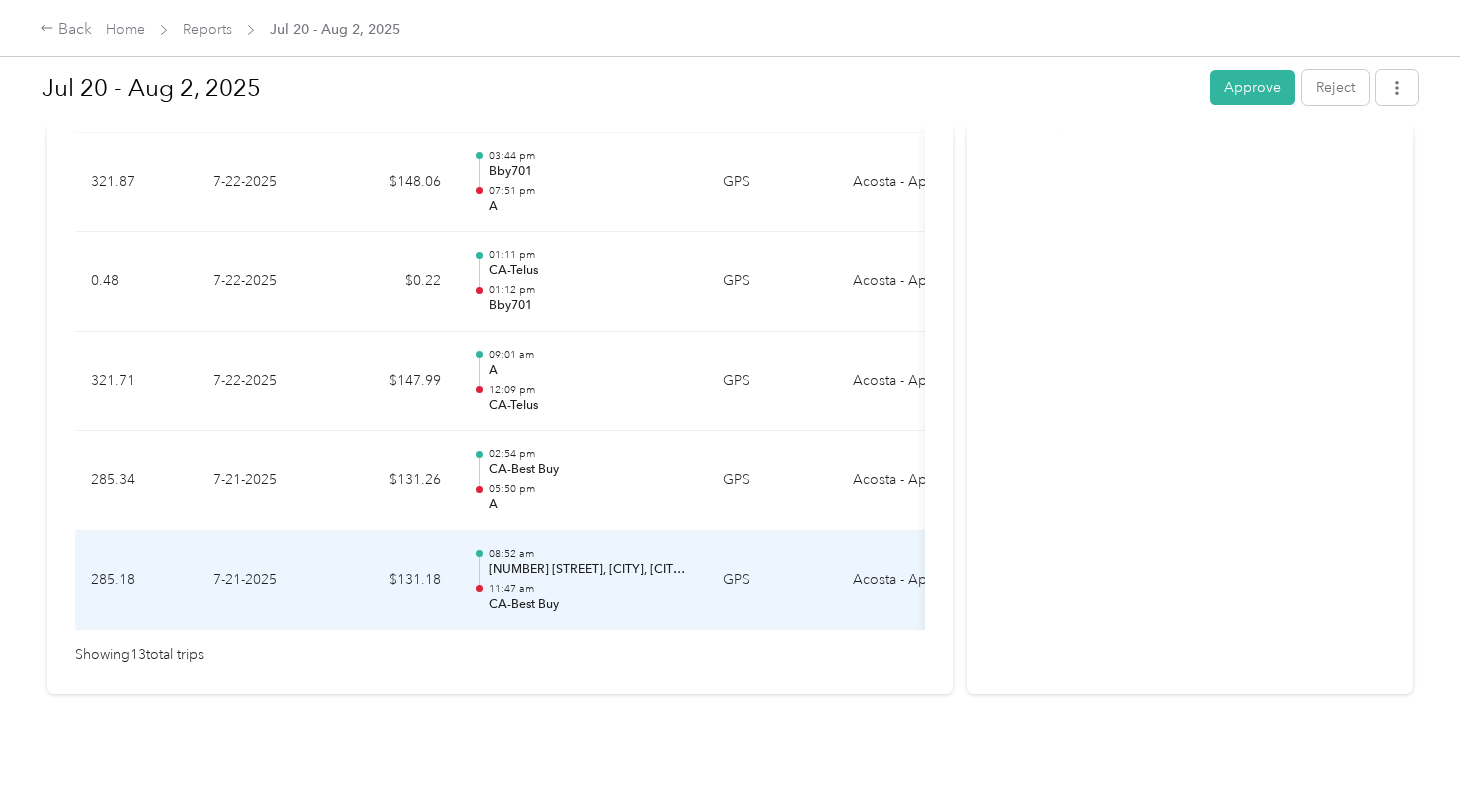 click on "[NUMBER] [STREET], [CITY], [CITY], [PROVINCE]" at bounding box center [590, 570] 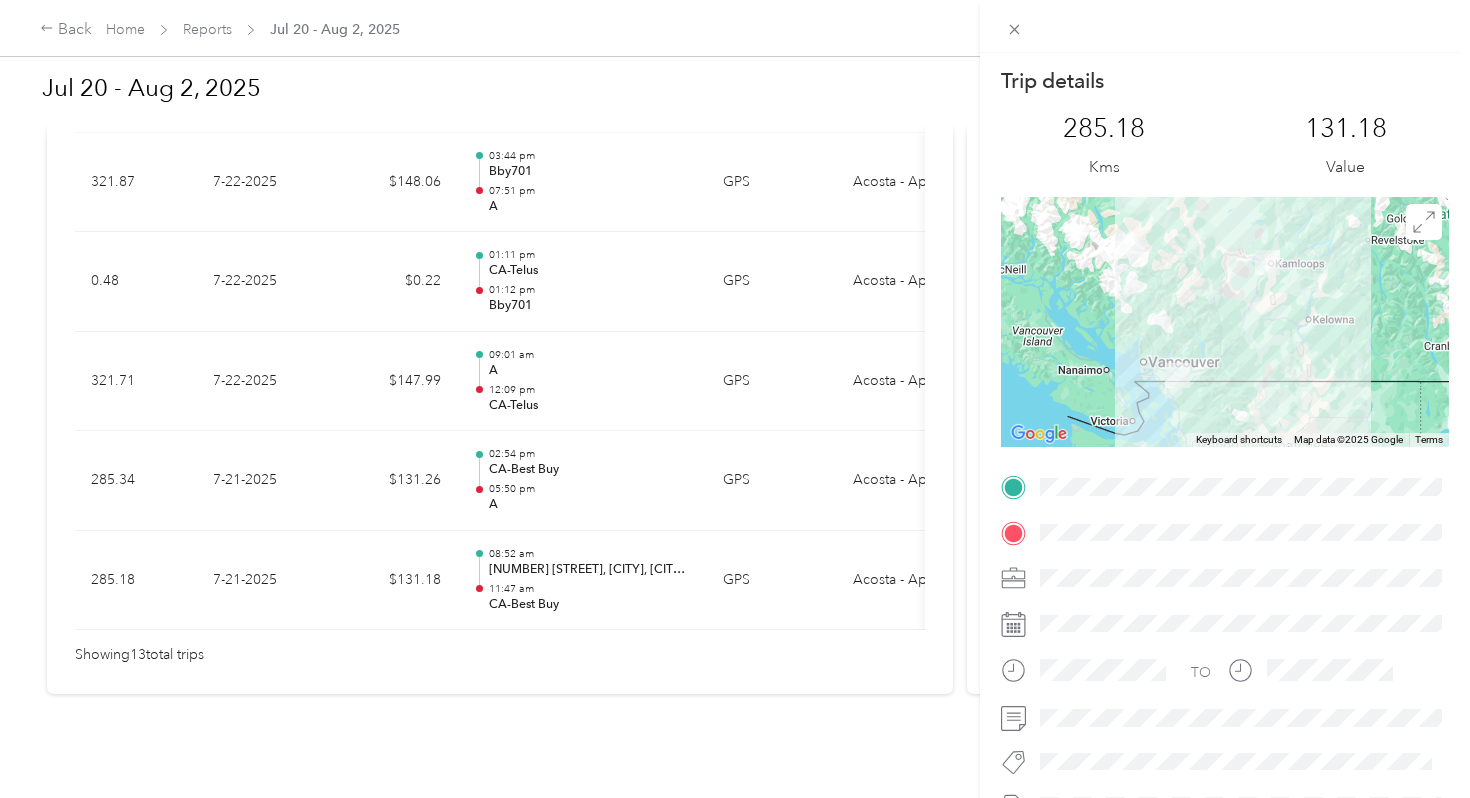 click on "Trip details This trip cannot be edited because it is either under review, approved, or paid. Contact your Team Manager to edit it. 285.18 Kms 131.18 Value  ← Move left → Move right ↑ Move up ↓ Move down + Zoom in - Zoom out Home Jump left by 75% End Jump right by 75% Page Up Jump up by 75% Page Down Jump down by 75% Keyboard shortcuts Map Data Map data ©2025 Google Map data ©2025 Google 100 km  Click to toggle between metric and imperial units Terms Report a map error TO" at bounding box center [735, 399] 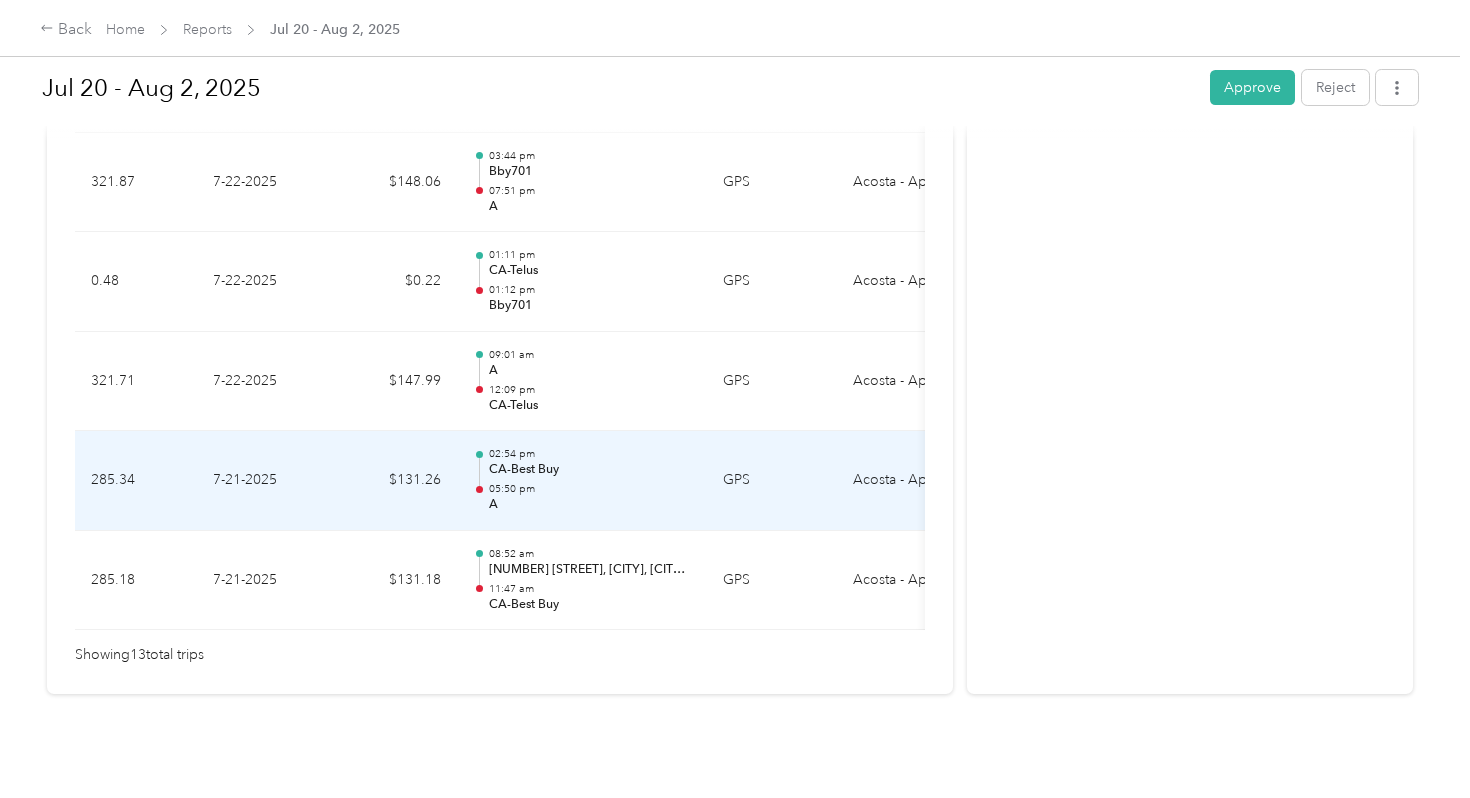 click on "05:50 pm" at bounding box center (590, 489) 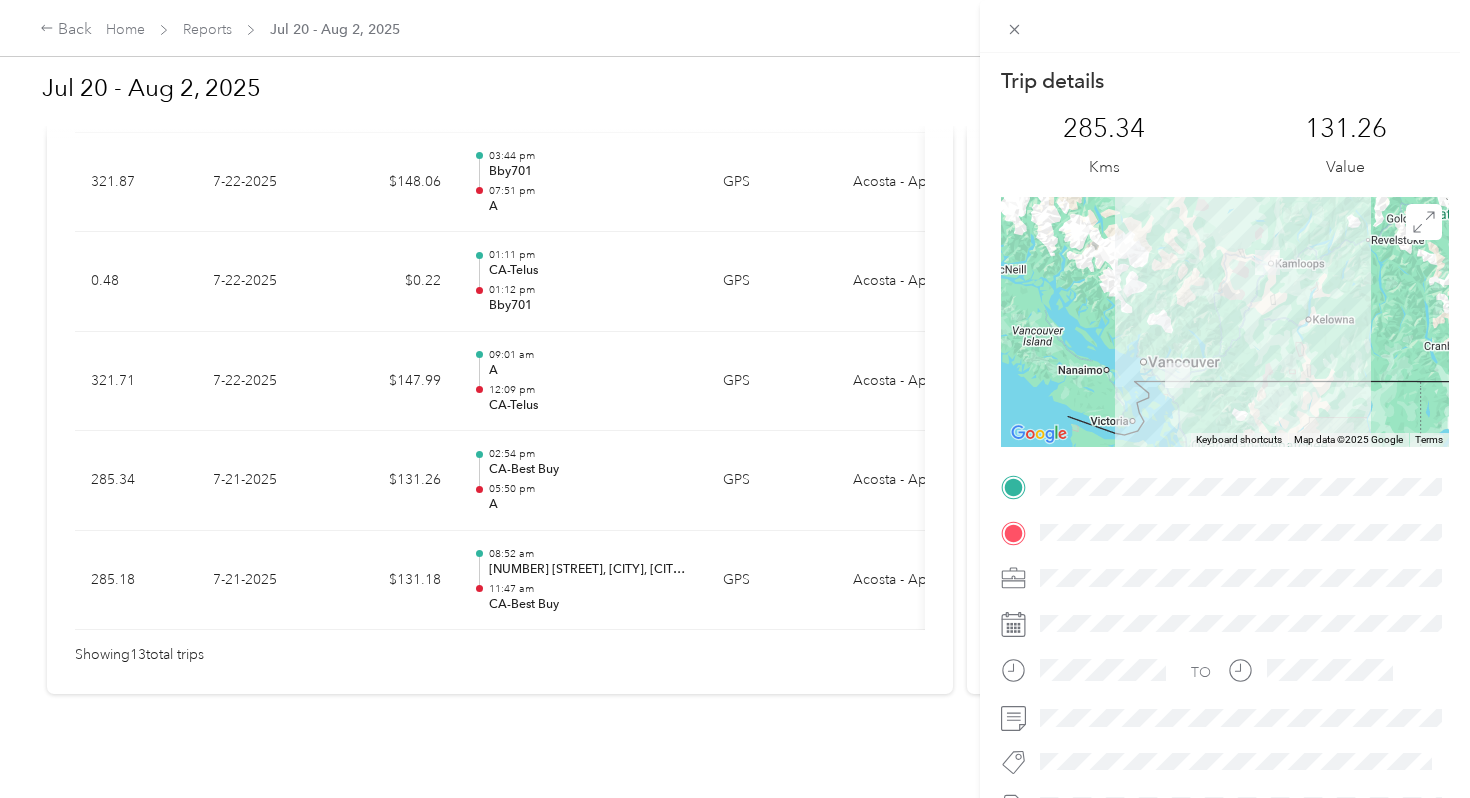 click on "Trip details This trip cannot be edited because it is either under review, approved, or paid. Contact your Team Manager to edit it. 285.34 Kms 131.26 Value  ← Move left → Move right ↑ Move up ↓ Move down + Zoom in - Zoom out Home Jump left by 75% End Jump right by 75% Page Up Jump up by 75% Page Down Jump down by 75% Keyboard shortcuts Map Data Map data ©2025 Google Map data ©2025 Google 100 km  Click to toggle between metric and imperial units Terms Report a map error TO" at bounding box center [735, 399] 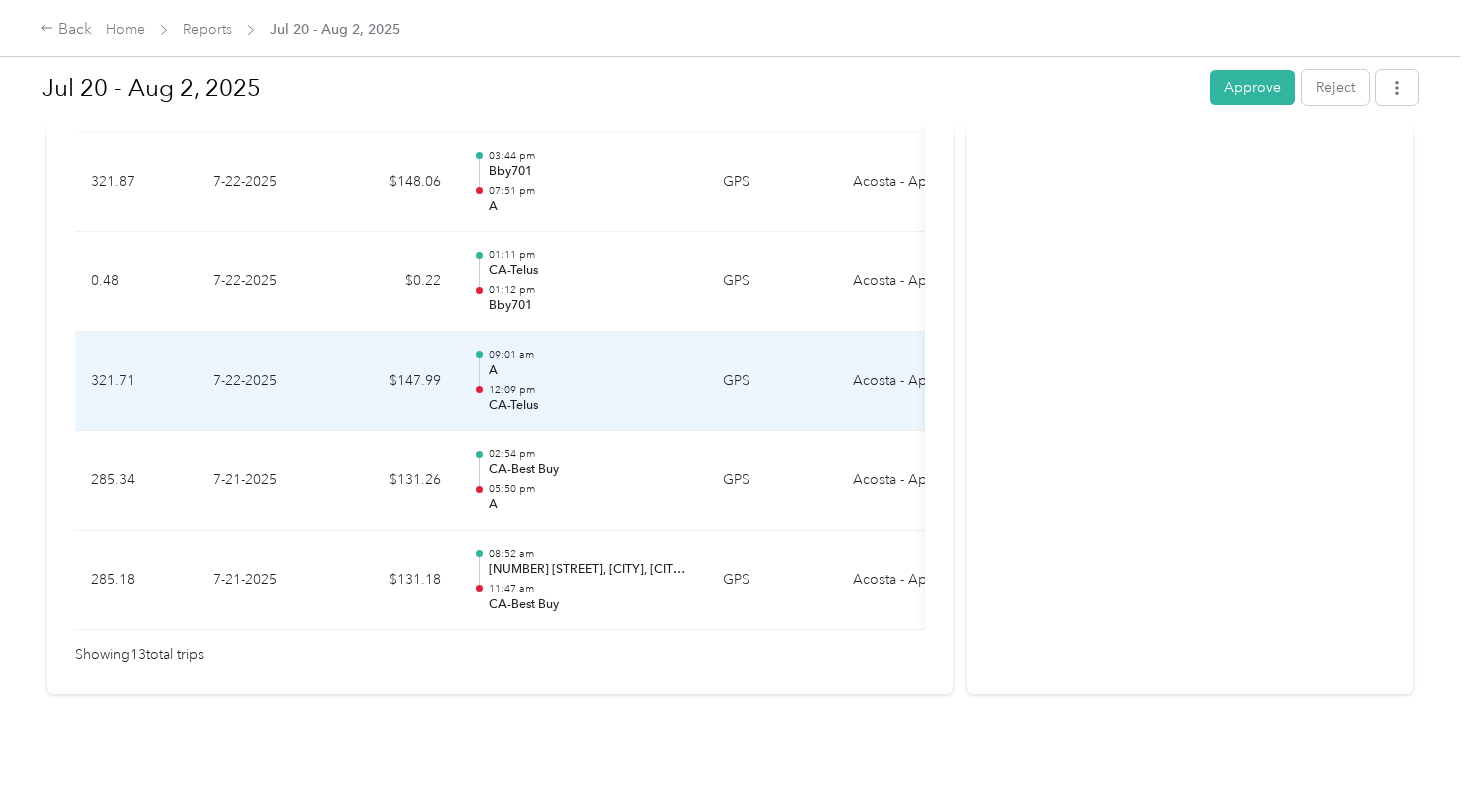 click on "A" at bounding box center (590, 371) 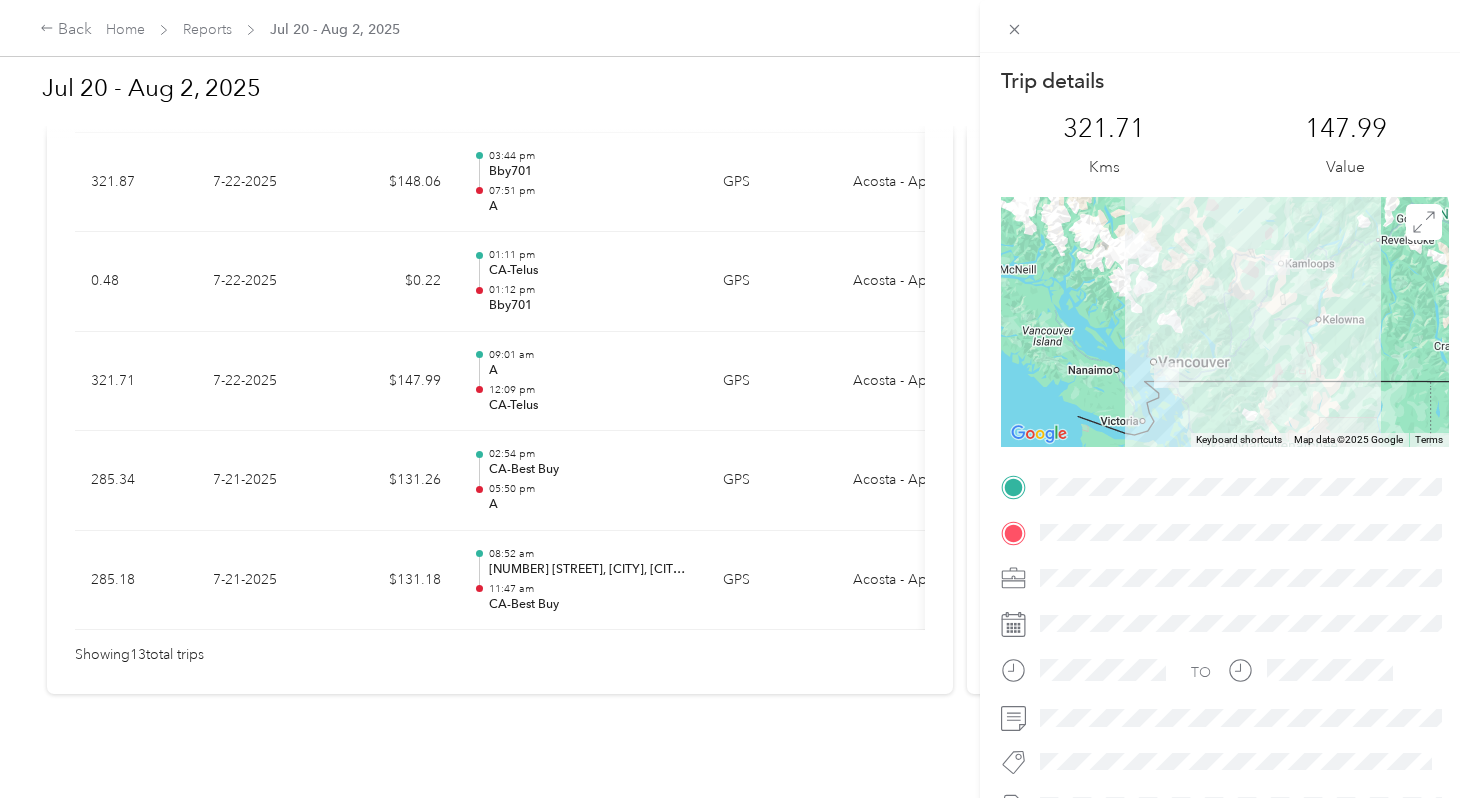 click on "Trip details This trip cannot be edited because it is either under review, approved, or paid. Contact your Team Manager to edit it. 321.71 Kms 147.99 Value  ← Move left → Move right ↑ Move up ↓ Move down + Zoom in - Zoom out Home Jump left by 75% End Jump right by 75% Page Up Jump up by 75% Page Down Jump down by 75% Keyboard shortcuts Map Data Map data ©2025 Google Map data ©2025 Google 100 km  Click to toggle between metric and imperial units Terms Report a map error TO" at bounding box center (735, 399) 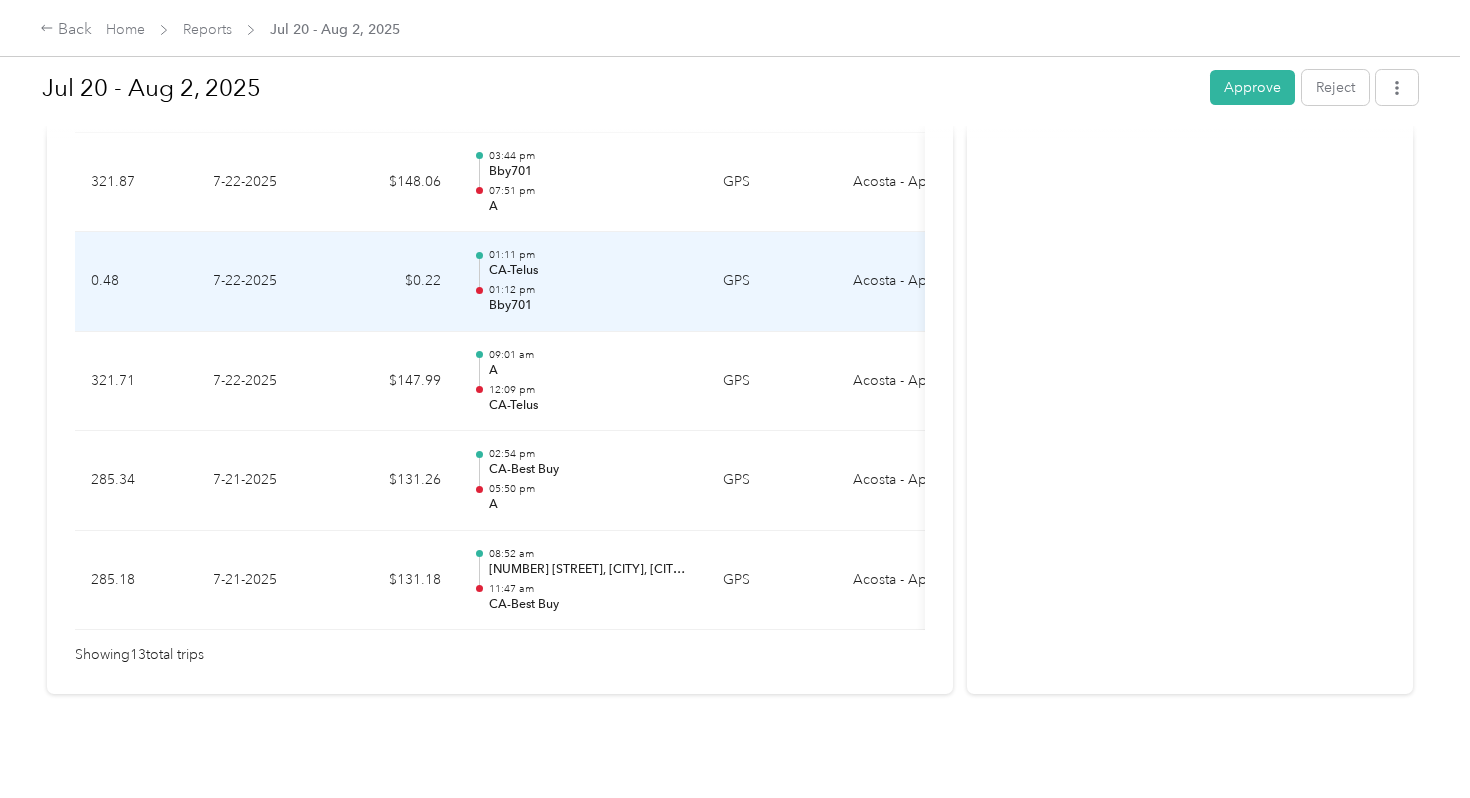 click on "CA-Telus" at bounding box center [590, 271] 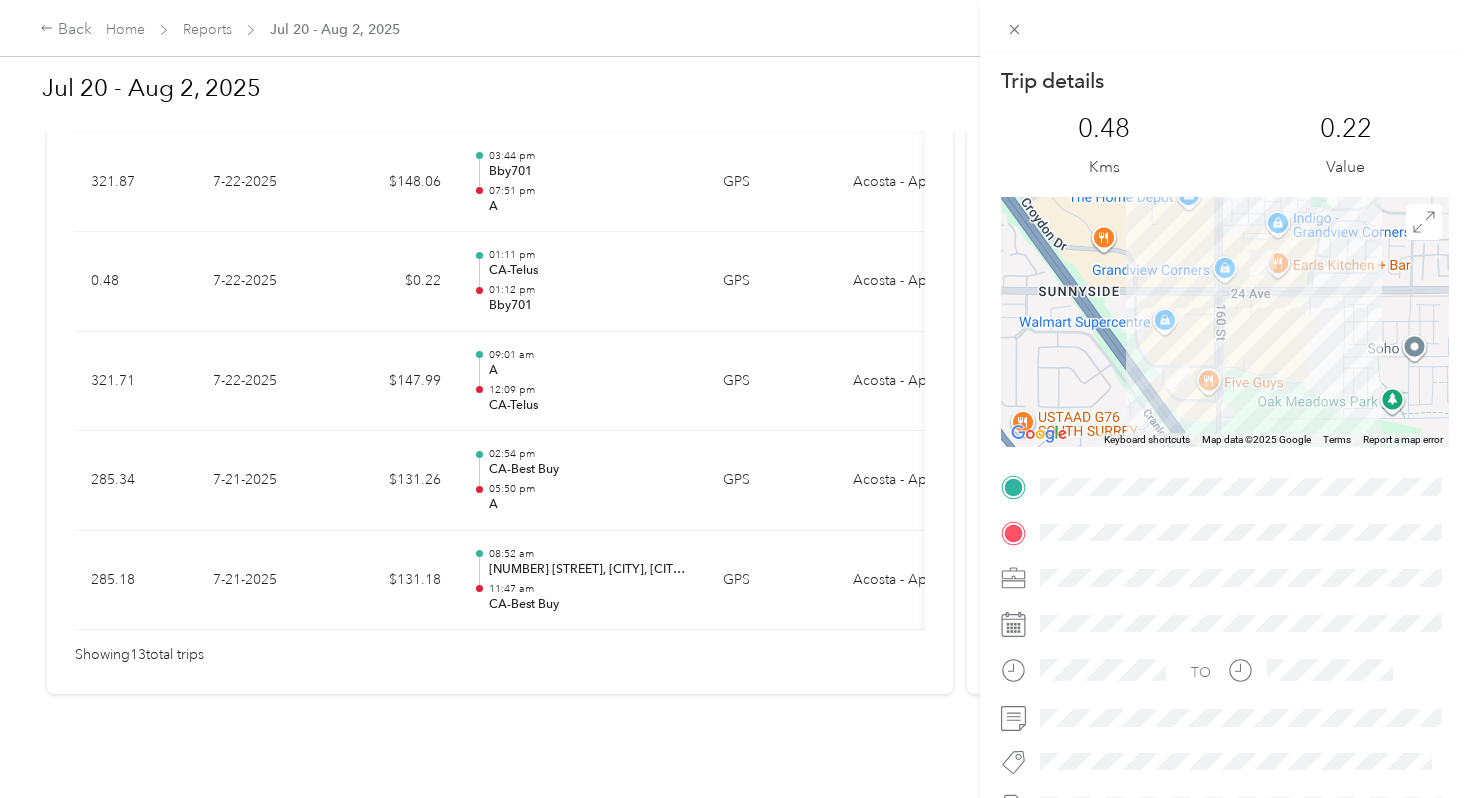 click on "Trip details This trip cannot be edited because it is either under review, approved, or paid. Contact your Team Manager to edit it. 0.48 Kms 0.22 Value  ← Move left → Move right ↑ Move up ↓ Move down + Zoom in - Zoom out Home Jump left by 75% End Jump right by 75% Page Up Jump up by 75% Page Down Jump down by 75% Keyboard shortcuts Map Data Map data ©2025 Google Map data ©2025 Google 200 m  Click to toggle between metric and imperial units Terms Report a map error TO" at bounding box center [735, 399] 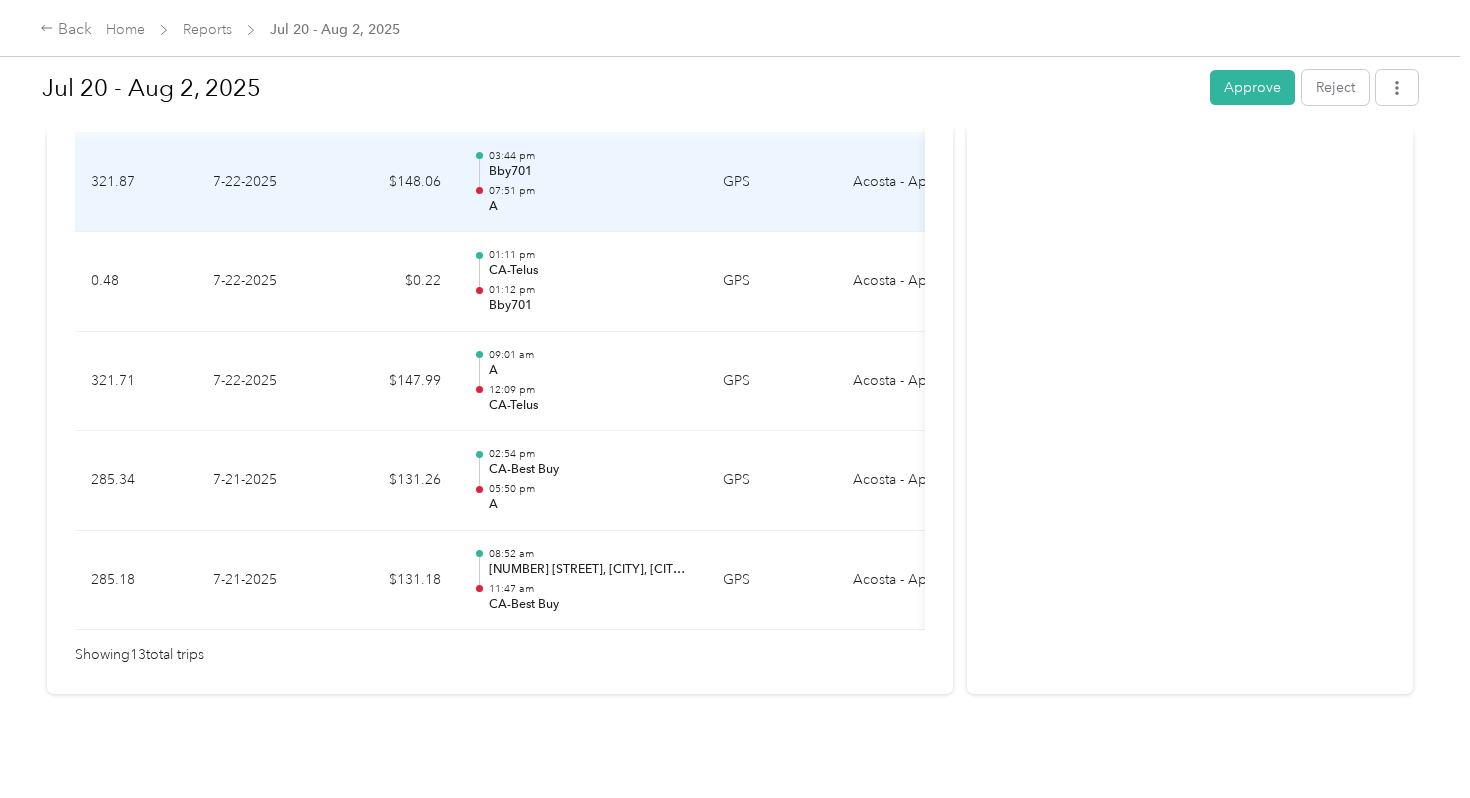 click on "A" at bounding box center [590, 207] 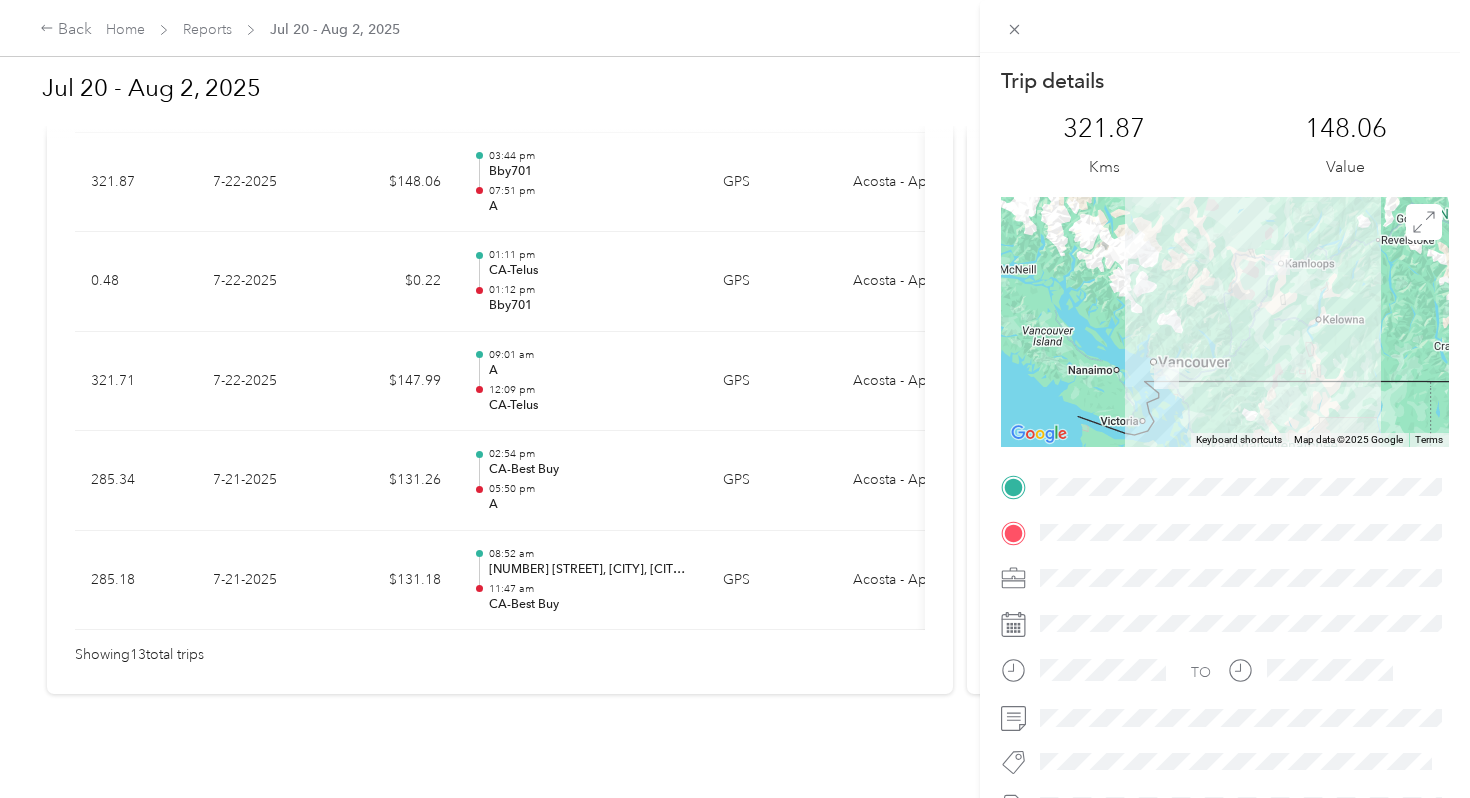 click on "Trip details This trip cannot be edited because it is either under review, approved, or paid. Contact your Team Manager to edit it. [NUMBER] Kms [NUMBER] Value  ← Move left → Move right ↑ Move up ↓ Move down + Zoom in - Zoom out Home Jump left by 75% End Jump right by 75% Page Up Jump up by 75% Page Down Jump down by 75% Keyboard shortcuts Map Data Map data ©2025 Google Map data ©2025 Google 100 km  Click to toggle between metric and imperial units Terms Report a map error TO" at bounding box center [735, 399] 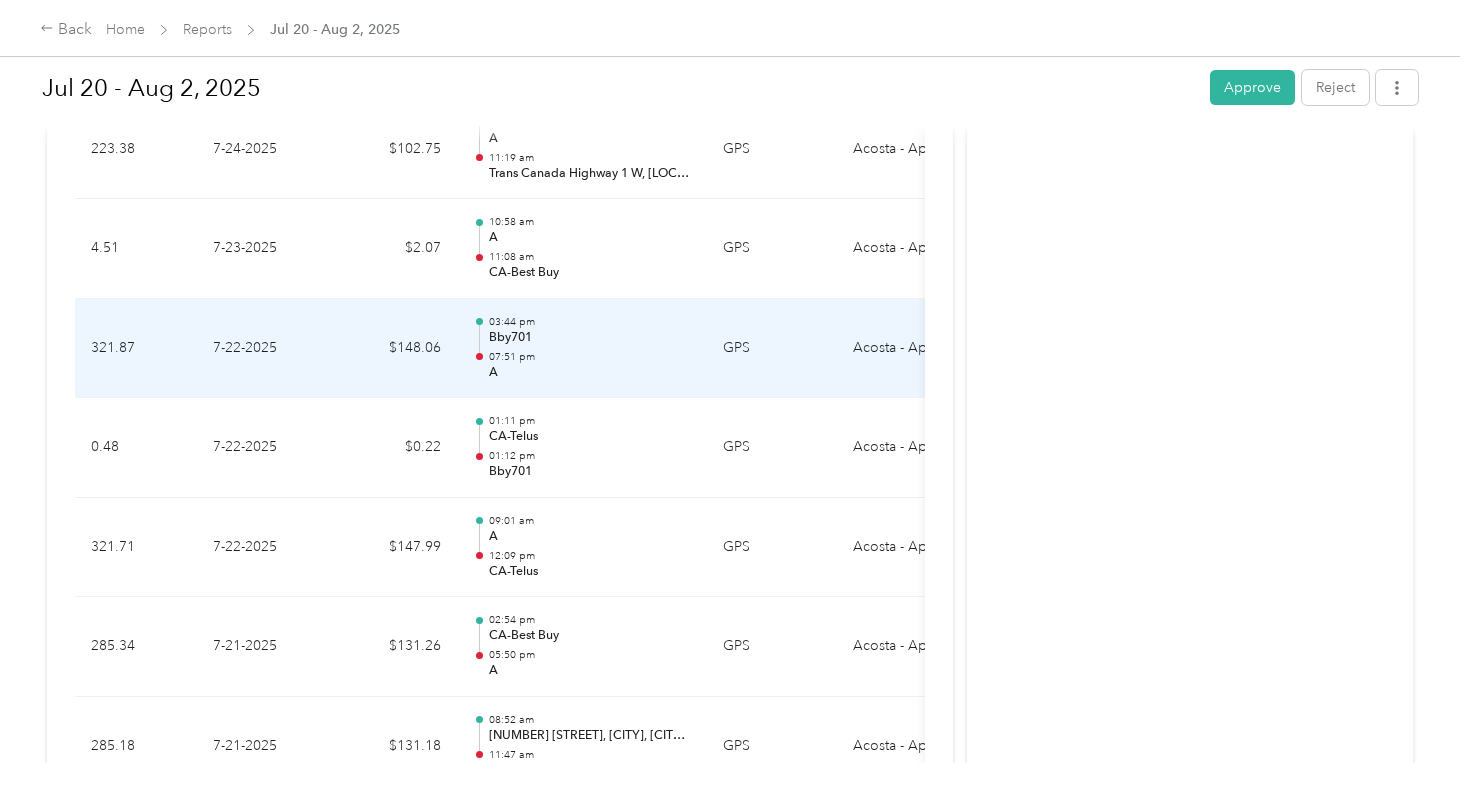 scroll, scrollTop: 1203, scrollLeft: 0, axis: vertical 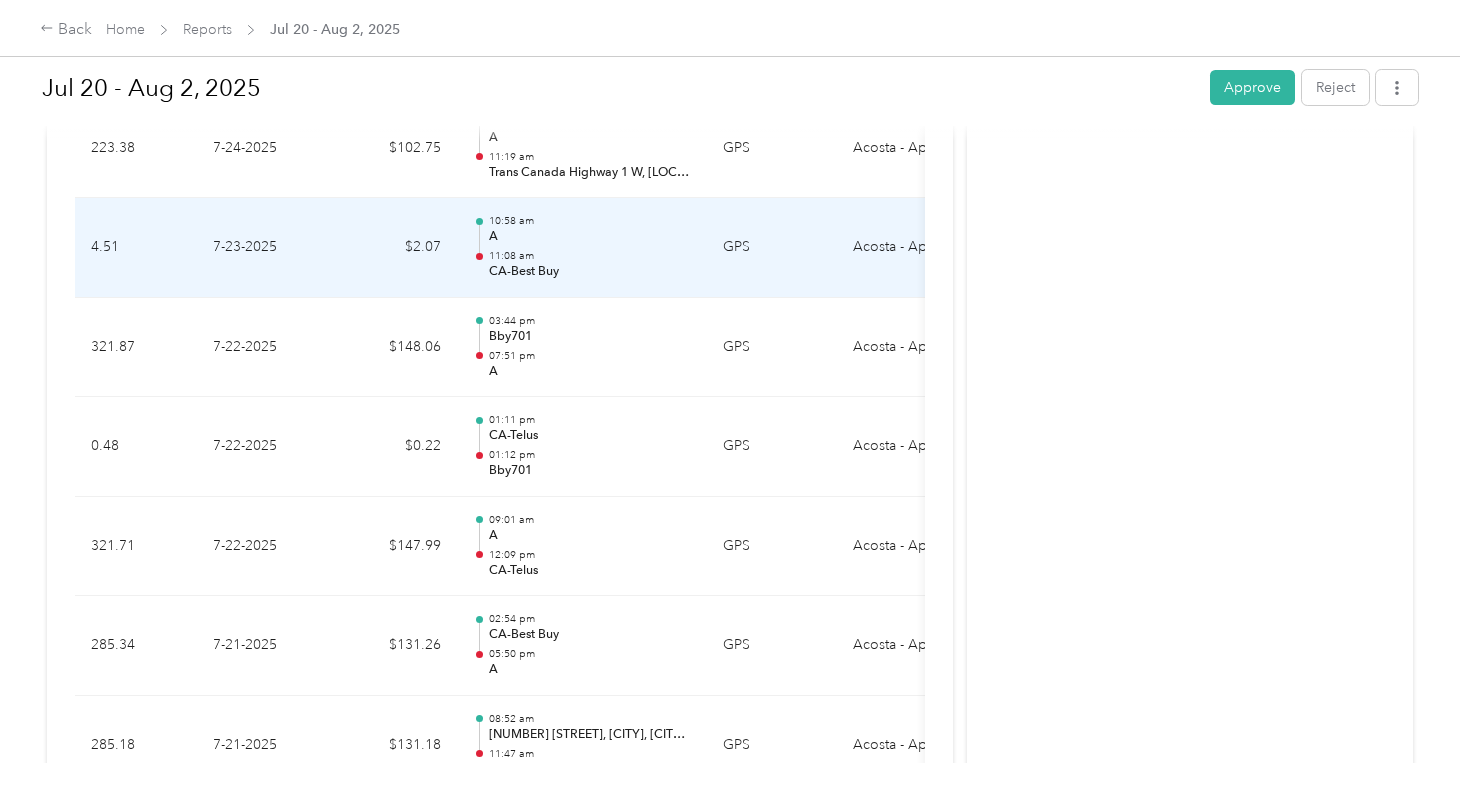 click on "10:58 am CA-Best Buy 11:08 am CA-Best Buy" at bounding box center (590, 247) 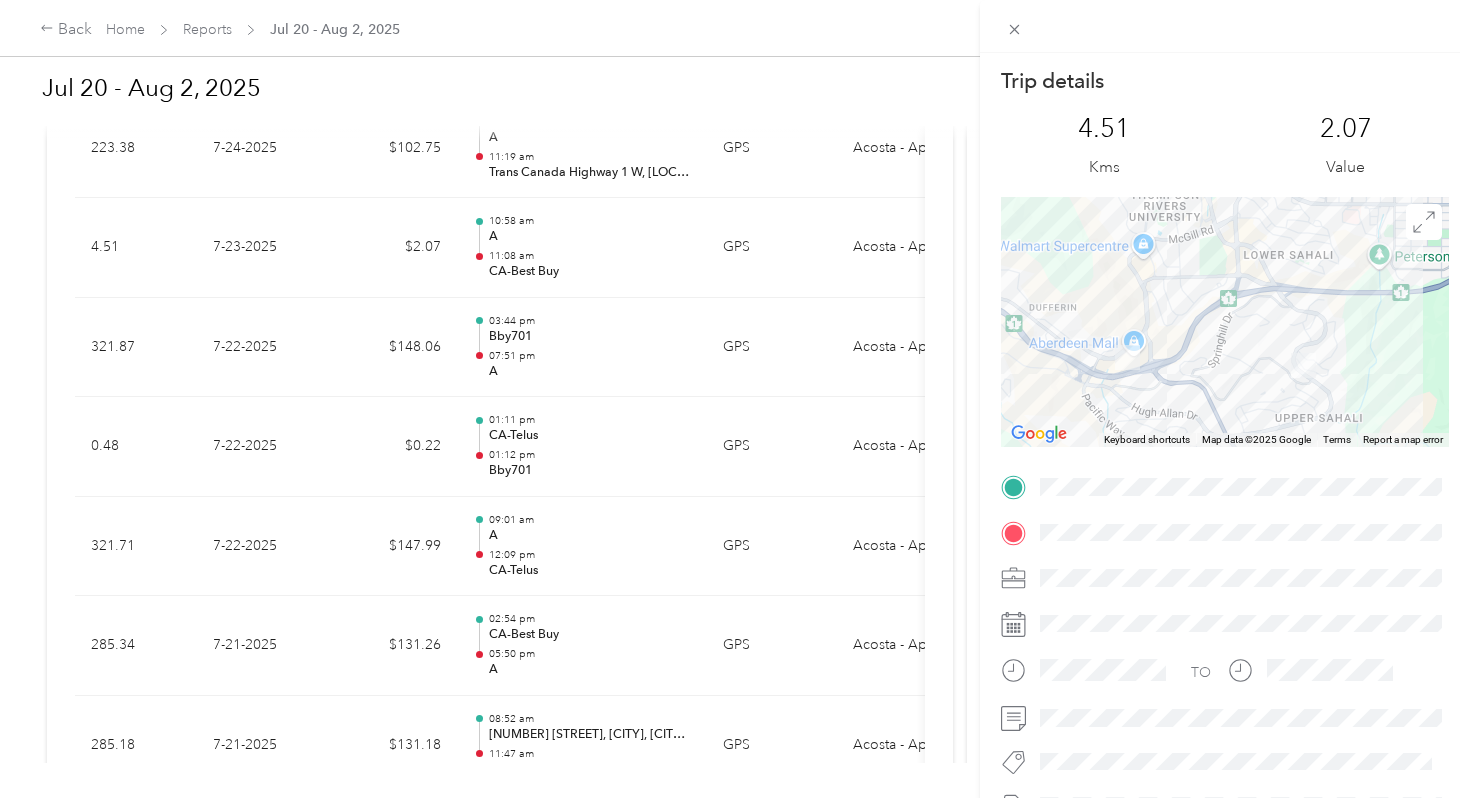 click on "Trip details This trip cannot be edited because it is either under review, approved, or paid. Contact your Team Manager to edit it. 4.51 Kms 2.07 Value  ← Move left → Move right ↑ Move up ↓ Move down + Zoom in - Zoom out Home Jump left by 75% End Jump right by 75% Page Up Jump up by 75% Page Down Jump down by 75% Keyboard shortcuts Map Data Map data ©2025 Google Map data ©2025 Google 500 m  Click to toggle between metric and imperial units Terms Report a map error TO" at bounding box center (735, 399) 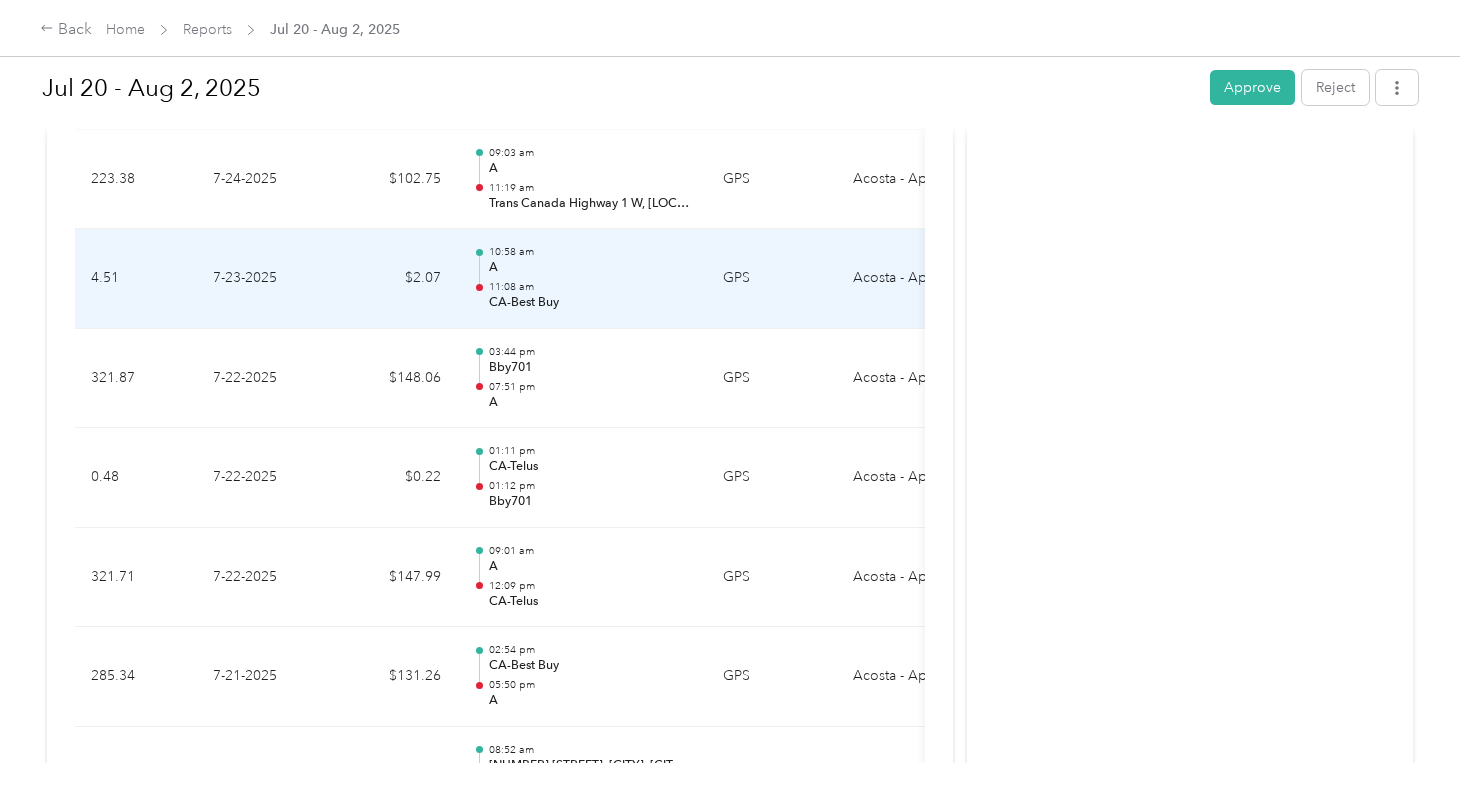 scroll, scrollTop: 1157, scrollLeft: 0, axis: vertical 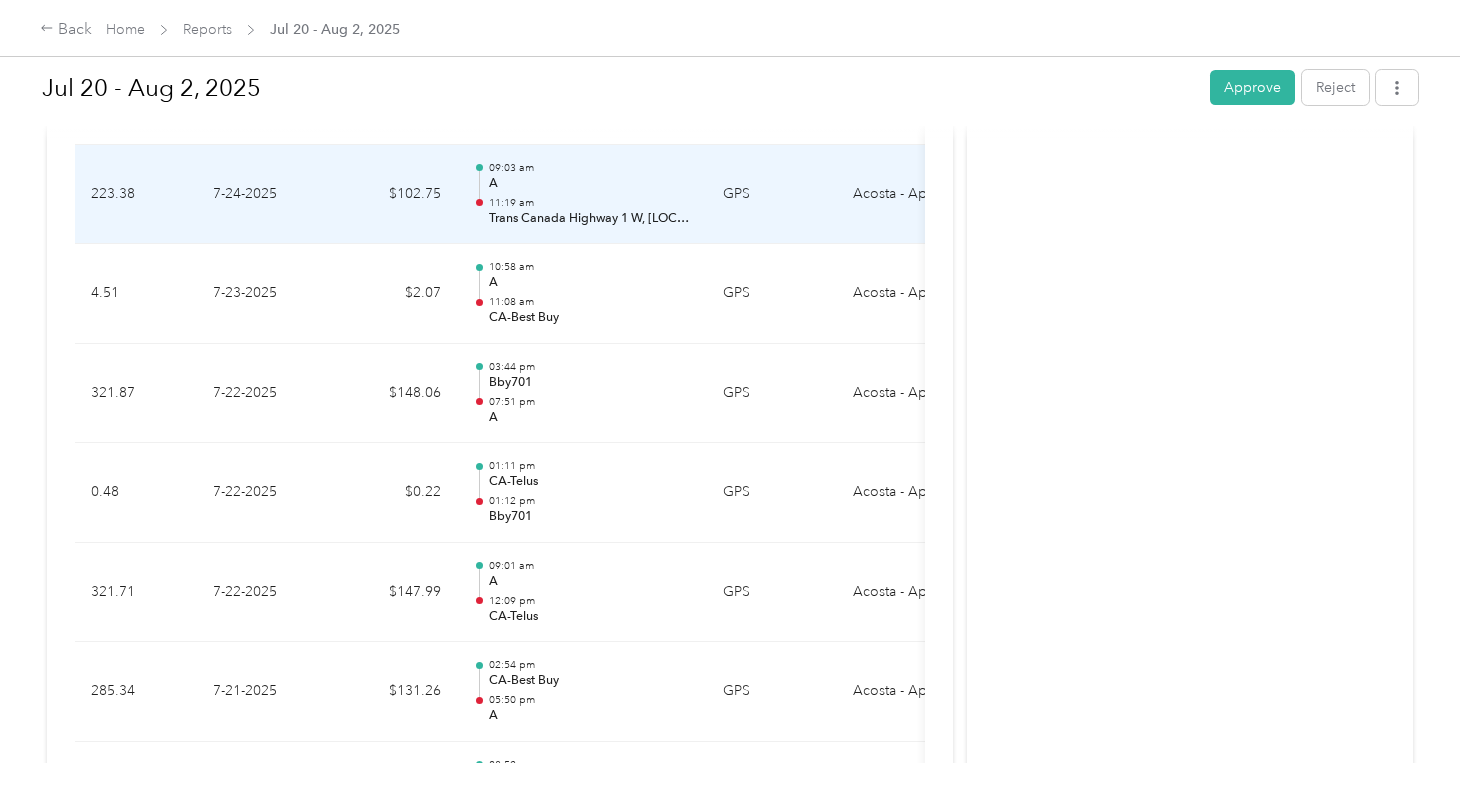 click on "Trans Canada Highway 1 W, [LOCATION], [PROVINCE]" at bounding box center [590, 219] 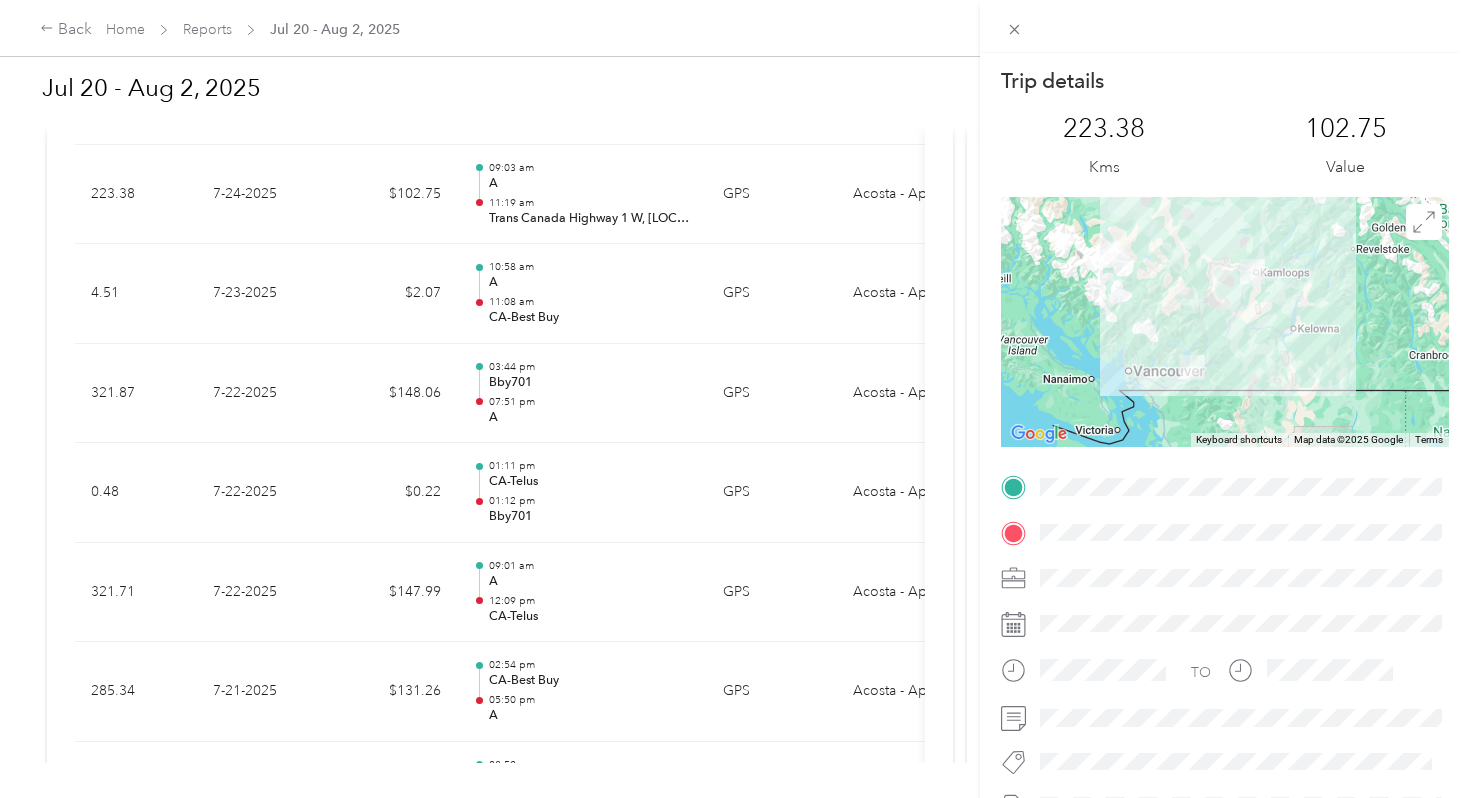 click on "Trip details This trip cannot be edited because it is either under review, approved, or paid. Contact your Team Manager to edit it. 223.38 Kms 102.75 Value  ← Move left → Move right ↑ Move up ↓ Move down + Zoom in - Zoom out Home Jump left by 75% End Jump right by 75% Page Up Jump up by 75% Page Down Jump down by 75% Keyboard shortcuts Map Data Map data ©2025 Google Map data ©2025 Google 100 km  Click to toggle between metric and imperial units Terms Report a map error TO" at bounding box center (735, 399) 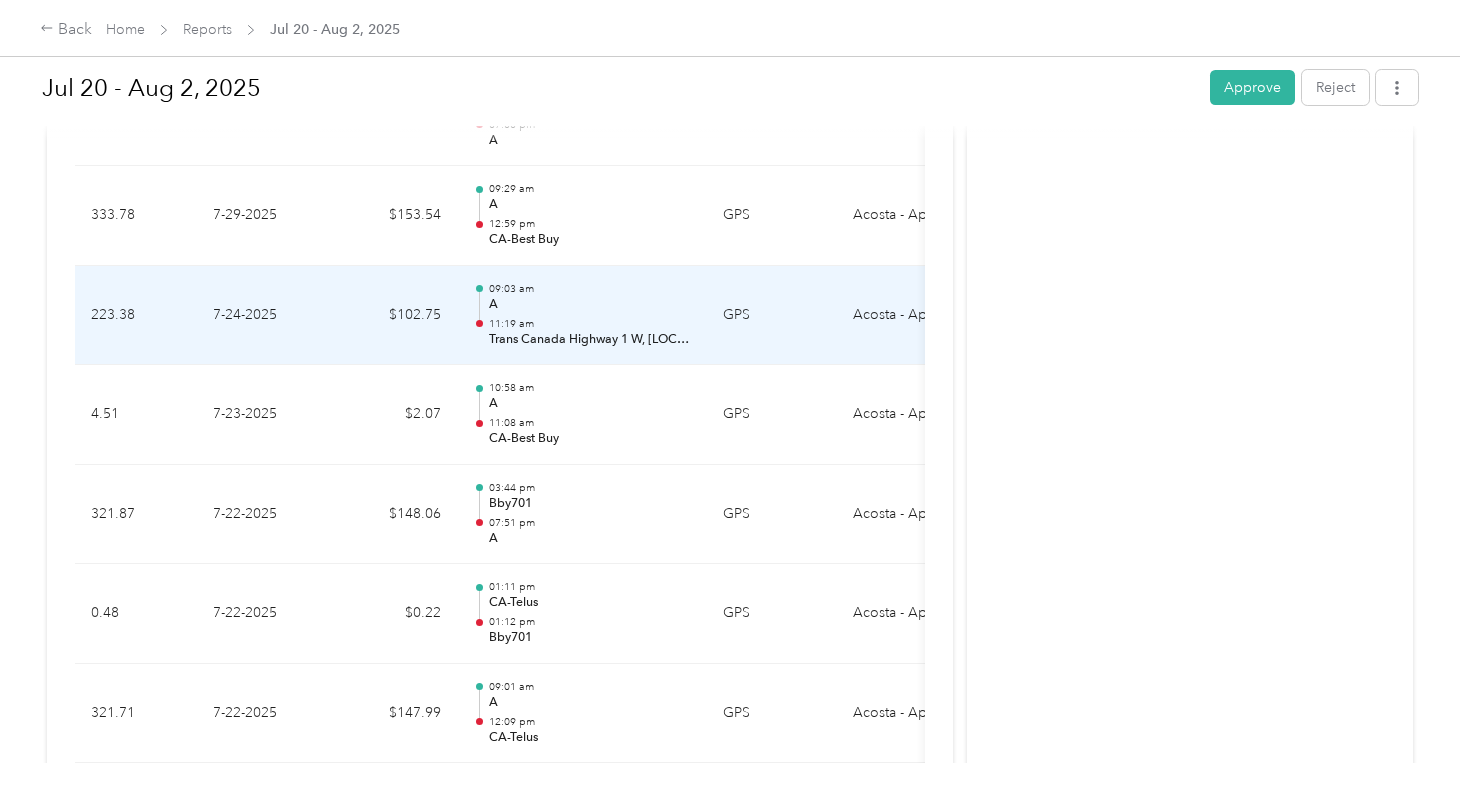 scroll, scrollTop: 1034, scrollLeft: 0, axis: vertical 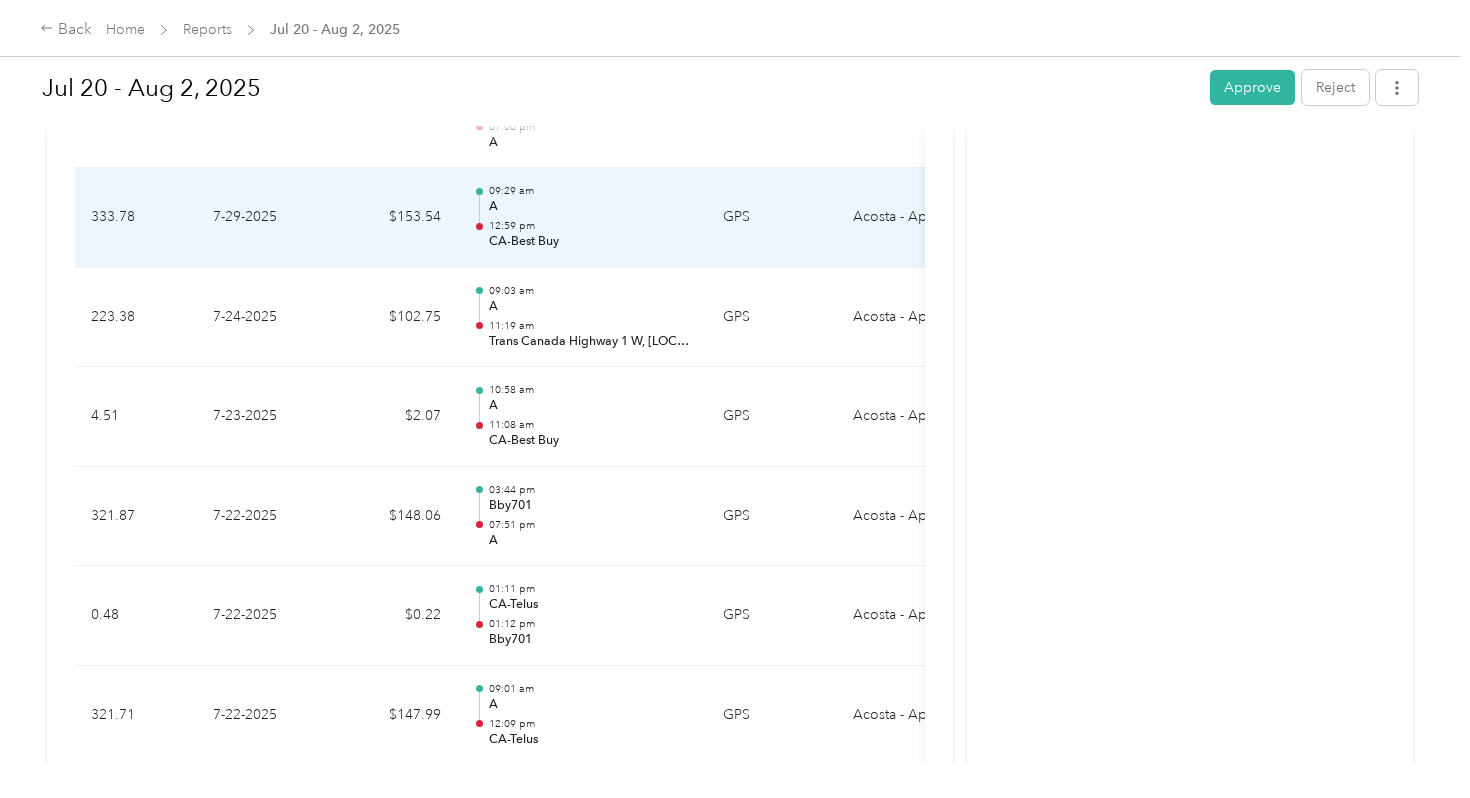 click on "A" at bounding box center (590, 207) 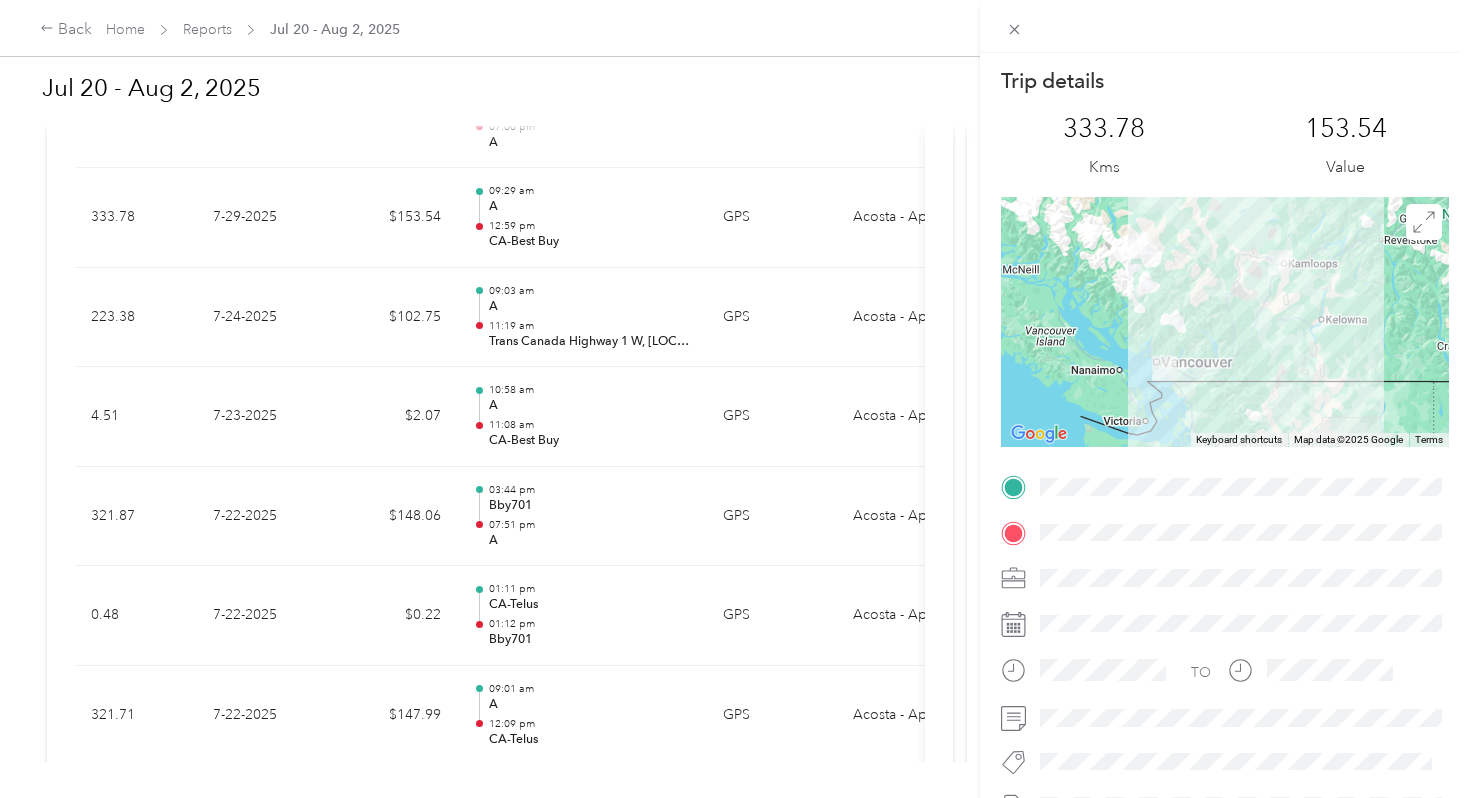 click on "Trip details This trip cannot be edited because it is either under review, approved, or paid. Contact your Team Manager to edit it. [NUMBER] Kms [NUMBER] Value  ← Move left → Move right ↑ Move up ↓ Move down + Zoom in - Zoom out Home Jump left by 75% End Jump right by 75% Page Up Jump up by 75% Page Down Jump down by 75% Keyboard shortcuts Map Data Map data ©2025 Google Map data ©2025 Google 100 km  Click to toggle between metric and imperial units Terms Report a map error TO" at bounding box center (735, 399) 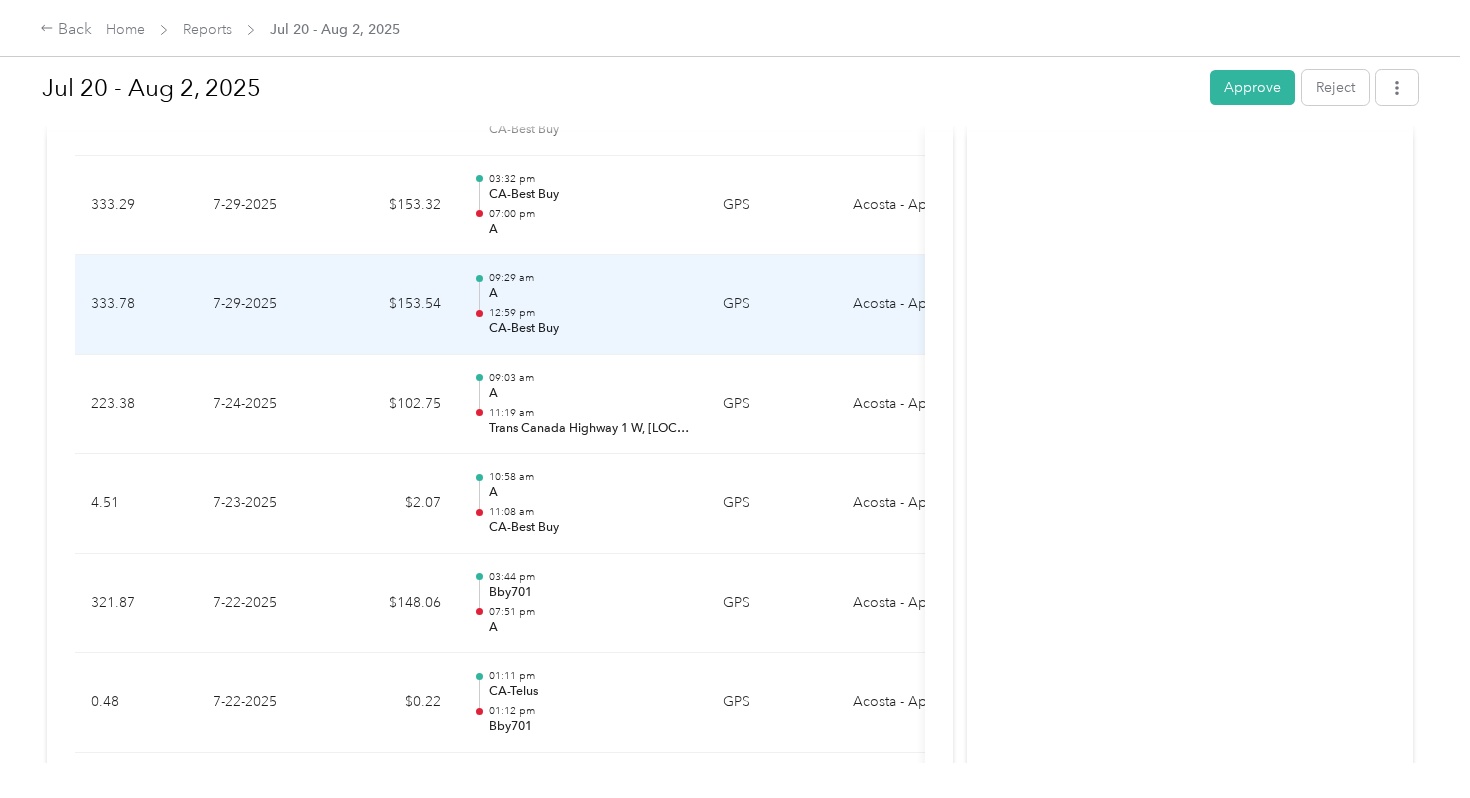 scroll, scrollTop: 912, scrollLeft: 0, axis: vertical 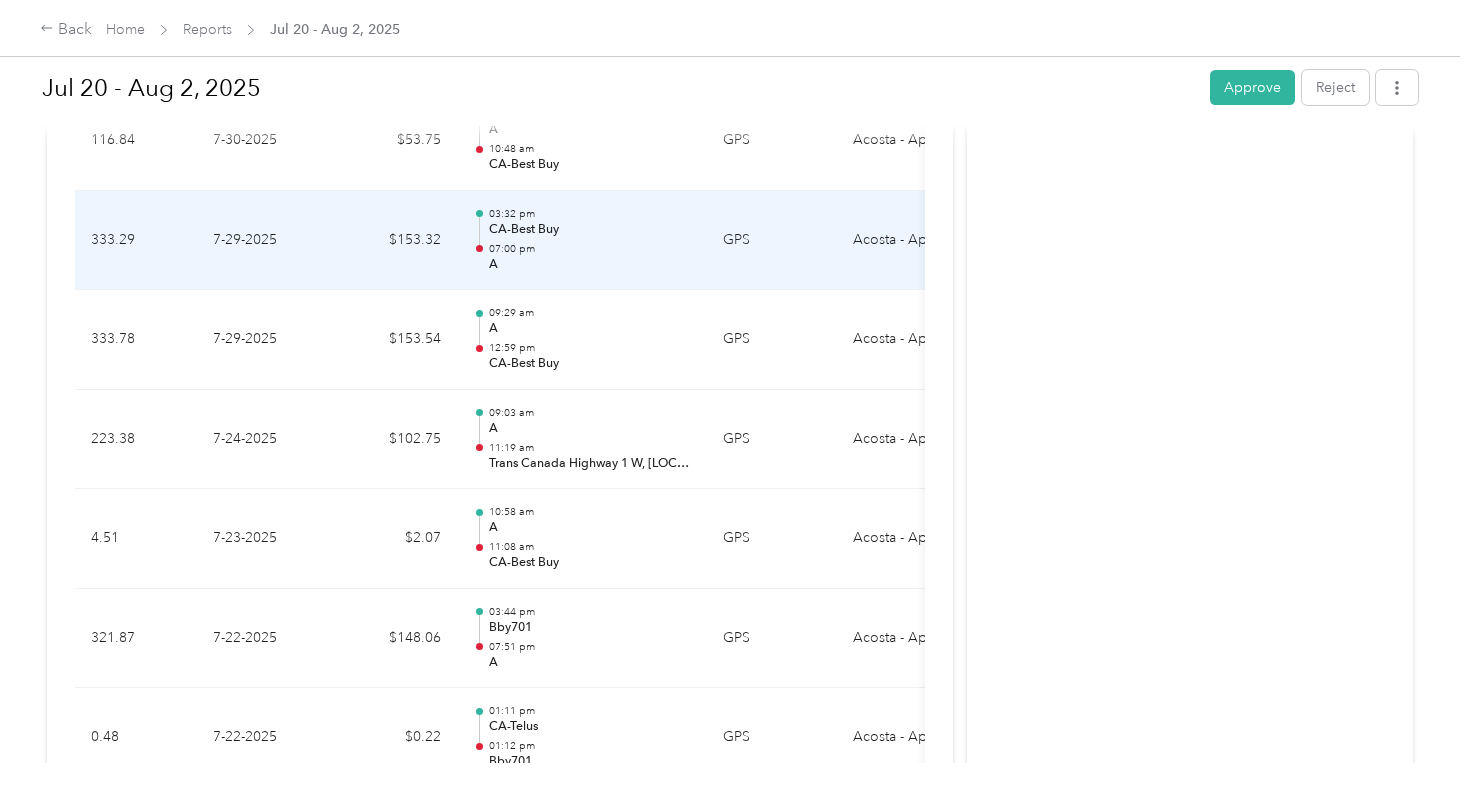click on "03:32 pm" at bounding box center [590, 214] 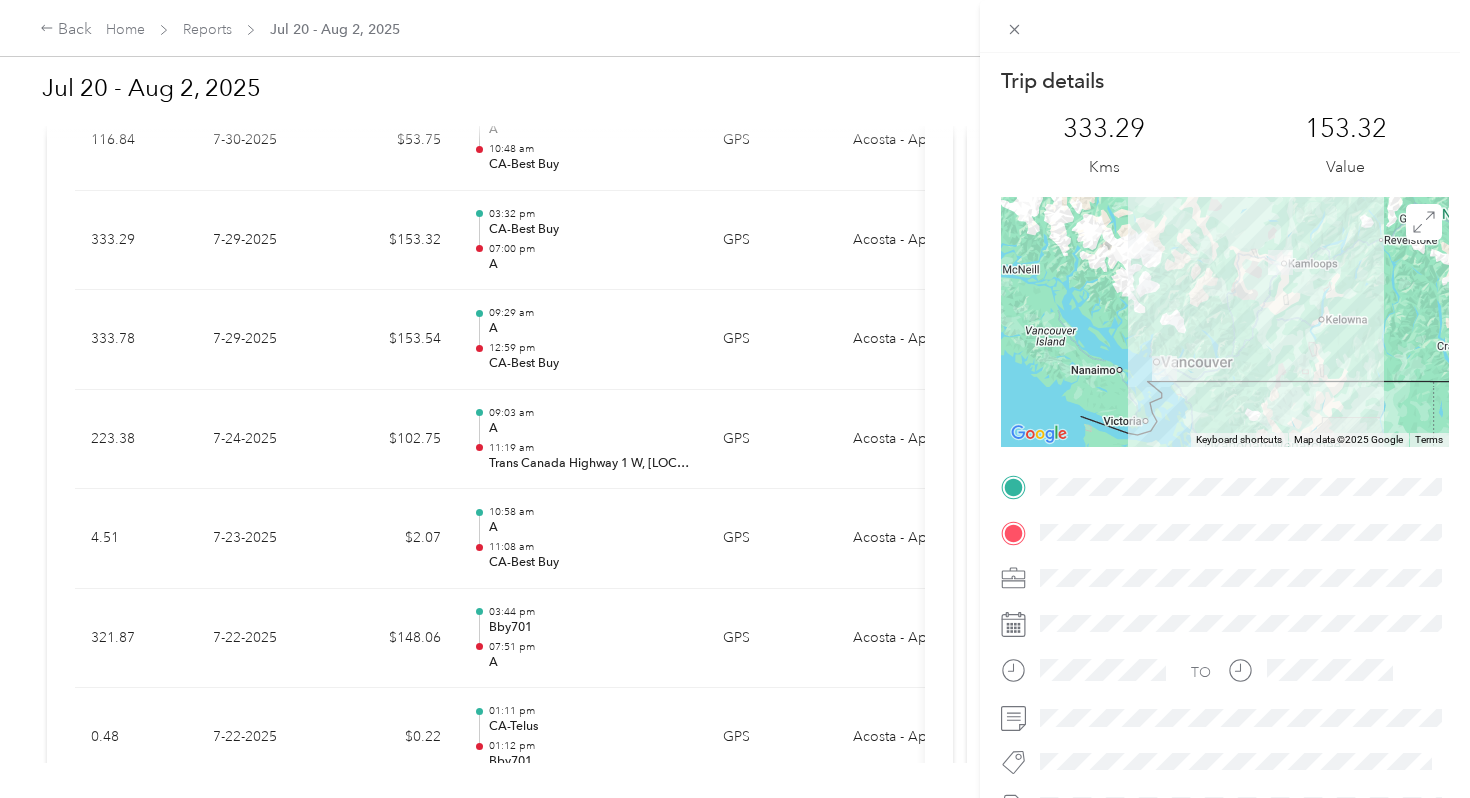 click on "Trip details This trip cannot be edited because it is either under review, approved, or paid. Contact your Team Manager to edit it. 333.29 Kms 153.32 Value  ← Move left → Move right ↑ Move up ↓ Move down + Zoom in - Zoom out Home Jump left by 75% End Jump right by 75% Page Up Jump up by 75% Page Down Jump down by 75% Keyboard shortcuts Map Data Map data ©2025 Google Map data ©2025 Google 100 km  Click to toggle between metric and imperial units Terms Report a map error TO" at bounding box center [735, 399] 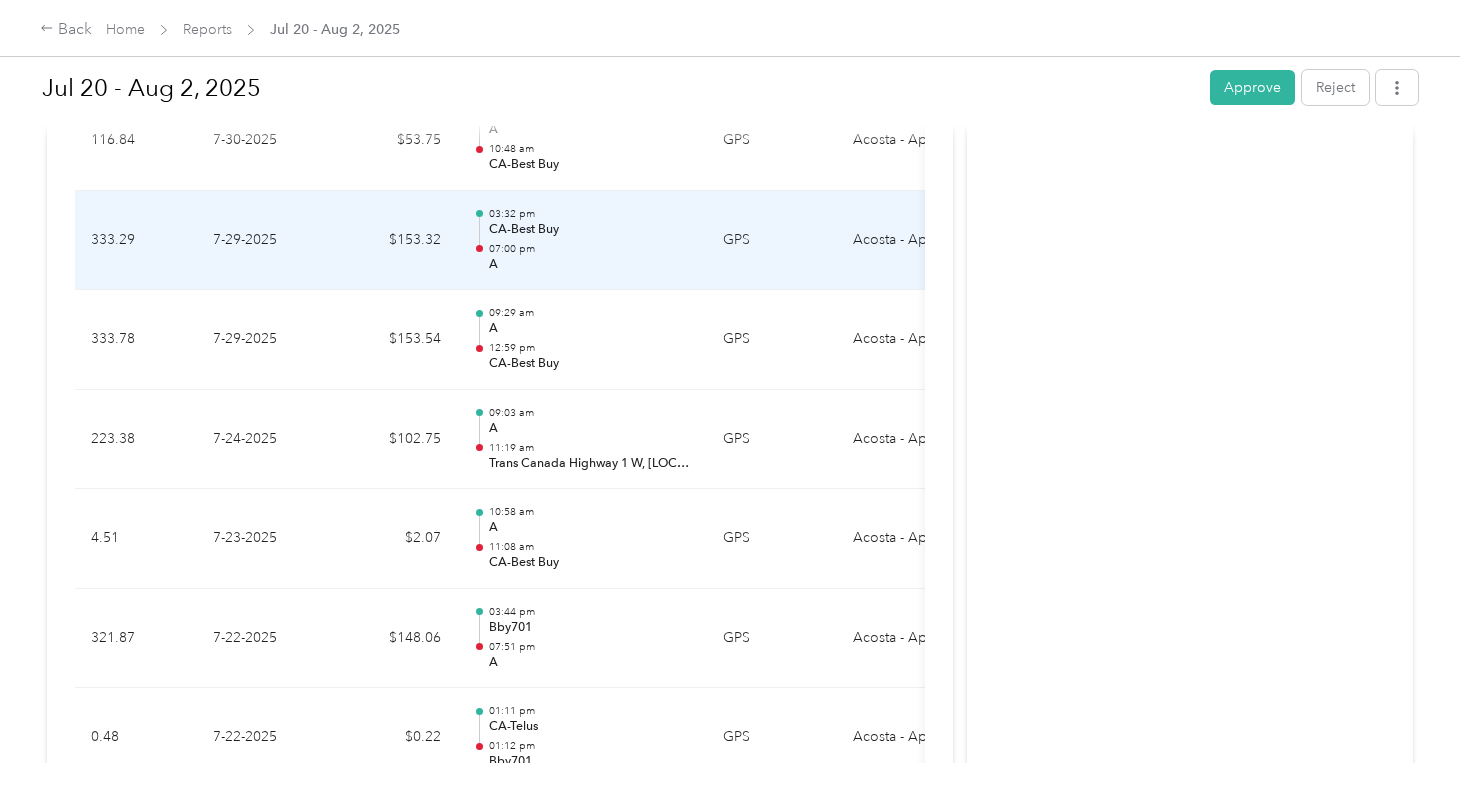 scroll, scrollTop: 847, scrollLeft: 0, axis: vertical 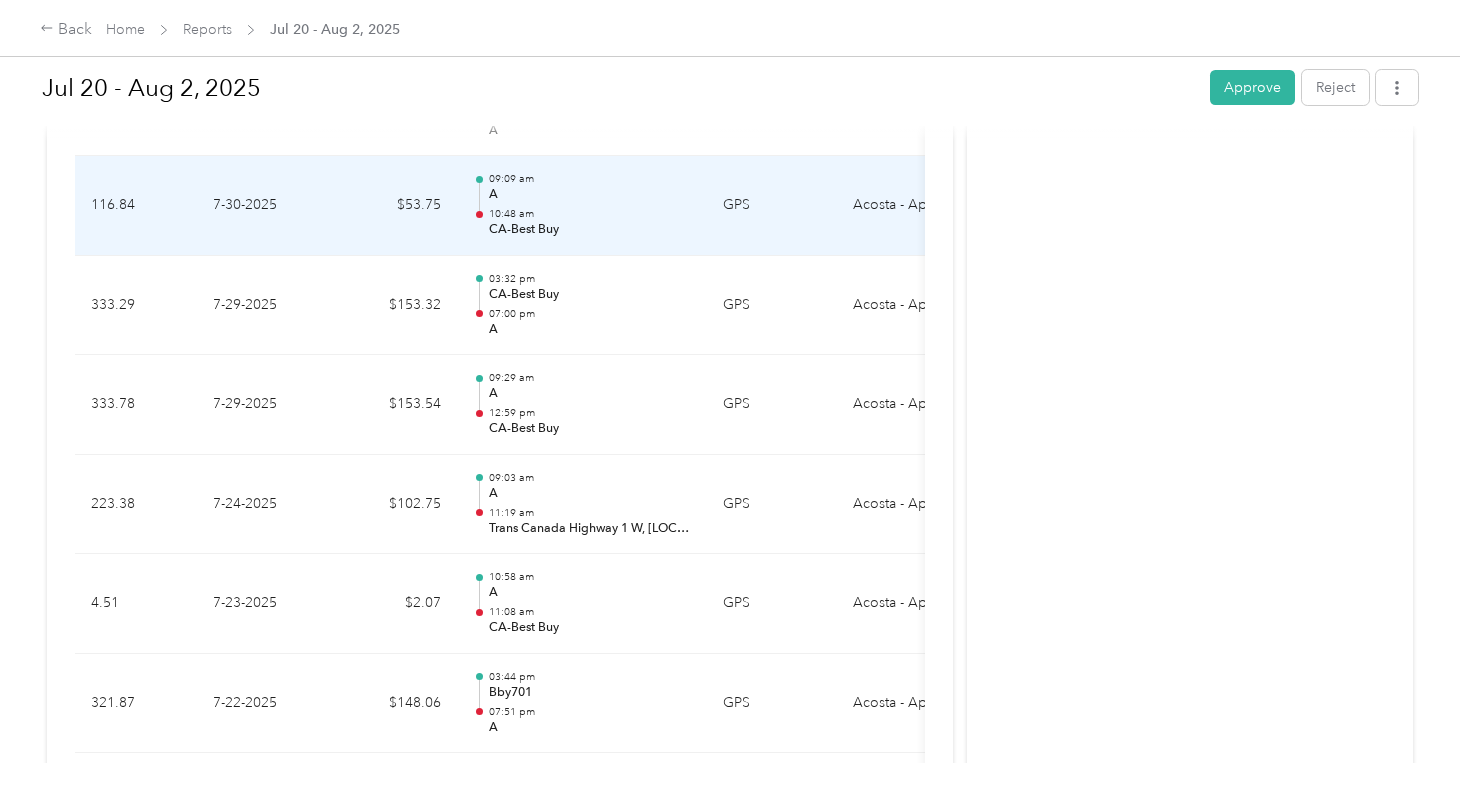 click on "10:48 am" at bounding box center (590, 214) 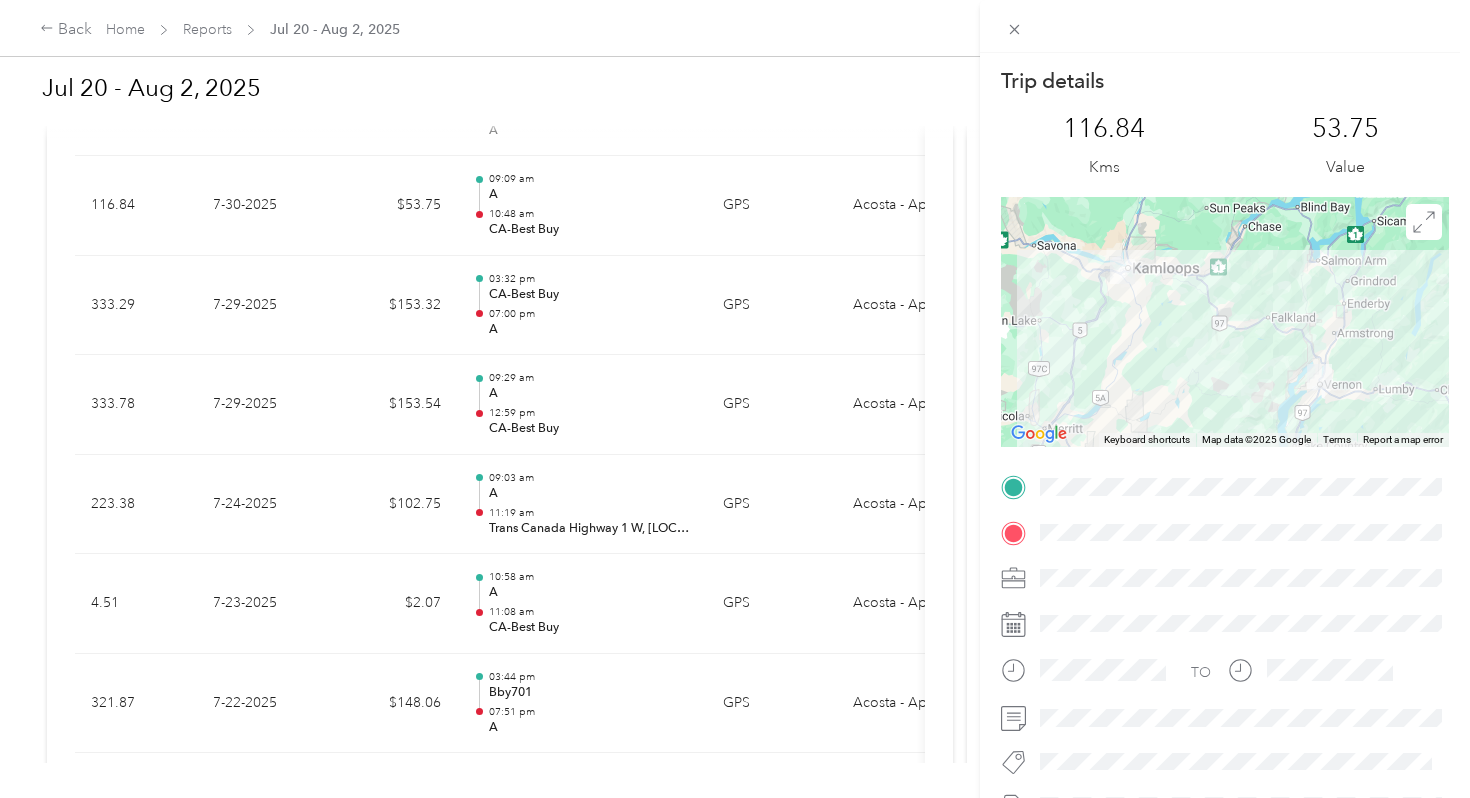 click on "Trip details This trip cannot be edited because it is either under review, approved, or paid. Contact your Team Manager to edit it. [NUMBER] Kms [NUMBER] Value  ← Move left → Move right ↑ Move up ↓ Move down + Zoom in - Zoom out Home Jump left by 75% End Jump right by 75% Page Up Jump up by 75% Page Down Jump down by 75% Keyboard shortcuts Map Data Map data ©2025 Google Map data ©2025 Google 20 km  Click to toggle between metric and imperial units Terms Report a map error TO" at bounding box center (735, 399) 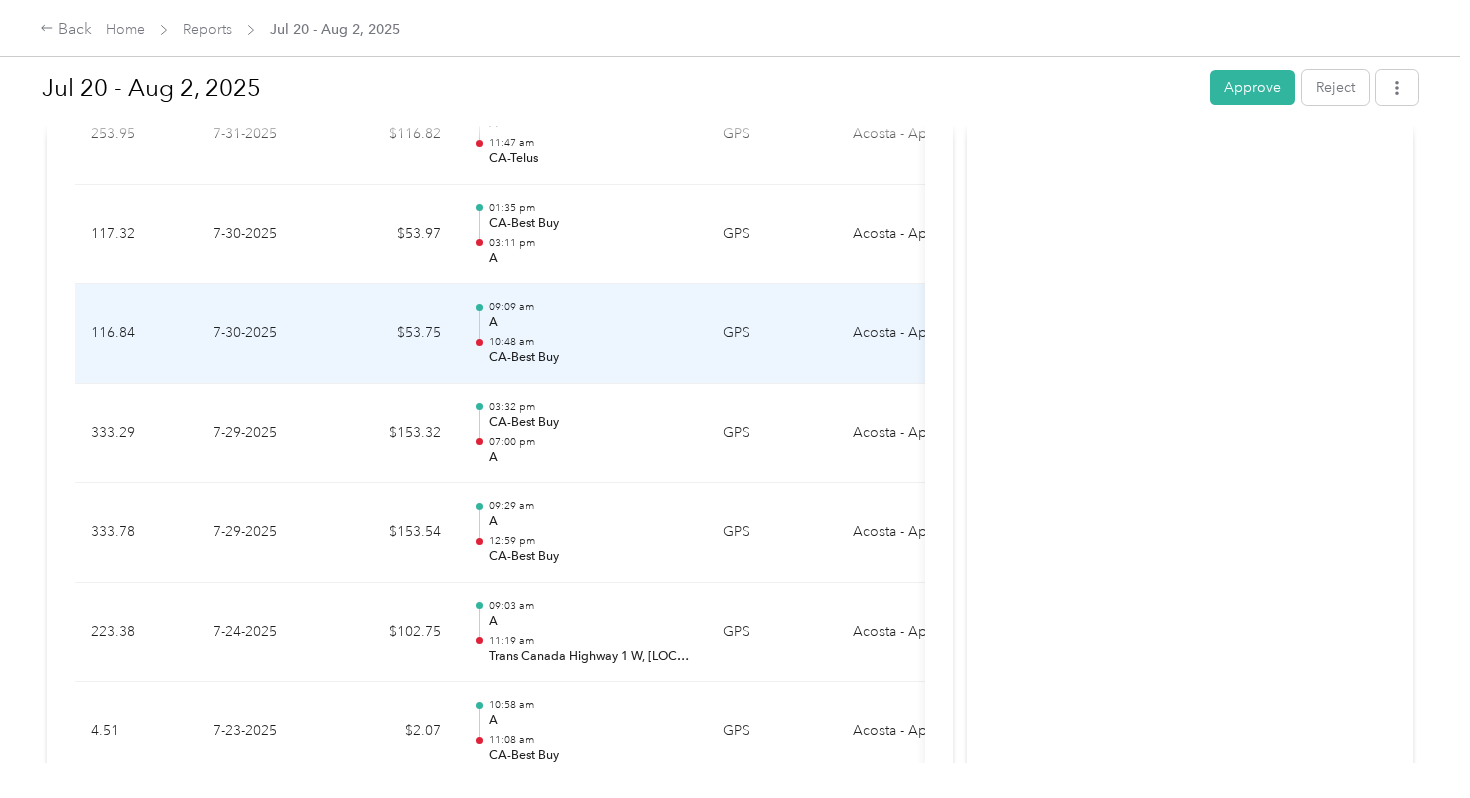 scroll, scrollTop: 714, scrollLeft: 0, axis: vertical 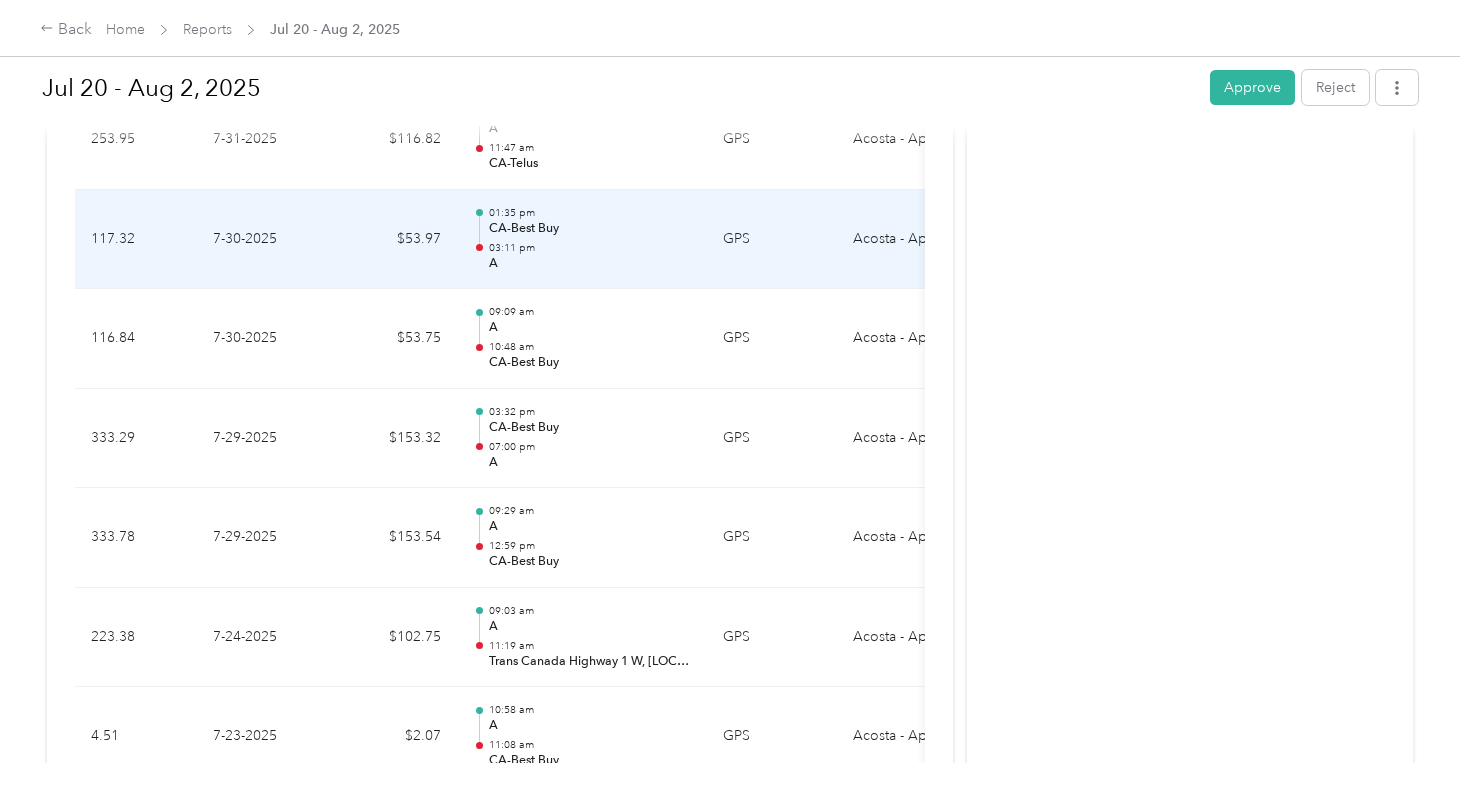click on "01:35 pm" at bounding box center [590, 213] 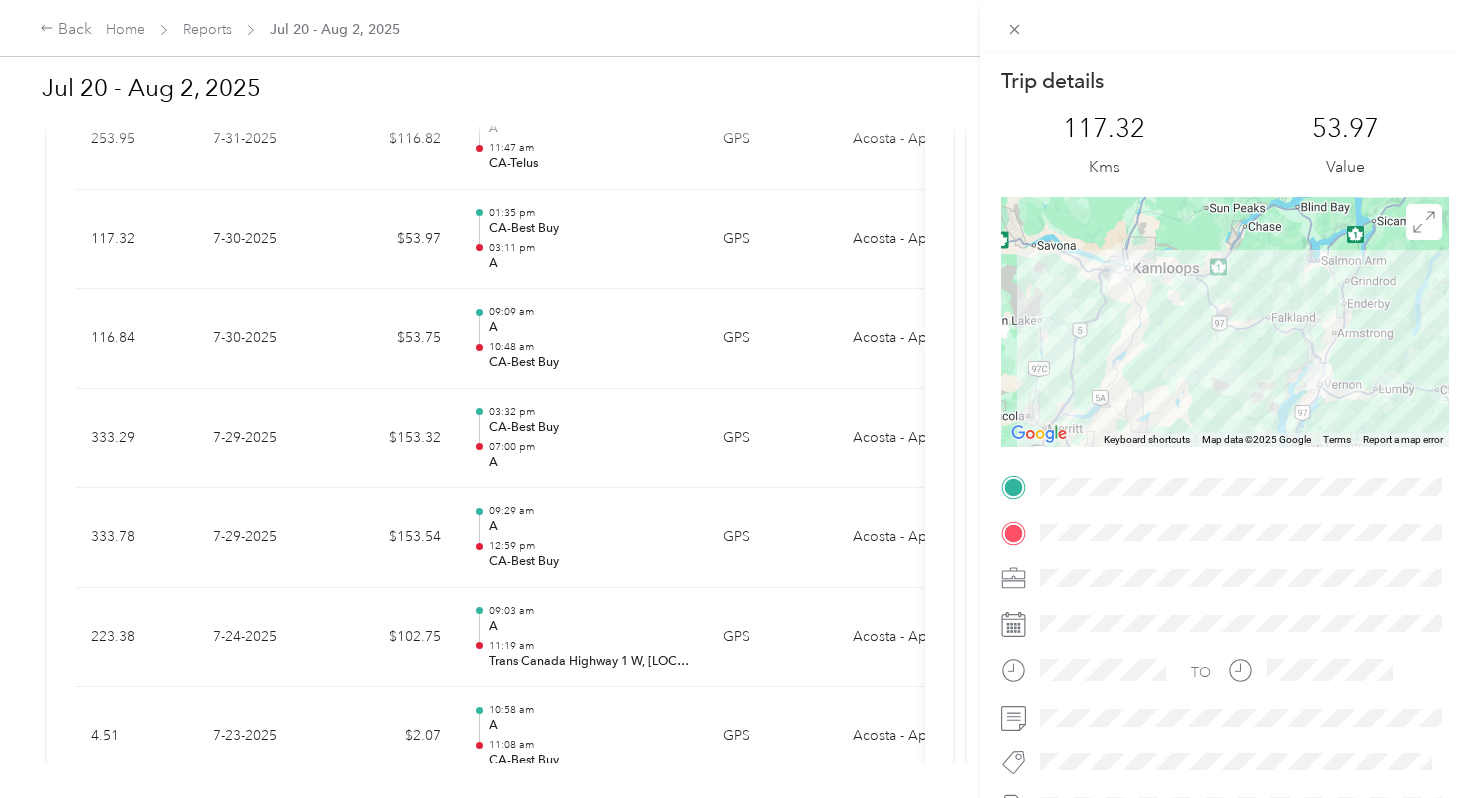 click on "Trip details This trip cannot be edited because it is either under review, approved, or paid. Contact your Team Manager to edit it. [NUMBER] Kms [NUMBER] Value  ← Move left → Move right ↑ Move up ↓ Move down + Zoom in - Zoom out Home Jump left by 75% End Jump right by 75% Page Up Jump up by 75% Page Down Jump down by 75% Keyboard shortcuts Map Data Map data ©2025 Google Map data ©2025 Google 20 km  Click to toggle between metric and imperial units Terms Report a map error TO" at bounding box center (735, 399) 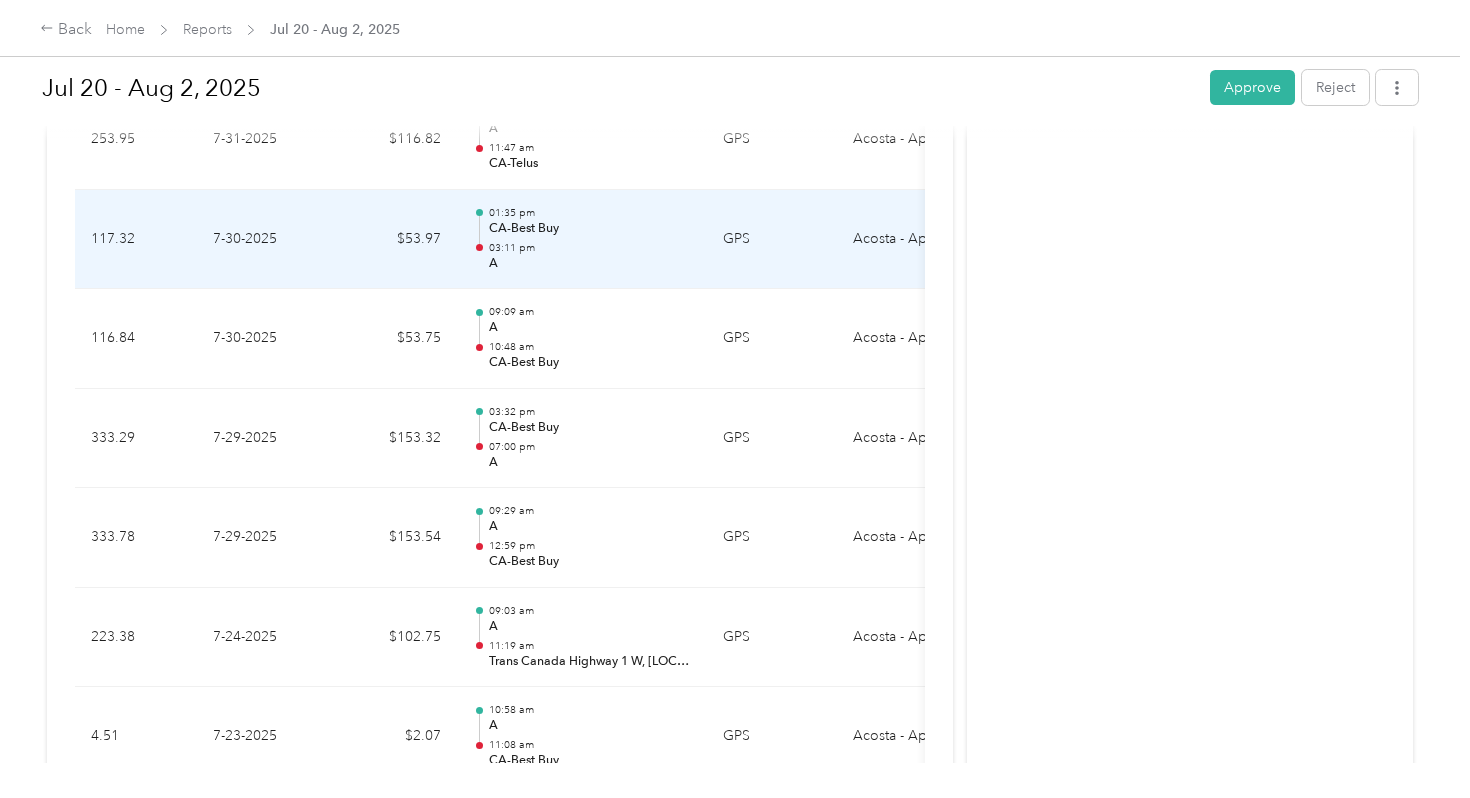 scroll, scrollTop: 647, scrollLeft: 0, axis: vertical 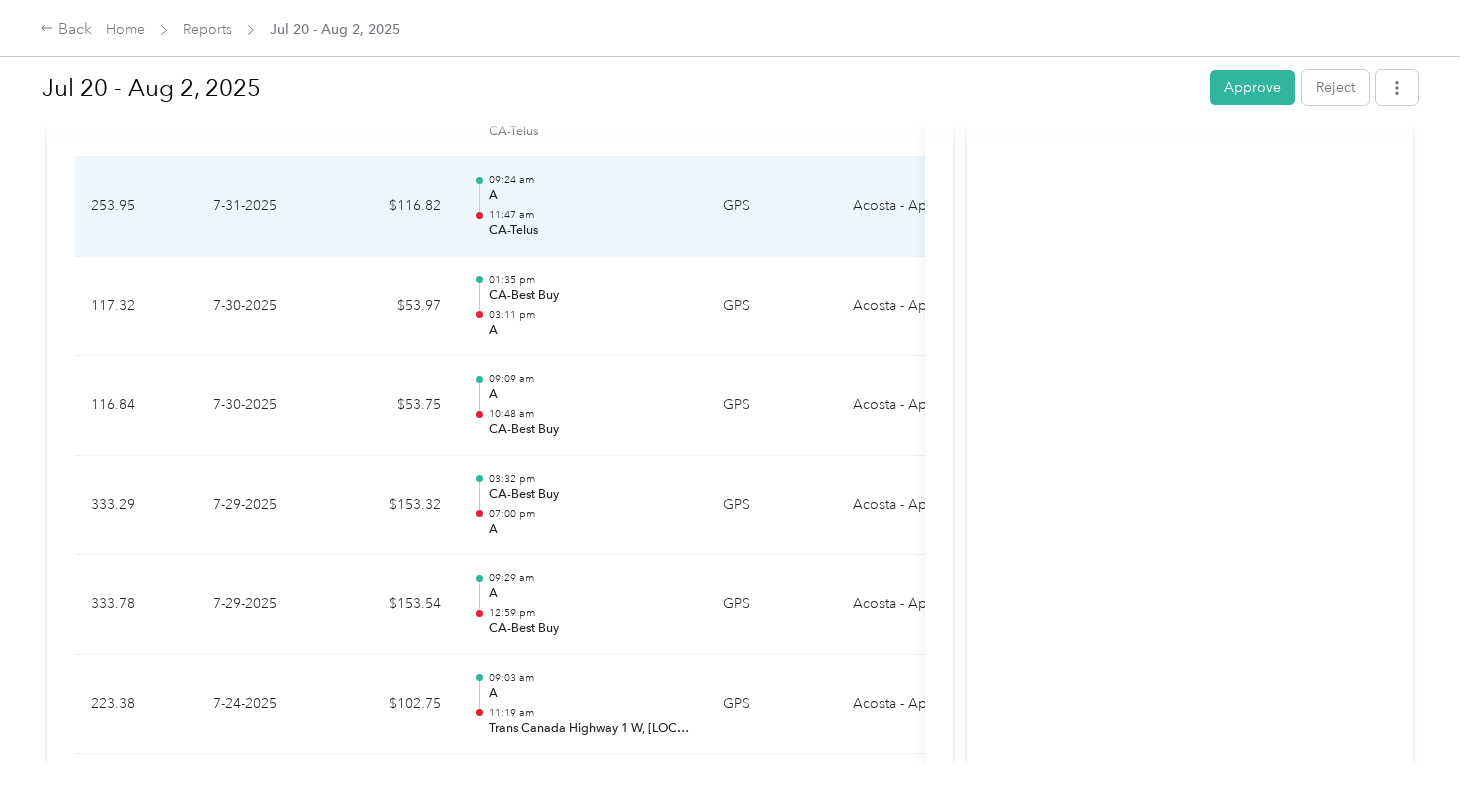 click on "11:47 am" at bounding box center (590, 215) 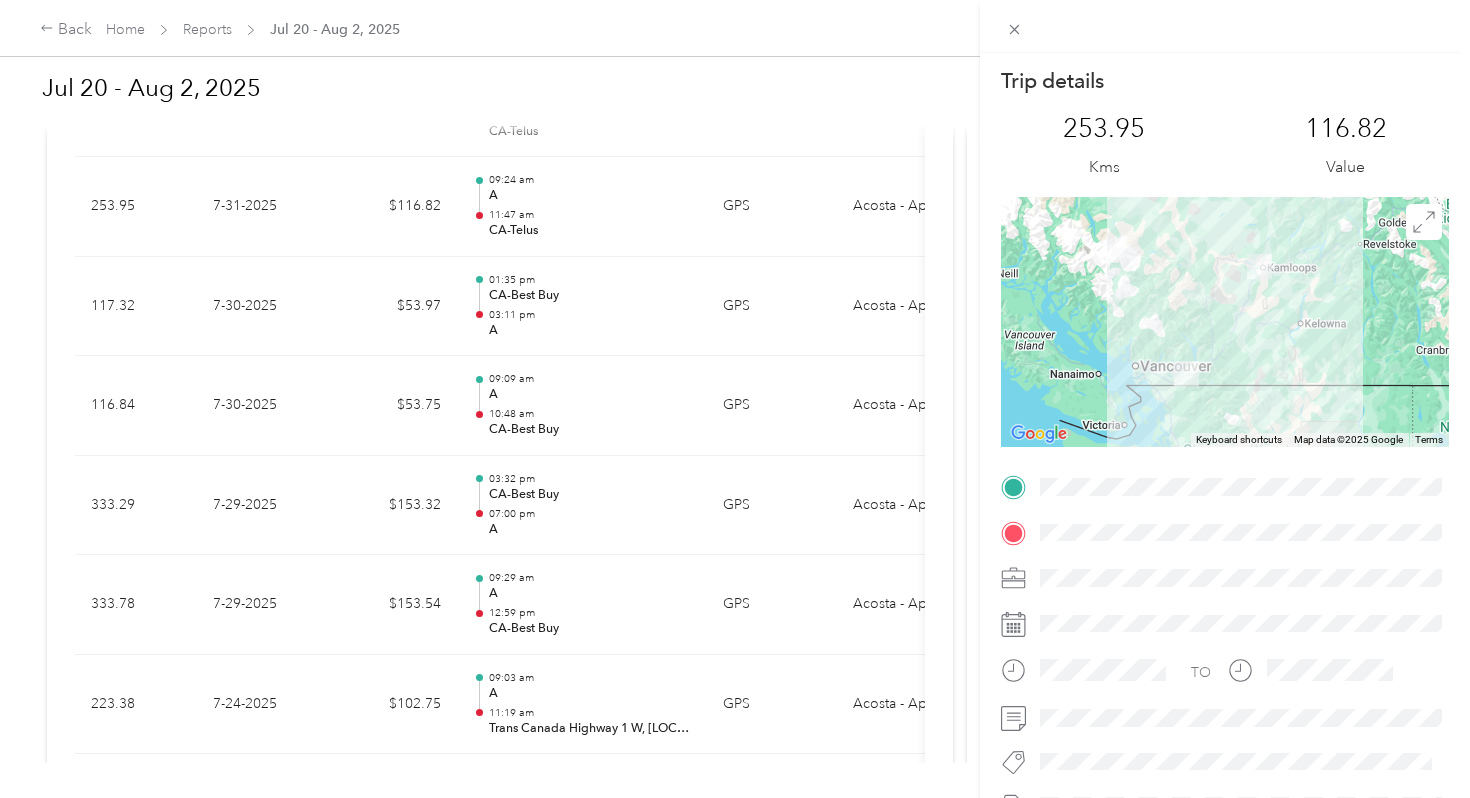 click on "Trip details This trip cannot be edited because it is either under review, approved, or paid. Contact your Team Manager to edit it. 253.95 Kms 116.82 Value  ← Move left → Move right ↑ Move up ↓ Move down + Zoom in - Zoom out Home Jump left by 75% End Jump right by 75% Page Up Jump up by 75% Page Down Jump down by 75% Keyboard shortcuts Map Data Map data ©2025 Google Map data ©2025 Google 100 km  Click to toggle between metric and imperial units Terms Report a map error TO" at bounding box center [735, 399] 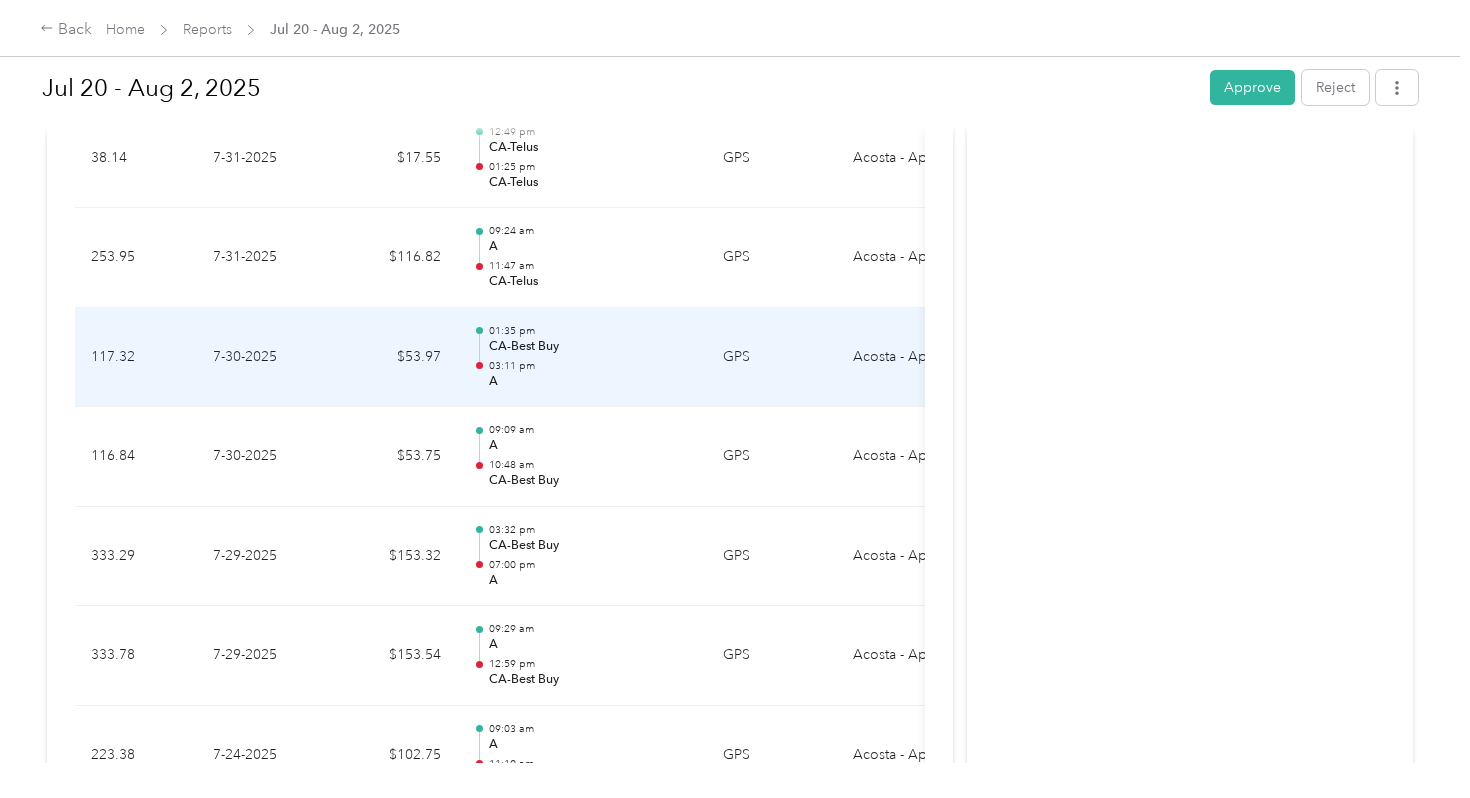 scroll, scrollTop: 586, scrollLeft: 0, axis: vertical 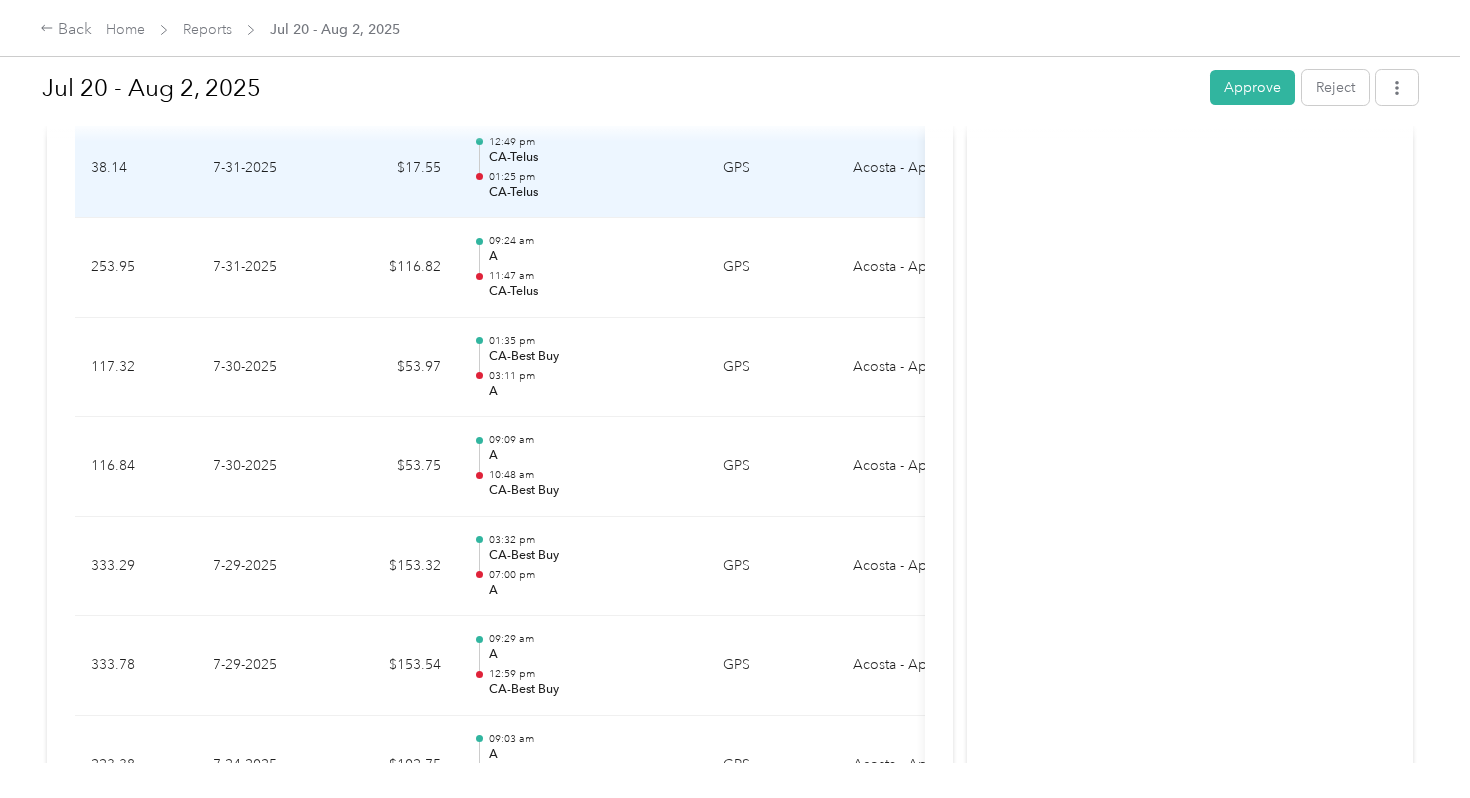 click on "CA-Telus" at bounding box center [590, 193] 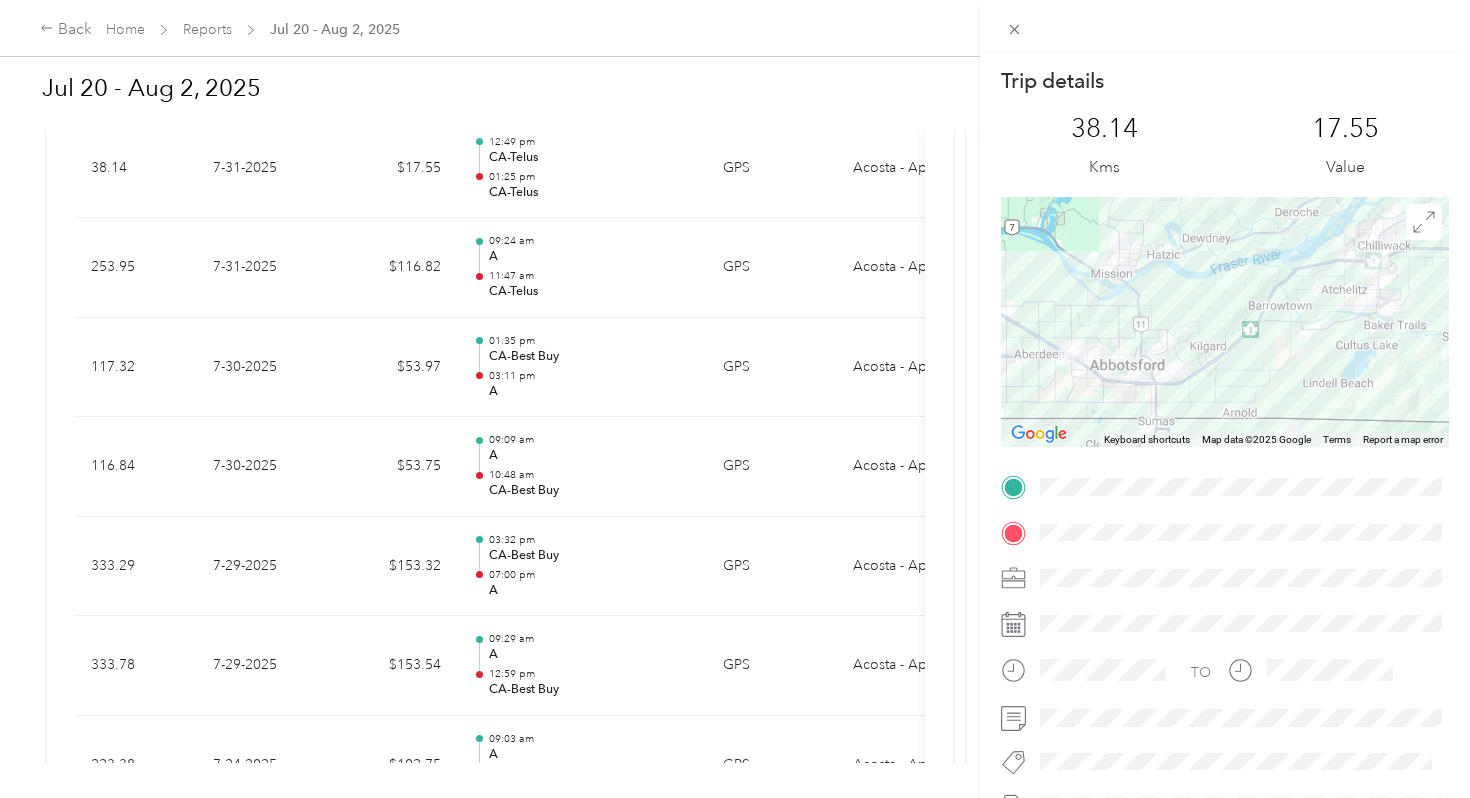 click on "Trip details This trip cannot be edited because it is either under review, approved, or paid. Contact your Team Manager to edit it. 38.14 Kms 17.55 Value  ← Move left → Move right ↑ Move up ↓ Move down + Zoom in - Zoom out Home Jump left by 75% End Jump right by 75% Page Up Jump up by 75% Page Down Jump down by 75% Keyboard shortcuts Map Data Map data ©2025 Google Map data ©2025 Google 5 km  Click to toggle between metric and imperial units Terms Report a map error TO" at bounding box center (735, 399) 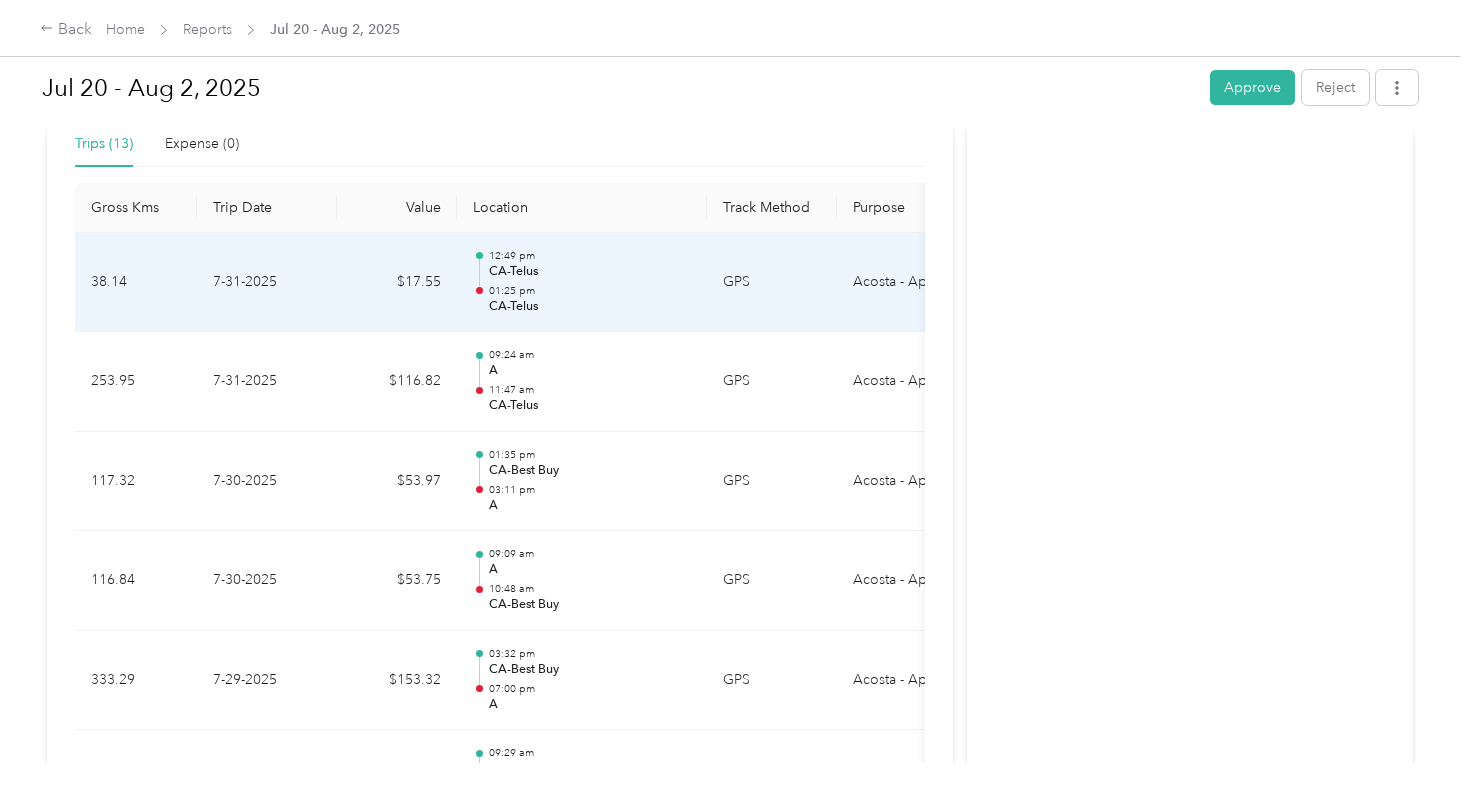 scroll, scrollTop: 470, scrollLeft: 0, axis: vertical 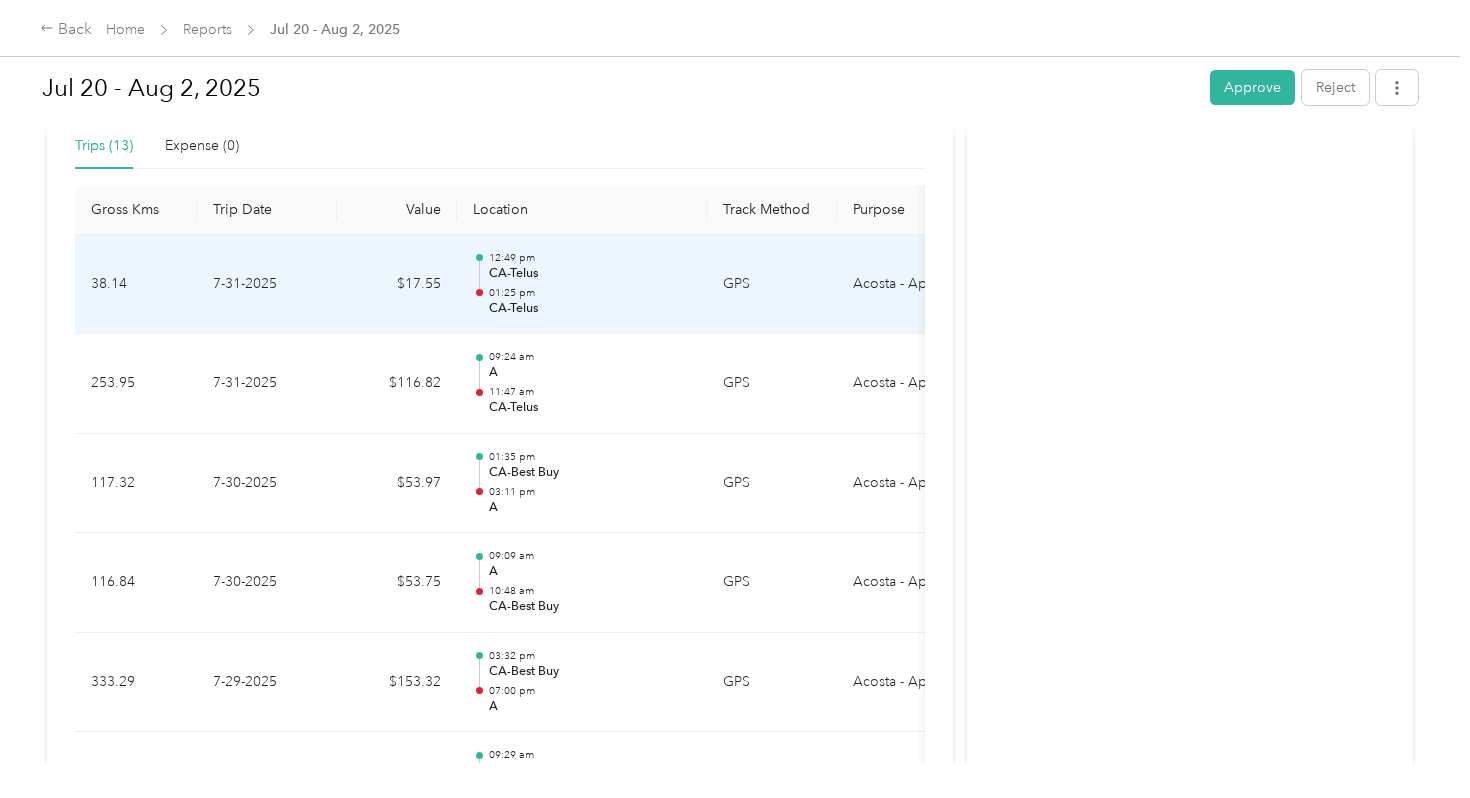 click on "CA-Telus" at bounding box center (590, 274) 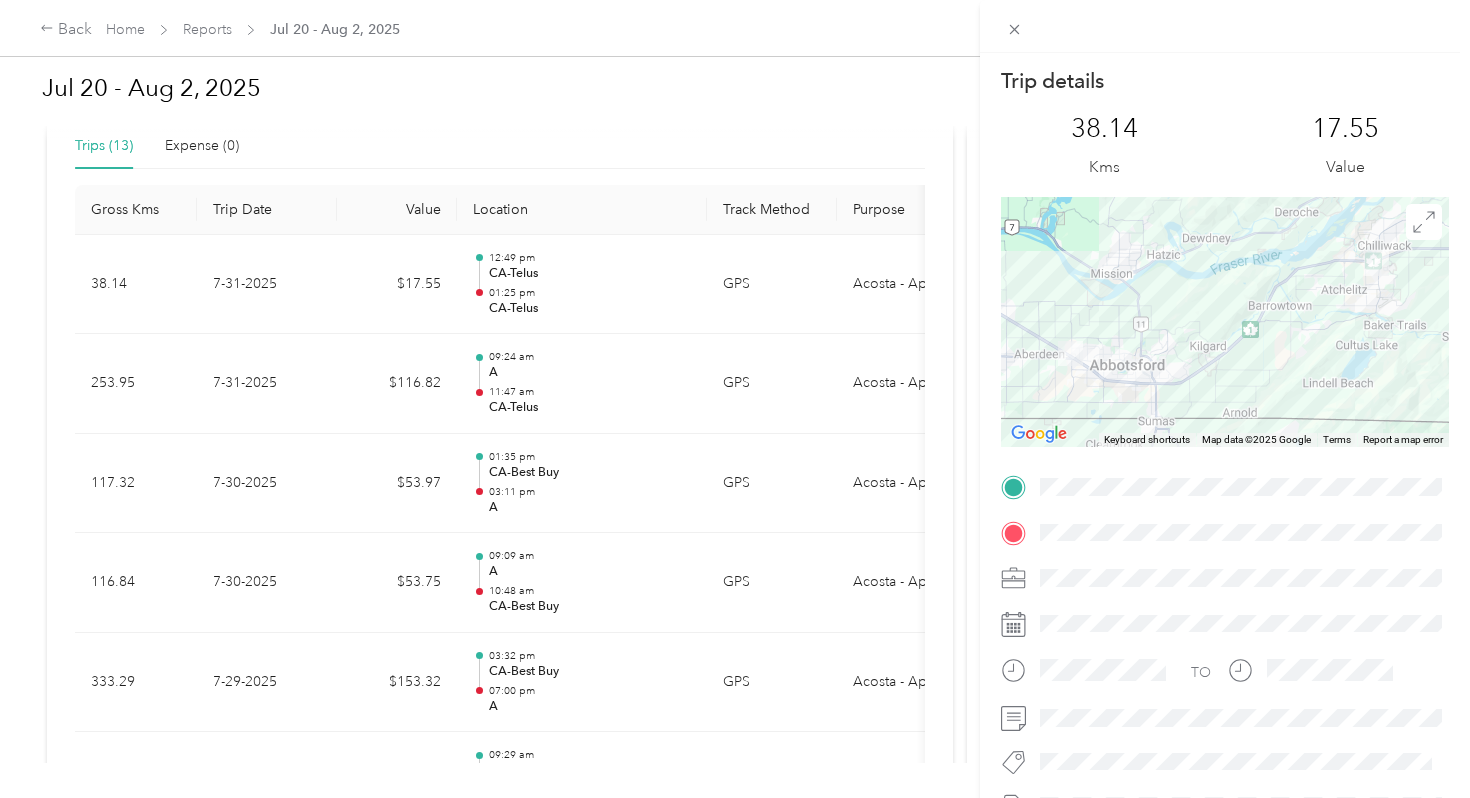 click on "Trip details This trip cannot be edited because it is either under review, approved, or paid. Contact your Team Manager to edit it. 38.14 Kms 17.55 Value  ← Move left → Move right ↑ Move up ↓ Move down + Zoom in - Zoom out Home Jump left by 75% End Jump right by 75% Page Up Jump up by 75% Page Down Jump down by 75% Keyboard shortcuts Map Data Map data ©2025 Google Map data ©2025 Google 5 km  Click to toggle between metric and imperial units Terms Report a map error TO" at bounding box center (735, 399) 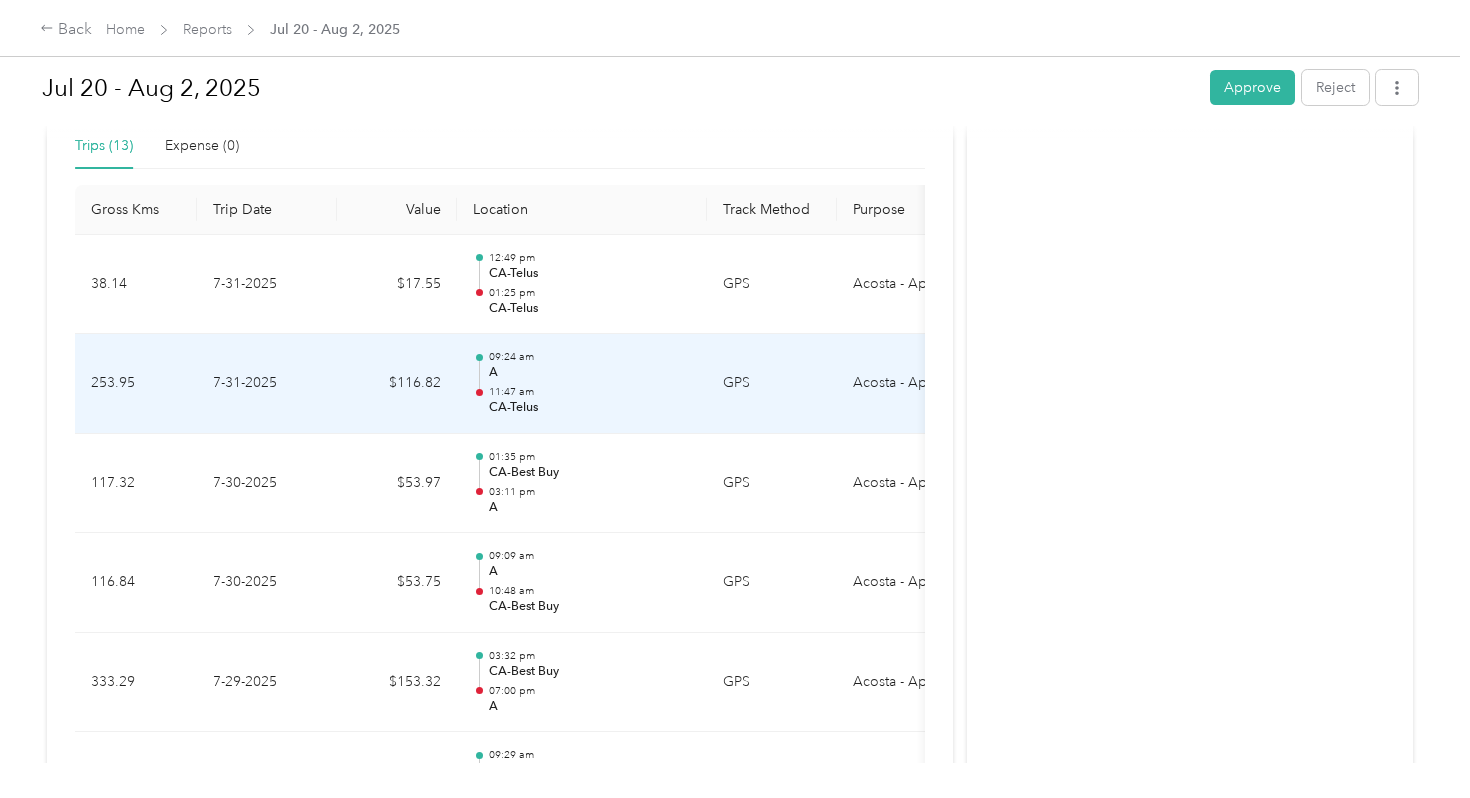click on "[TIME] [COMPANY]" at bounding box center (590, 383) 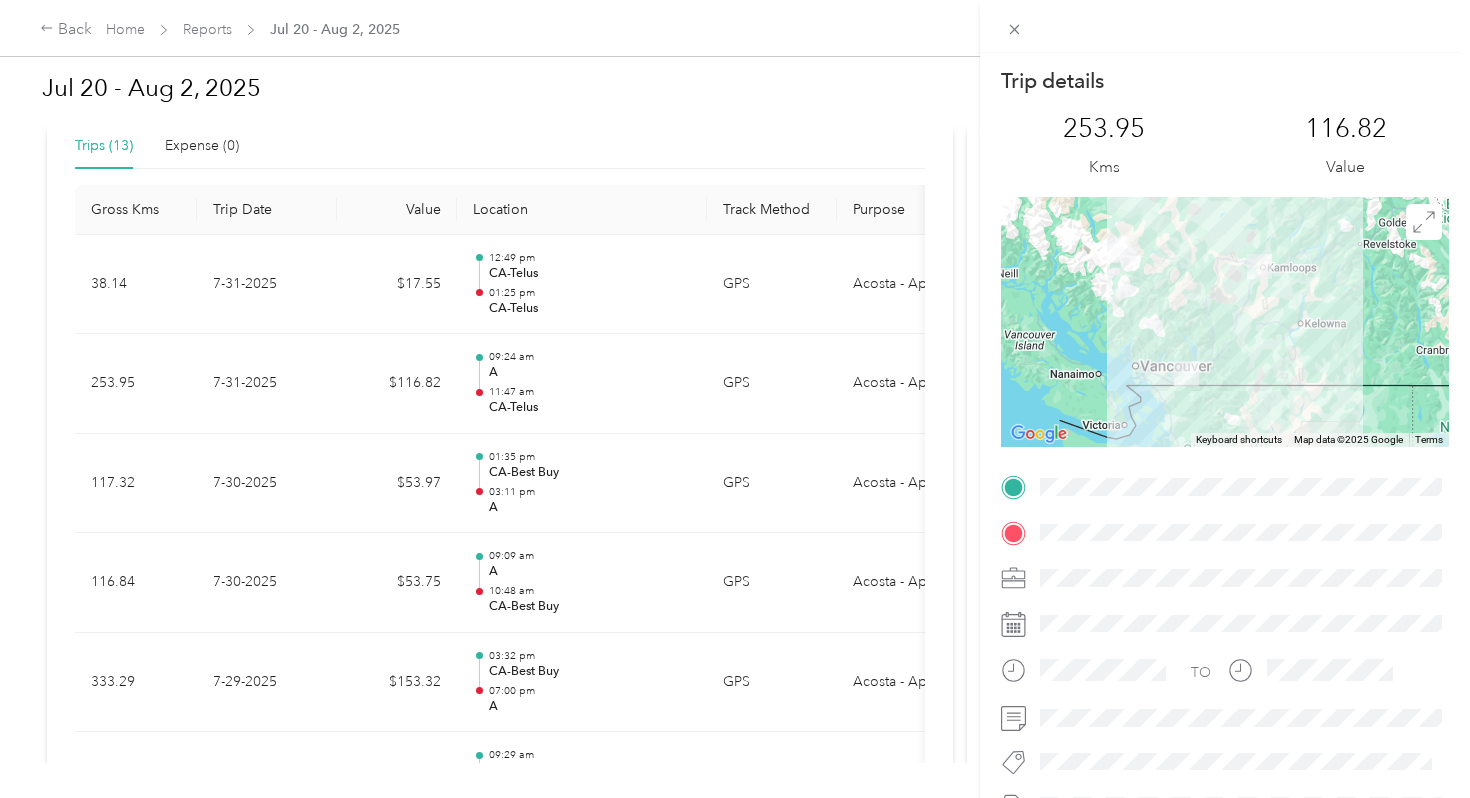 click on "Trip details This trip cannot be edited because it is either under review, approved, or paid. Contact your Team Manager to edit it. 253.95 Kms 116.82 Value  ← Move left → Move right ↑ Move up ↓ Move down + Zoom in - Zoom out Home Jump left by 75% End Jump right by 75% Page Up Jump up by 75% Page Down Jump down by 75% Keyboard shortcuts Map Data Map data ©2025 Google Map data ©2025 Google 100 km  Click to toggle between metric and imperial units Terms Report a map error TO" at bounding box center (735, 399) 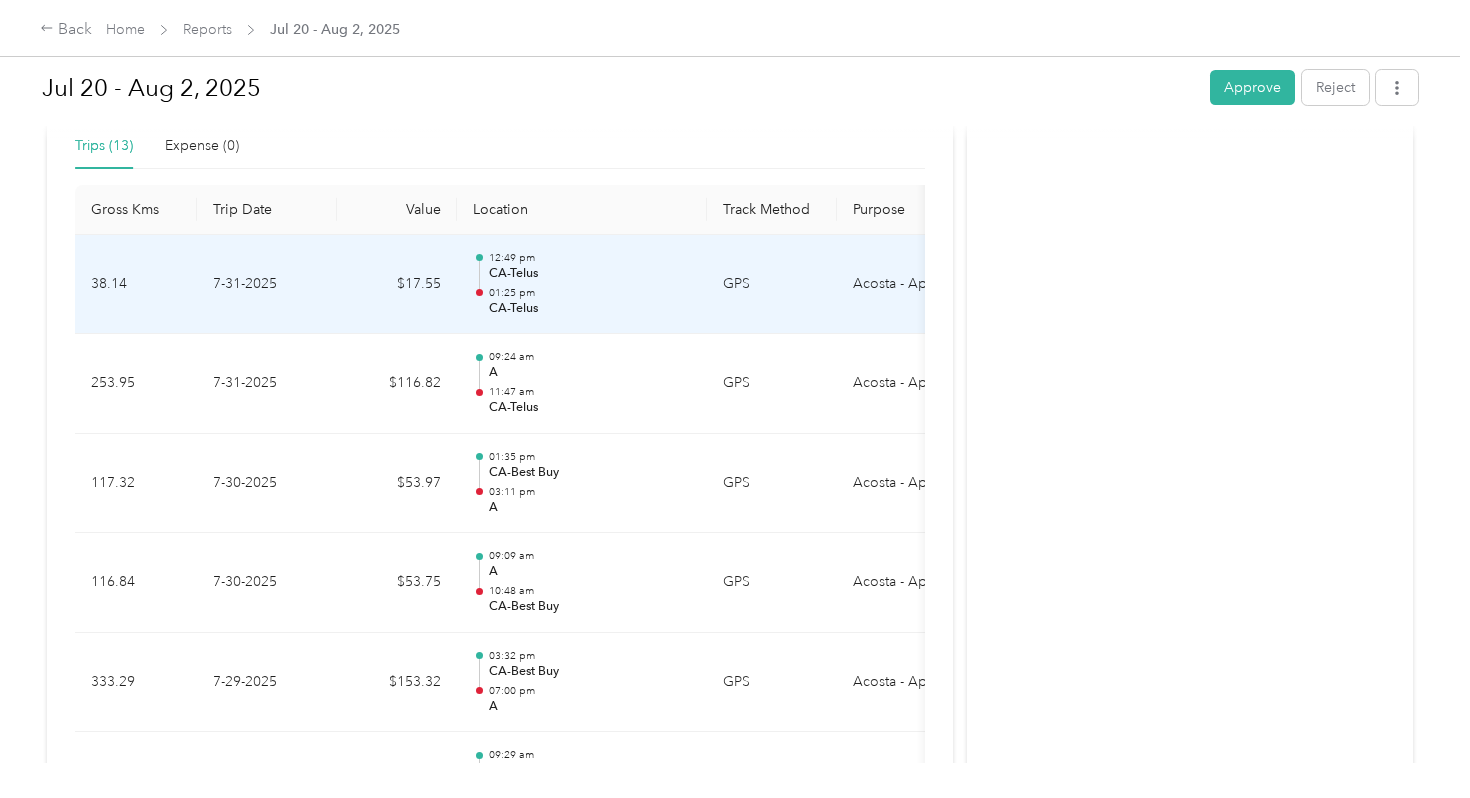 click on "12:49 pm" at bounding box center (590, 258) 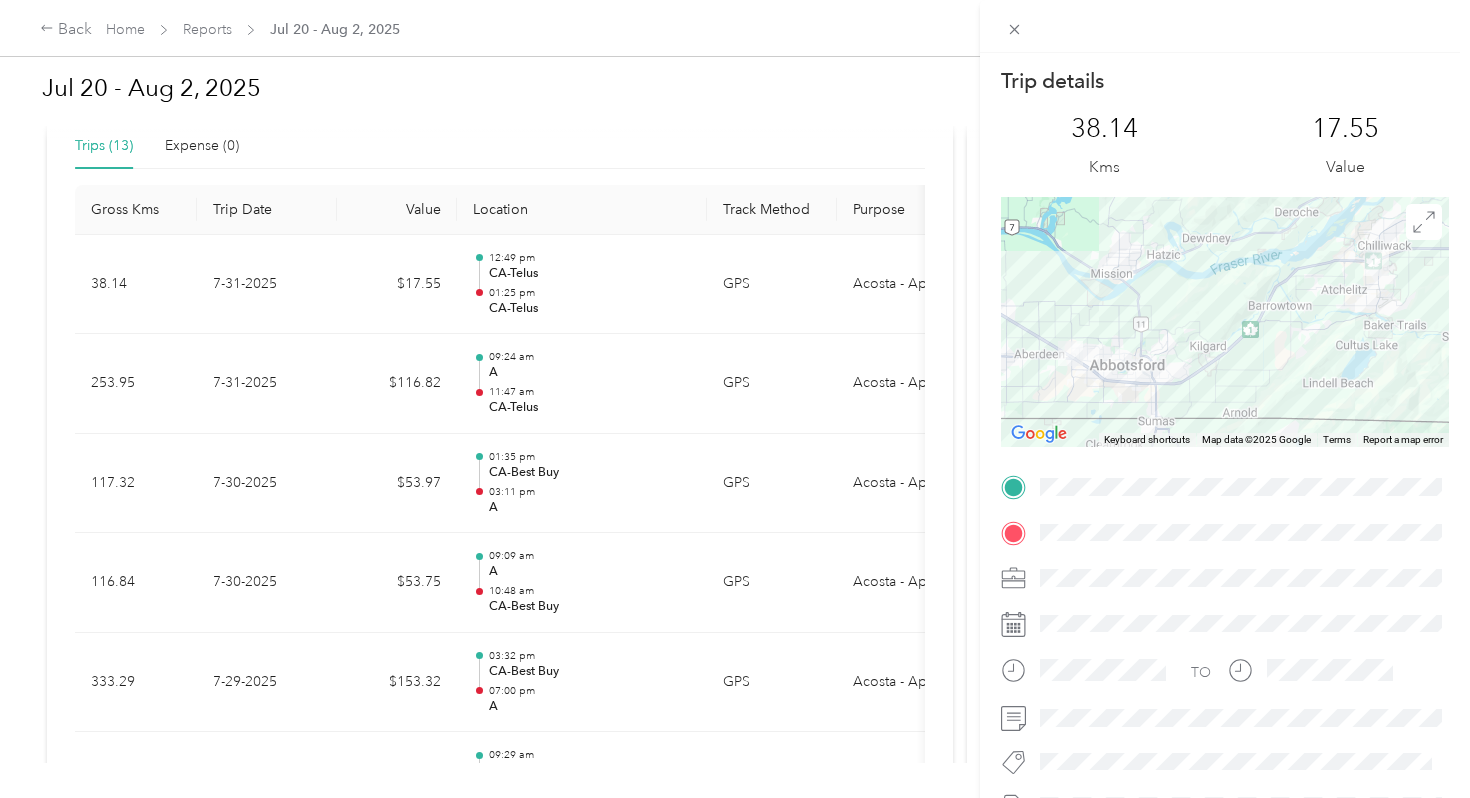 click on "Trip details This trip cannot be edited because it is either under review, approved, or paid. Contact your Team Manager to edit it. 38.14 Kms 17.55 Value  ← Move left → Move right ↑ Move up ↓ Move down + Zoom in - Zoom out Home Jump left by 75% End Jump right by 75% Page Up Jump up by 75% Page Down Jump down by 75% Keyboard shortcuts Map Data Map data ©2025 Google Map data ©2025 Google 5 km  Click to toggle between metric and imperial units Terms Report a map error TO" at bounding box center (735, 399) 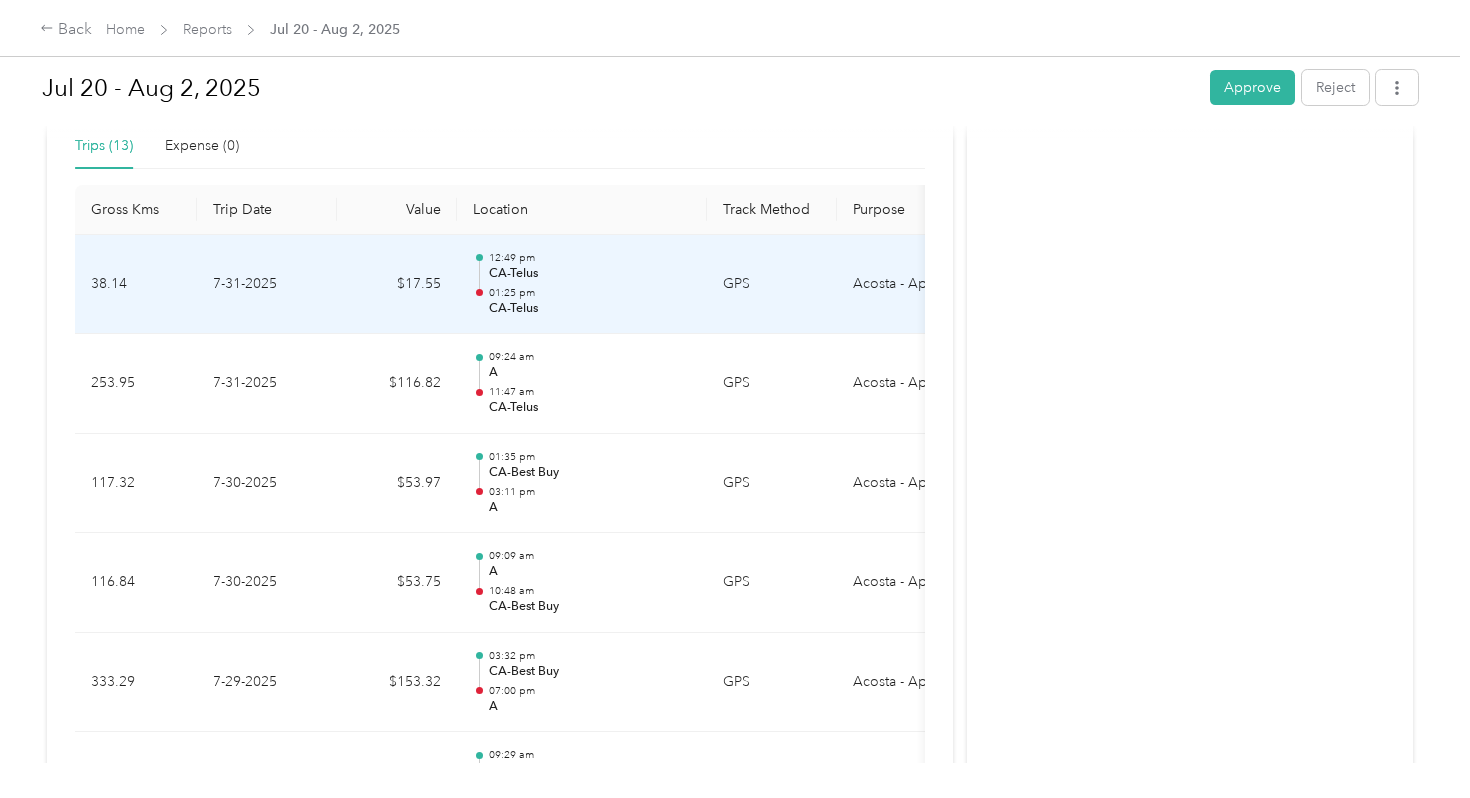 click on "01:25 pm" at bounding box center [590, 293] 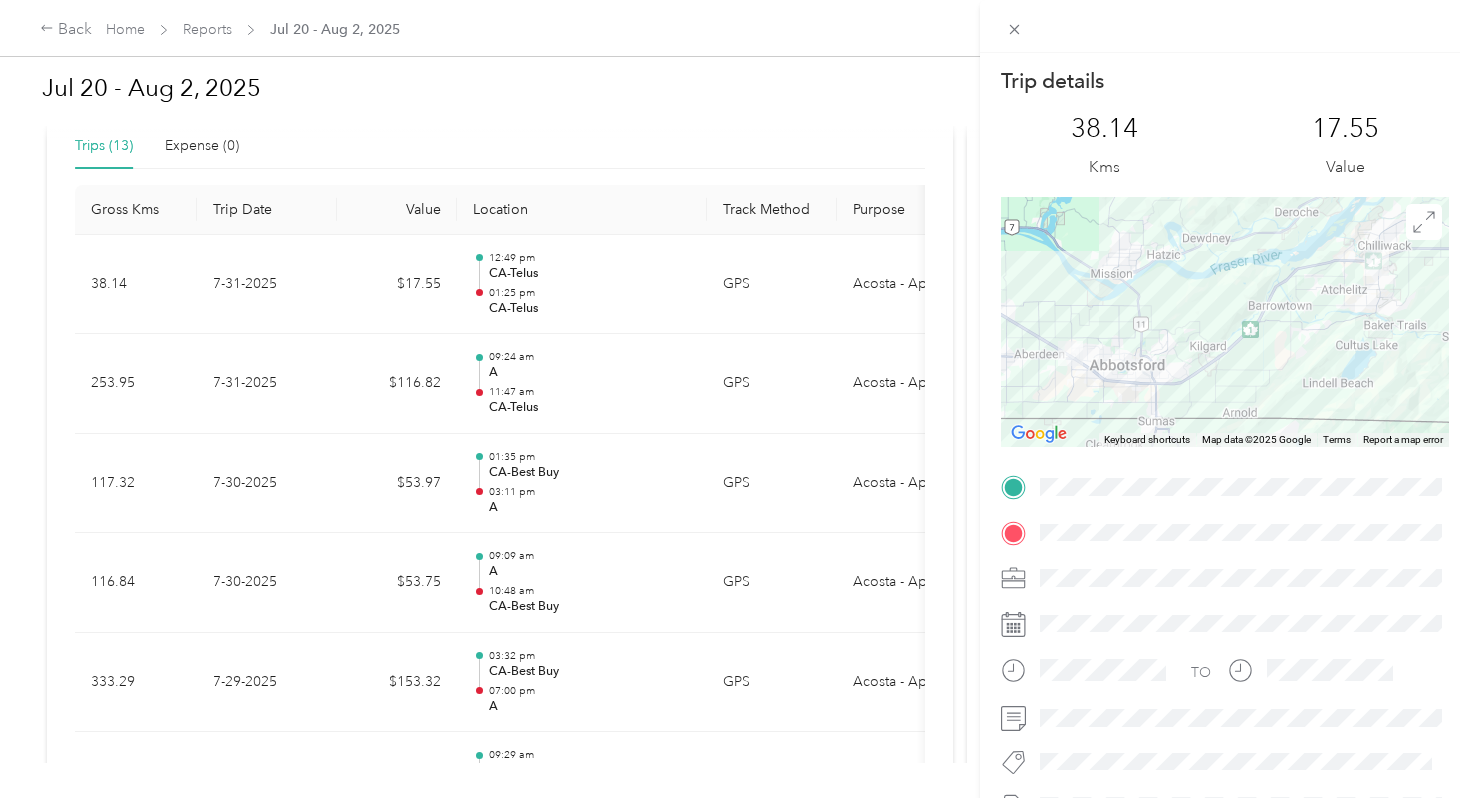 click on "Trip details This trip cannot be edited because it is either under review, approved, or paid. Contact your Team Manager to edit it. 38.14 Kms 17.55 Value  ← Move left → Move right ↑ Move up ↓ Move down + Zoom in - Zoom out Home Jump left by 75% End Jump right by 75% Page Up Jump up by 75% Page Down Jump down by 75% Keyboard shortcuts Map Data Map data ©2025 Google Map data ©2025 Google 5 km  Click to toggle between metric and imperial units Terms Report a map error TO" at bounding box center (735, 399) 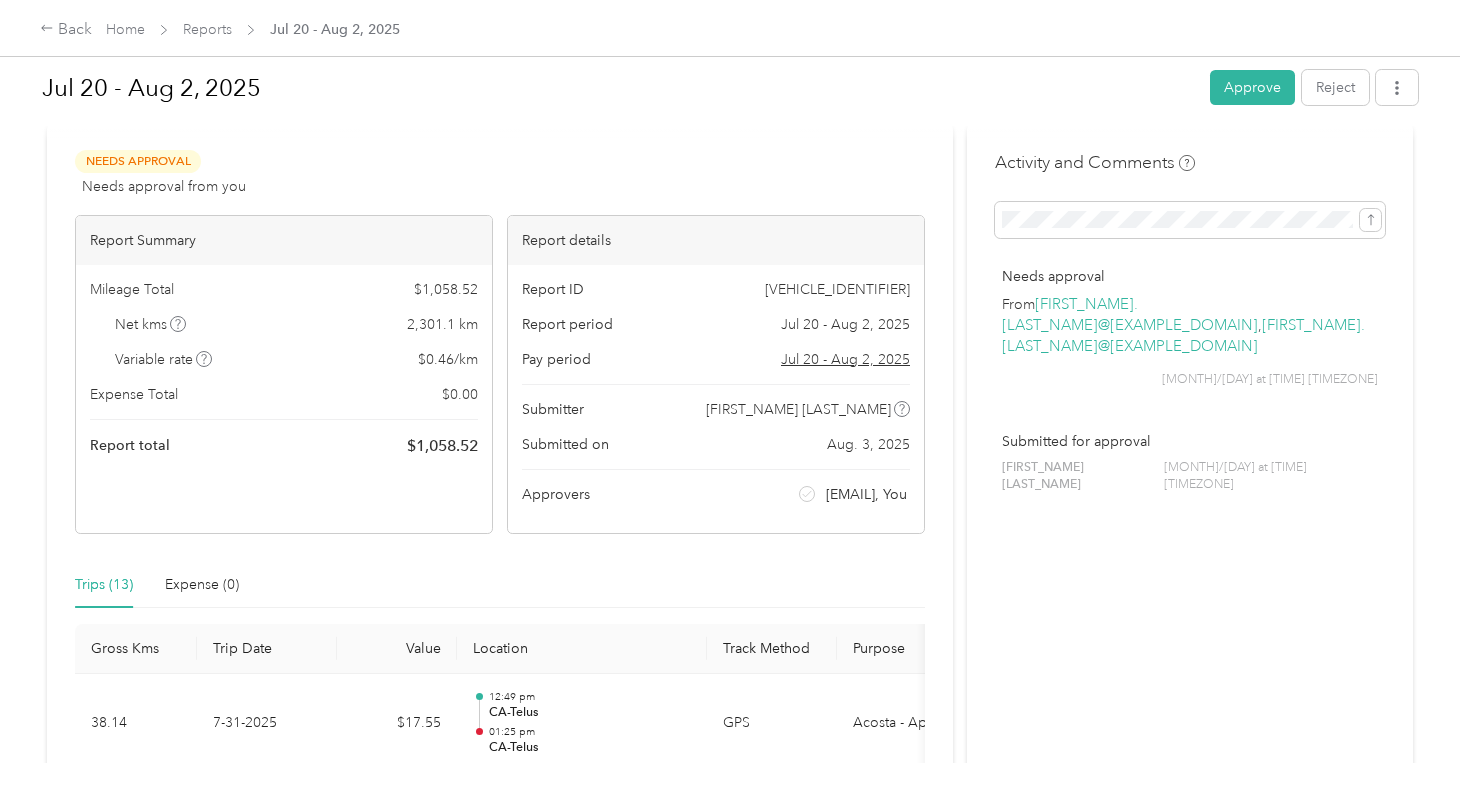 scroll, scrollTop: 0, scrollLeft: 0, axis: both 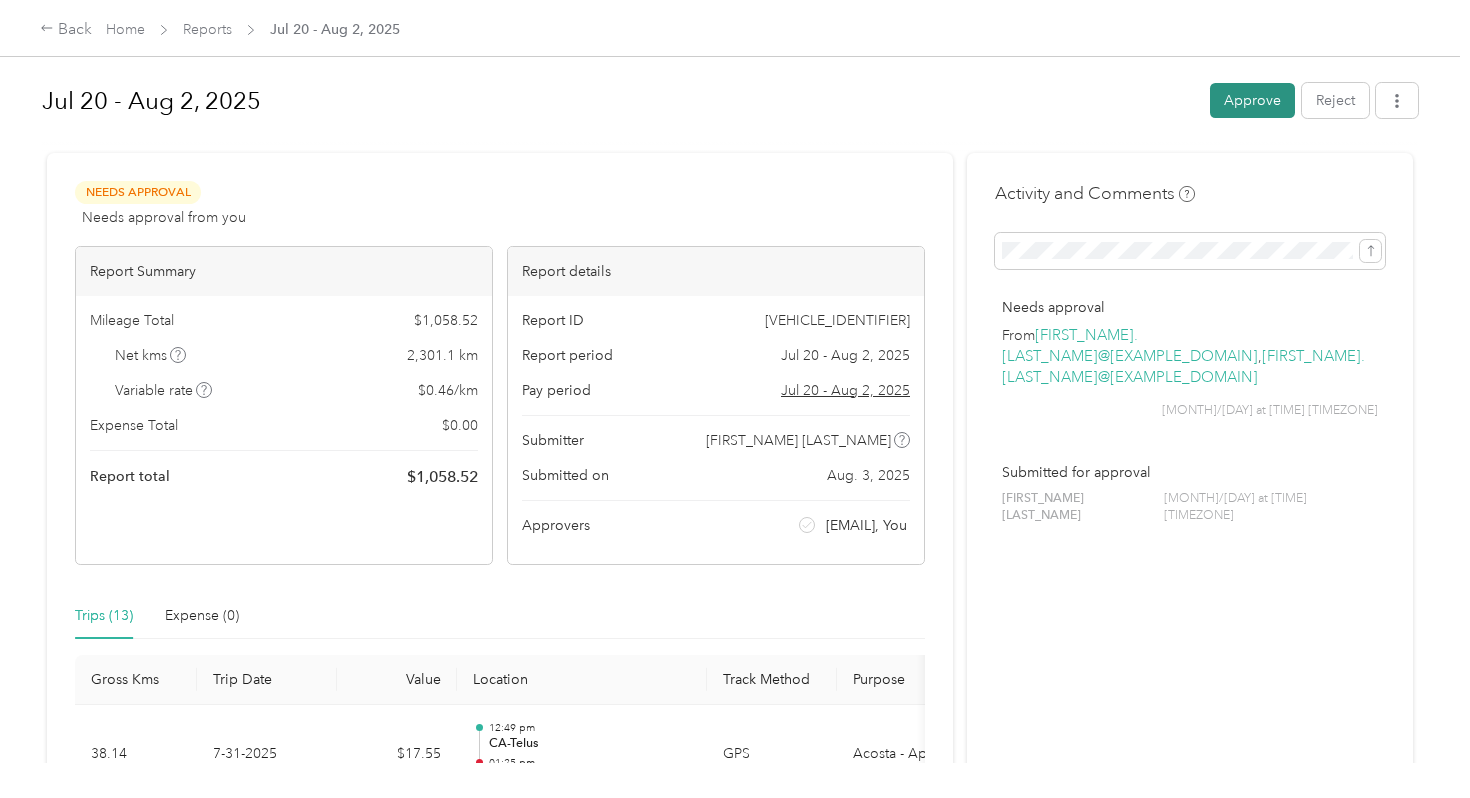 click on "Approve" at bounding box center (1252, 100) 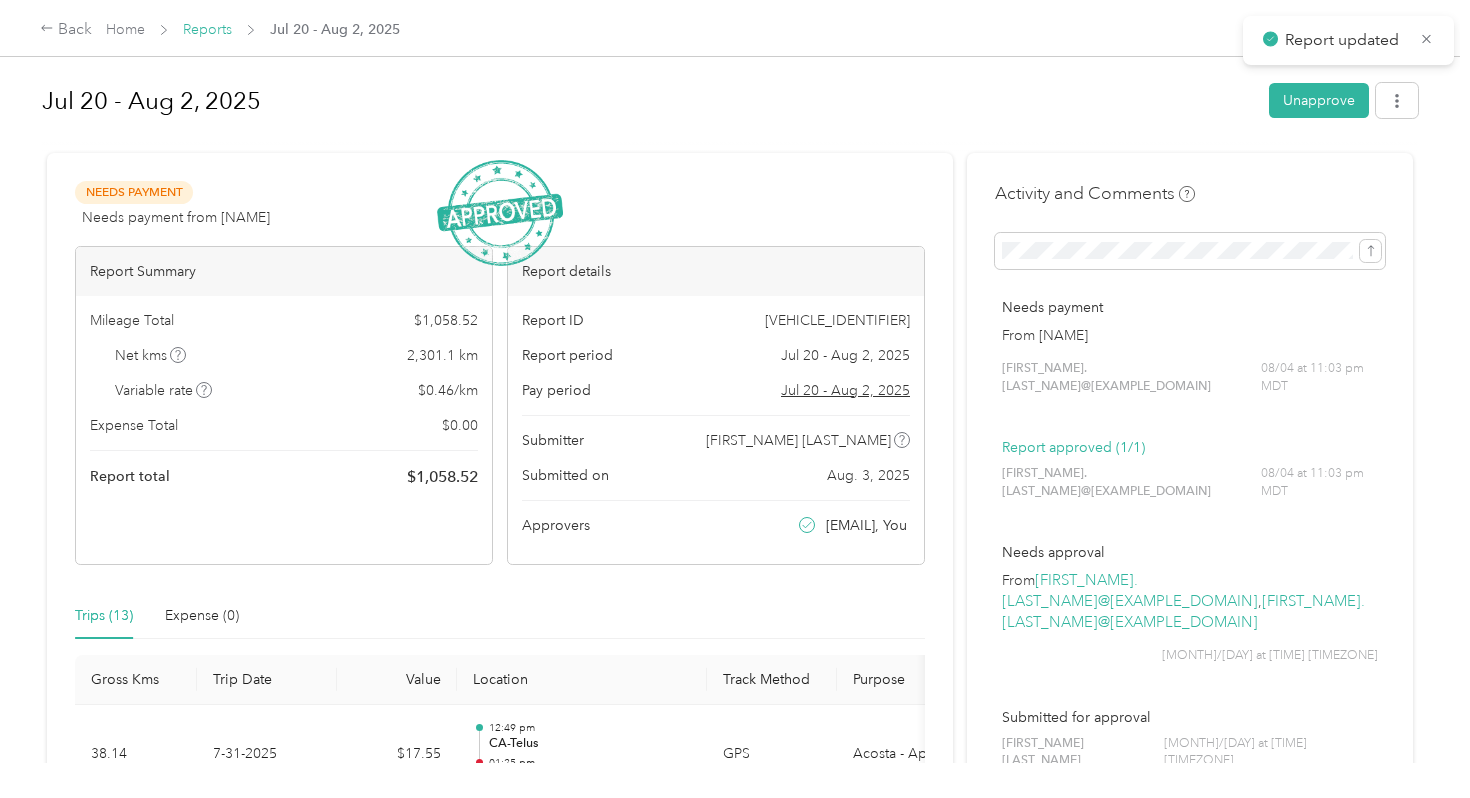 click on "Reports" at bounding box center (207, 29) 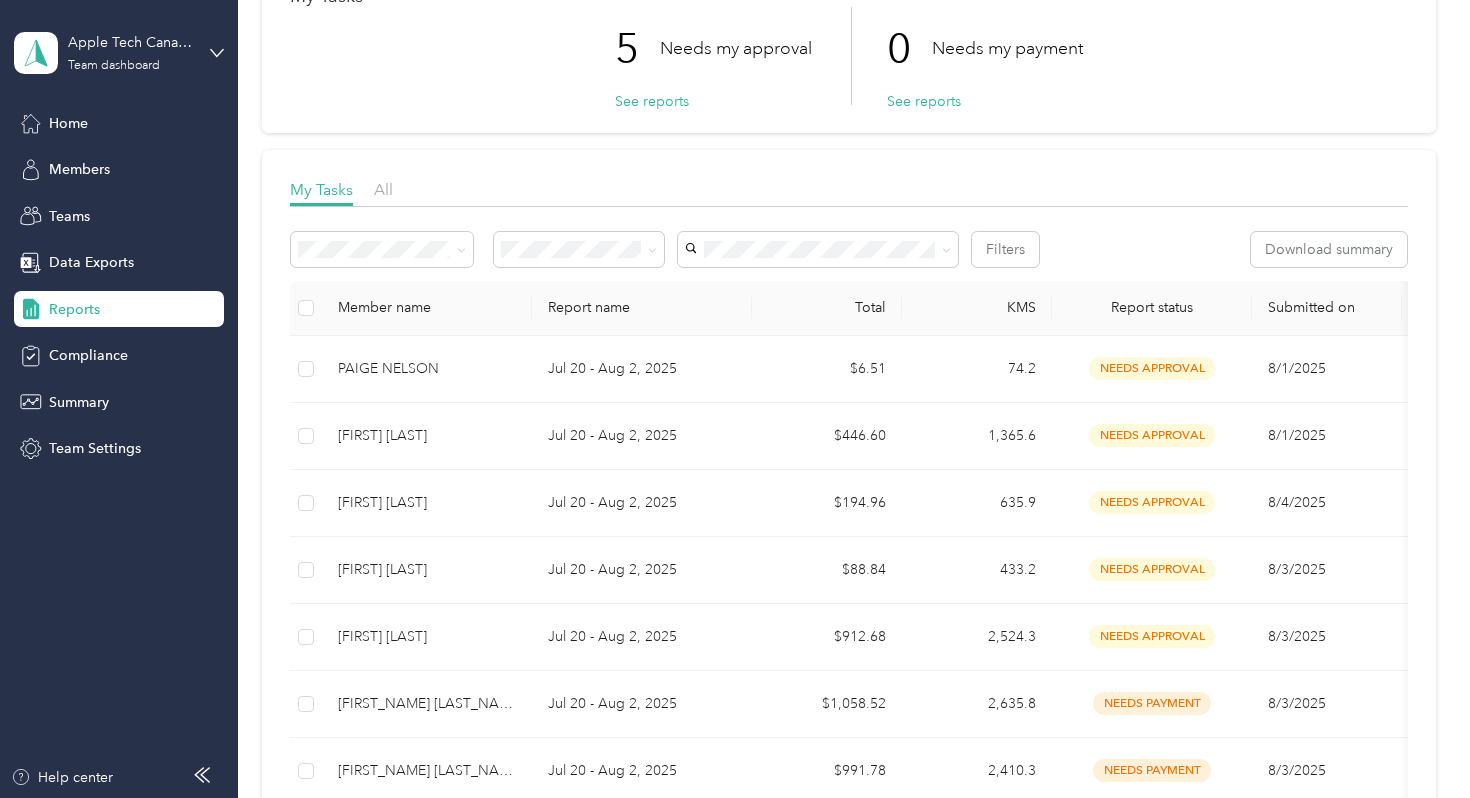 scroll, scrollTop: 156, scrollLeft: 0, axis: vertical 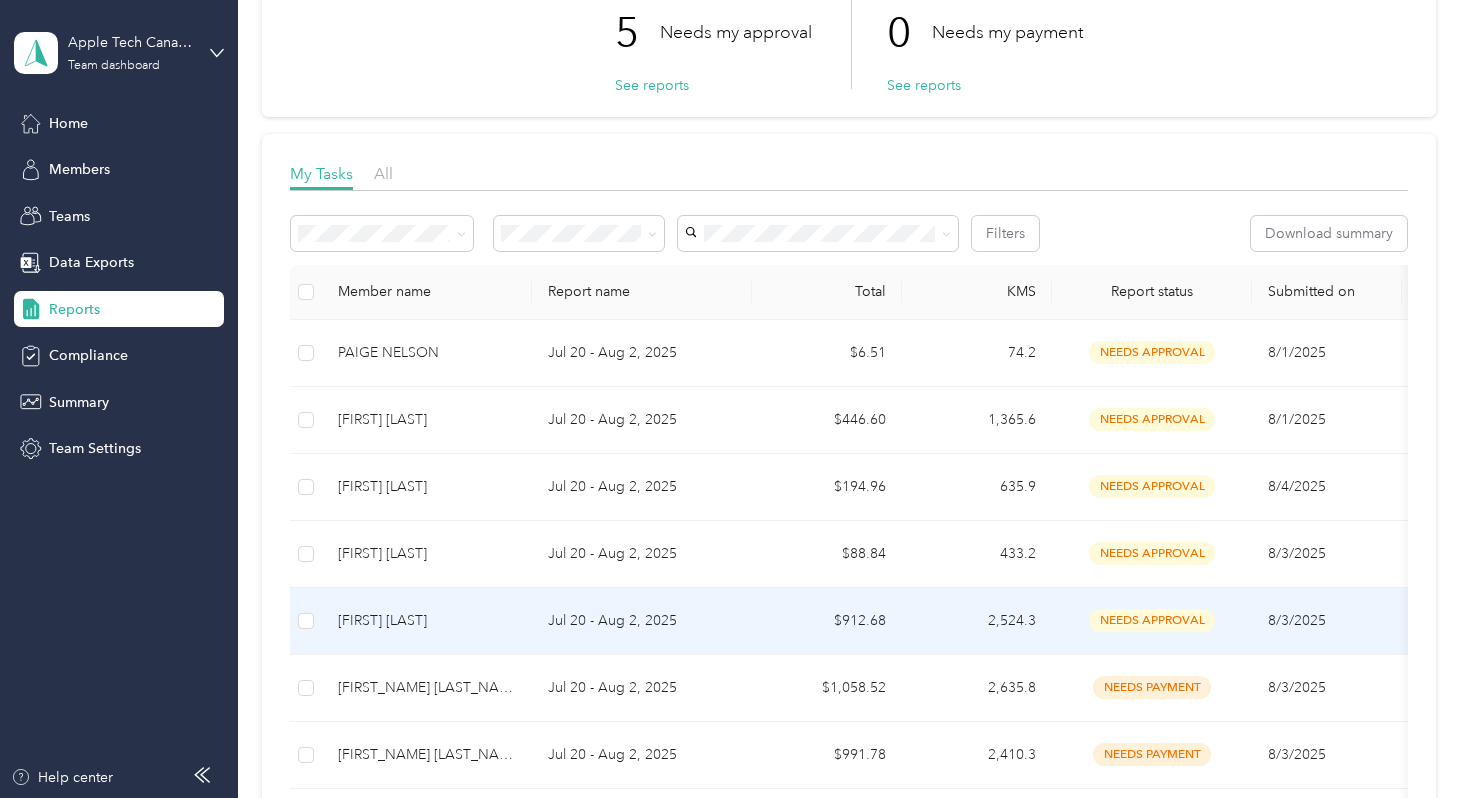 click on "[FIRST] [LAST]" at bounding box center (427, 621) 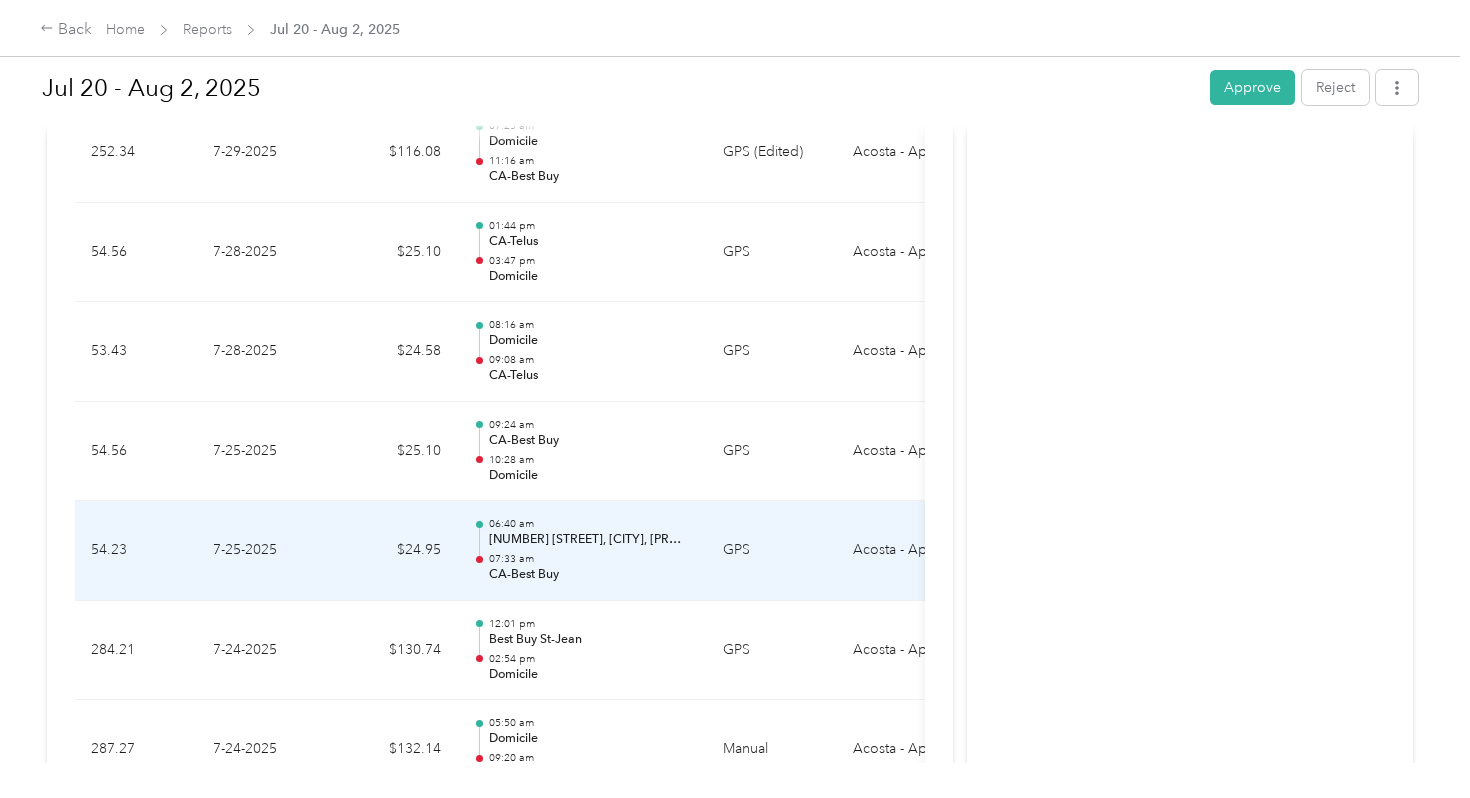 scroll, scrollTop: 1866, scrollLeft: 0, axis: vertical 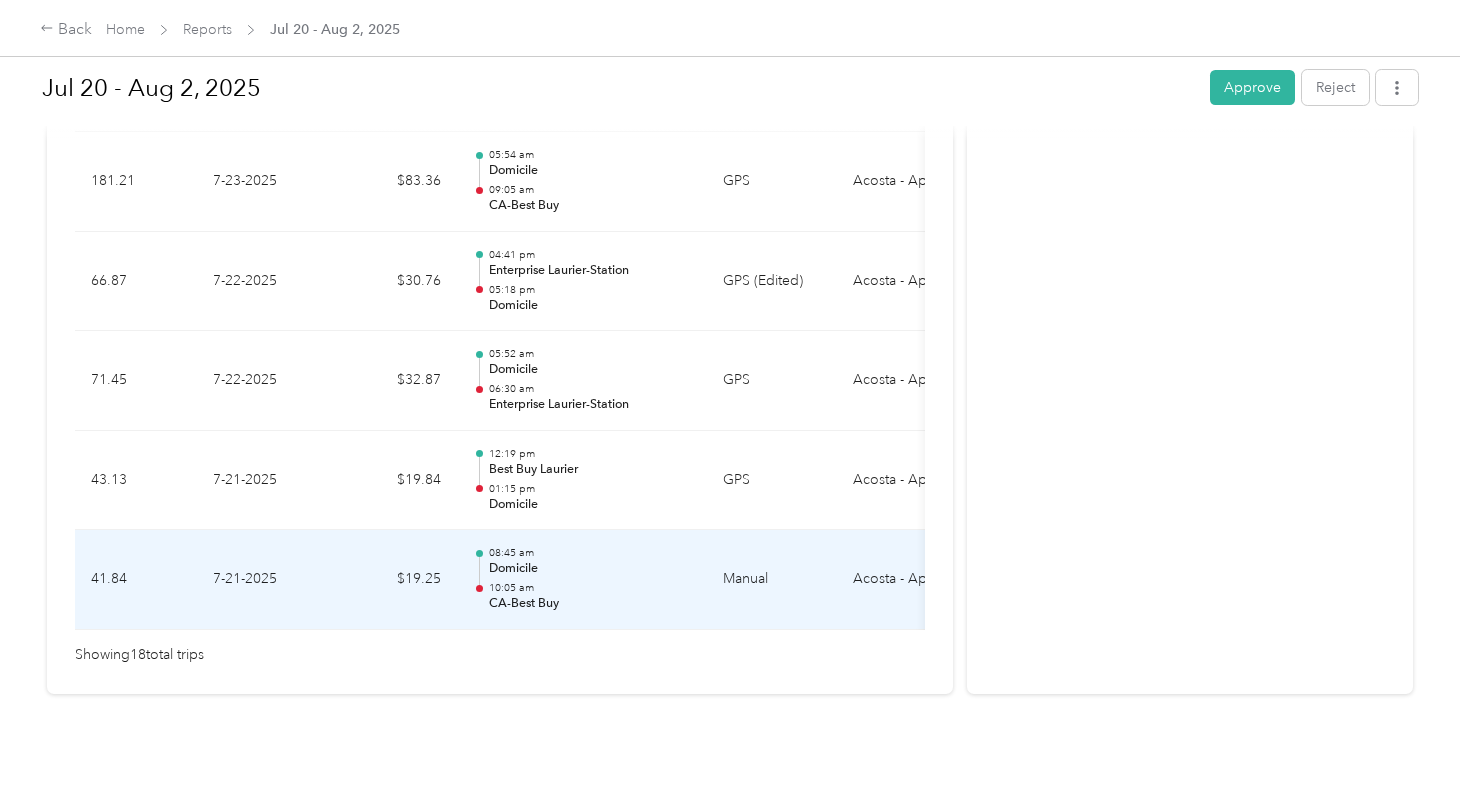 click on "10:05 am" at bounding box center [590, 588] 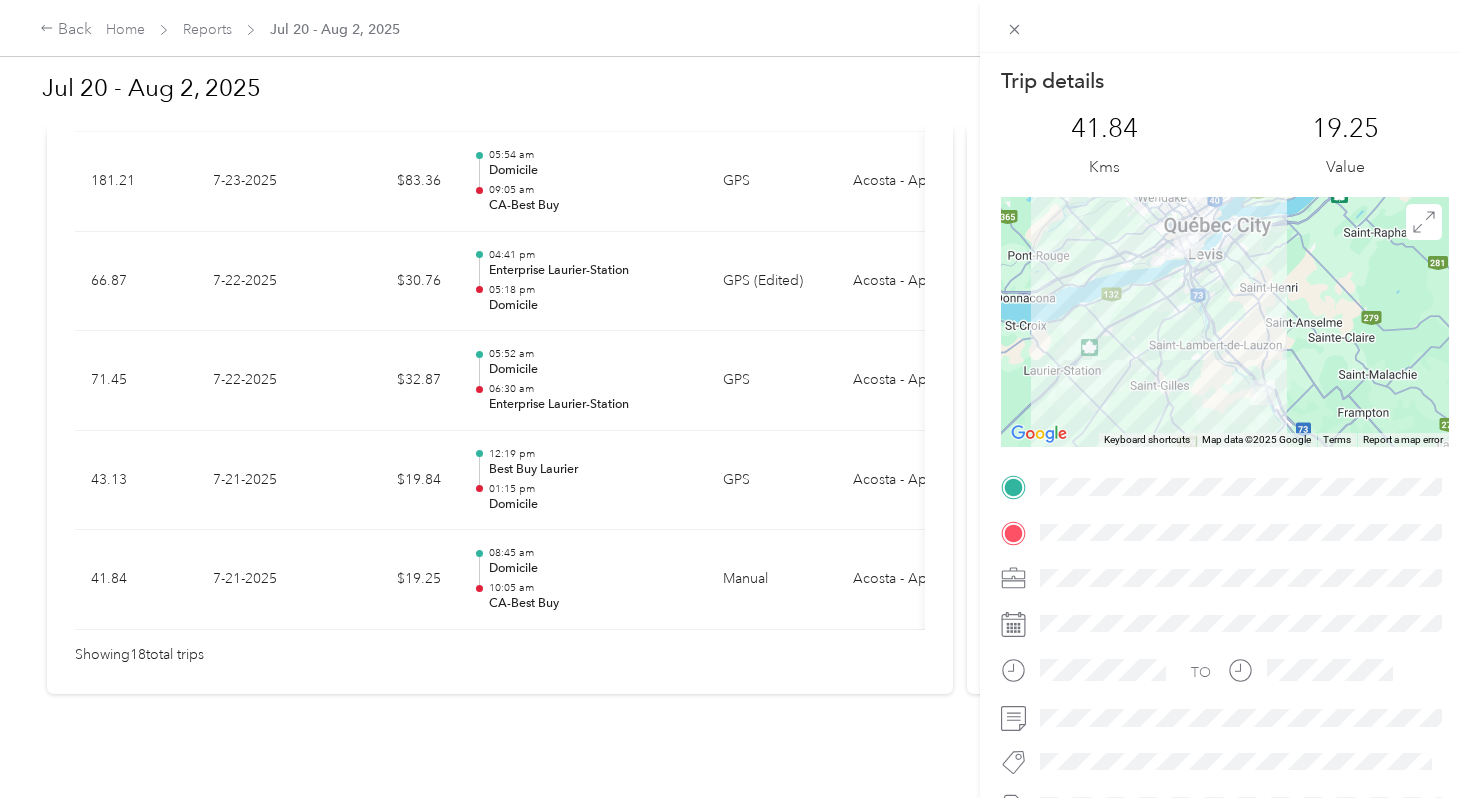 click on "Trip details This trip cannot be edited because it is either under review, approved, or paid. Contact your Team Manager to edit it. [NUMBER] Kms [NUMBER] Value  ← Move left → Move right ↑ Move up ↓ Move down + Zoom in - Zoom out Home Jump left by 75% End Jump right by 75% Page Up Jump up by 75% Page Down Jump down by 75% Keyboard shortcuts Map Data Map data ©2025 Google Map data ©2025 Google 10 km  Click to toggle between metric and imperial units Terms Report a map error TO" at bounding box center [735, 399] 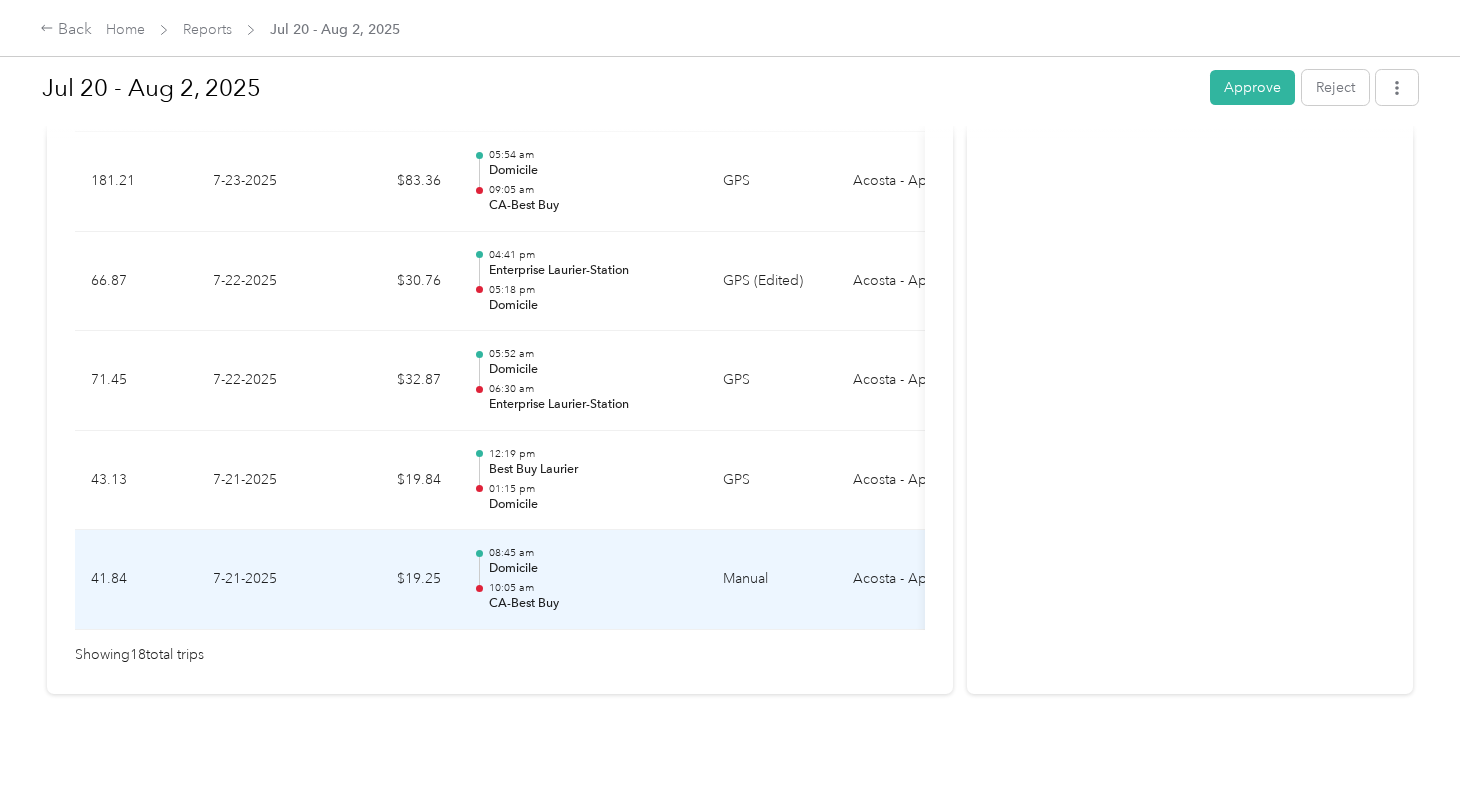 click on "10:05 am" at bounding box center (590, 588) 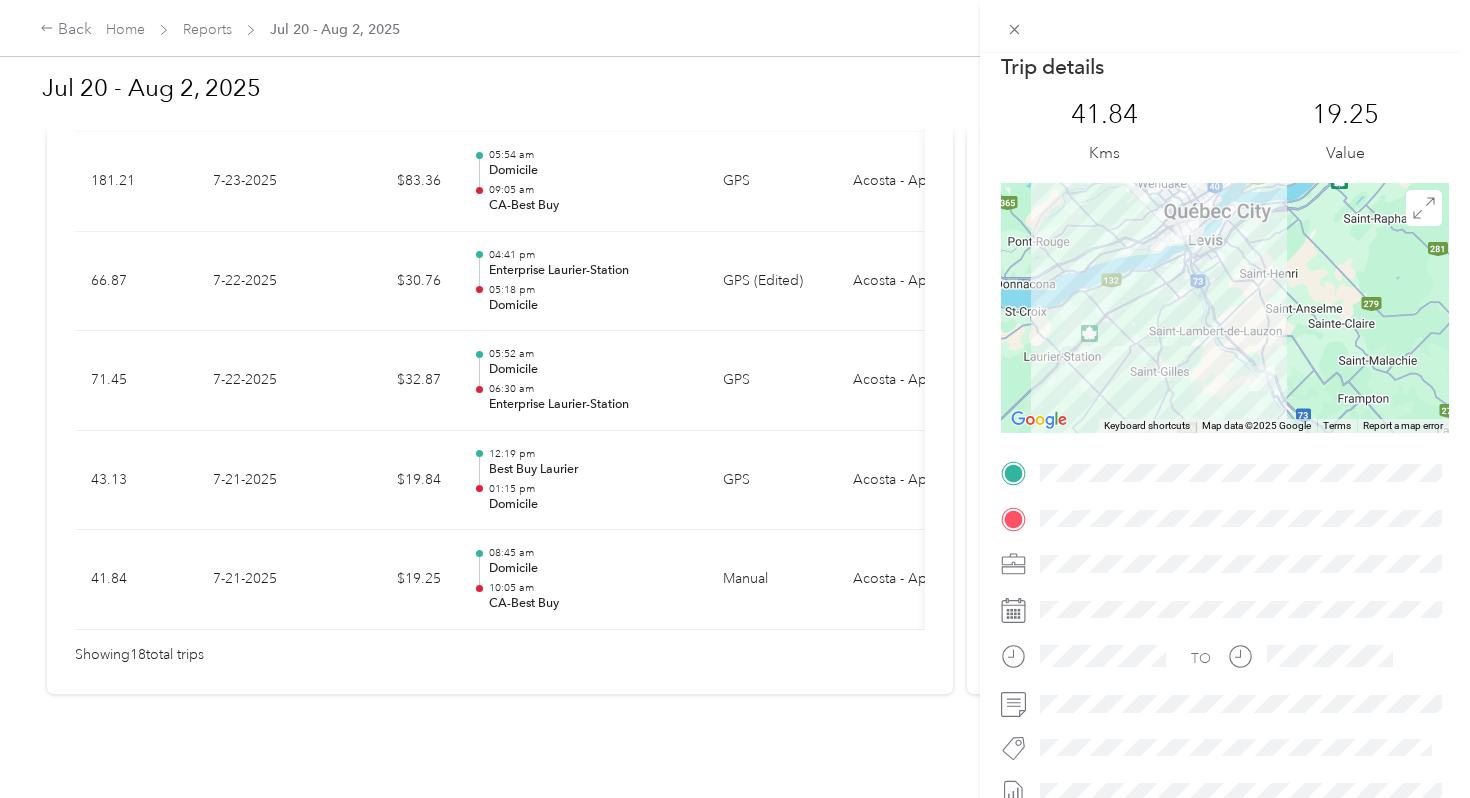 scroll, scrollTop: 22, scrollLeft: 0, axis: vertical 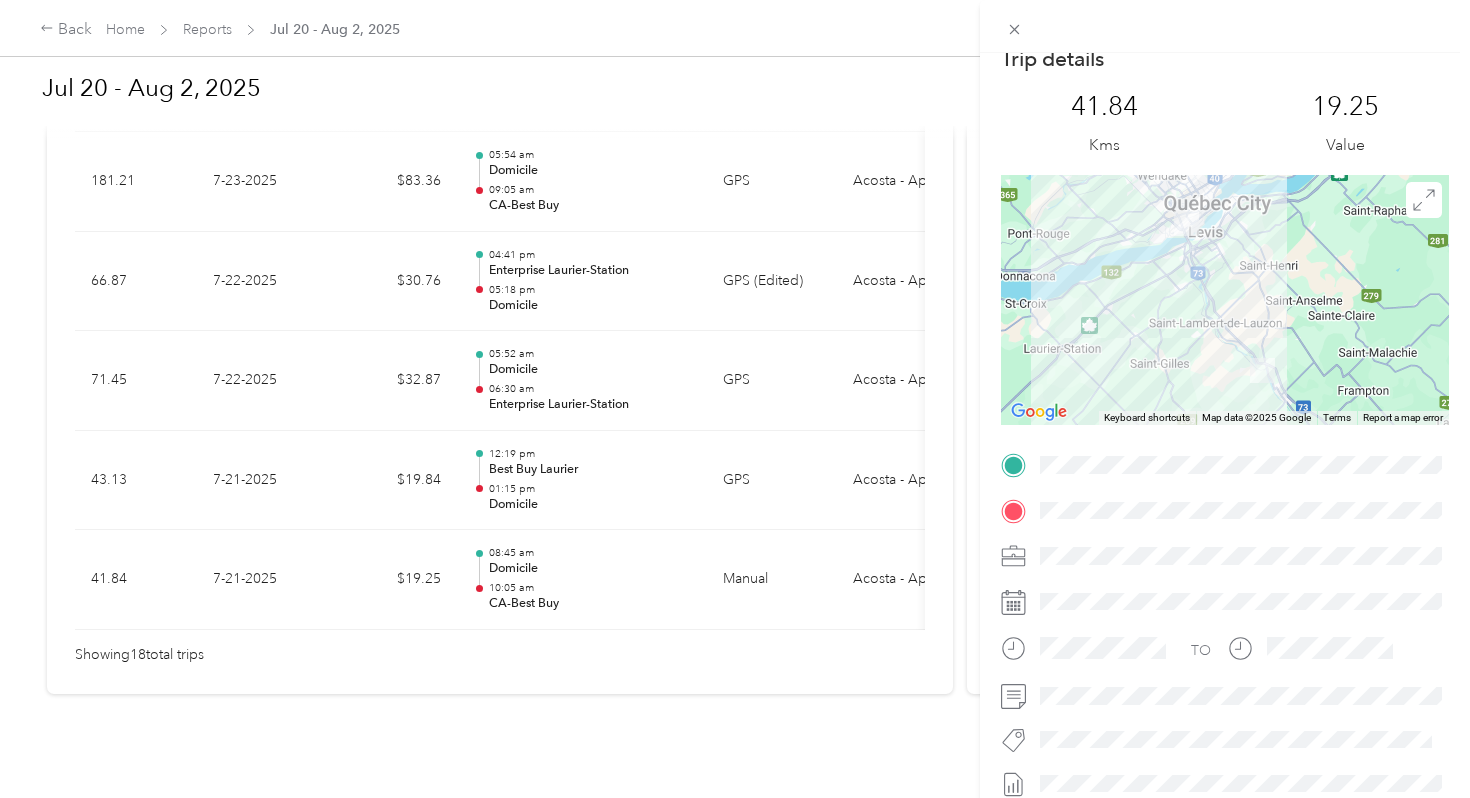 click on "Trip details This trip cannot be edited because it is either under review, approved, or paid. Contact your Team Manager to edit it. [NUMBER] Kms [NUMBER] Value  ← Move left → Move right ↑ Move up ↓ Move down + Zoom in - Zoom out Home Jump left by 75% End Jump right by 75% Page Up Jump up by 75% Page Down Jump down by 75% Keyboard shortcuts Map Data Map data ©2025 Google Map data ©2025 Google 10 km  Click to toggle between metric and imperial units Terms Report a map error TO" at bounding box center (735, 399) 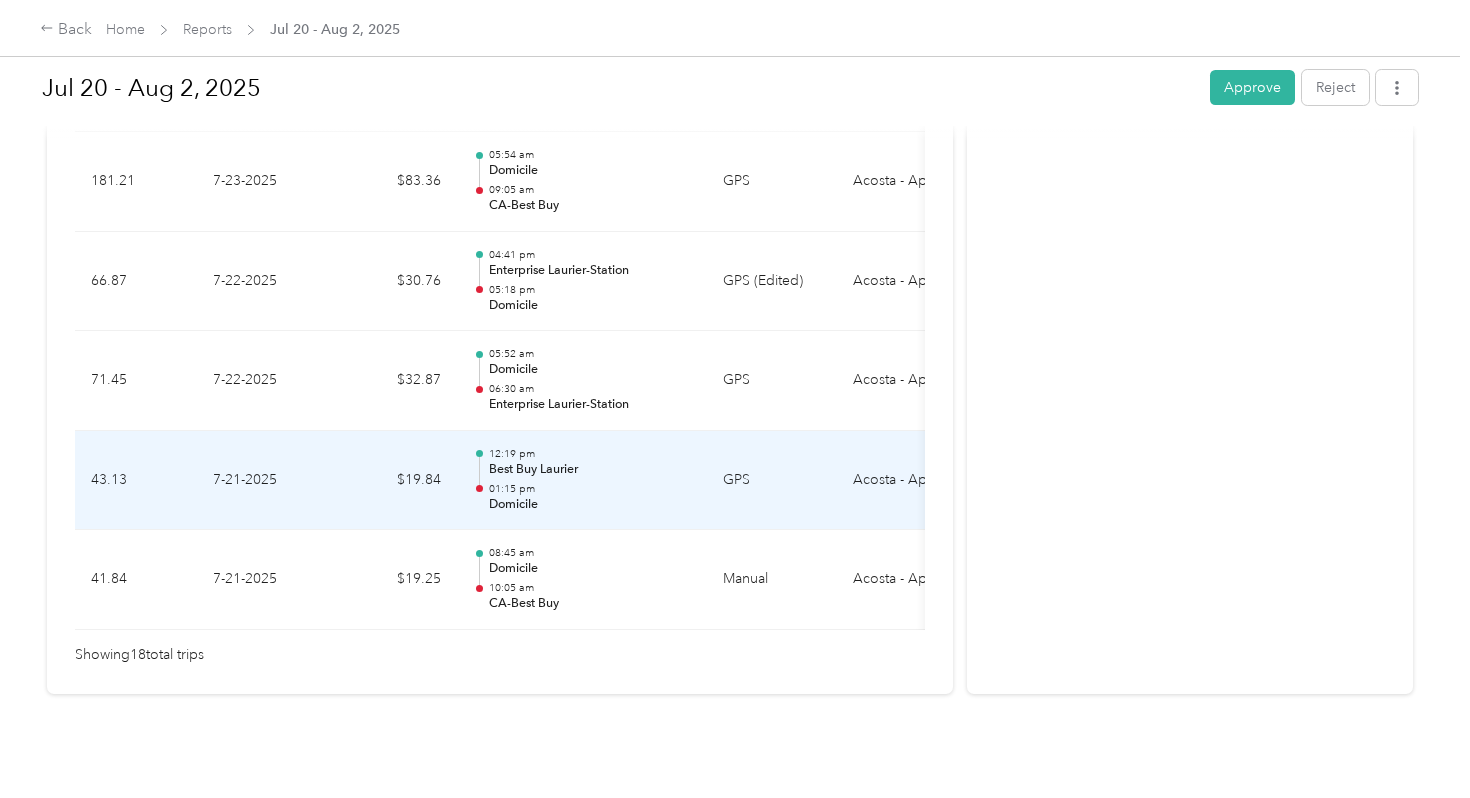 click on "Domicile" at bounding box center (590, 505) 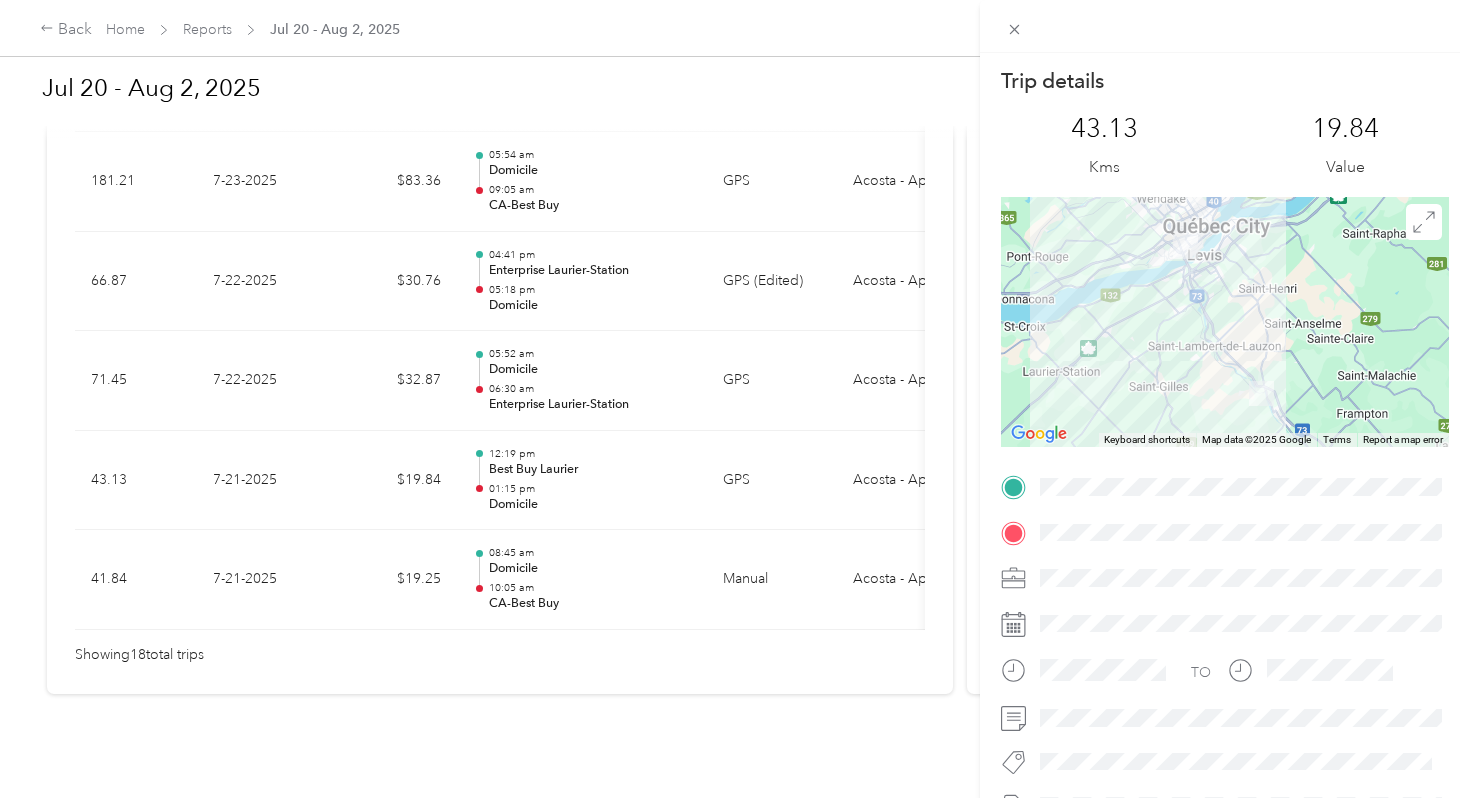 click on "Trip details This trip cannot be edited because it is either under review, approved, or paid. Contact your Team Manager to edit it. 43.13 Kms 19.84 Value  ← Move left → Move right ↑ Move up ↓ Move down + Zoom in - Zoom out Home Jump left by 75% End Jump right by 75% Page Up Jump up by 75% Page Down Jump down by 75% Keyboard shortcuts Map Data Map data ©2025 Google Map data ©2025 Google 10 km  Click to toggle between metric and imperial units Terms Report a map error TO" at bounding box center [735, 399] 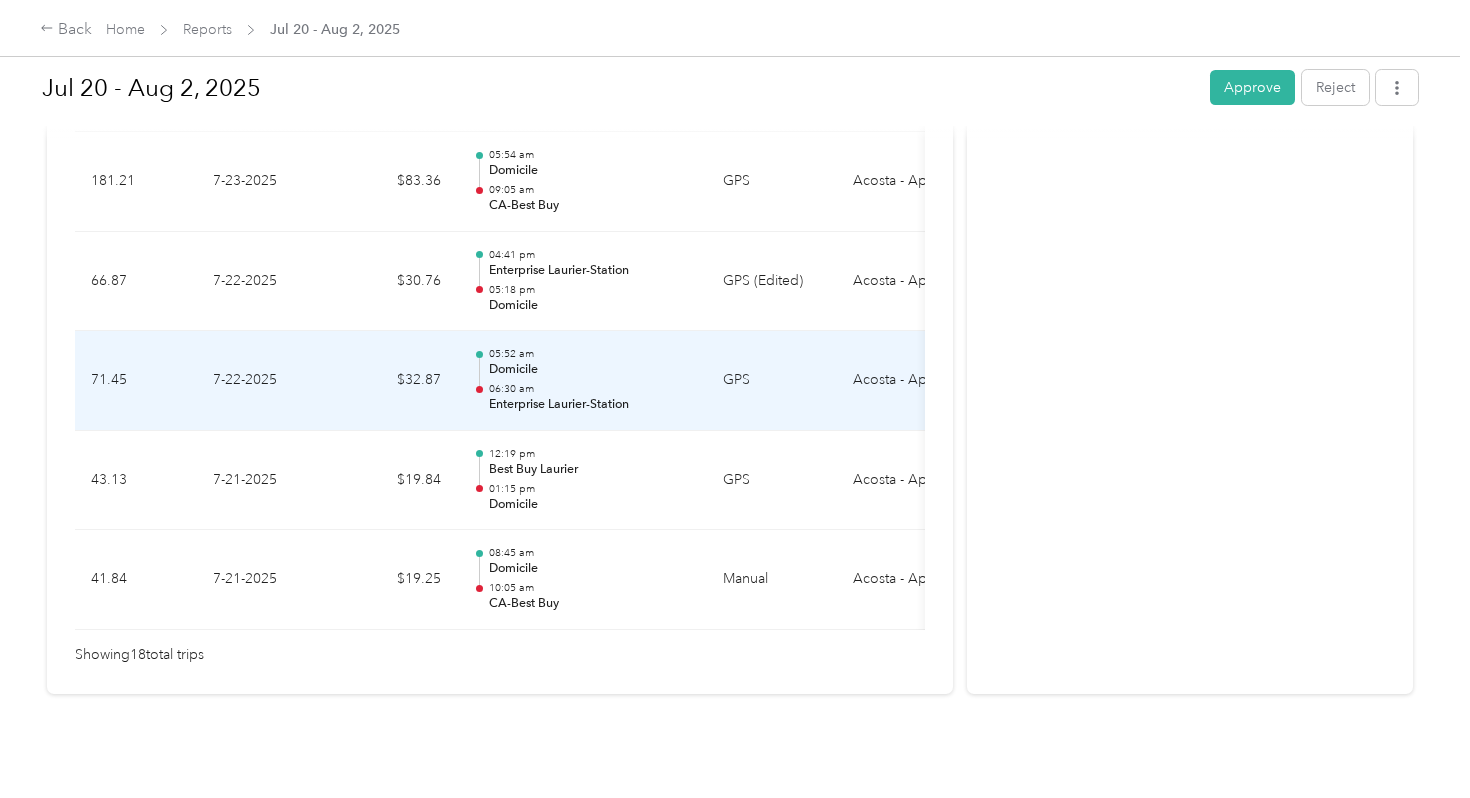 click on "Domicile" at bounding box center [590, 370] 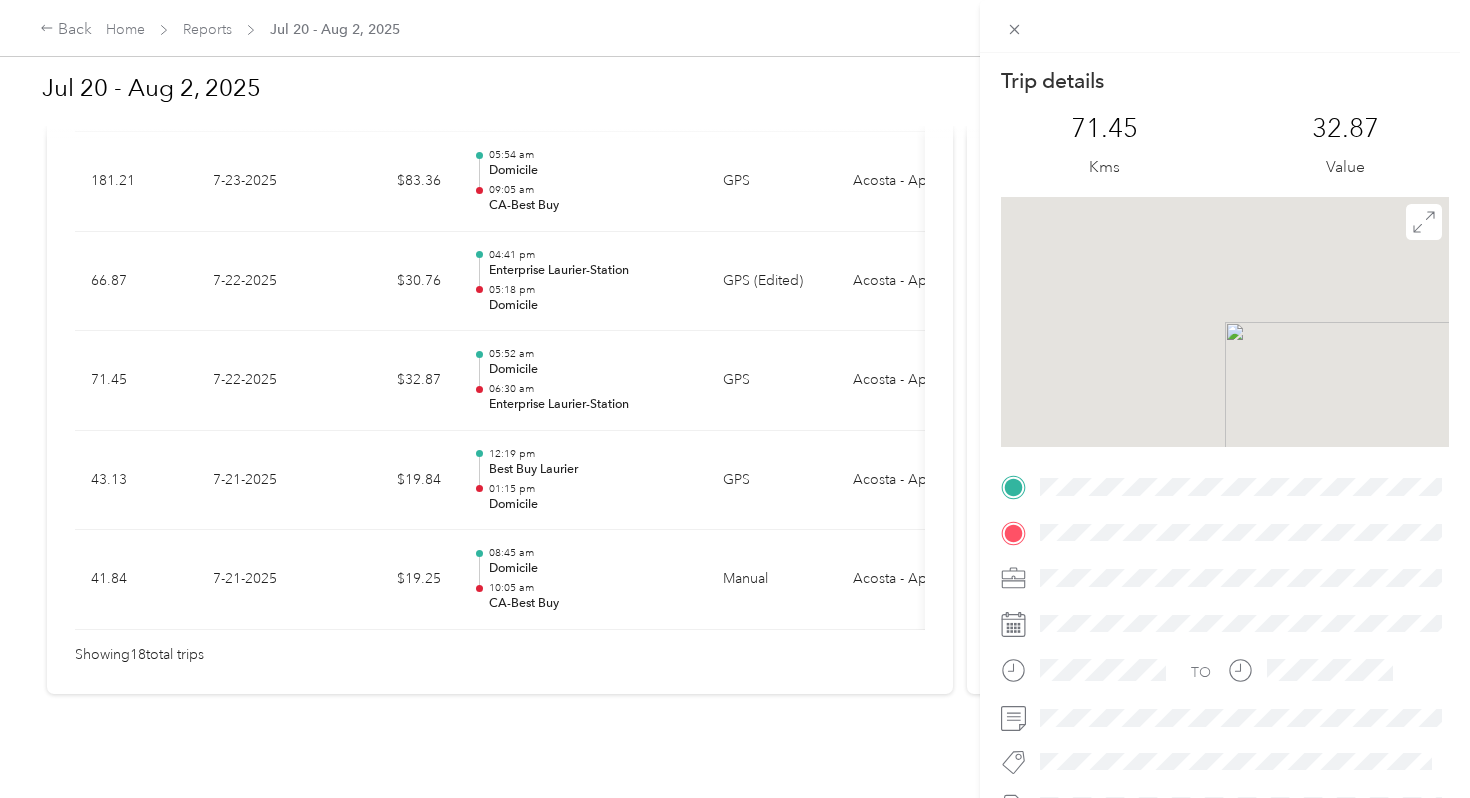 click on "Trip details This trip cannot be edited because it is either under review, approved, or paid. Contact your Team Manager to edit it. 71.45 Kms 32.87 Value  TO" at bounding box center [735, 399] 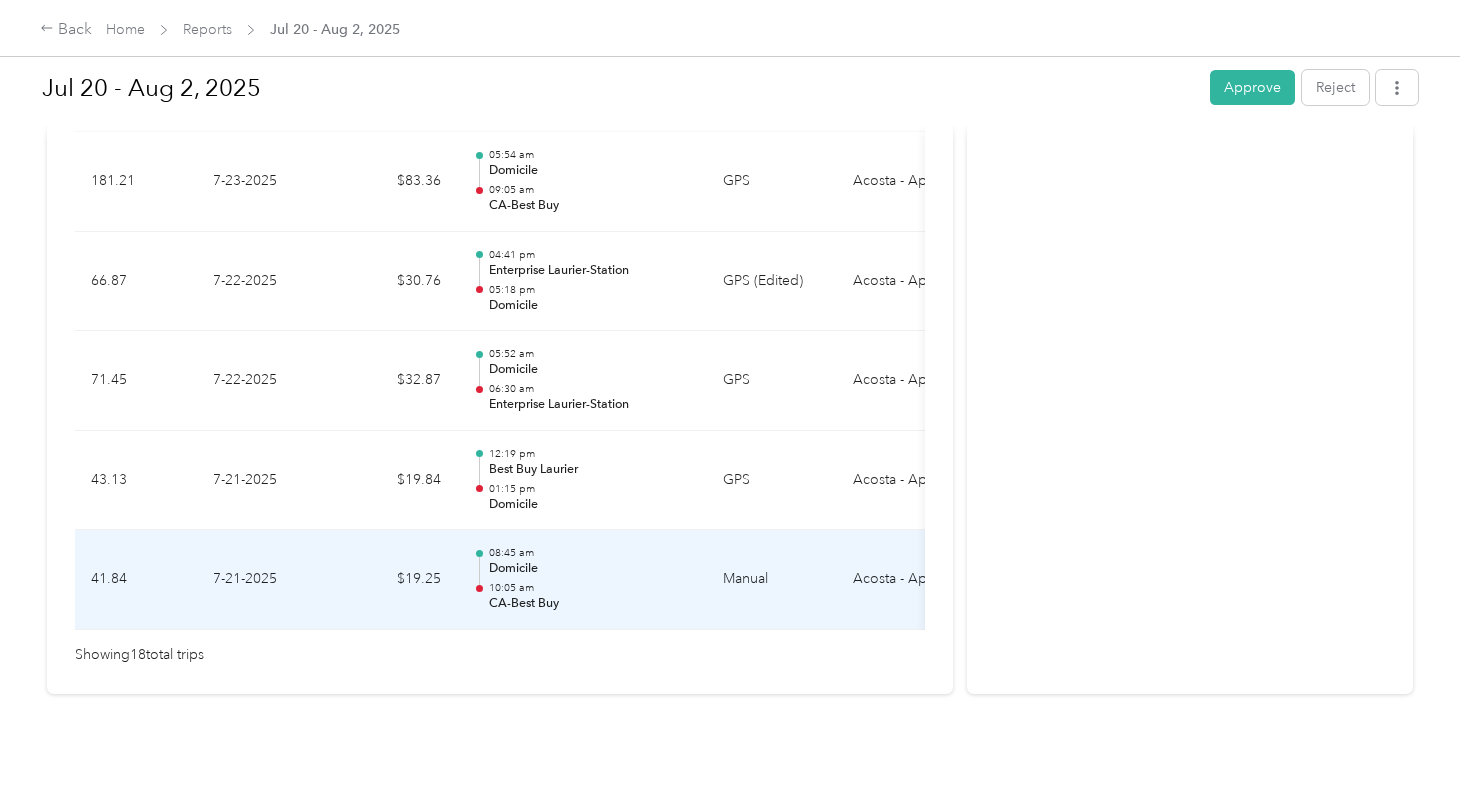 click on "10:05 am" at bounding box center (590, 588) 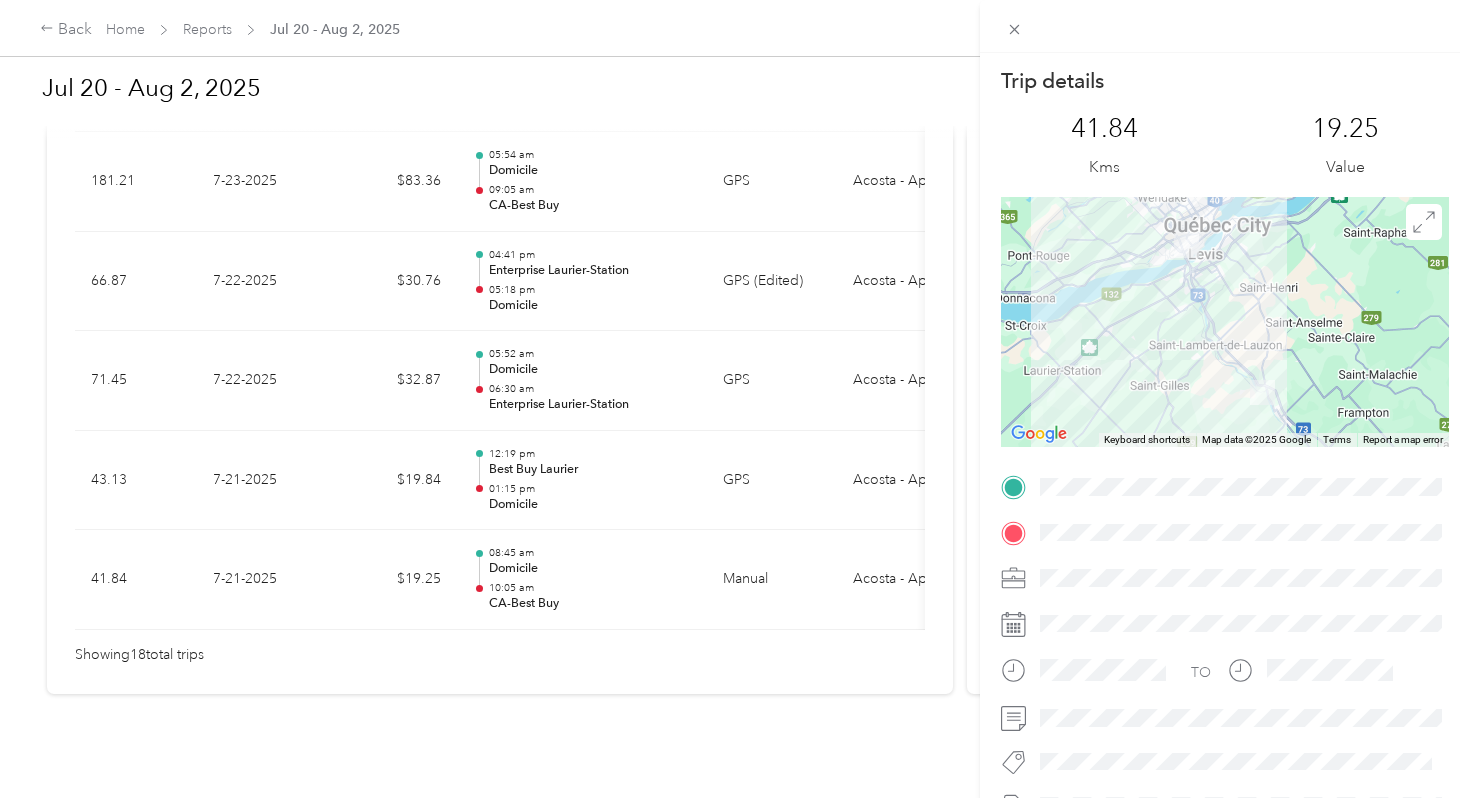 click on "Trip details This trip cannot be edited because it is either under review, approved, or paid. Contact your Team Manager to edit it. [NUMBER] Kms [NUMBER] Value  ← Move left → Move right ↑ Move up ↓ Move down + Zoom in - Zoom out Home Jump left by 75% End Jump right by 75% Page Up Jump up by 75% Page Down Jump down by 75% Keyboard shortcuts Map Data Map data ©2025 Google Map data ©2025 Google 10 km  Click to toggle between metric and imperial units Terms Report a map error TO" at bounding box center [735, 399] 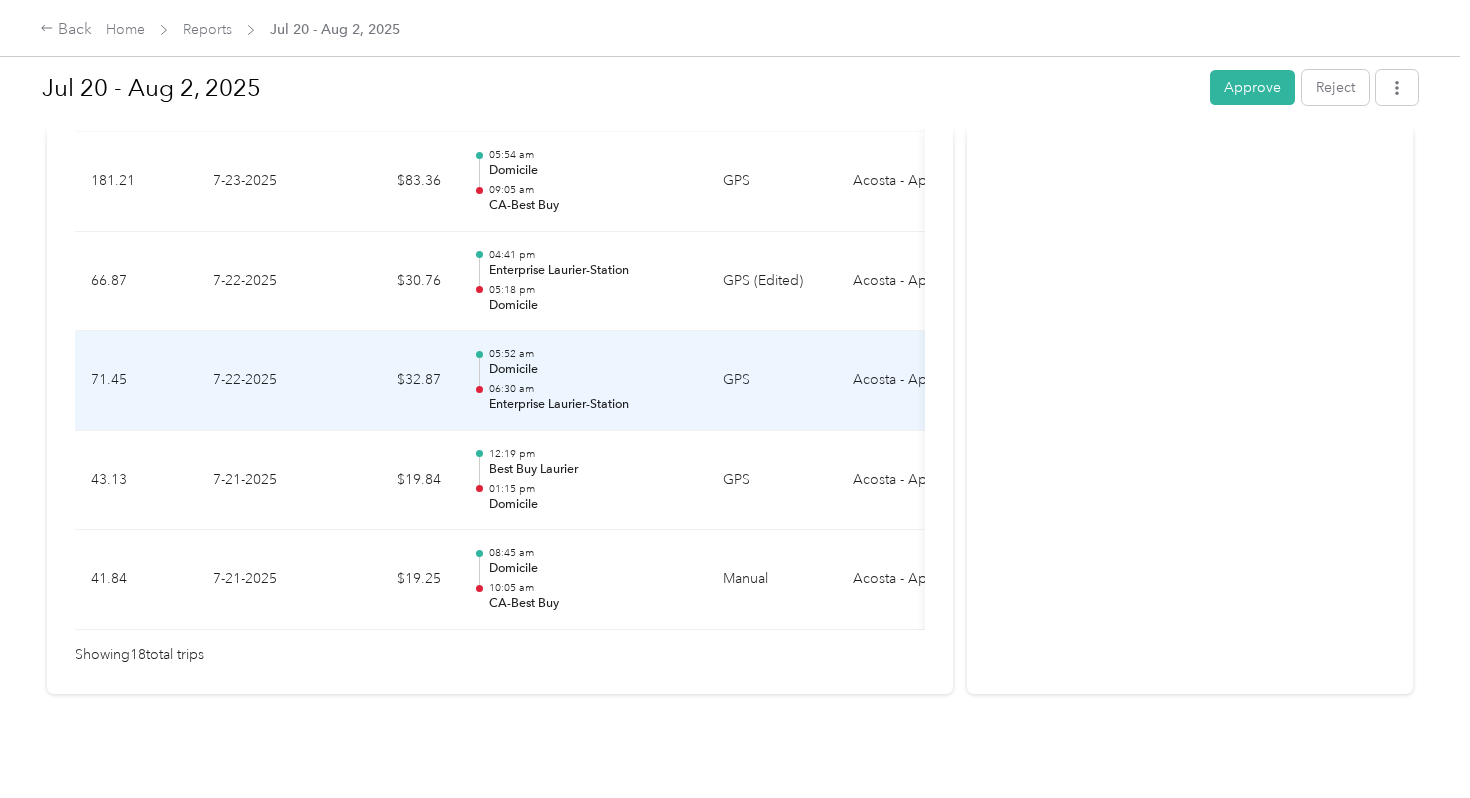 click on "06:30 am" at bounding box center [590, 389] 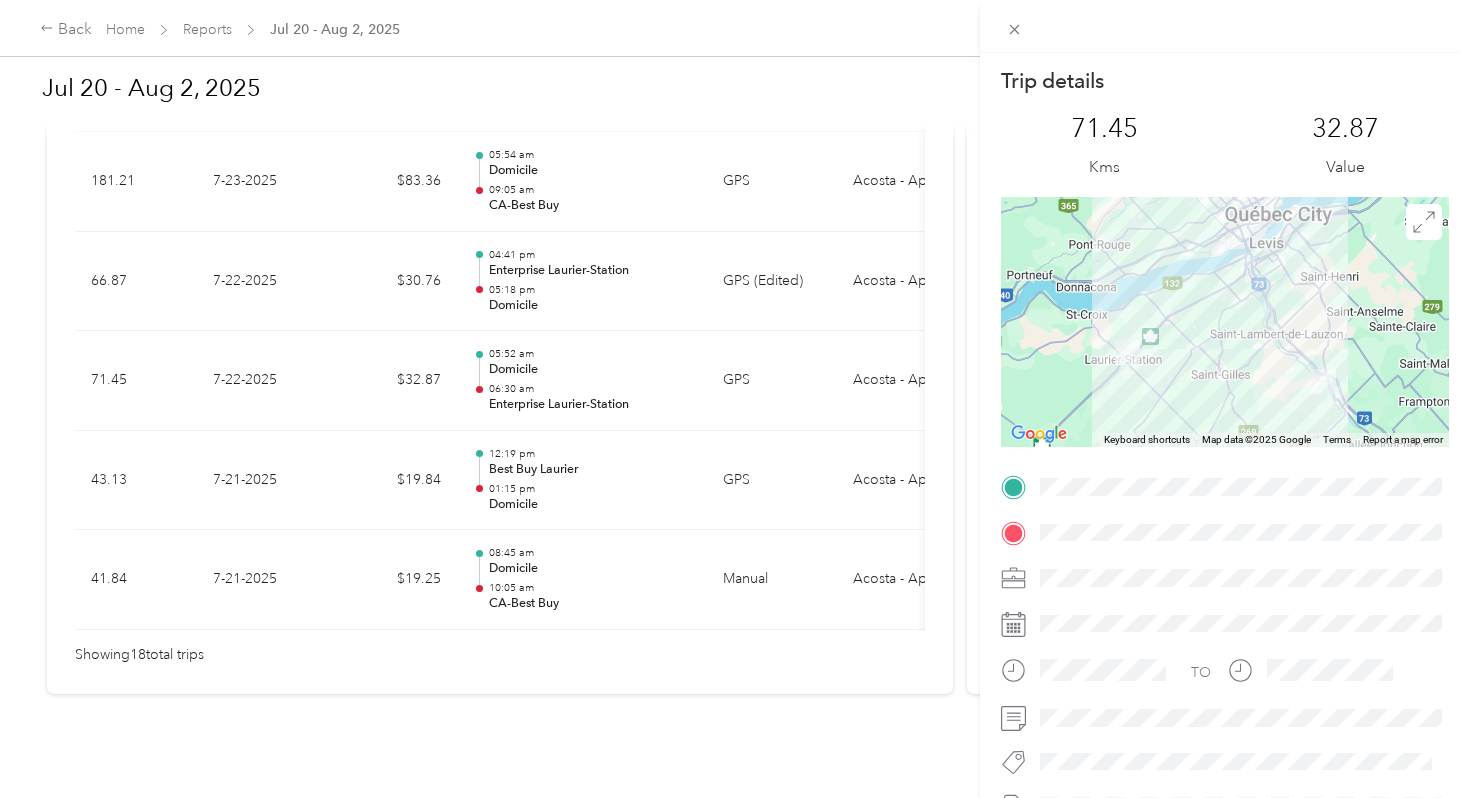click on "Trip details This trip cannot be edited because it is either under review, approved, or paid. Contact your Team Manager to edit it. 71.45 Kms 32.87 Value  ← Move left → Move right ↑ Move up ↓ Move down + Zoom in - Zoom out Home Jump left by 75% End Jump right by 75% Page Up Jump up by 75% Page Down Jump down by 75% Keyboard shortcuts Map Data Map data ©2025 Google Map data ©2025 Google 10 km  Click to toggle between metric and imperial units Terms Report a map error TO" at bounding box center [735, 399] 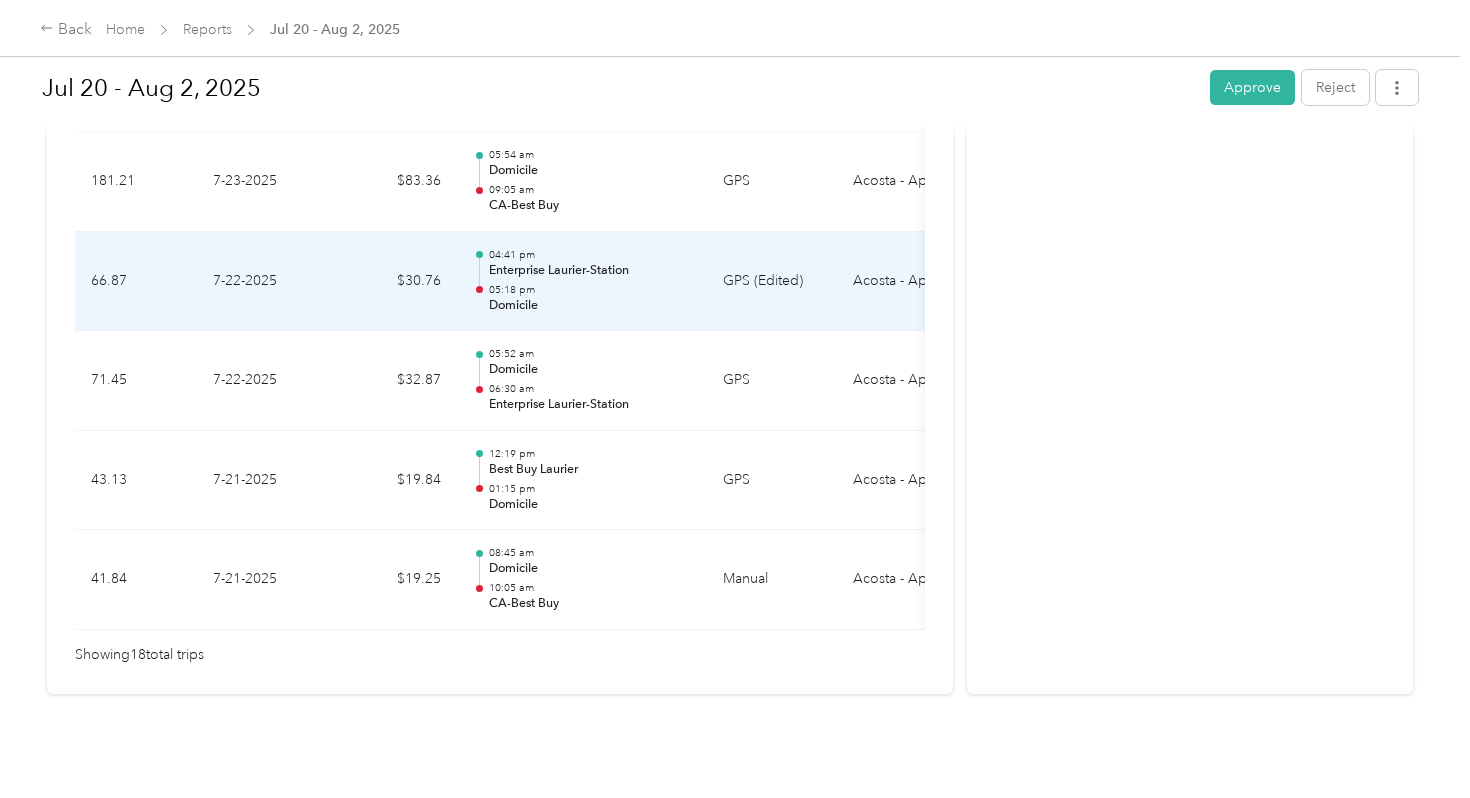 click on "Enterprise Laurier-Station" at bounding box center (590, 271) 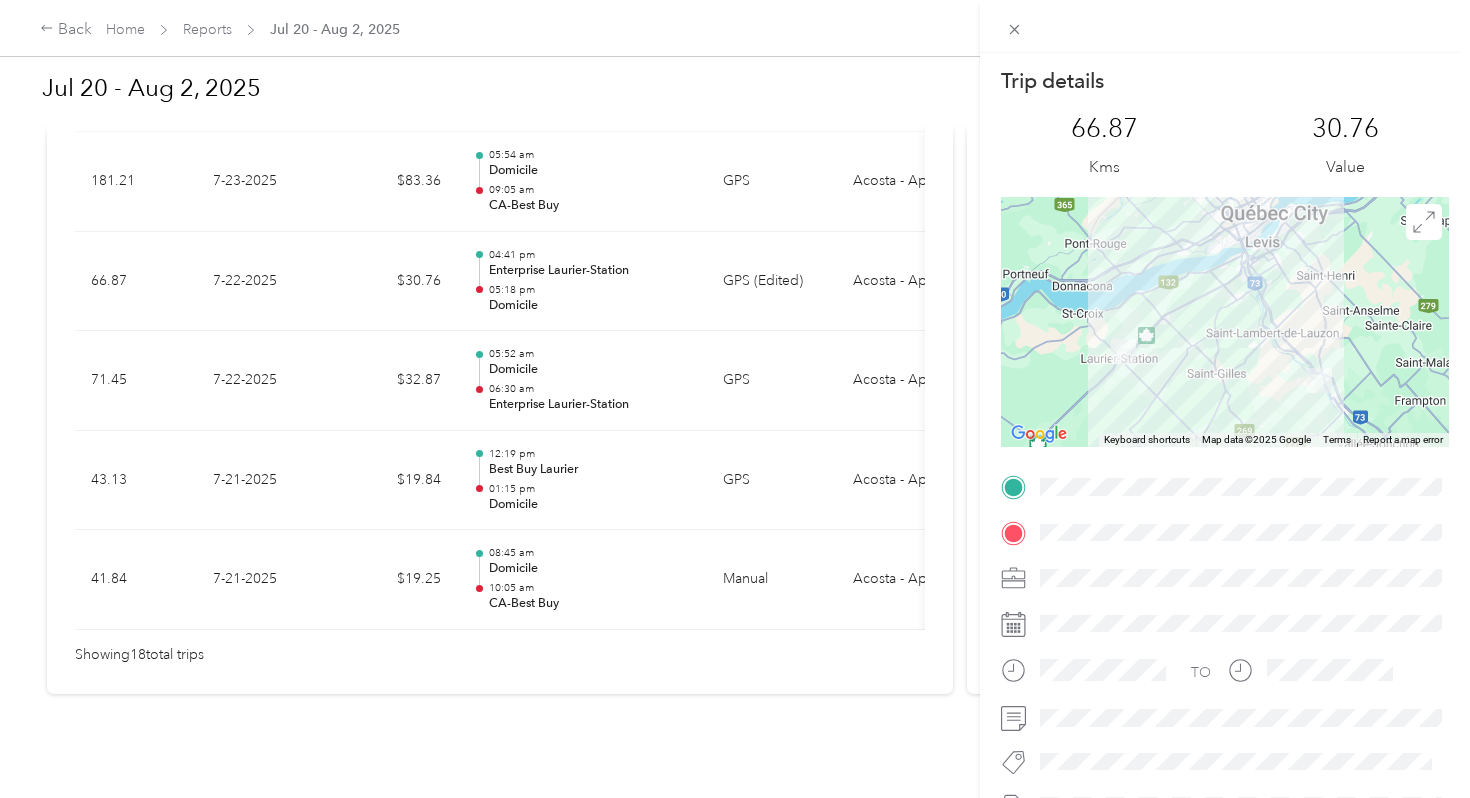 click on "Trip details This trip cannot be edited because it is either under review, approved, or paid. Contact your Team Manager to edit it. 66.87 Kms 30.76 Value  ← Move left → Move right ↑ Move up ↓ Move down + Zoom in - Zoom out Home Jump left by 75% End Jump right by 75% Page Up Jump up by 75% Page Down Jump down by 75% Keyboard shortcuts Map Data Map data ©2025 Google Map data ©2025 Google 10 km  Click to toggle between metric and imperial units Terms Report a map error TO" at bounding box center (735, 399) 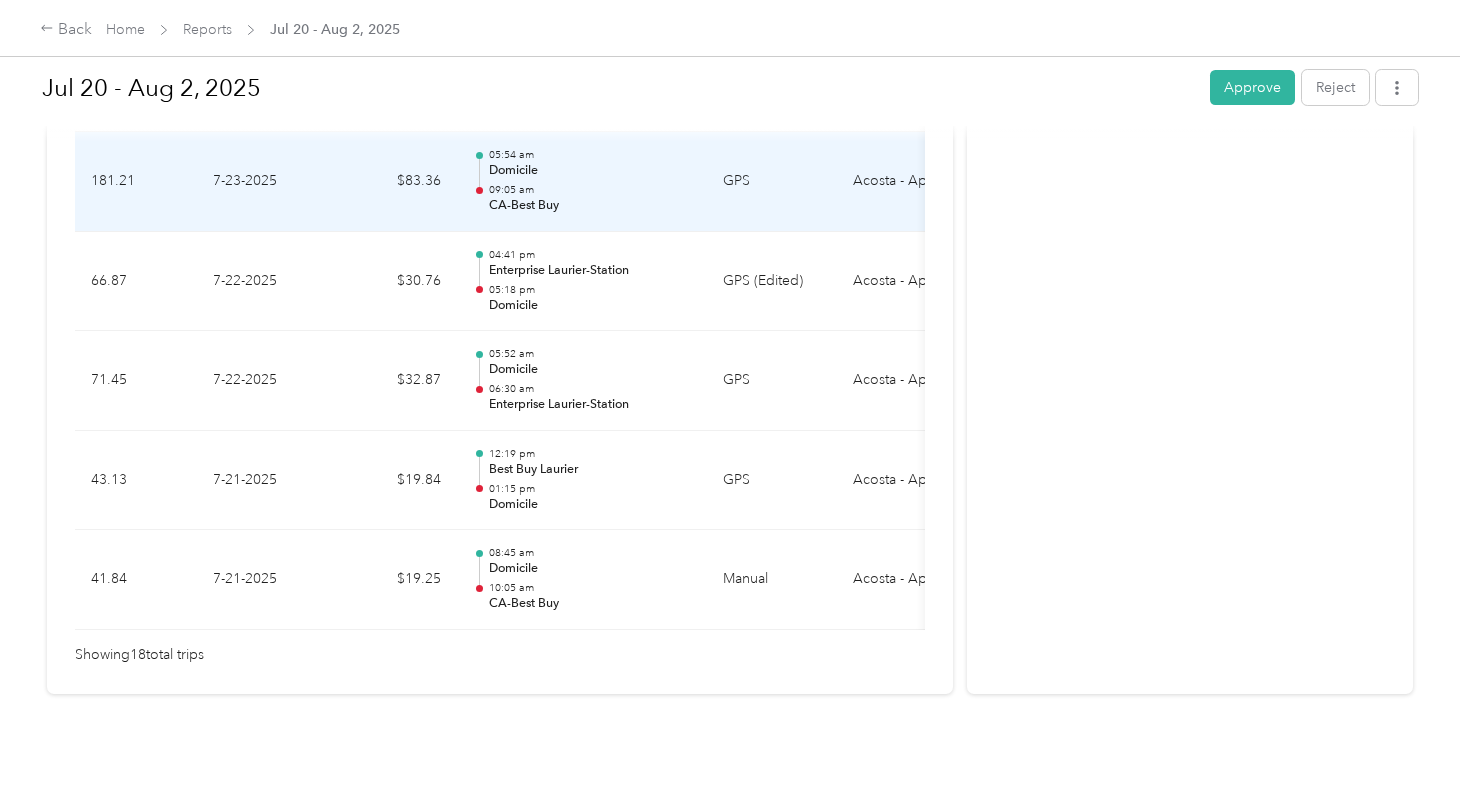 click on "CA-Best Buy" at bounding box center [590, 206] 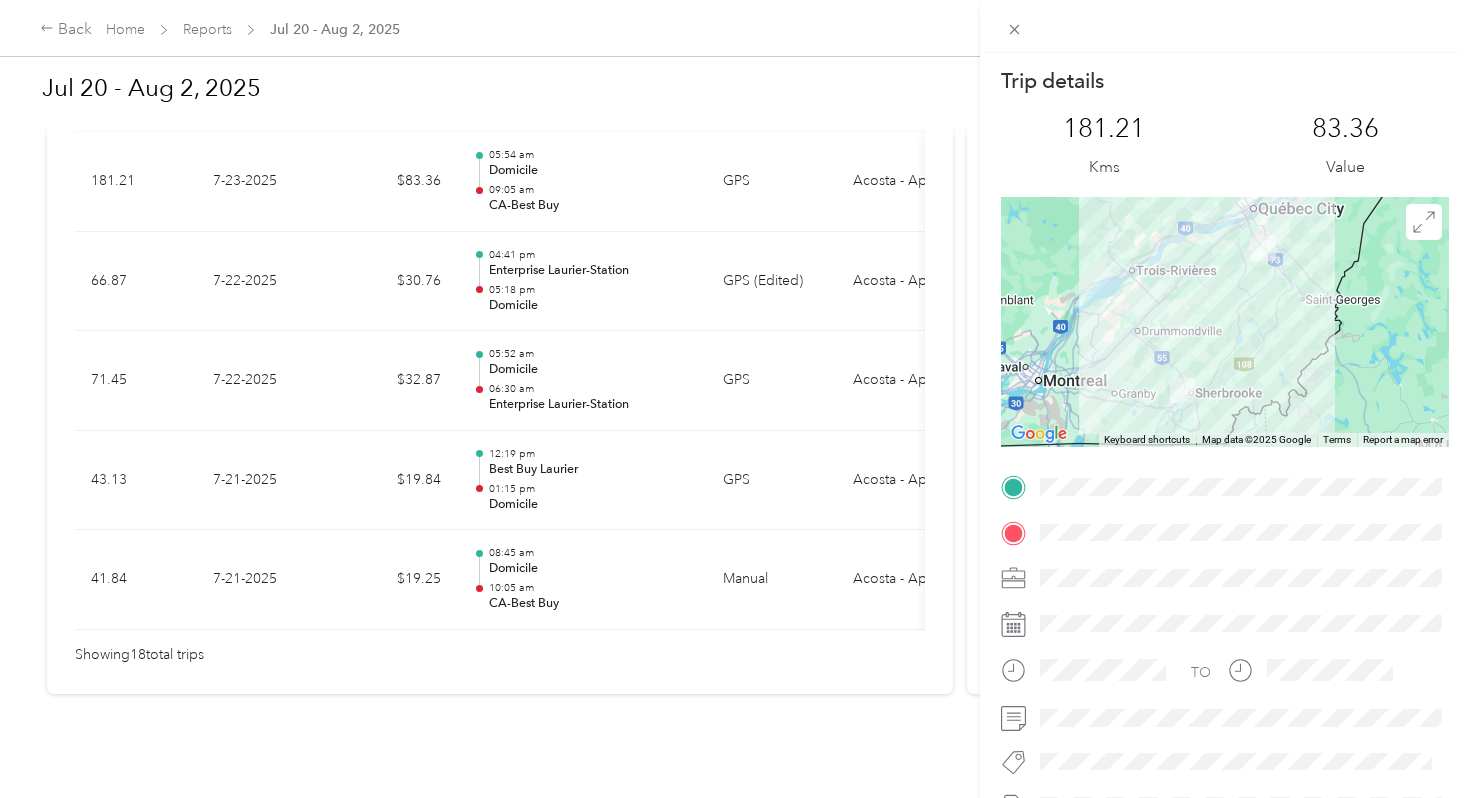 click on "Trip details This trip cannot be edited because it is either under review, approved, or paid. Contact your Team Manager to edit it. 181.21 Kms 83.36 Value  ← Move left → Move right ↑ Move up ↓ Move down + Zoom in - Zoom out Home Jump left by 75% End Jump right by 75% Page Up Jump up by 75% Page Down Jump down by 75% Keyboard shortcuts Map Data Map data ©2025 Google Map data ©2025 Google 50 km  Click to toggle between metric and imperial units Terms Report a map error TO" at bounding box center (735, 399) 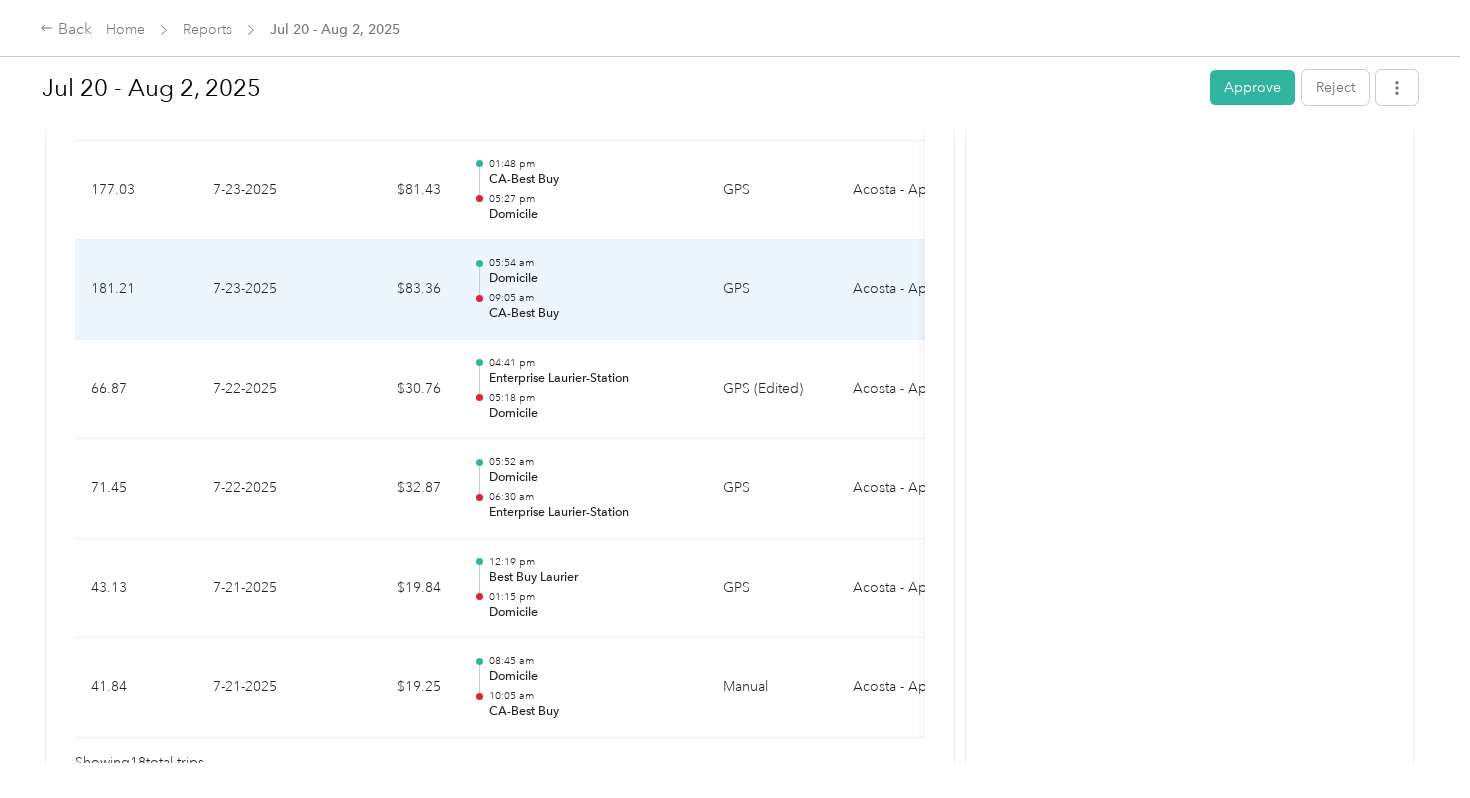 scroll, scrollTop: 1751, scrollLeft: 0, axis: vertical 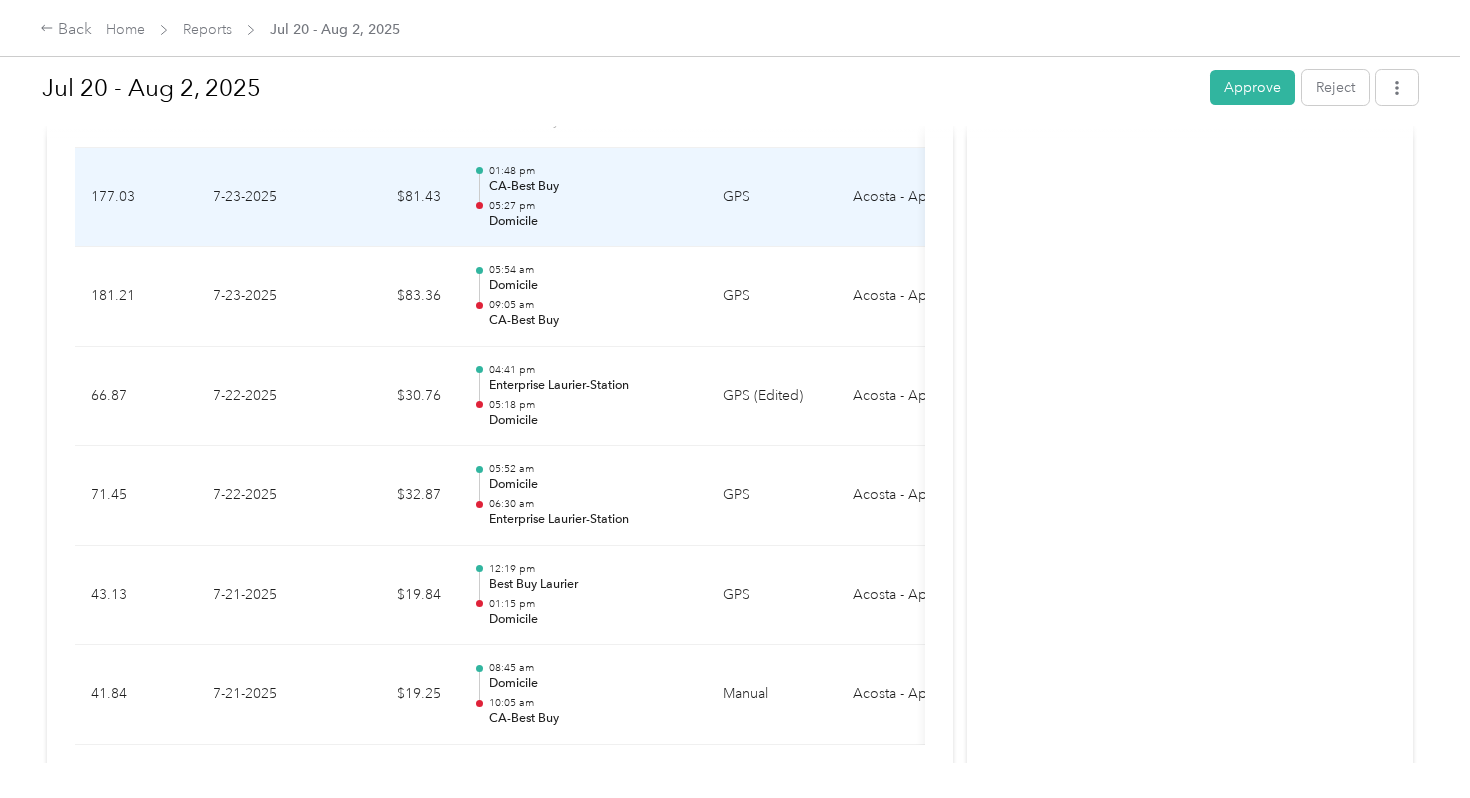 click on "01:48 pm CA-Best Buy 05:27 pm Domicile" at bounding box center [590, 197] 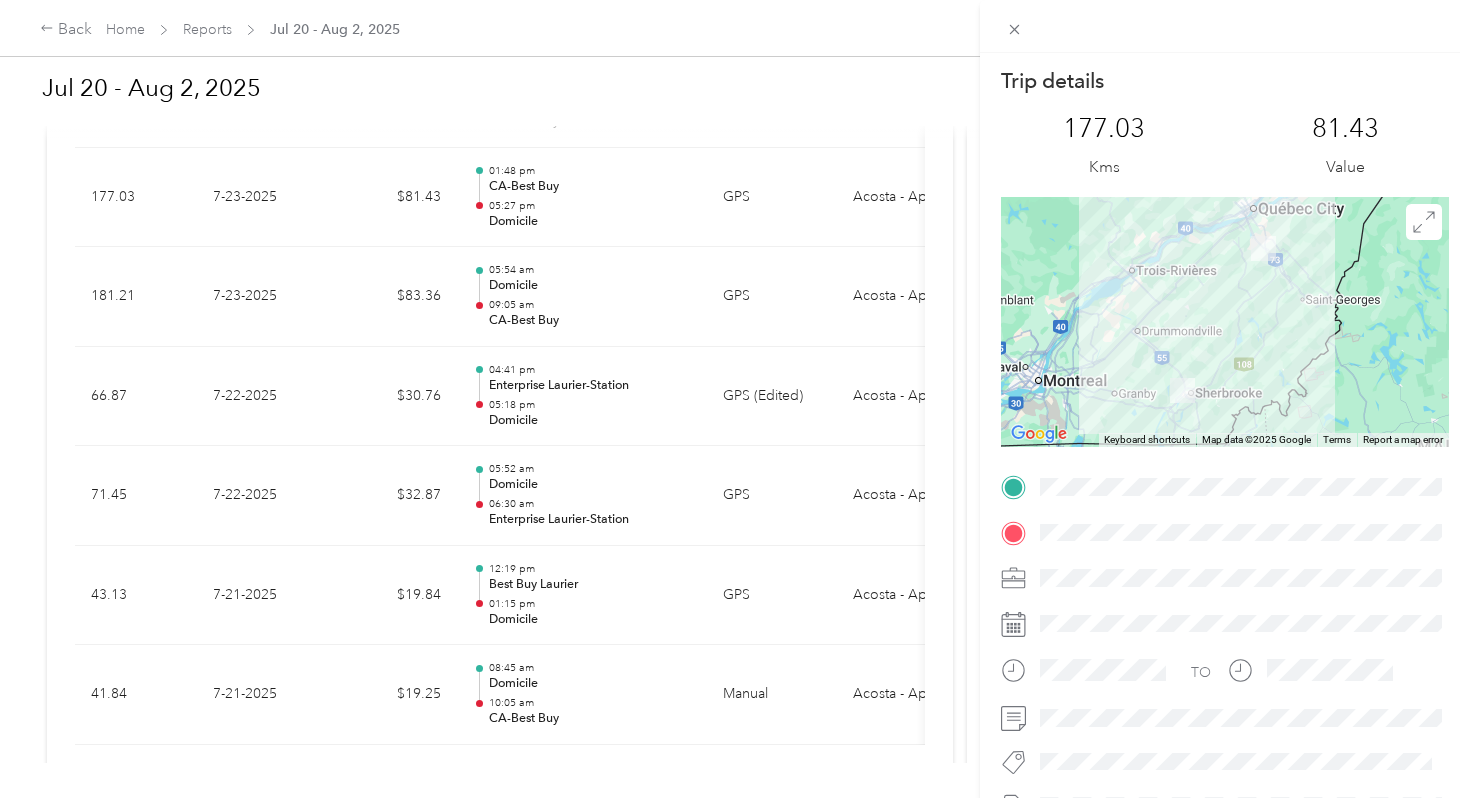 click on "Trip details This trip cannot be edited because it is either under review, approved, or paid. Contact your Team Manager to edit it. 177.03 Kms 81.43 Value  ← Move left → Move right ↑ Move up ↓ Move down + Zoom in - Zoom out Home Jump left by 75% End Jump right by 75% Page Up Jump up by 75% Page Down Jump down by 75% Keyboard shortcuts Map Data Map data ©2025 Google Map data ©2025 Google 50 km  Click to toggle between metric and imperial units Terms Report a map error TO" at bounding box center (735, 399) 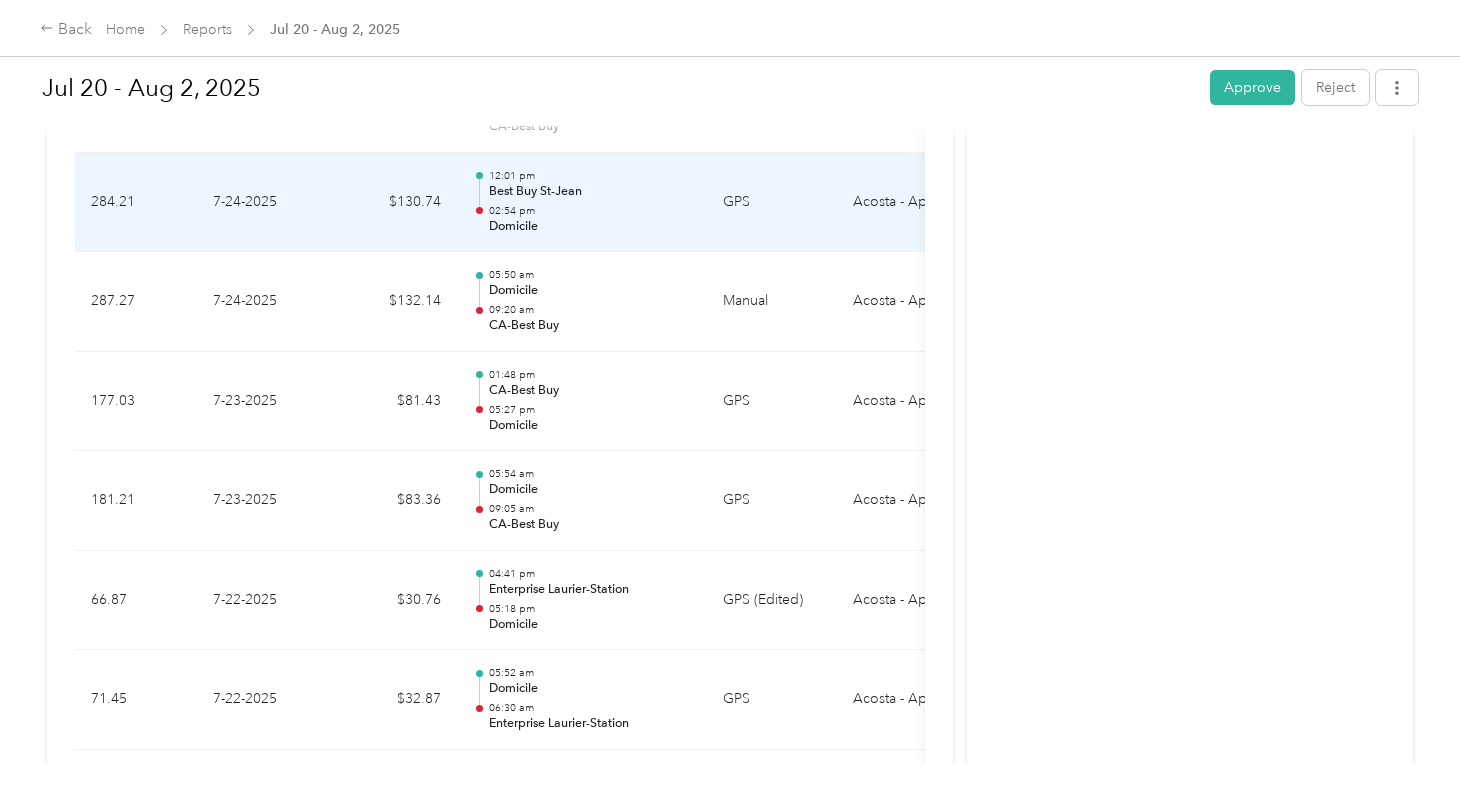 scroll, scrollTop: 1517, scrollLeft: 0, axis: vertical 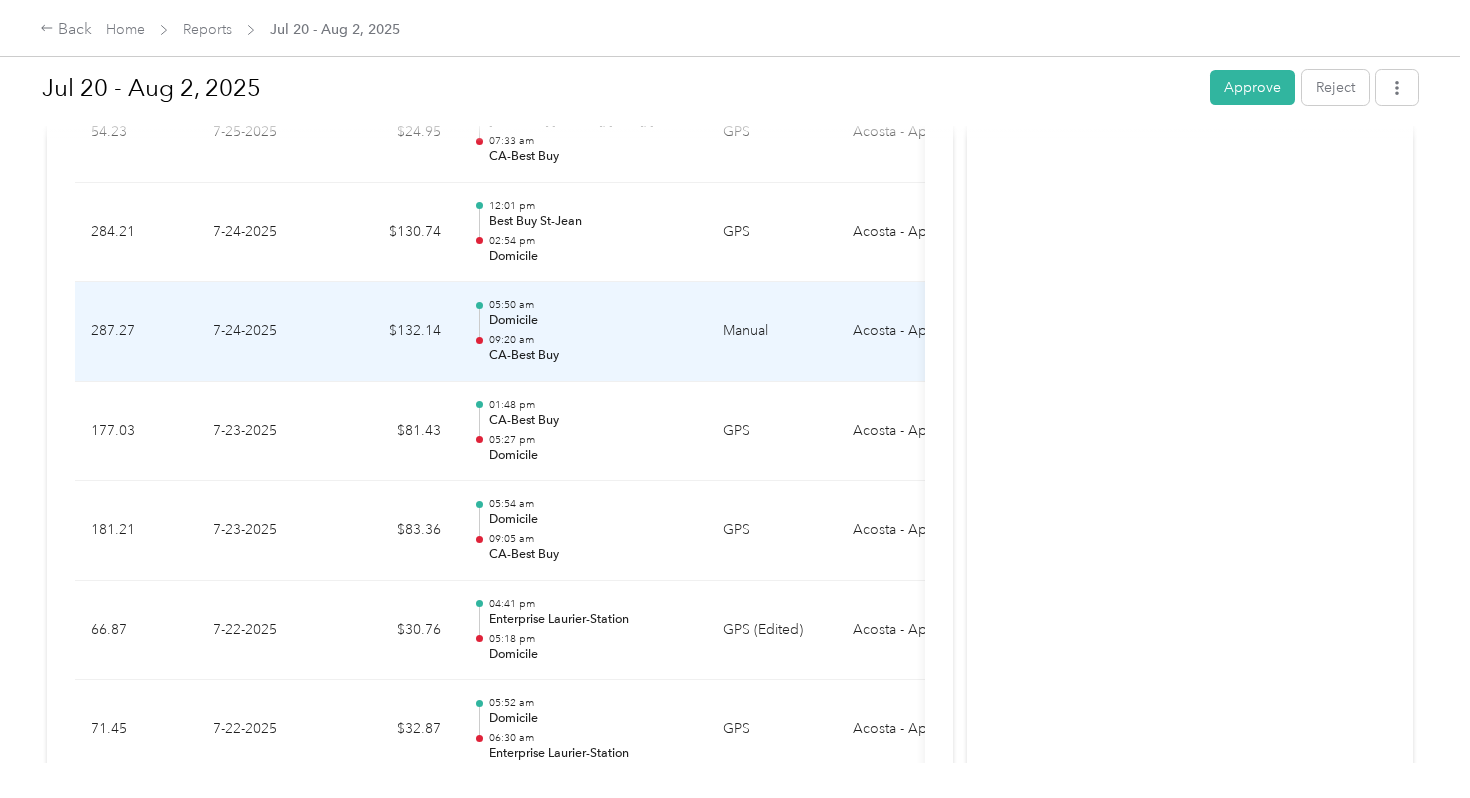 click on "Domicile" at bounding box center [590, 321] 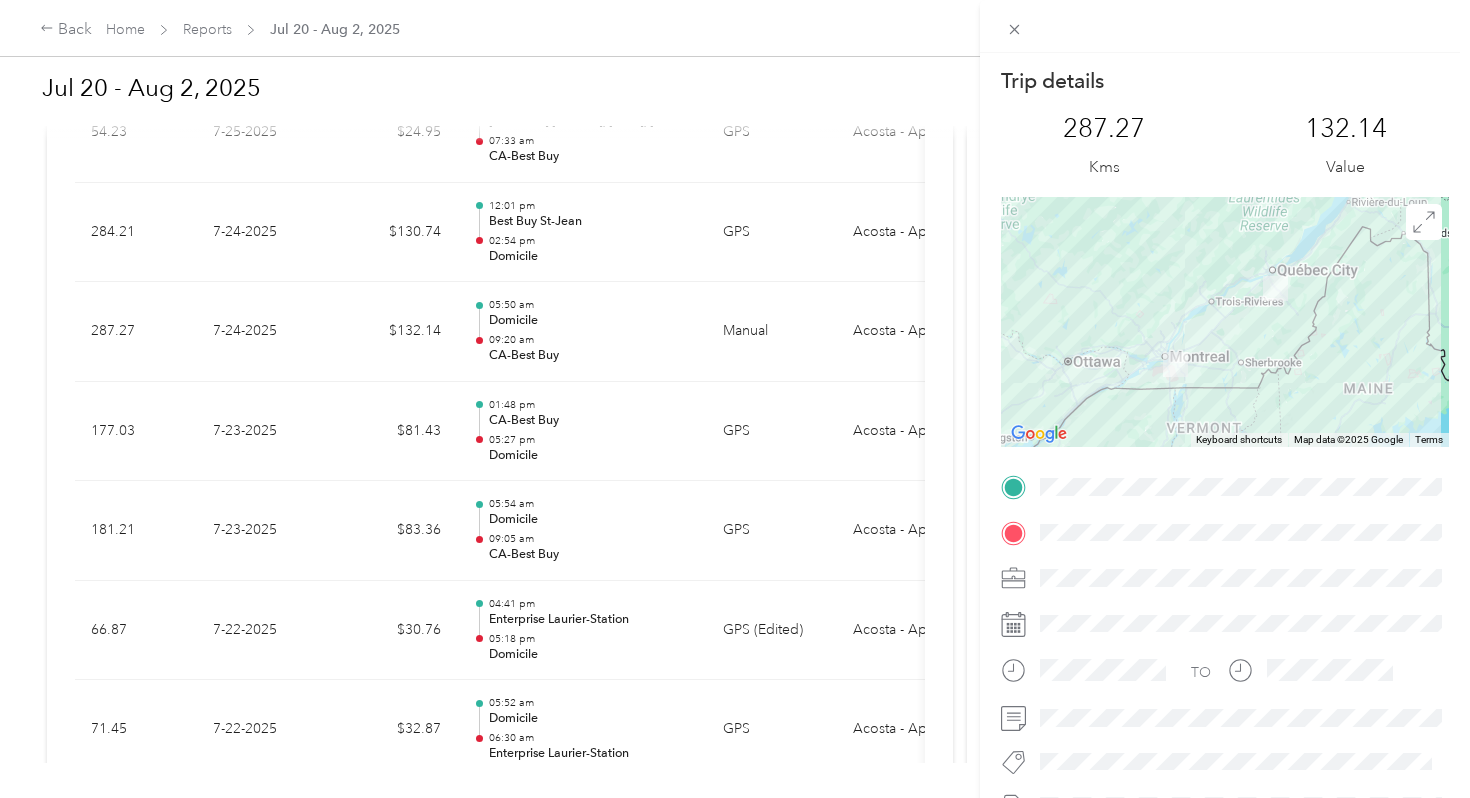 click on "Trip details This trip cannot be edited because it is either under review, approved, or paid. Contact your Team Manager to edit it. 287.27 Kms 132.14 Value  ← Move left → Move right ↑ Move up ↓ Move down + Zoom in - Zoom out Home Jump left by 75% End Jump right by 75% Page Up Jump up by 75% Page Down Jump down by 75% Keyboard shortcuts Map Data Map data ©2025 Google Map data ©2025 Google 100 km  Click to toggle between metric and imperial units Terms Report a map error TO" at bounding box center [735, 399] 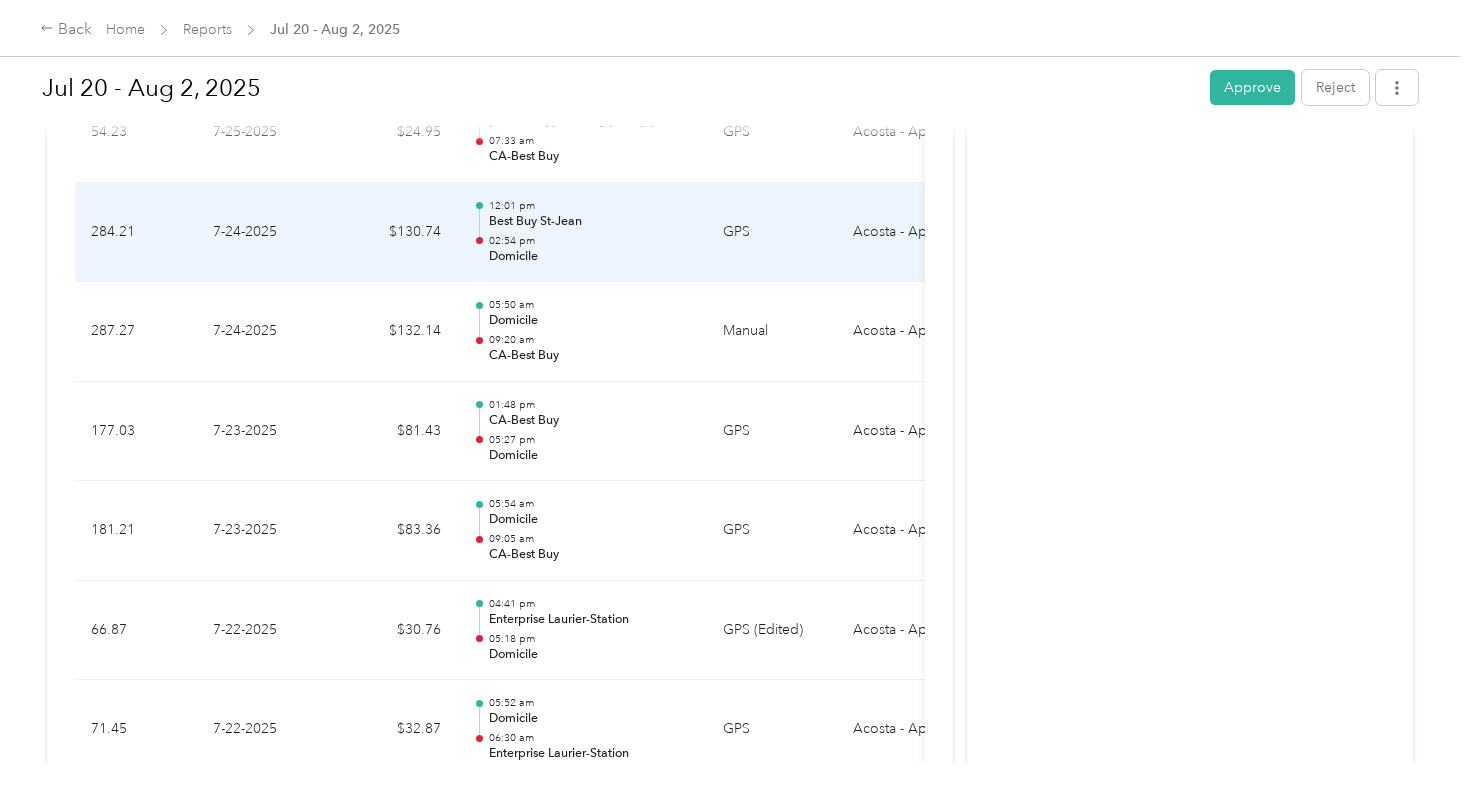 click on "[TIME] [LOCATION] [TIME] [LOCATION]" at bounding box center (590, 232) 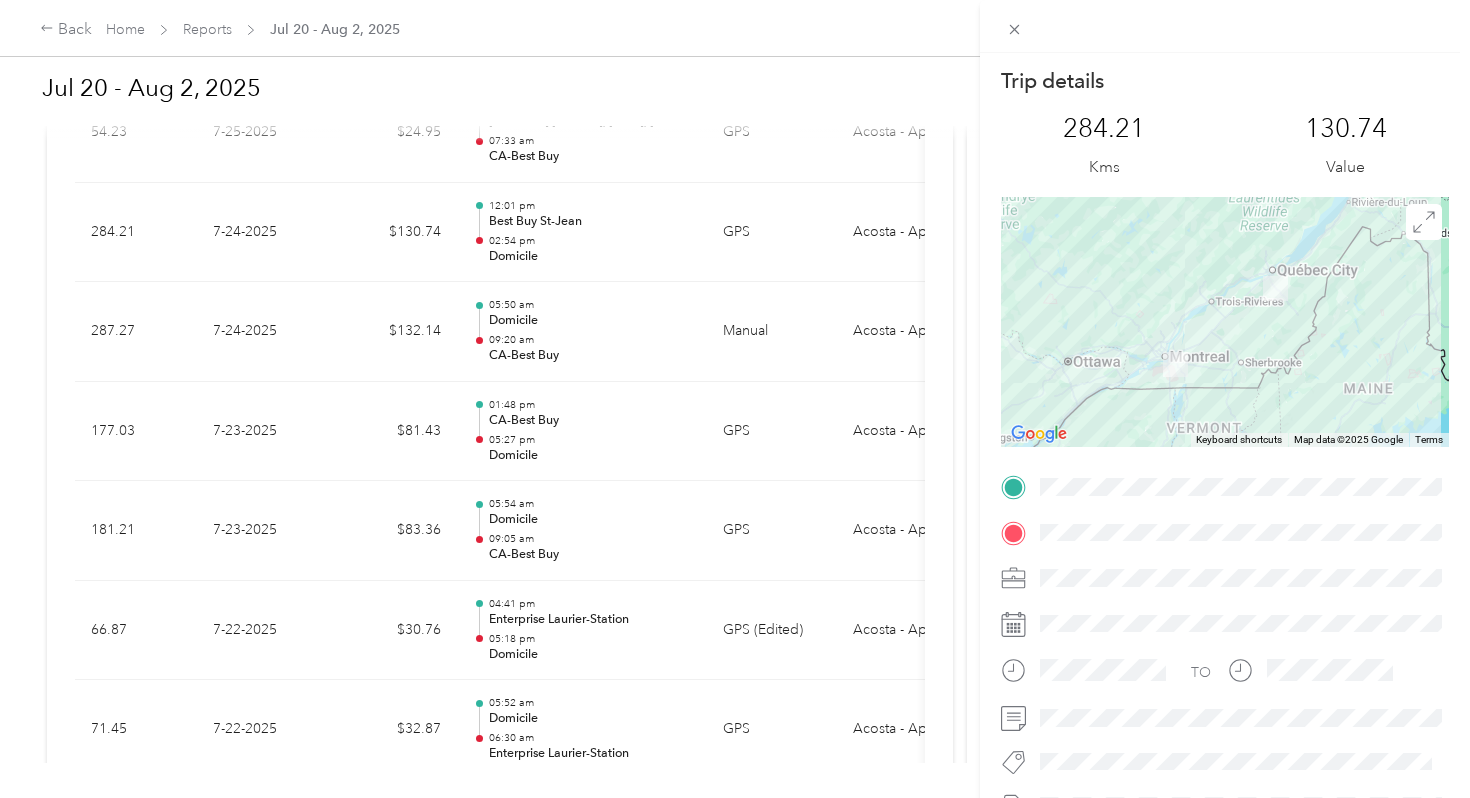 click on "Trip details This trip cannot be edited because it is either under review, approved, or paid. Contact your Team Manager to edit it. [NUMBER] Kms [NUMBER] Value  ← Move left → Move right ↑ Move up ↓ Move down + Zoom in - Zoom out Home Jump left by 75% End Jump right by 75% Page Up Jump up by 75% Page Down Jump down by 75% Keyboard shortcuts Map Data Map data ©2025 Google Map data ©2025 Google 100 km  Click to toggle between metric and imperial units Terms Report a map error TO" at bounding box center (735, 399) 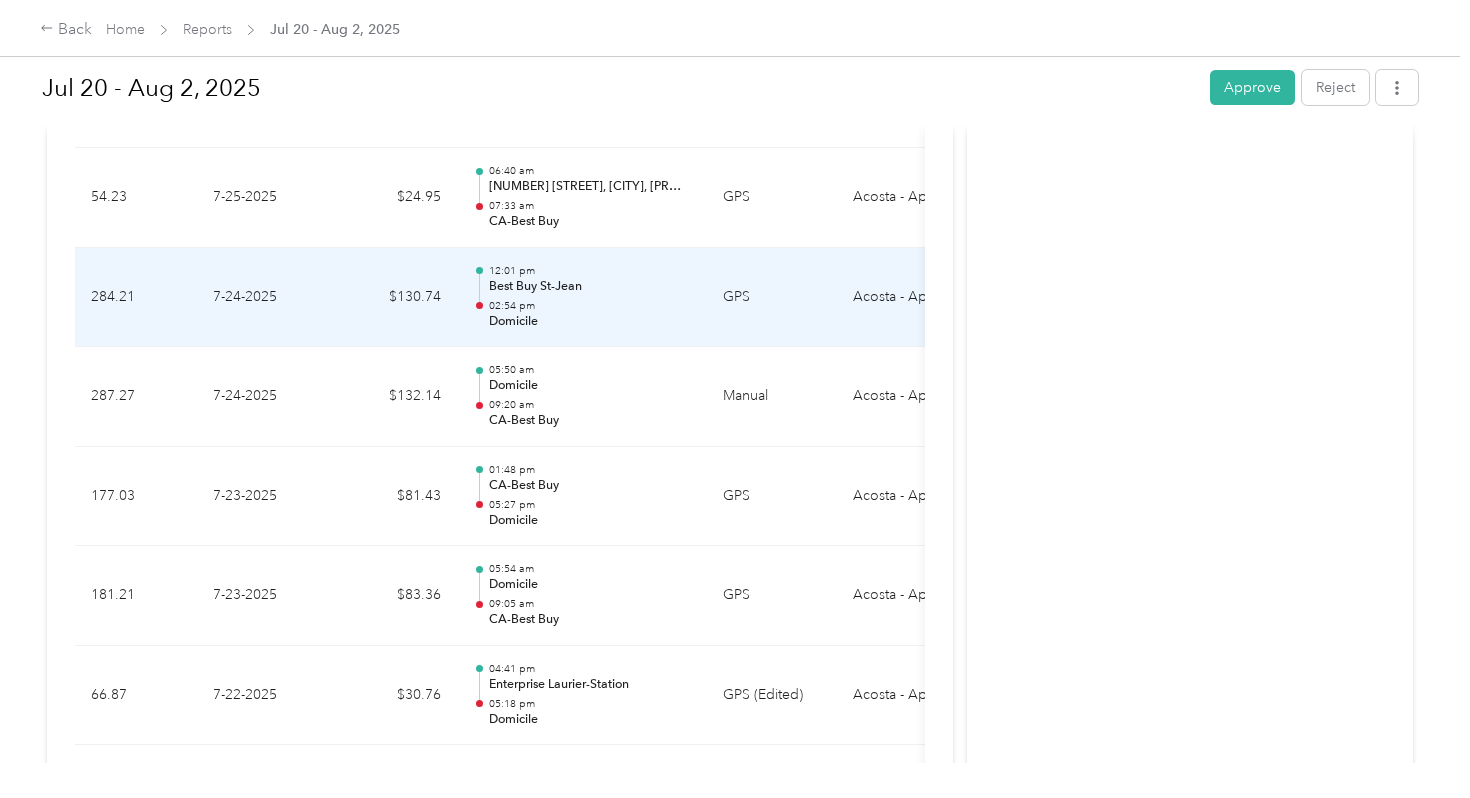 scroll, scrollTop: 1449, scrollLeft: 0, axis: vertical 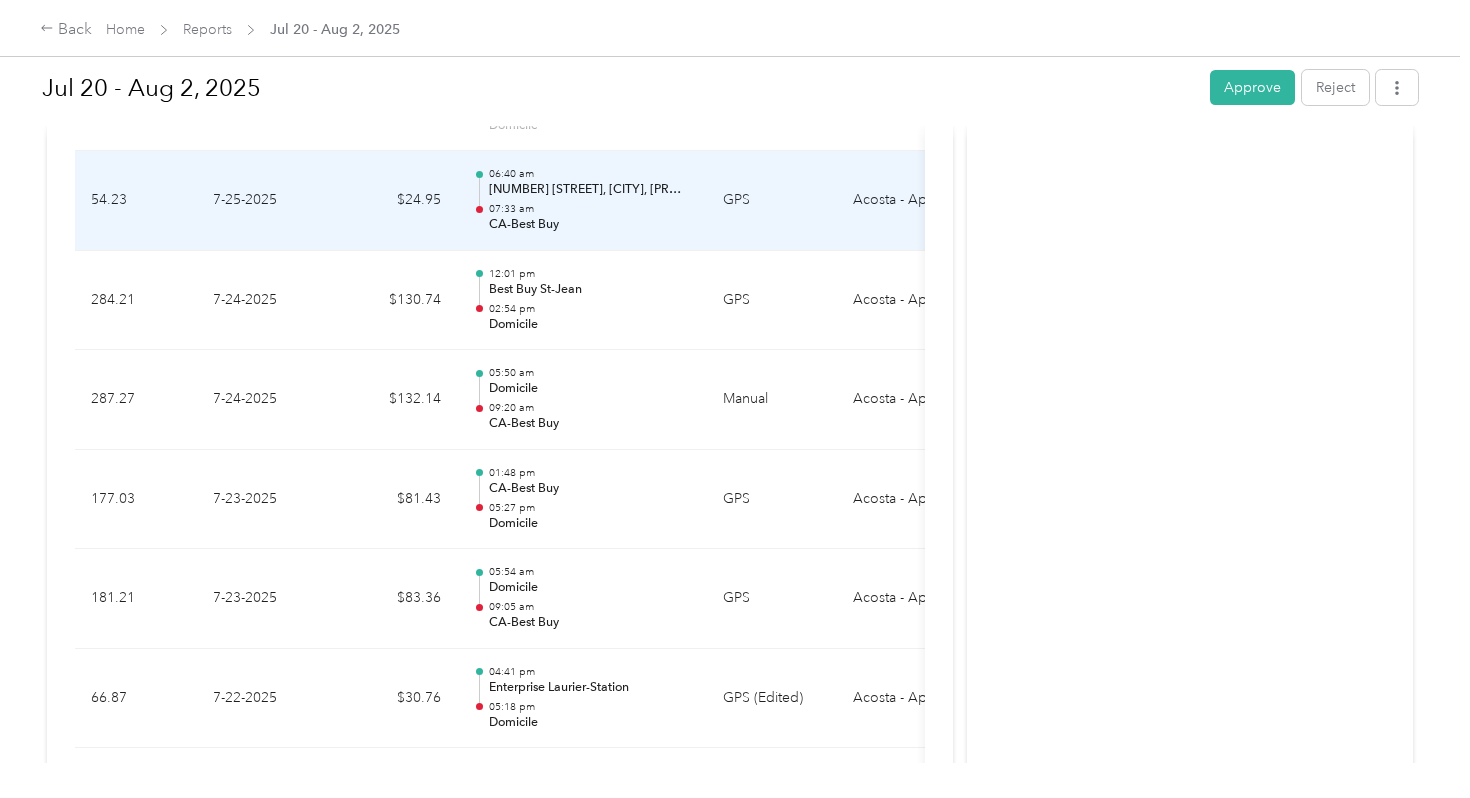 click on "CA-Best Buy" at bounding box center (590, 225) 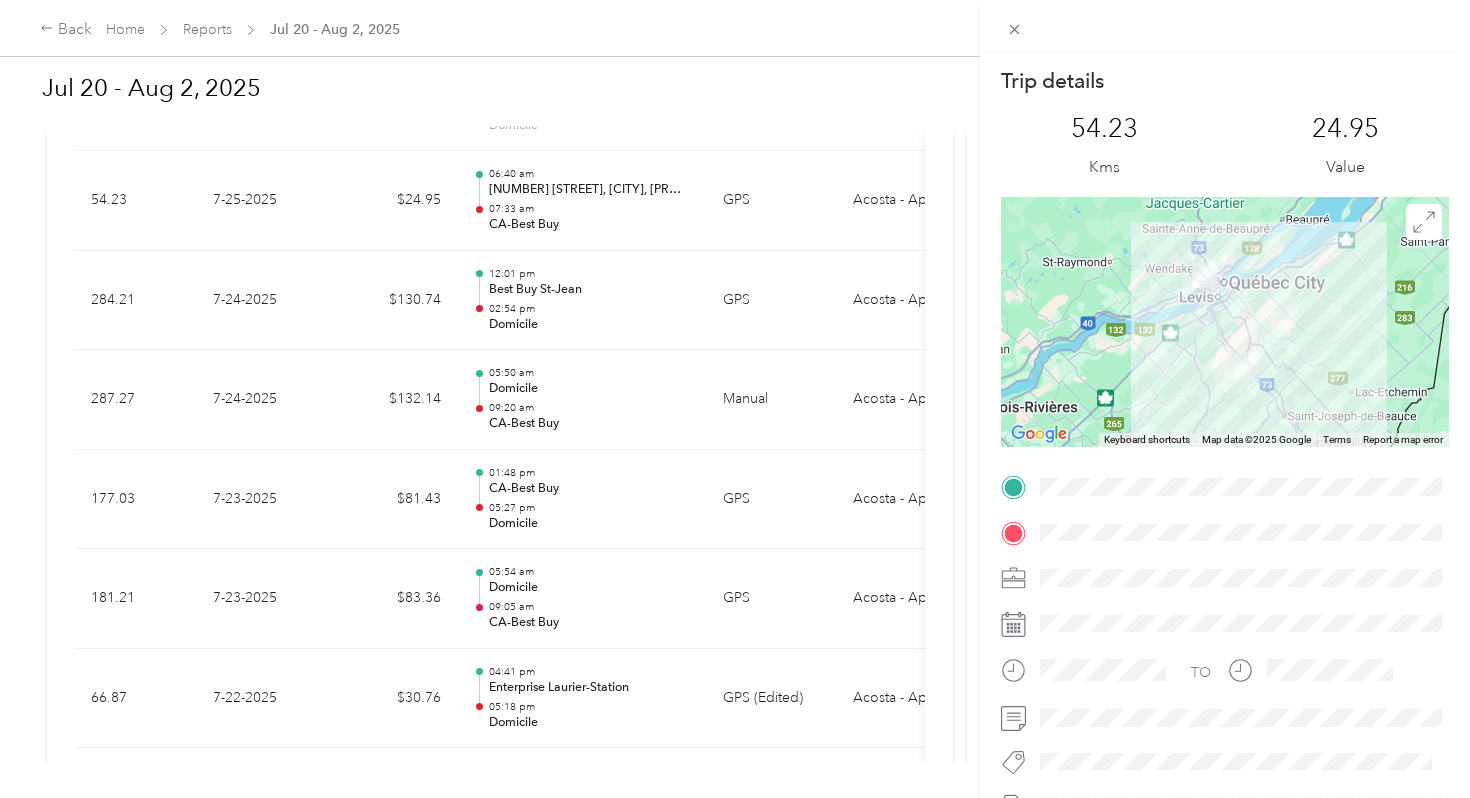 click on "Trip details This trip cannot be edited because it is either under review, approved, or paid. Contact your Team Manager to edit it. 54.23 Kms 24.95 Value  ← Move left → Move right ↑ Move up ↓ Move down + Zoom in - Zoom out Home Jump left by 75% End Jump right by 75% Page Up Jump up by 75% Page Down Jump down by 75% Keyboard shortcuts Map Data Map data ©2025 Google Map data ©2025 Google 20 km  Click to toggle between metric and imperial units Terms Report a map error TO" at bounding box center (735, 399) 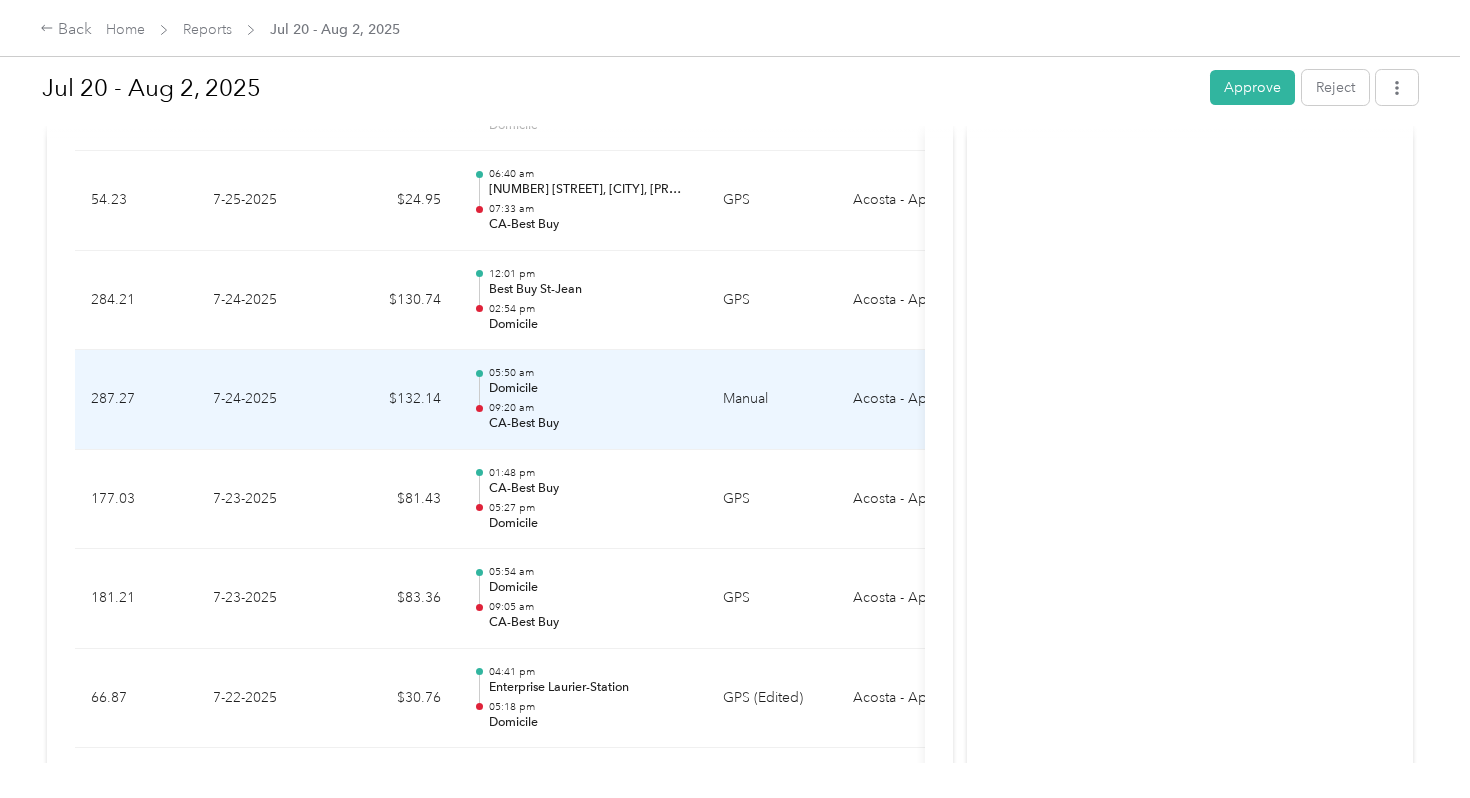 click on "Domicile" at bounding box center [590, 389] 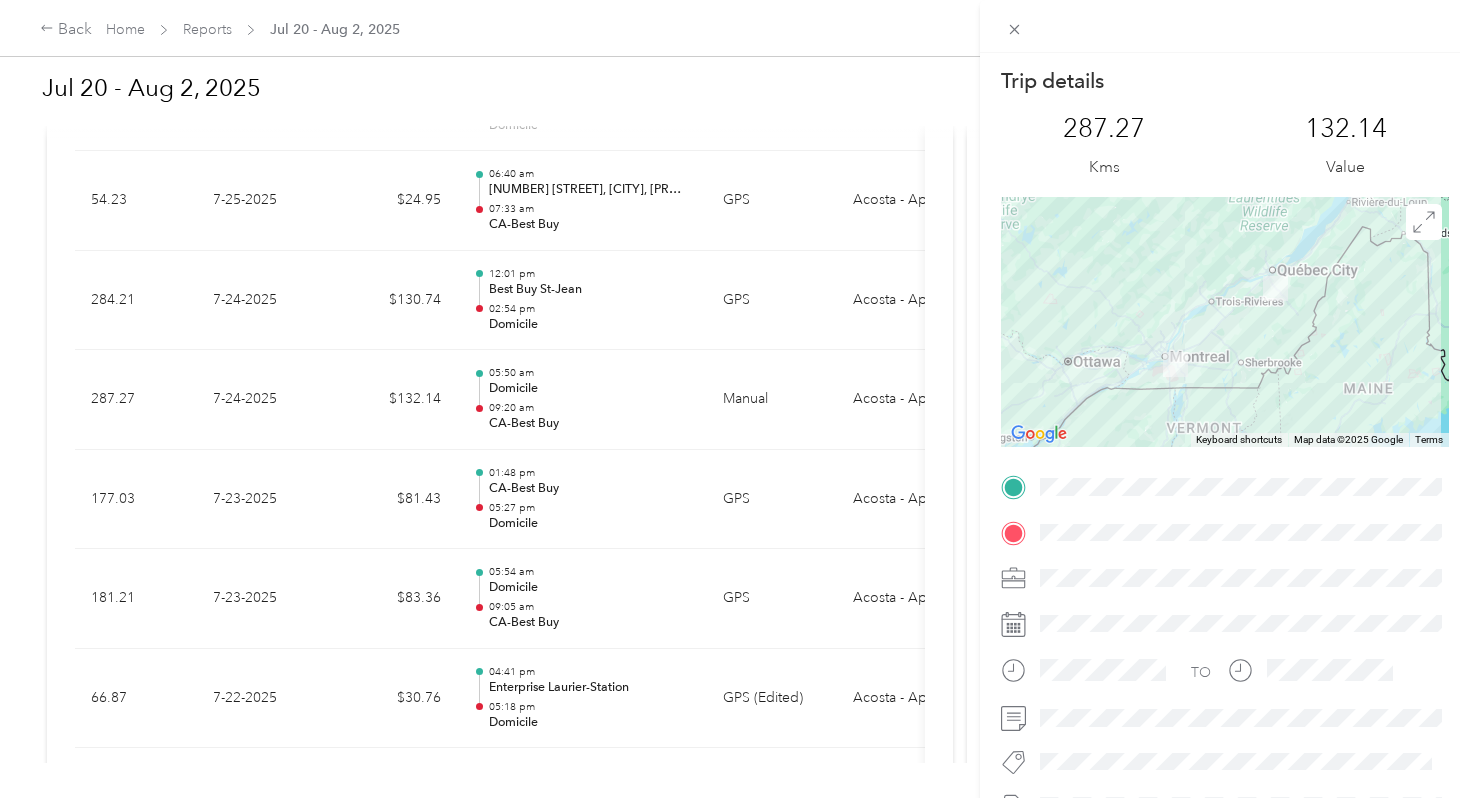 click on "Trip details This trip cannot be edited because it is either under review, approved, or paid. Contact your Team Manager to edit it. 287.27 Kms 132.14 Value  ← Move left → Move right ↑ Move up ↓ Move down + Zoom in - Zoom out Home Jump left by 75% End Jump right by 75% Page Up Jump up by 75% Page Down Jump down by 75% Keyboard shortcuts Map Data Map data ©2025 Google Map data ©2025 Google 100 km  Click to toggle between metric and imperial units Terms Report a map error TO" at bounding box center [735, 399] 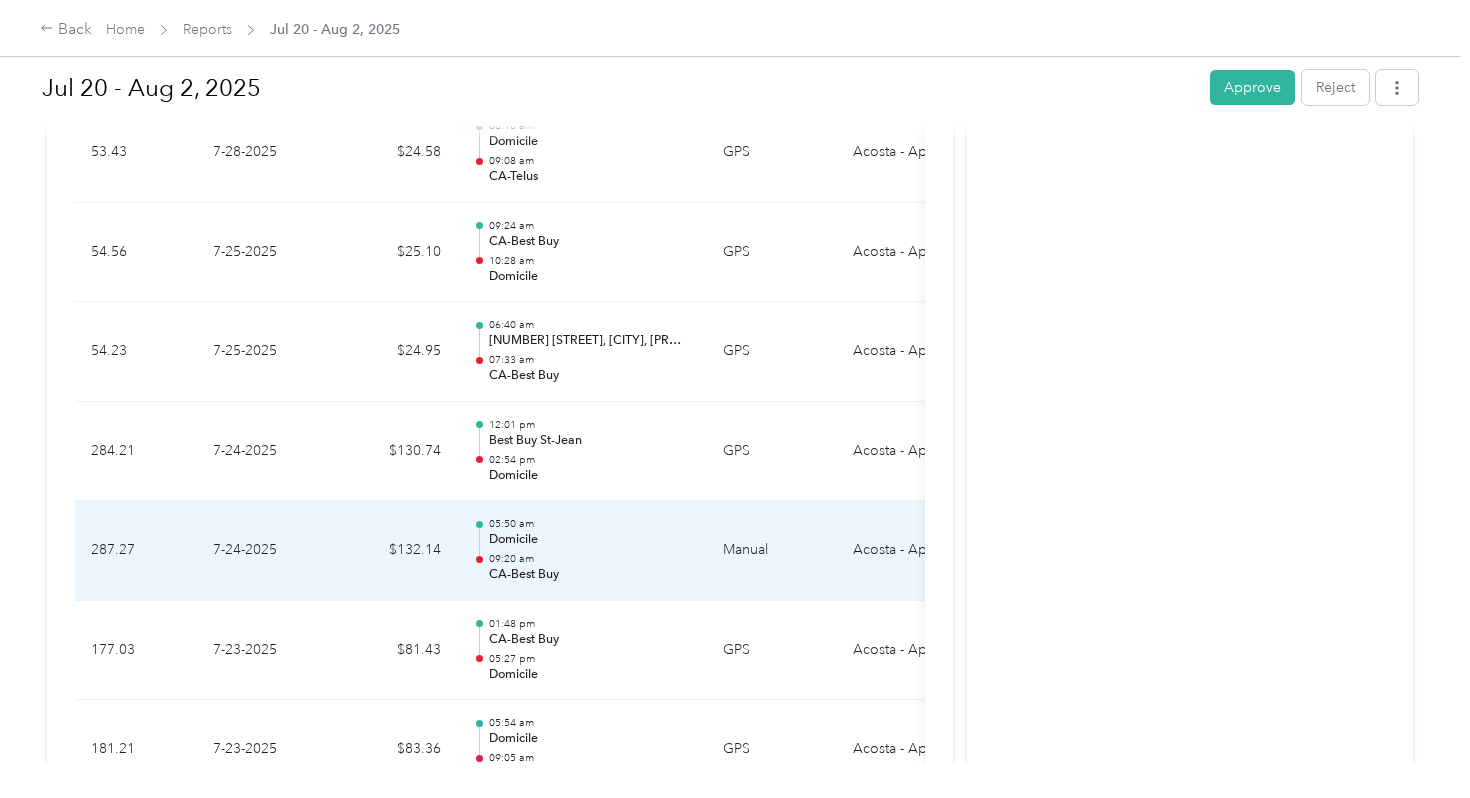 scroll, scrollTop: 1293, scrollLeft: 0, axis: vertical 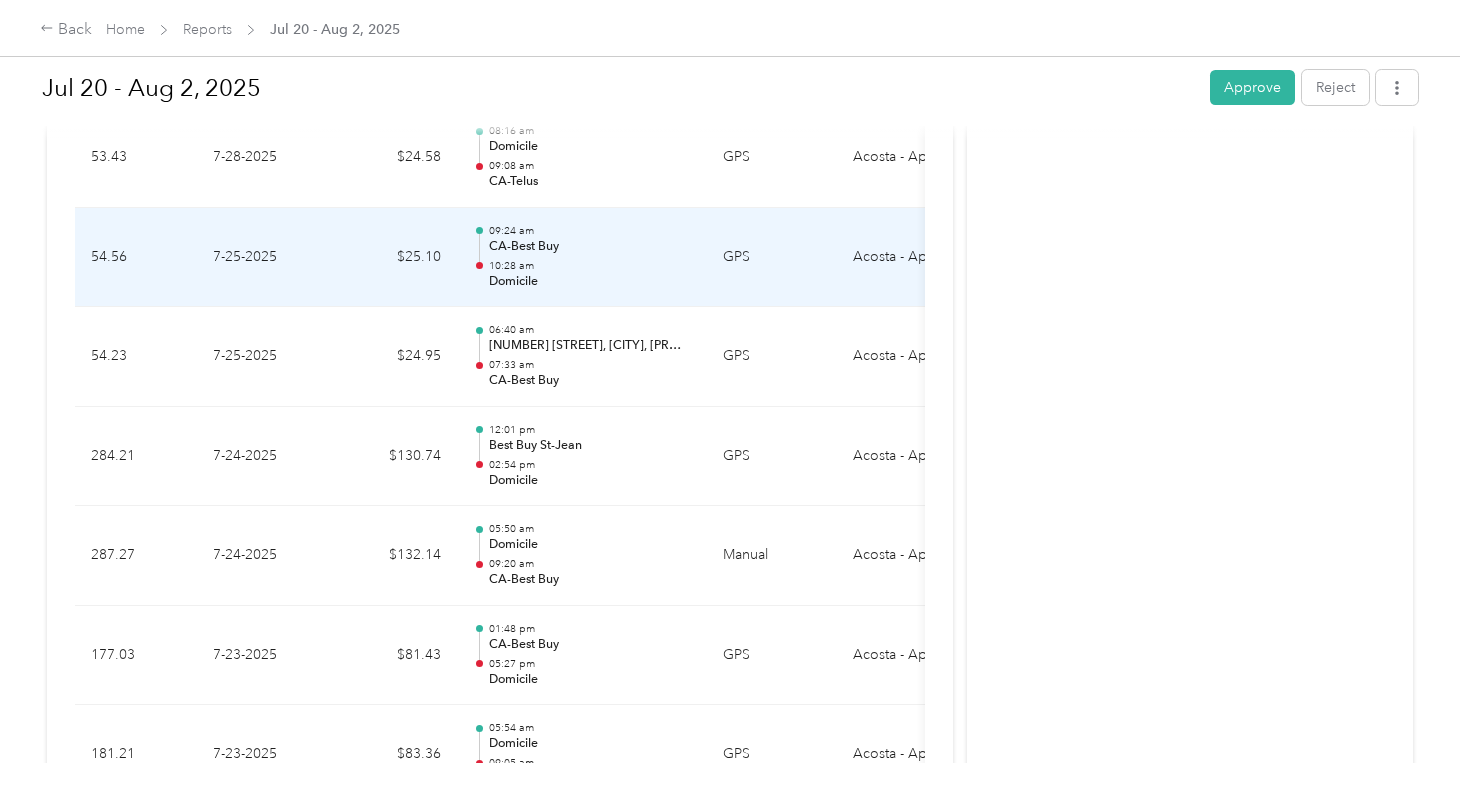 click on "10:28 am" at bounding box center [590, 266] 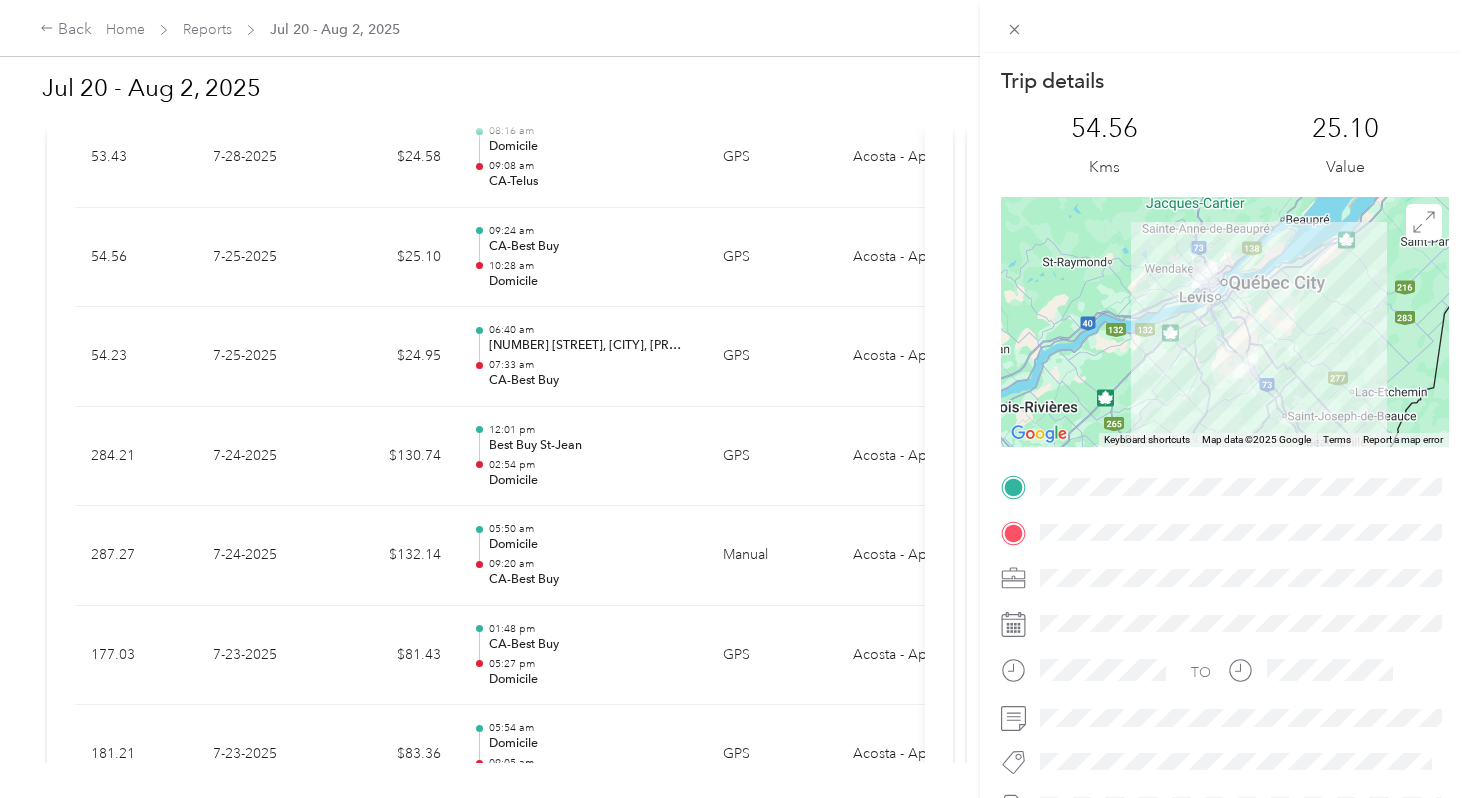click on "Trip details This trip cannot be edited because it is either under review, approved, or paid. Contact your Team Manager to edit it. [NUMBER] Kms [NUMBER] Value  ← Move left → Move right ↑ Move up ↓ Move down + Zoom in - Zoom out Home Jump left by 75% End Jump right by 75% Page Up Jump up by 75% Page Down Jump down by 75% Keyboard shortcuts Map Data Map data ©2025 Google Map data ©2025 Google 20 km  Click to toggle between metric and imperial units Terms Report a map error TO" at bounding box center [735, 399] 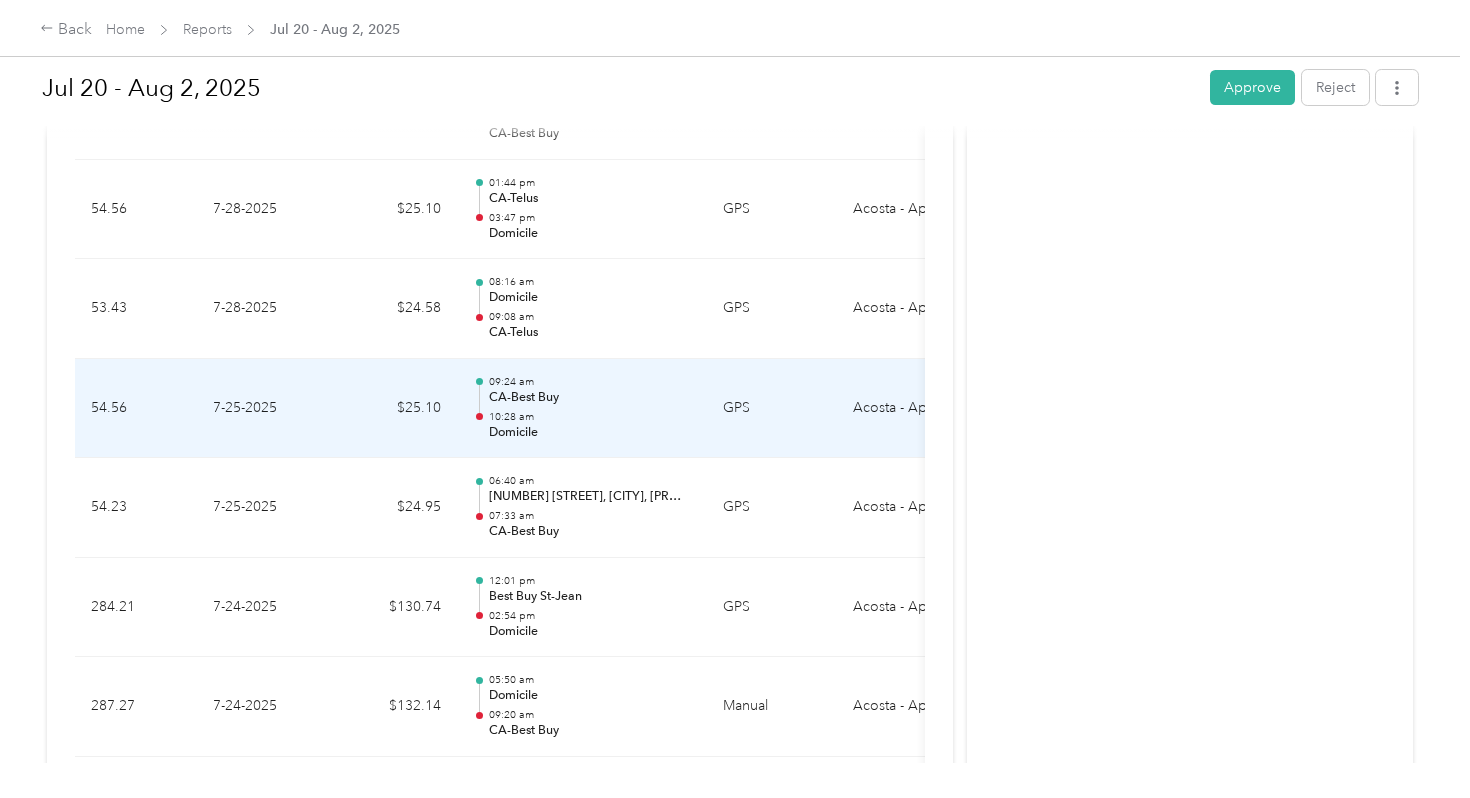 scroll, scrollTop: 1140, scrollLeft: 0, axis: vertical 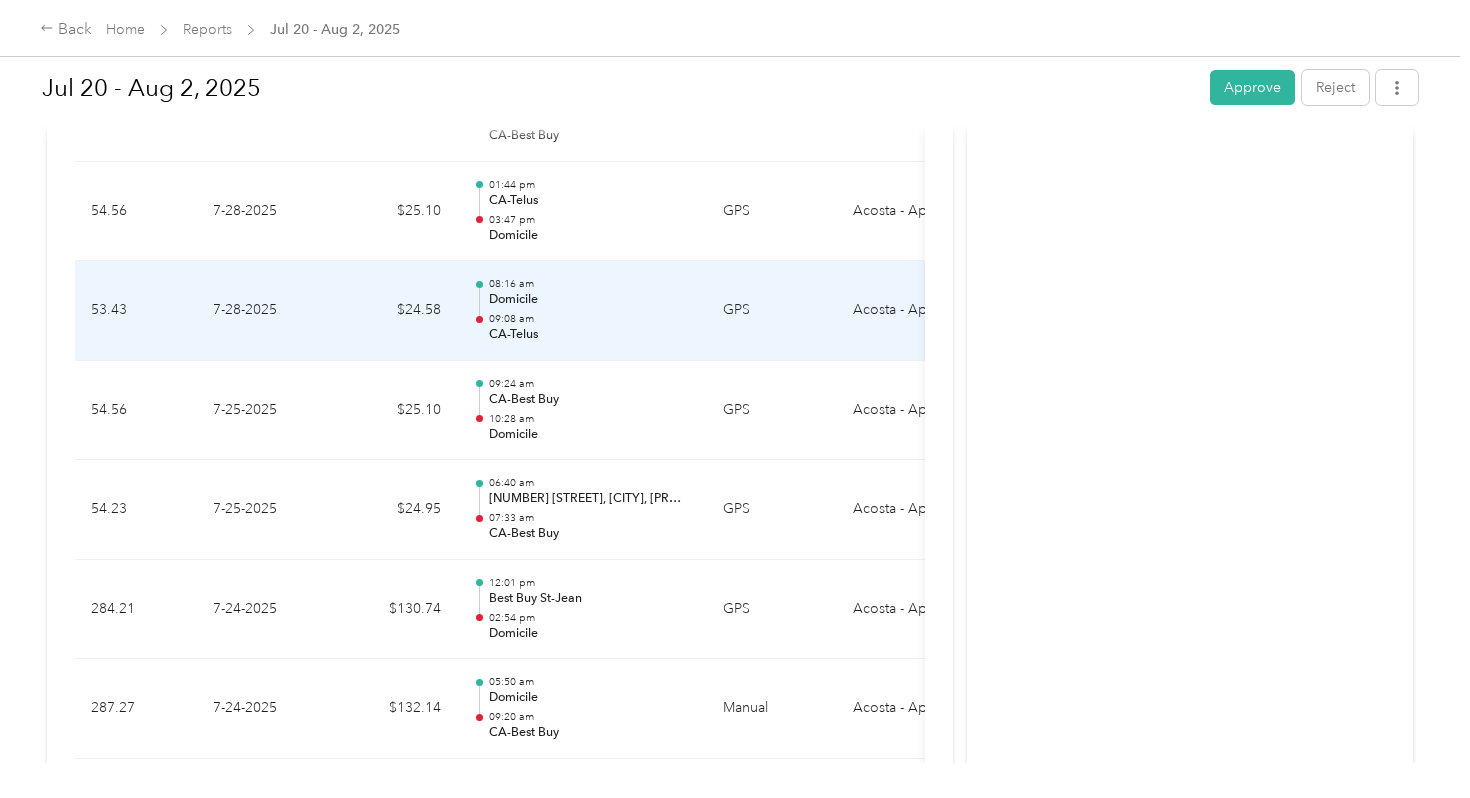 click on "Domicile" at bounding box center [590, 300] 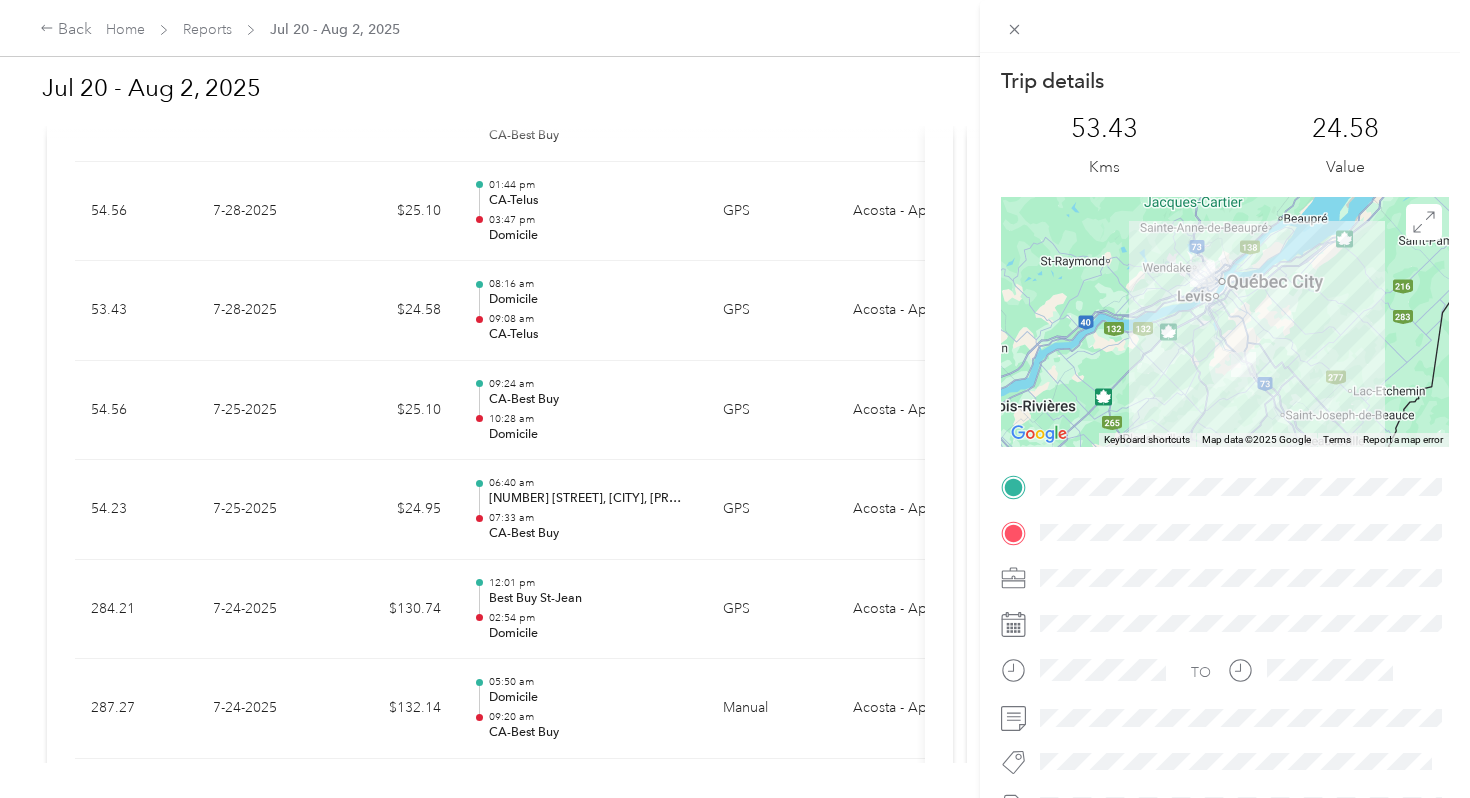 click on "Trip details This trip cannot be edited because it is either under review, approved, or paid. Contact your Team Manager to edit it. 53.43 Kms 24.58 Value  ← Move left → Move right ↑ Move up ↓ Move down + Zoom in - Zoom out Home Jump left by 75% End Jump right by 75% Page Up Jump up by 75% Page Down Jump down by 75% Keyboard shortcuts Map Data Map data ©2025 Google Map data ©2025 Google 20 km  Click to toggle between metric and imperial units Terms Report a map error TO" at bounding box center (735, 399) 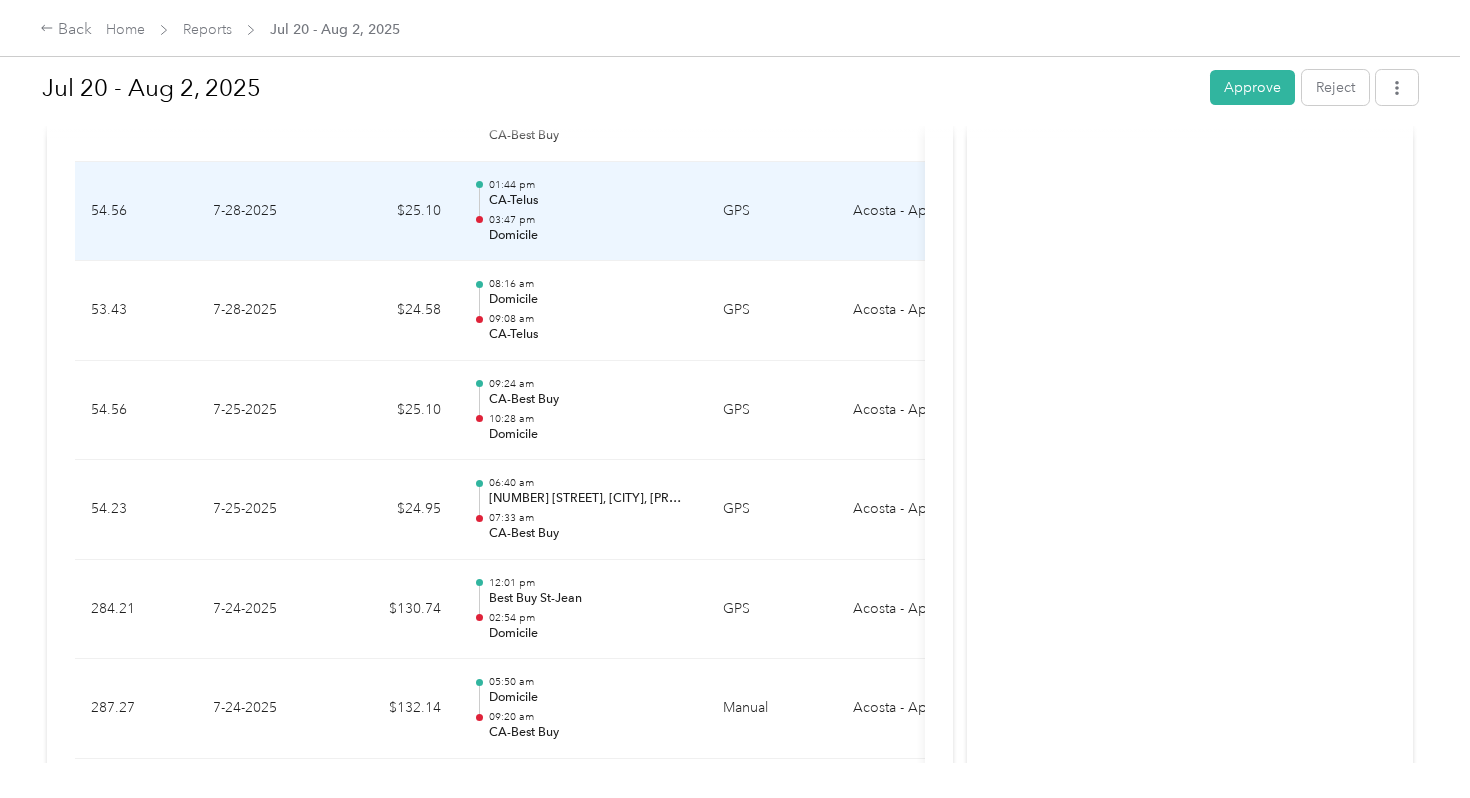 click on "01:44 pm" at bounding box center (590, 185) 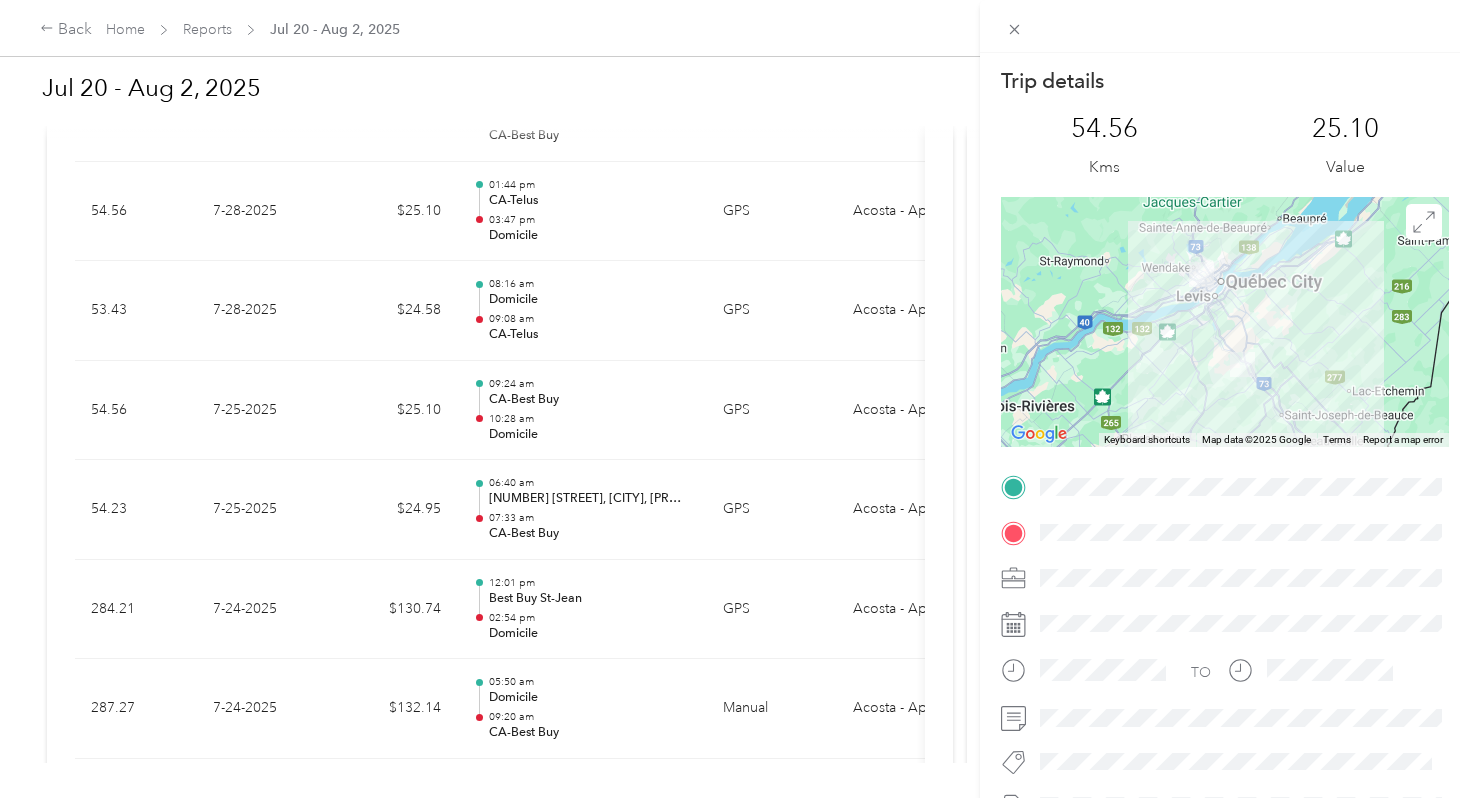 click on "Trip details This trip cannot be edited because it is either under review, approved, or paid. Contact your Team Manager to edit it. [NUMBER] Kms [NUMBER] Value  ← Move left → Move right ↑ Move up ↓ Move down + Zoom in - Zoom out Home Jump left by 75% End Jump right by 75% Page Up Jump up by 75% Page Down Jump down by 75% Keyboard shortcuts Map Data Map data ©2025 Google Map data ©2025 Google 20 km  Click to toggle between metric and imperial units Terms Report a map error TO" at bounding box center [735, 399] 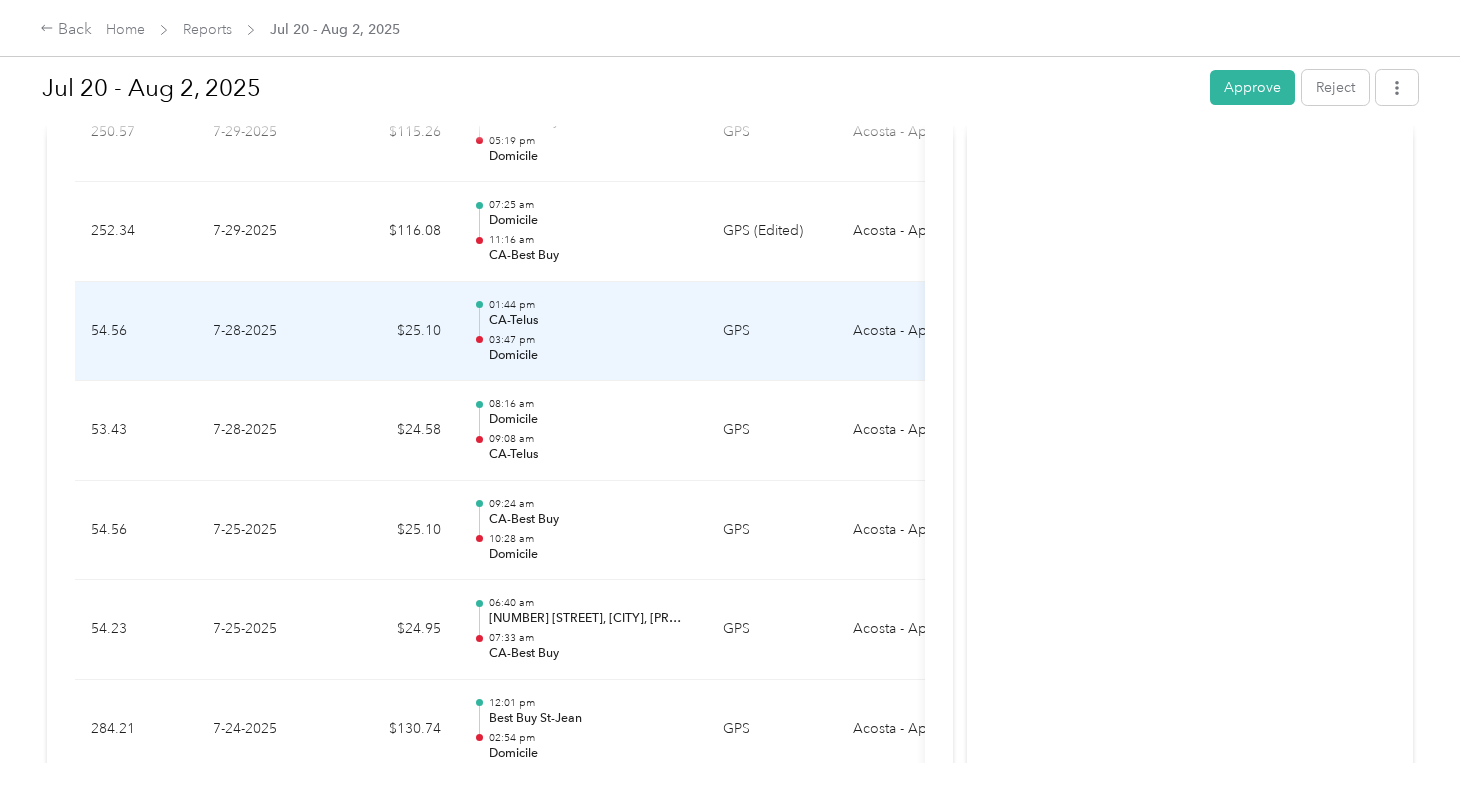 scroll, scrollTop: 1016, scrollLeft: 0, axis: vertical 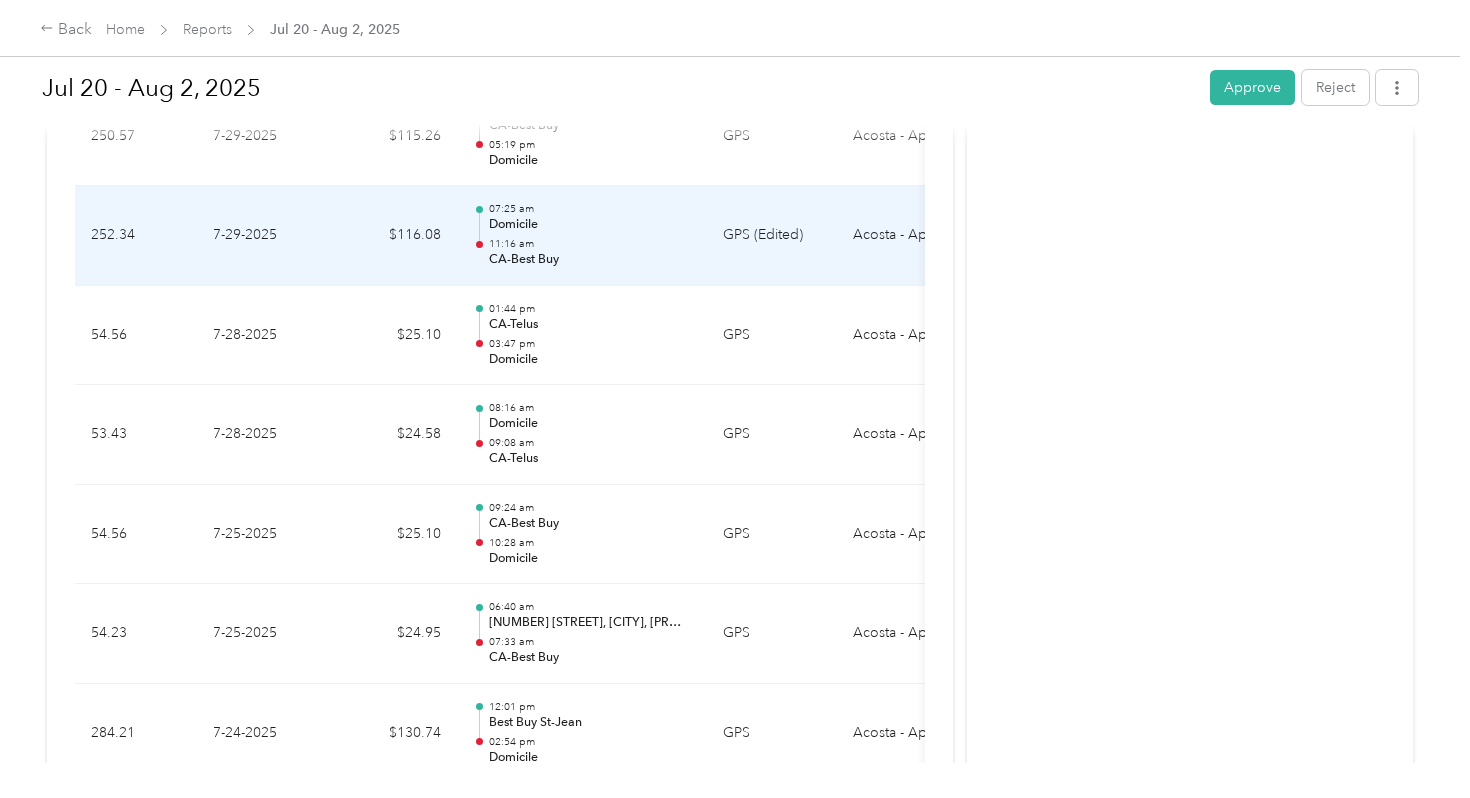click on "Domicile" at bounding box center (590, 225) 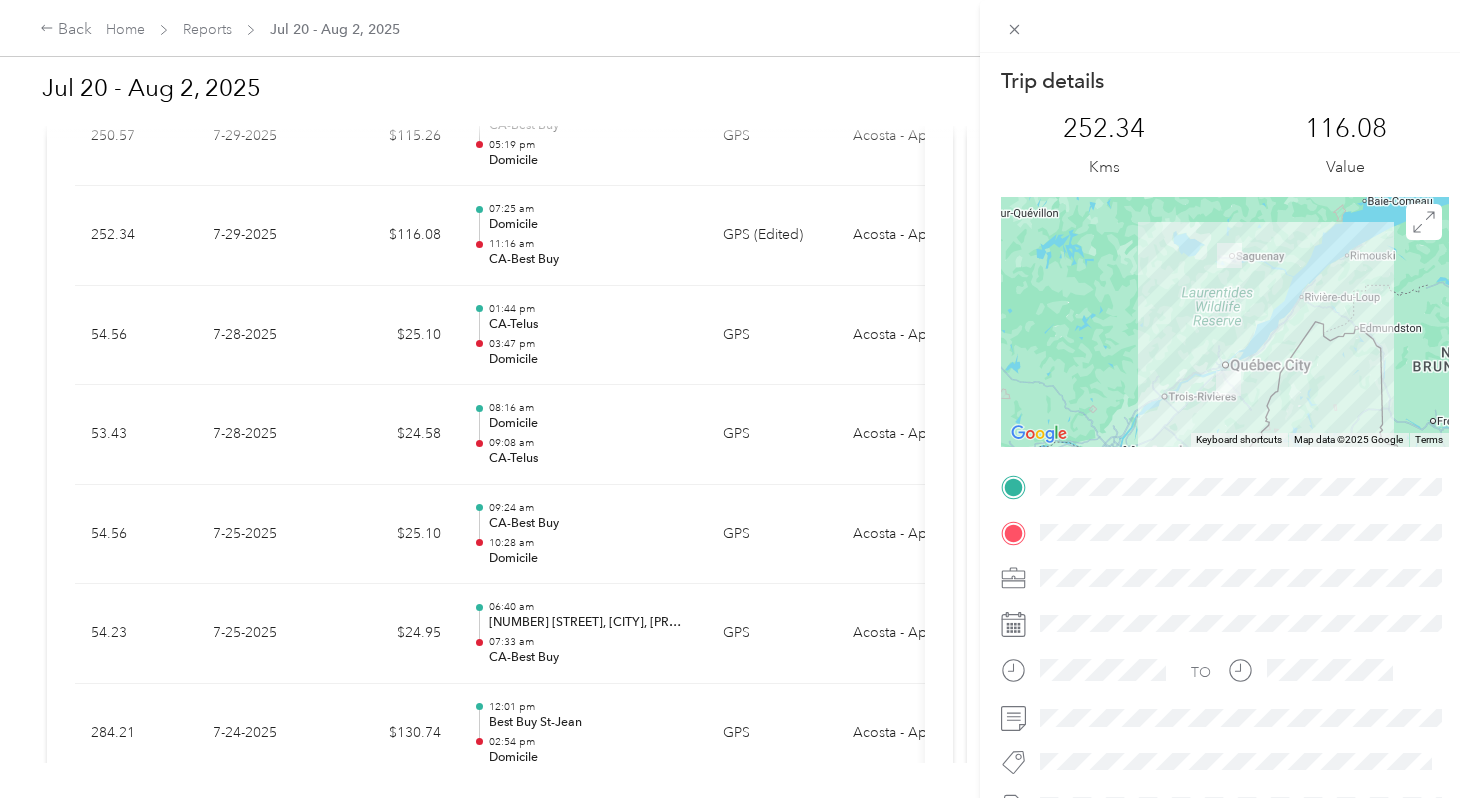 click on "Trip details This trip cannot be edited because it is either under review, approved, or paid. Contact your Team Manager to edit it. [NUMBER] Kms [NUMBER] Value  ← Move left → Move right ↑ Move up ↓ Move down + Zoom in - Zoom out Home Jump left by 75% End Jump right by 75% Page Up Jump up by 75% Page Down Jump down by 75% Keyboard shortcuts Map Data Map data ©2025 Google Map data ©2025 Google 100 km  Click to toggle between metric and imperial units Terms Report a map error TO" at bounding box center [735, 399] 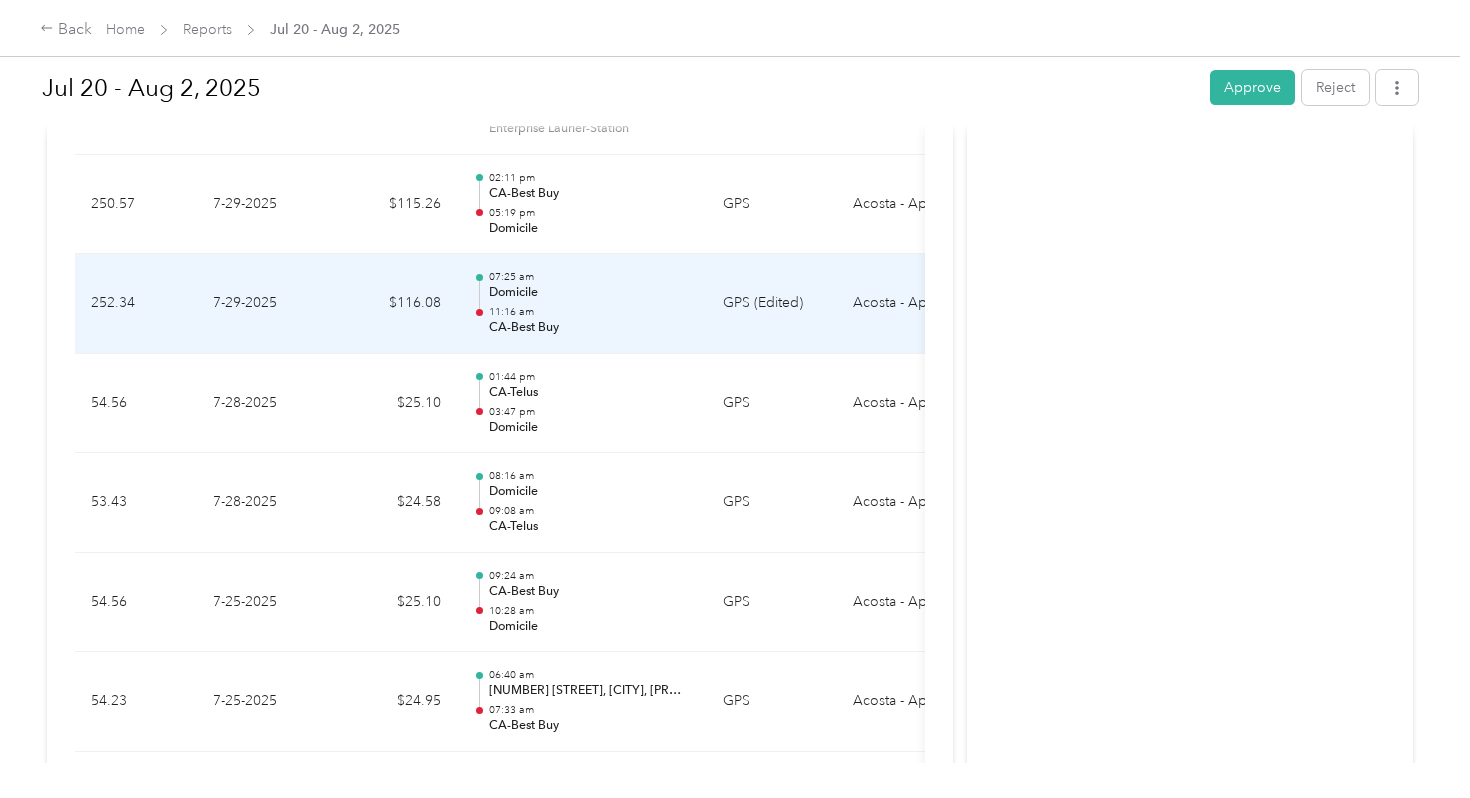 scroll, scrollTop: 938, scrollLeft: 0, axis: vertical 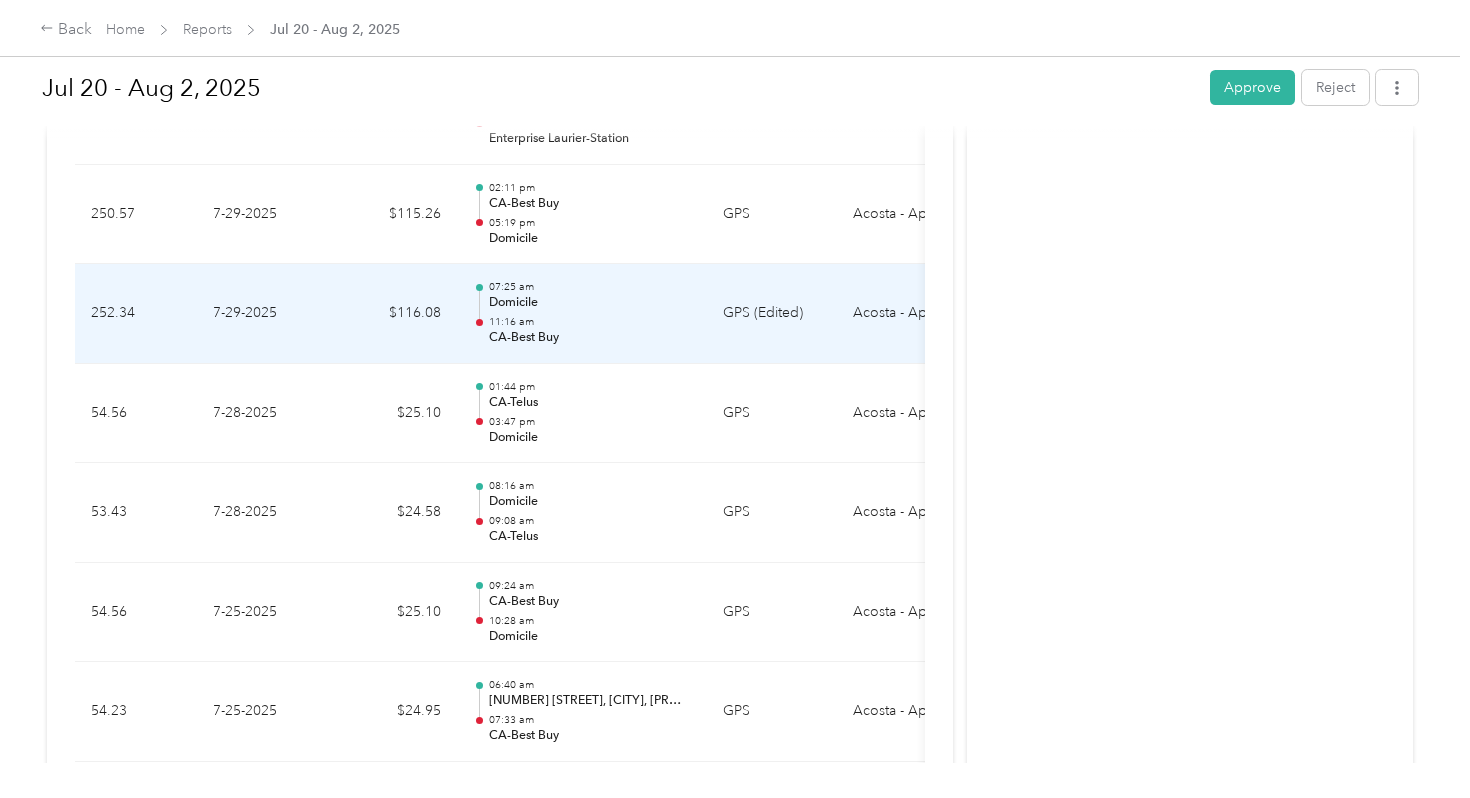 click on "Domicile" at bounding box center (590, 303) 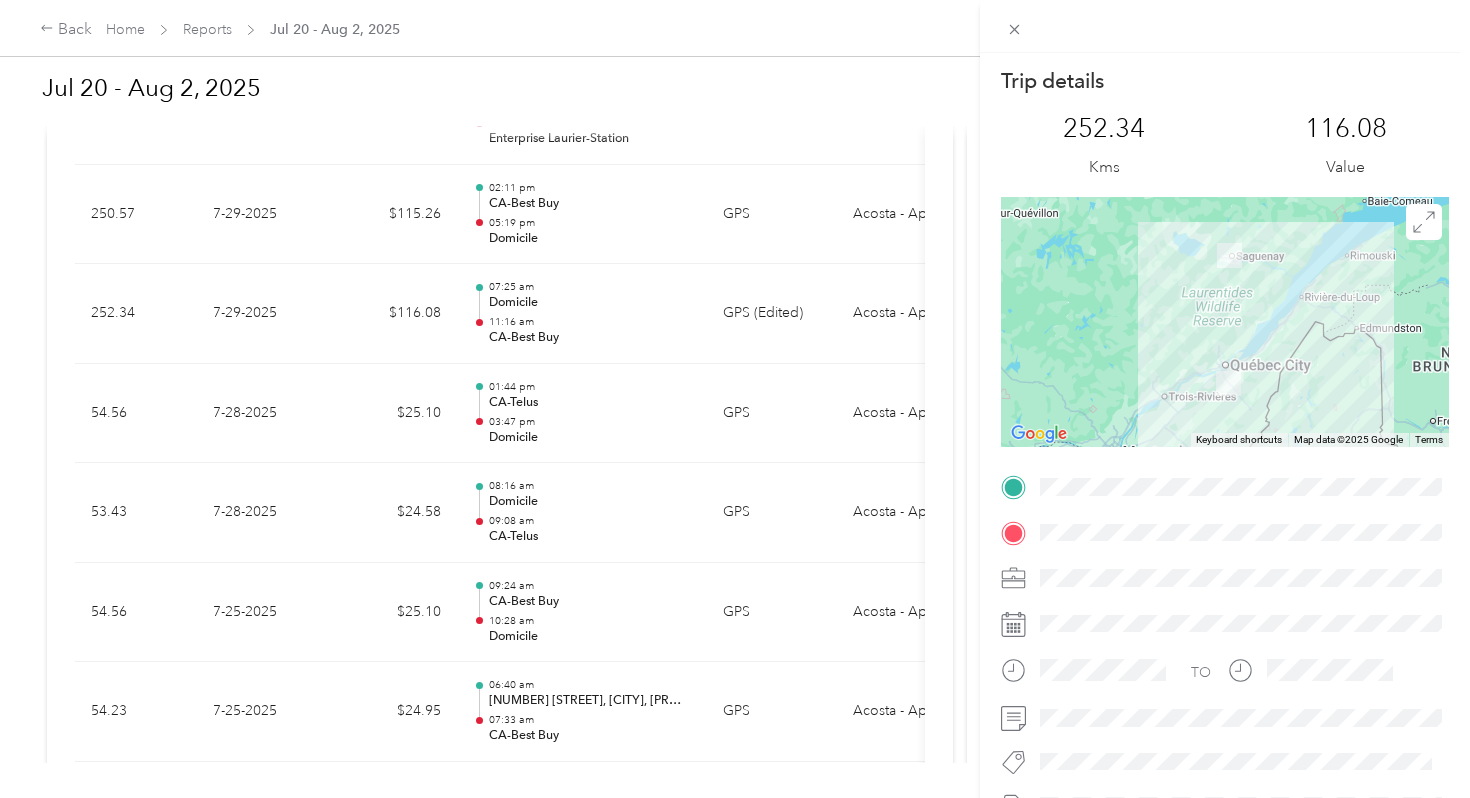 click on "Trip details This trip cannot be edited because it is either under review, approved, or paid. Contact your Team Manager to edit it. [NUMBER] Kms [NUMBER] Value  ← Move left → Move right ↑ Move up ↓ Move down + Zoom in - Zoom out Home Jump left by 75% End Jump right by 75% Page Up Jump up by 75% Page Down Jump down by 75% Keyboard shortcuts Map Data Map data ©2025 Google Map data ©2025 Google 100 km  Click to toggle between metric and imperial units Terms Report a map error TO" at bounding box center (735, 399) 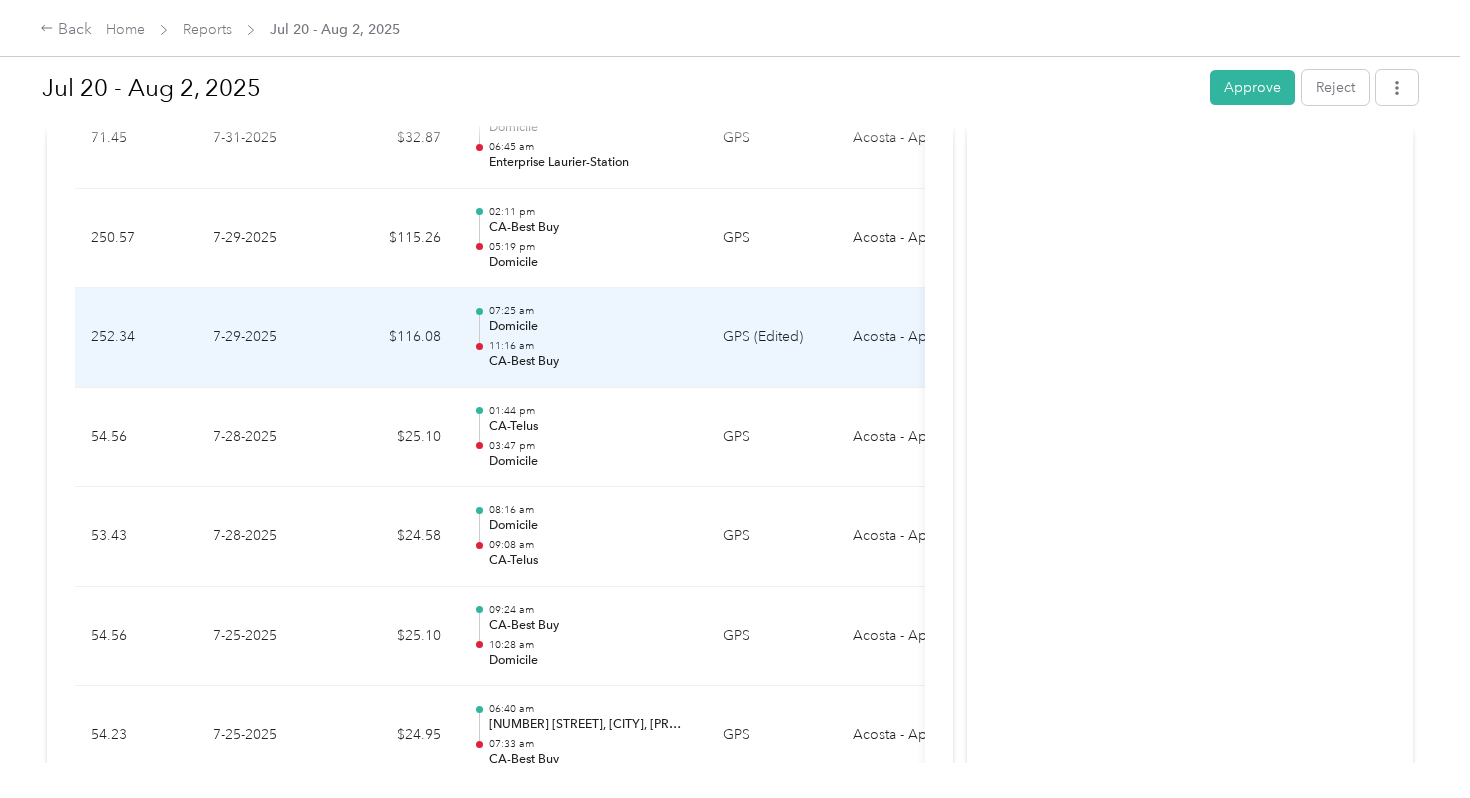 scroll, scrollTop: 853, scrollLeft: 0, axis: vertical 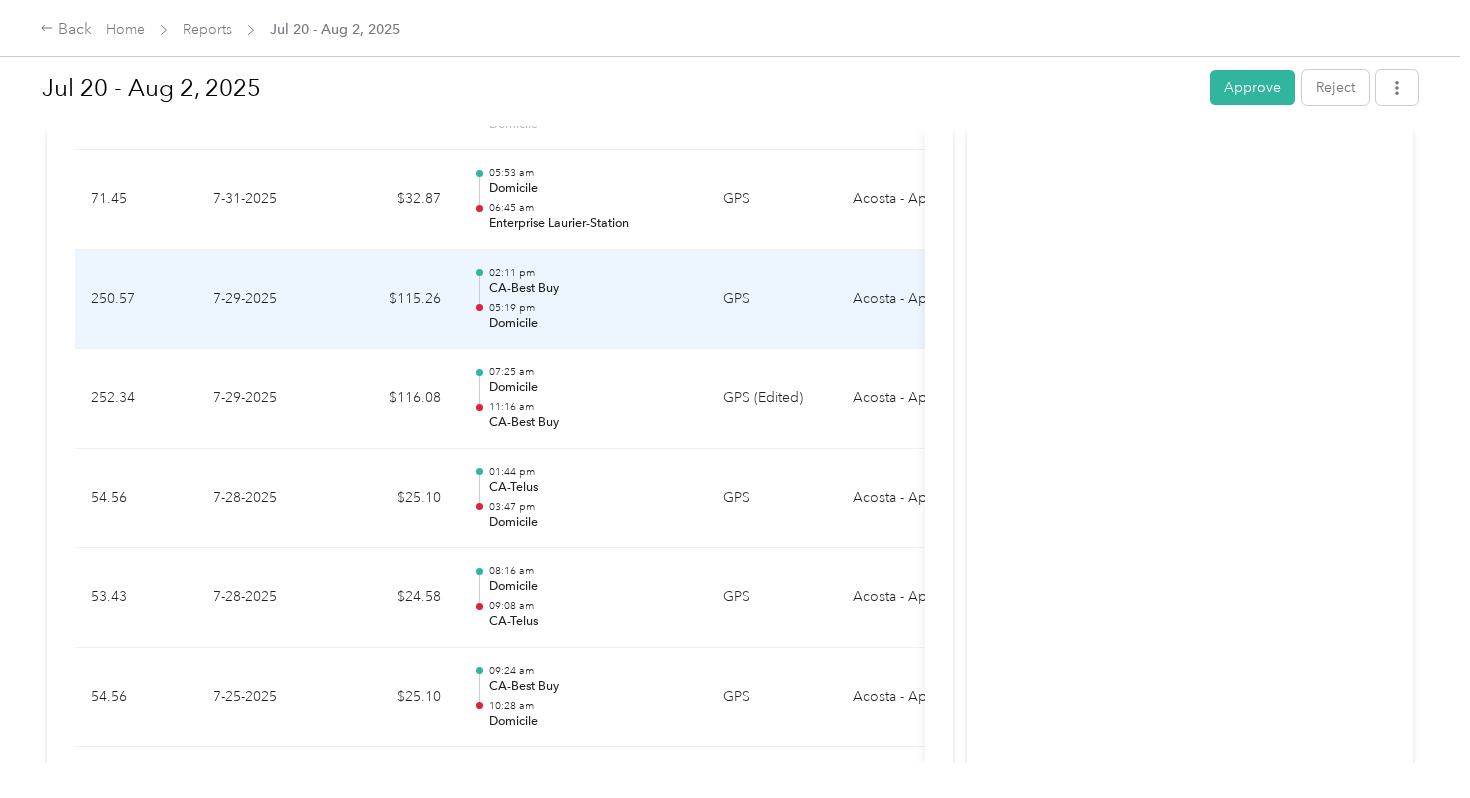 click on "05:19 pm" at bounding box center (590, 308) 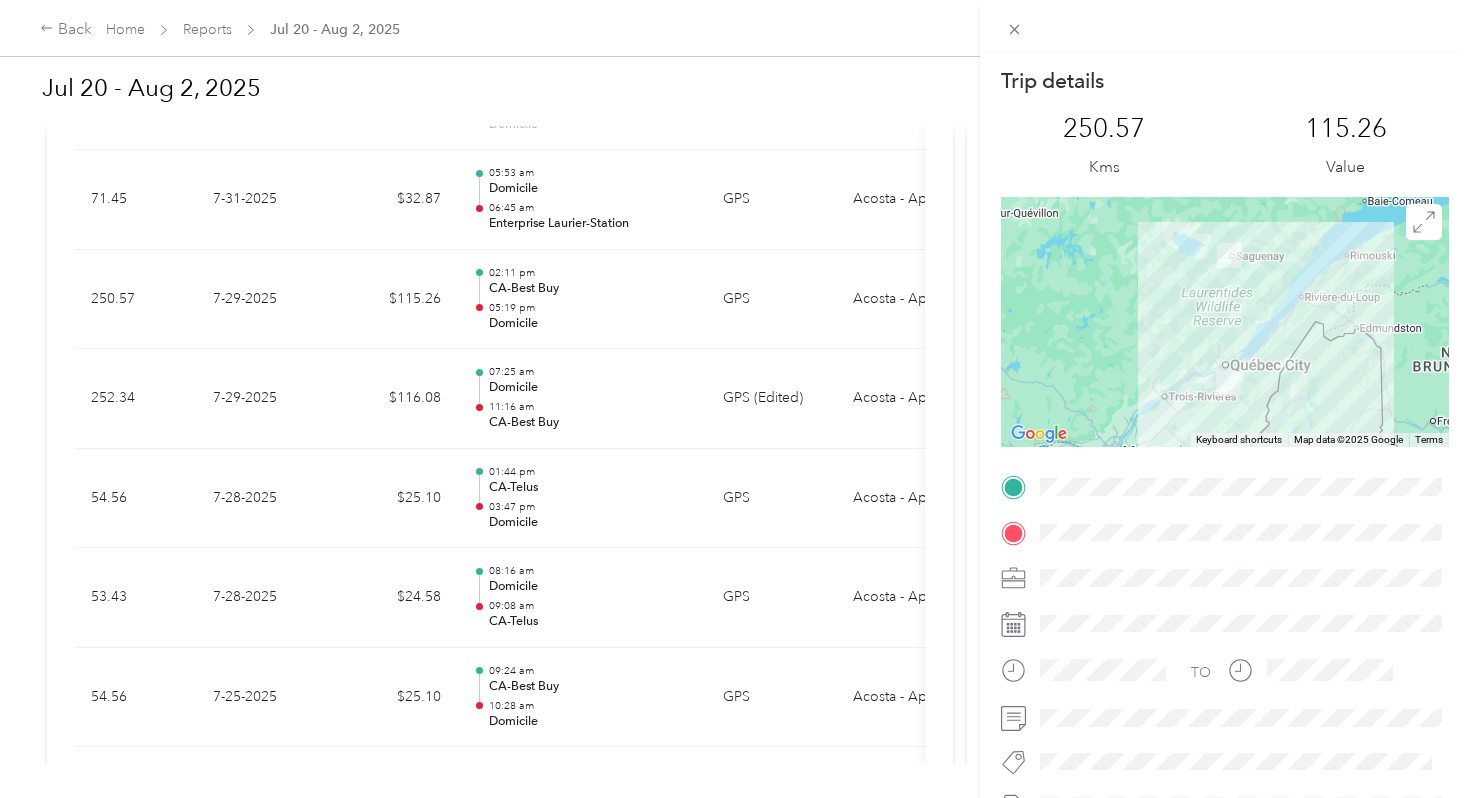 click on "Trip details This trip cannot be edited because it is either under review, approved, or paid. Contact your Team Manager to edit it. 250.57 Kms 115.26 Value  ← Move left → Move right ↑ Move up ↓ Move down + Zoom in - Zoom out Home Jump left by 75% End Jump right by 75% Page Up Jump up by 75% Page Down Jump down by 75% Keyboard shortcuts Map Data Map data ©2025 Google Map data ©2025 Google 100 km  Click to toggle between metric and imperial units Terms Report a map error TO" at bounding box center (735, 399) 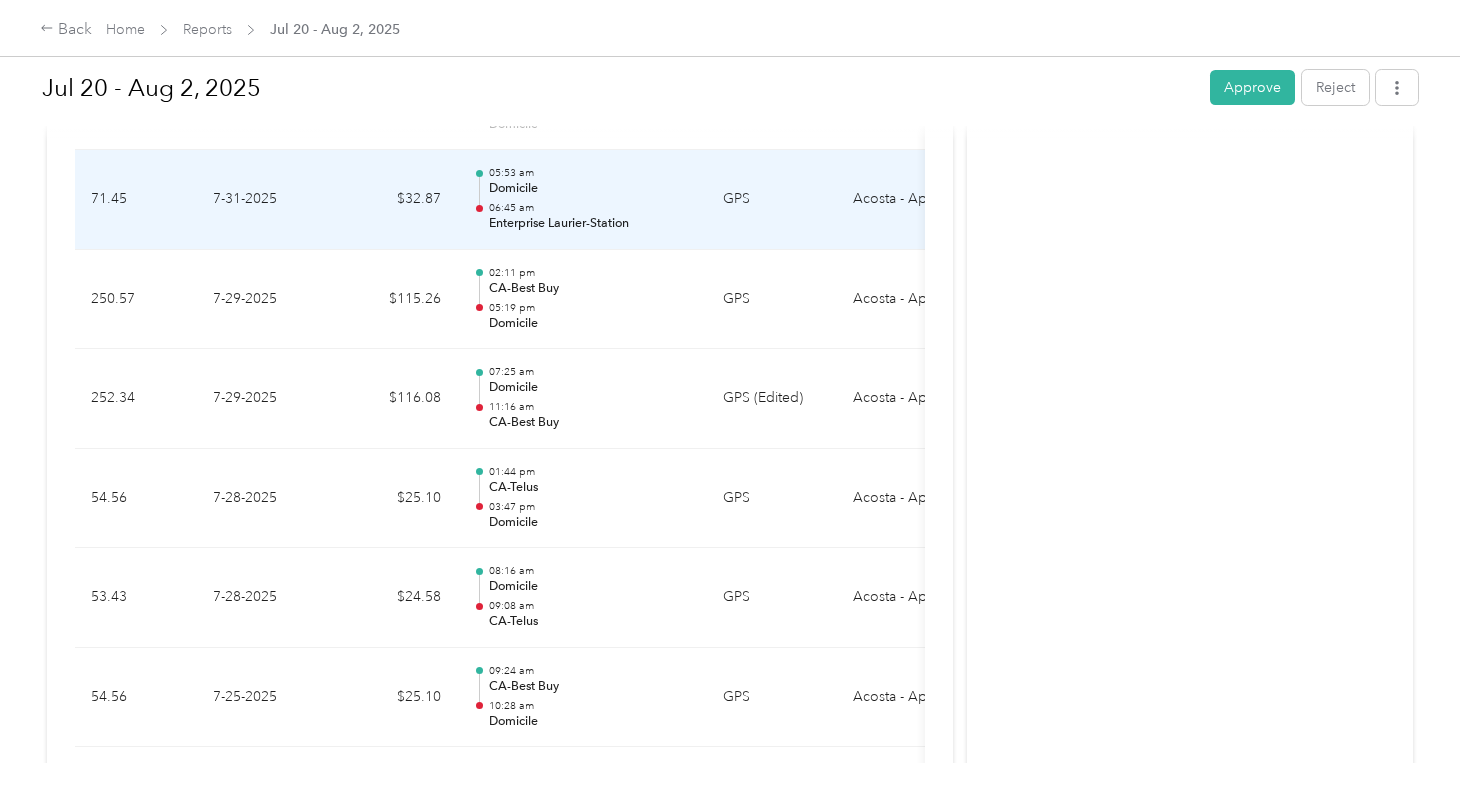 click on "06:45 am" at bounding box center [590, 208] 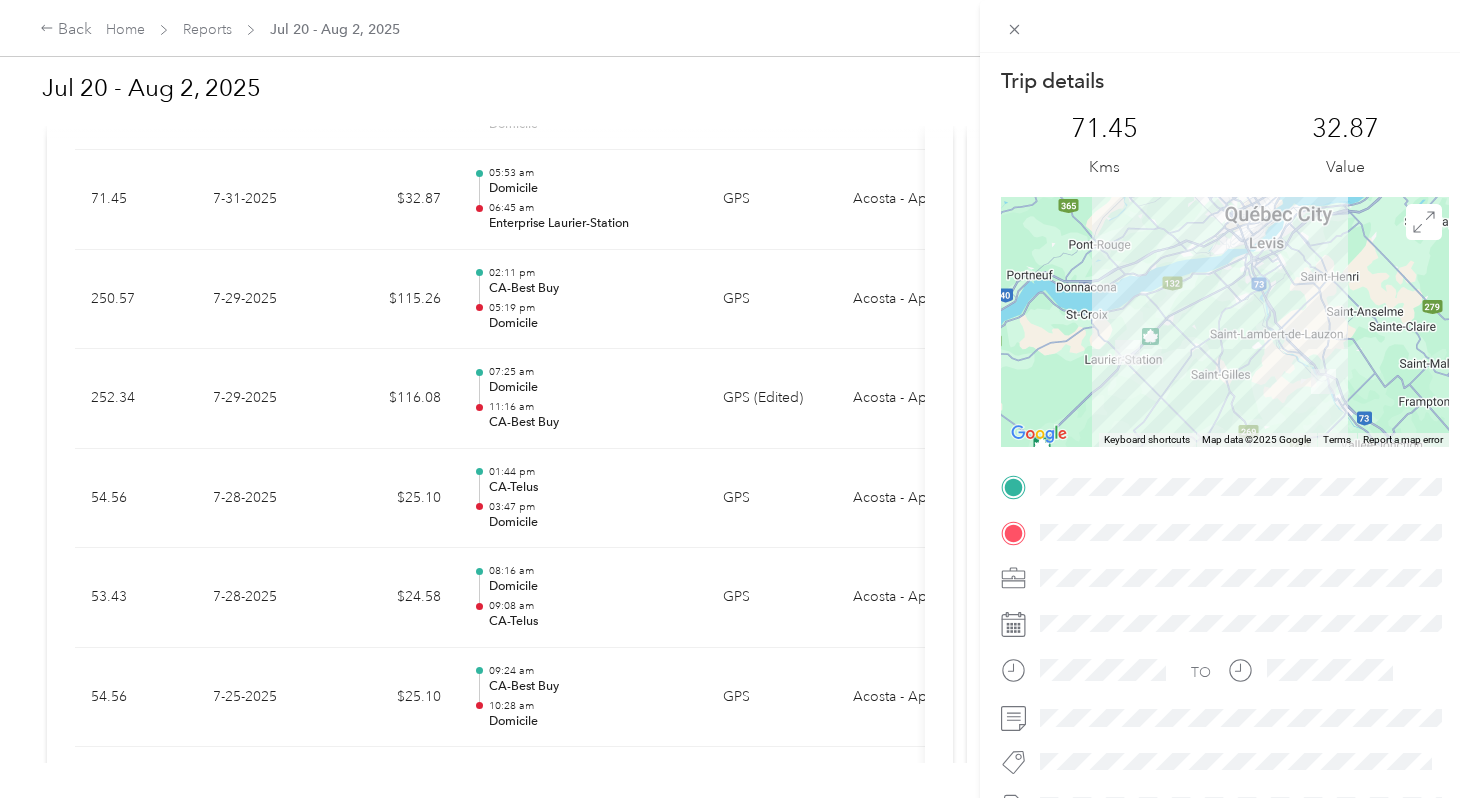 click on "Trip details This trip cannot be edited because it is either under review, approved, or paid. Contact your Team Manager to edit it. 71.45 Kms 32.87 Value  ← Move left → Move right ↑ Move up ↓ Move down + Zoom in - Zoom out Home Jump left by 75% End Jump right by 75% Page Up Jump up by 75% Page Down Jump down by 75% Keyboard shortcuts Map Data Map data ©2025 Google Map data ©2025 Google 10 km  Click to toggle between metric and imperial units Terms Report a map error TO" at bounding box center (735, 399) 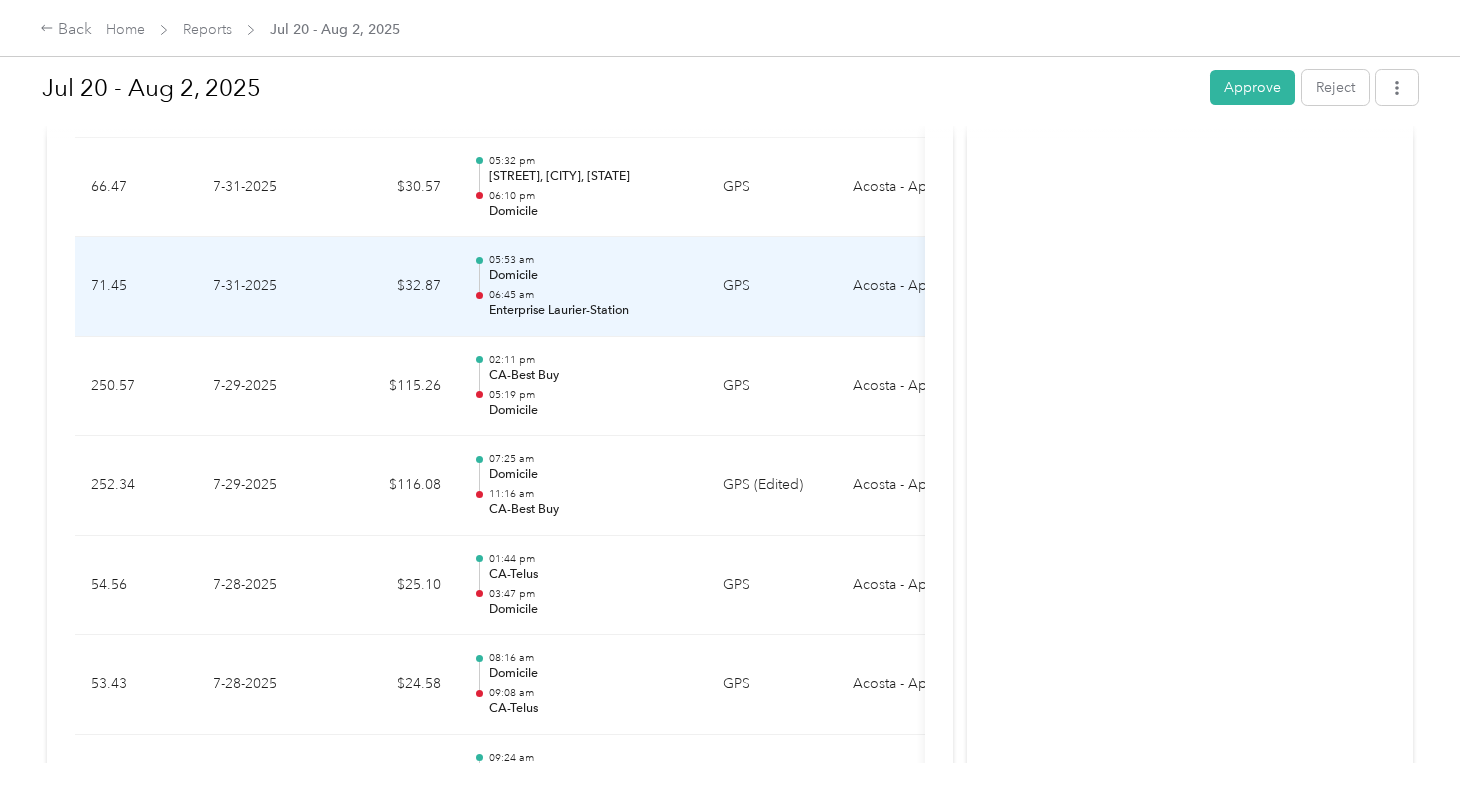 scroll, scrollTop: 771, scrollLeft: 0, axis: vertical 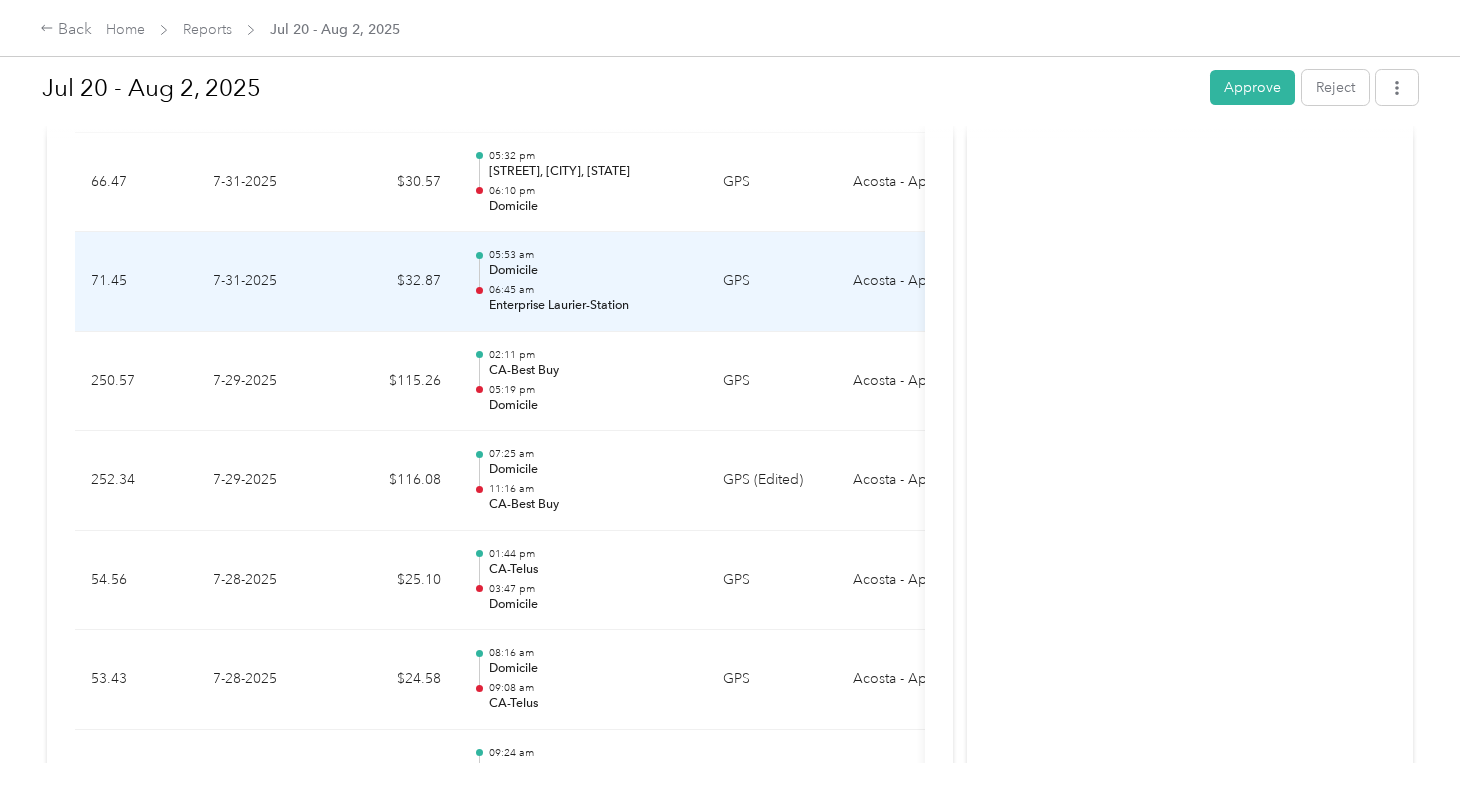 click on "Domicile" at bounding box center [590, 207] 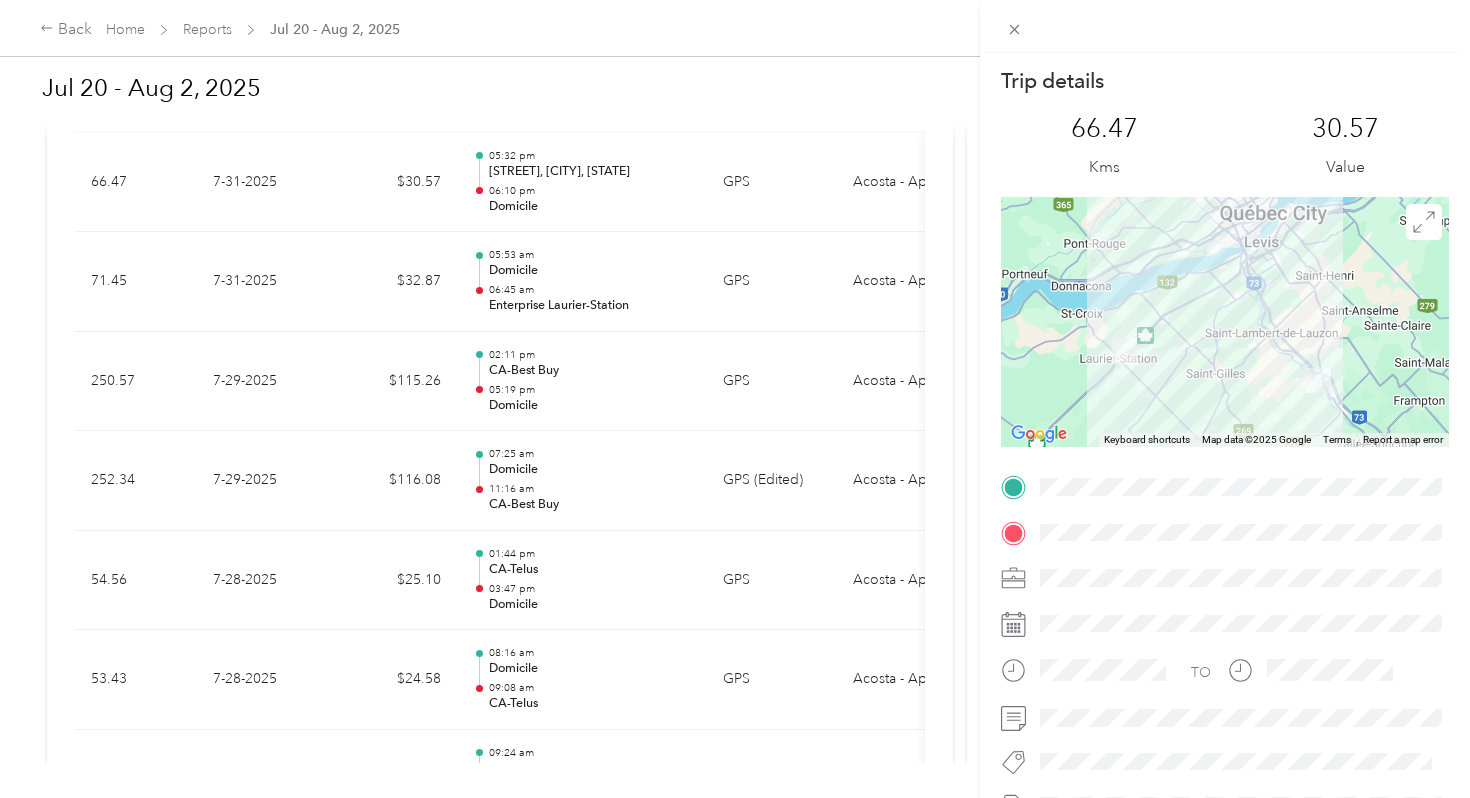 click on "Trip details This trip cannot be edited because it is either under review, approved, or paid. Contact your Team Manager to edit it. 66.47 Kms 30.57 Value  ← Move left → Move right ↑ Move up ↓ Move down + Zoom in - Zoom out Home Jump left by 75% End Jump right by 75% Page Up Jump up by 75% Page Down Jump down by 75% Keyboard shortcuts Map Data Map data ©2025 Google Map data ©2025 Google 10 km  Click to toggle between metric and imperial units Terms Report a map error TO" at bounding box center [735, 399] 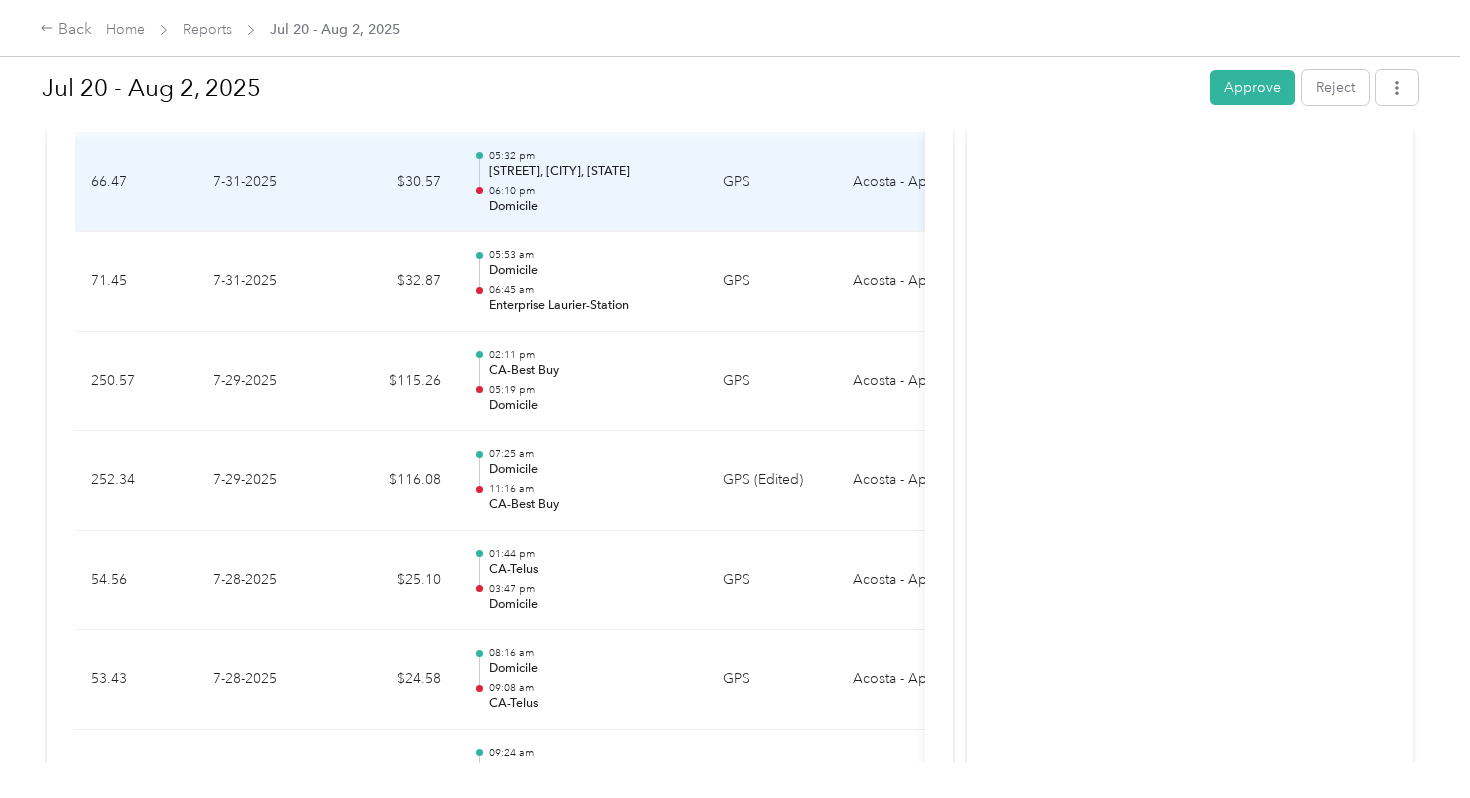 click on "Domicile" at bounding box center [590, 207] 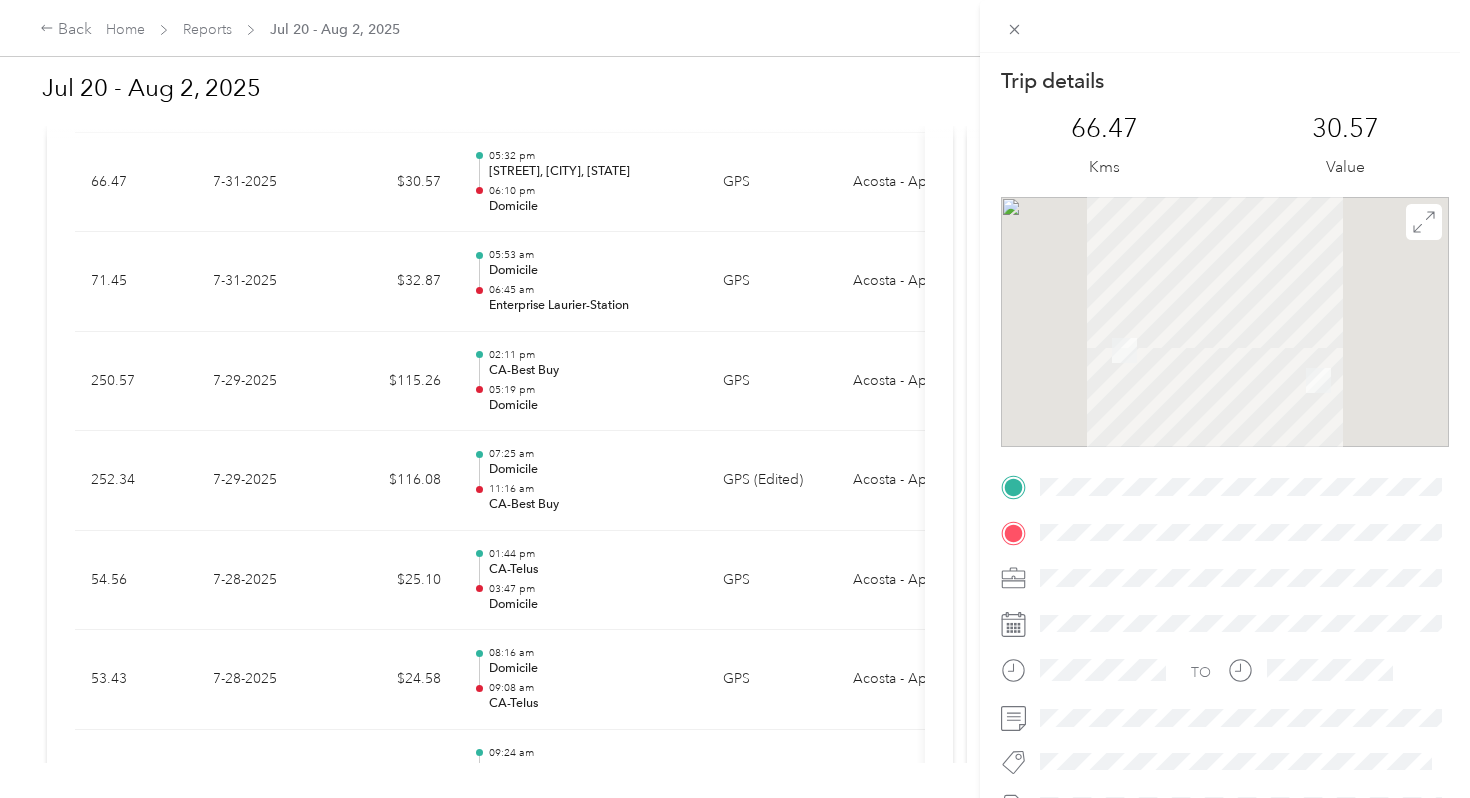 click on "Trip details This trip cannot be edited because it is either under review, approved, or paid. Contact your Team Manager to edit it. 66.47 Kms 30.57 Value  TO" at bounding box center (735, 399) 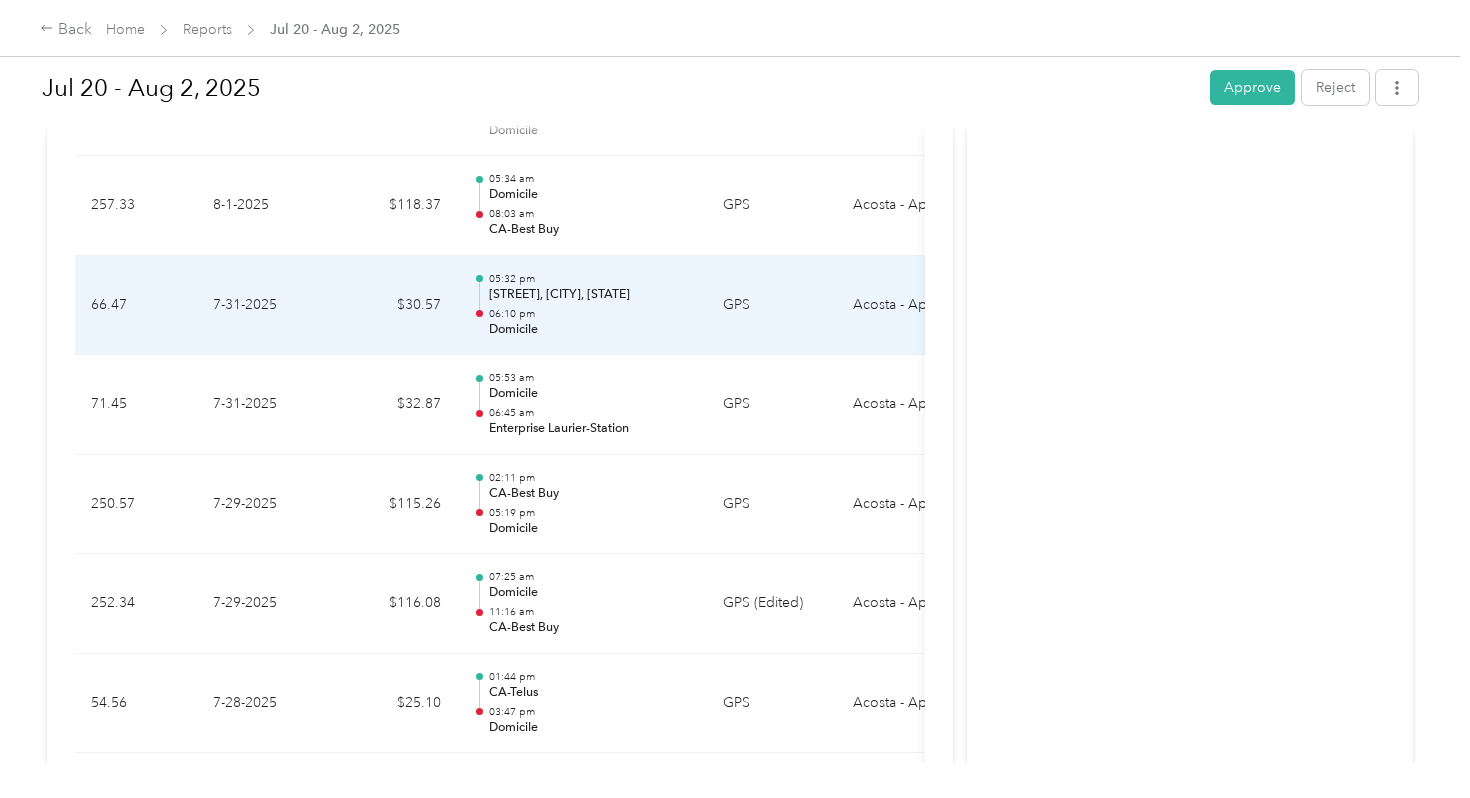 scroll, scrollTop: 640, scrollLeft: 0, axis: vertical 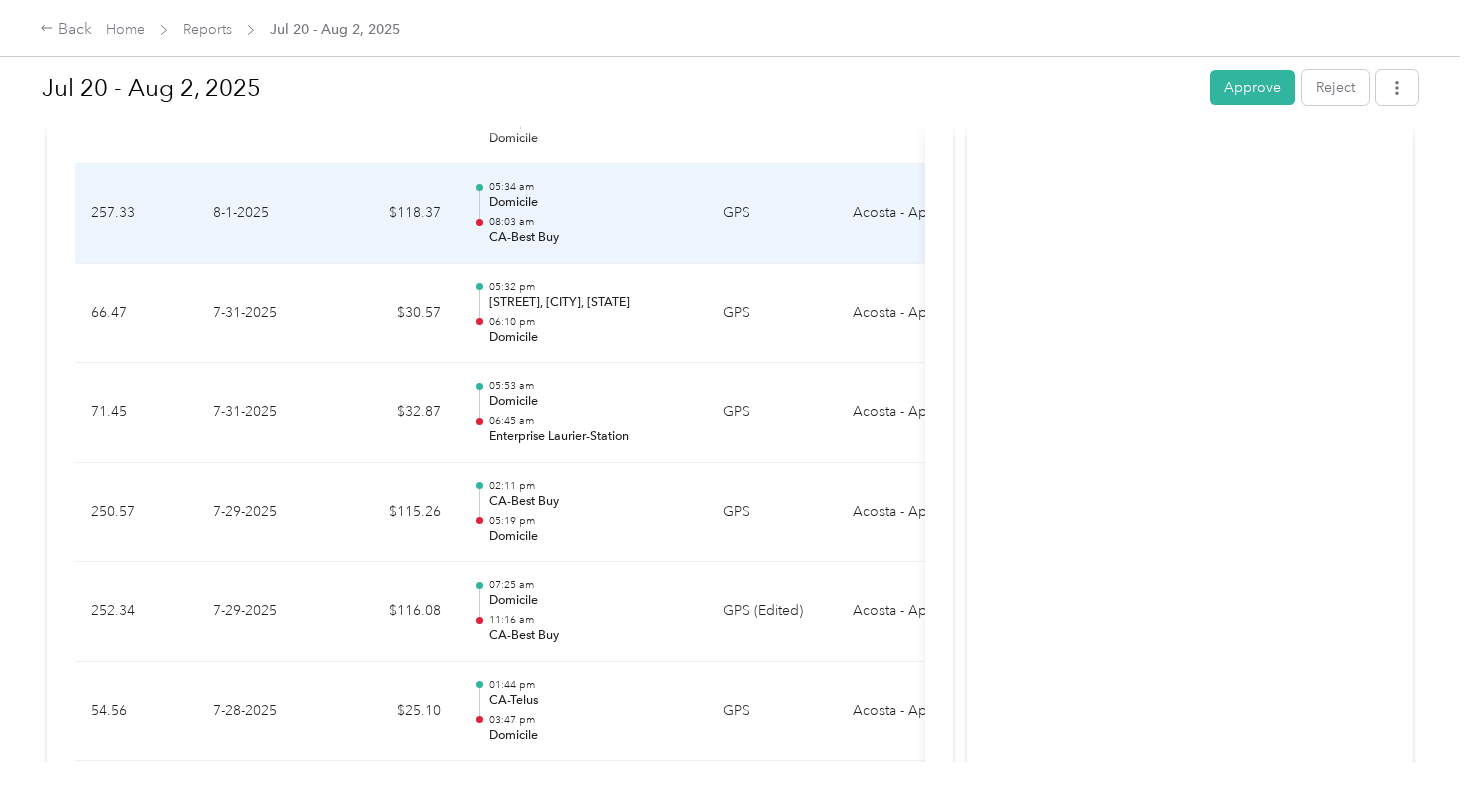 click on "Domicile" at bounding box center (590, 203) 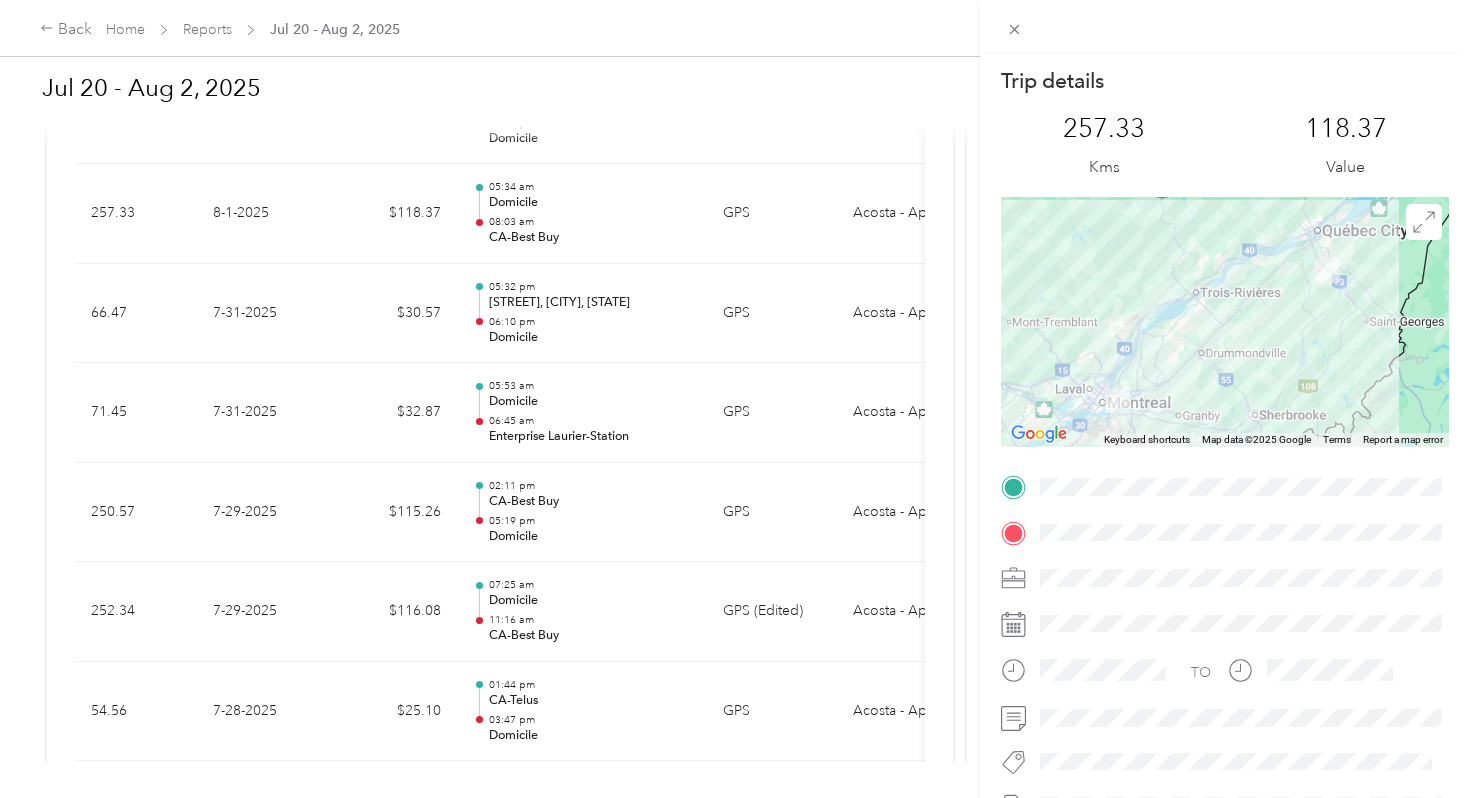click on "Trip details This trip cannot be edited because it is either under review, approved, or paid. Contact your Team Manager to edit it. 257.33 Kms 118.37 Value  ← Move left → Move right ↑ Move up ↓ Move down + Zoom in - Zoom out Home Jump left by 75% End Jump right by 75% Page Up Jump up by 75% Page Down Jump down by 75% Keyboard shortcuts Map Data Map data ©2025 Google Map data ©2025 Google 50 km  Click to toggle between metric and imperial units Terms Report a map error TO" at bounding box center (735, 399) 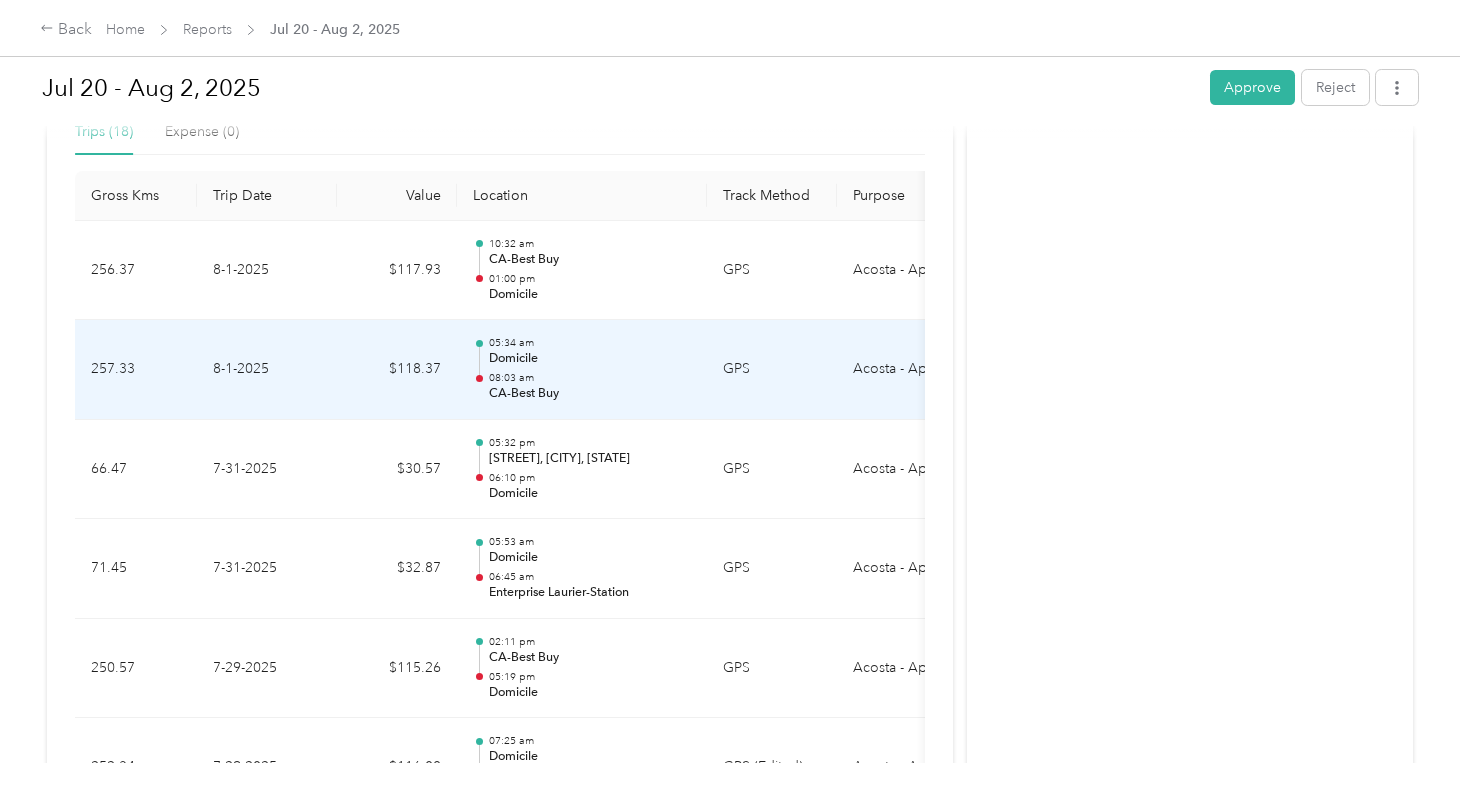 scroll, scrollTop: 482, scrollLeft: 0, axis: vertical 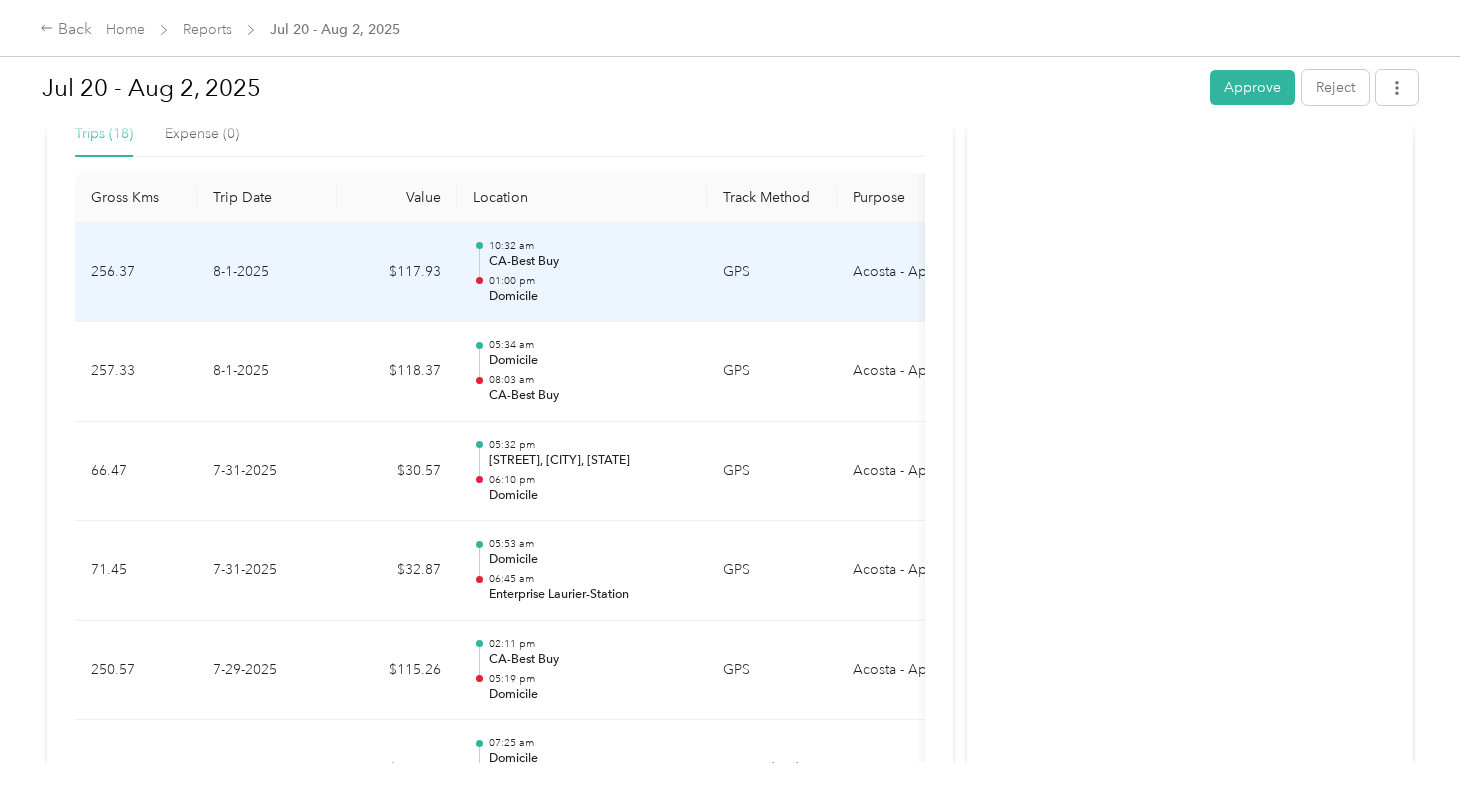 click on "Domicile" at bounding box center (590, 297) 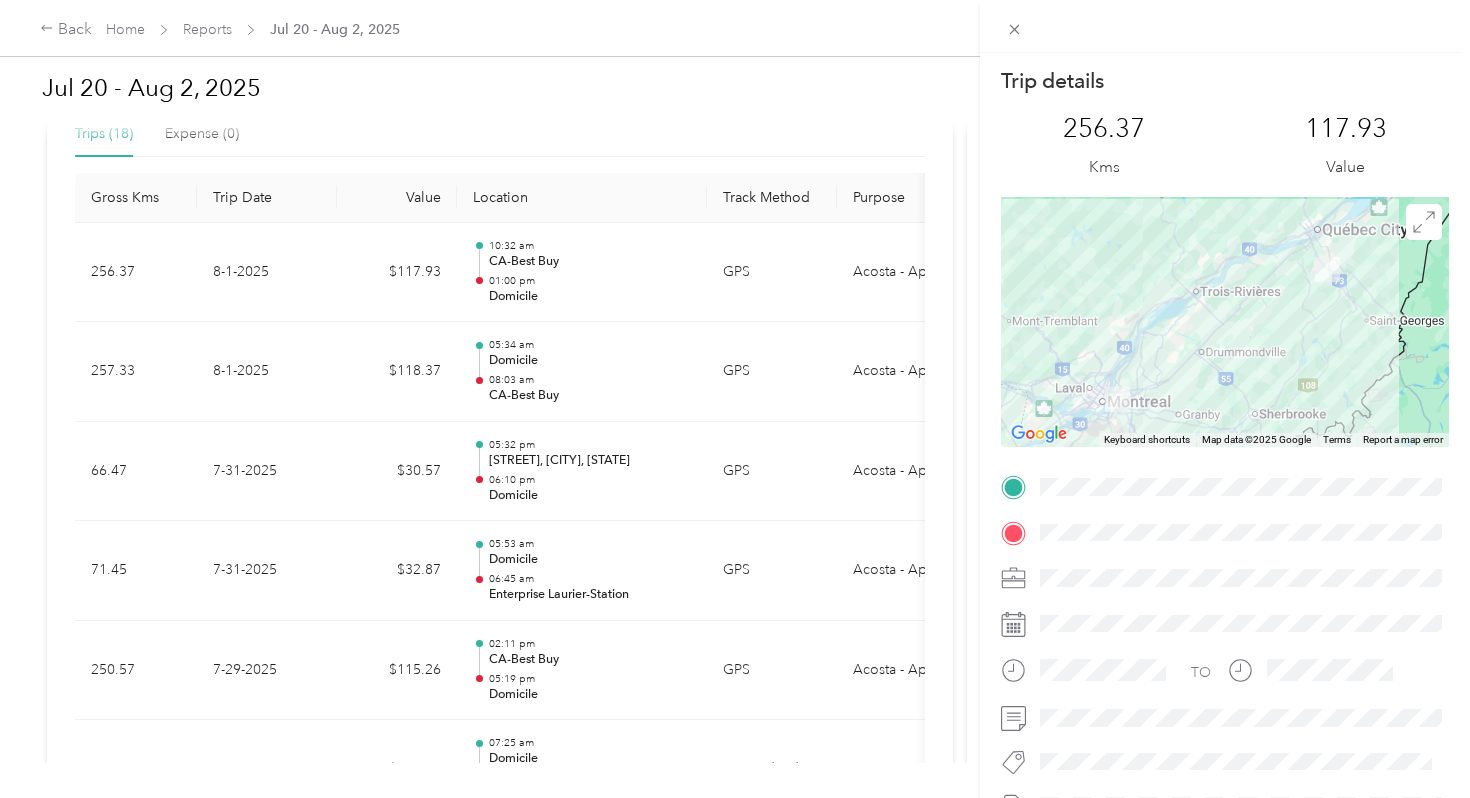 click on "Trip details This trip cannot be edited because it is either under review, approved, or paid. Contact your Team Manager to edit it. [NUMBER] Kms [NUMBER] Value  ← Move left → Move right ↑ Move up ↓ Move down + Zoom in - Zoom out Home Jump left by 75% End Jump right by 75% Page Up Jump up by 75% Page Down Jump down by 75% Keyboard shortcuts Map Data Map data ©2025 Google Map data ©2025 Google 50 km  Click to toggle between metric and imperial units Terms Report a map error TO" at bounding box center [735, 399] 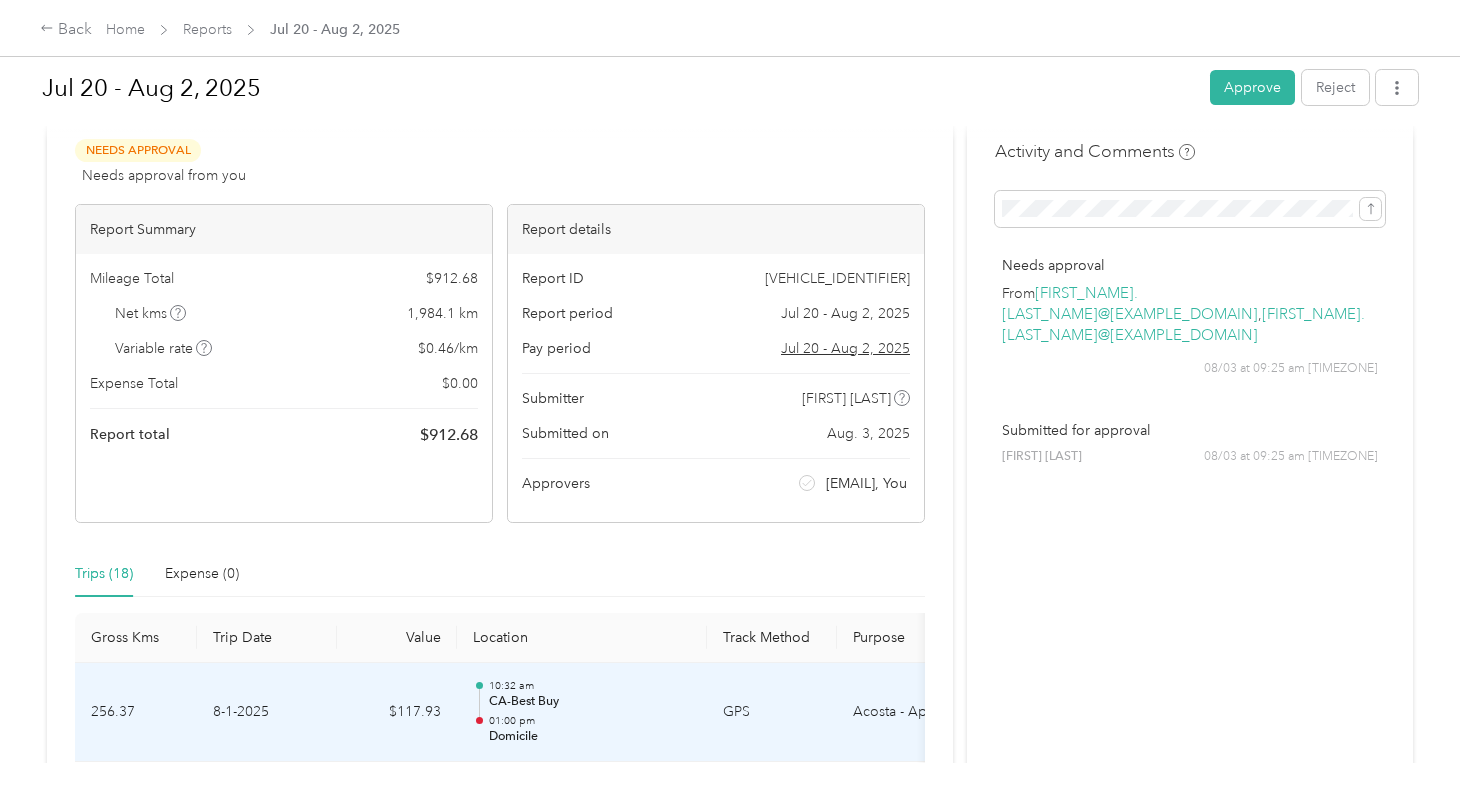 scroll, scrollTop: 36, scrollLeft: 0, axis: vertical 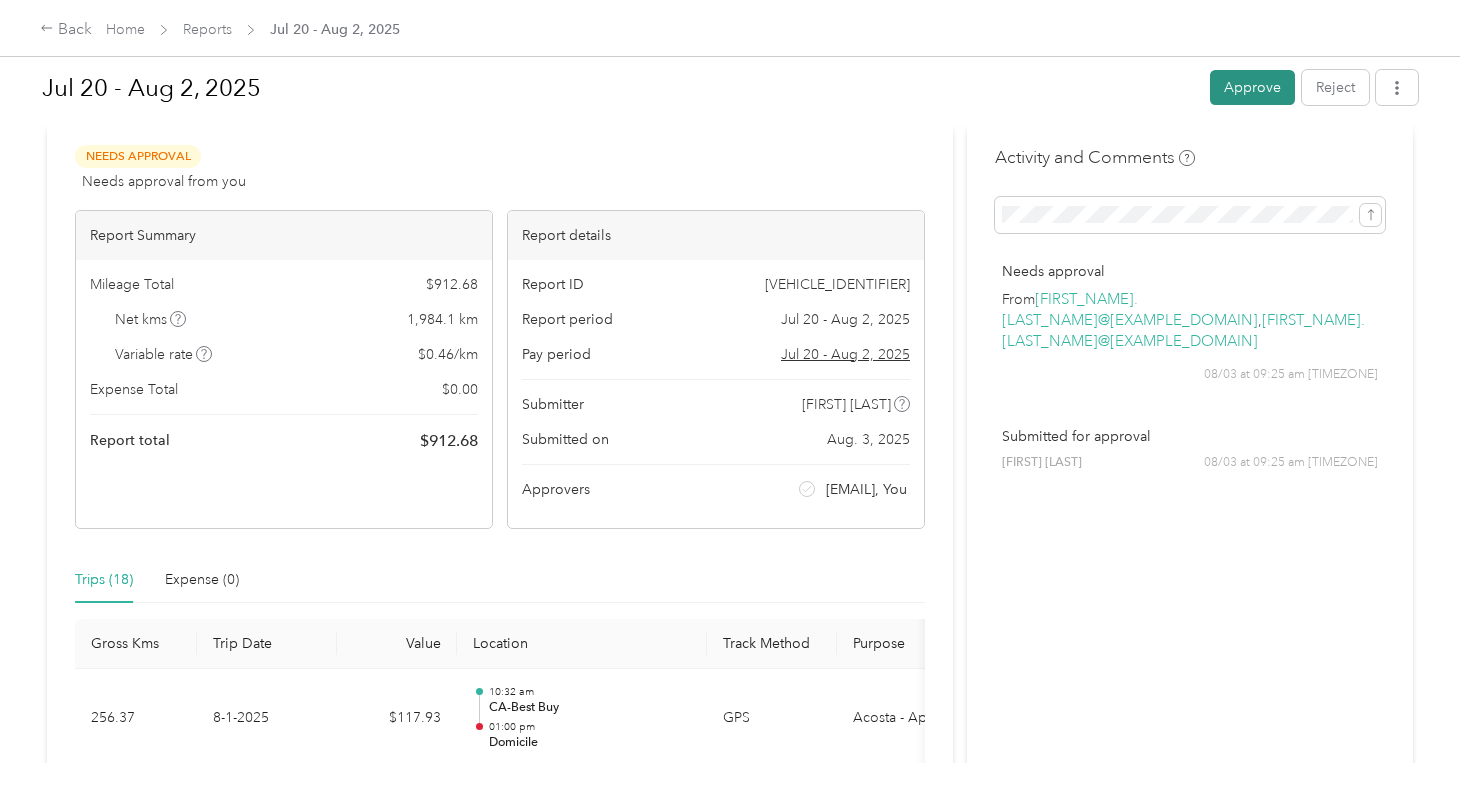 click on "Approve" at bounding box center (1252, 87) 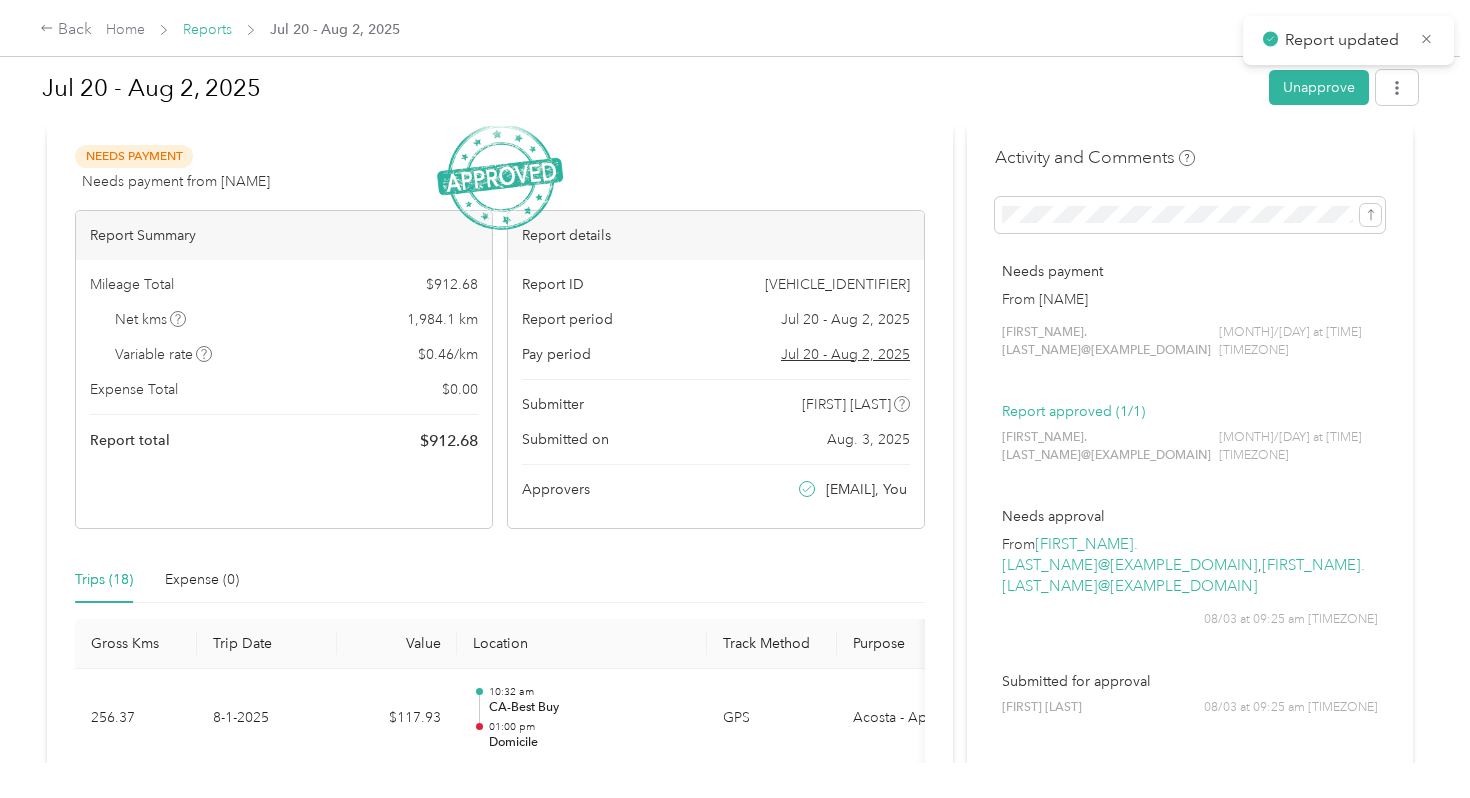 click on "Reports" at bounding box center [207, 29] 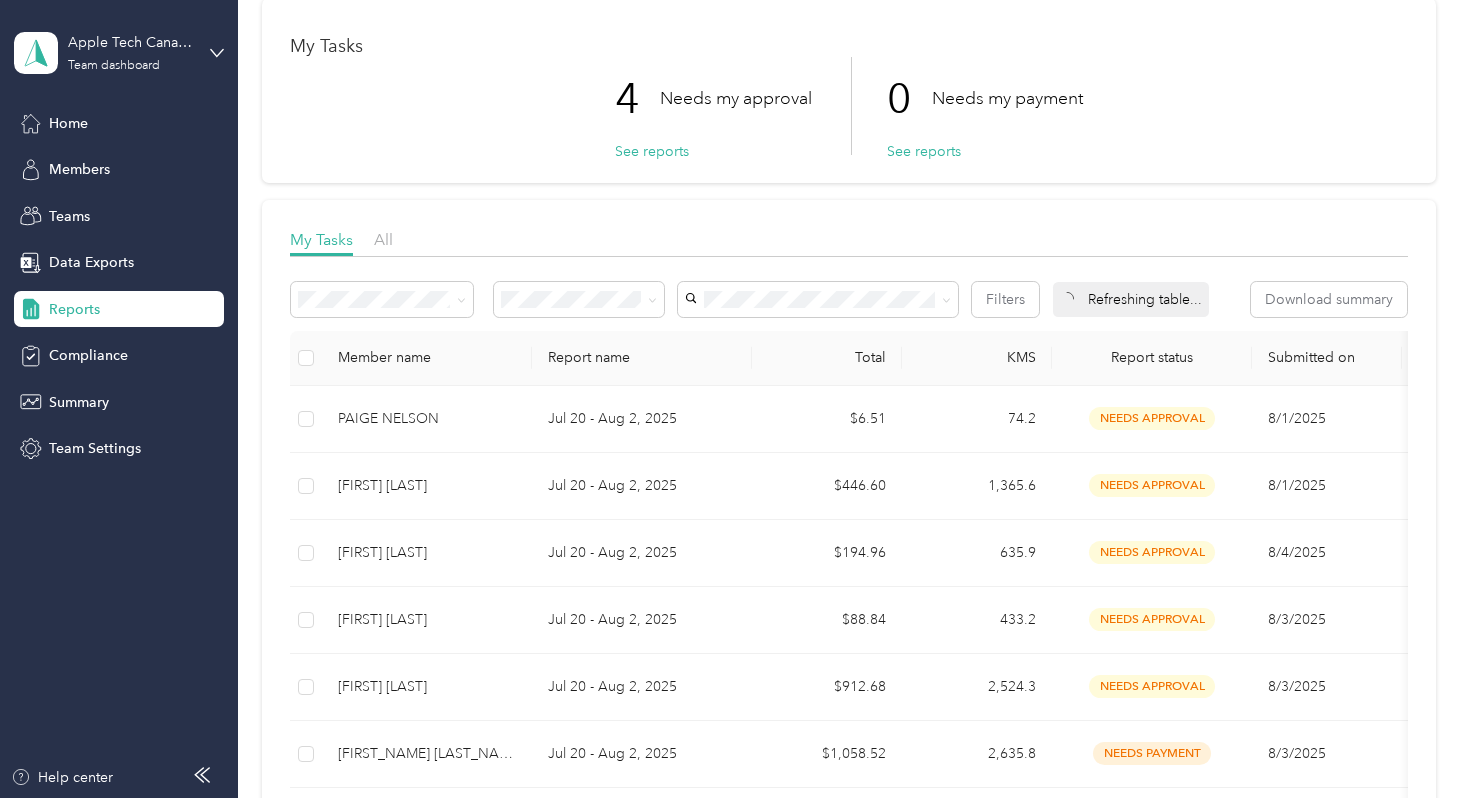 scroll, scrollTop: 91, scrollLeft: 0, axis: vertical 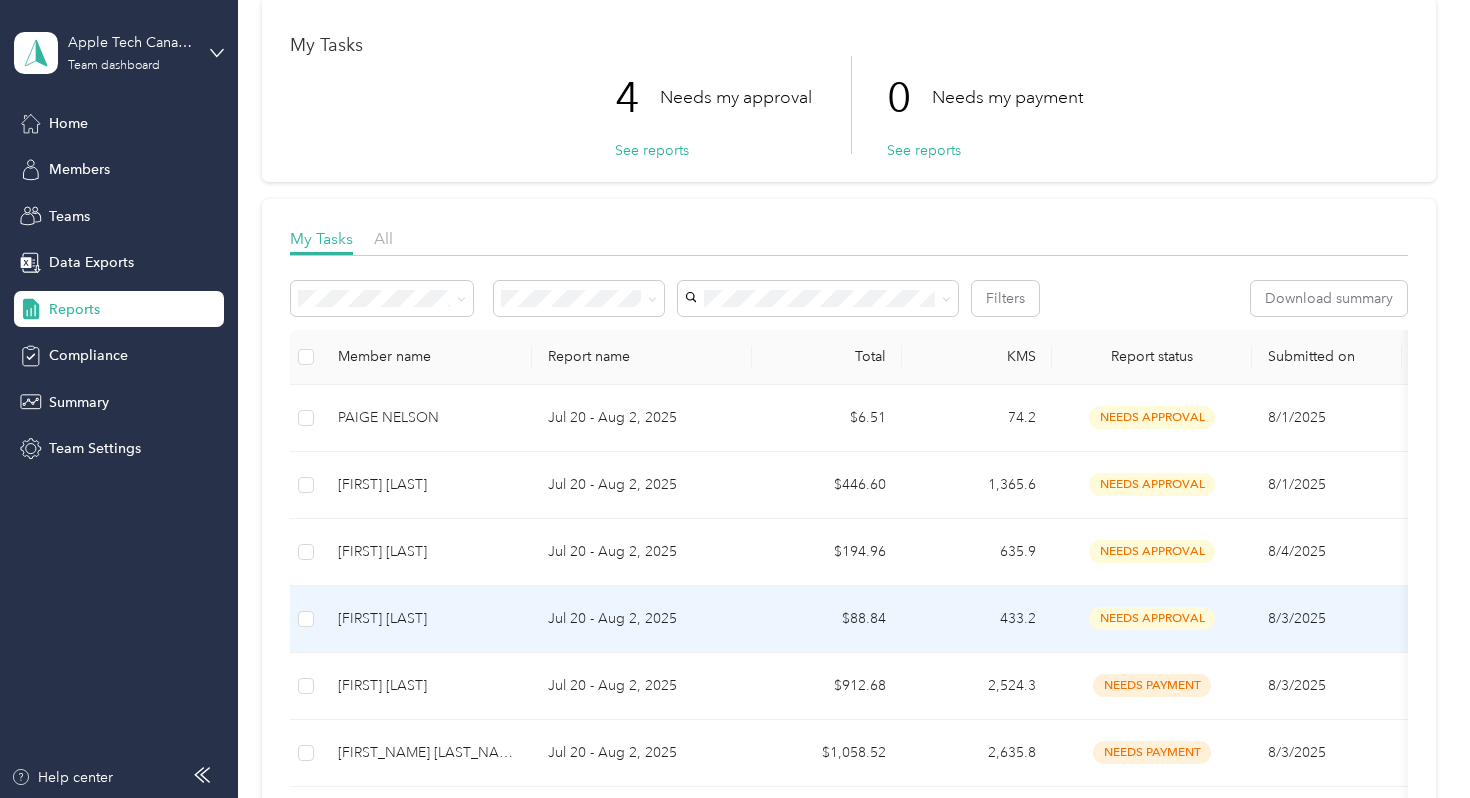 click on "[FIRST] [LAST]" at bounding box center [427, 619] 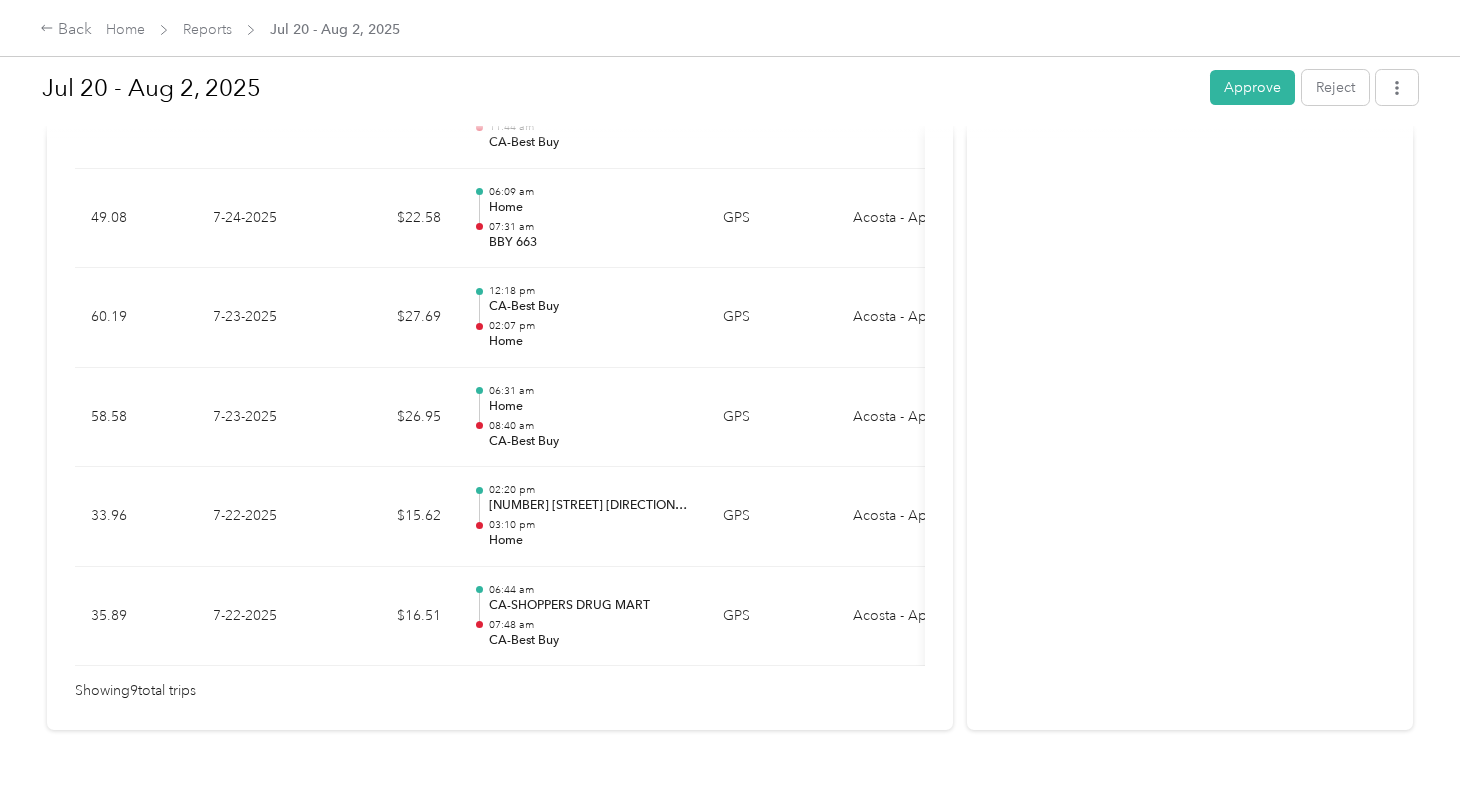 scroll, scrollTop: 970, scrollLeft: 0, axis: vertical 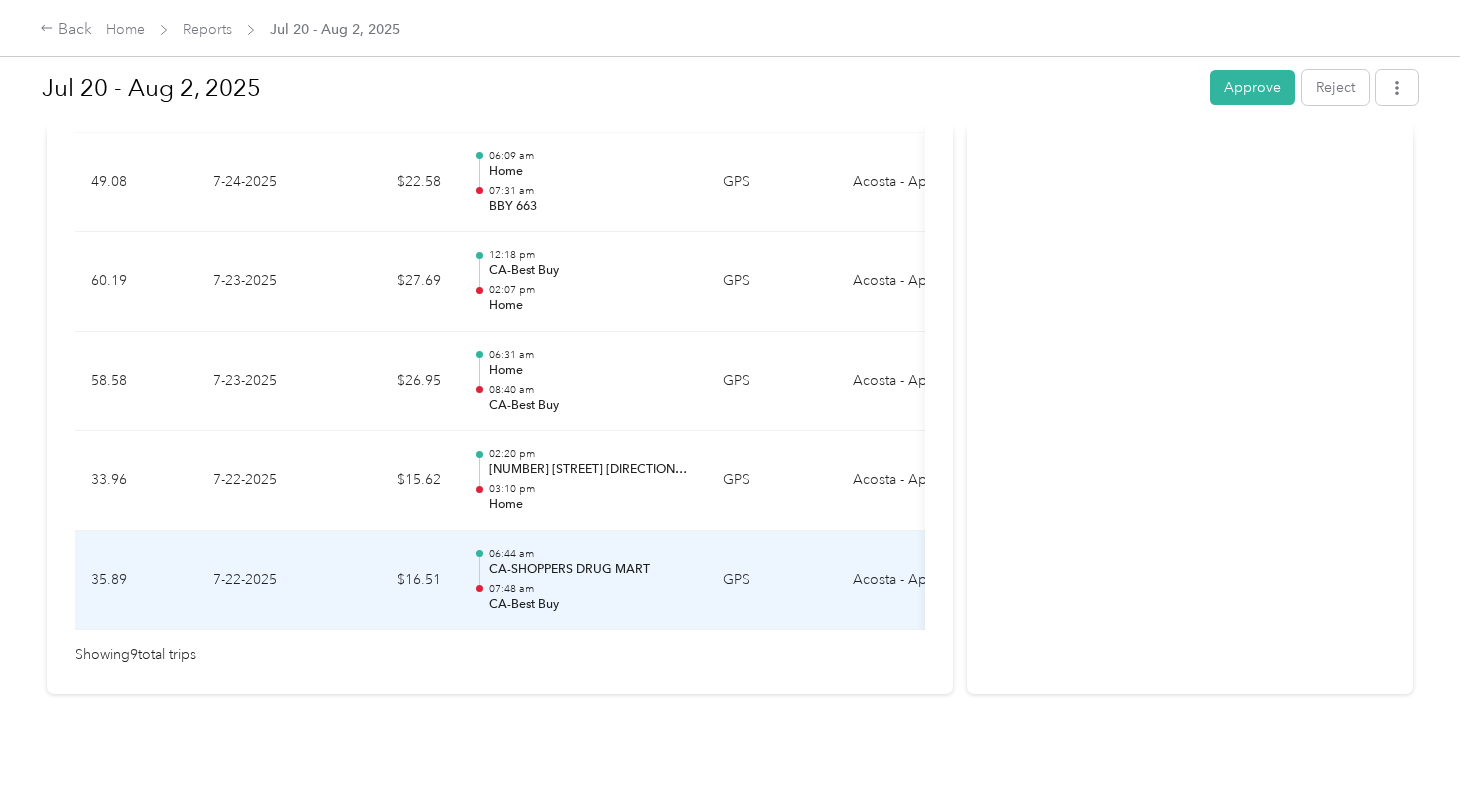 click on "06:44 am CA-SHOPPERS DRUG MART 07:48 am CA-Best Buy" at bounding box center (590, 580) 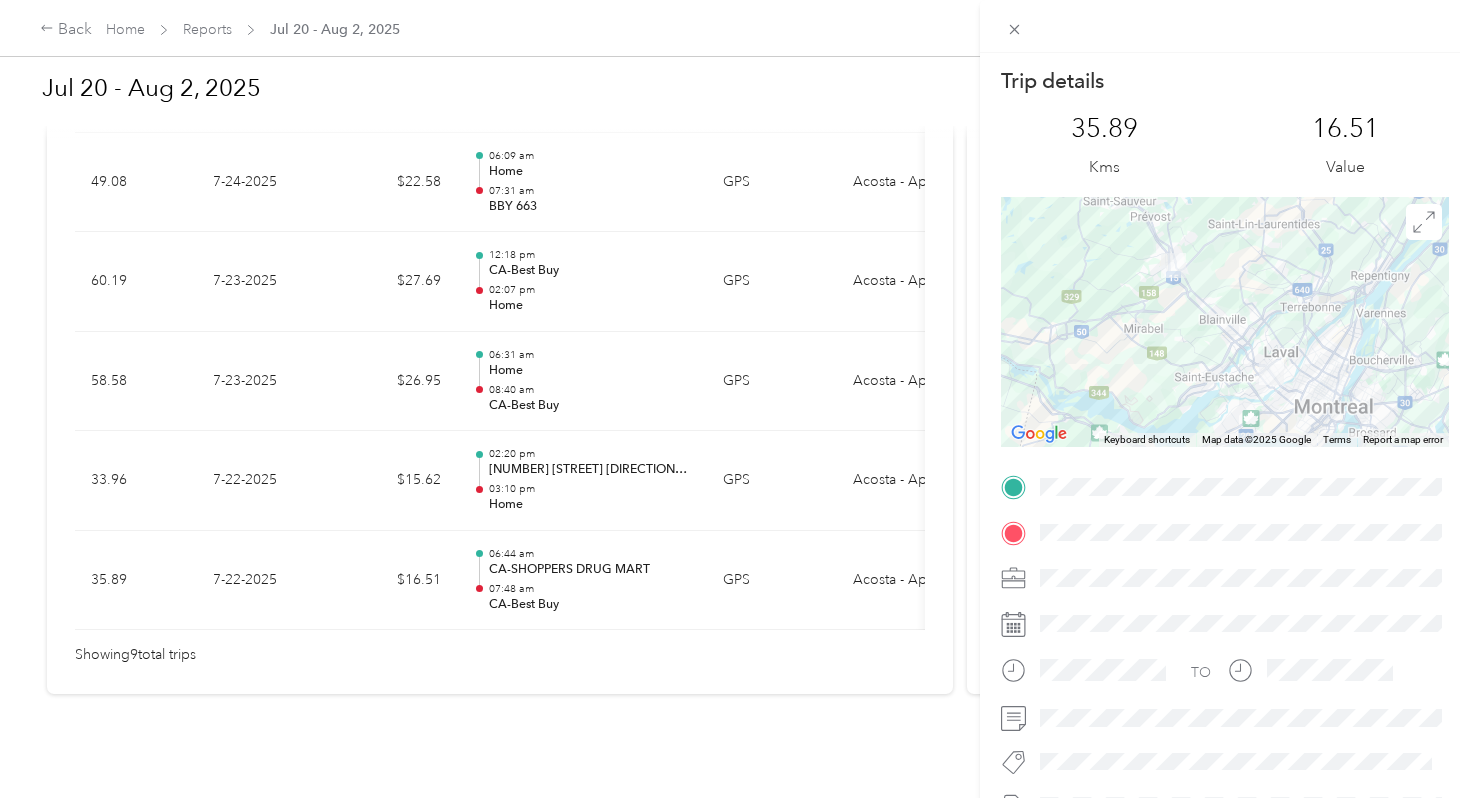 click on "Trip details This trip cannot be edited because it is either under review, approved, or paid. Contact your Team Manager to edit it. 35.89 Kms 16.51 Value  ← Move left → Move right ↑ Move up ↓ Move down + Zoom in - Zoom out Home Jump left by 75% End Jump right by 75% Page Up Jump up by 75% Page Down Jump down by 75% Keyboard shortcuts Map Data Map data ©2025 Google Map data ©2025 Google 10 km  Click to toggle between metric and imperial units Terms Report a map error TO" at bounding box center [735, 399] 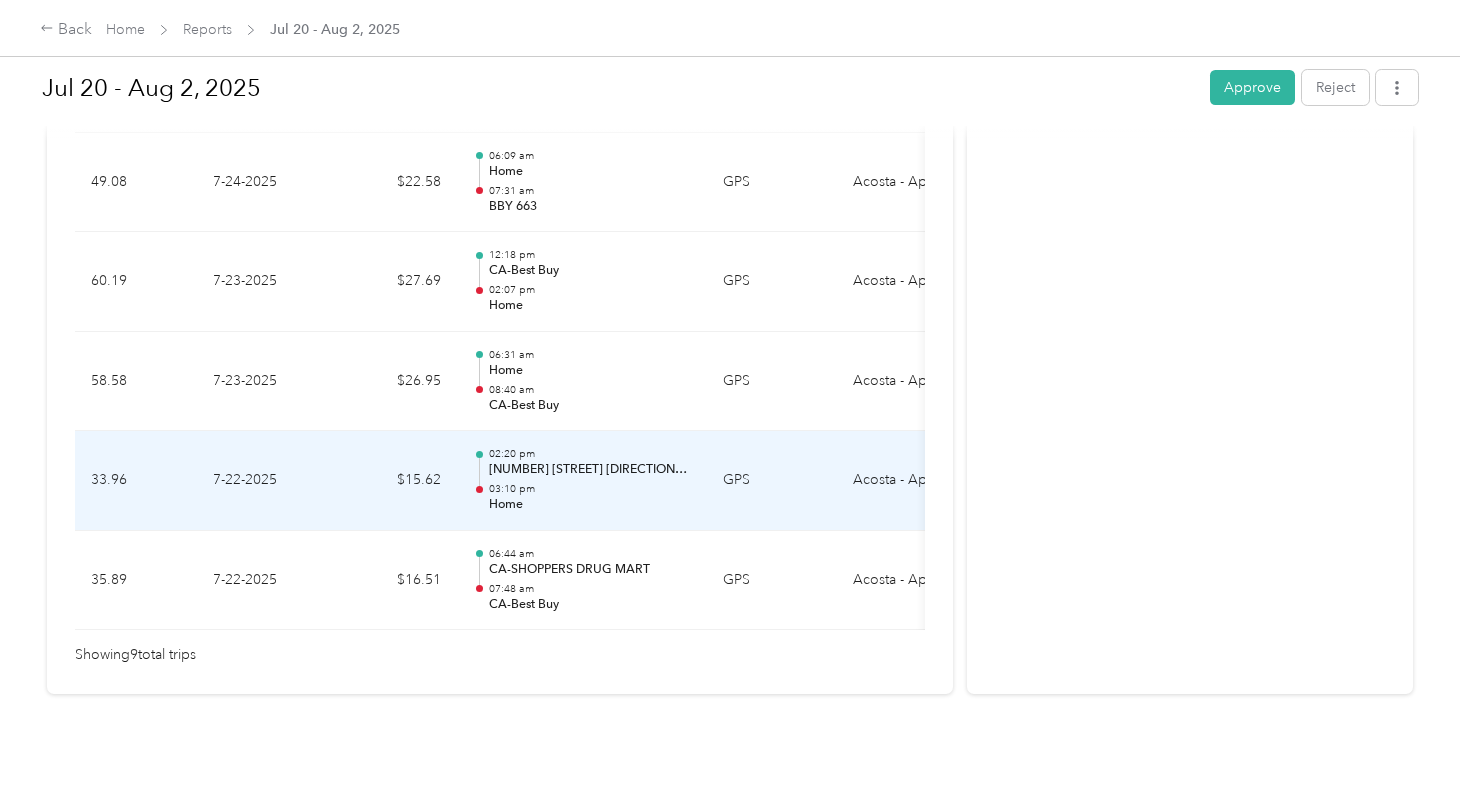click on "Home" at bounding box center (590, 505) 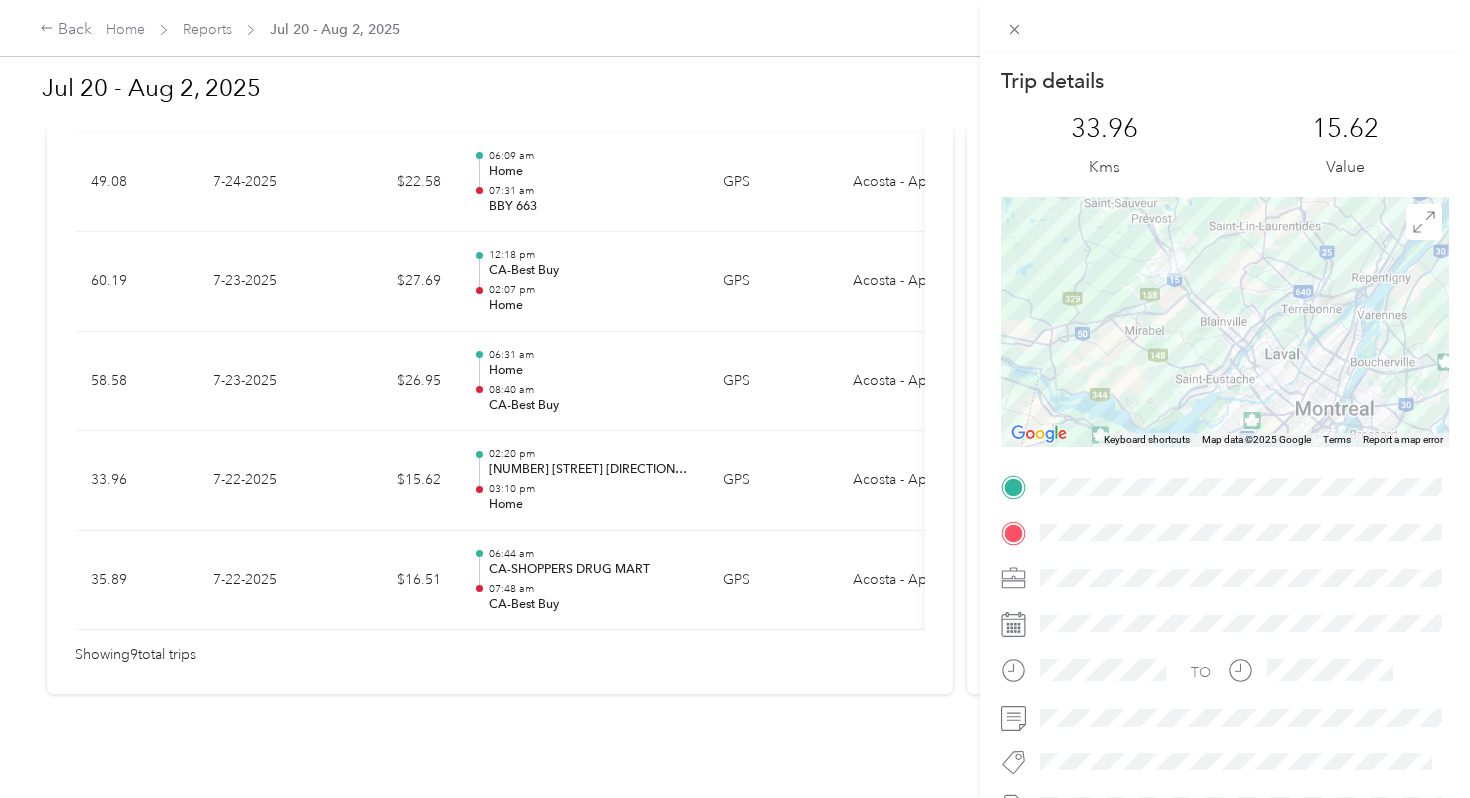 click on "Trip details This trip cannot be edited because it is either under review, approved, or paid. Contact your Team Manager to edit it. 33.96 Kms 15.62 Value  ← Move left → Move right ↑ Move up ↓ Move down + Zoom in - Zoom out Home Jump left by 75% End Jump right by 75% Page Up Jump up by 75% Page Down Jump down by 75% Keyboard shortcuts Map Data Map data ©2025 Google Map data ©2025 Google 10 km  Click to toggle between metric and imperial units Terms Report a map error TO" at bounding box center [735, 399] 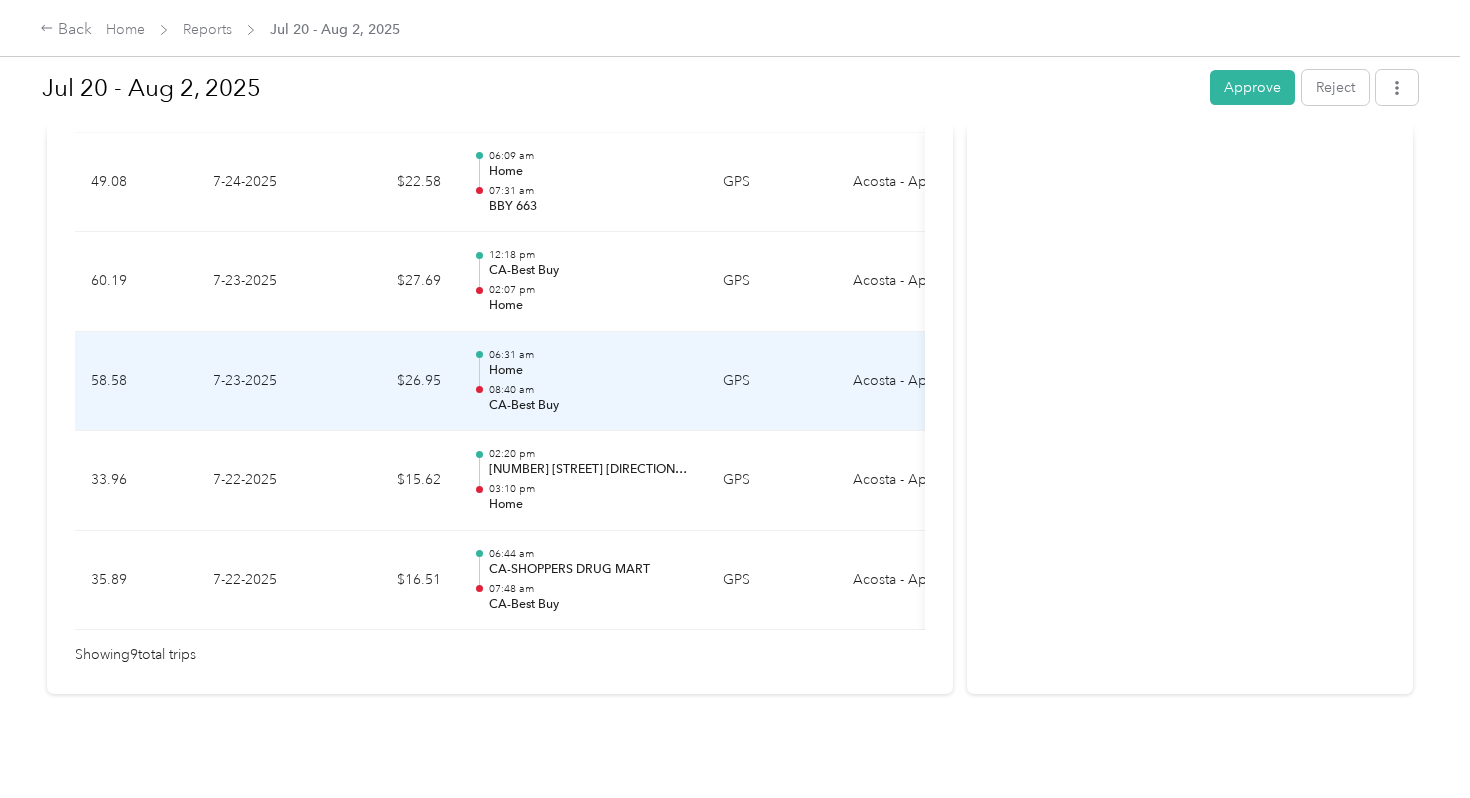 click on "08:40 am" at bounding box center [590, 390] 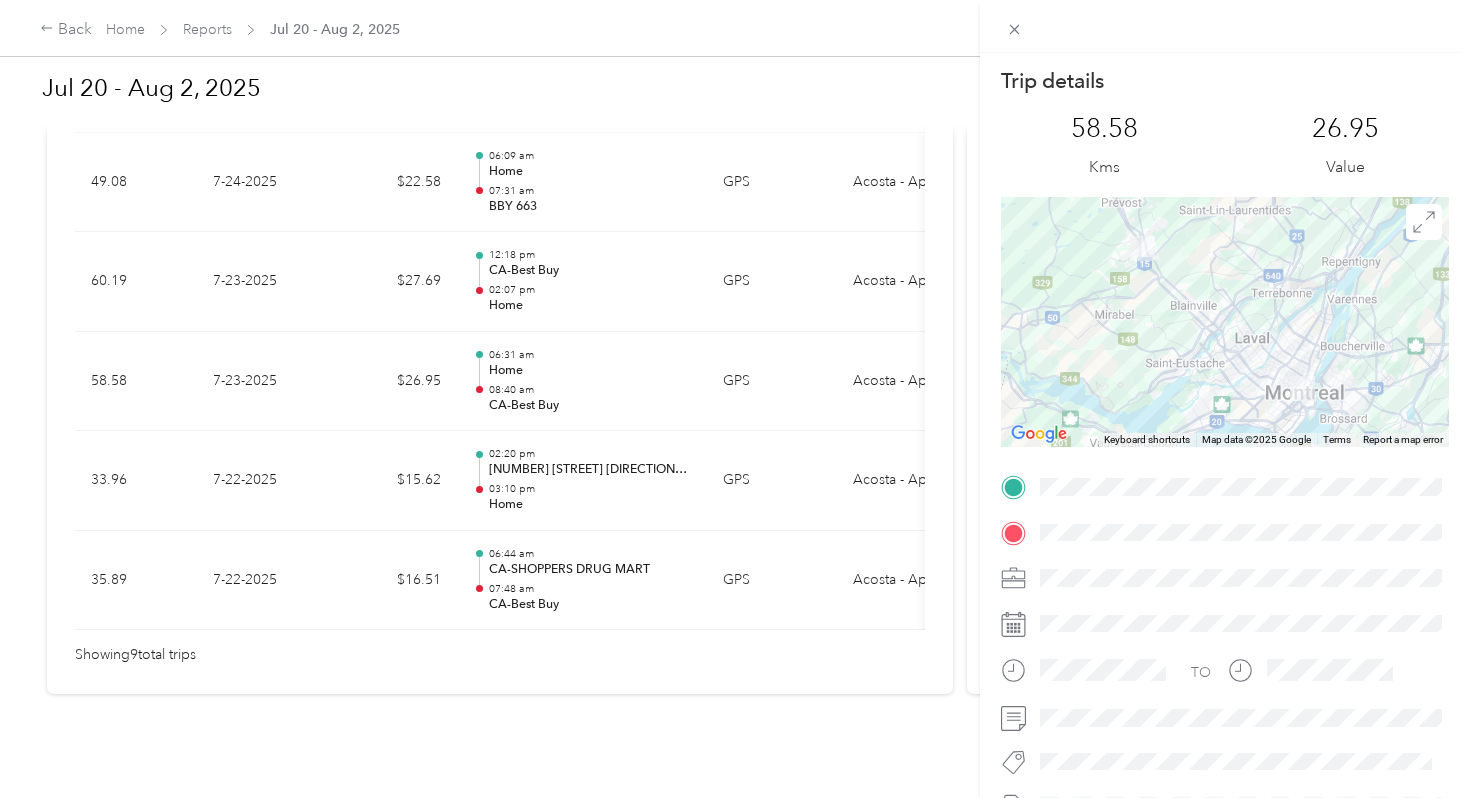 click on "Trip details This trip cannot be edited because it is either under review, approved, or paid. Contact your Team Manager to edit it. 58.58 Kms 26.95 Value  ← Move left → Move right ↑ Move up ↓ Move down + Zoom in - Zoom out Home Jump left by 75% End Jump right by 75% Page Up Jump up by 75% Page Down Jump down by 75% Keyboard shortcuts Map Data Map data ©2025 Google Map data ©2025 Google 10 km  Click to toggle between metric and imperial units Terms Report a map error TO" at bounding box center (735, 399) 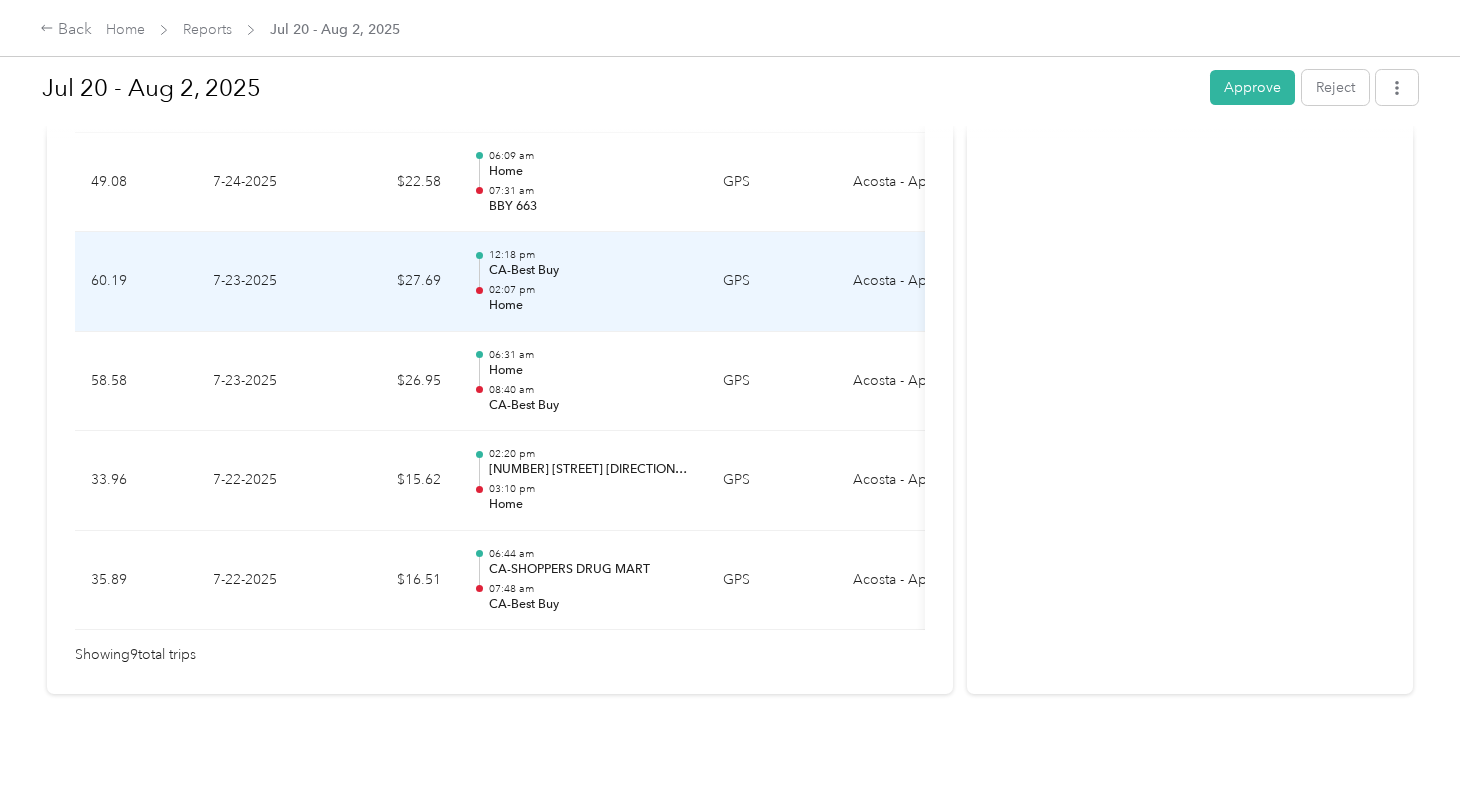 click on "Home" at bounding box center [590, 306] 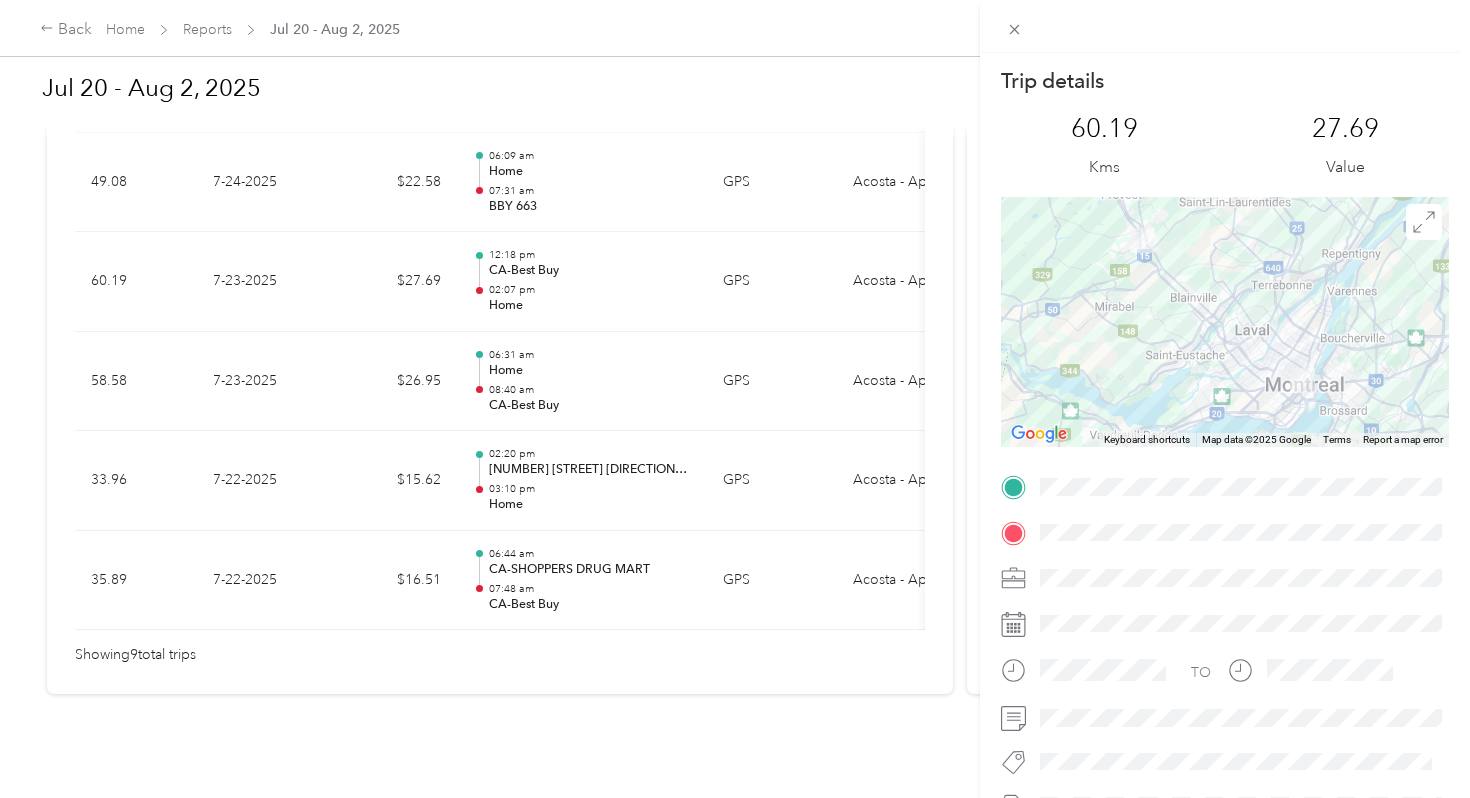 click on "Trip details This trip cannot be edited because it is either under review, approved, or paid. Contact your Team Manager to edit it. 60.19 Kms 27.69 Value  ← Move left → Move right ↑ Move up ↓ Move down + Zoom in - Zoom out Home Jump left by 75% End Jump right by 75% Page Up Jump up by 75% Page Down Jump down by 75% Keyboard shortcuts Map Data Map data ©2025 Google Map data ©2025 Google 10 km  Click to toggle between metric and imperial units Terms Report a map error TO" at bounding box center [735, 399] 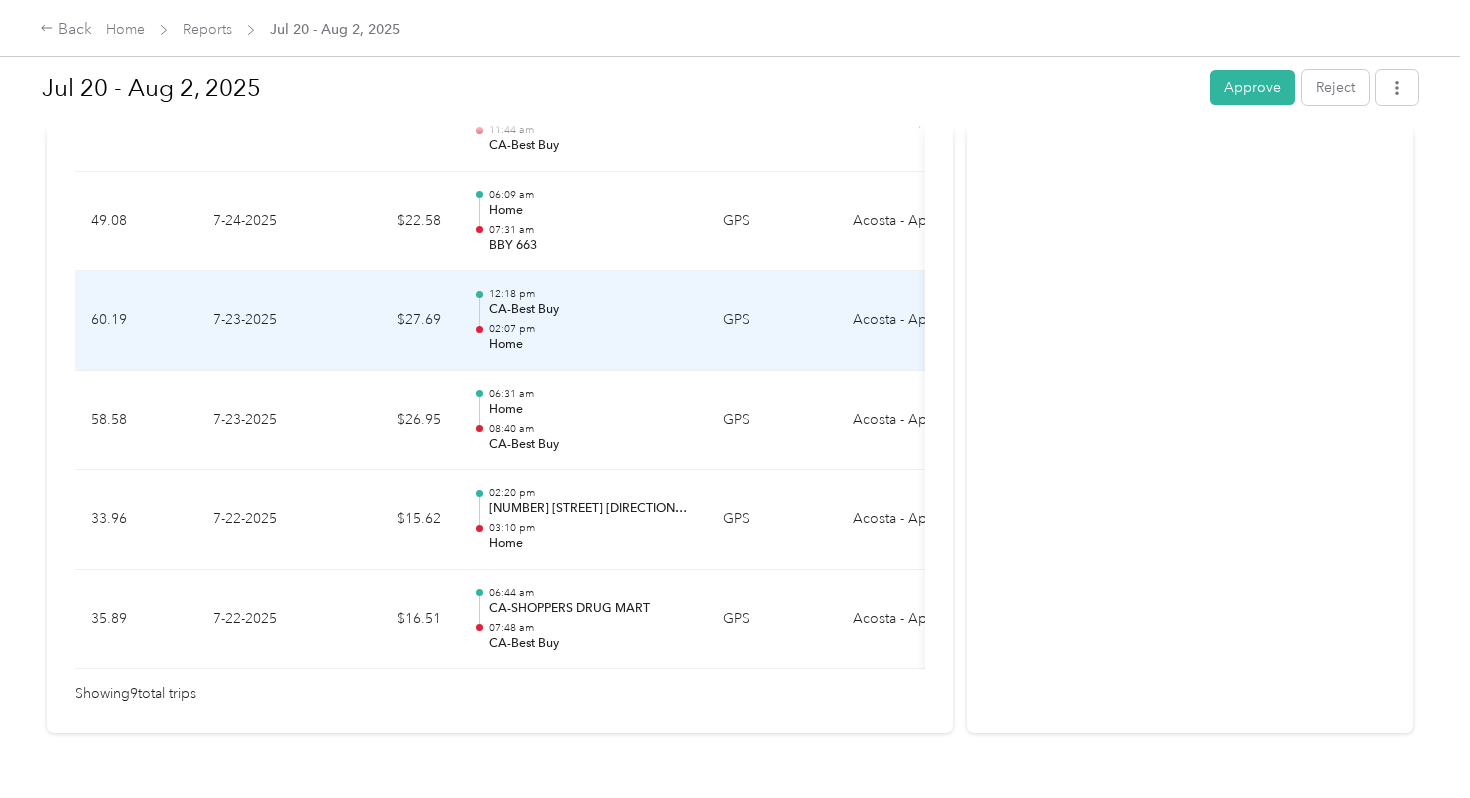 scroll, scrollTop: 914, scrollLeft: 0, axis: vertical 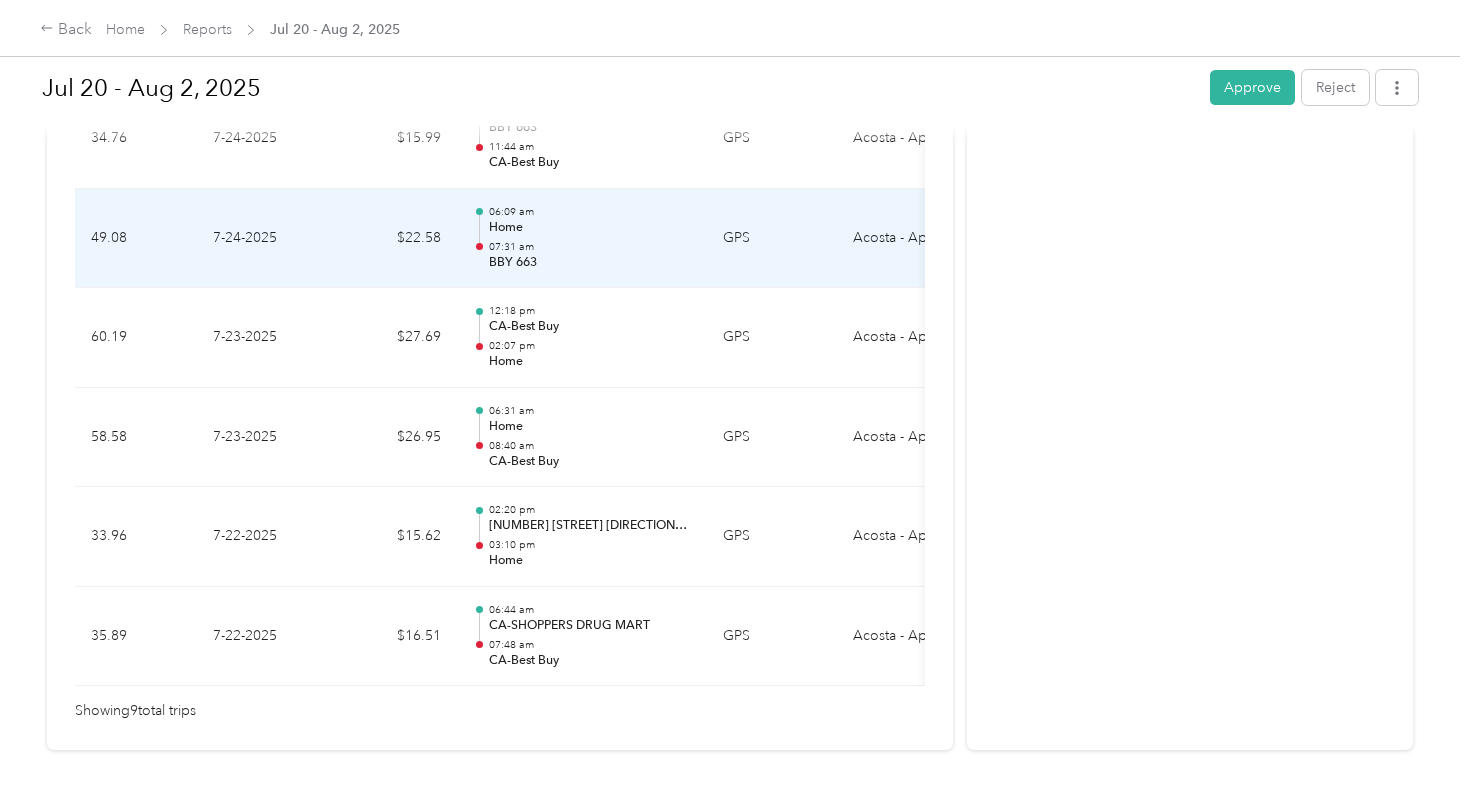 click on "07:31 am" at bounding box center (590, 247) 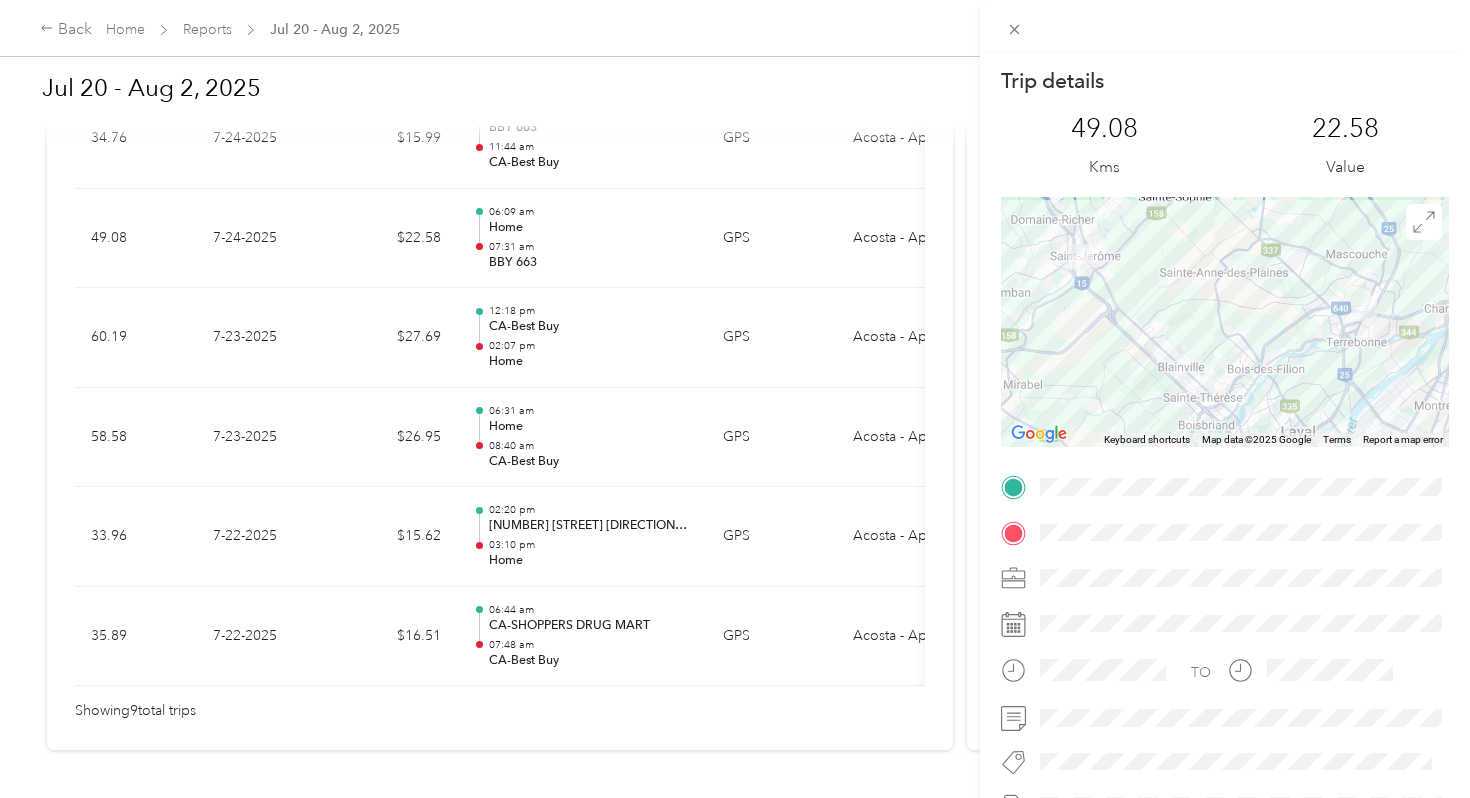 click on "Trip details This trip cannot be edited because it is either under review, approved, or paid. Contact your Team Manager to edit it. 49.08 Kms 22.58 Value  ← Move left → Move right ↑ Move up ↓ Move down + Zoom in - Zoom out Home Jump left by 75% End Jump right by 75% Page Up Jump up by 75% Page Down Jump down by 75% Keyboard shortcuts Map Data Map data ©2025 Google Map data ©2025 Google 5 km  Click to toggle between metric and imperial units Terms Report a map error TO" at bounding box center (735, 399) 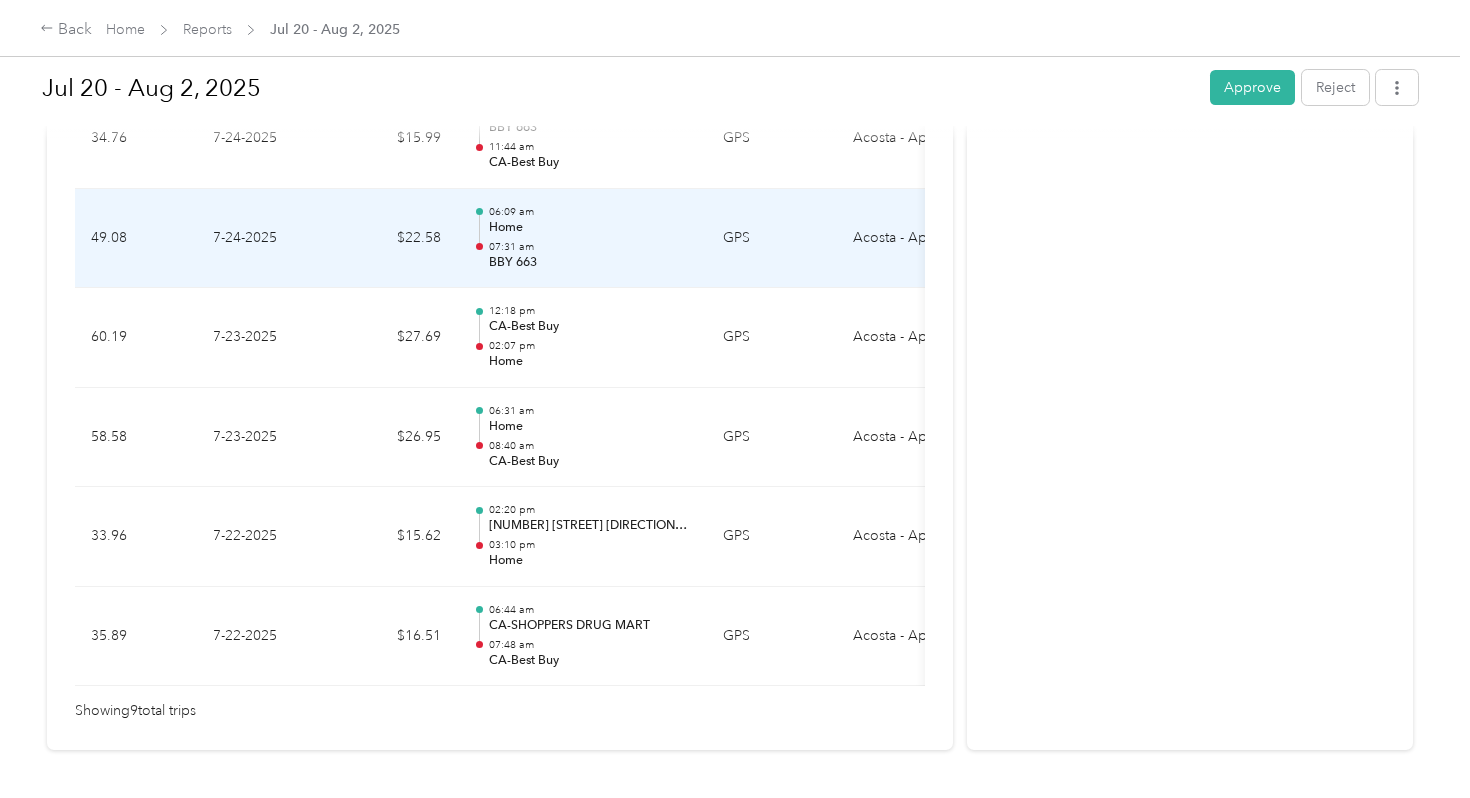 click on "07:31 am" at bounding box center [590, 247] 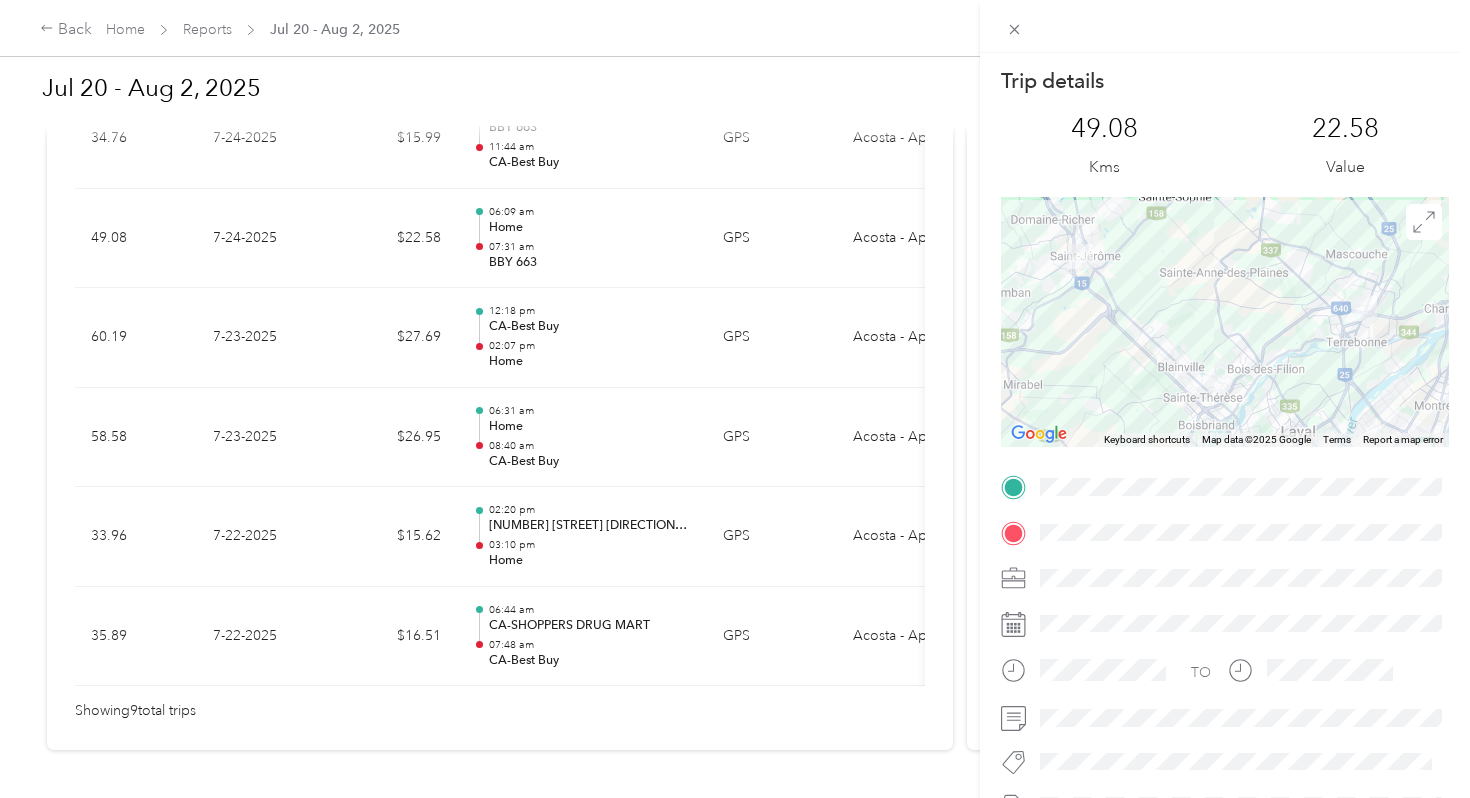click on "Trip details This trip cannot be edited because it is either under review, approved, or paid. Contact your Team Manager to edit it. 49.08 Kms 22.58 Value  ← Move left → Move right ↑ Move up ↓ Move down + Zoom in - Zoom out Home Jump left by 75% End Jump right by 75% Page Up Jump up by 75% Page Down Jump down by 75% Keyboard shortcuts Map Data Map data ©2025 Google Map data ©2025 Google 5 km  Click to toggle between metric and imperial units Terms Report a map error TO" at bounding box center (735, 399) 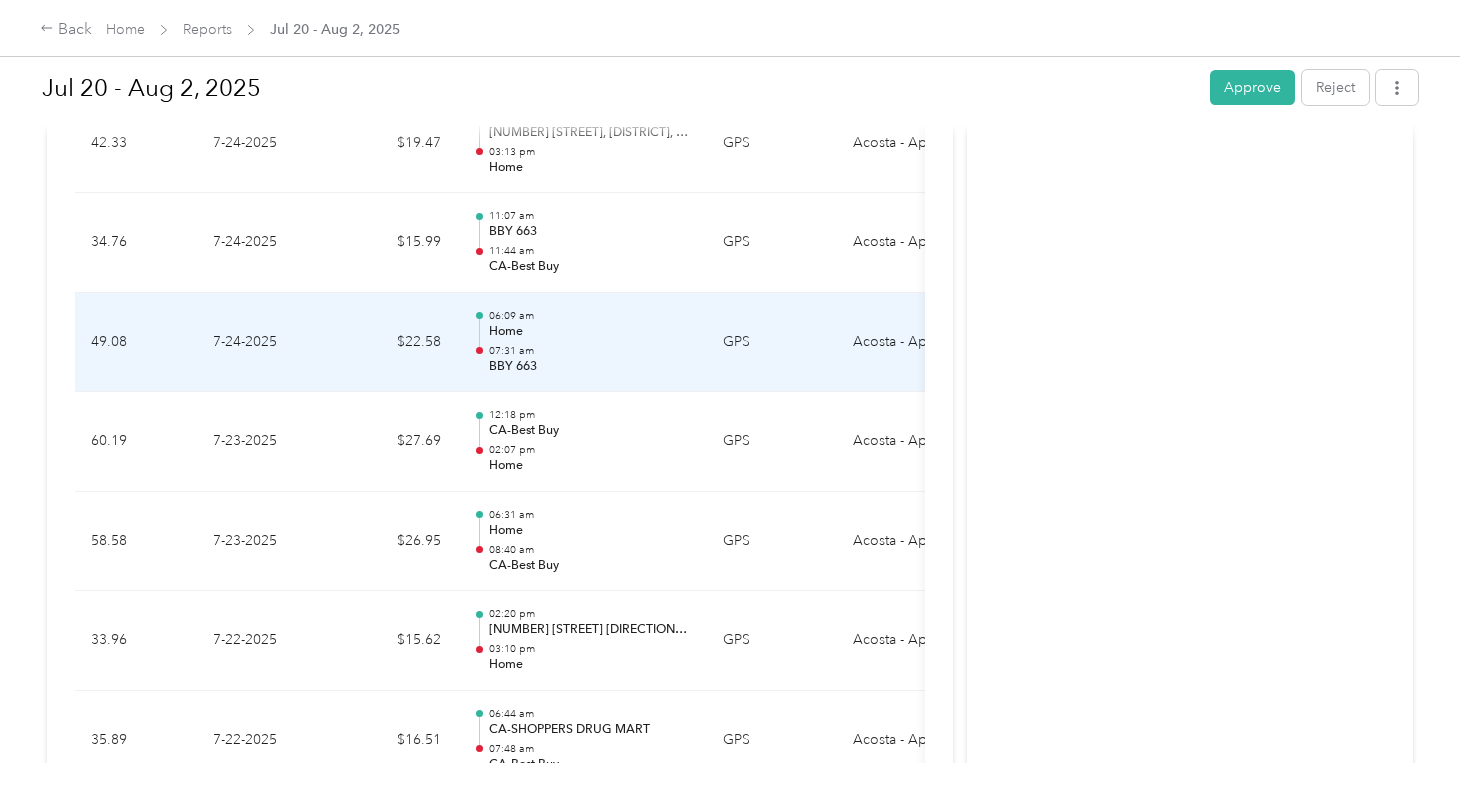 scroll, scrollTop: 806, scrollLeft: 0, axis: vertical 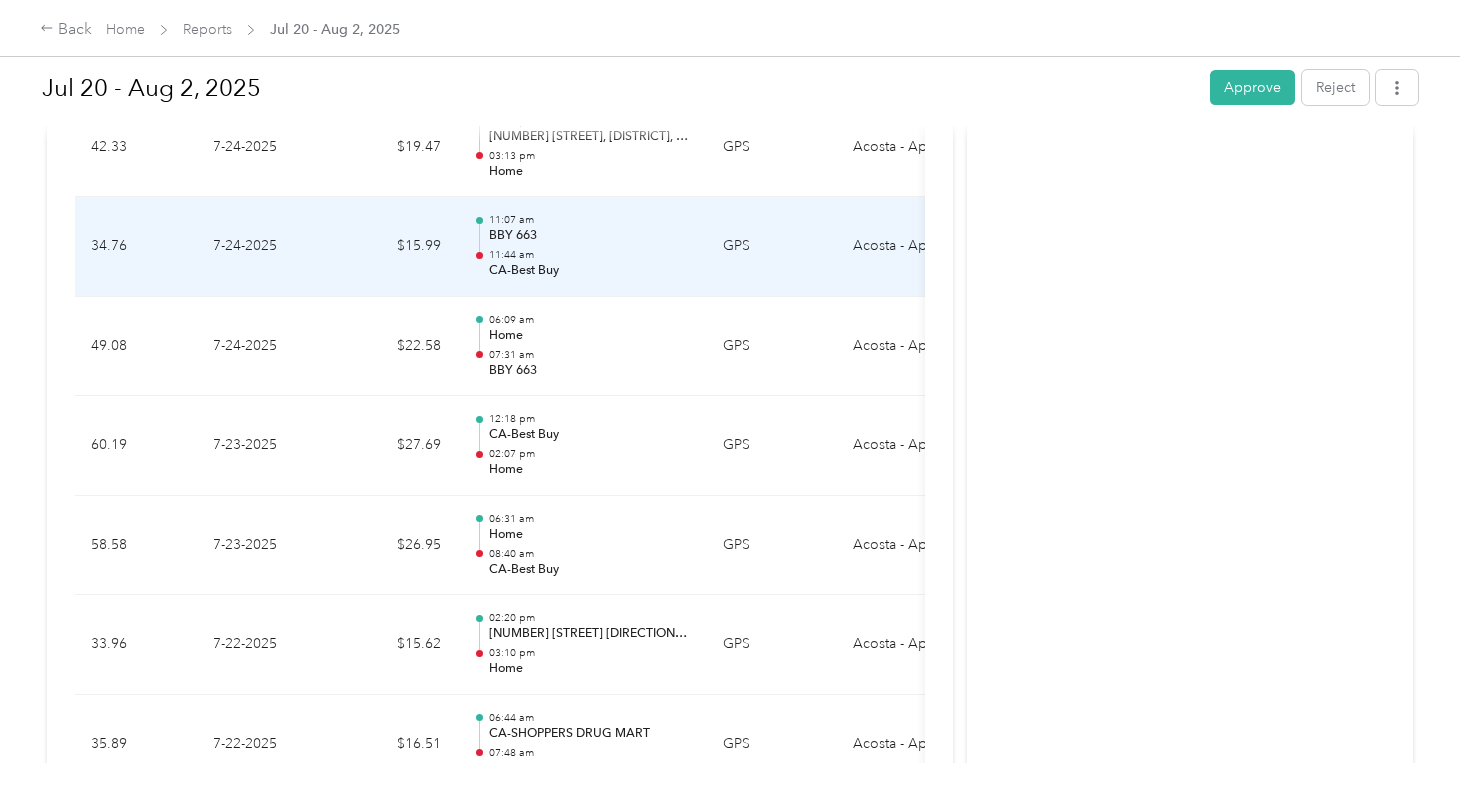 click on "CA-Best Buy" at bounding box center [590, 271] 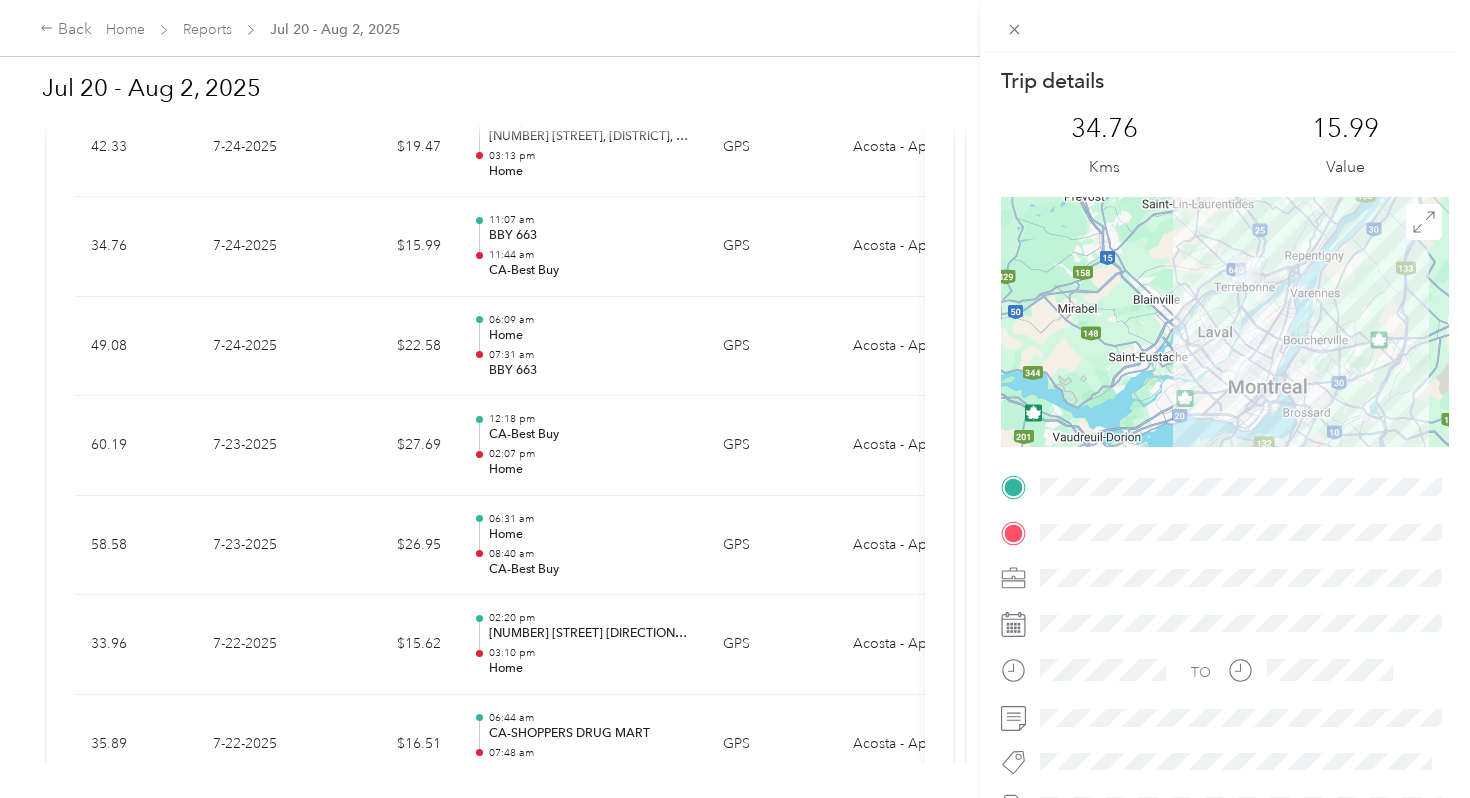 click on "Trip details This trip cannot be edited because it is either under review, approved, or paid. Contact your Team Manager to edit it. 34.76 Kms 15.99 Value  TO" at bounding box center (735, 399) 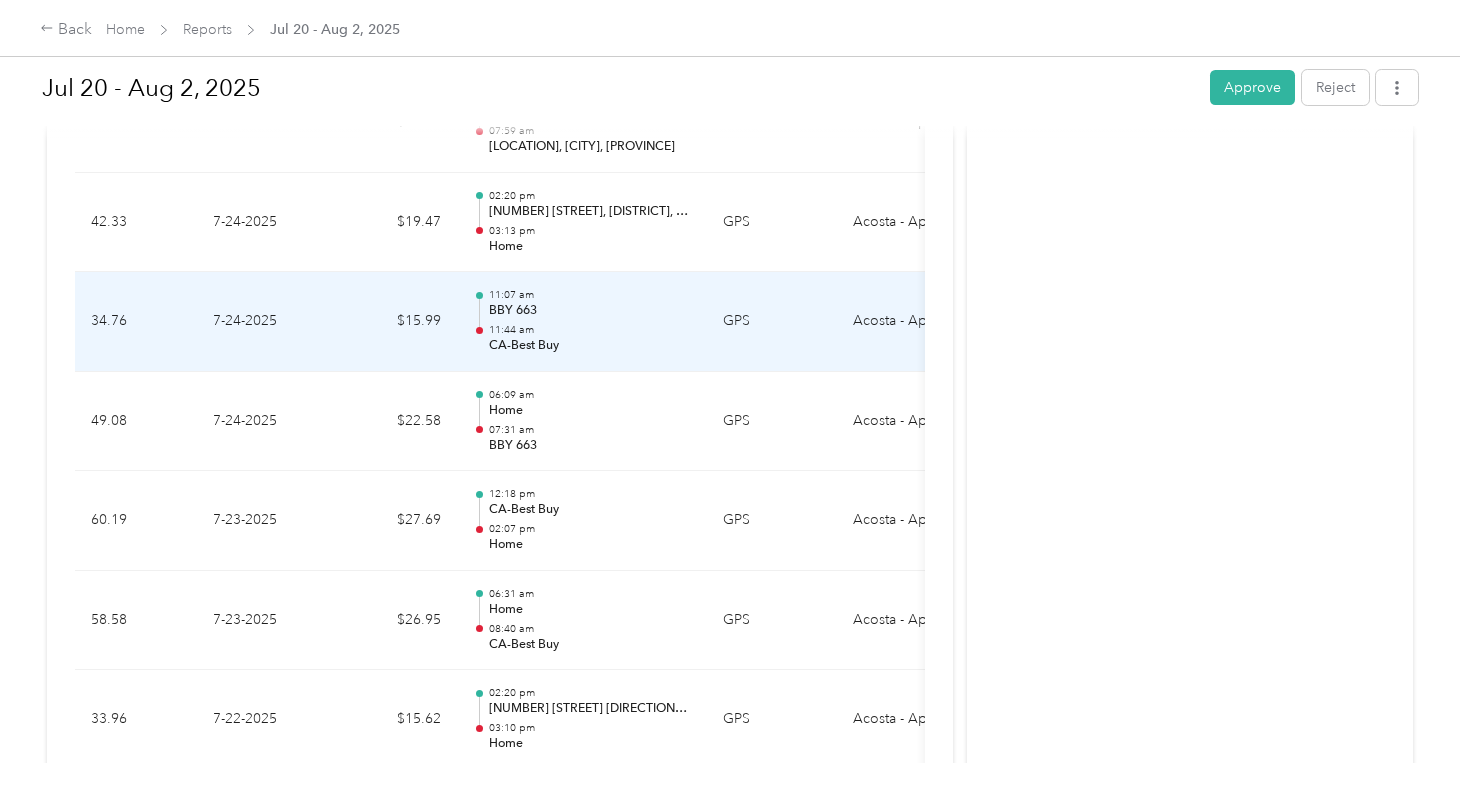scroll, scrollTop: 733, scrollLeft: 0, axis: vertical 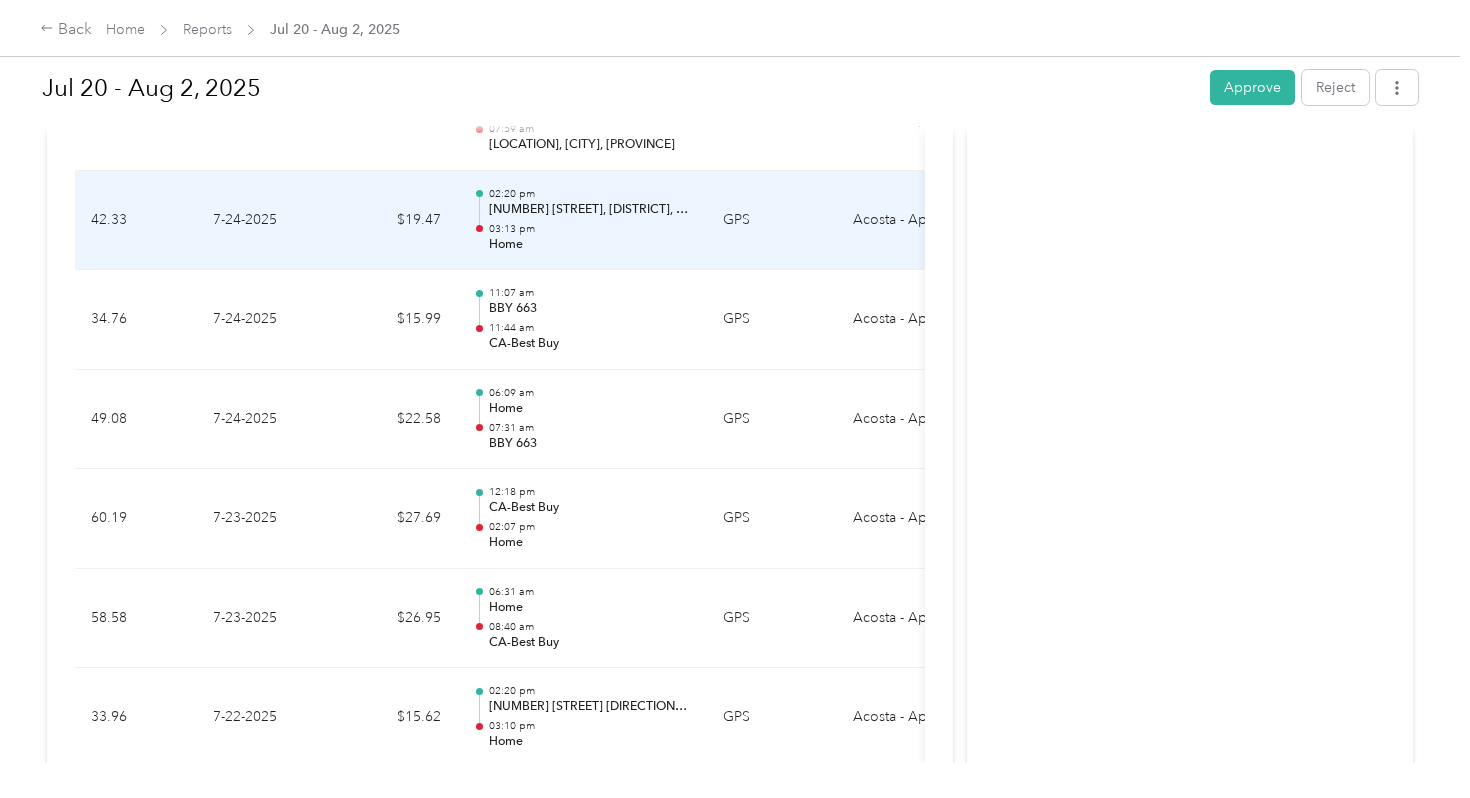 click on "03:13 pm" at bounding box center [590, 229] 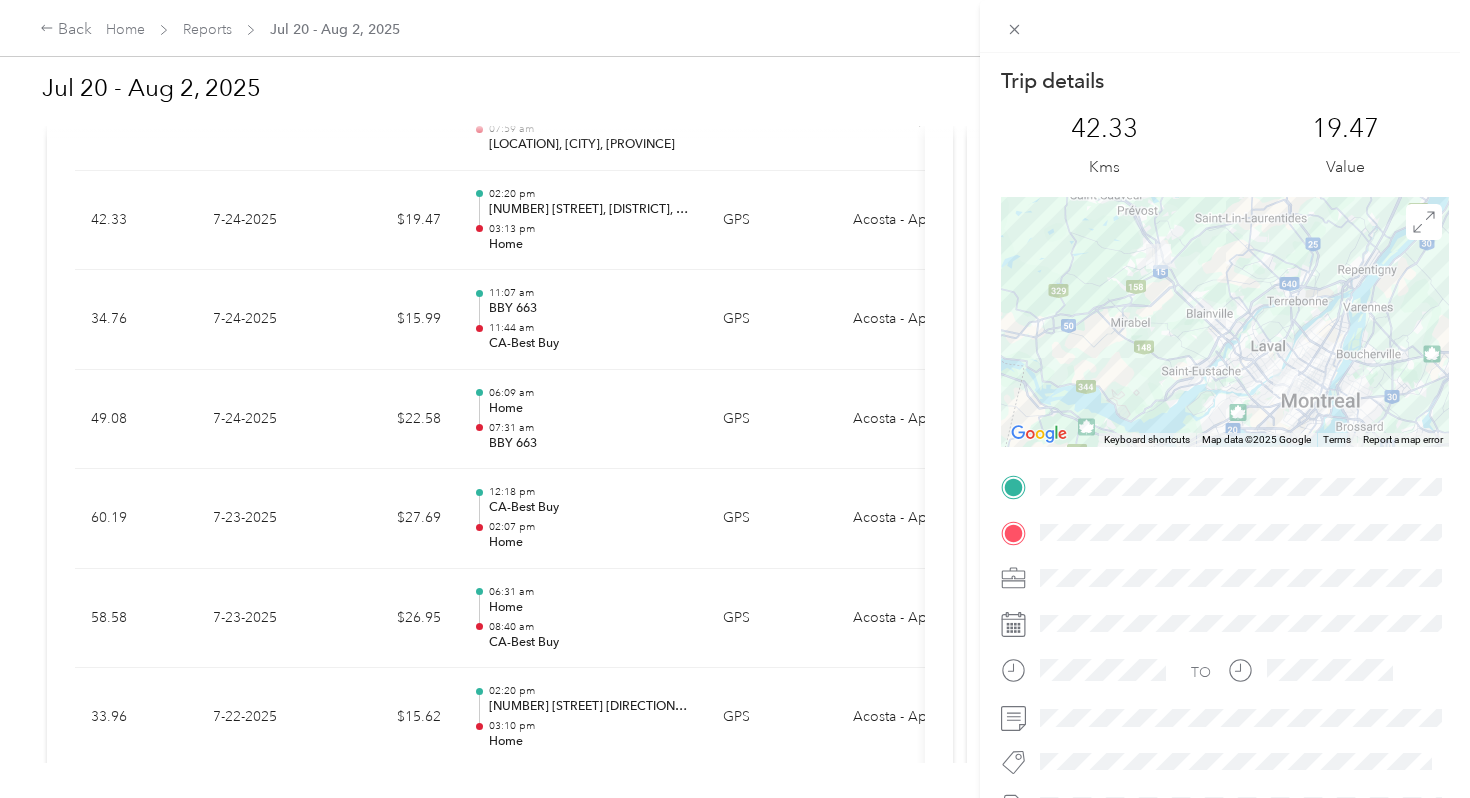 click on "Trip details This trip cannot be edited because it is either under review, approved, or paid. Contact your Team Manager to edit it. 42.33 Kms 19.47 Value  ← Move left → Move right ↑ Move up ↓ Move down + Zoom in - Zoom out Home Jump left by 75% End Jump right by 75% Page Up Jump up by 75% Page Down Jump down by 75% Keyboard shortcuts Map Data Map data ©2025 Google Map data ©2025 Google 10 km  Click to toggle between metric and imperial units Terms Report a map error TO" at bounding box center [735, 399] 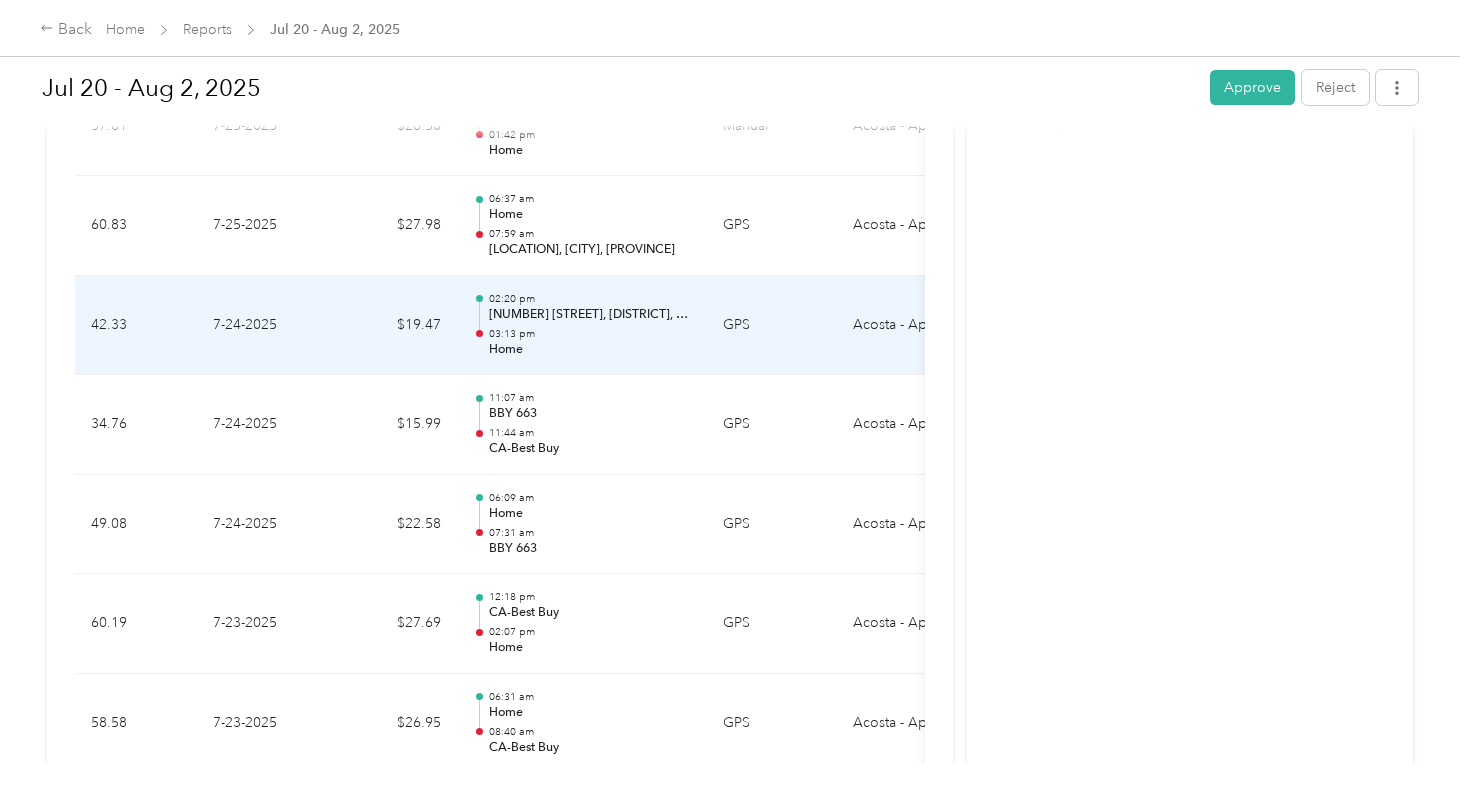 scroll, scrollTop: 631, scrollLeft: 0, axis: vertical 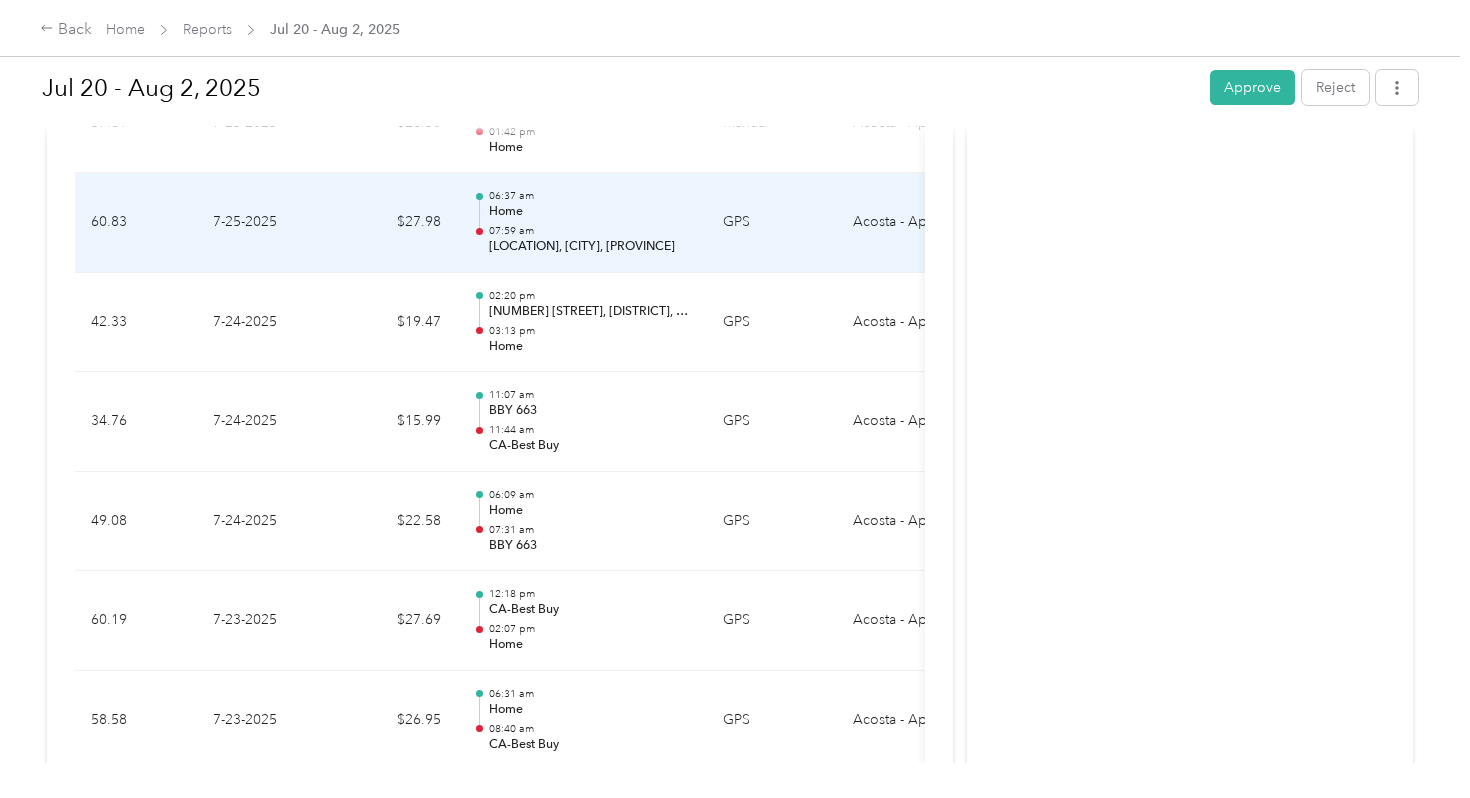 click on "07:59 am" at bounding box center (590, 231) 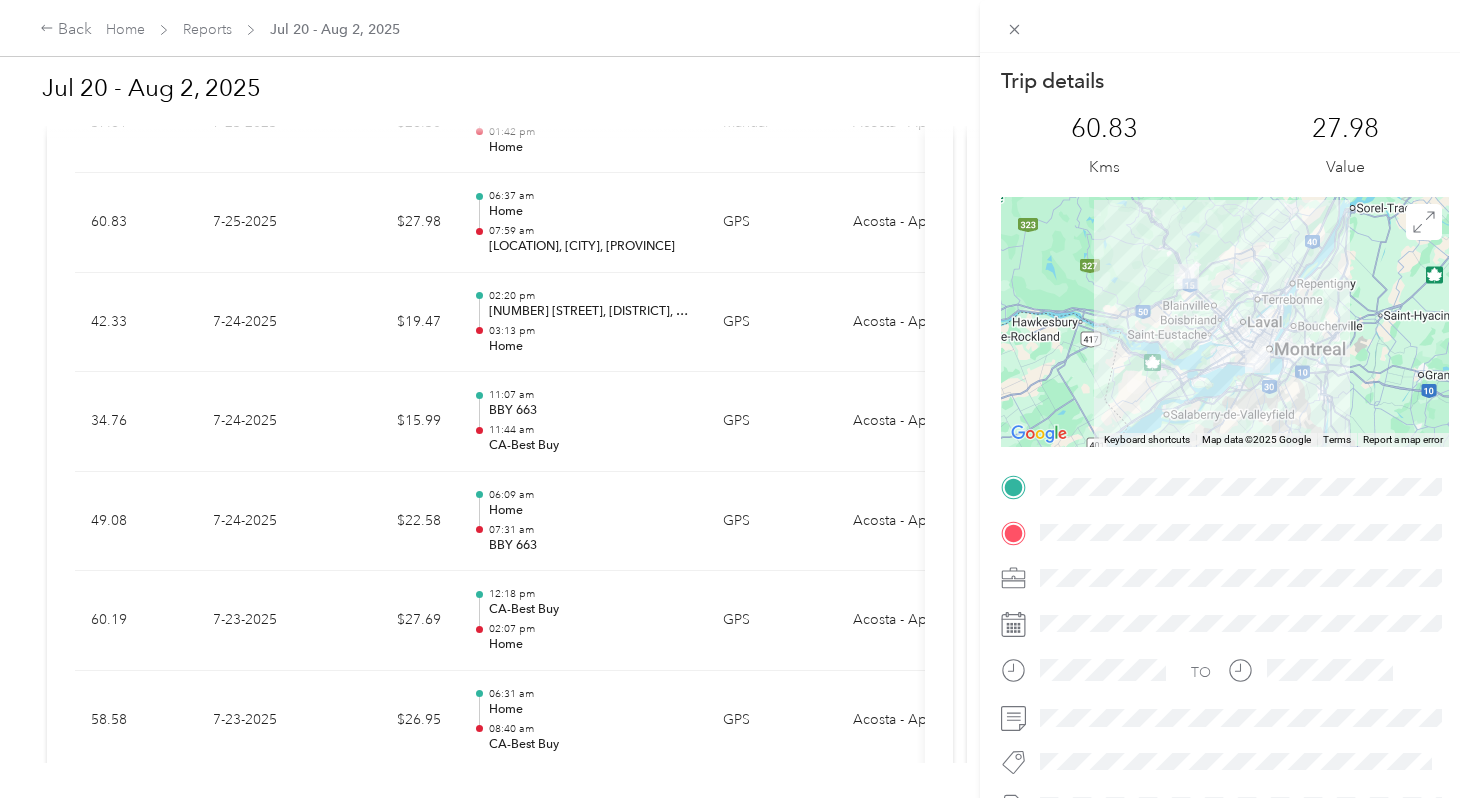 click on "Trip details This trip cannot be edited because it is either under review, approved, or paid. Contact your Team Manager to edit it. 60.83 Kms 27.98 Value  ← Move left → Move right ↑ Move up ↓ Move down + Zoom in - Zoom out Home Jump left by 75% End Jump right by 75% Page Up Jump up by 75% Page Down Jump down by 75% Keyboard shortcuts Map Data Map data ©2025 Google Map data ©2025 Google 20 km  Click to toggle between metric and imperial units Terms Report a map error TO" at bounding box center (735, 399) 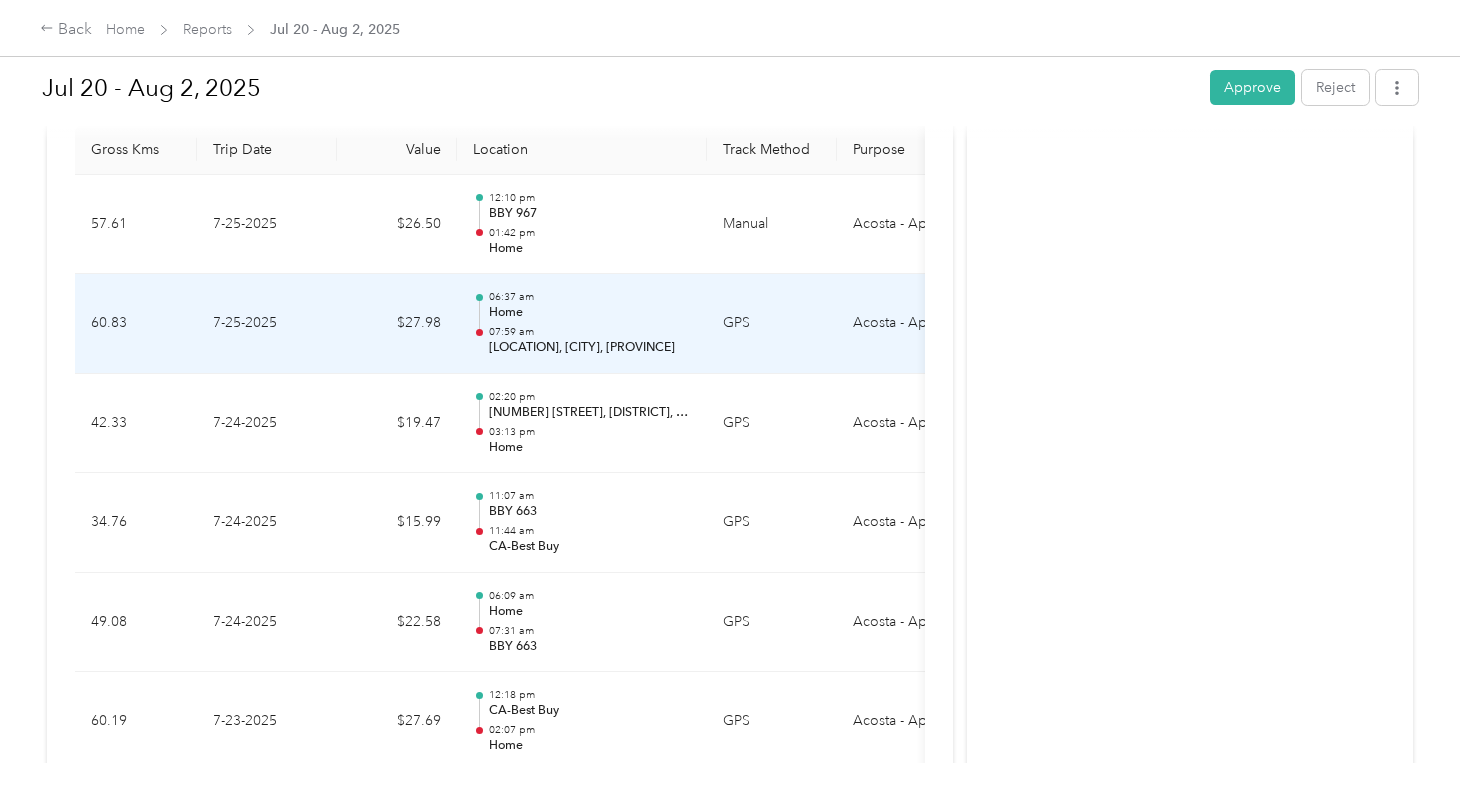scroll, scrollTop: 531, scrollLeft: 0, axis: vertical 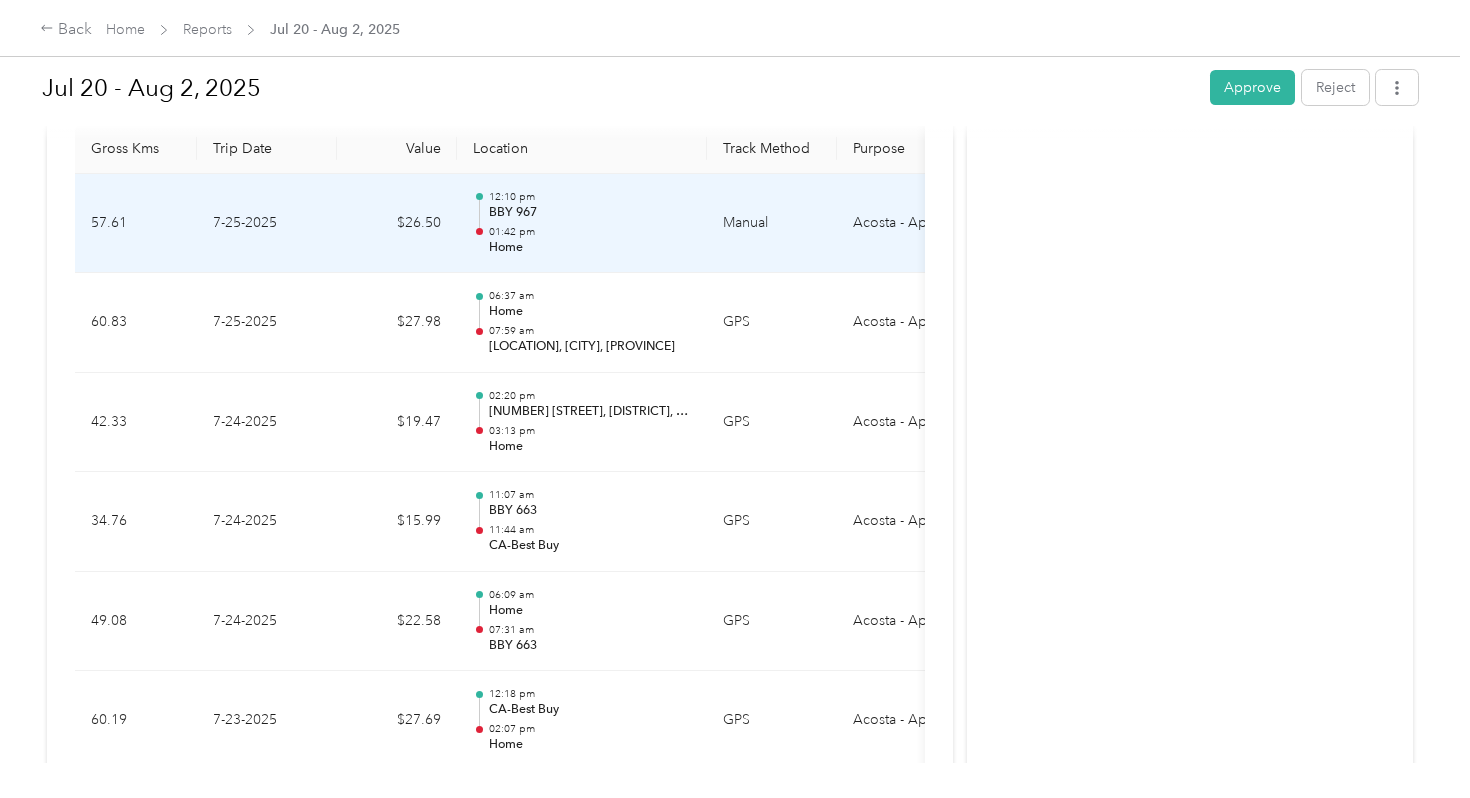 click on "01:42 pm" at bounding box center (590, 232) 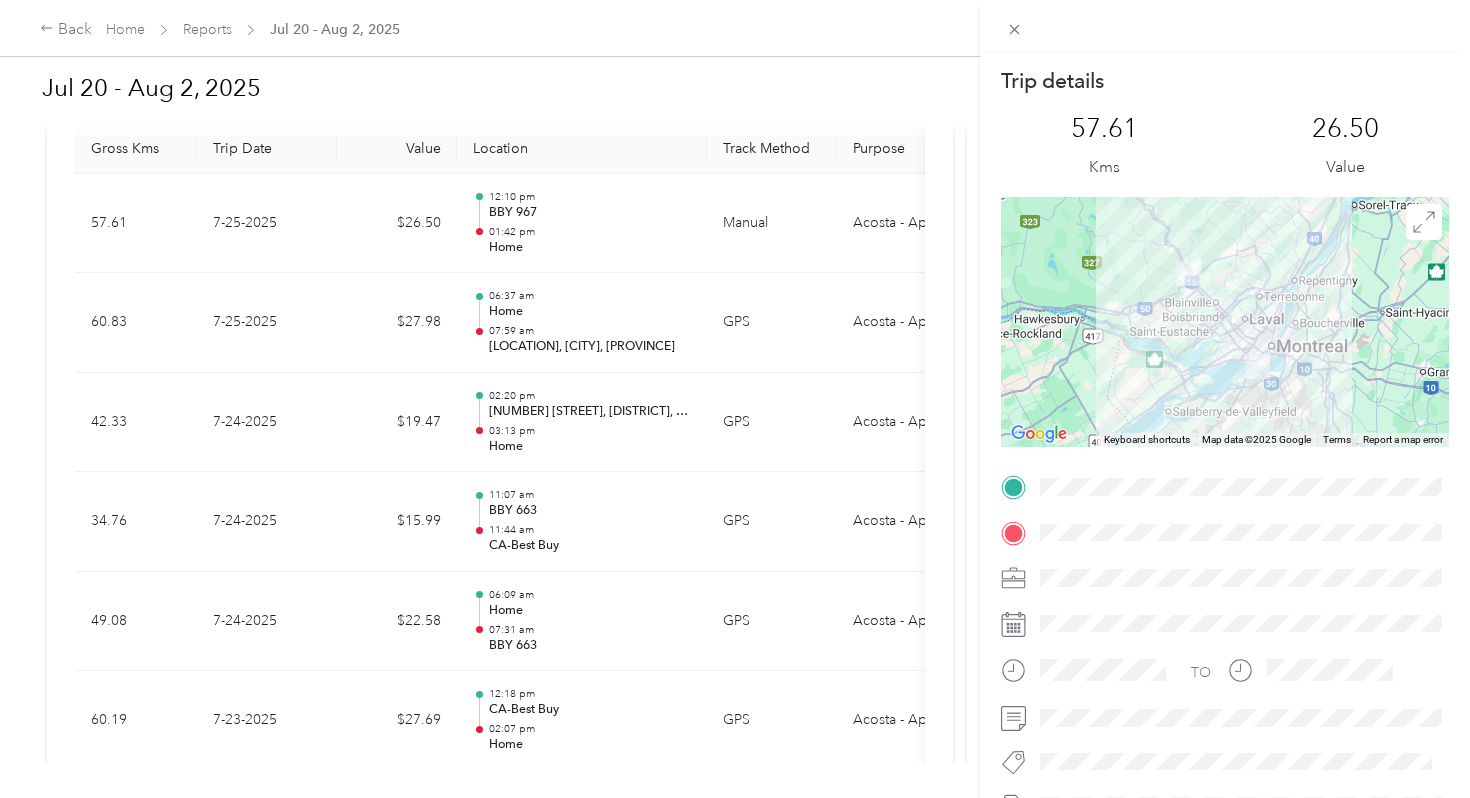 click on "Trip details This trip cannot be edited because it is either under review, approved, or paid. Contact your Team Manager to edit it. [NUMBER] Kms [NUMBER] Value  ← Move left → Move right ↑ Move up ↓ Move down + Zoom in - Zoom out Home Jump left by 75% End Jump right by 75% Page Up Jump up by 75% Page Down Jump down by 75% Keyboard shortcuts Map Data Map data ©2025 Google Map data ©2025 Google 20 km  Click to toggle between metric and imperial units Terms Report a map error TO" at bounding box center (735, 399) 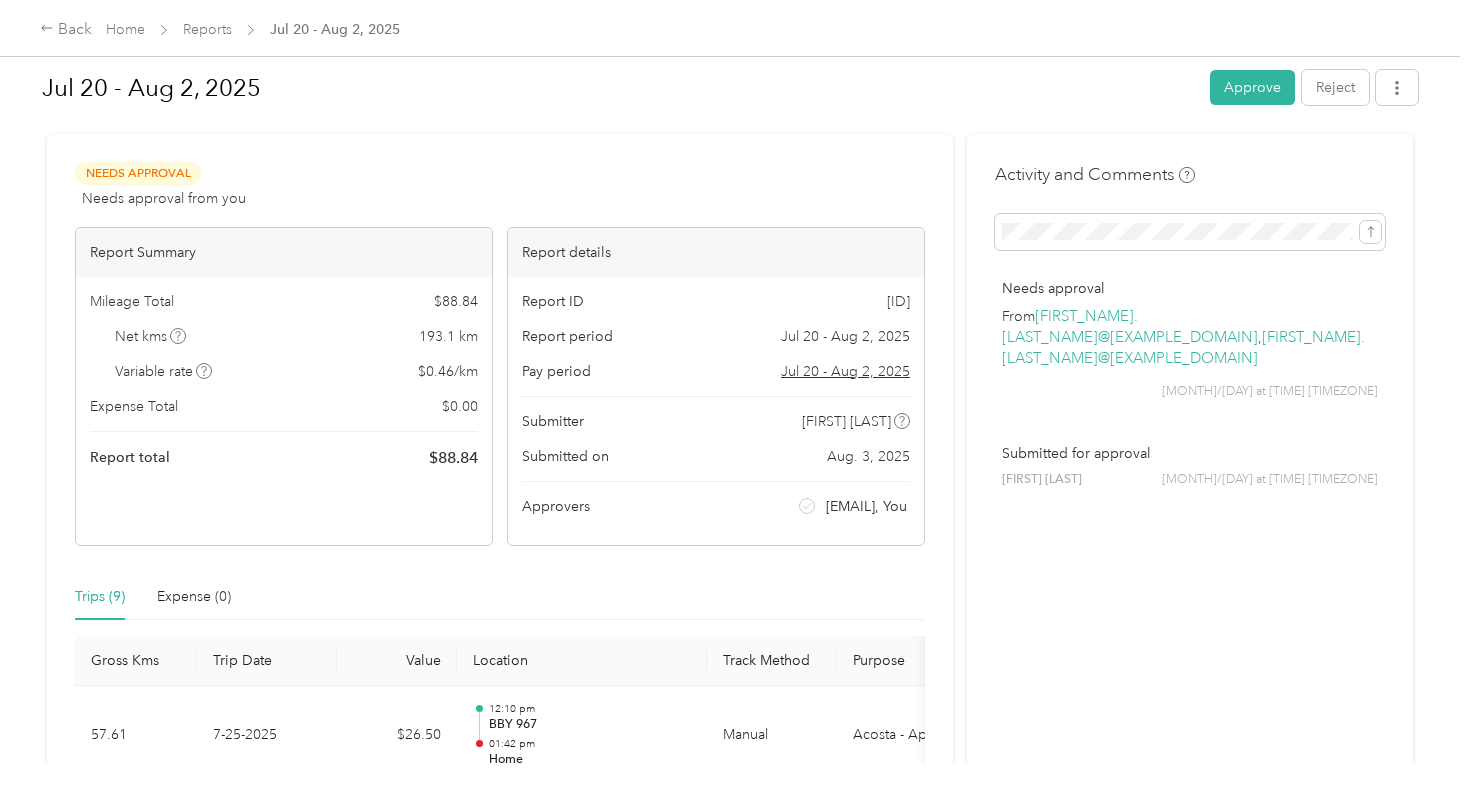 scroll, scrollTop: 15, scrollLeft: 0, axis: vertical 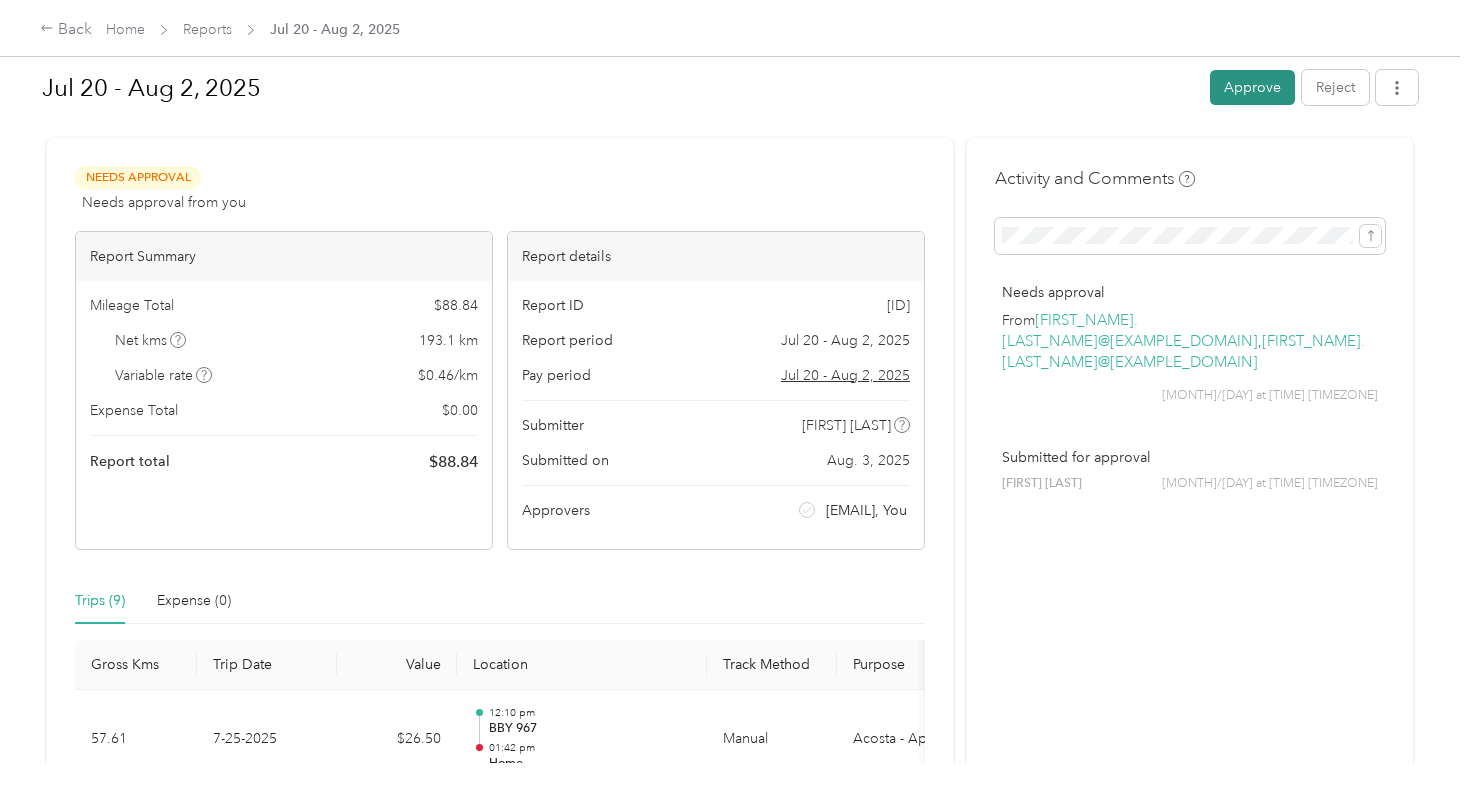 click on "Approve" at bounding box center (1252, 87) 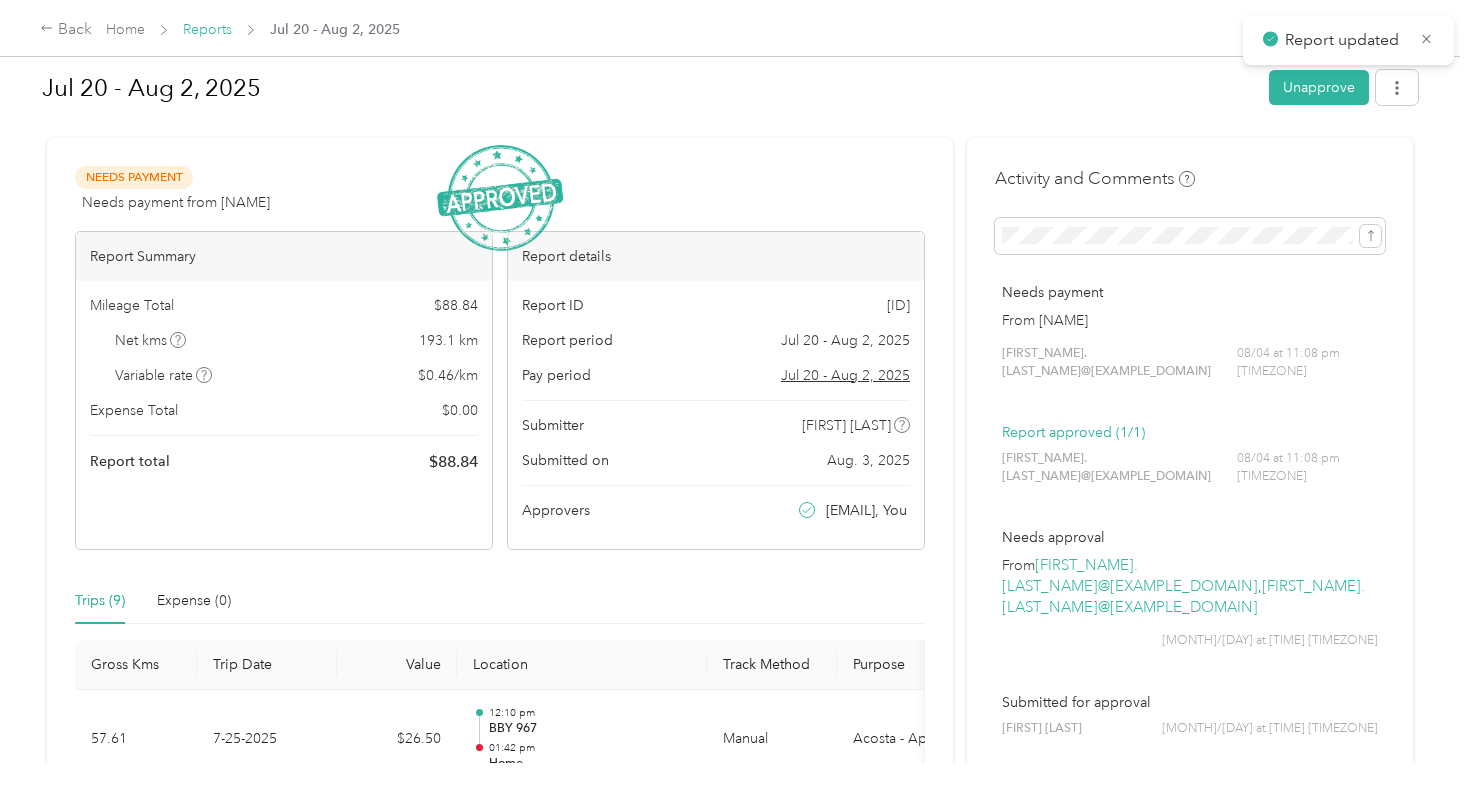click on "Reports" at bounding box center [207, 29] 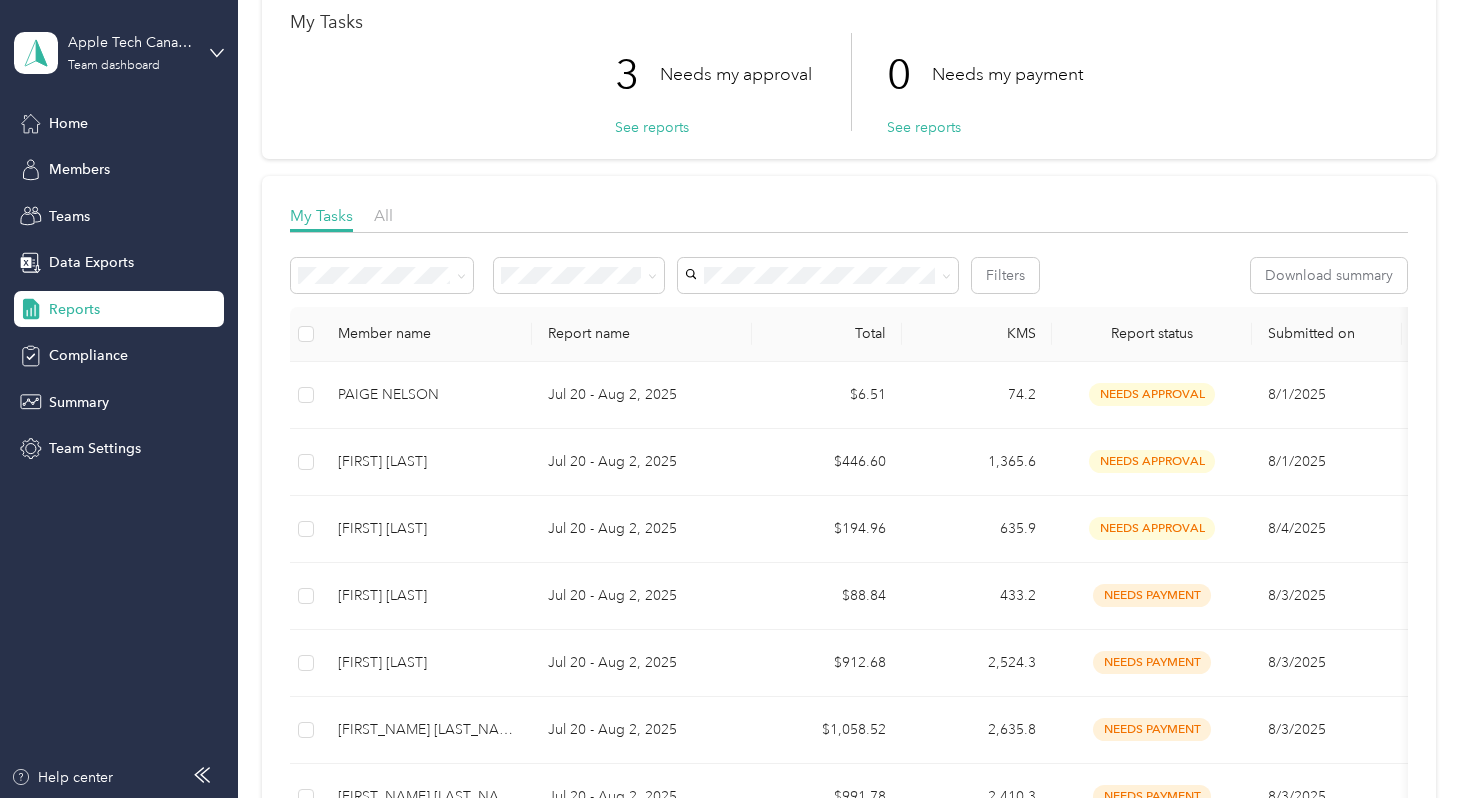 scroll, scrollTop: 115, scrollLeft: 0, axis: vertical 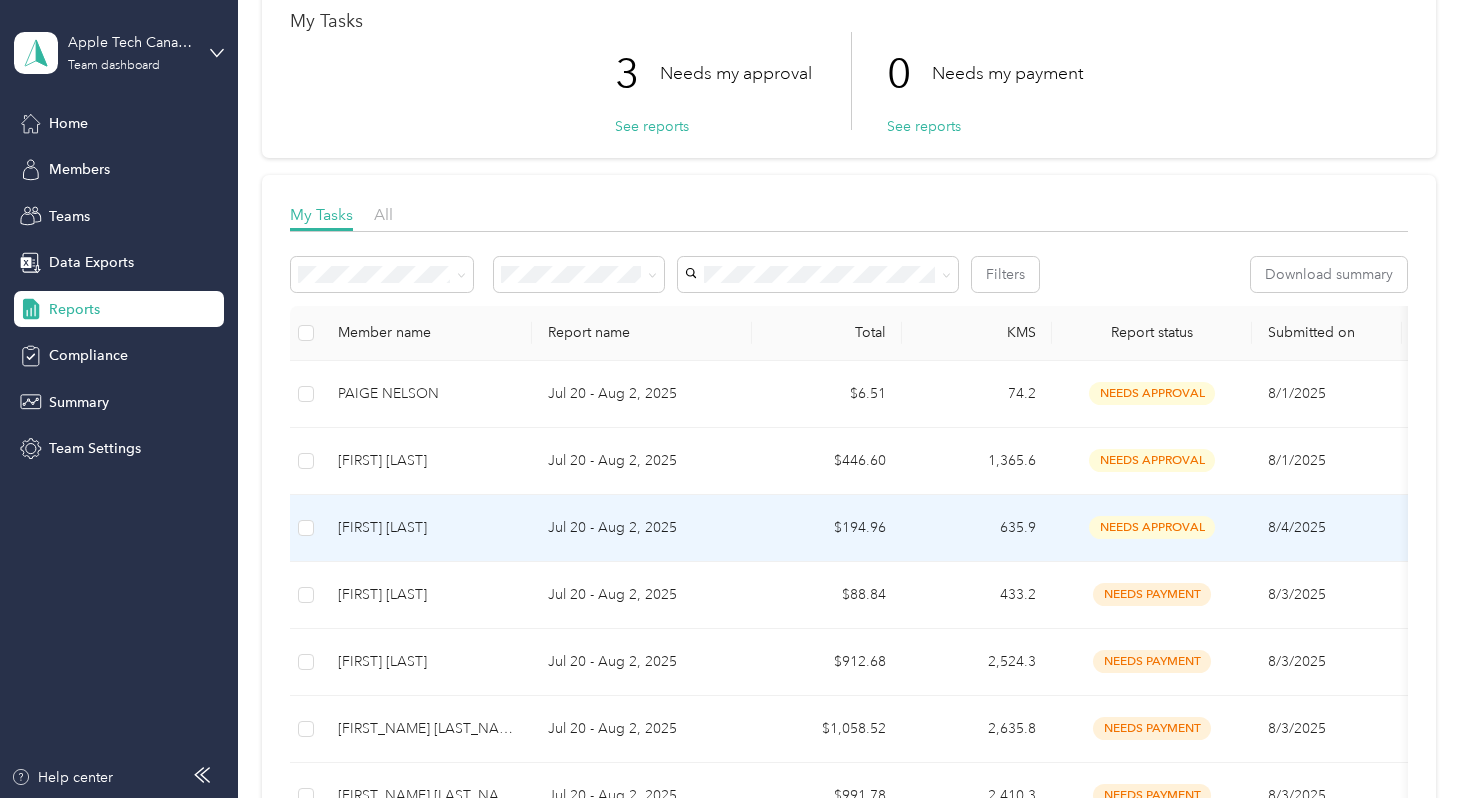 click on "[FIRST] [LAST]" at bounding box center (427, 528) 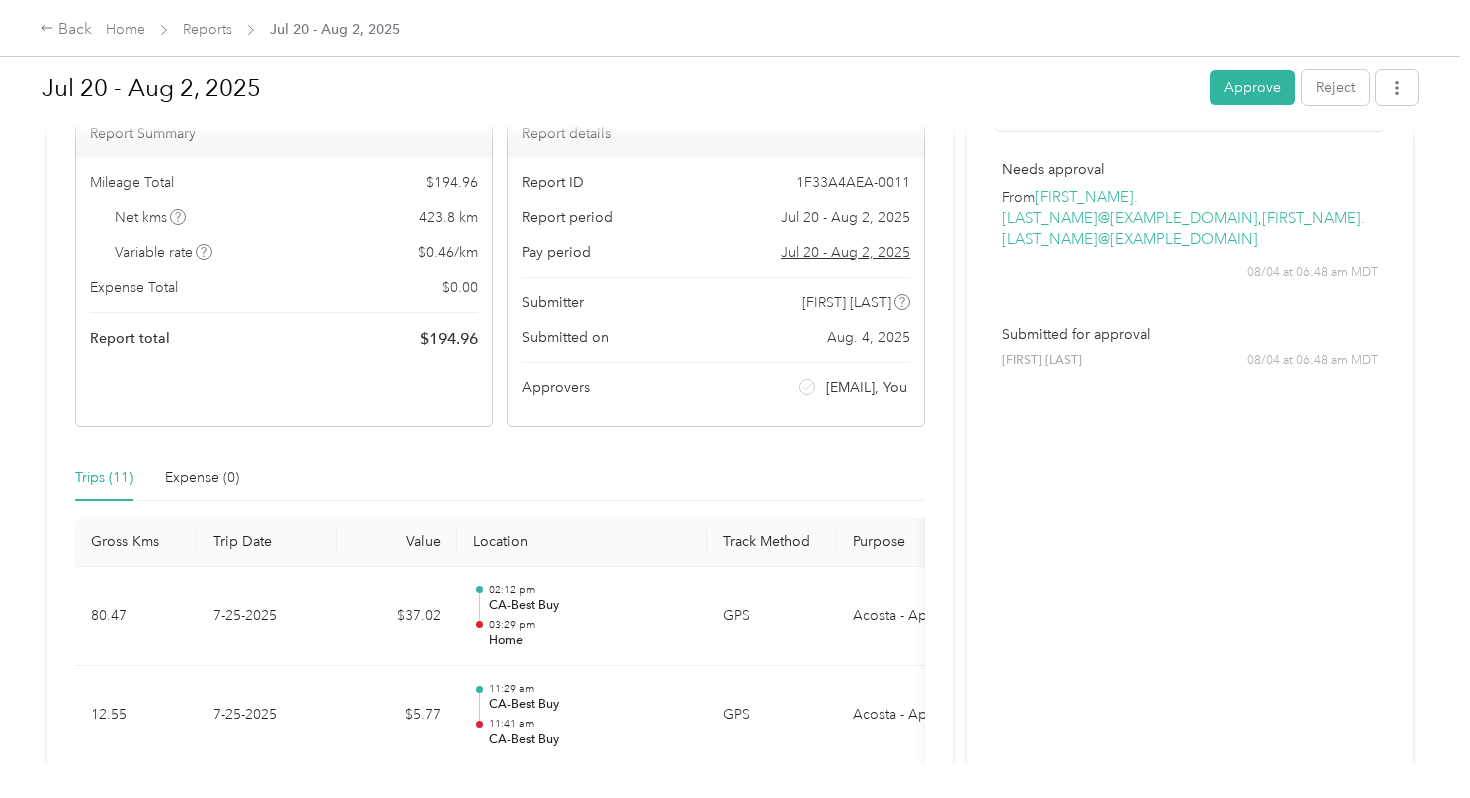 scroll, scrollTop: 139, scrollLeft: 0, axis: vertical 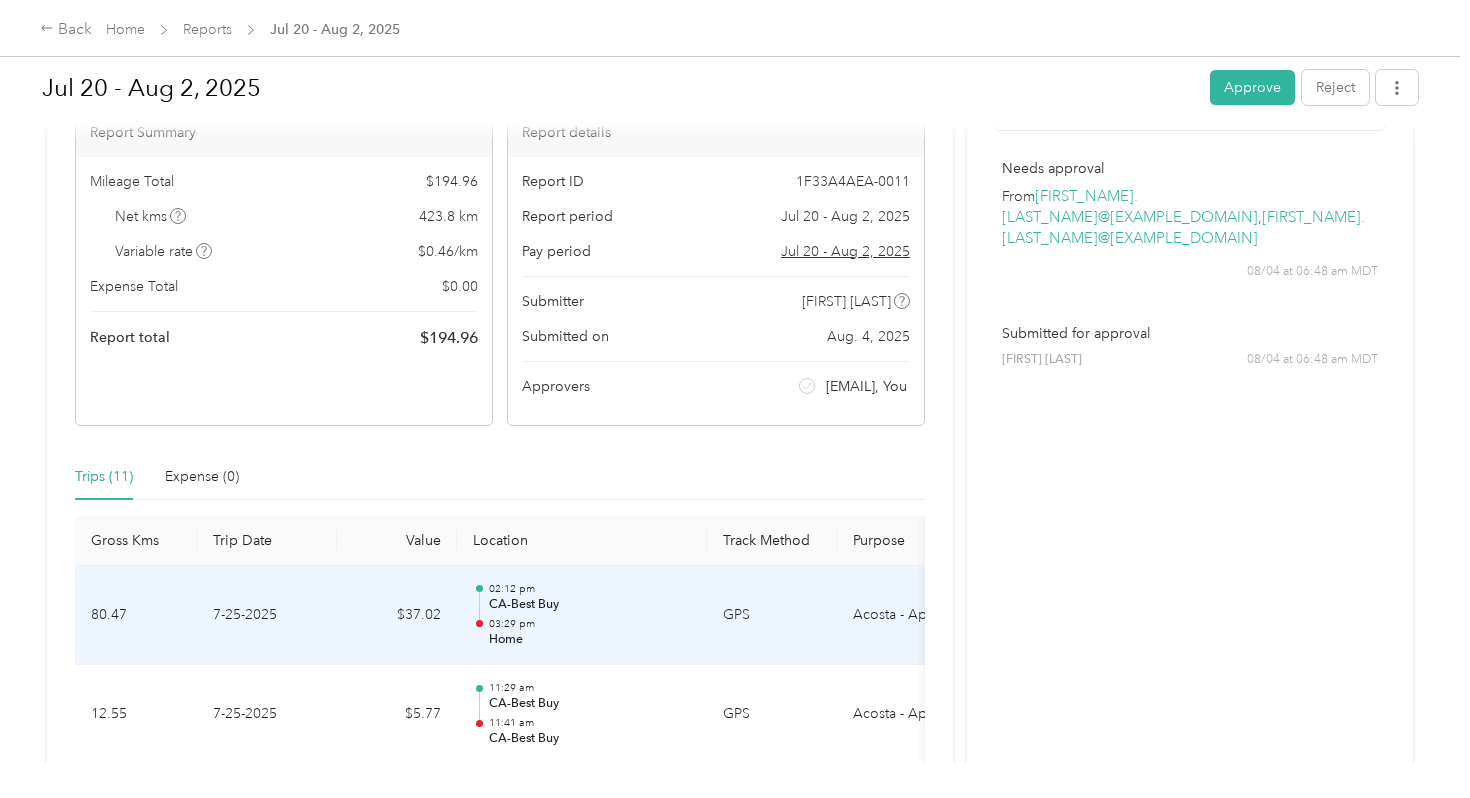 click on "03:29 pm" at bounding box center [590, 624] 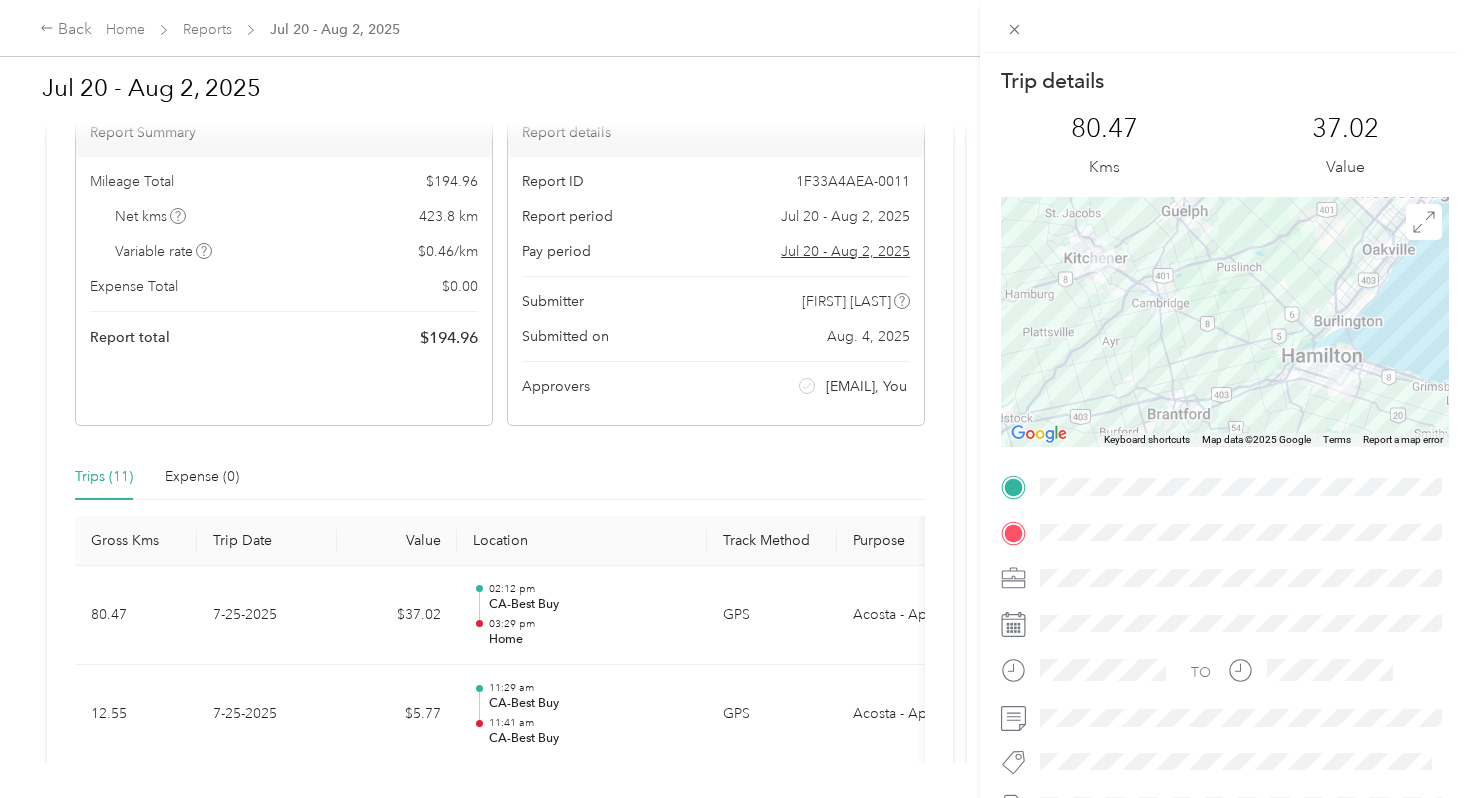 click on "Trip details This trip cannot be edited because it is either under review, approved, or paid. Contact your Team Manager to edit it. [NUMBER] Kms [NUMBER] Value  ← Move left → Move right ↑ Move up ↓ Move down + Zoom in - Zoom out Home Jump left by 75% End Jump right by 75% Page Up Jump up by 75% Page Down Jump down by 75% Keyboard shortcuts Map Data Map data ©2025 Google Map data ©2025 Google 10 km  Click to toggle between metric and imperial units Terms Report a map error TO" at bounding box center [735, 399] 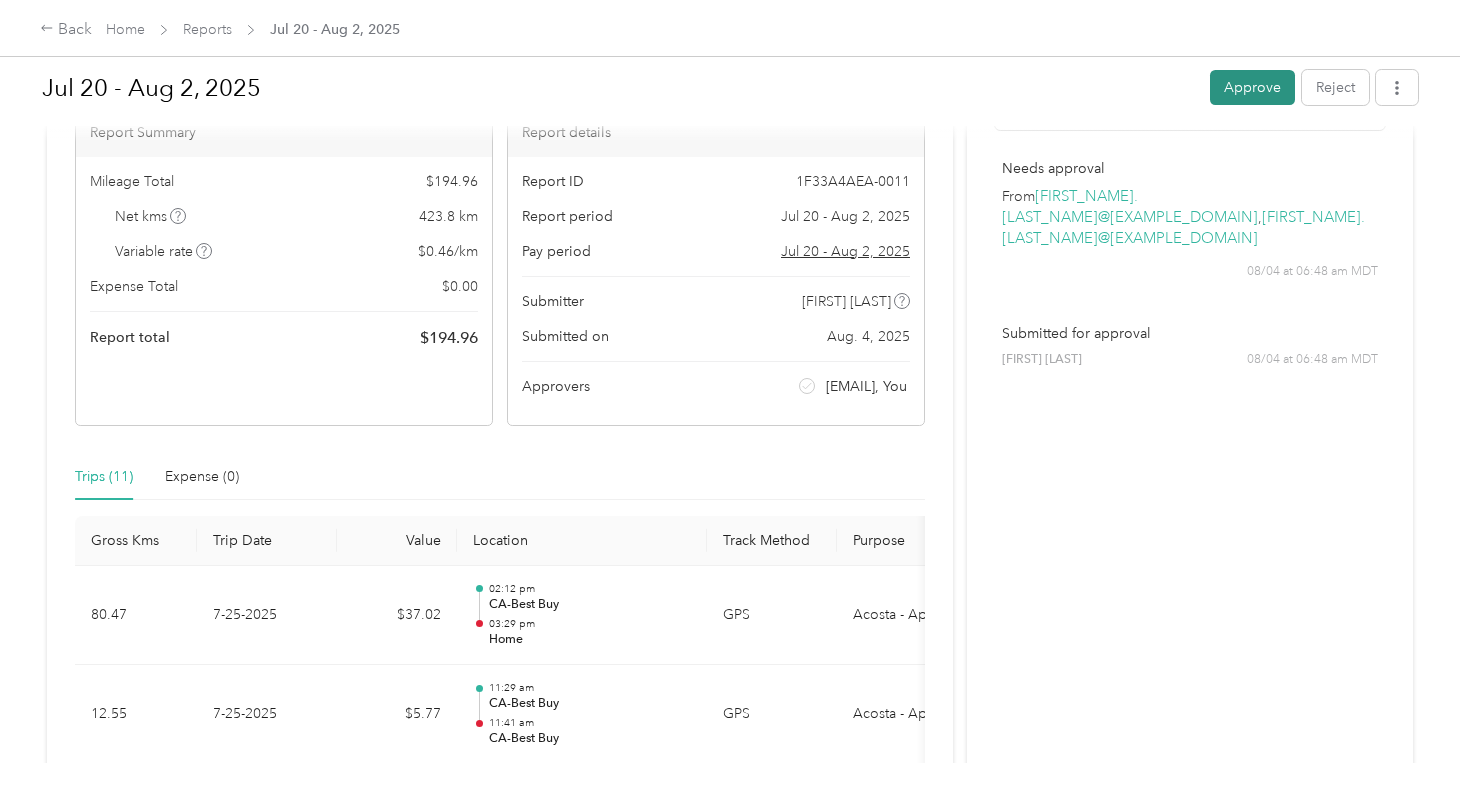 click on "Approve" at bounding box center [1252, 87] 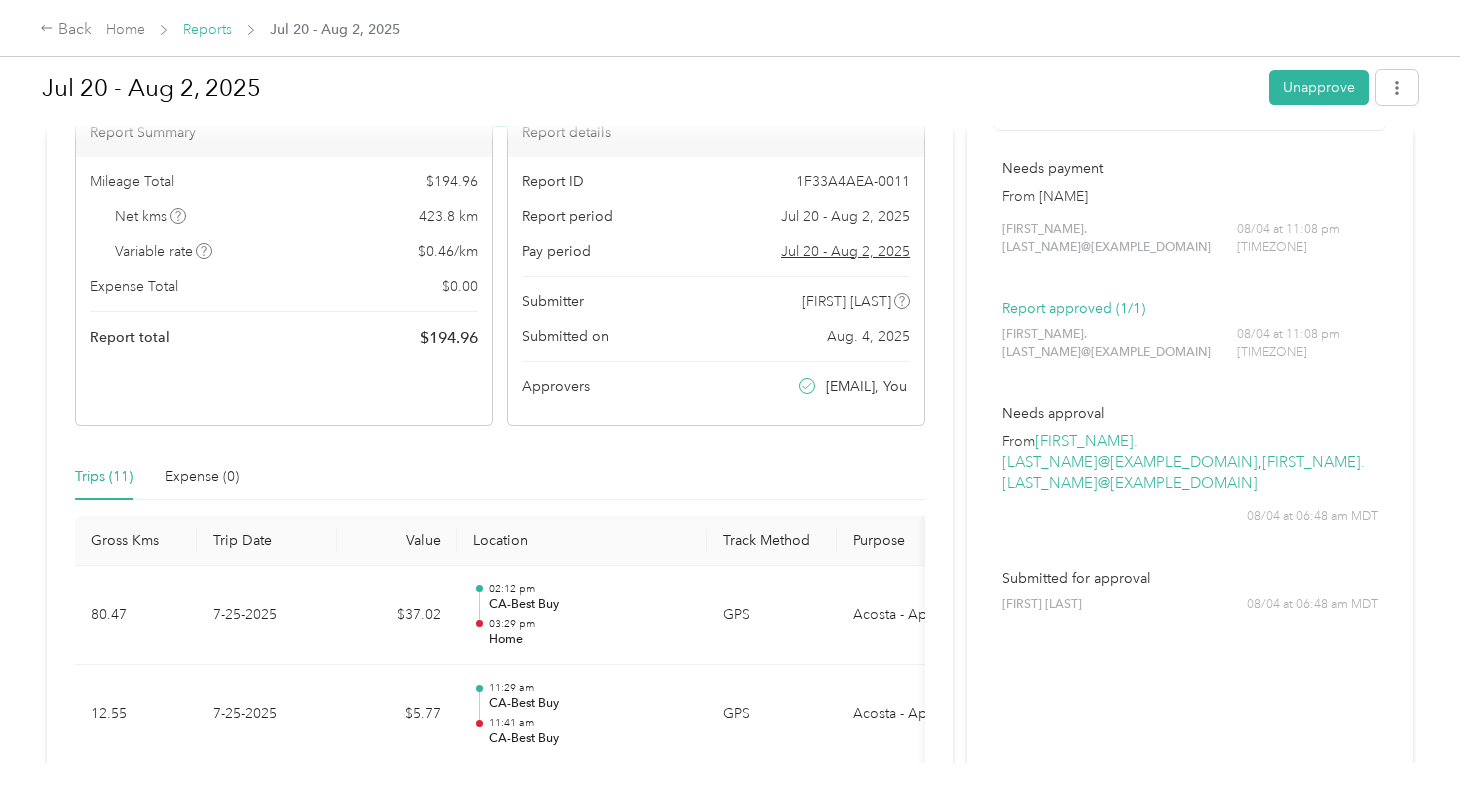 click on "Reports" at bounding box center (207, 29) 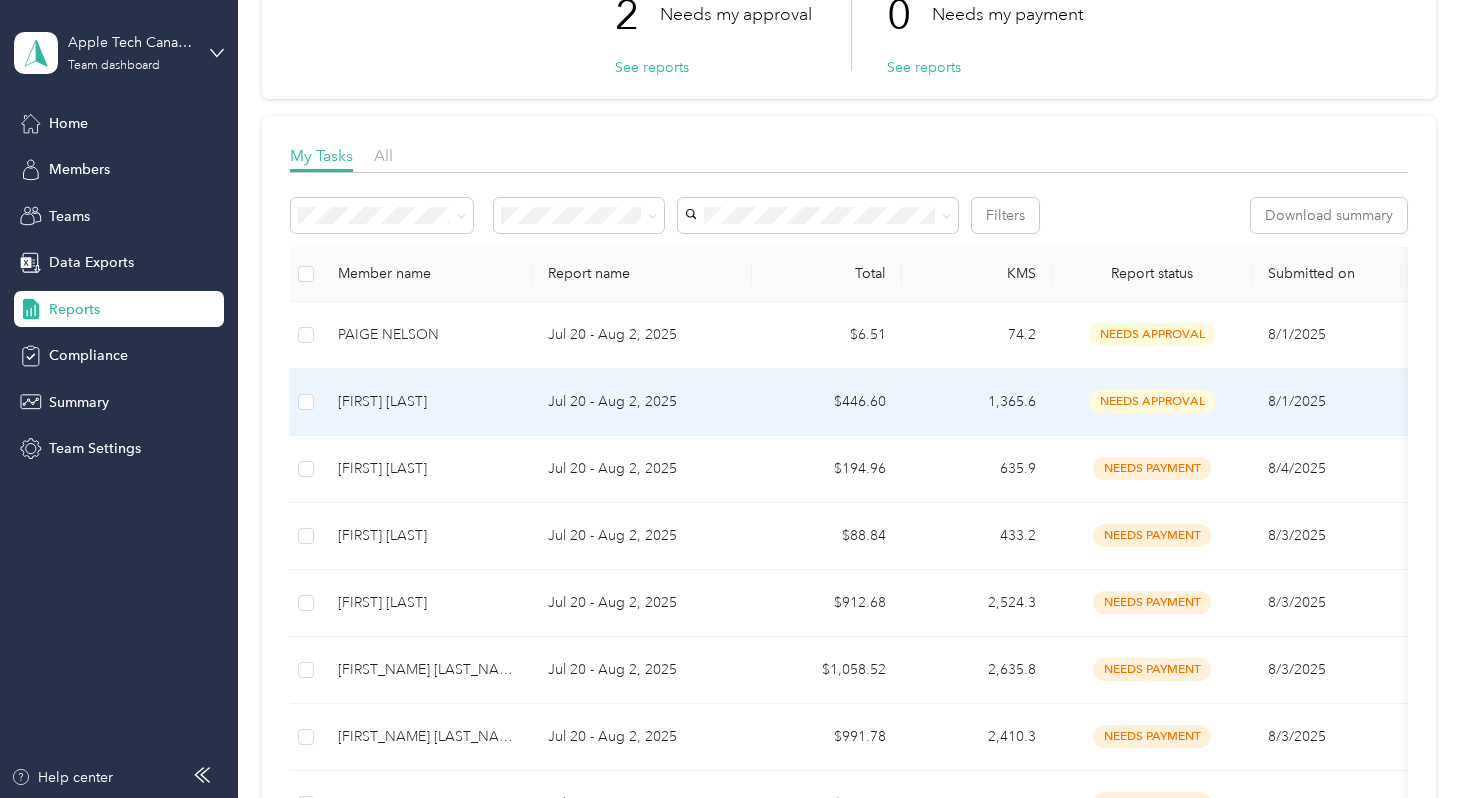scroll, scrollTop: 176, scrollLeft: 0, axis: vertical 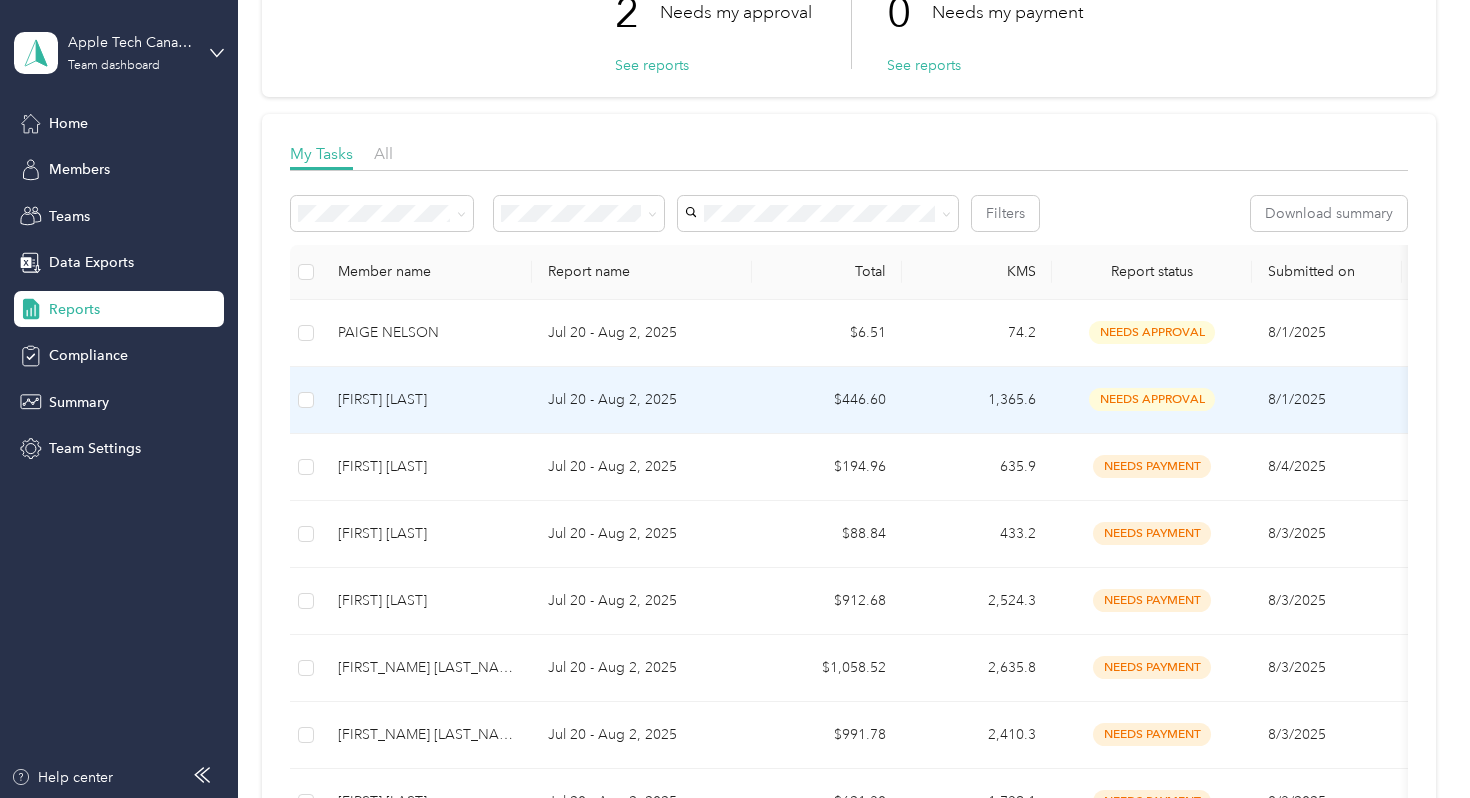 click on "Jul 20 - Aug 2, 2025" at bounding box center (642, 400) 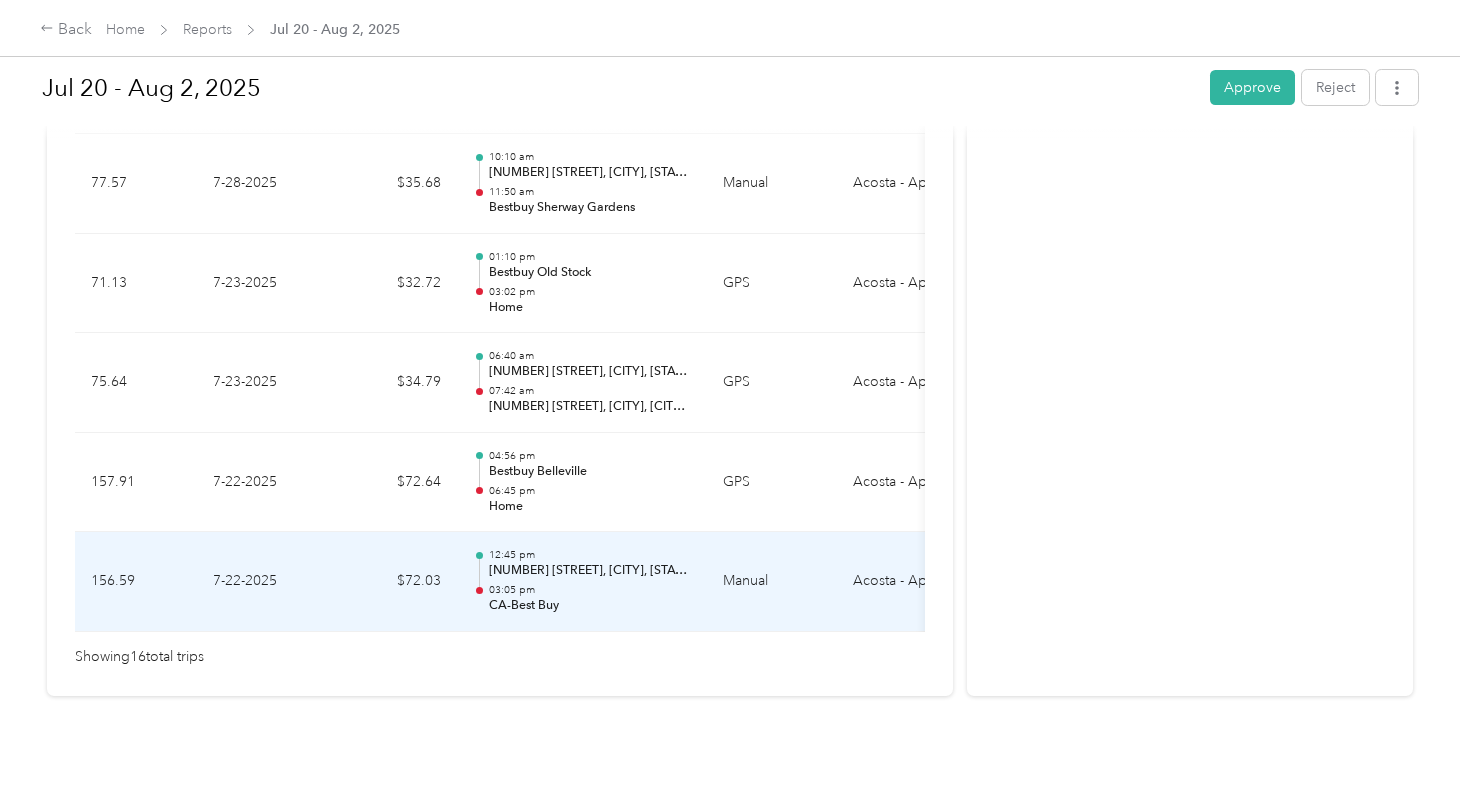 scroll, scrollTop: 1667, scrollLeft: 0, axis: vertical 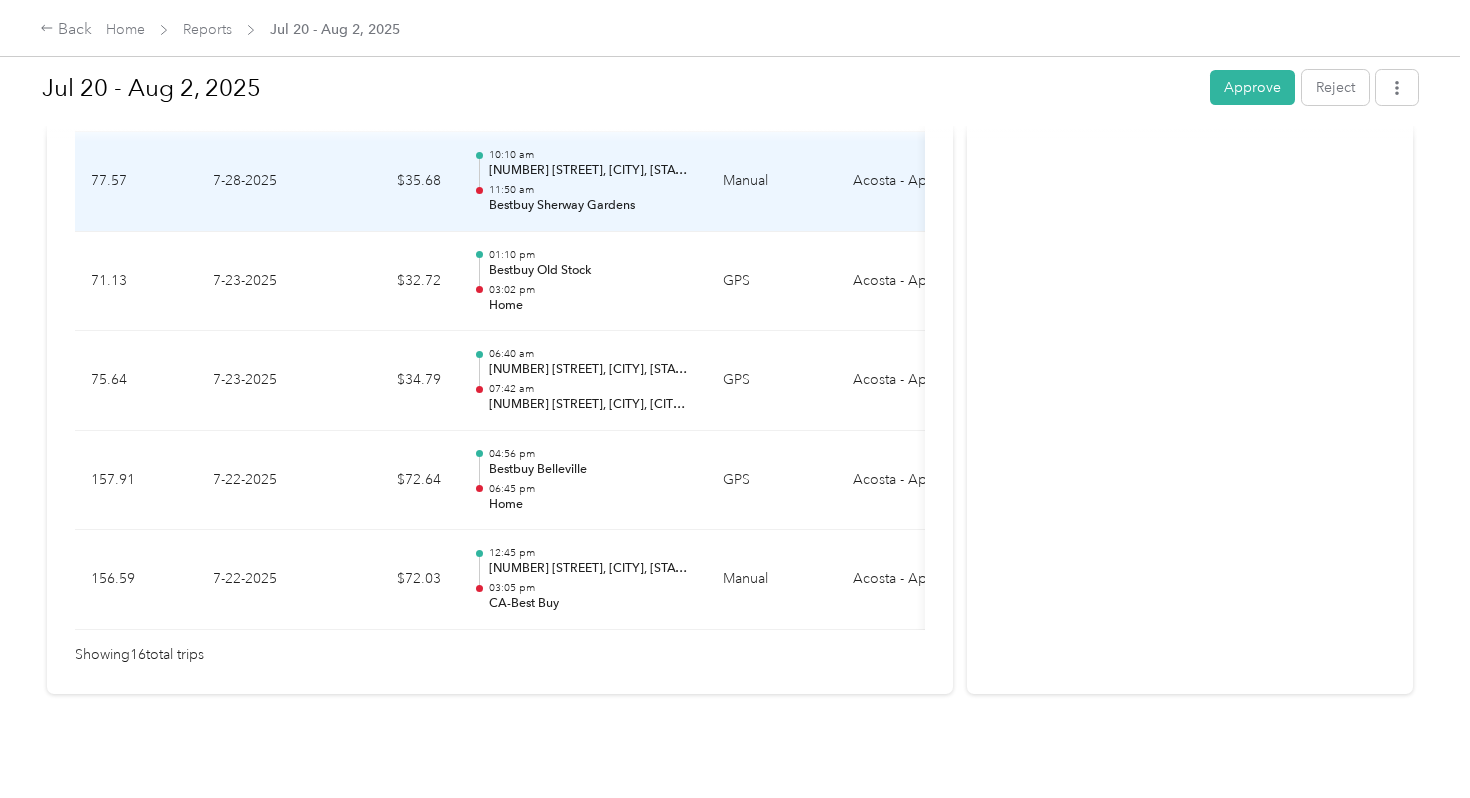 click on "11:50 am" at bounding box center [590, 190] 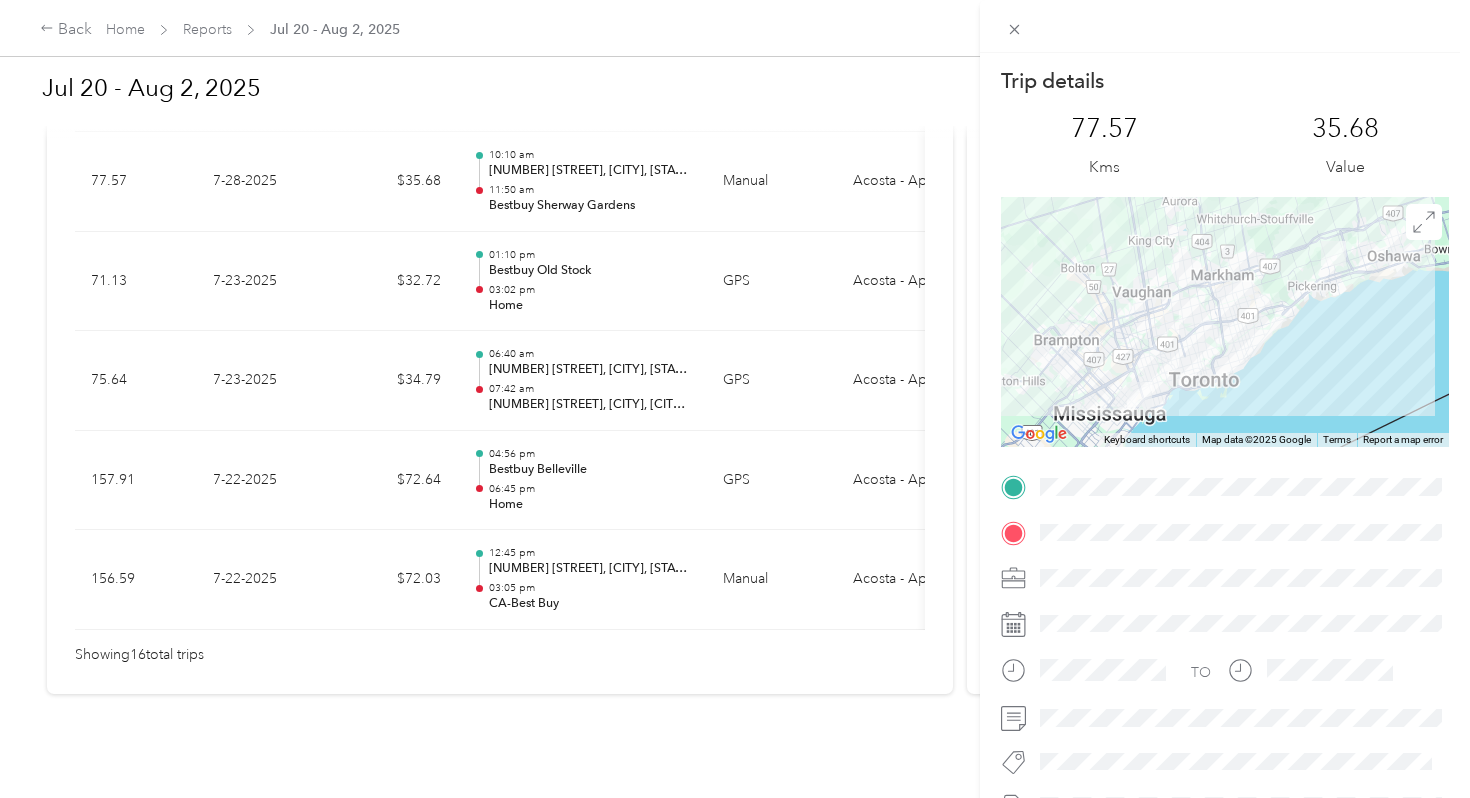 click on "Trip details This trip cannot be edited because it is either under review, approved, or paid. Contact your Team Manager to edit it. 77.57 Kms 35.68 Value  ← Move left → Move right ↑ Move up ↓ Move down + Zoom in - Zoom out Home Jump left by 75% End Jump right by 75% Page Up Jump up by 75% Page Down Jump down by 75% Keyboard shortcuts Map Data Map data ©2025 Google Map data ©2025 Google 10 km  Click to toggle between metric and imperial units Terms Report a map error TO" at bounding box center (735, 399) 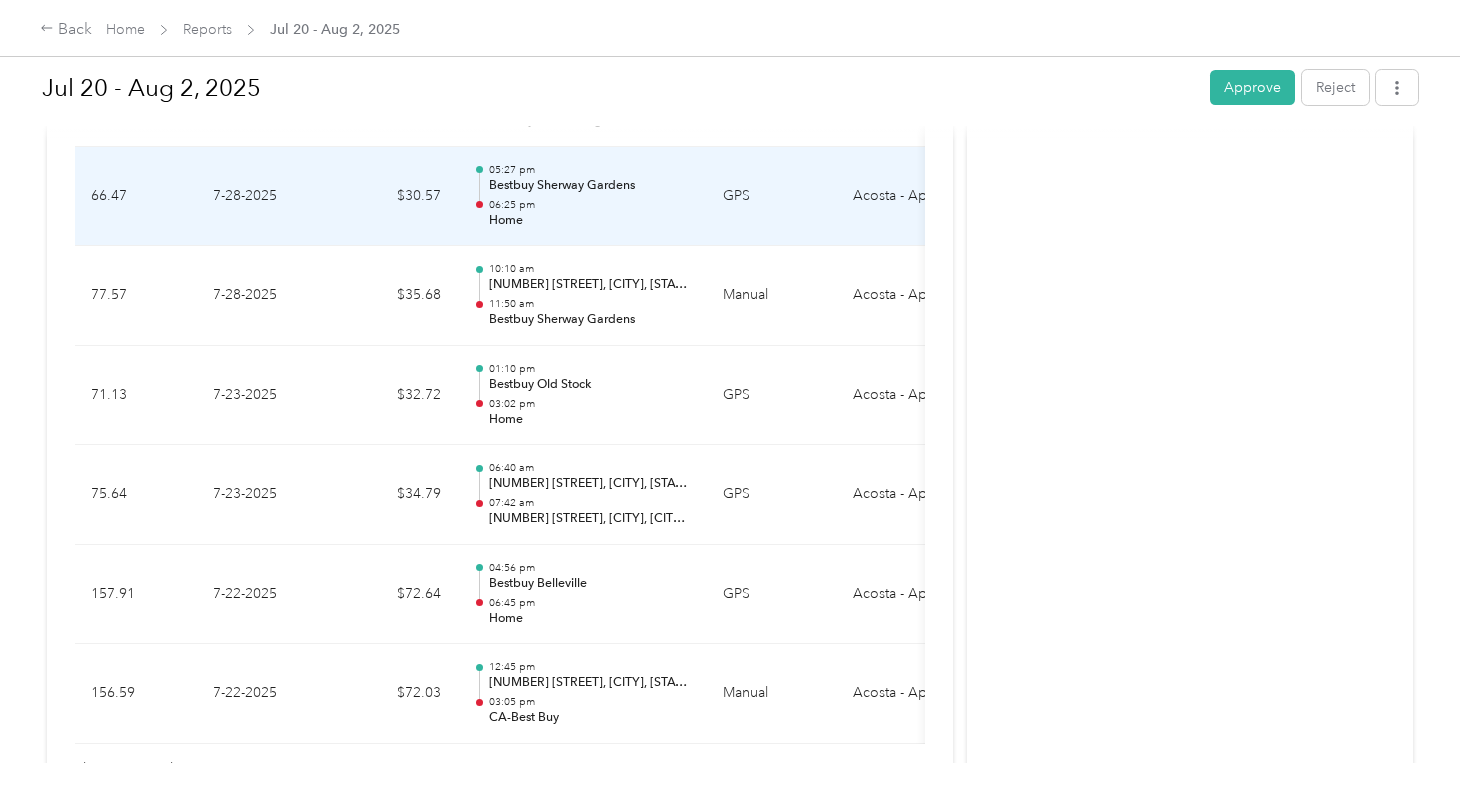scroll, scrollTop: 1667, scrollLeft: 0, axis: vertical 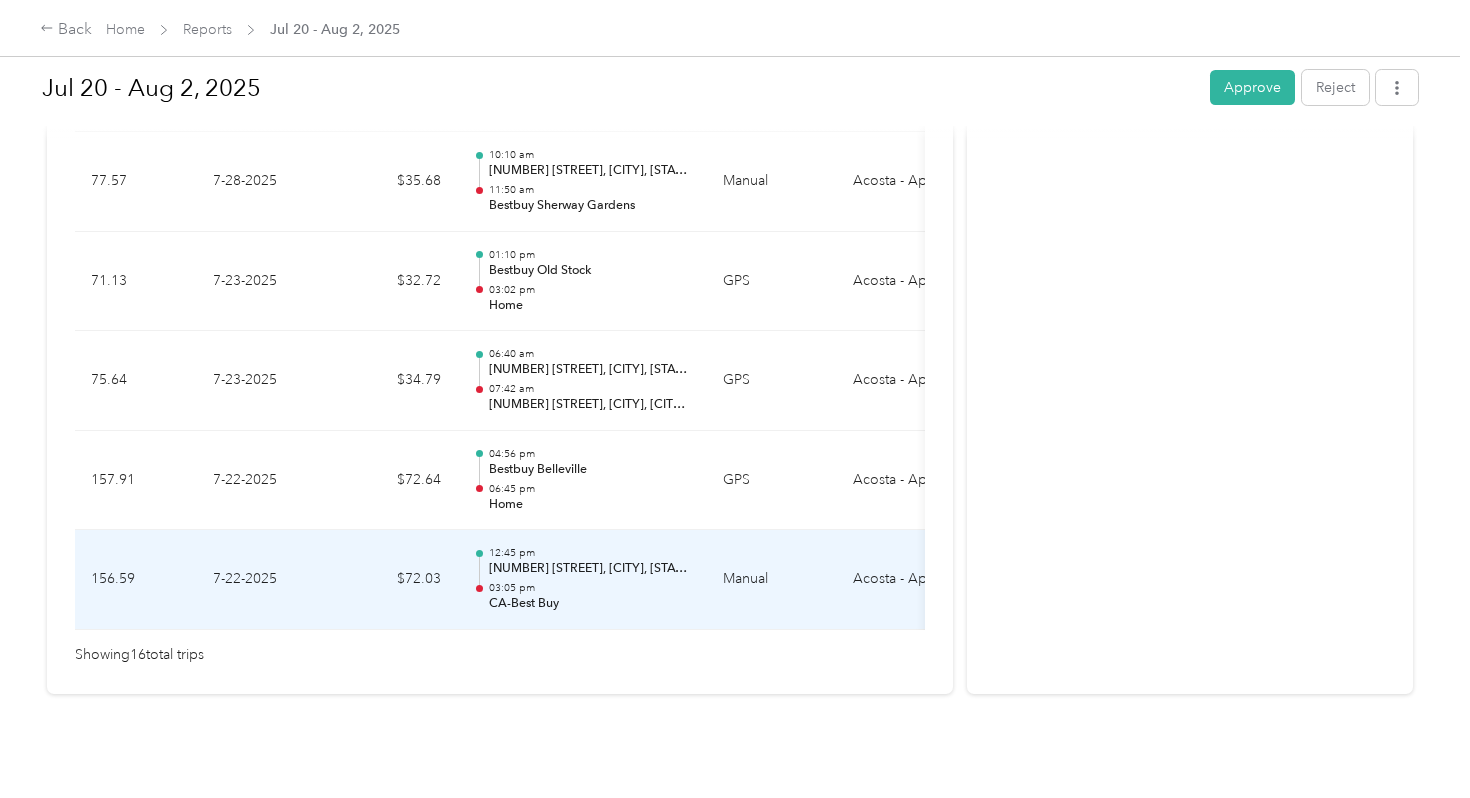 click on "03:05 pm" at bounding box center (590, 588) 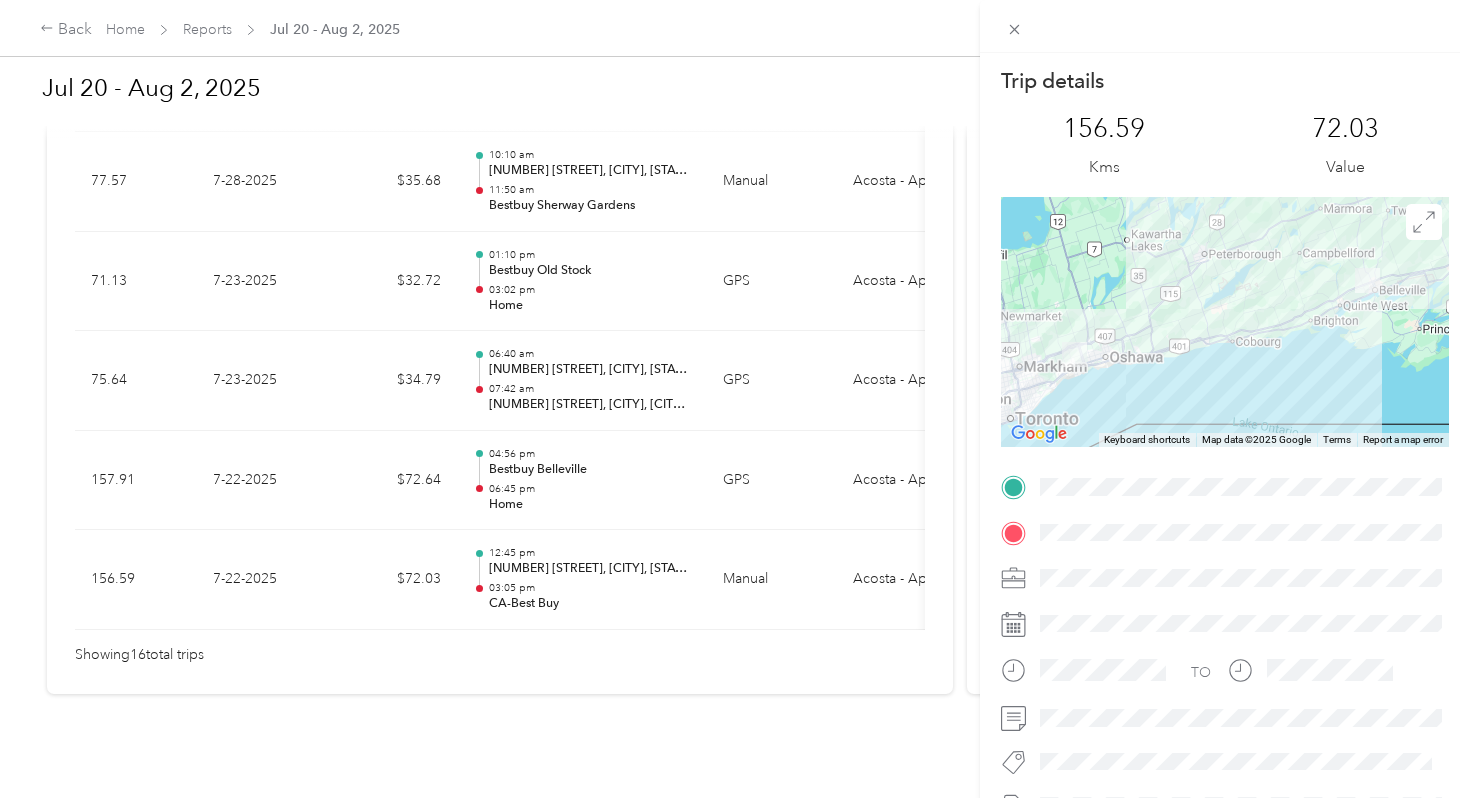 click on "Trip details This trip cannot be edited because it is either under review, approved, or paid. Contact your Team Manager to edit it. 156.59 Kms 72.03 Value  ← Move left → Move right ↑ Move up ↓ Move down + Zoom in - Zoom out Home Jump left by 75% End Jump right by 75% Page Up Jump up by 75% Page Down Jump down by 75% Keyboard shortcuts Map Data Map data ©2025 Google Map data ©2025 Google 20 km  Click to toggle between metric and imperial units Terms Report a map error TO" at bounding box center [735, 399] 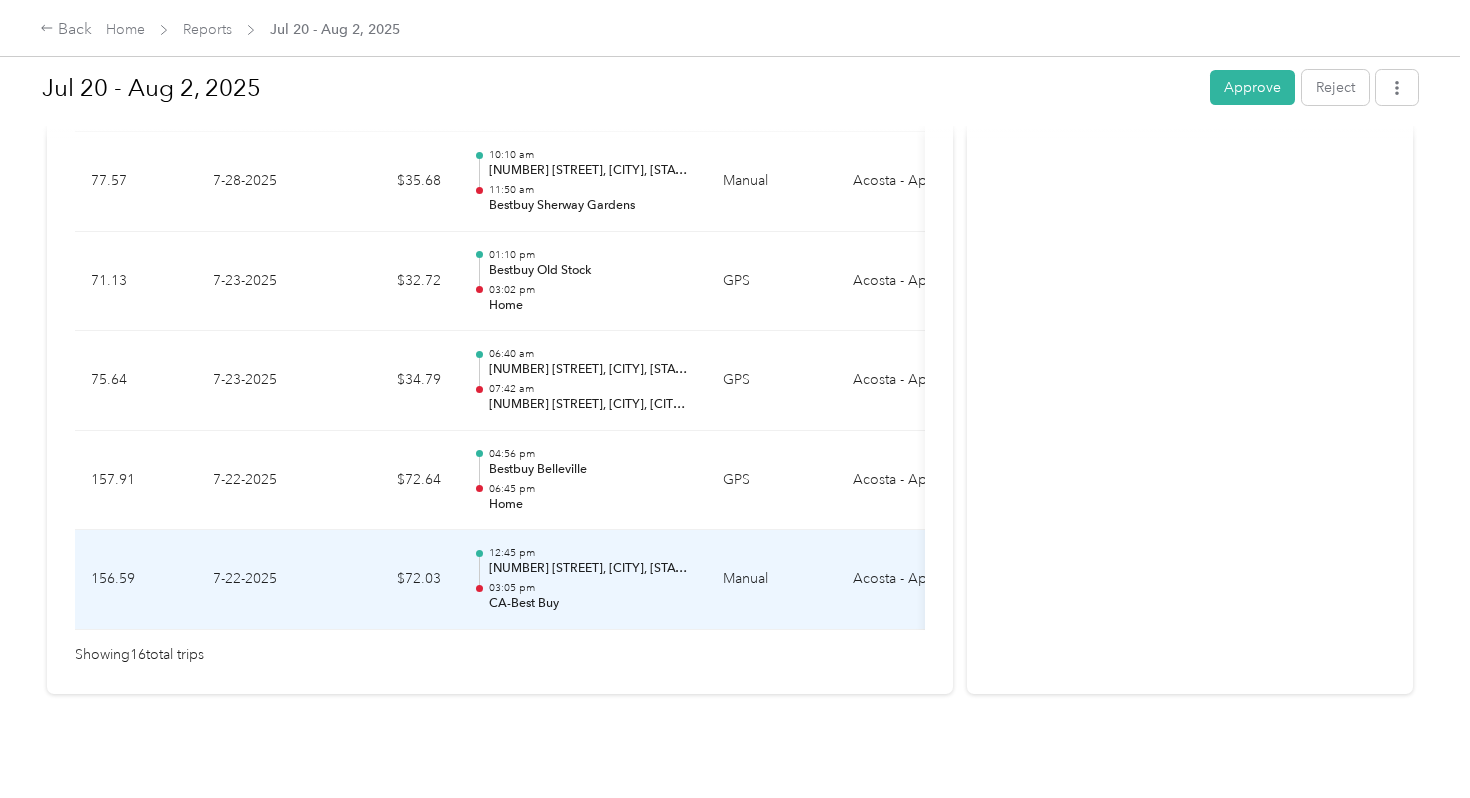 click on "03:05 pm" at bounding box center (590, 588) 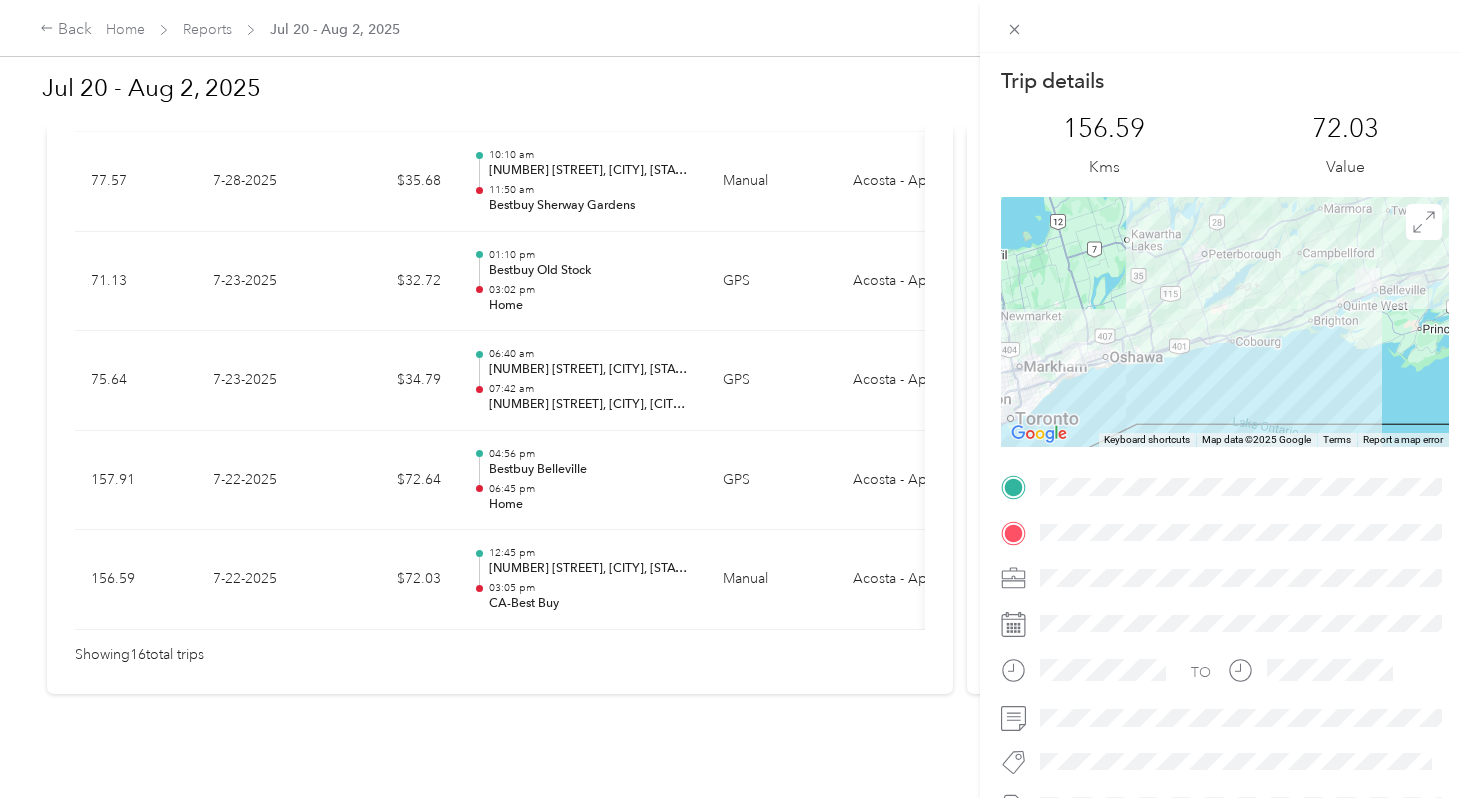 click on "Trip details This trip cannot be edited because it is either under review, approved, or paid. Contact your Team Manager to edit it. 156.59 Kms 72.03 Value  ← Move left → Move right ↑ Move up ↓ Move down + Zoom in - Zoom out Home Jump left by 75% End Jump right by 75% Page Up Jump up by 75% Page Down Jump down by 75% Keyboard shortcuts Map Data Map data ©2025 Google Map data ©2025 Google 20 km  Click to toggle between metric and imperial units Terms Report a map error TO" at bounding box center [735, 399] 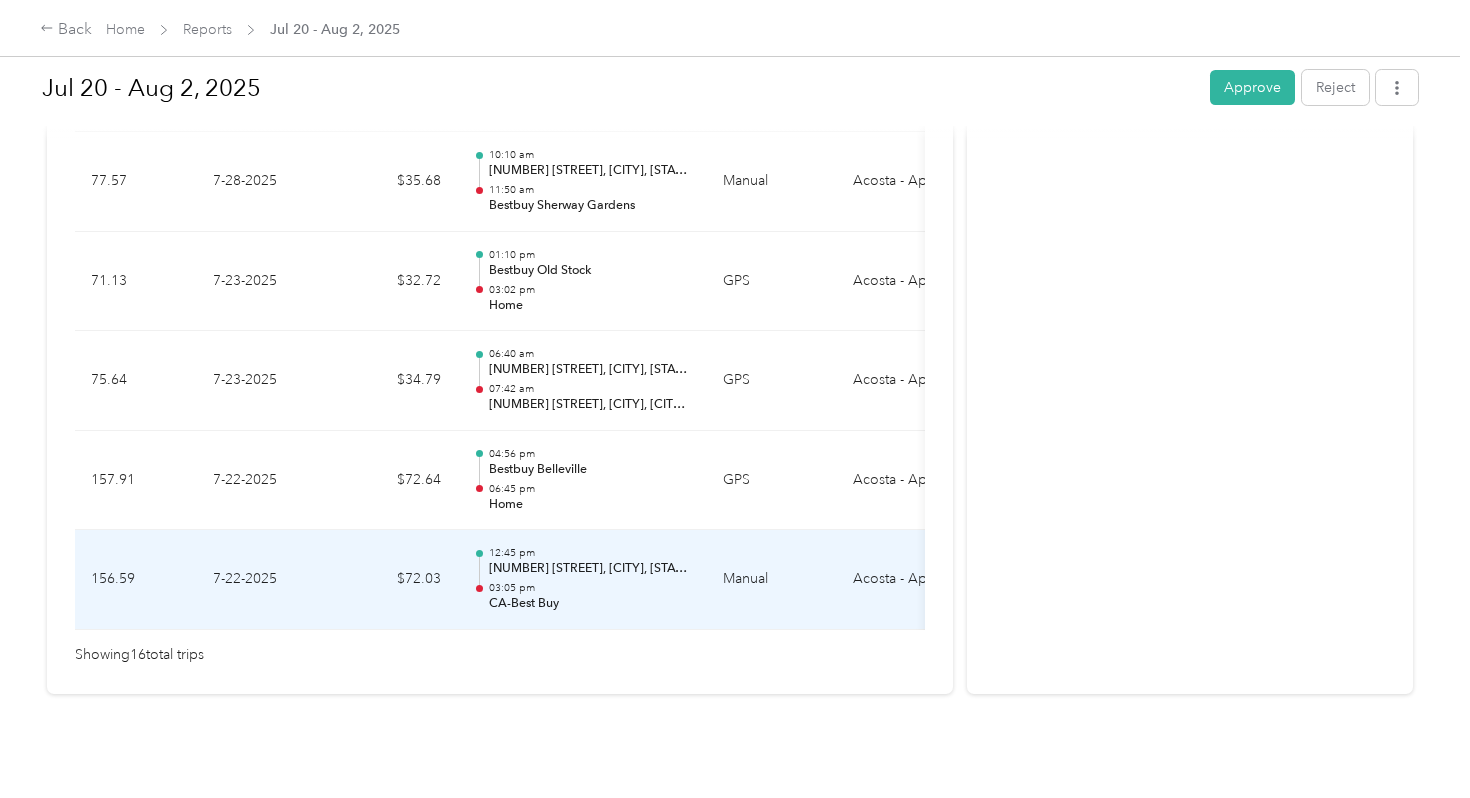 click on "03:05 pm" at bounding box center (590, 588) 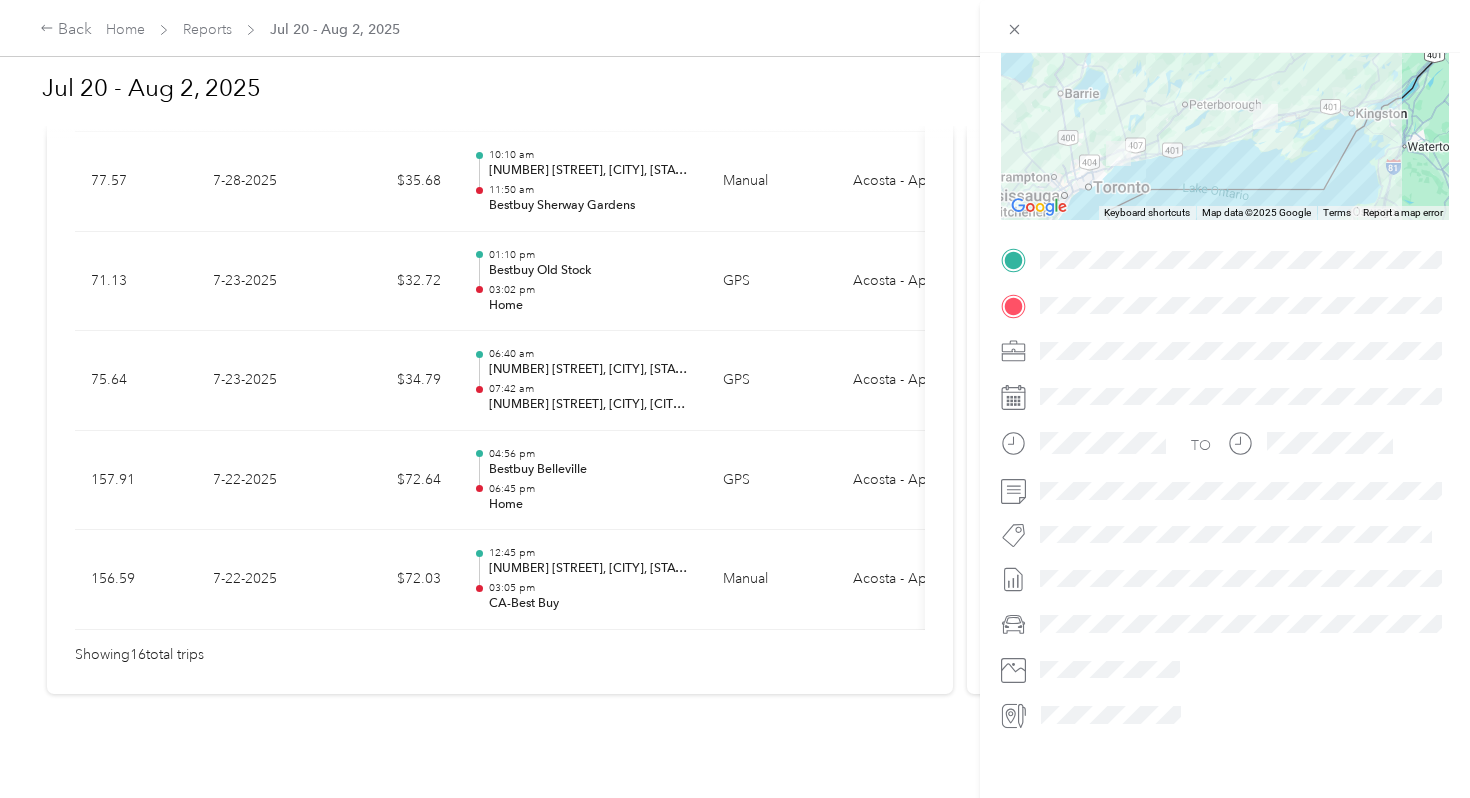 scroll, scrollTop: 232, scrollLeft: 0, axis: vertical 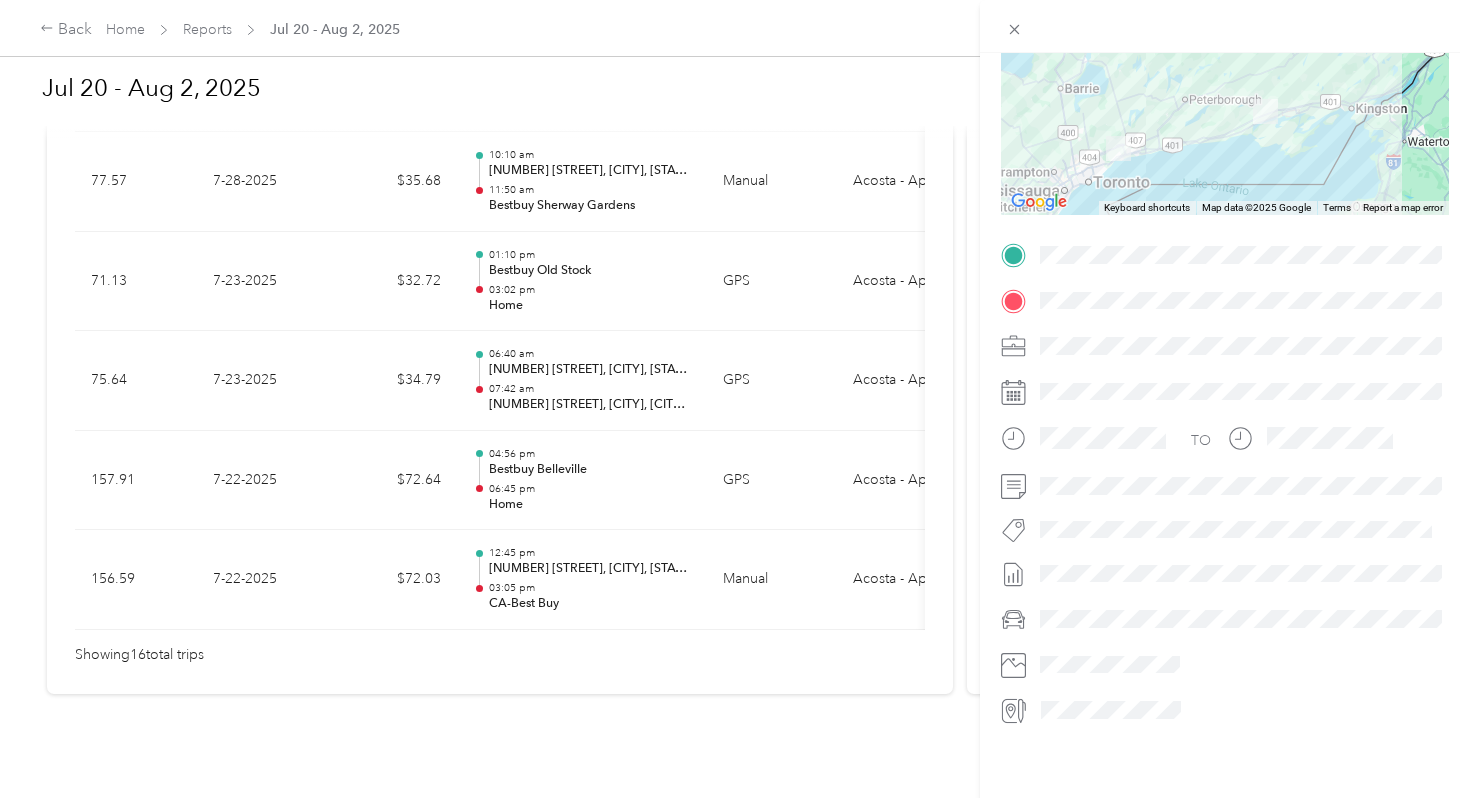 click on "Trip details This trip cannot be edited because it is either under review, approved, or paid. Contact your Team Manager to edit it. 156.59 Kms 72.03 Value  ← Move left → Move right ↑ Move up ↓ Move down + Zoom in - Zoom out Home Jump left by 75% End Jump right by 75% Page Up Jump up by 75% Page Down Jump down by 75% Keyboard shortcuts Map Data Map data ©2025 Google Map data ©2025 Google 50 km  Click to toggle between metric and imperial units Terms Report a map error TO" at bounding box center (735, 399) 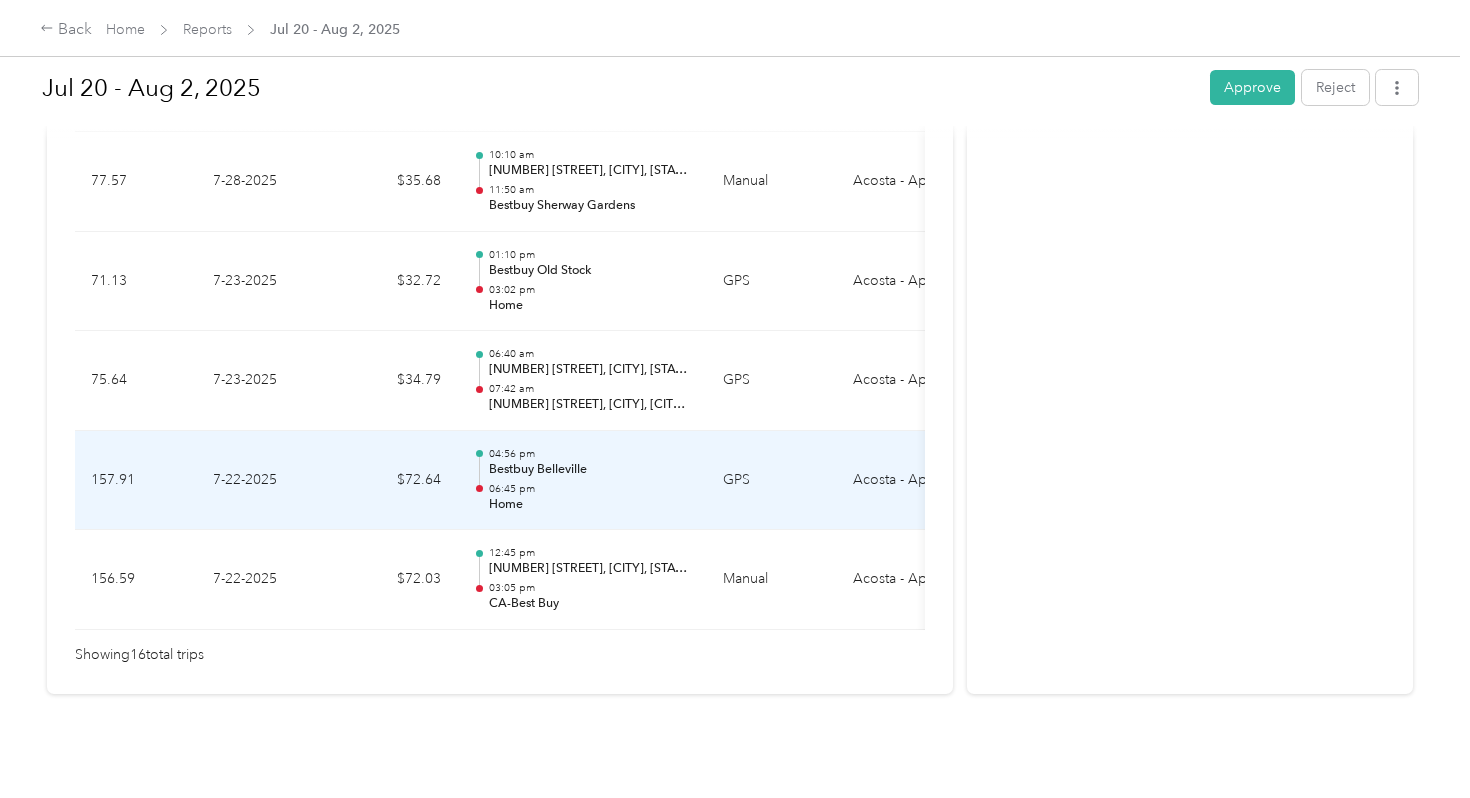 click on "06:45 pm" at bounding box center [590, 489] 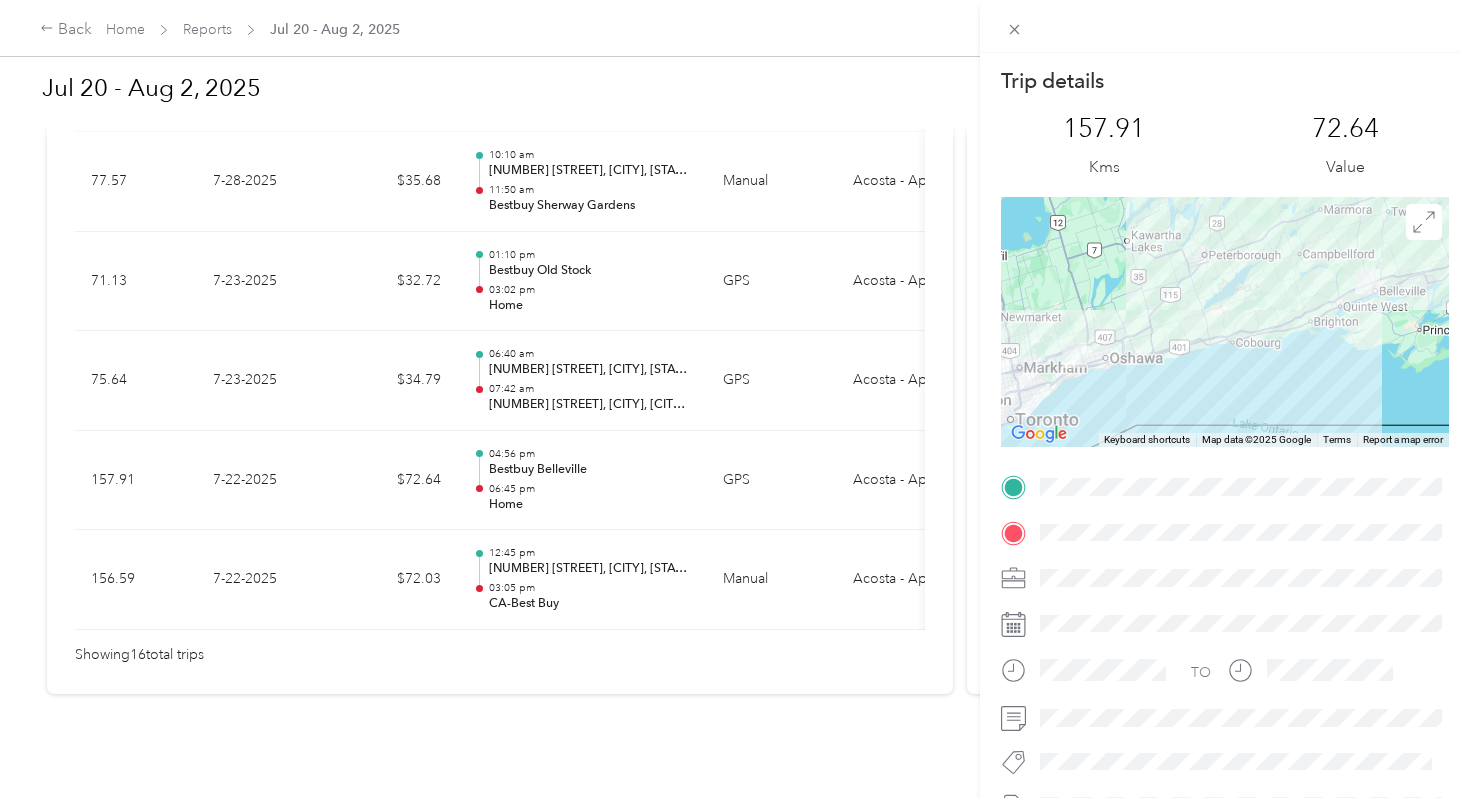 scroll, scrollTop: 58, scrollLeft: 0, axis: vertical 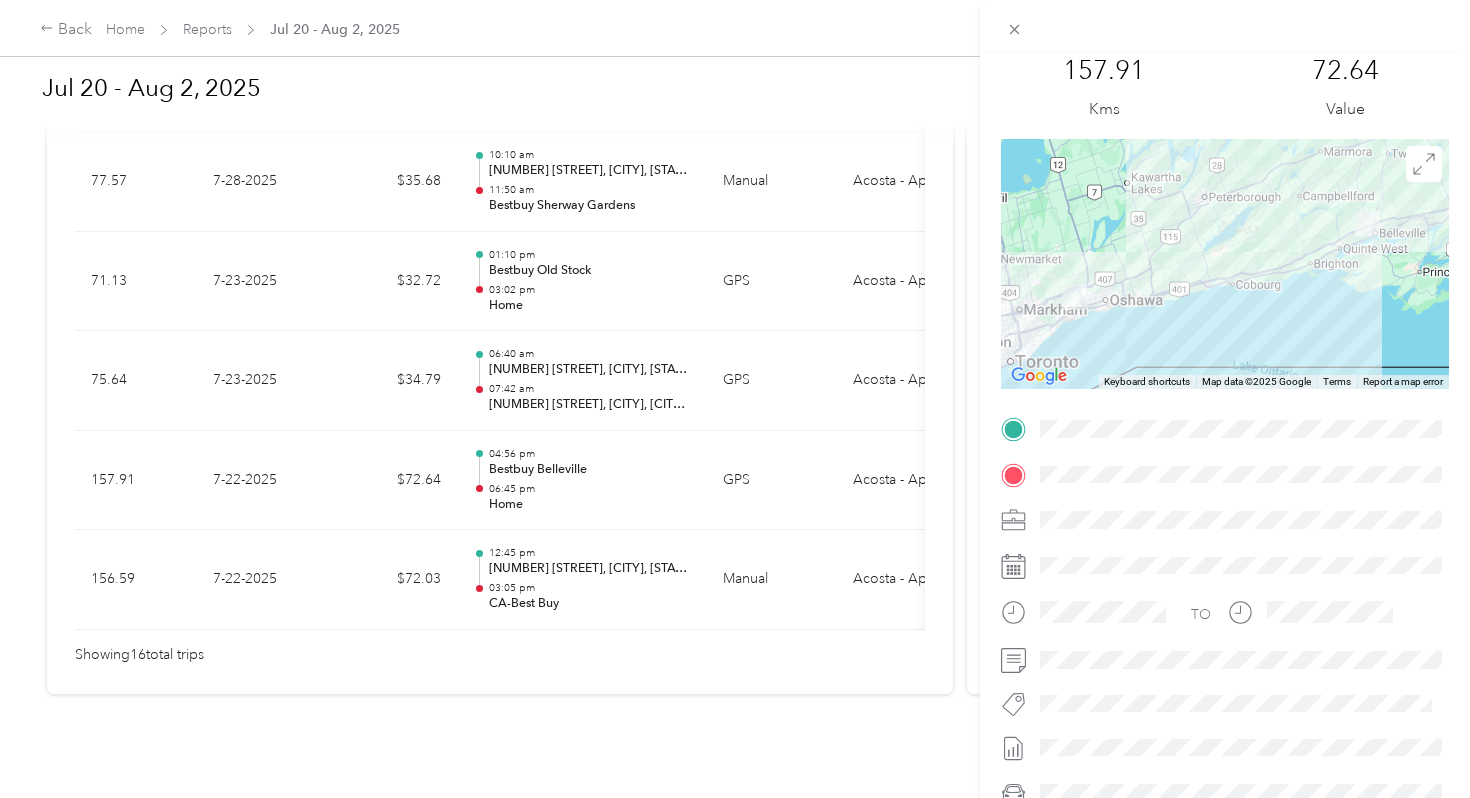 click on "Trip details This trip cannot be edited because it is either under review, approved, or paid. Contact your Team Manager to edit it. 157.91 Kms 72.64 Value  ← Move left → Move right ↑ Move up ↓ Move down + Zoom in - Zoom out Home Jump left by 75% End Jump right by 75% Page Up Jump up by 75% Page Down Jump down by 75% Keyboard shortcuts Map Data Map data ©2025 Google Map data ©2025 Google 20 km  Click to toggle between metric and imperial units Terms Report a map error TO" at bounding box center [735, 399] 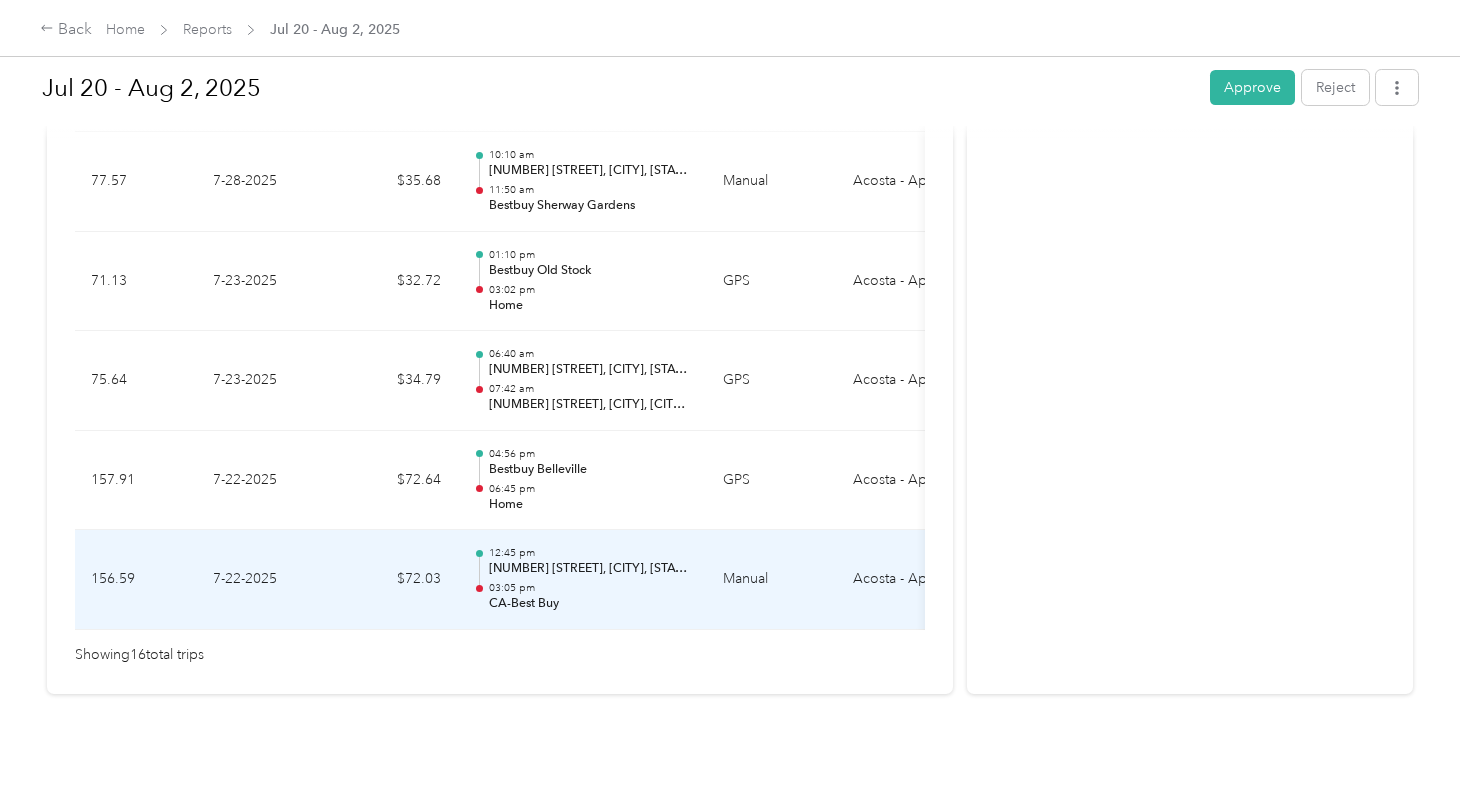 click on "[NUMBER] [STREET], [CITY], [STATE], [COUNTRY]" at bounding box center (590, 569) 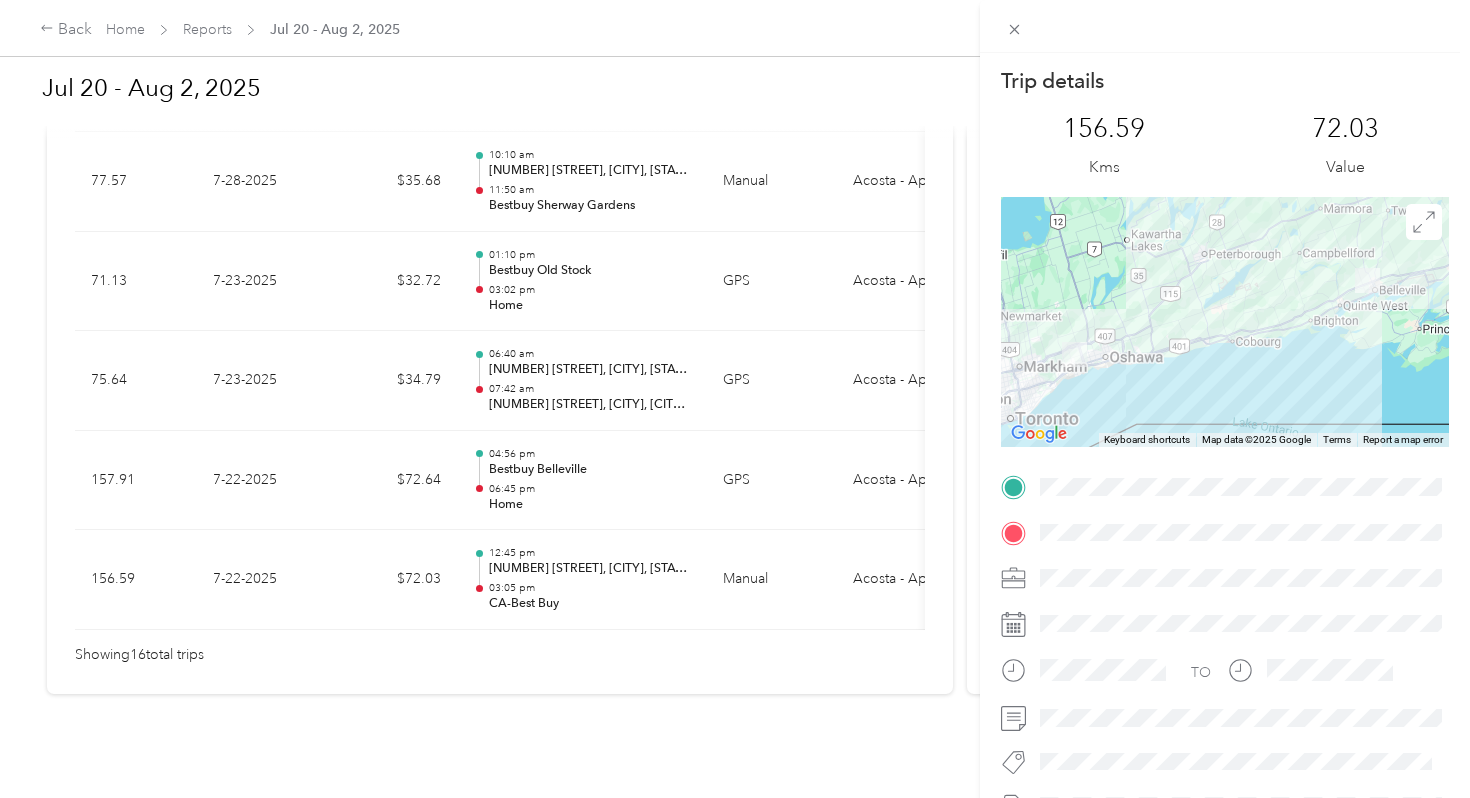 click on "Trip details This trip cannot be edited because it is either under review, approved, or paid. Contact your Team Manager to edit it. 156.59 Kms 72.03 Value  ← Move left → Move right ↑ Move up ↓ Move down + Zoom in - Zoom out Home Jump left by 75% End Jump right by 75% Page Up Jump up by 75% Page Down Jump down by 75% Keyboard shortcuts Map Data Map data ©2025 Google Map data ©2025 Google 20 km  Click to toggle between metric and imperial units Terms Report a map error TO" at bounding box center (735, 399) 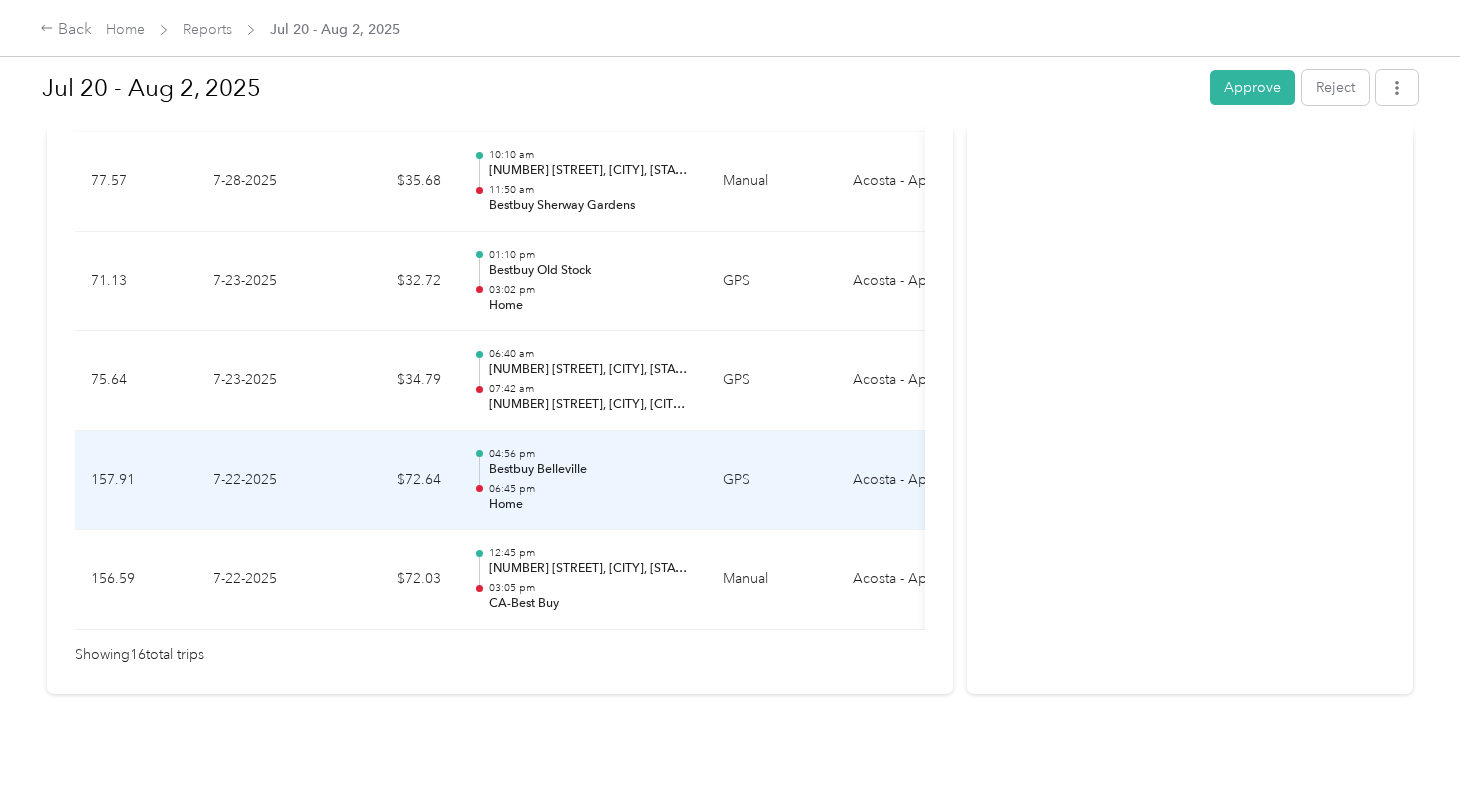 click on "06:45 pm" at bounding box center [590, 489] 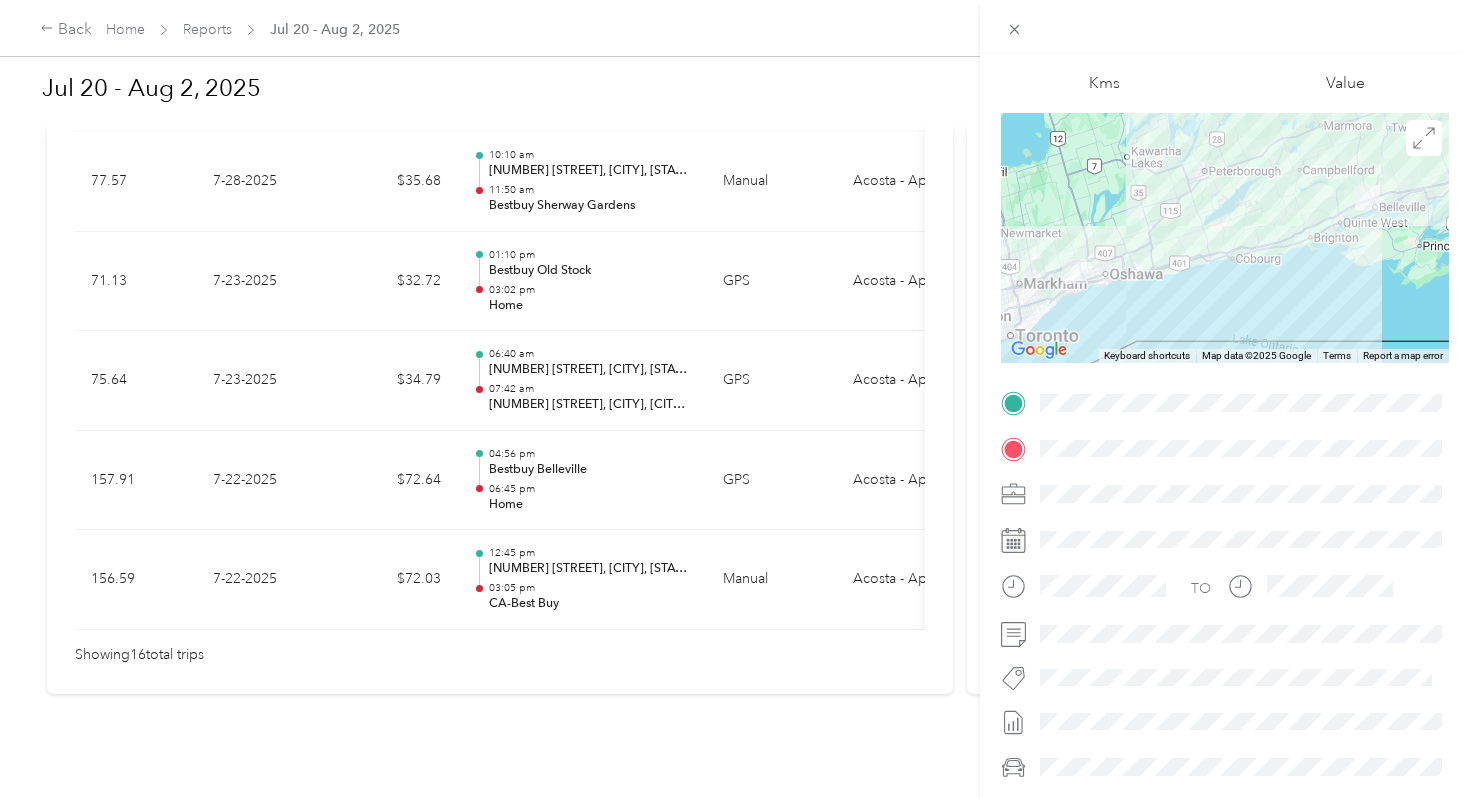 scroll, scrollTop: 92, scrollLeft: 0, axis: vertical 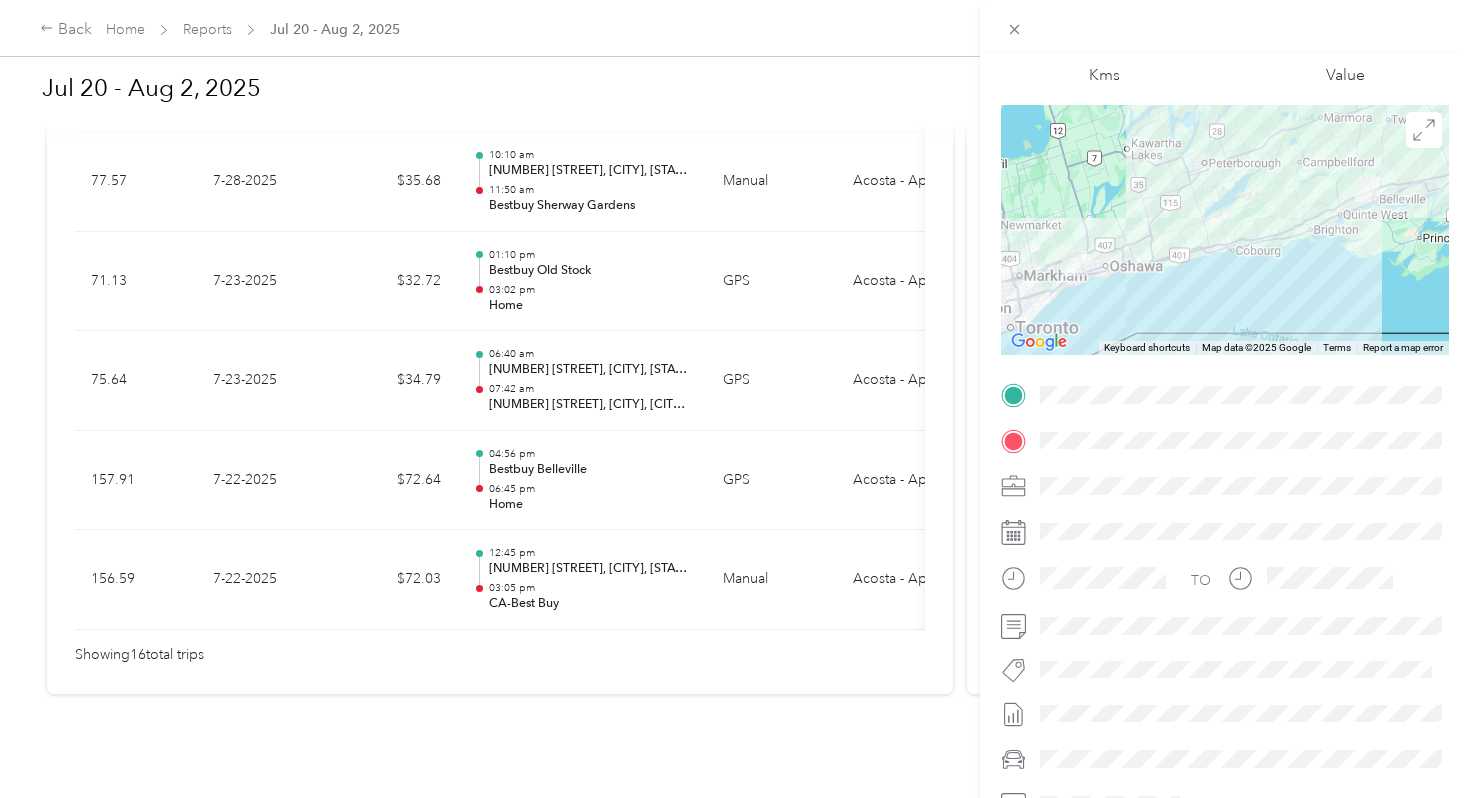 click on "Trip details This trip cannot be edited because it is either under review, approved, or paid. Contact your Team Manager to edit it. 157.91 Kms 72.64 Value  ← Move left → Move right ↑ Move up ↓ Move down + Zoom in - Zoom out Home Jump left by 75% End Jump right by 75% Page Up Jump up by 75% Page Down Jump down by 75% Keyboard shortcuts Map Data Map data ©2025 Google Map data ©2025 Google 20 km  Click to toggle between metric and imperial units Terms Report a map error TO" at bounding box center [735, 399] 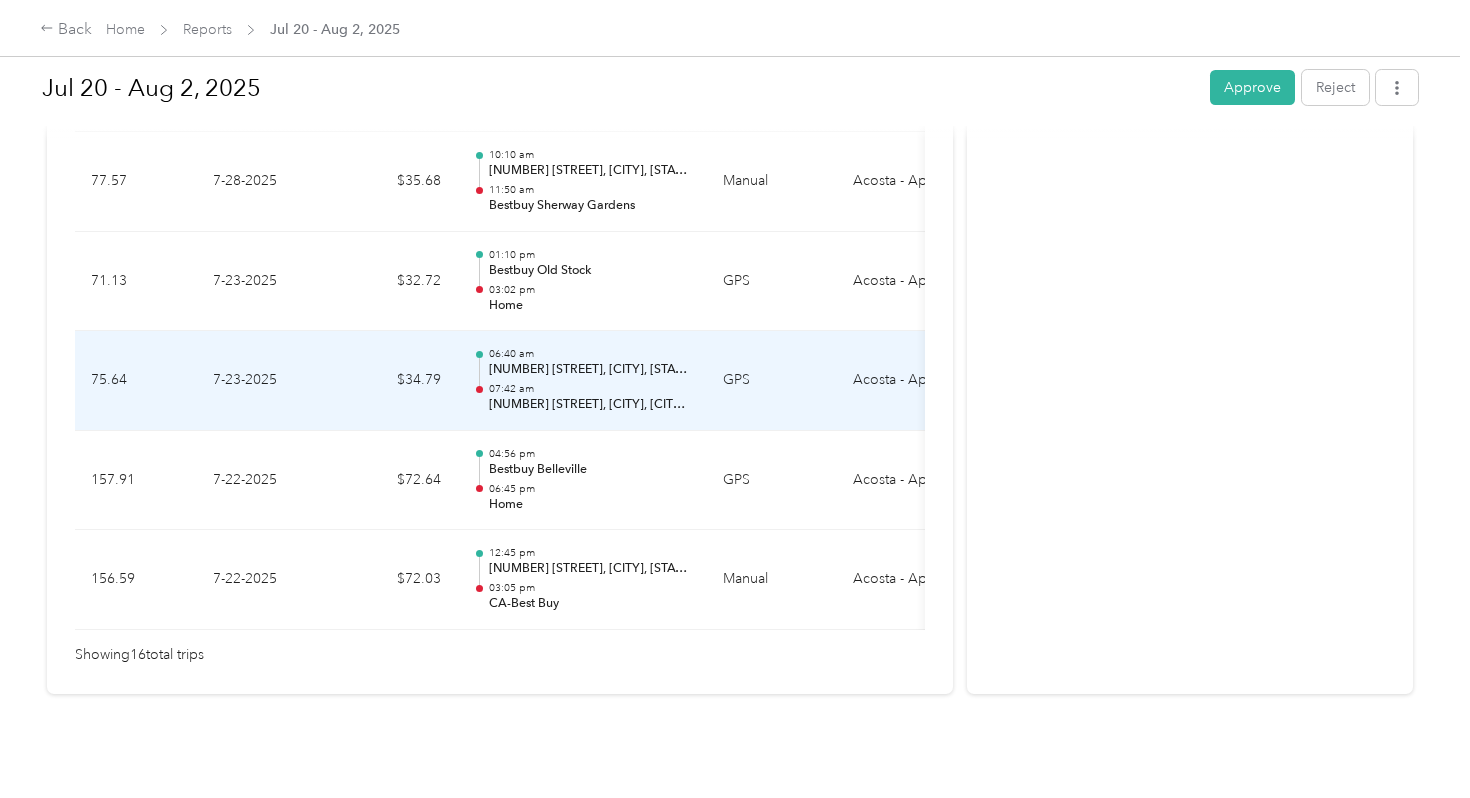 click on "[NUMBER] [STREET], [CITY], [CITY], [PROVINCE]" at bounding box center [590, 405] 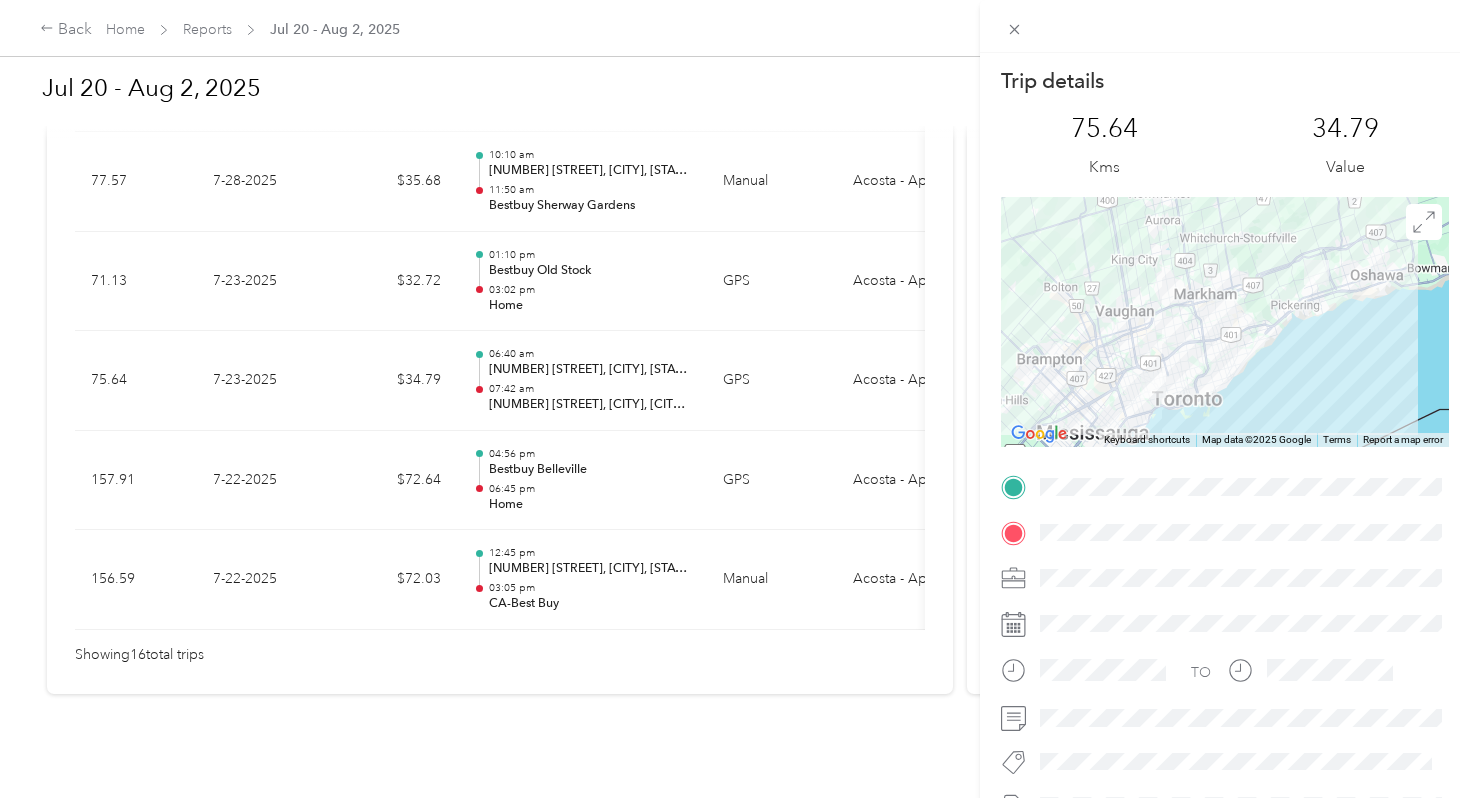 click on "Trip details This trip cannot be edited because it is either under review, approved, or paid. Contact your Team Manager to edit it. [DISTANCE] Kms [VALUE] Value  ← Move left → Move right ↑ Move up ↓ Move down + Zoom in - Zoom out Home Jump left by 75% End Jump right by 75% Page Up Jump up by 75% Page Down Jump down by 75% Keyboard shortcuts Map Data Map data ©2025 Google Map data ©2025 Google 10 km  Click to toggle between metric and imperial units Terms Report a map error TO" at bounding box center [735, 399] 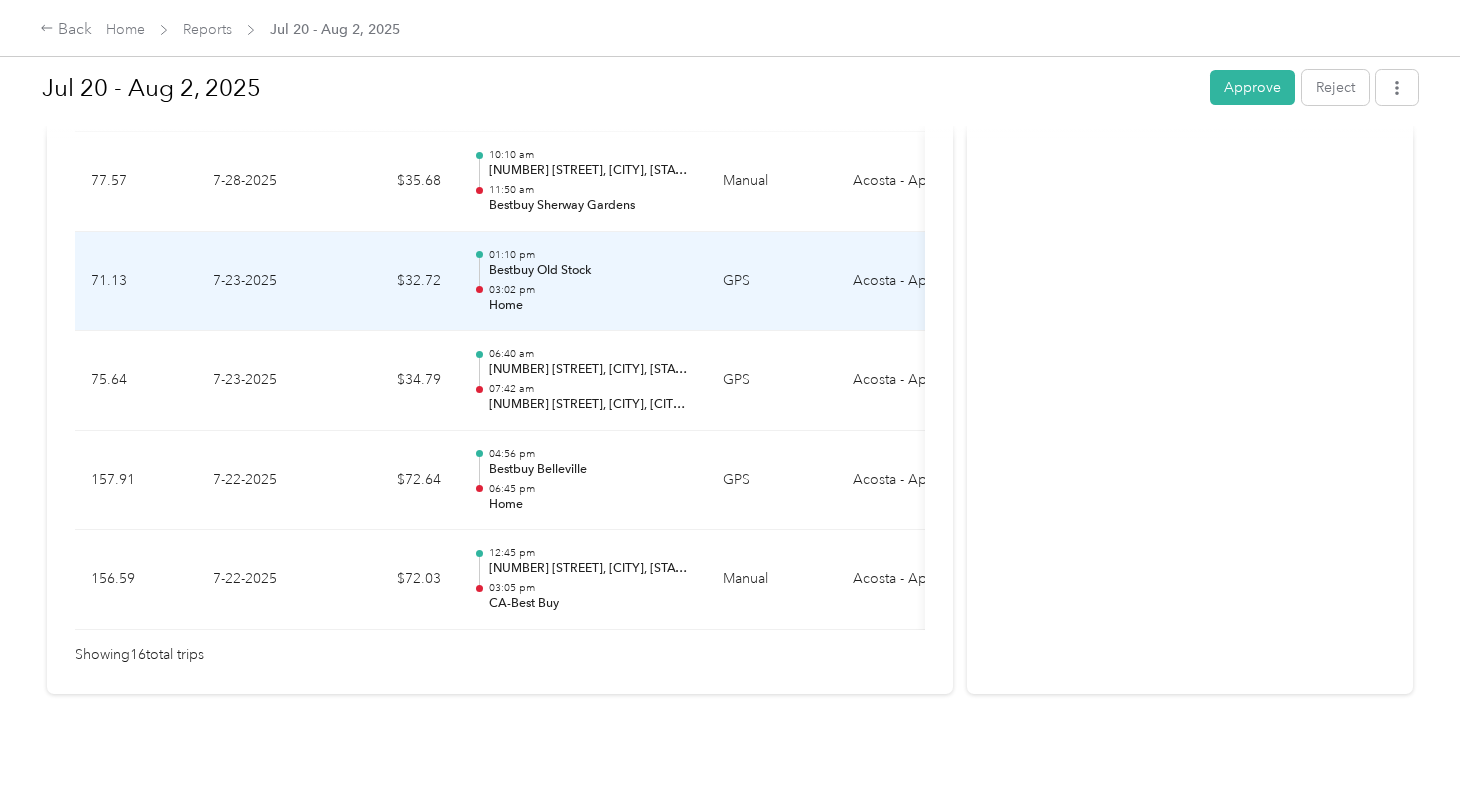 click on "Bestbuy Old Stock" at bounding box center [590, 271] 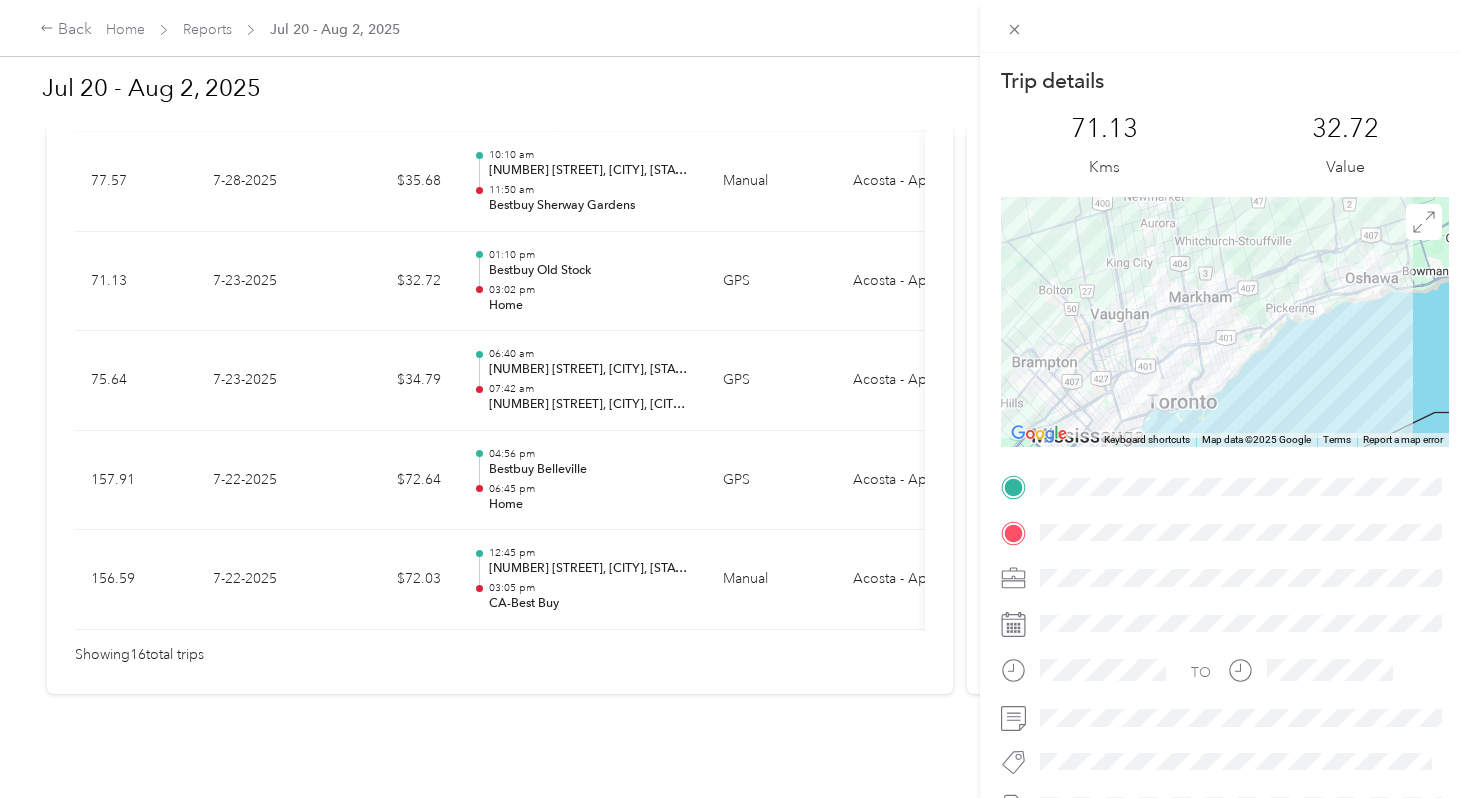click on "Trip details This trip cannot be edited because it is either under review, approved, or paid. Contact your Team Manager to edit it. 71.13 Kms 32.72 Value  ← Move left → Move right ↑ Move up ↓ Move down + Zoom in - Zoom out Home Jump left by 75% End Jump right by 75% Page Up Jump up by 75% Page Down Jump down by 75% Keyboard shortcuts Map Data Map data ©2025 Google Map data ©2025 Google 10 km  Click to toggle between metric and imperial units Terms Report a map error TO" at bounding box center (735, 399) 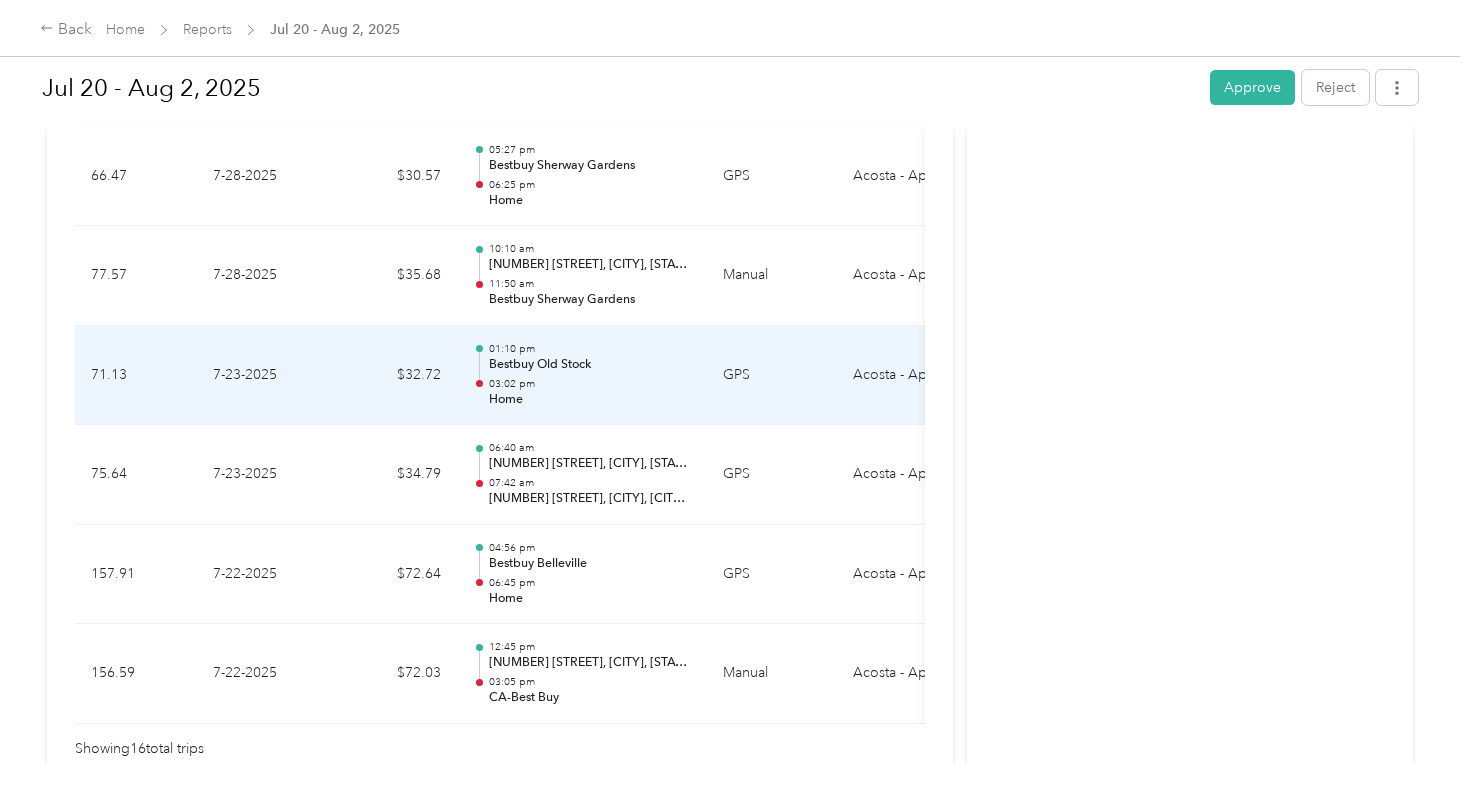 scroll, scrollTop: 1550, scrollLeft: 0, axis: vertical 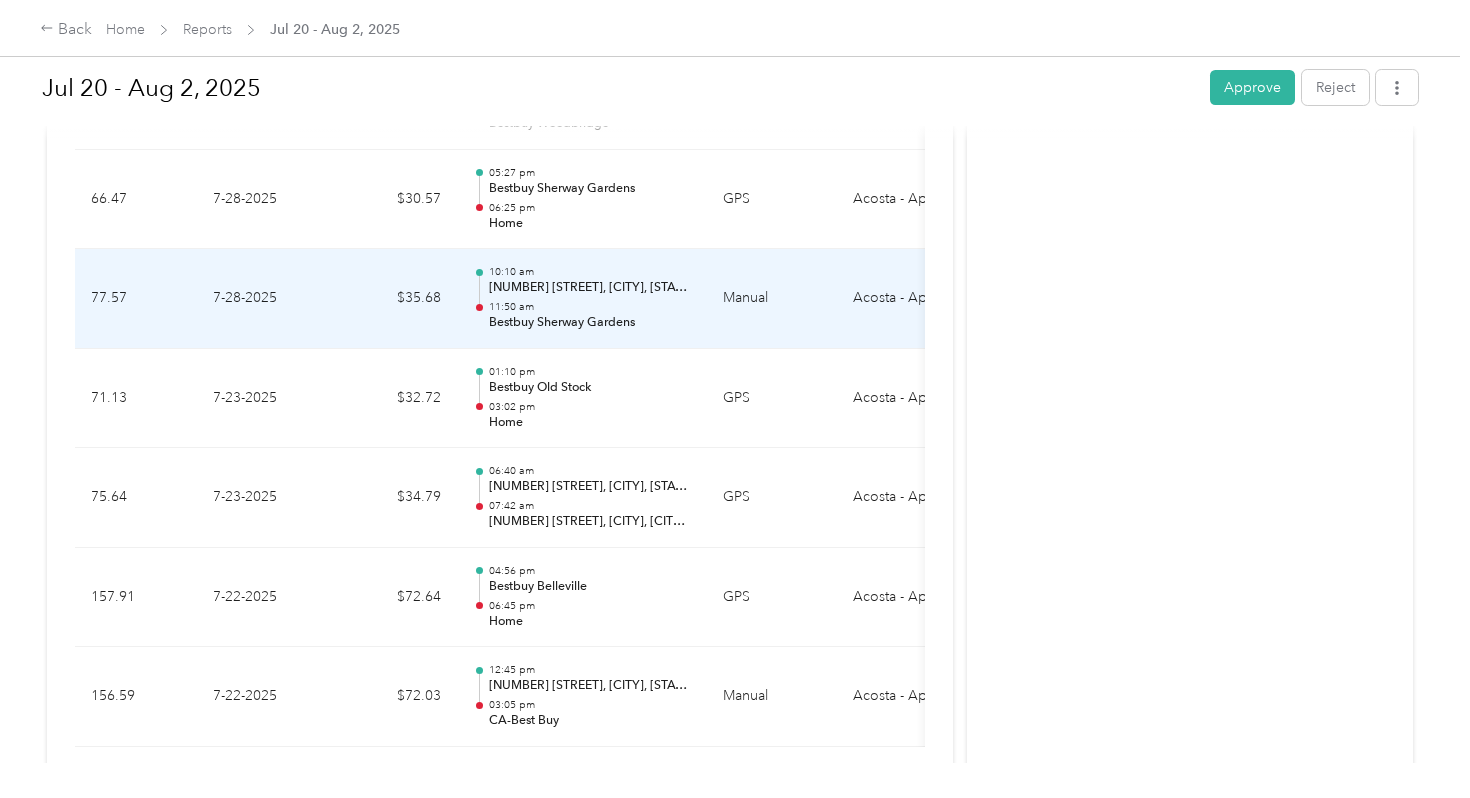 click on "10:10 am" at bounding box center (590, 272) 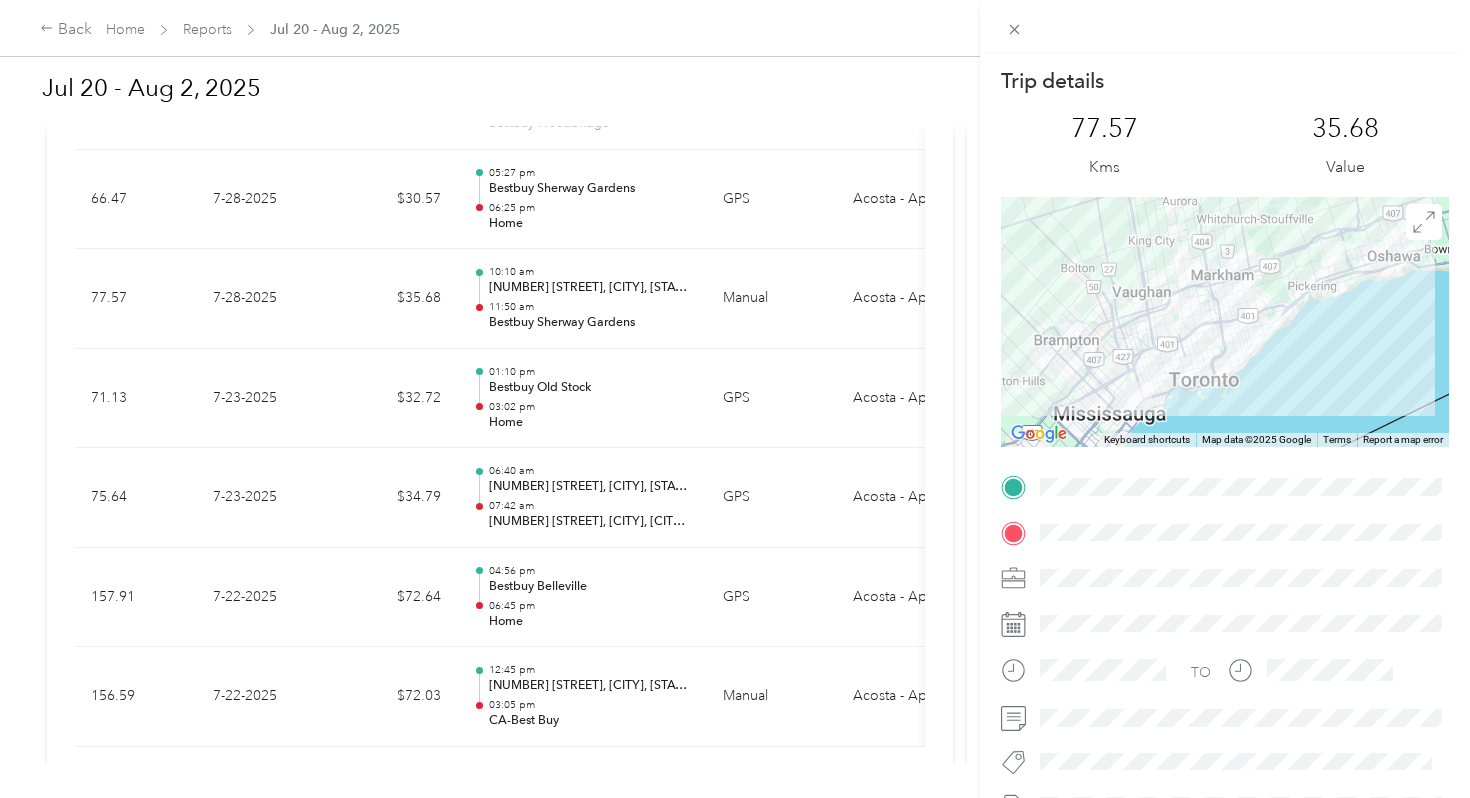 click on "Trip details This trip cannot be edited because it is either under review, approved, or paid. Contact your Team Manager to edit it. 77.57 Kms 35.68 Value  ← Move left → Move right ↑ Move up ↓ Move down + Zoom in - Zoom out Home Jump left by 75% End Jump right by 75% Page Up Jump up by 75% Page Down Jump down by 75% Keyboard shortcuts Map Data Map data ©2025 Google Map data ©2025 Google 10 km  Click to toggle between metric and imperial units Terms Report a map error TO" at bounding box center (735, 399) 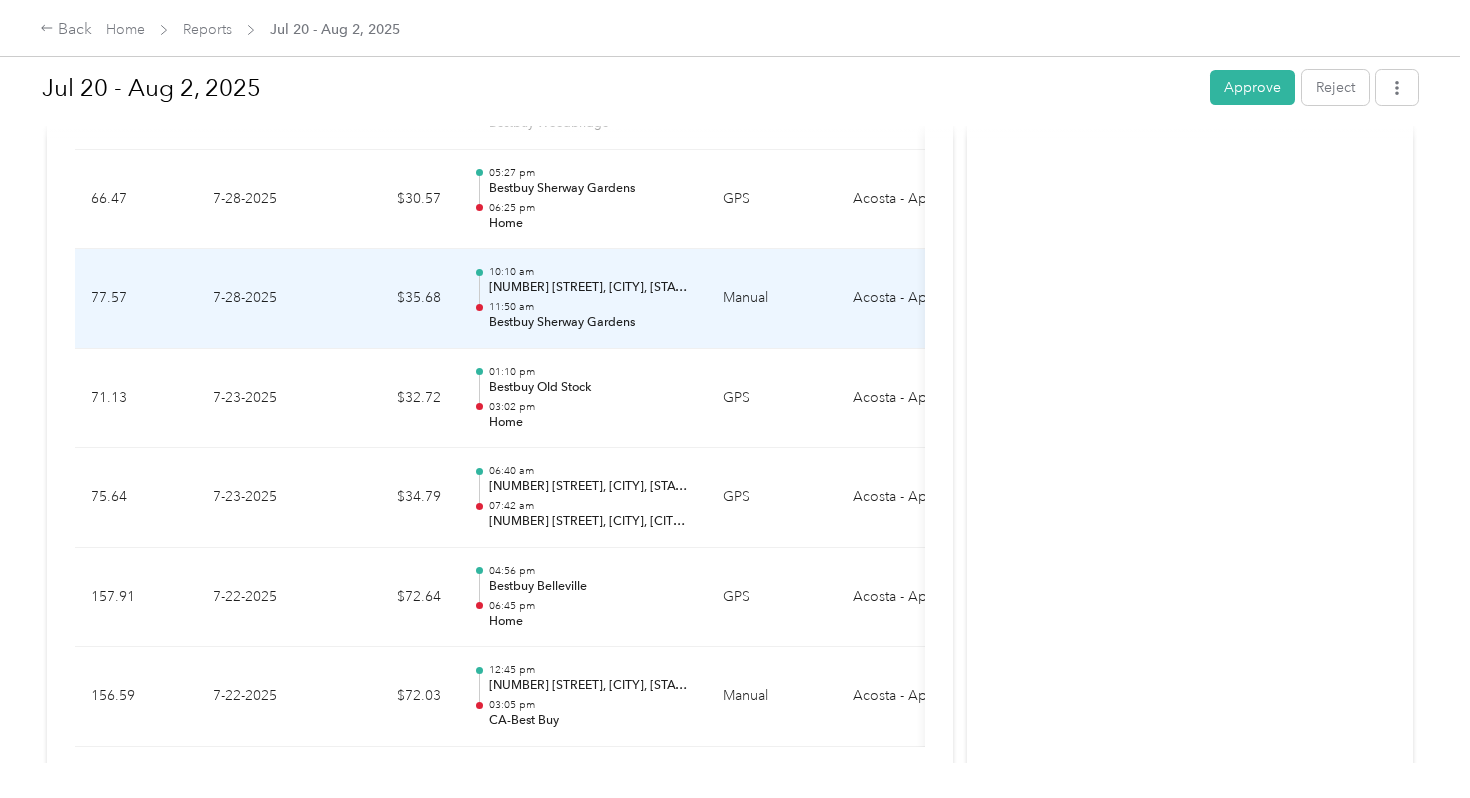 scroll, scrollTop: 1503, scrollLeft: 0, axis: vertical 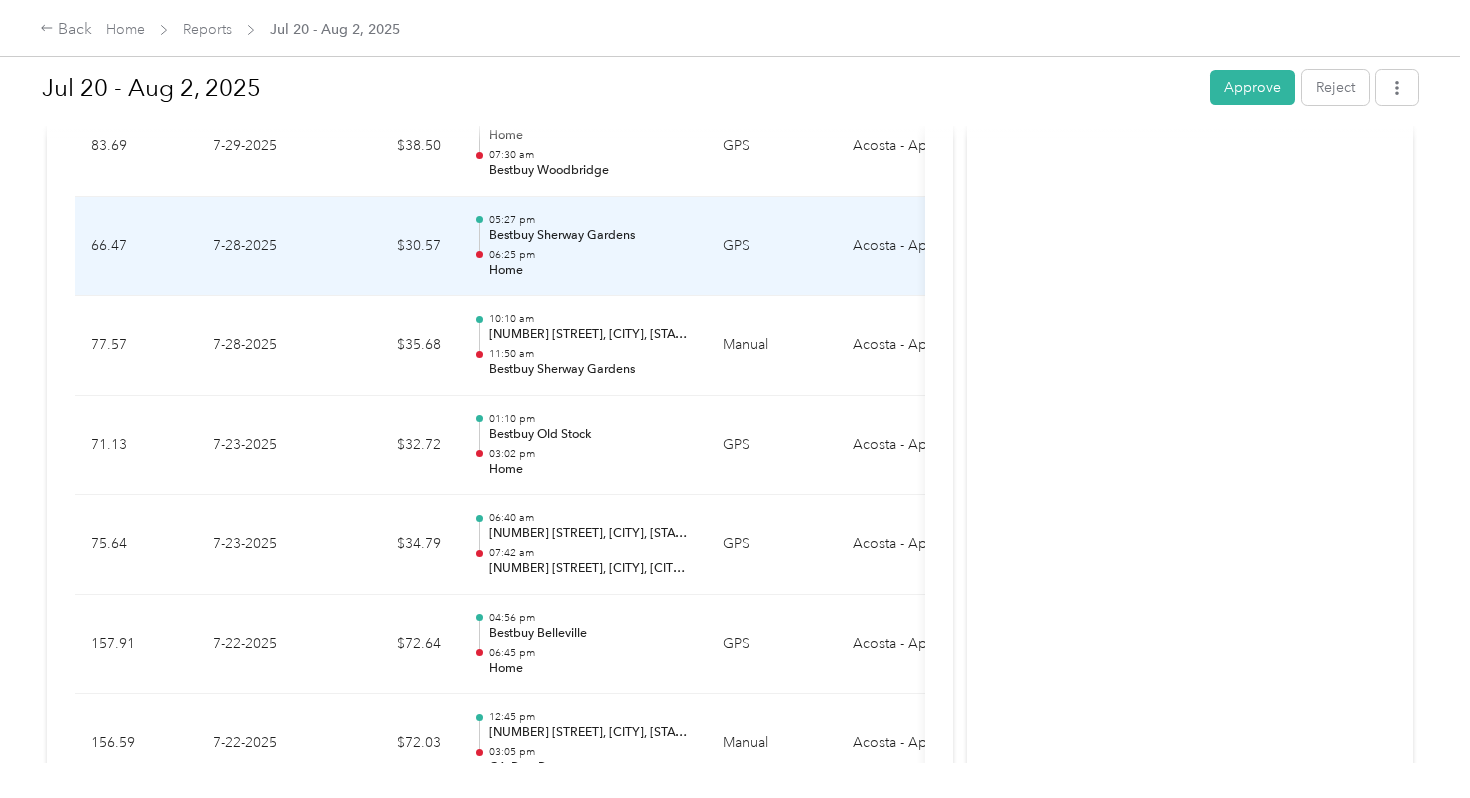 click on "06:25 pm" at bounding box center [590, 255] 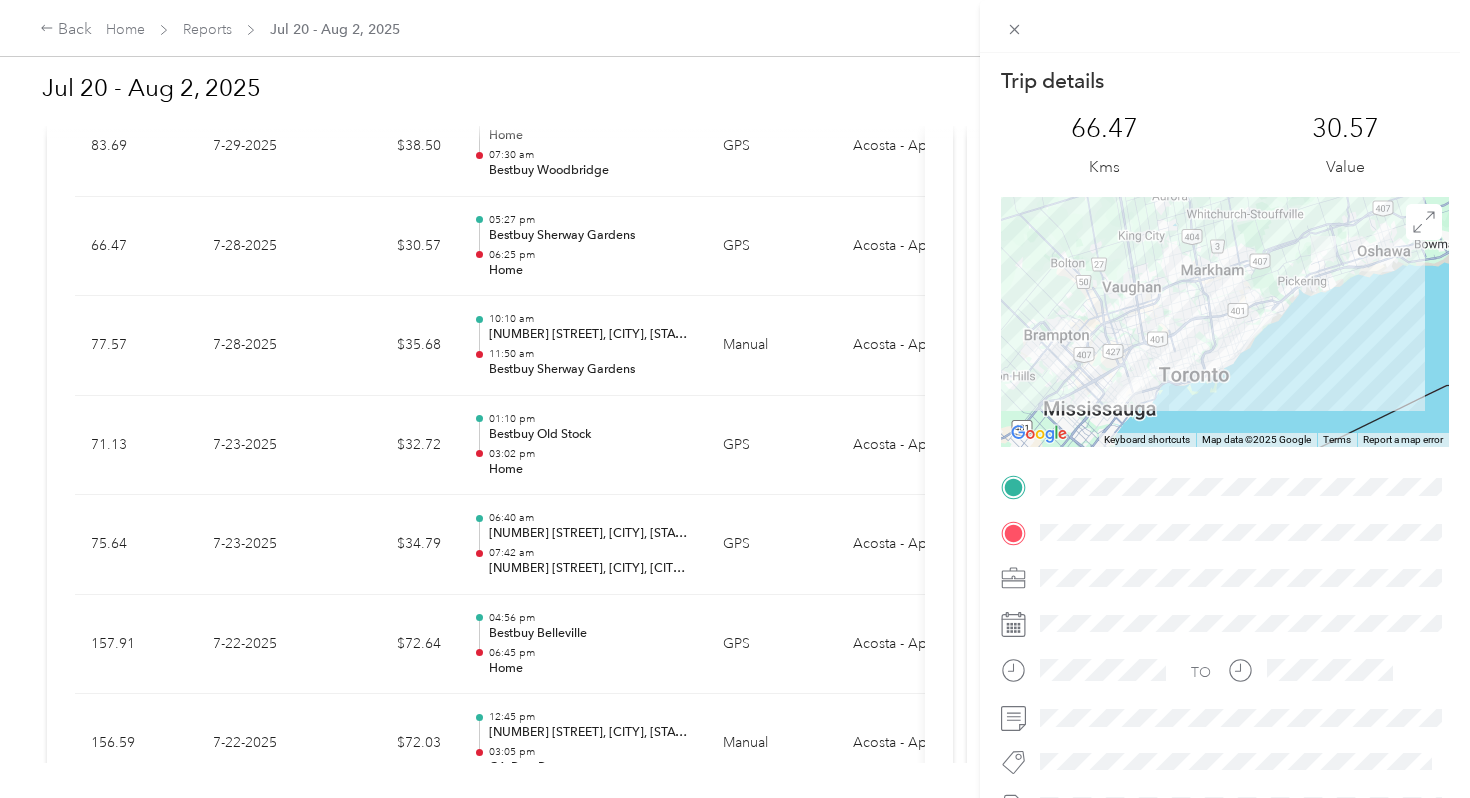 click on "Trip details This trip cannot be edited because it is either under review, approved, or paid. Contact your Team Manager to edit it. 66.47 Kms 30.57 Value  ← Move left → Move right ↑ Move up ↓ Move down + Zoom in - Zoom out Home Jump left by 75% End Jump right by 75% Page Up Jump up by 75% Page Down Jump down by 75% Keyboard shortcuts Map Data Map data ©2025 Google Map data ©2025 Google 10 km  Click to toggle between metric and imperial units Terms Report a map error TO" at bounding box center (735, 399) 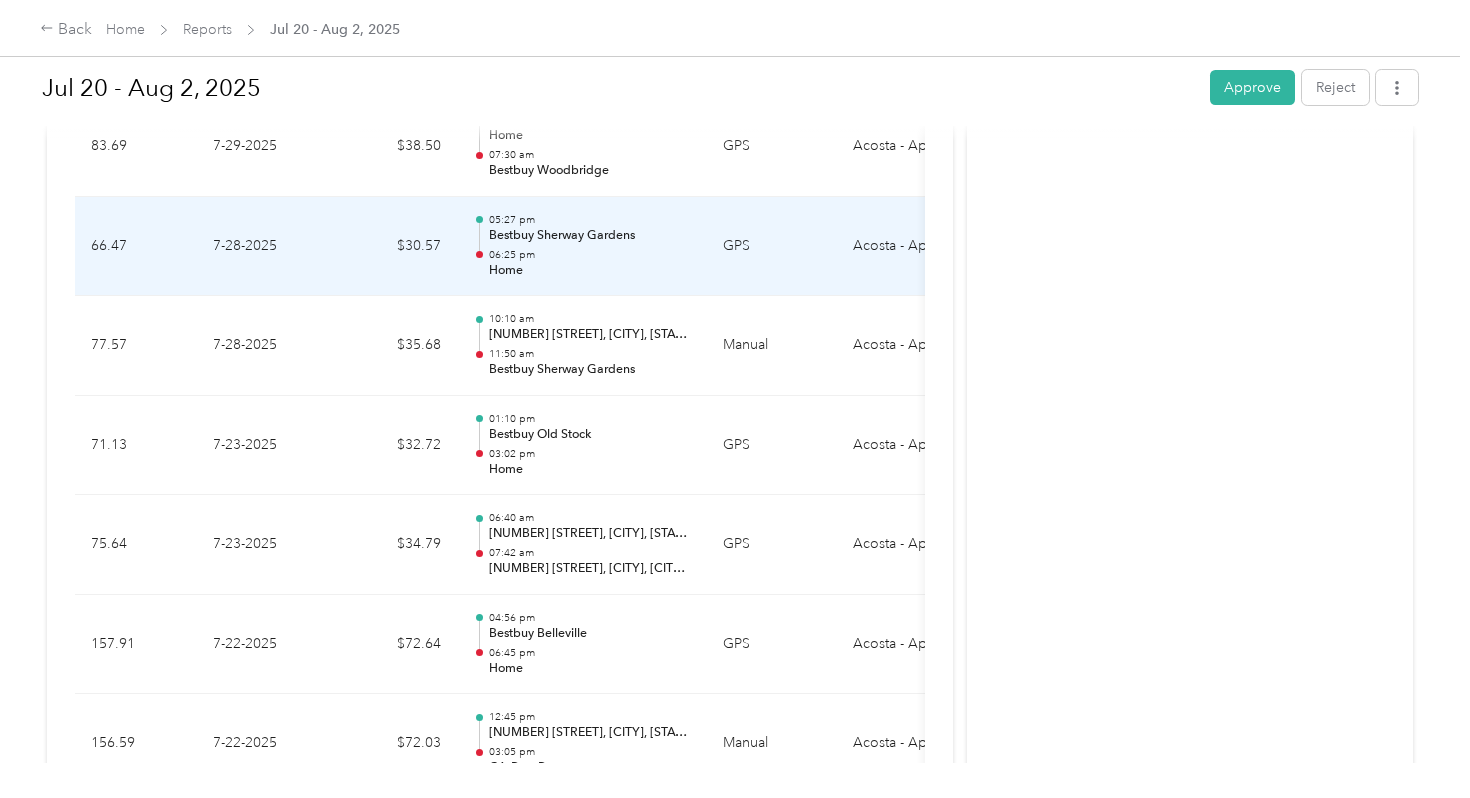 scroll, scrollTop: 1455, scrollLeft: 0, axis: vertical 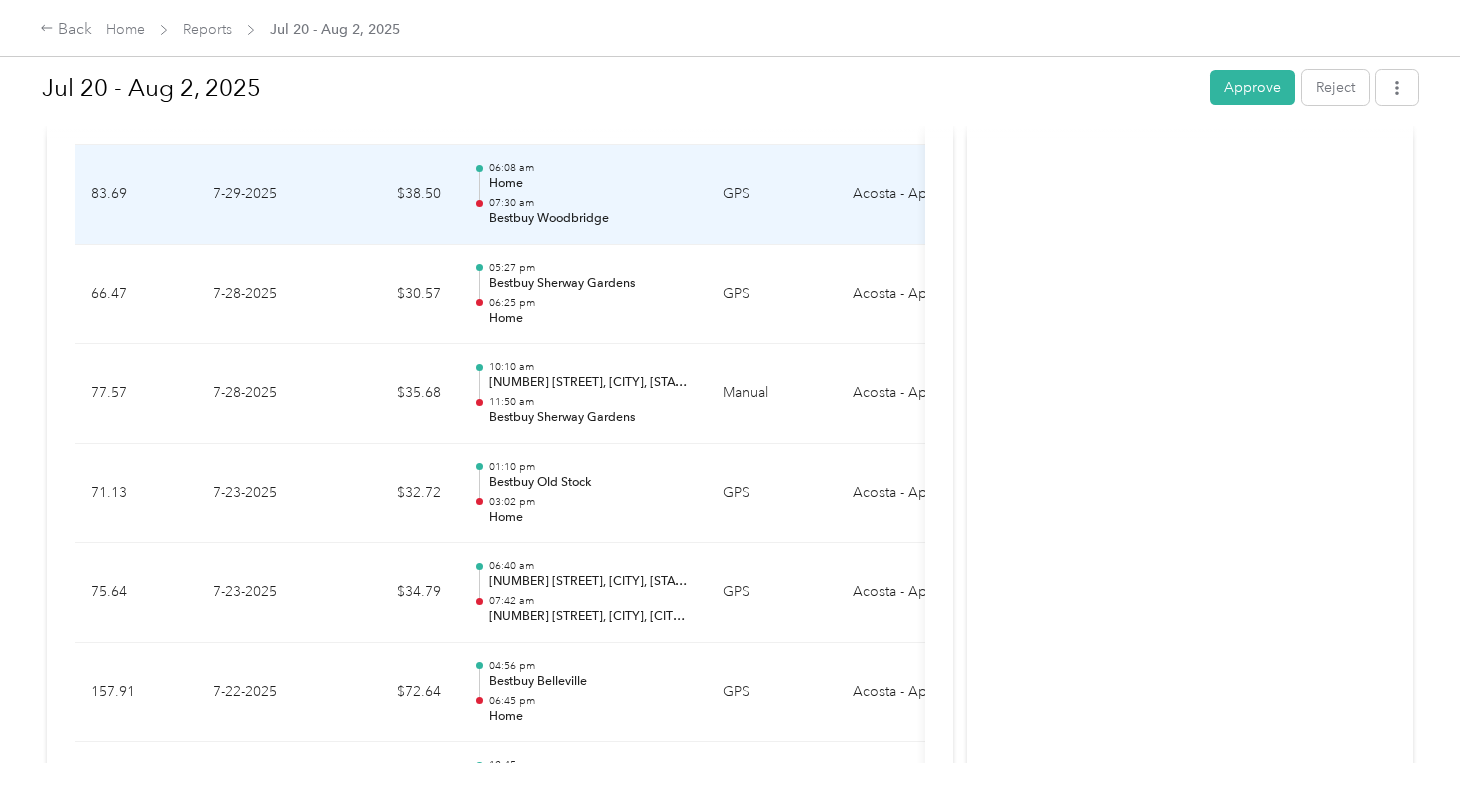 click on "Bestbuy Woodbridge" at bounding box center [590, 219] 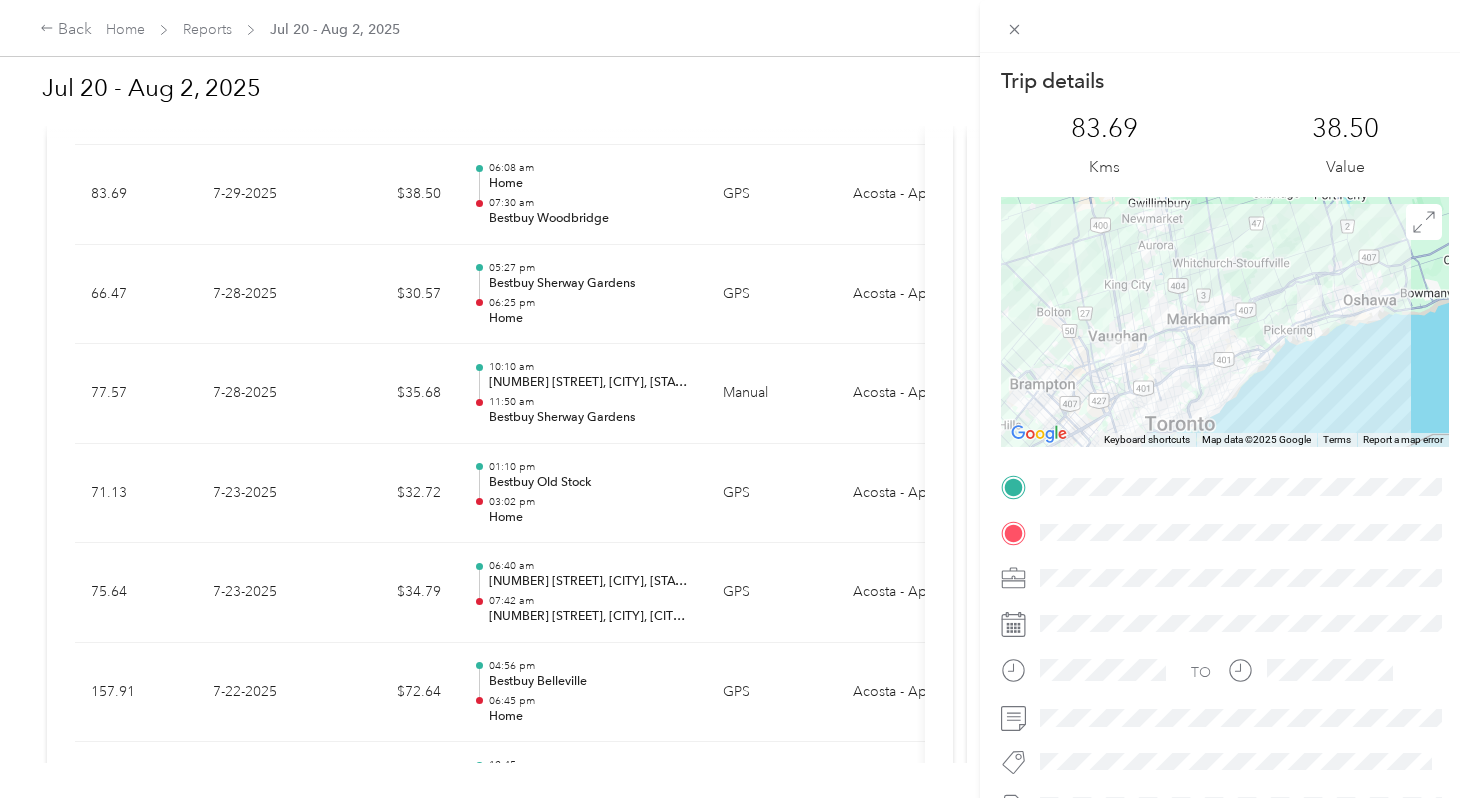 click on "Trip details This trip cannot be edited because it is either under review, approved, or paid. Contact your Team Manager to edit it. 83.69 Kms 38.50 Value  ← Move left → Move right ↑ Move up ↓ Move down + Zoom in - Zoom out Home Jump left by 75% End Jump right by 75% Page Up Jump up by 75% Page Down Jump down by 75% Keyboard shortcuts Map Data Map data ©2025 Google Map data ©2025 Google 10 km  Click to toggle between metric and imperial units Terms Report a map error TO" at bounding box center (735, 399) 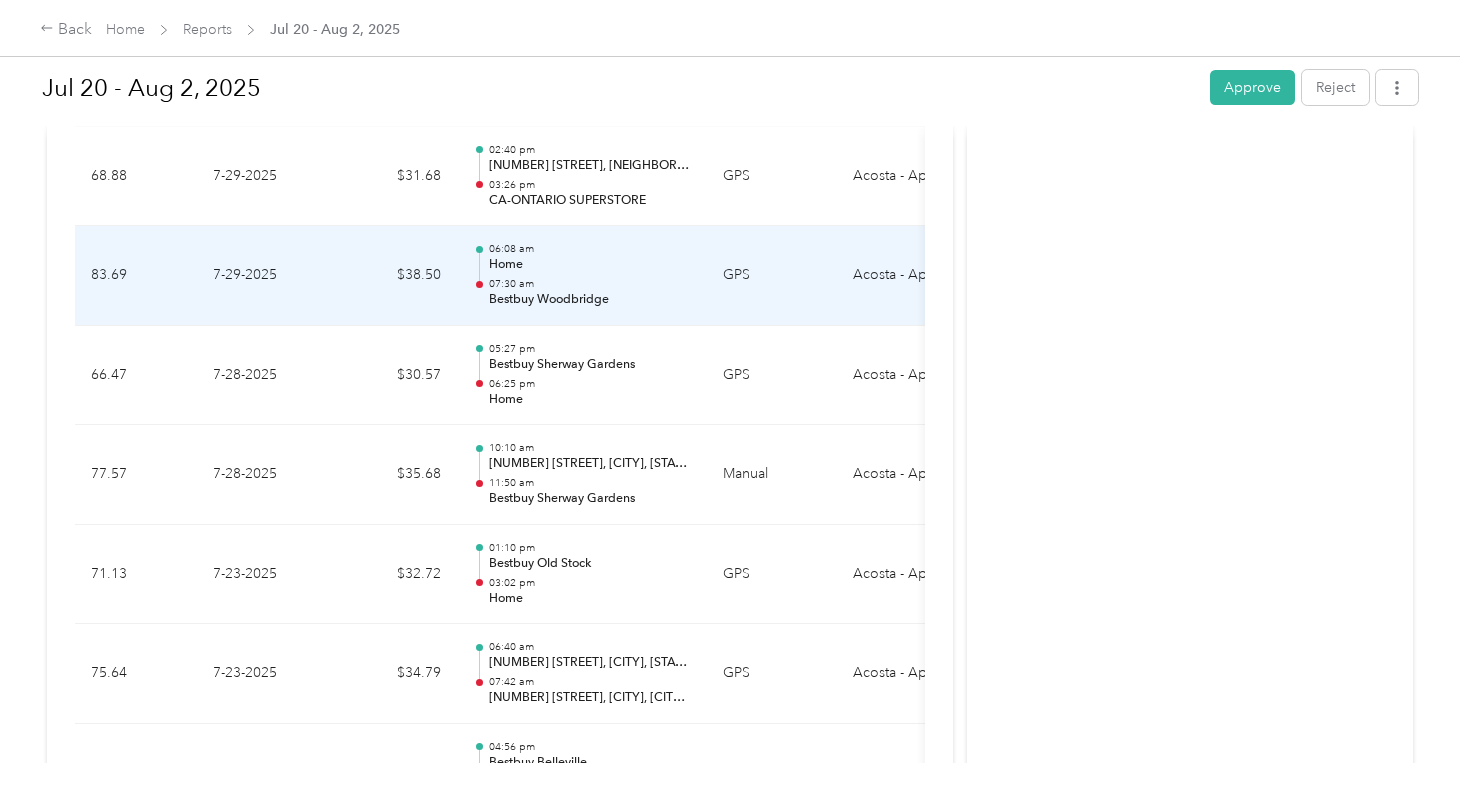 scroll, scrollTop: 1370, scrollLeft: 0, axis: vertical 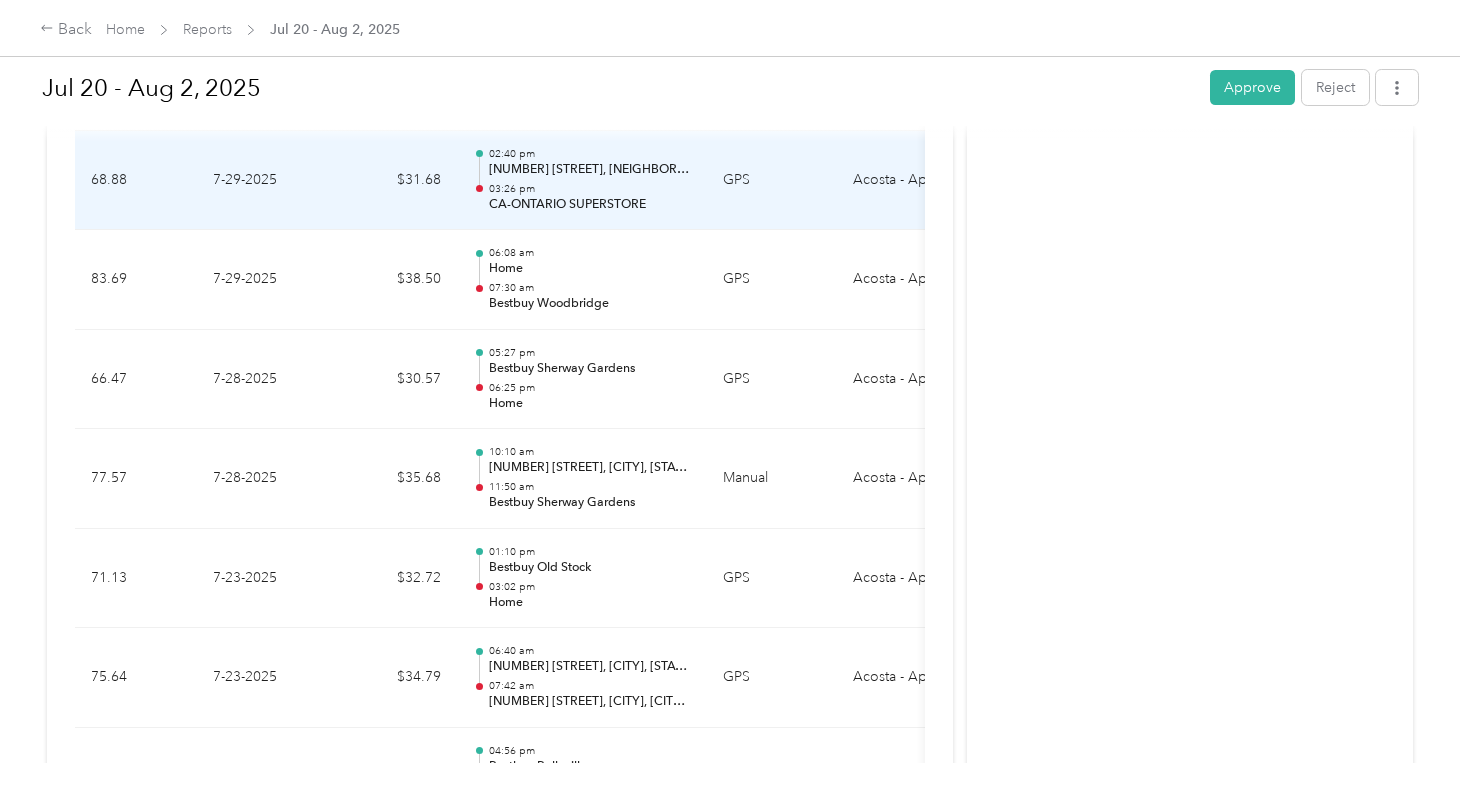click on "CA-ONTARIO SUPERSTORE" at bounding box center [590, 205] 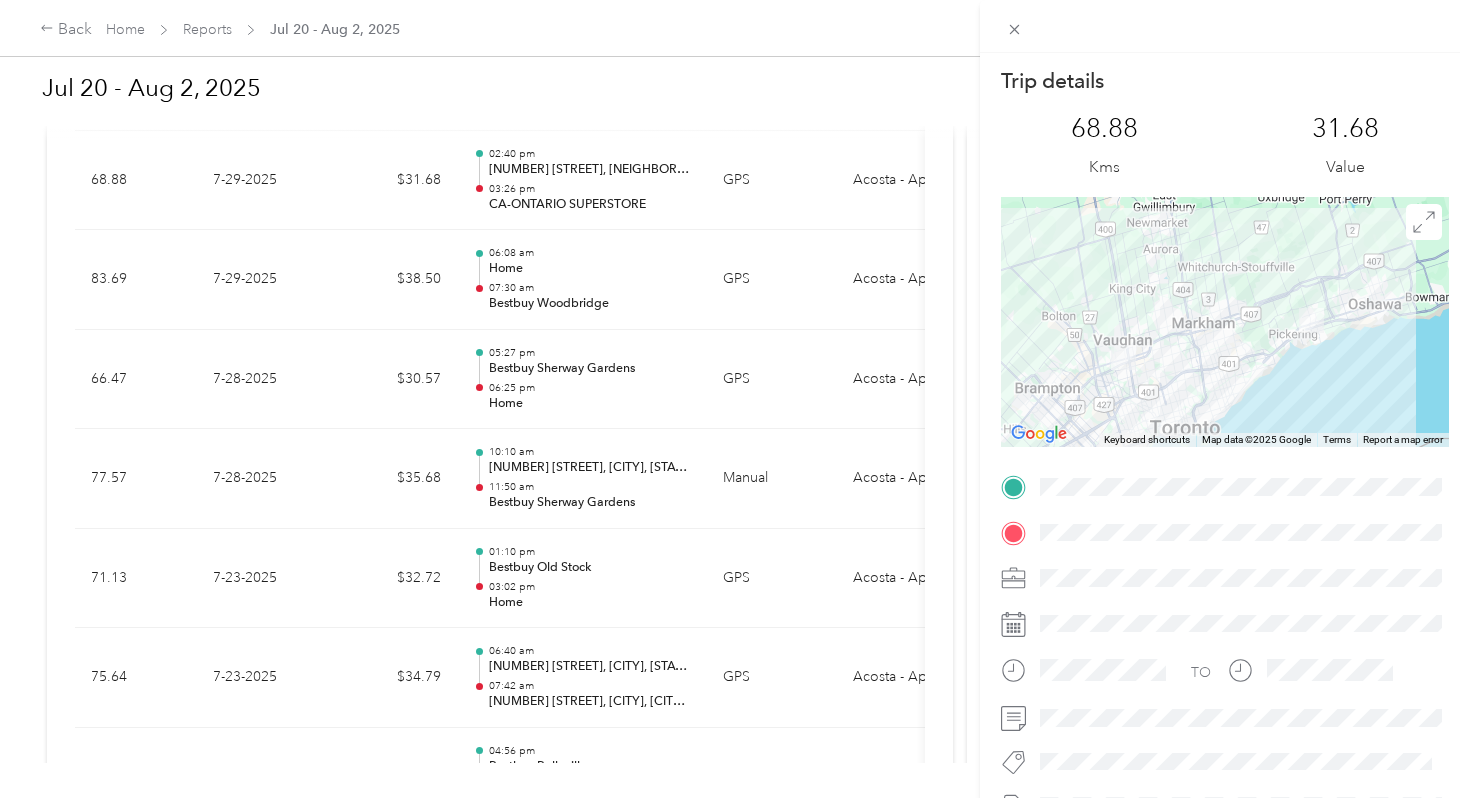 click on "Trip details This trip cannot be edited because it is either under review, approved, or paid. Contact your Team Manager to edit it. 68.88 Kms 31.68 Value  ← Move left → Move right ↑ Move up ↓ Move down + Zoom in - Zoom out Home Jump left by 75% End Jump right by 75% Page Up Jump up by 75% Page Down Jump down by 75% Keyboard shortcuts Map Data Map data ©2025 Google Map data ©2025 Google 10 km  Click to toggle between metric and imperial units Terms Report a map error TO" at bounding box center (735, 399) 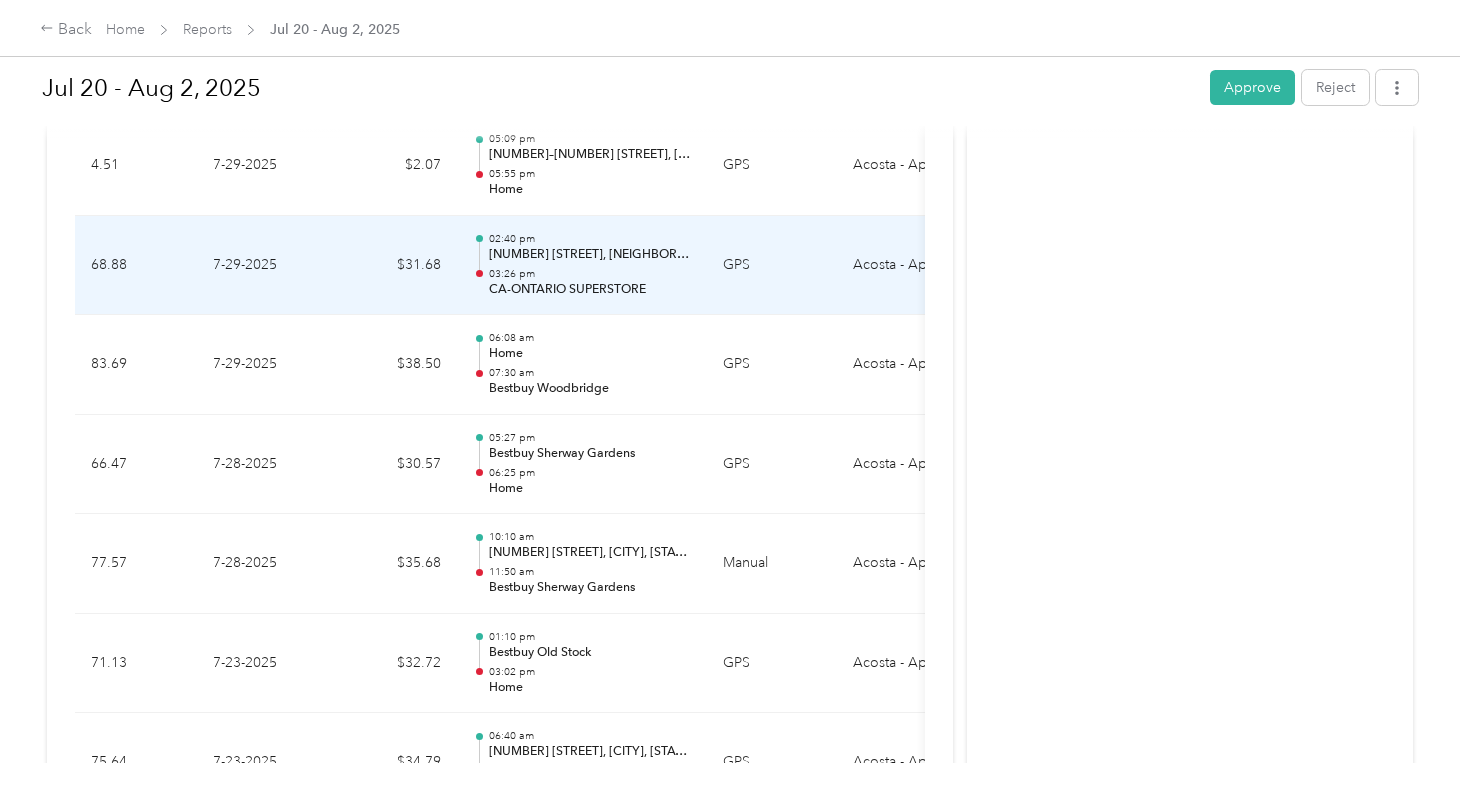 scroll, scrollTop: 1282, scrollLeft: 0, axis: vertical 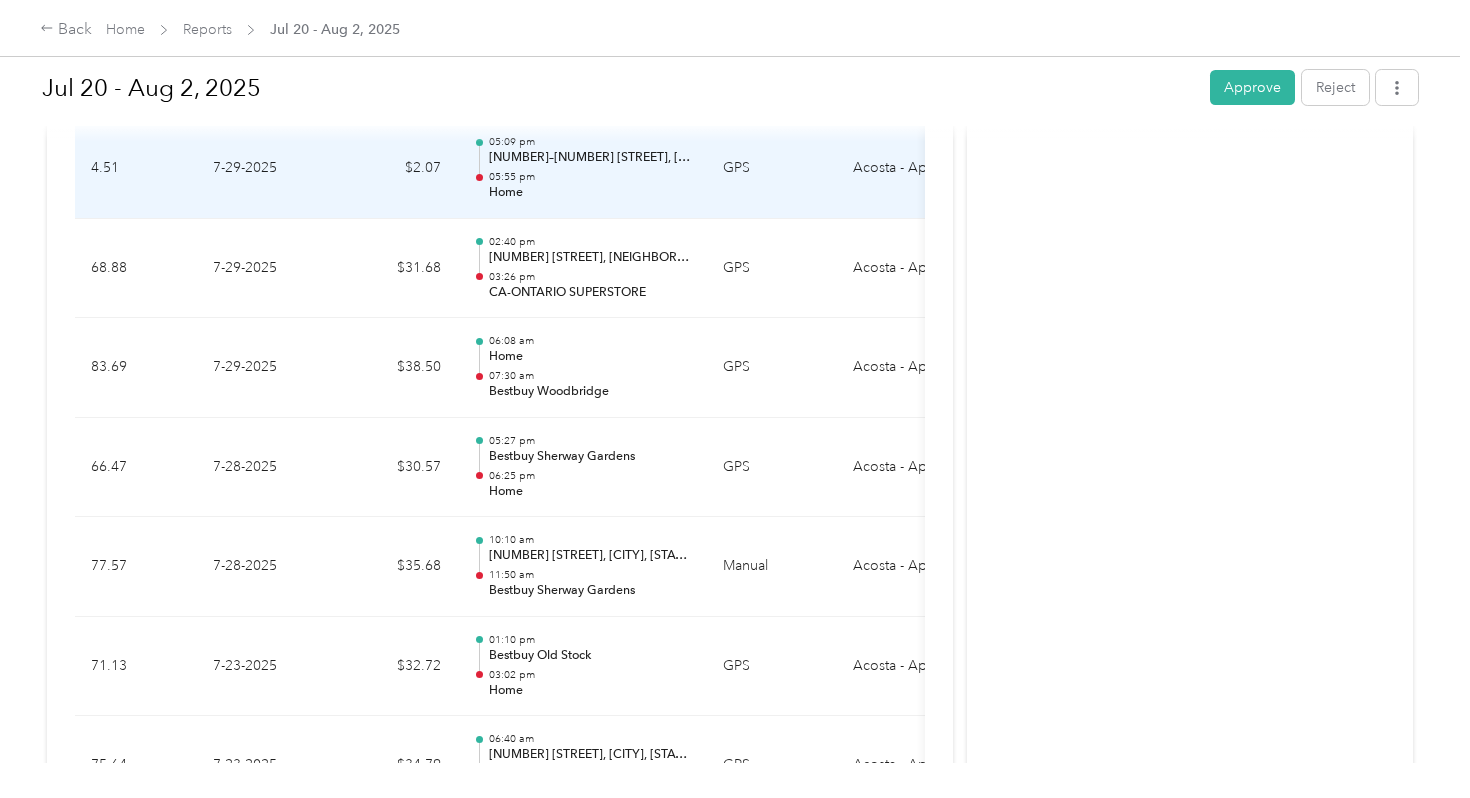 click on "05:55 pm" at bounding box center [590, 177] 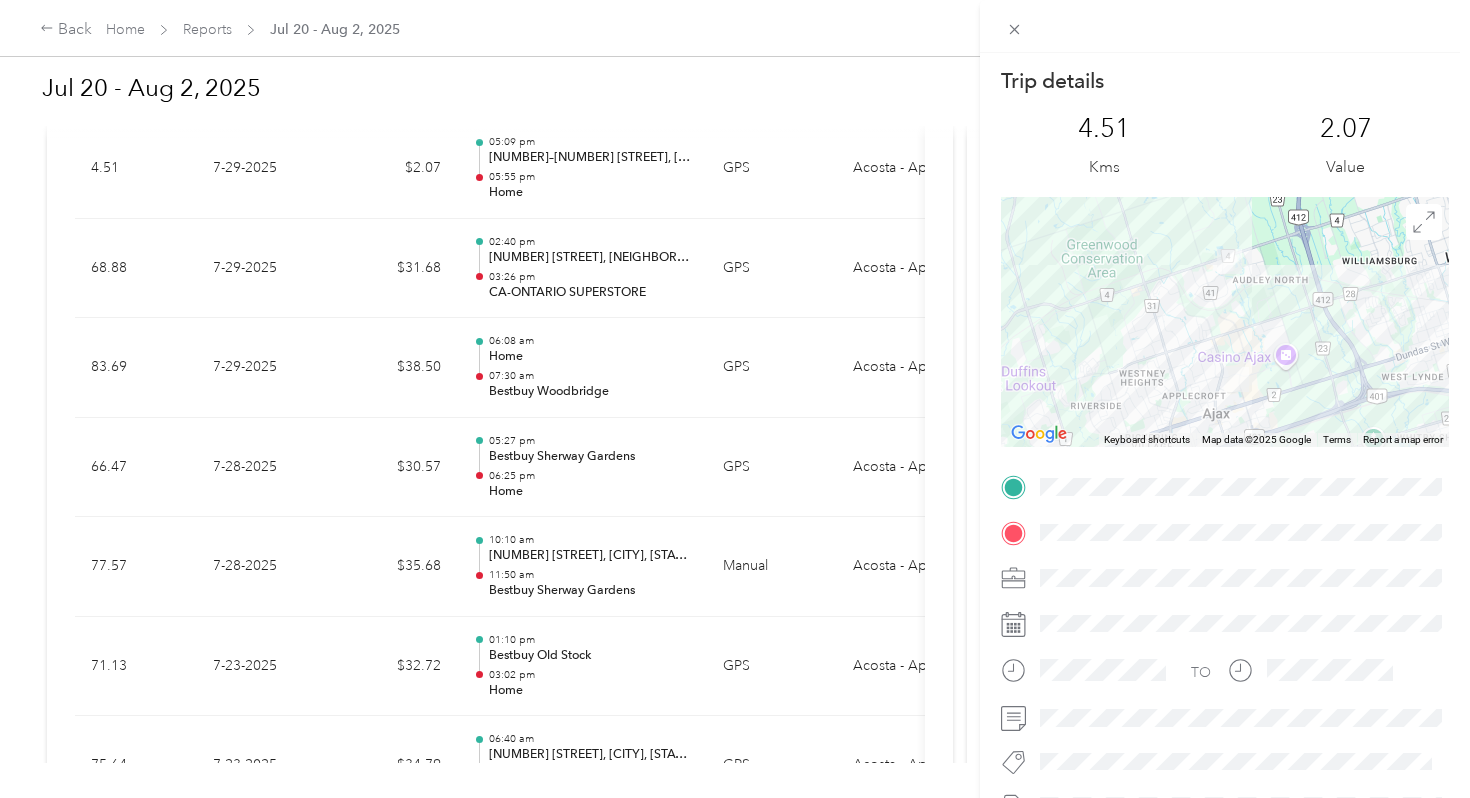 click on "Trip details This trip cannot be edited because it is either under review, approved, or paid. Contact your Team Manager to edit it. 4.51 Kms 2.07 Value  ← Move left → Move right ↑ Move up ↓ Move down + Zoom in - Zoom out Home Jump left by 75% End Jump right by 75% Page Up Jump up by 75% Page Down Jump down by 75% Keyboard shortcuts Map Data Map data ©2025 Google Map data ©2025 Google 2 km  Click to toggle between metric and imperial units Terms Report a map error TO" at bounding box center (735, 399) 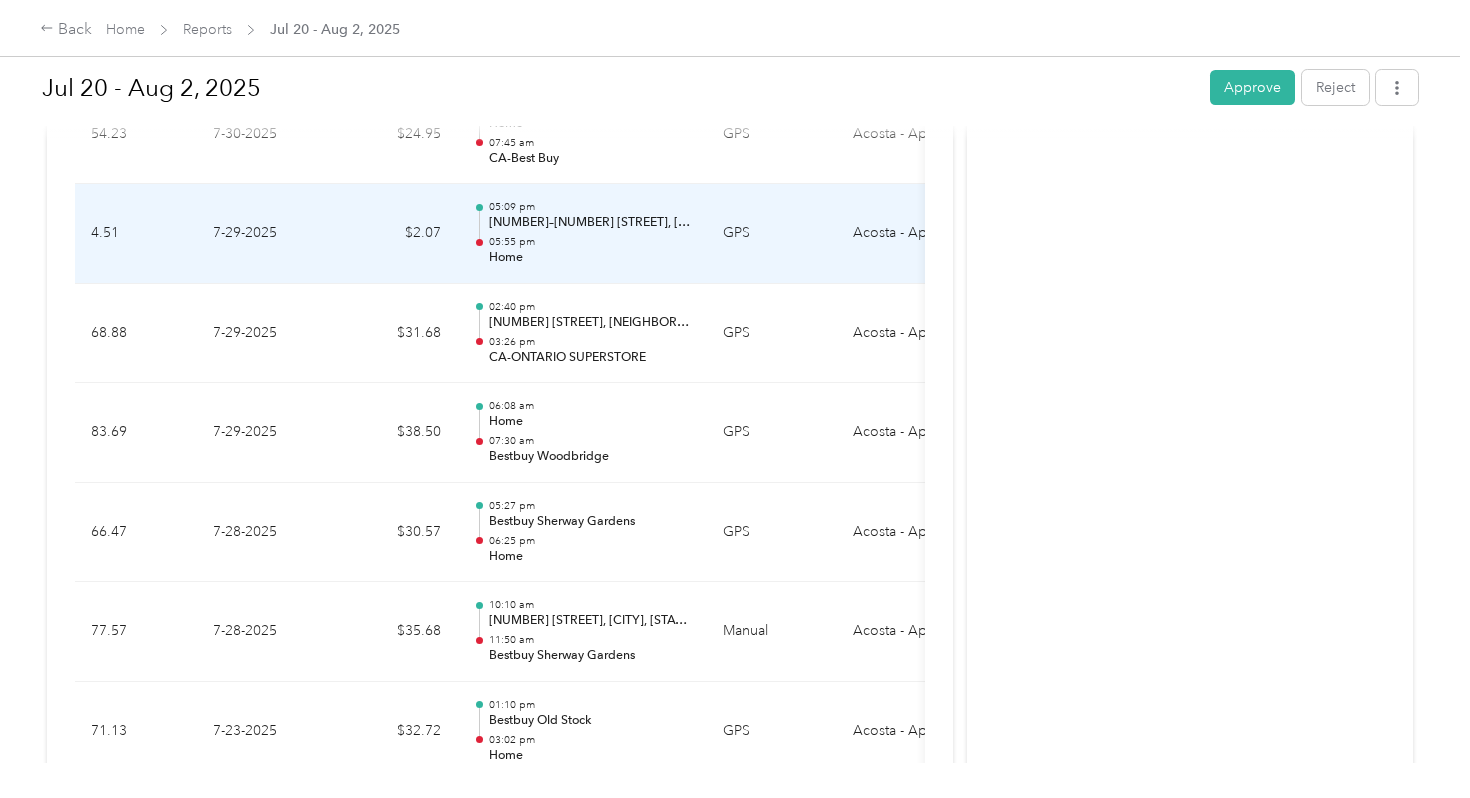 scroll, scrollTop: 1213, scrollLeft: 0, axis: vertical 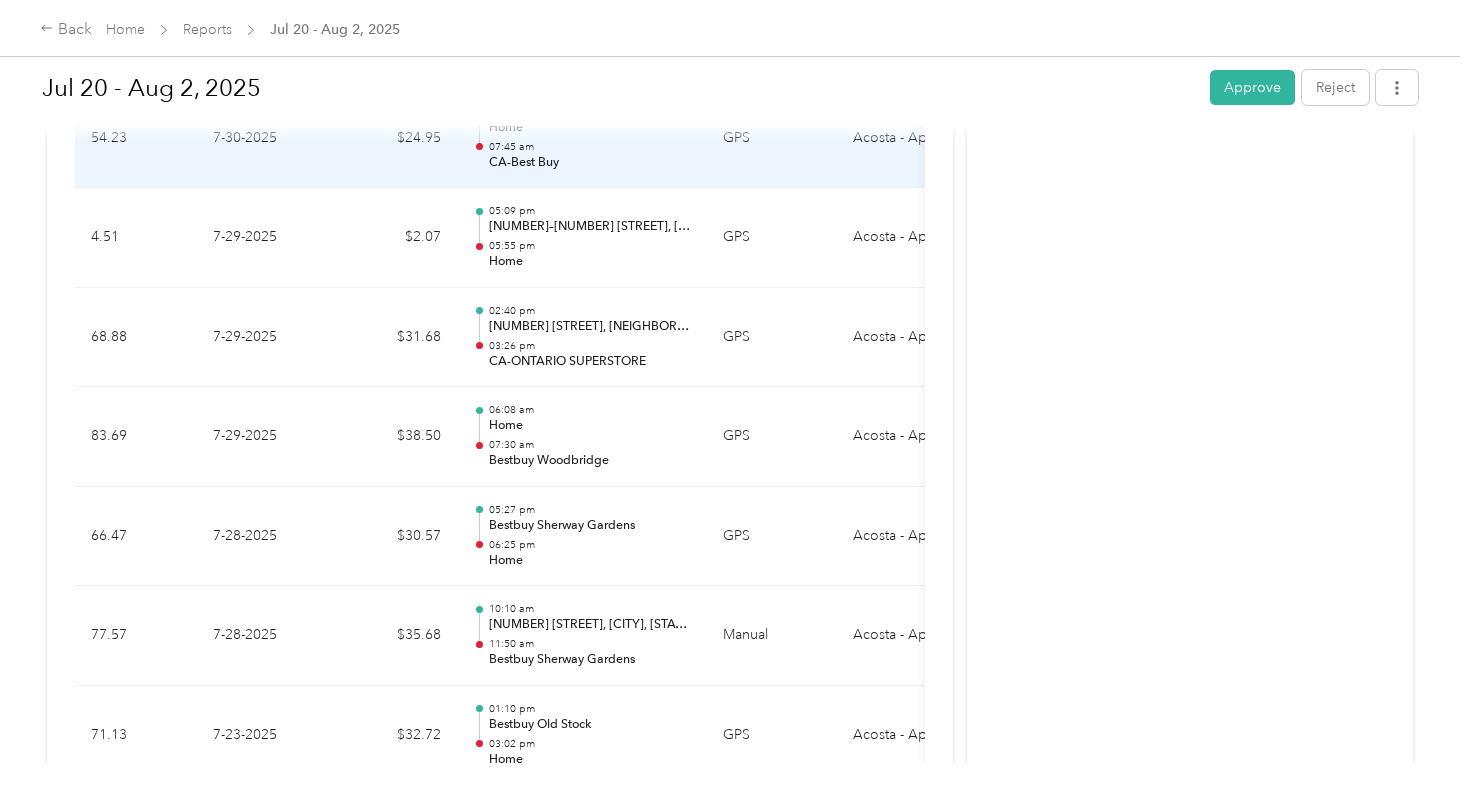 click on "CA-Best Buy" at bounding box center (590, 163) 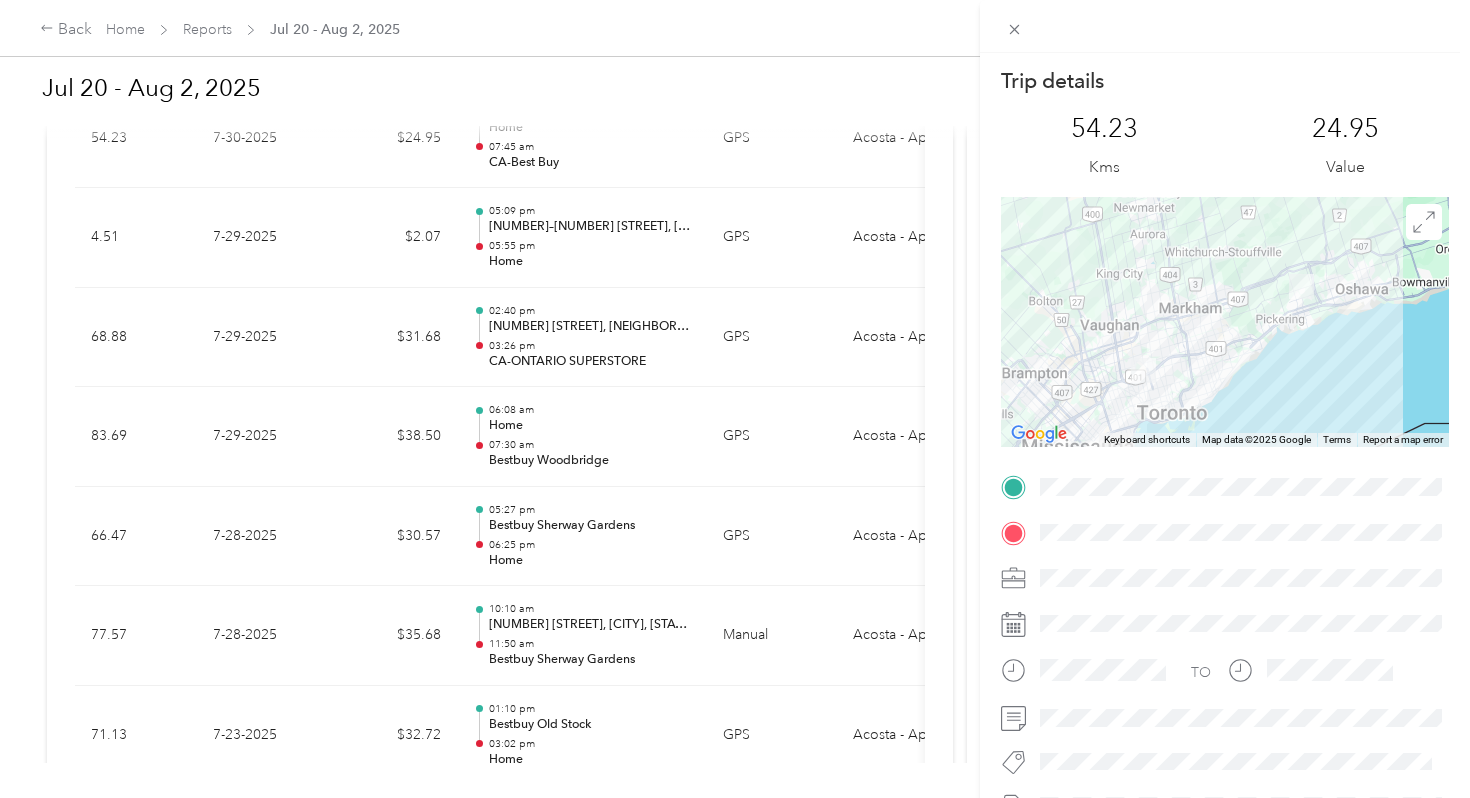 click on "Trip details This trip cannot be edited because it is either under review, approved, or paid. Contact your Team Manager to edit it. 54.23 Kms 24.95 Value  ← Move left → Move right ↑ Move up ↓ Move down + Zoom in - Zoom out Home Jump left by 75% End Jump right by 75% Page Up Jump up by 75% Page Down Jump down by 75% Keyboard shortcuts Map Data Map data ©2025 Google Map data ©2025 Google 10 km  Click to toggle between metric and imperial units Terms Report a map error TO" at bounding box center (735, 399) 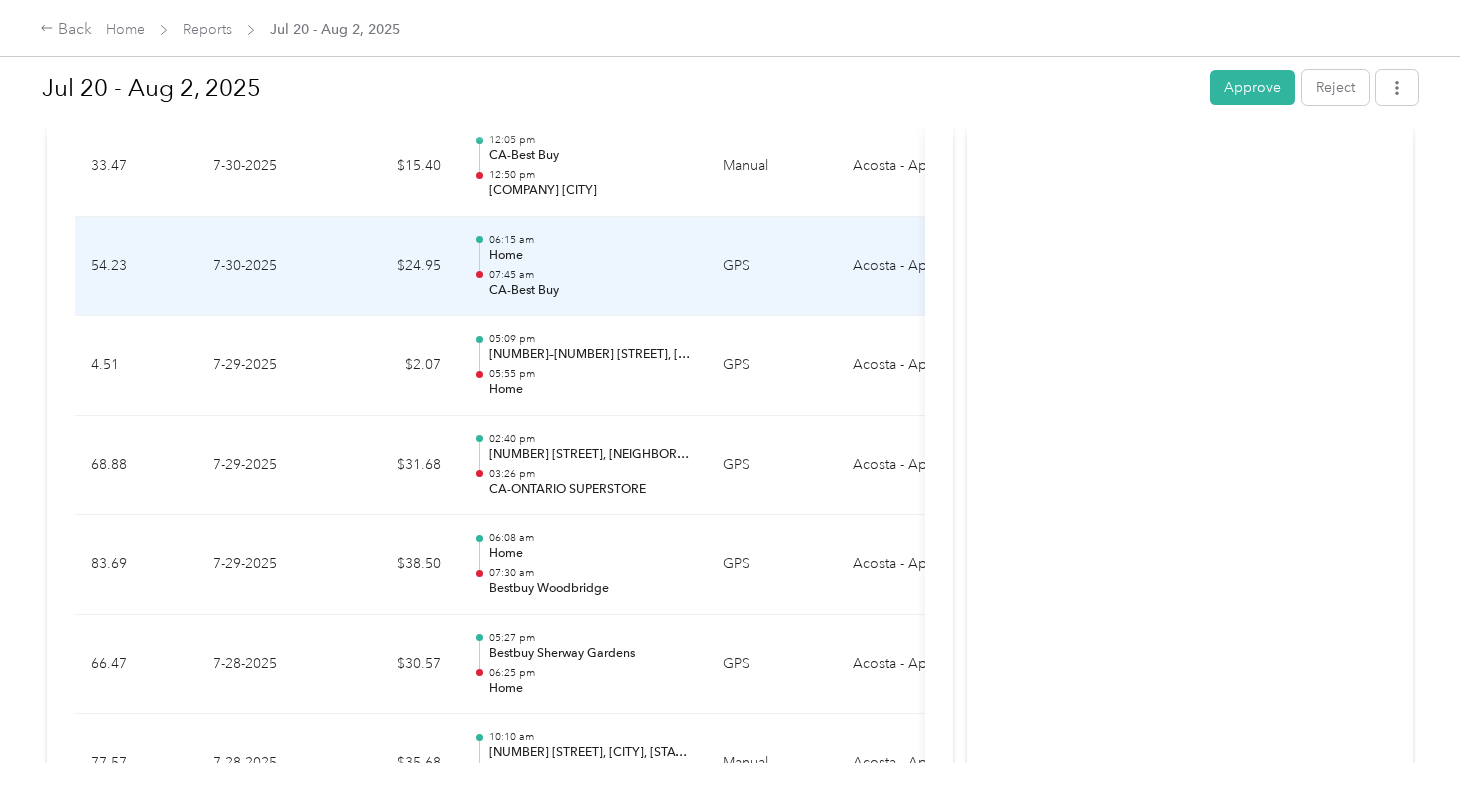 scroll, scrollTop: 1083, scrollLeft: 0, axis: vertical 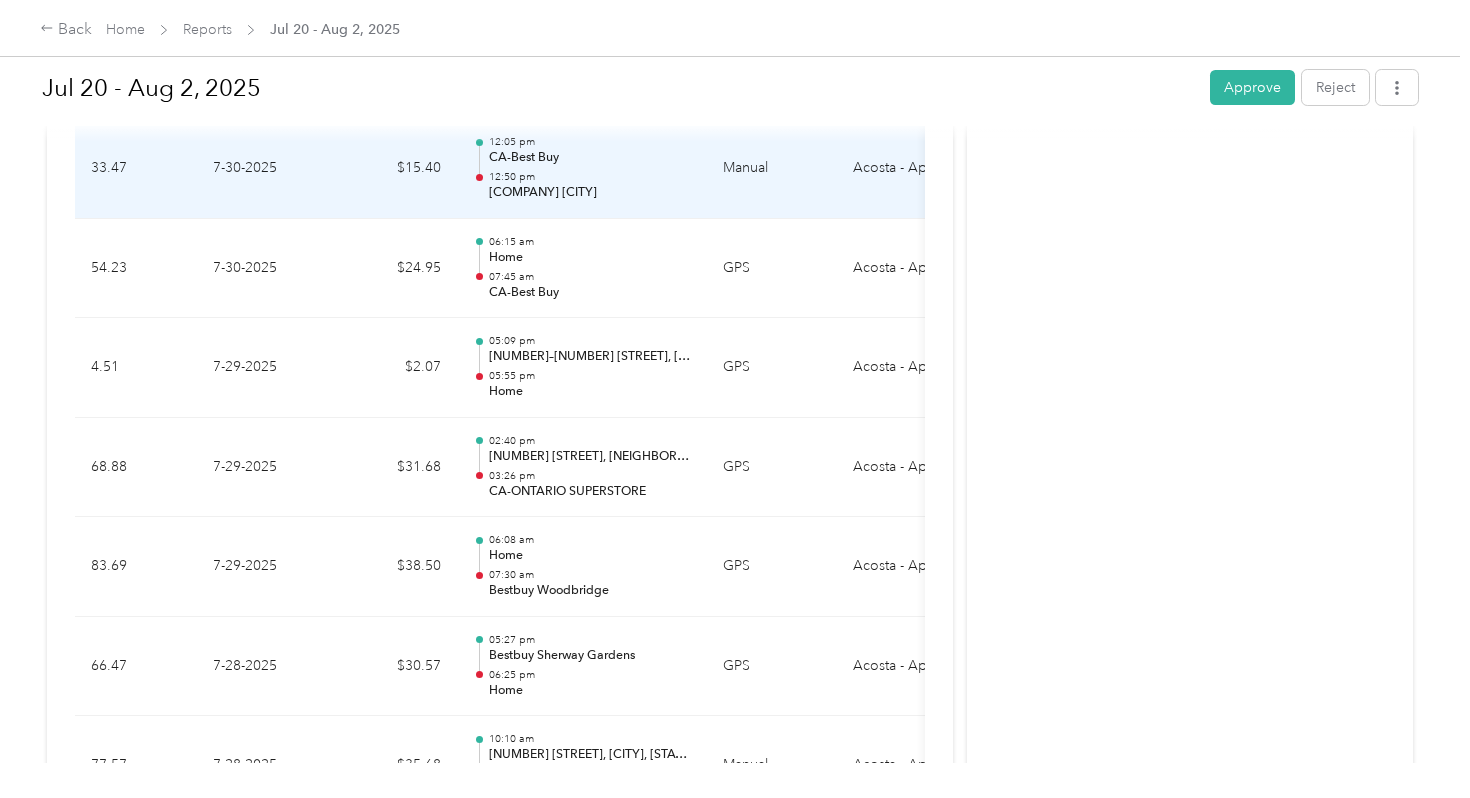 click on "CA-Best Buy" at bounding box center [590, 158] 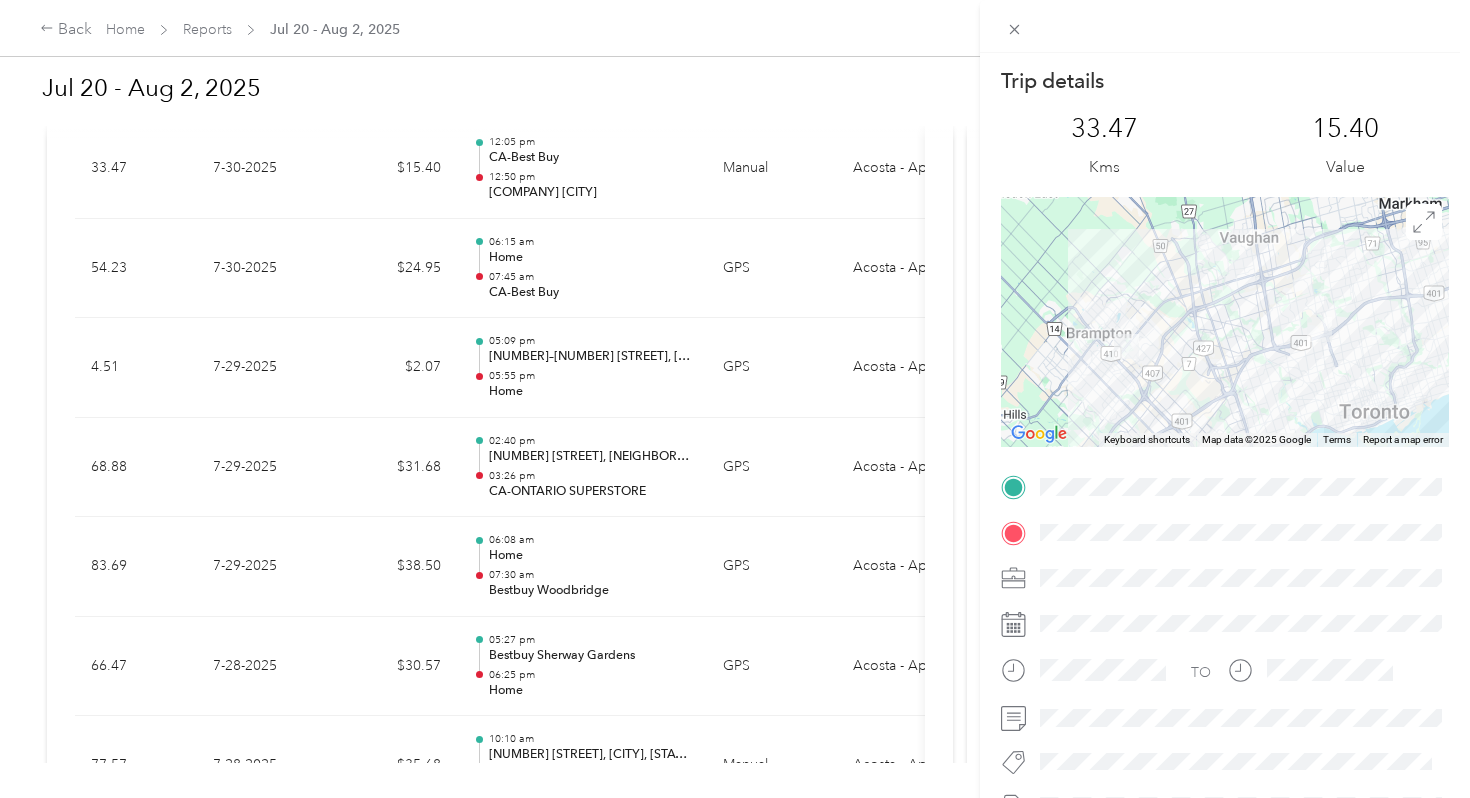 click on "Trip details This trip cannot be edited because it is either under review, approved, or paid. Contact your Team Manager to edit it. 33.47 Kms 15.40 Value  ← Move left → Move right ↑ Move up ↓ Move down + Zoom in - Zoom out Home Jump left by 75% End Jump right by 75% Page Up Jump up by 75% Page Down Jump down by 75% Keyboard shortcuts Map Data Map data ©2025 Google Map data ©2025 Google 5 km  Click to toggle between metric and imperial units Terms Report a map error TO" at bounding box center (735, 399) 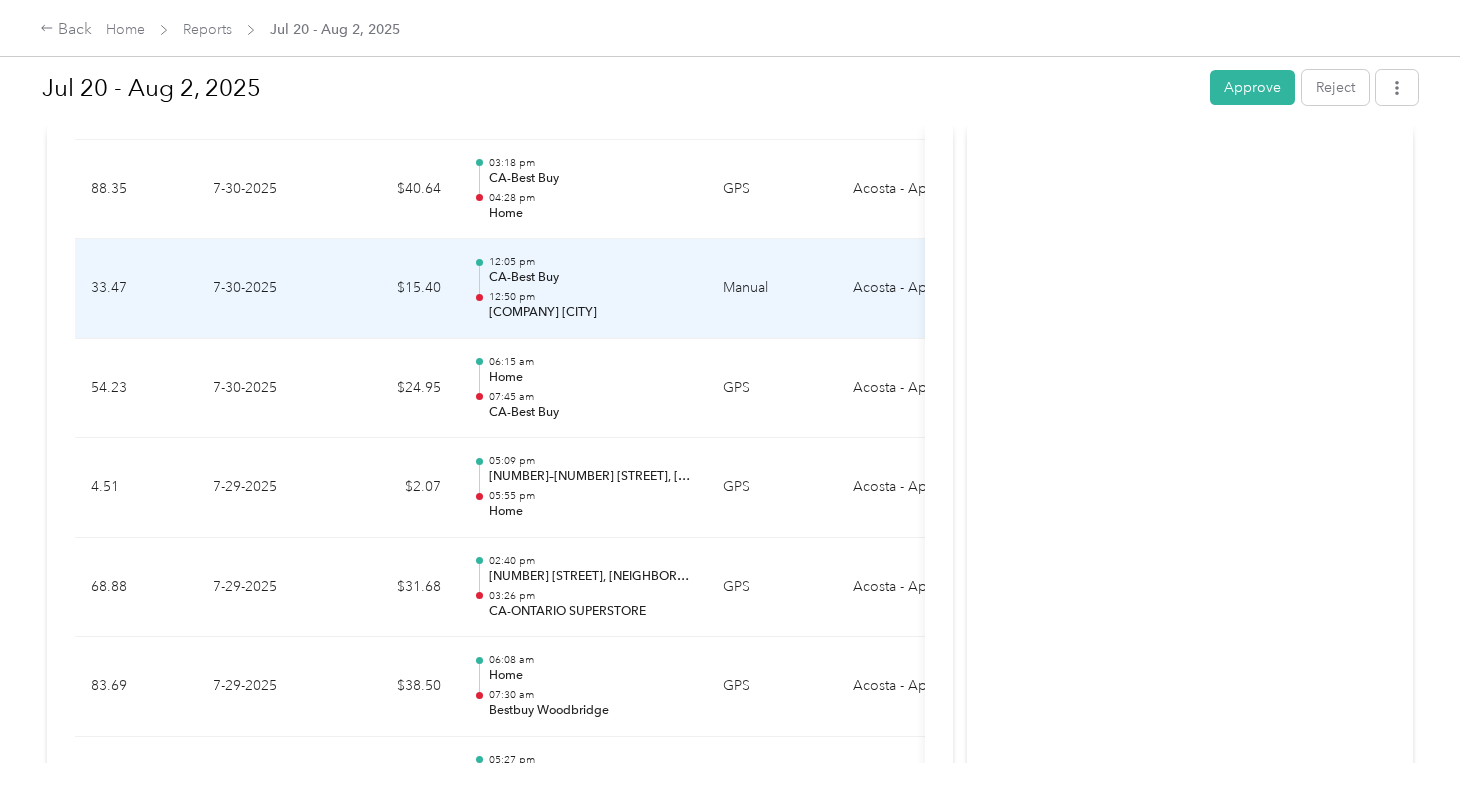 scroll, scrollTop: 952, scrollLeft: 0, axis: vertical 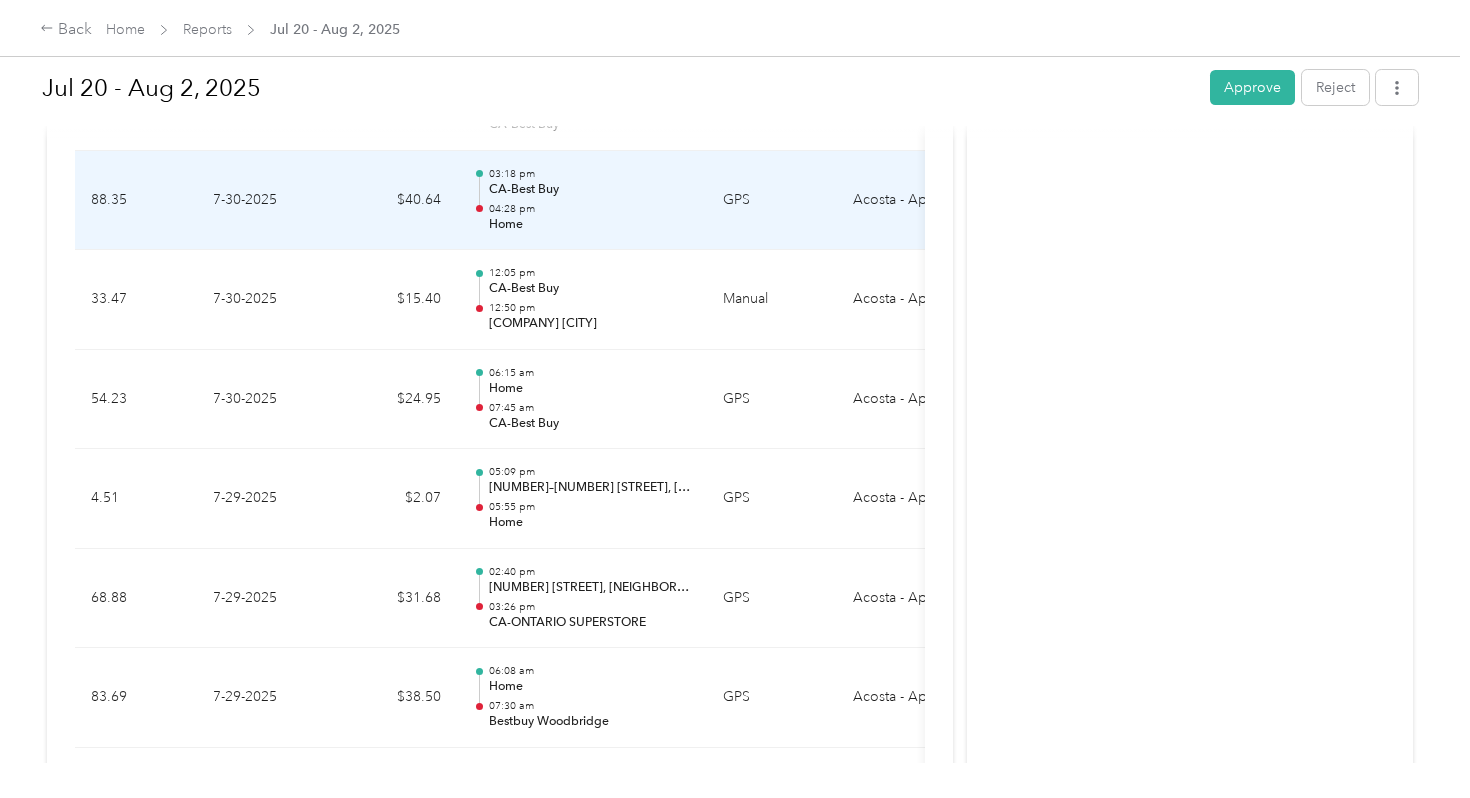 click on "Home" at bounding box center [590, 225] 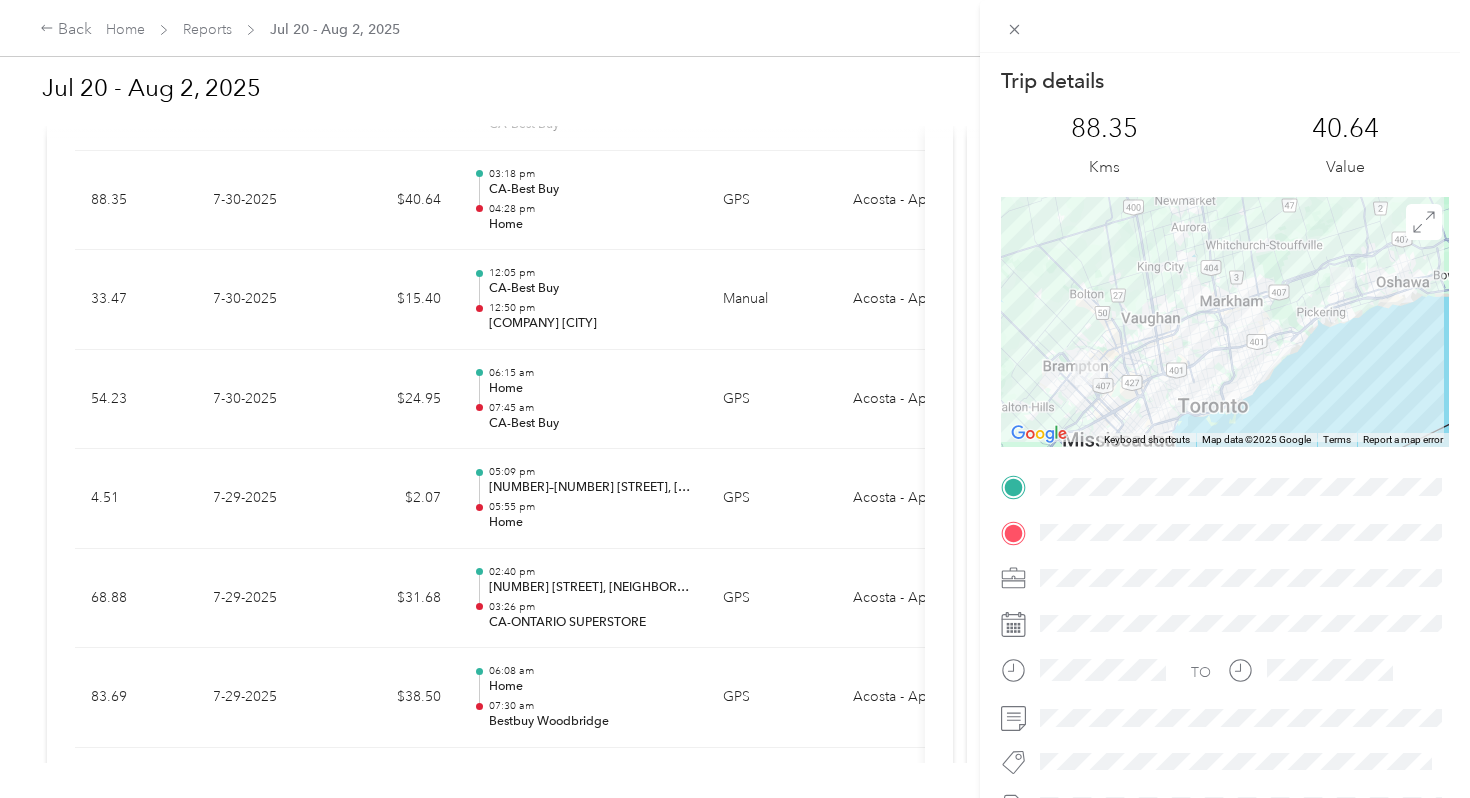 click on "Trip details This trip cannot be edited because it is either under review, approved, or paid. Contact your Team Manager to edit it. [NUMBER] Kms [NUMBER] Value  ← Move left → Move right ↑ Move up ↓ Move down + Zoom in - Zoom out Home Jump left by 75% End Jump right by 75% Page Up Jump up by 75% Page Down Jump down by 75% Keyboard shortcuts Map Data Map data ©2025 Google Map data ©2025 Google 10 km  Click to toggle between metric and imperial units Terms Report a map error TO" at bounding box center [735, 399] 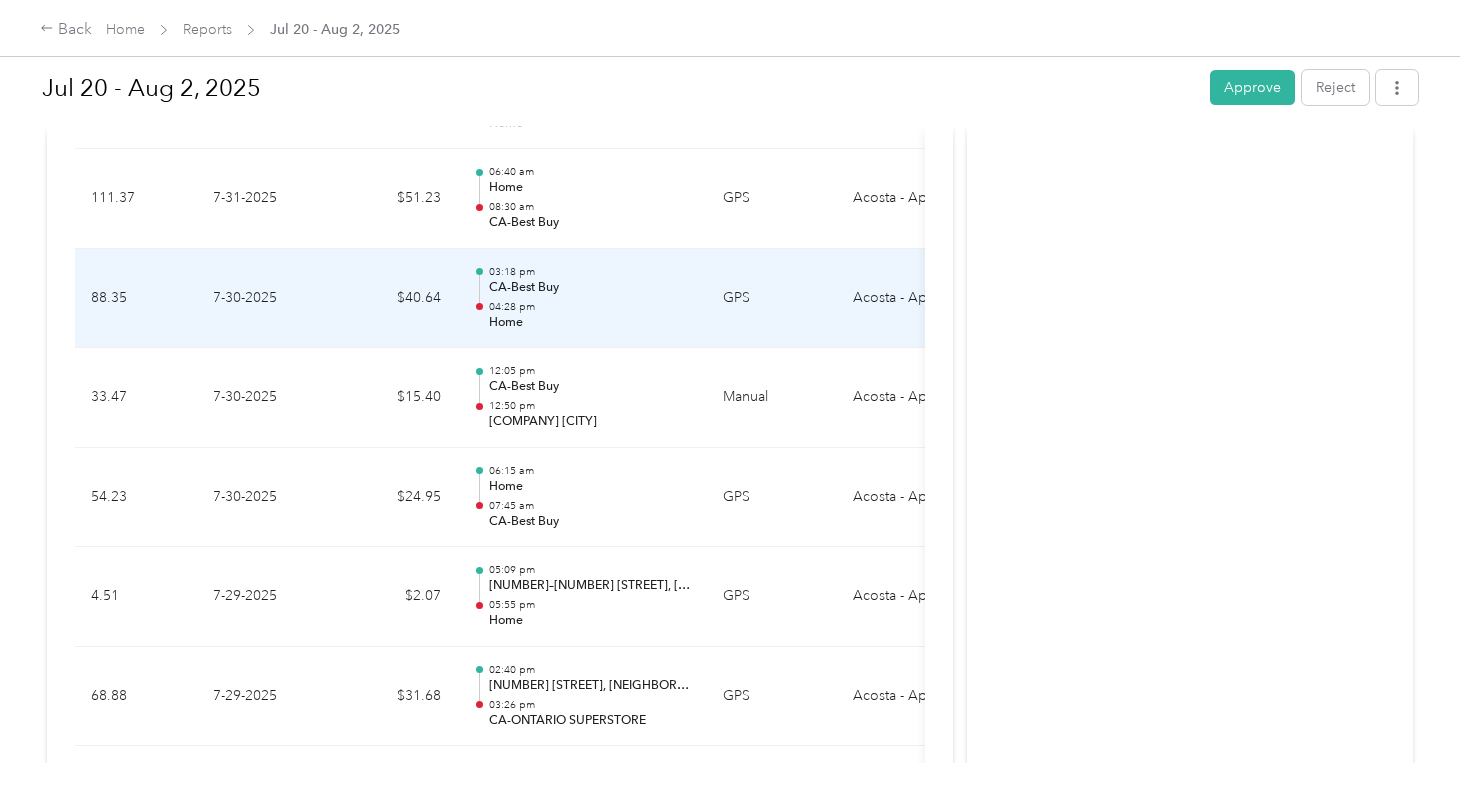 scroll, scrollTop: 845, scrollLeft: 0, axis: vertical 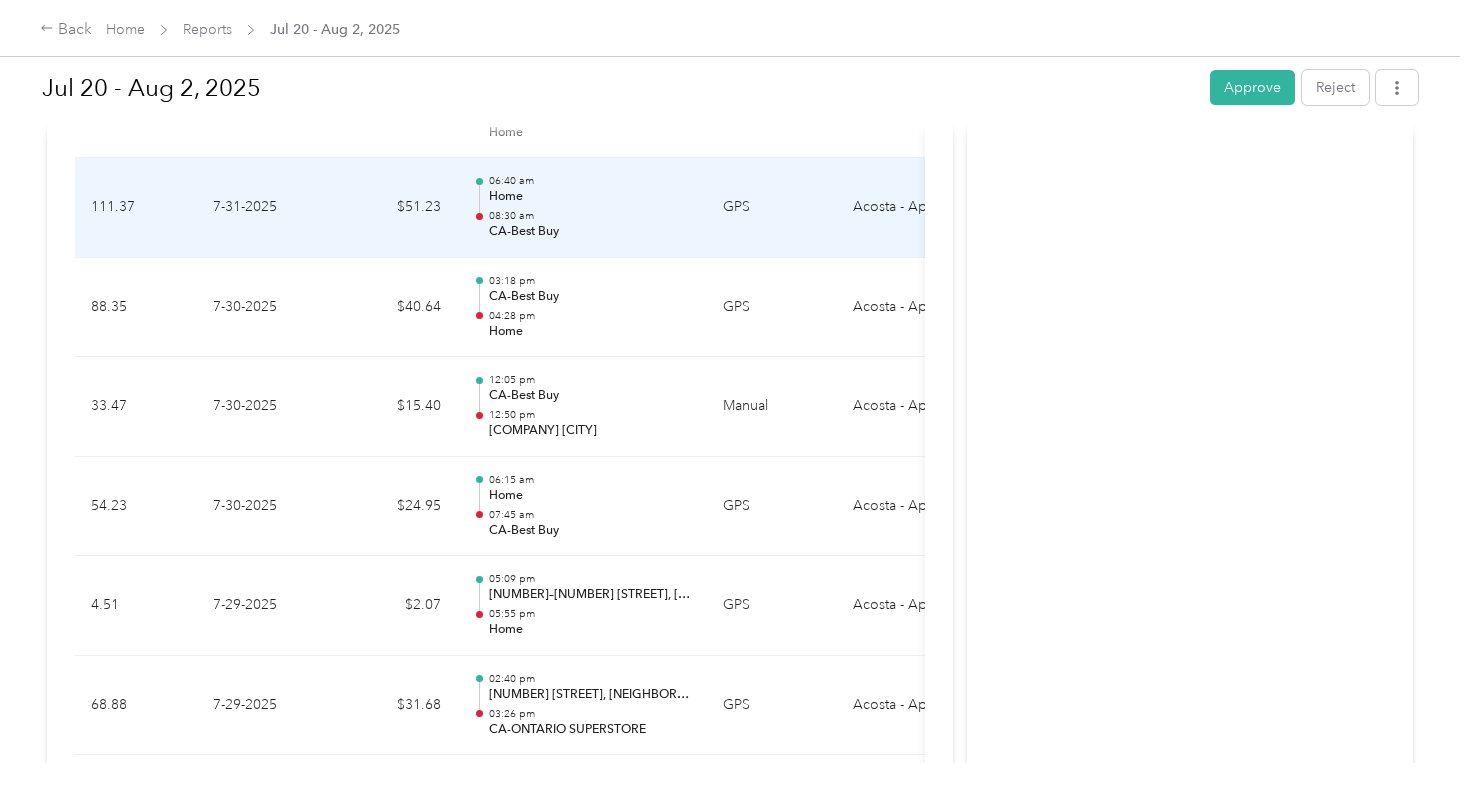 click on "08:30 am" at bounding box center (590, 216) 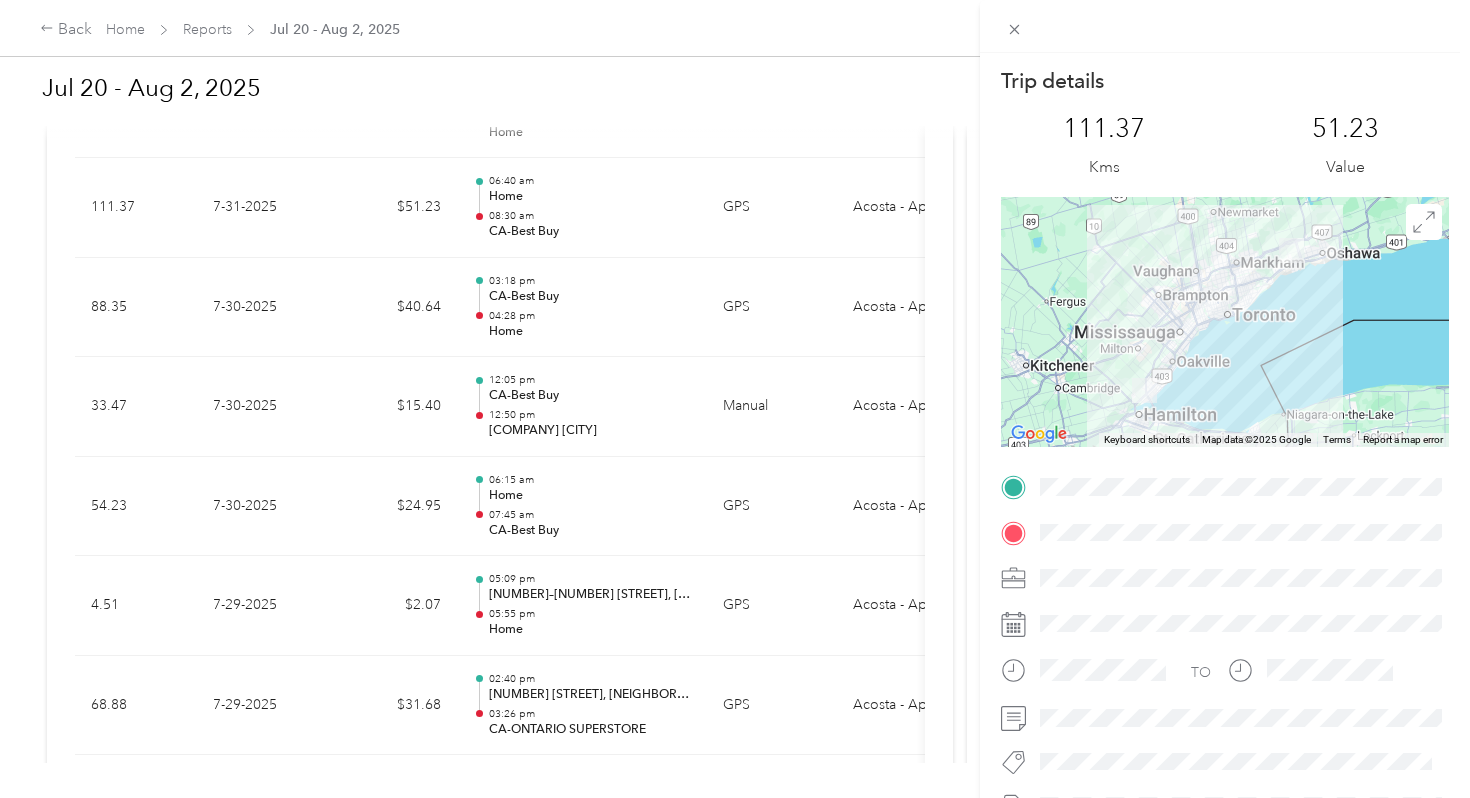 click on "Trip details This trip cannot be edited because it is either under review, approved, or paid. Contact your Team Manager to edit it. [NUMBER] Kms [NUMBER] Value  ← Move left → Move right ↑ Move up ↓ Move down + Zoom in - Zoom out Home Jump left by 75% End Jump right by 75% Page Up Jump up by 75% Page Down Jump down by 75% Keyboard shortcuts Map Data Map data ©2025 Google Map data ©2025 Google 20 km  Click to toggle between metric and imperial units Terms Report a map error TO" at bounding box center (735, 399) 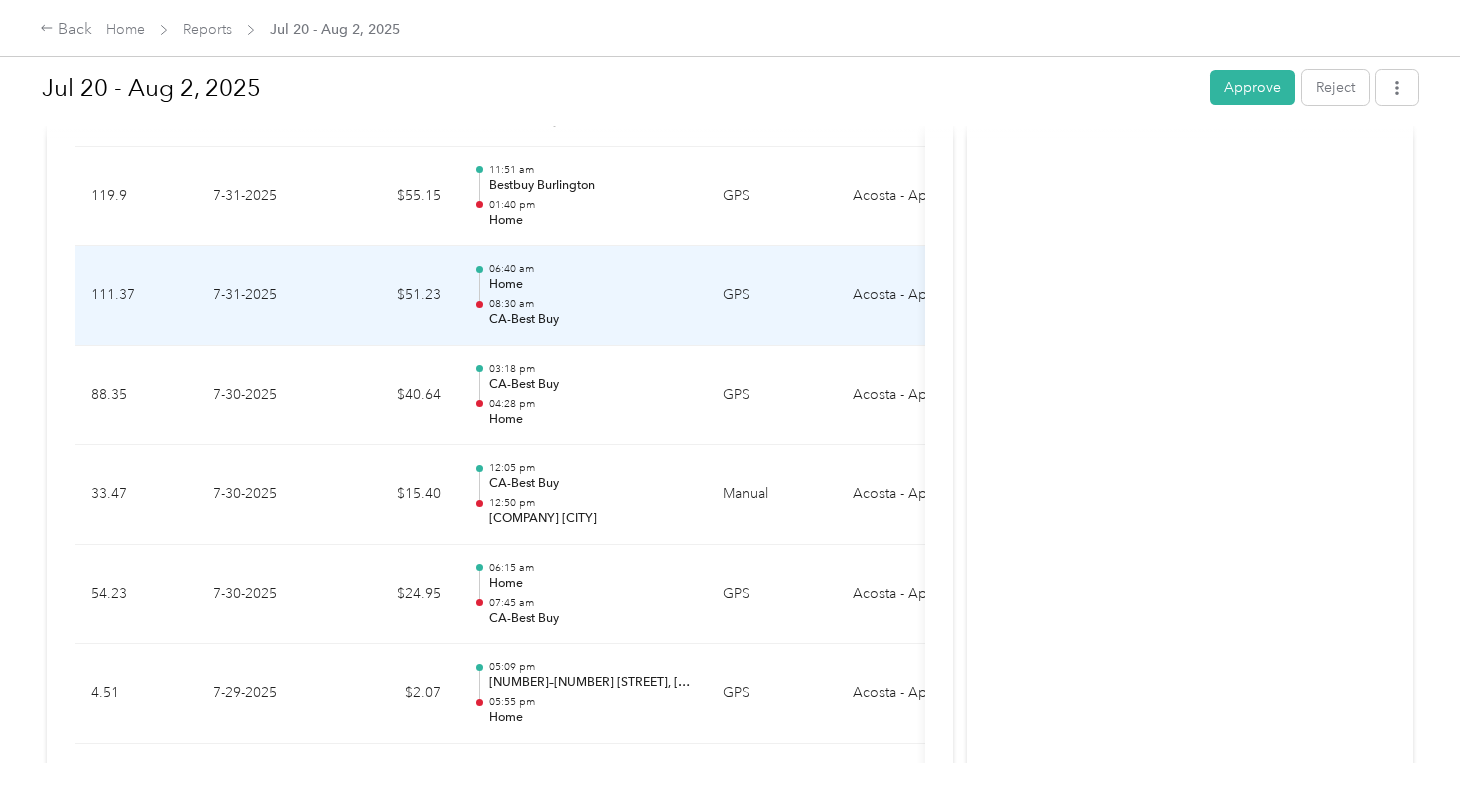 scroll, scrollTop: 754, scrollLeft: 0, axis: vertical 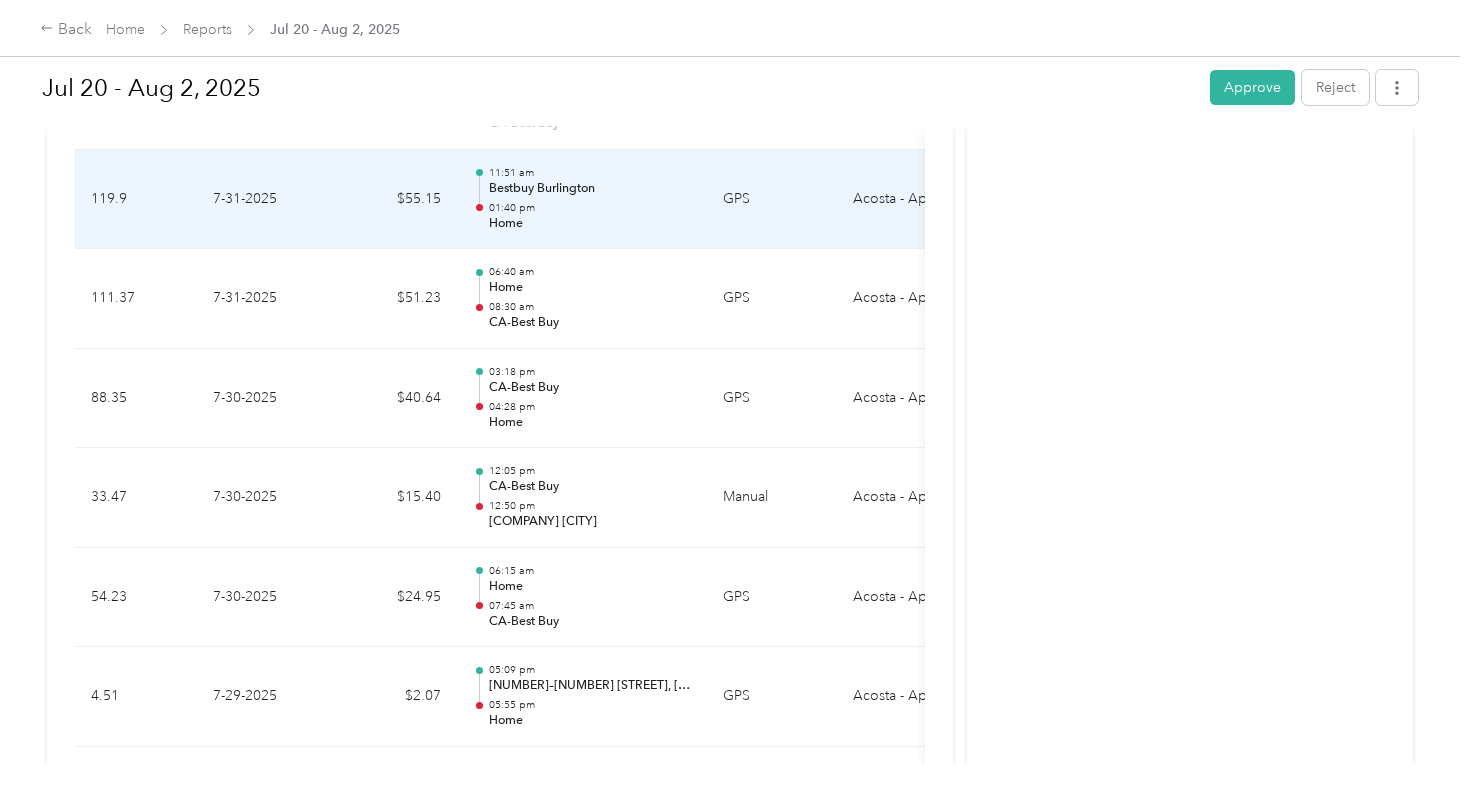 click on "Home" at bounding box center (590, 224) 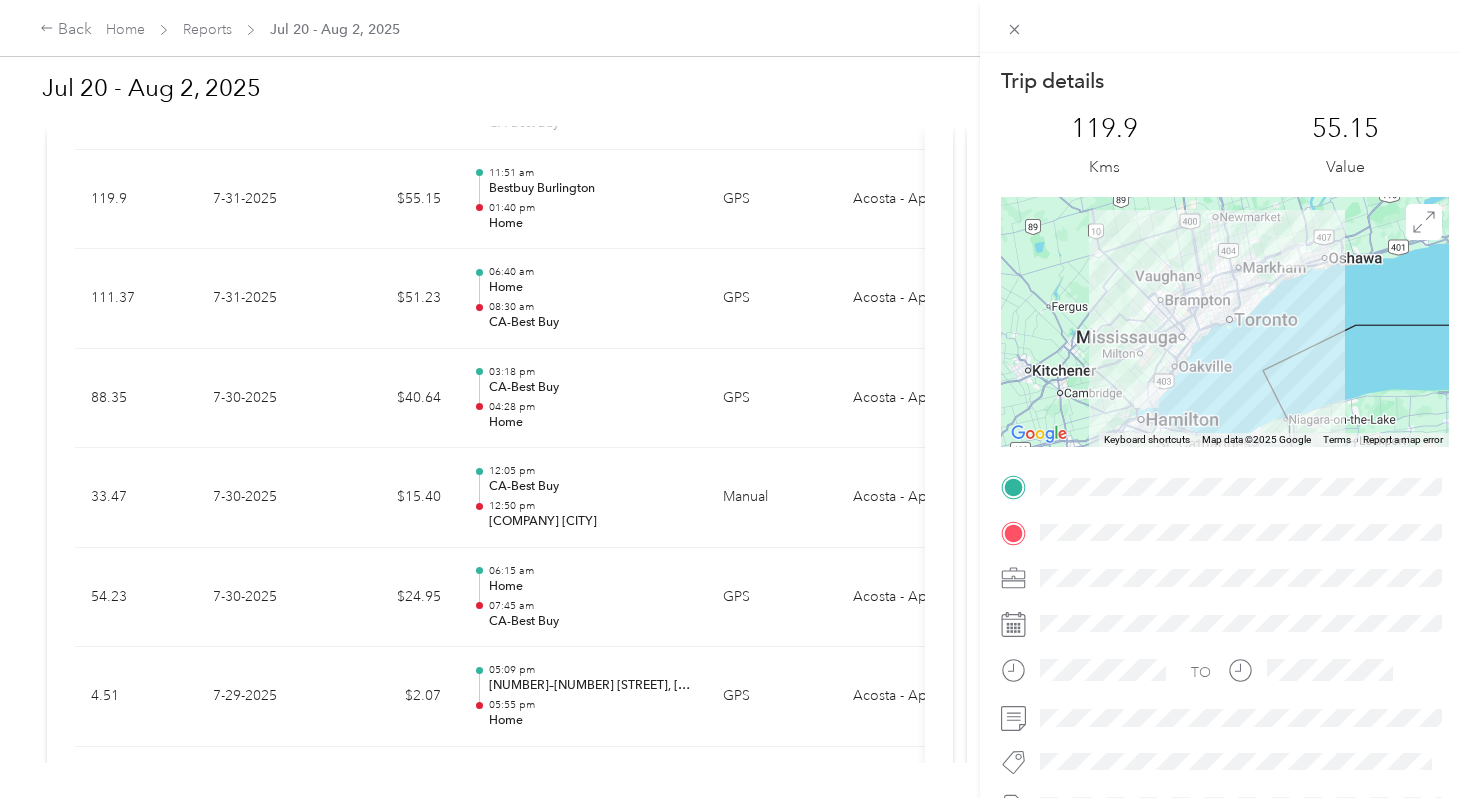 click on "Trip details This trip cannot be edited because it is either under review, approved, or paid. Contact your Team Manager to edit it. 119.9 Kms 55.15 Value  ← Move left → Move right ↑ Move up ↓ Move down + Zoom in - Zoom out Home Jump left by 75% End Jump right by 75% Page Up Jump up by 75% Page Down Jump down by 75% Keyboard shortcuts Map Data Map data ©2025 Google Map data ©2025 Google 20 km  Click to toggle between metric and imperial units Terms Report a map error TO" at bounding box center [735, 399] 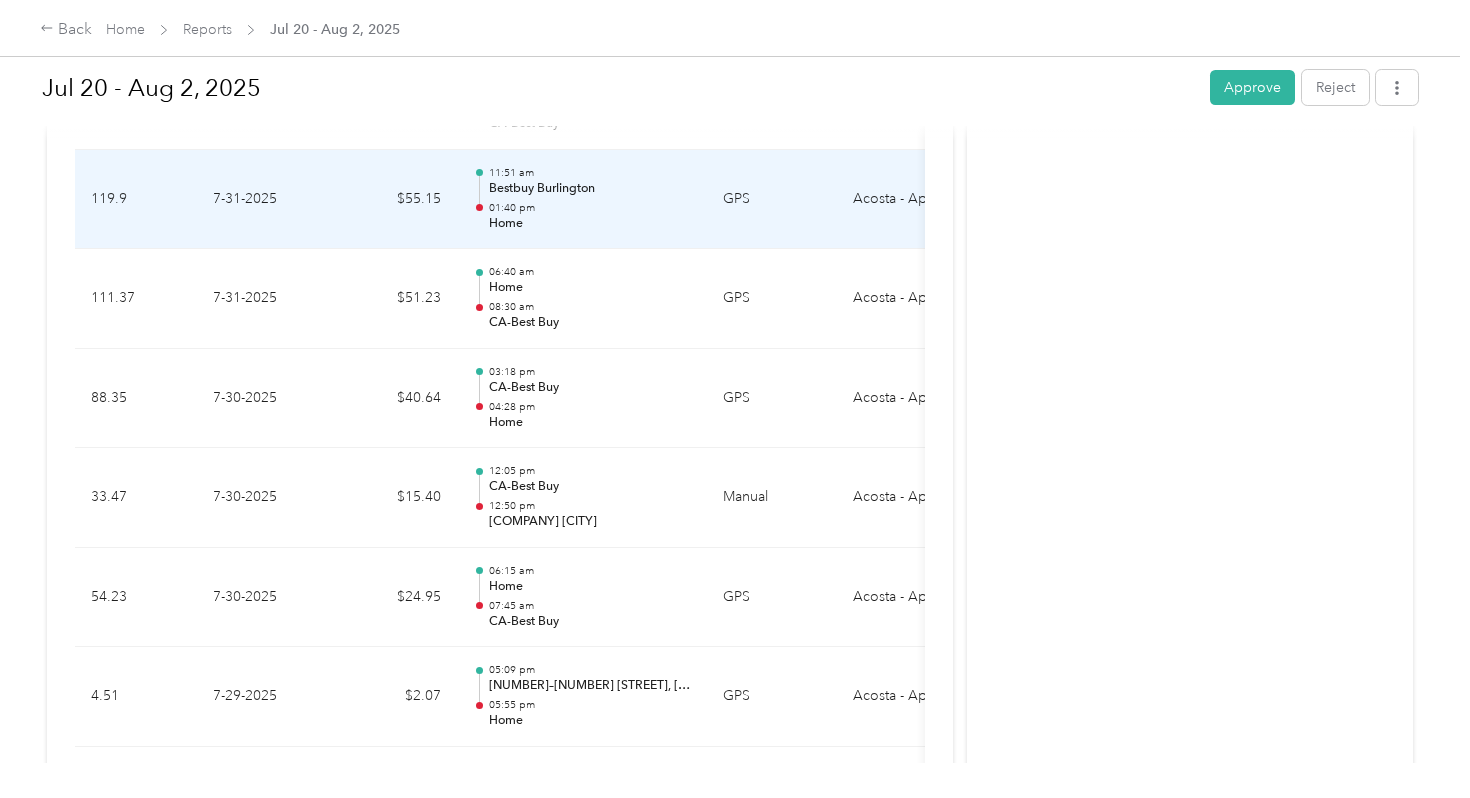 click on "Home" at bounding box center [590, 224] 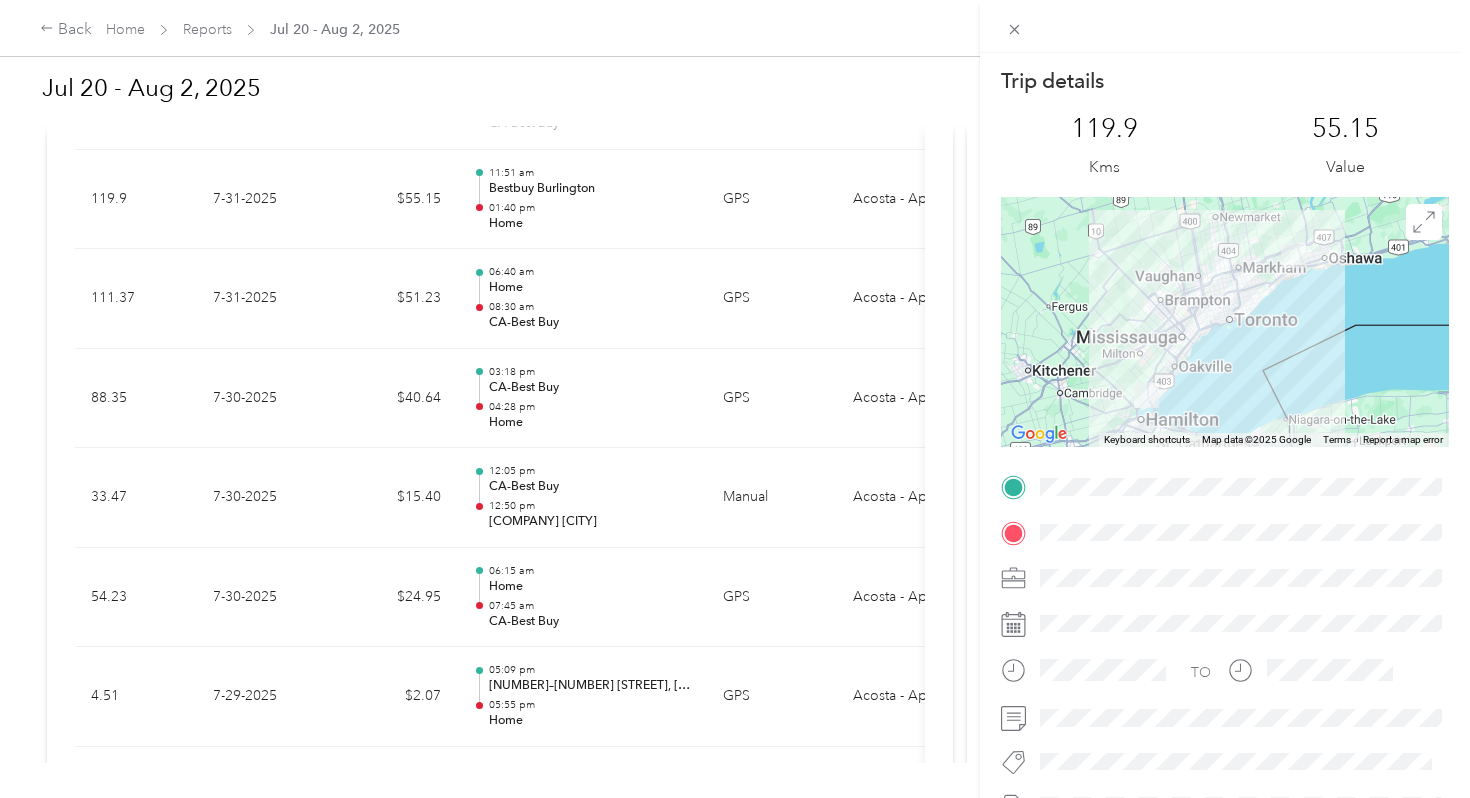 click on "Trip details This trip cannot be edited because it is either under review, approved, or paid. Contact your Team Manager to edit it. 119.9 Kms 55.15 Value  ← Move left → Move right ↑ Move up ↓ Move down + Zoom in - Zoom out Home Jump left by 75% End Jump right by 75% Page Up Jump up by 75% Page Down Jump down by 75% Keyboard shortcuts Map Data Map data ©2025 Google Map data ©2025 Google 20 km  Click to toggle between metric and imperial units Terms Report a map error TO" at bounding box center [735, 399] 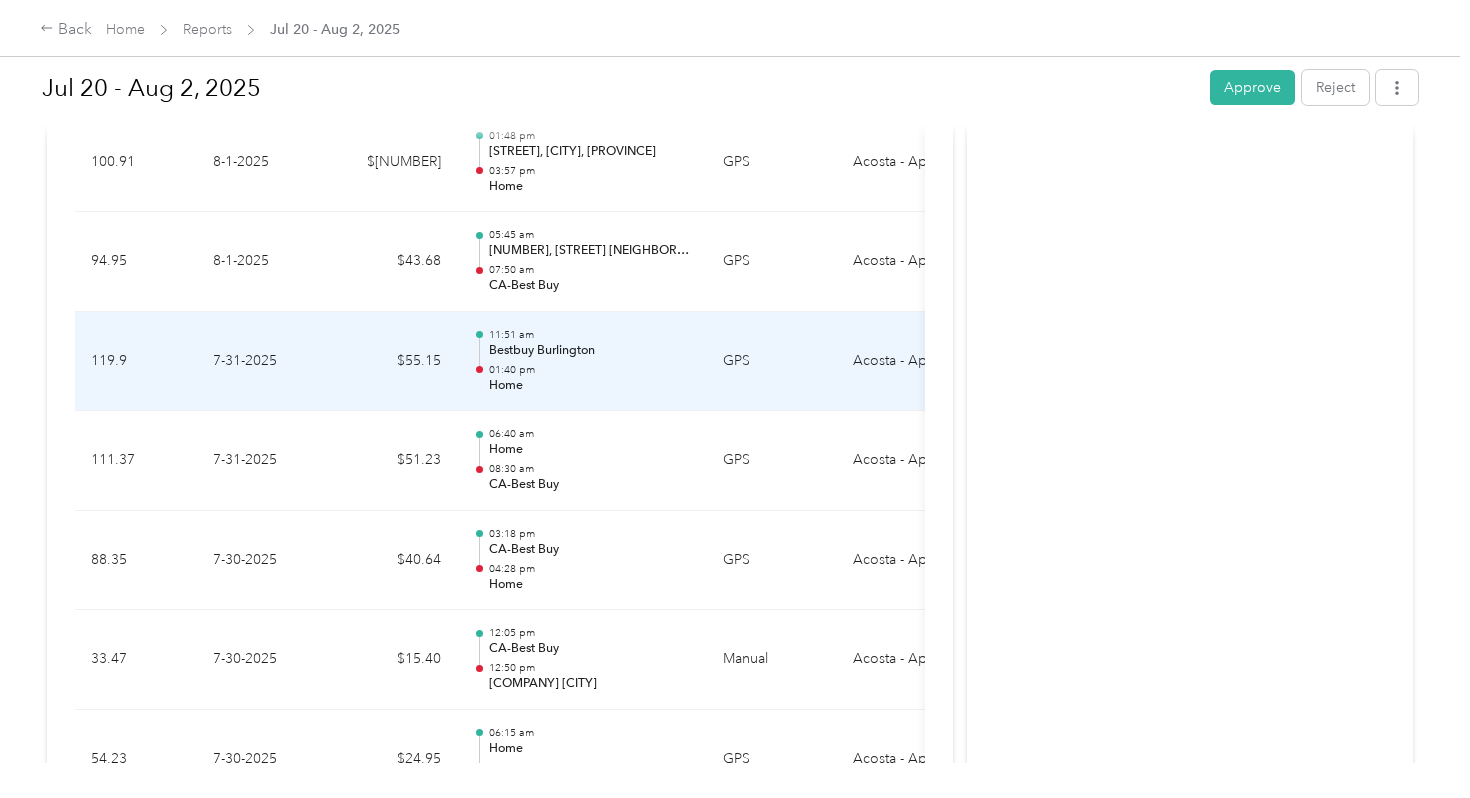 scroll, scrollTop: 591, scrollLeft: 0, axis: vertical 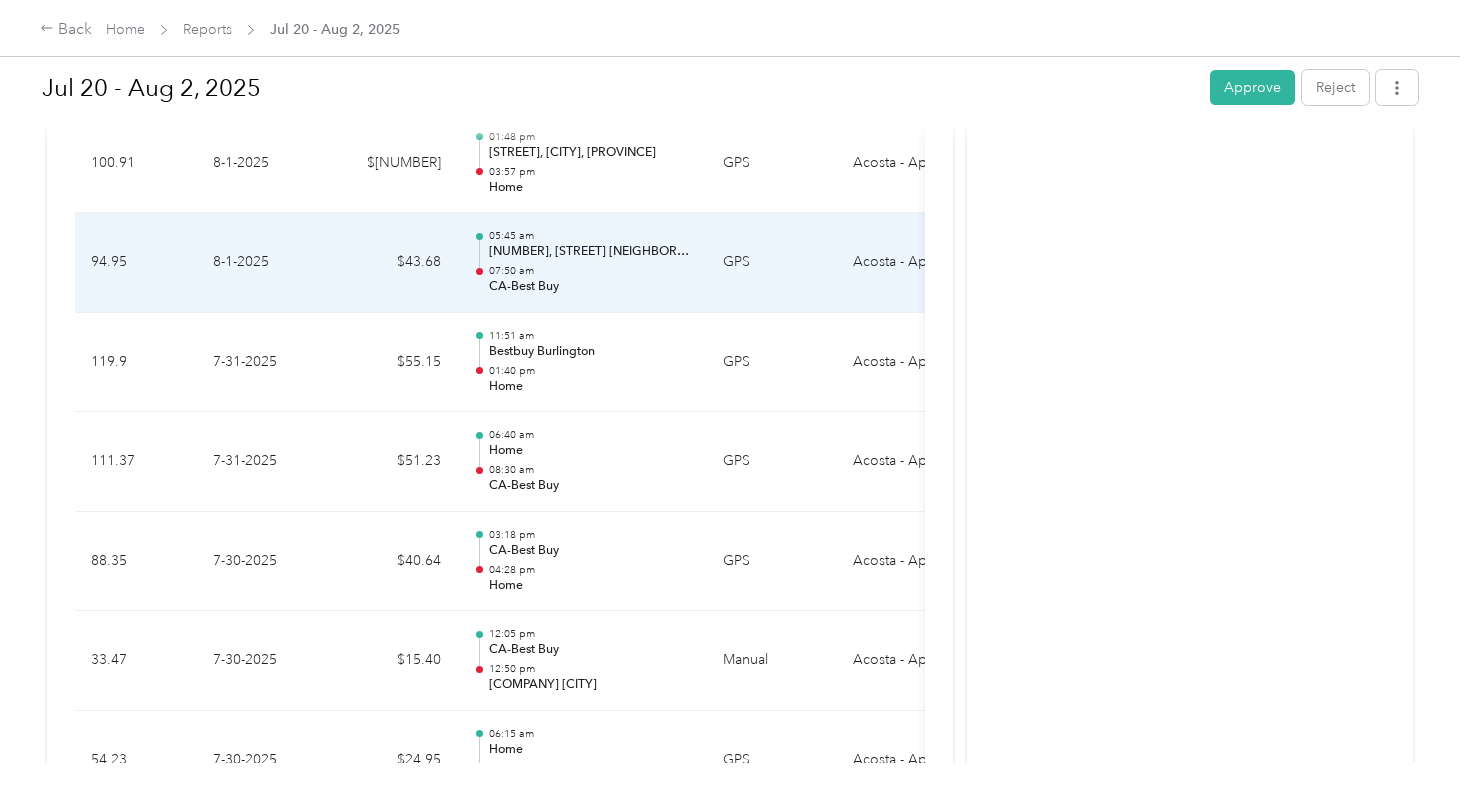 click on "[TIME] [NUMBER], [STREET], [NEIGHBORHOOD], [CITY], [PROVINCE], [POSTAL_CODE], [COUNTRY] [TIME] [COMPANY]" at bounding box center [582, 263] 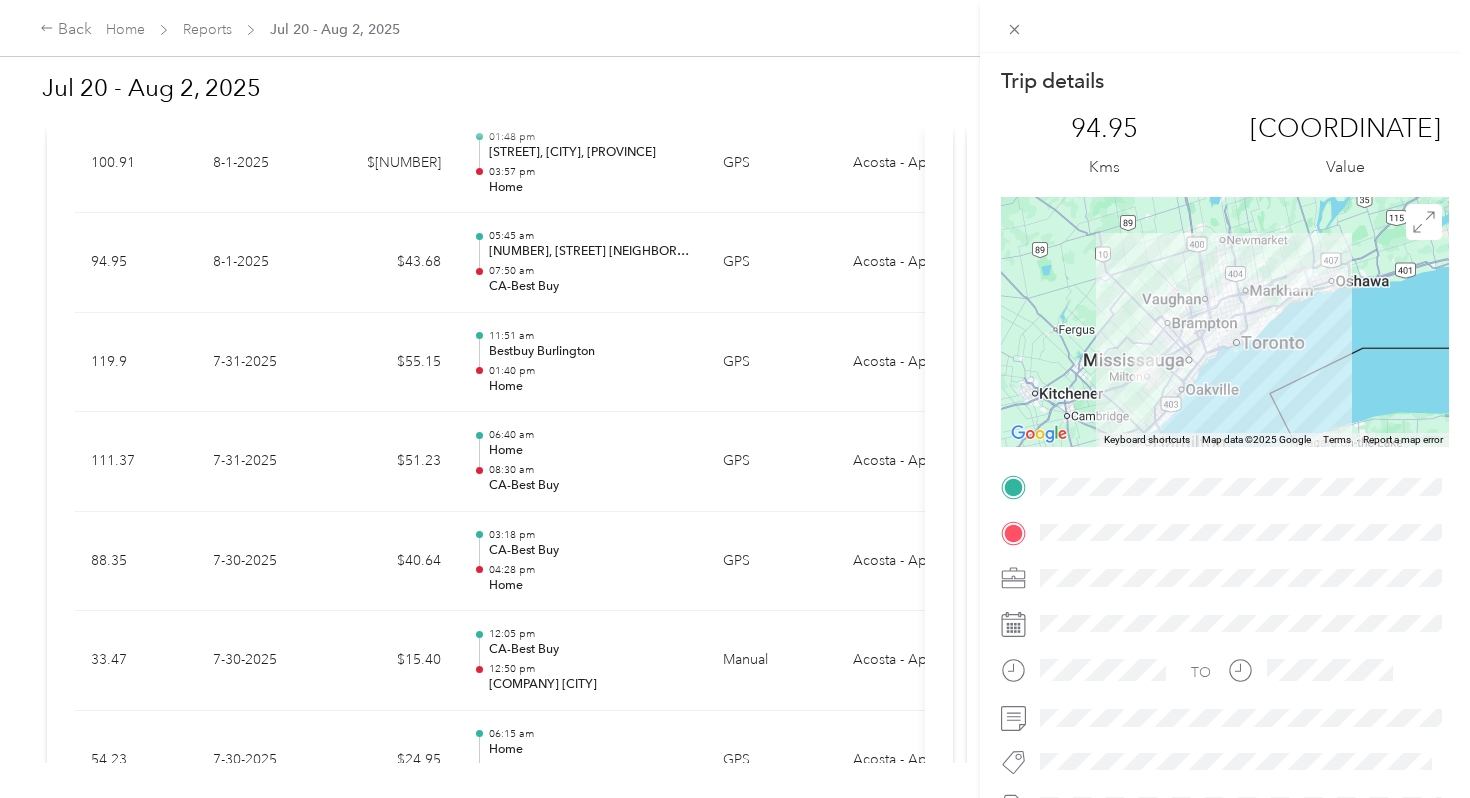 click on "Trip details This trip cannot be edited because it is either under review, approved, or paid. Contact your Team Manager to edit it. 94.95 Kms 43.68 Value  ← Move left → Move right ↑ Move up ↓ Move down + Zoom in - Zoom out Home Jump left by 75% End Jump right by 75% Page Up Jump up by 75% Page Down Jump down by 75% Keyboard shortcuts Map Data Map data ©2025 Google Map data ©2025 Google 20 km  Click to toggle between metric and imperial units Terms Report a map error TO" at bounding box center [735, 399] 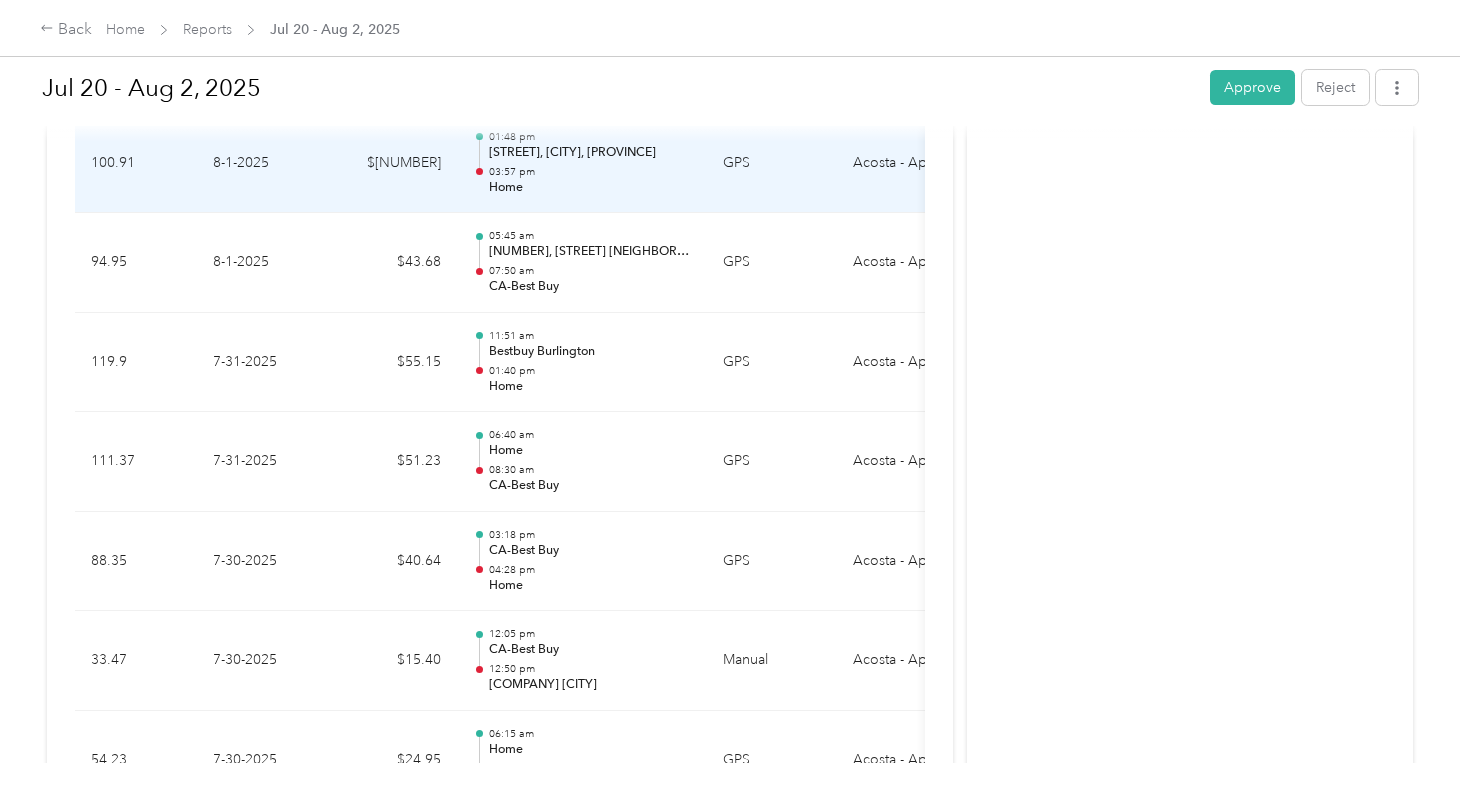 click on "[STREET], [CITY], [PROVINCE]" at bounding box center [590, 153] 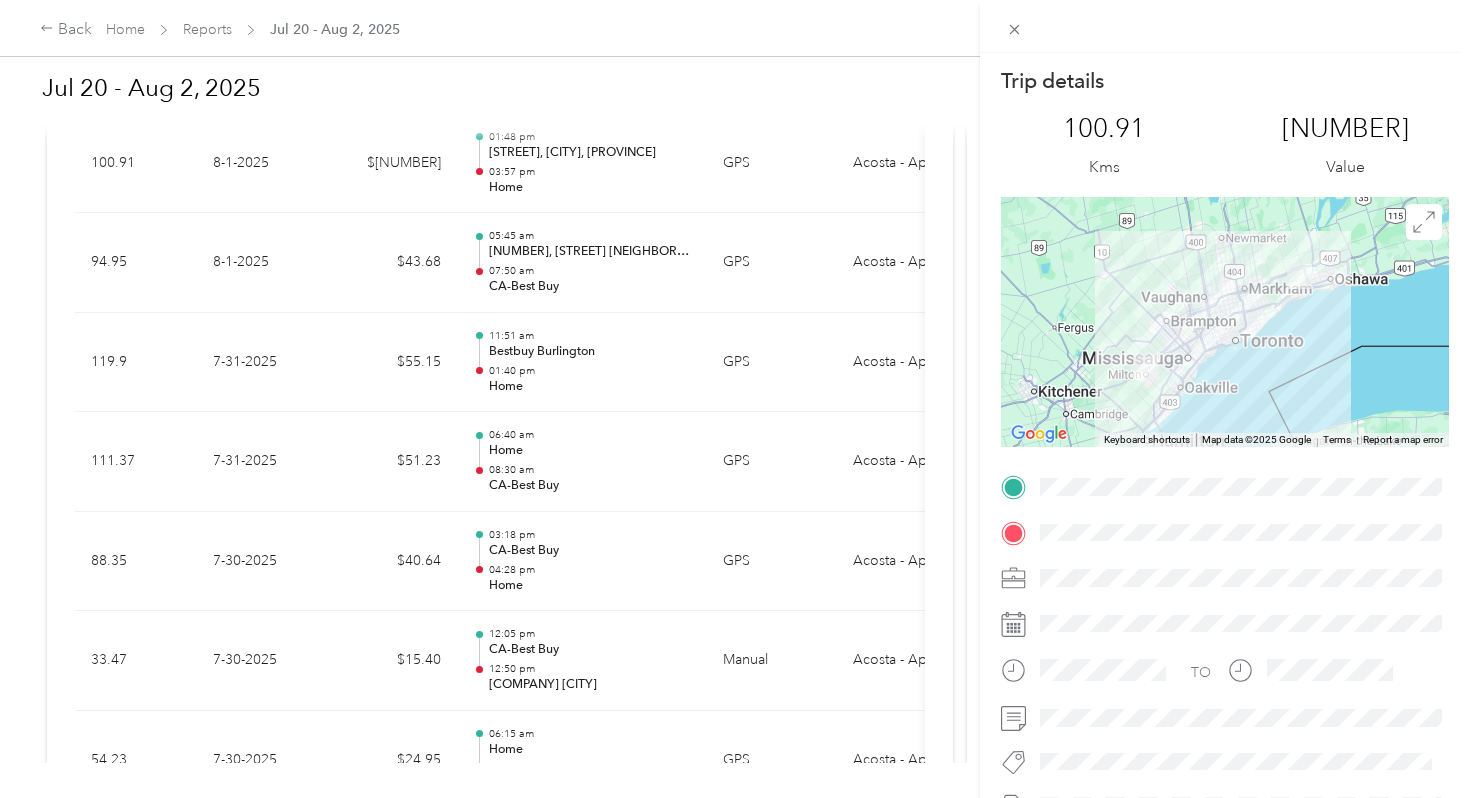 click on "Trip details This trip cannot be edited because it is either under review, approved, or paid. Contact your Team Manager to edit it. 100.91 Kms 46.42 Value  ← Move left → Move right ↑ Move up ↓ Move down + Zoom in - Zoom out Home Jump left by 75% End Jump right by 75% Page Up Jump up by 75% Page Down Jump down by 75% Keyboard shortcuts Map Data Map data ©2025 Google Map data ©2025 Google 20 km  Click to toggle between metric and imperial units Terms Report a map error TO" at bounding box center (735, 399) 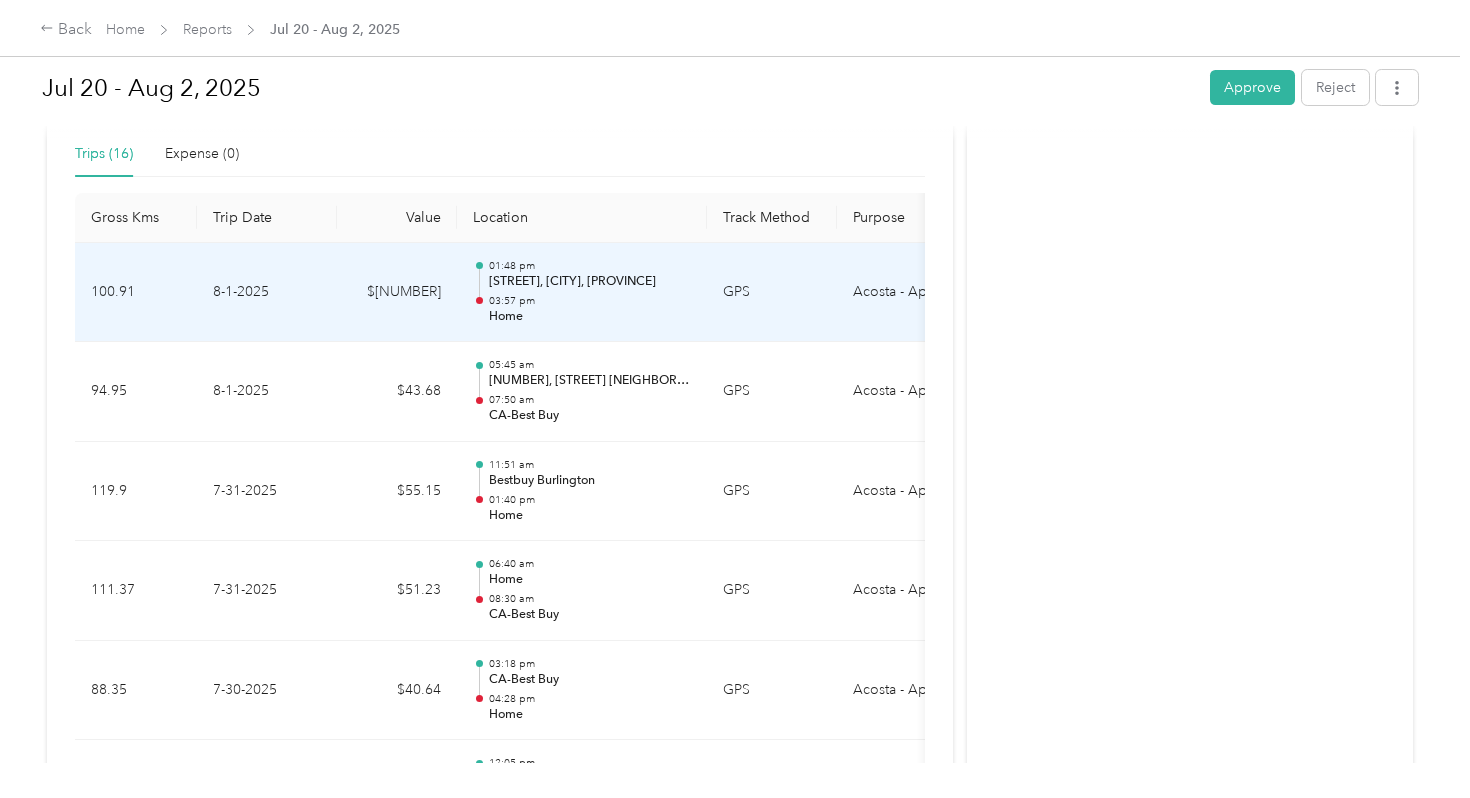 scroll, scrollTop: 456, scrollLeft: 0, axis: vertical 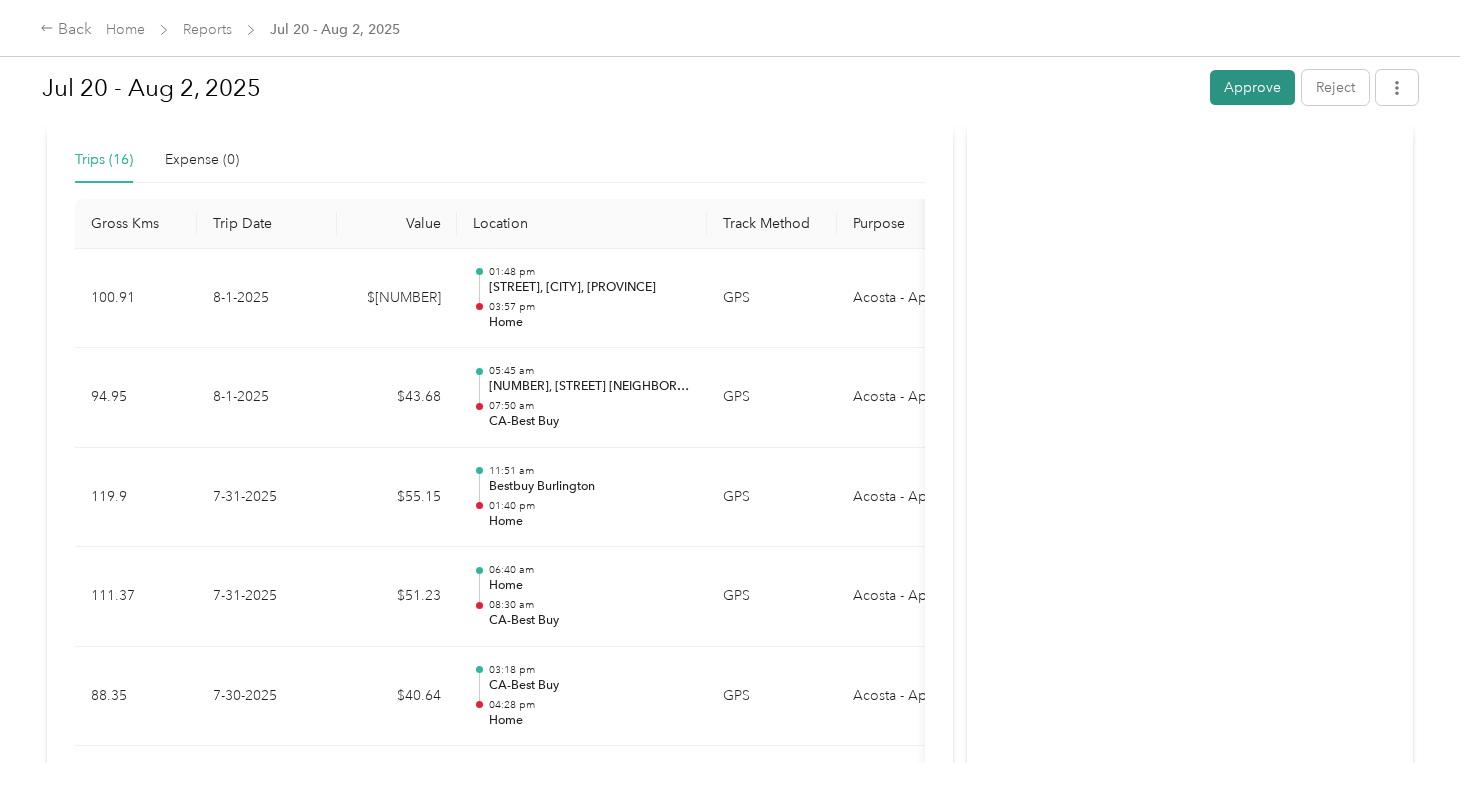 click on "Approve" at bounding box center (1252, 87) 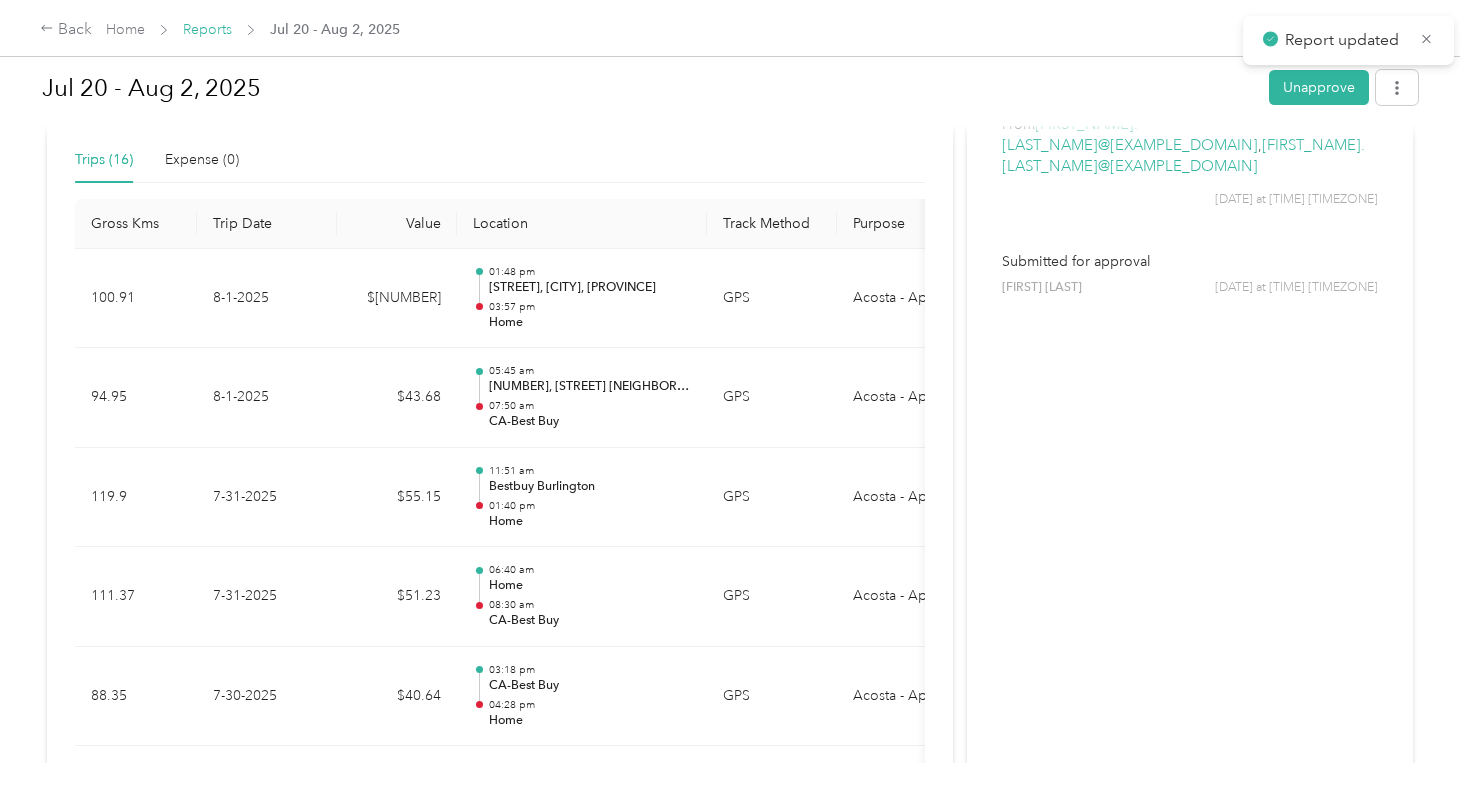 click on "Reports" at bounding box center [207, 29] 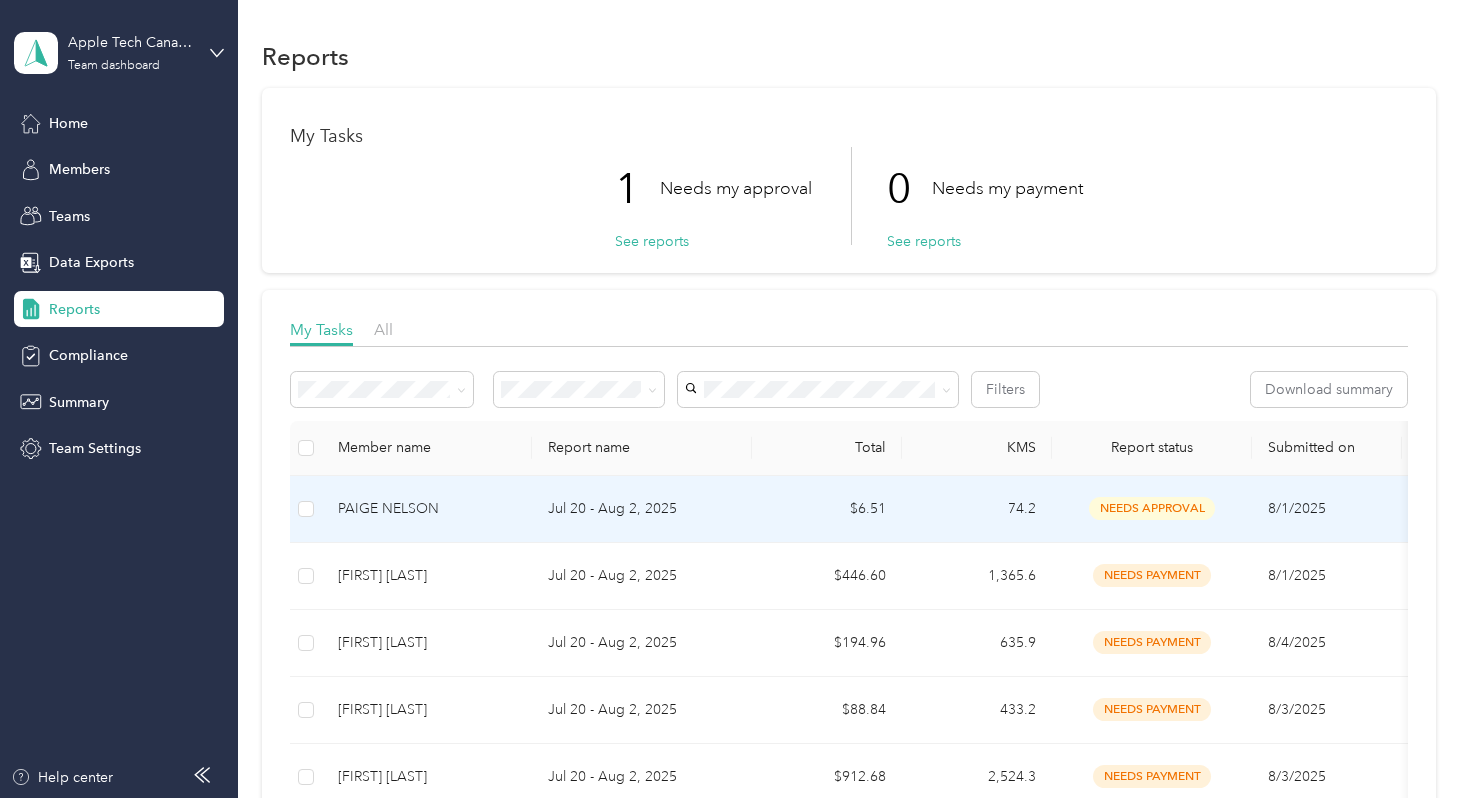 click on "Jul 20 - Aug 2, 2025" at bounding box center [642, 509] 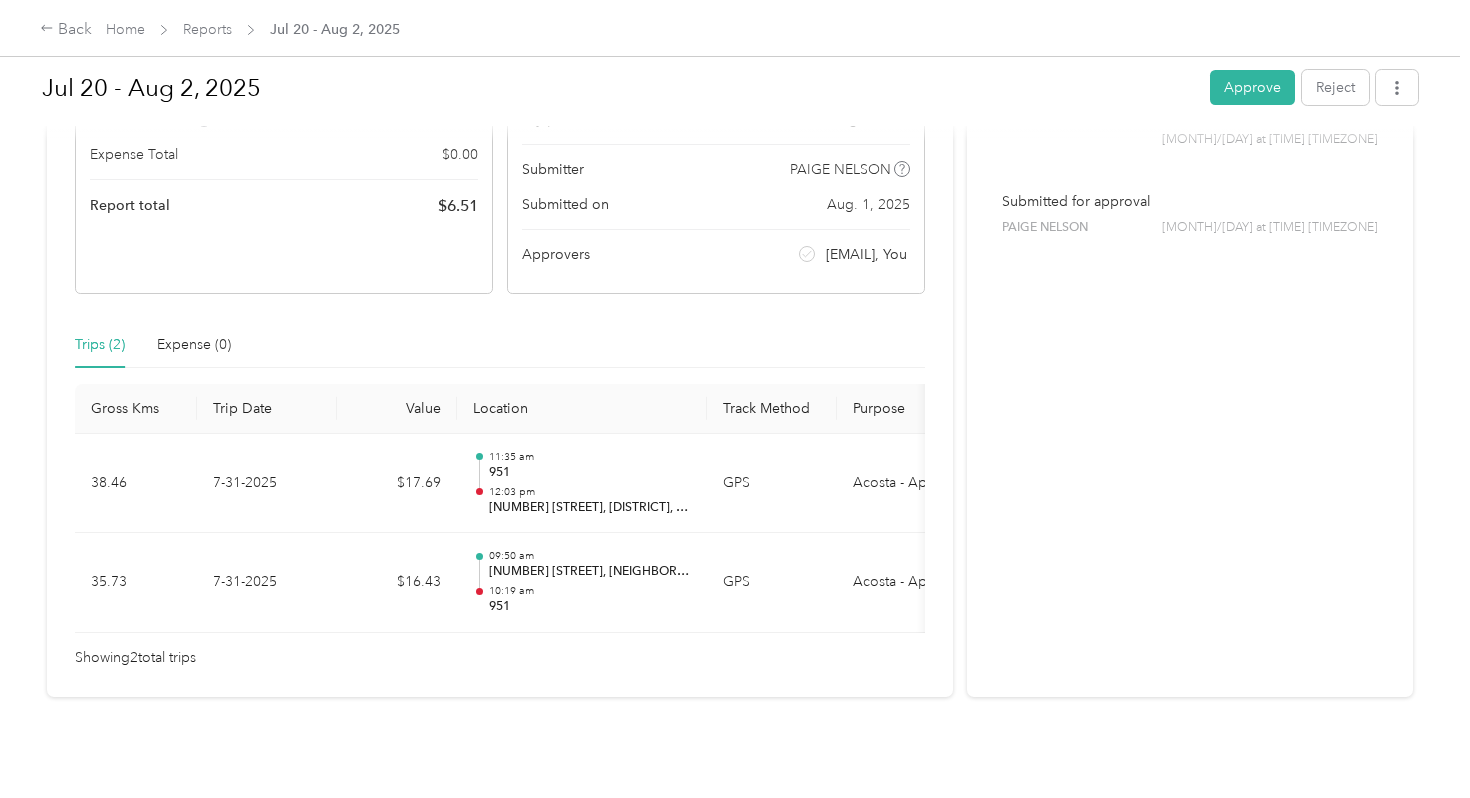 scroll, scrollTop: 274, scrollLeft: 0, axis: vertical 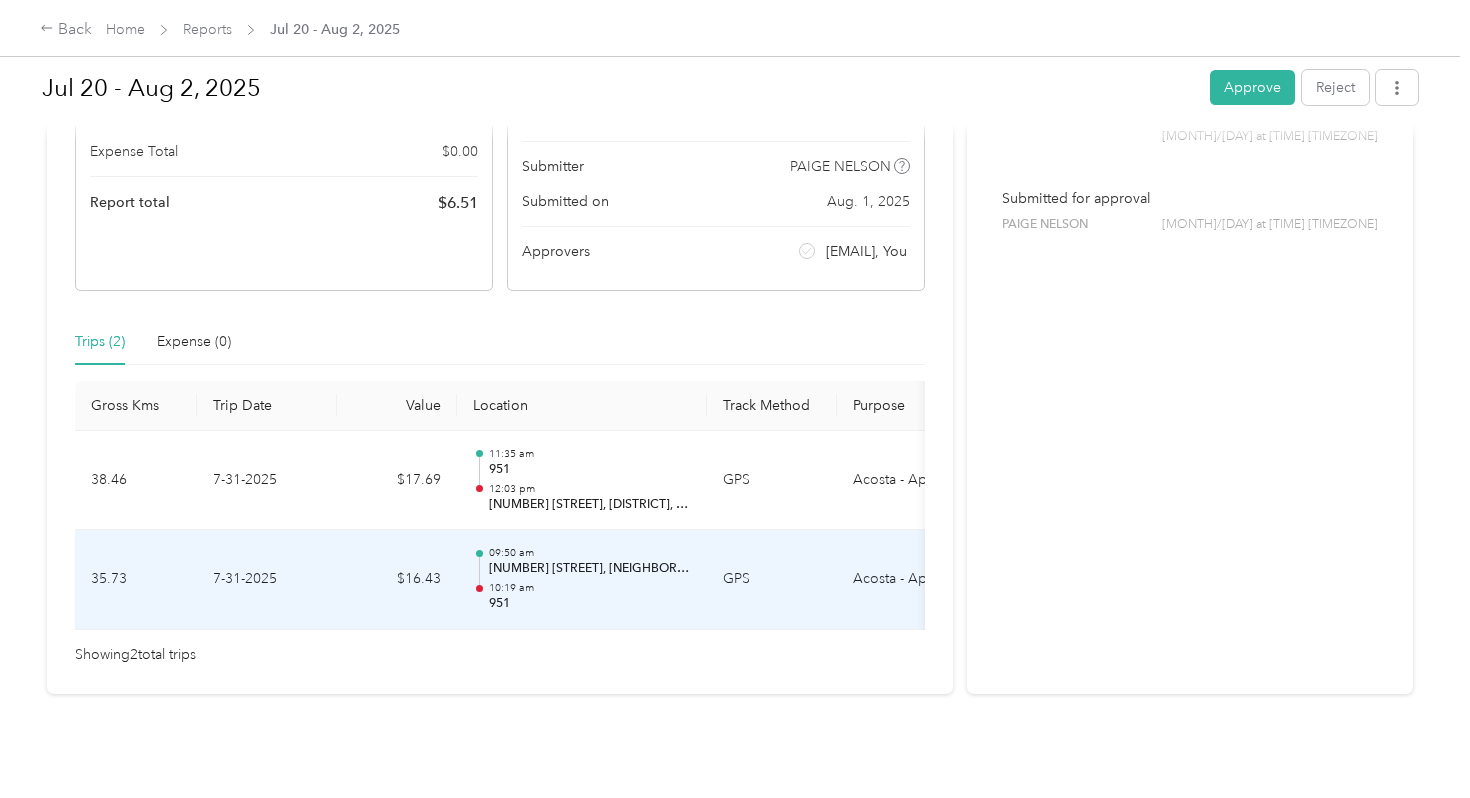 click on "[TIME] [NUMBER] [STREET], [NEIGHBORHOOD], [CITY], [PROVINCE] [TIME] [NUMBER]" at bounding box center (582, 579) 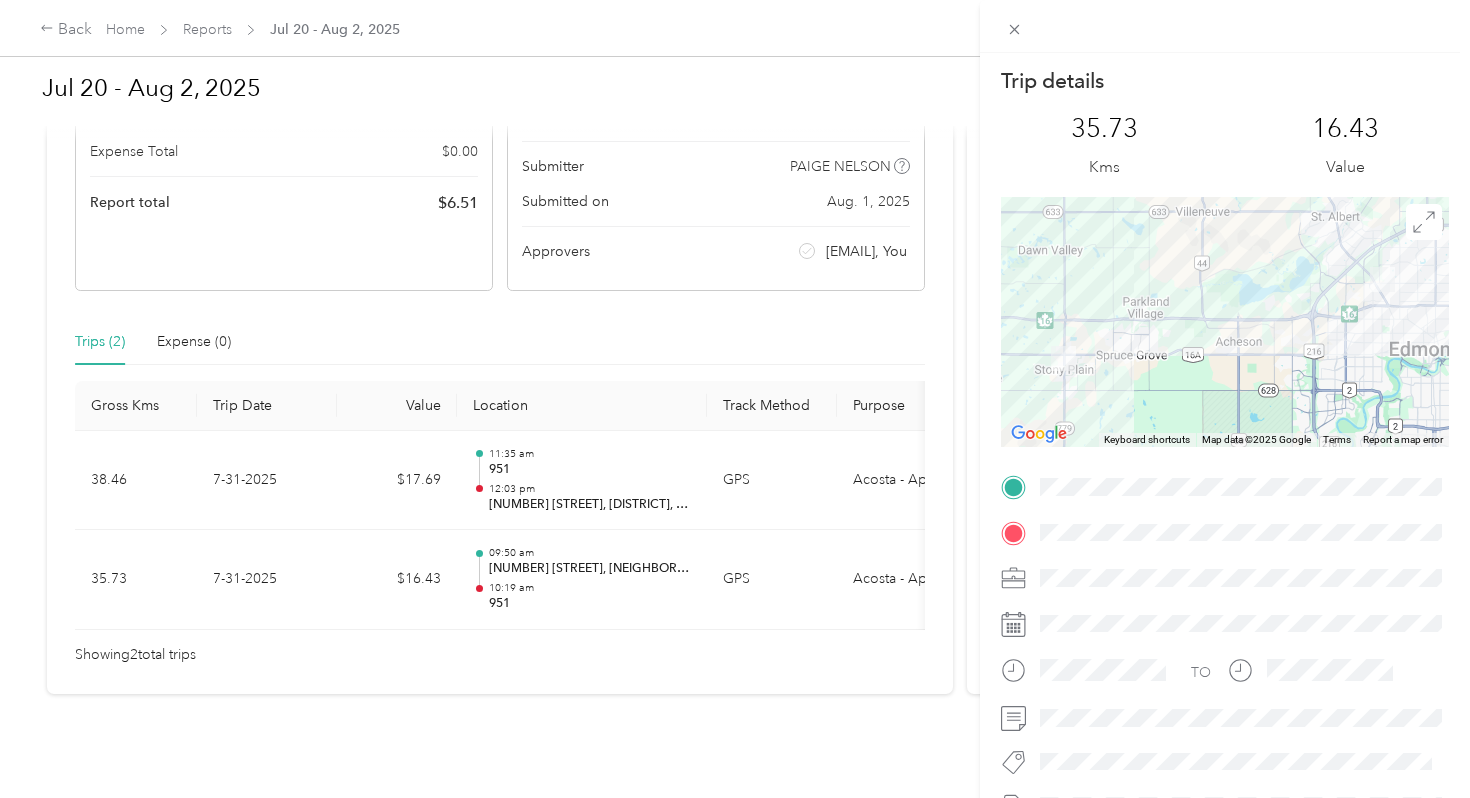click on "Trip details This trip cannot be edited because it is either under review, approved, or paid. Contact your Team Manager to edit it. 35.73 Kms 16.43 Value  ← Move left → Move right ↑ Move up ↓ Move down + Zoom in - Zoom out Home Jump left by 75% End Jump right by 75% Page Up Jump up by 75% Page Down Jump down by 75% Keyboard shortcuts Map Data Map data ©2025 Google Map data ©2025 Google 5 km  Click to toggle between metric and imperial units Terms Report a map error TO" at bounding box center [735, 399] 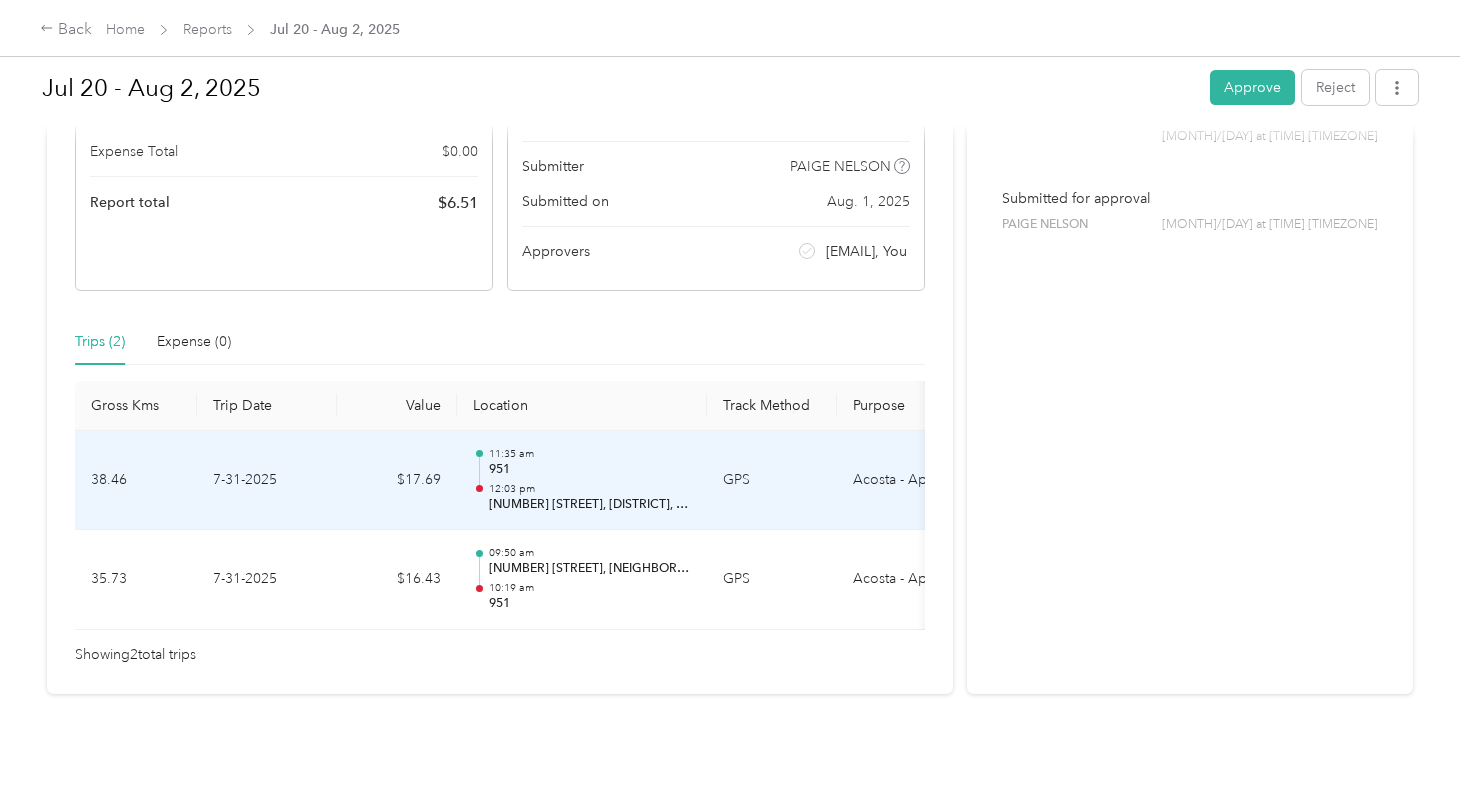 click on "12:03 pm" at bounding box center [590, 489] 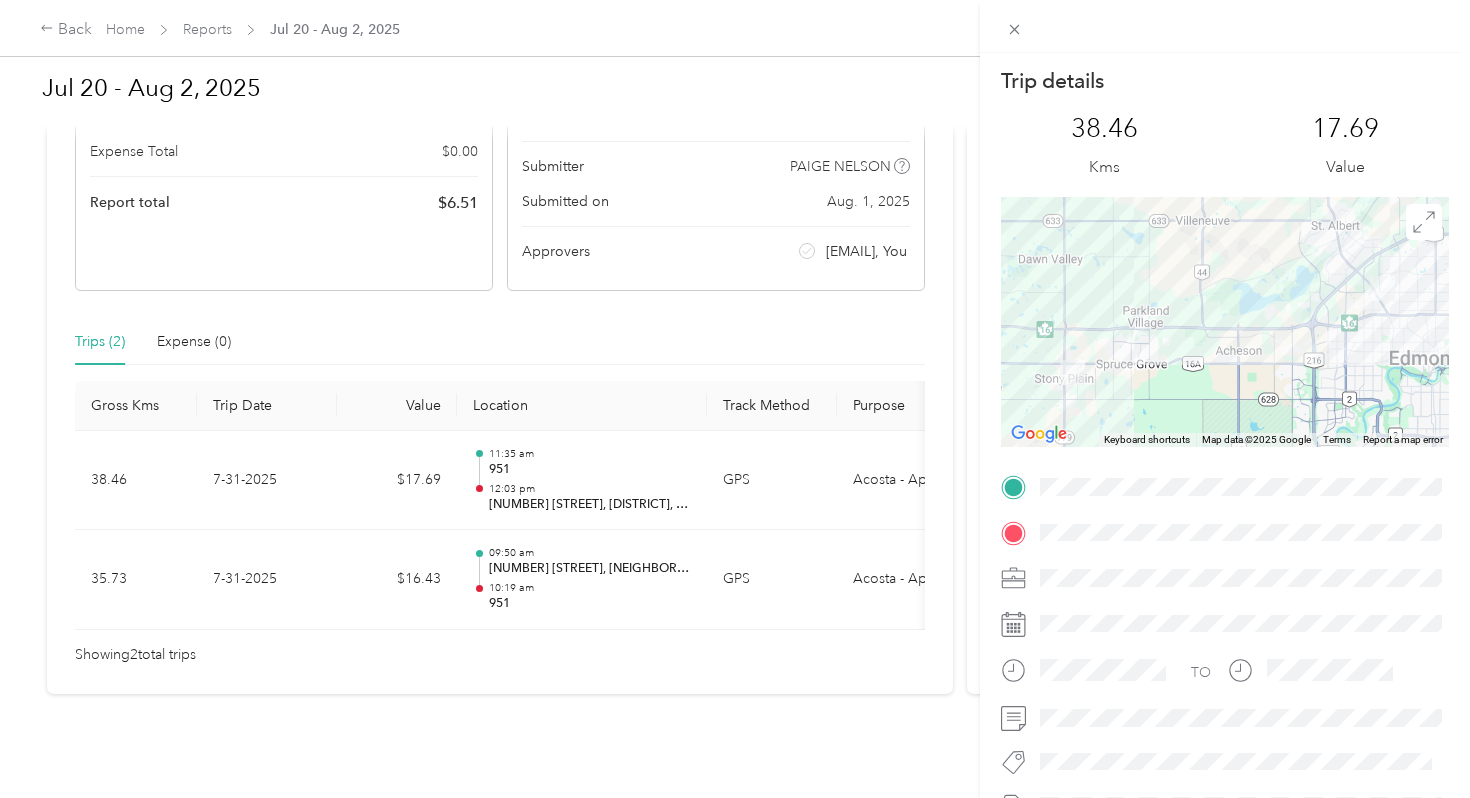 click on "Trip details This trip cannot be edited because it is either under review, approved, or paid. Contact your Team Manager to edit it. 38.46 Kms 17.69 Value  ← Move left → Move right ↑ Move up ↓ Move down + Zoom in - Zoom out Home Jump left by 75% End Jump right by 75% Page Up Jump up by 75% Page Down Jump down by 75% Keyboard shortcuts Map Data Map data ©2025 Google Map data ©2025 Google 5 km  Click to toggle between metric and imperial units Terms Report a map error TO" at bounding box center [735, 399] 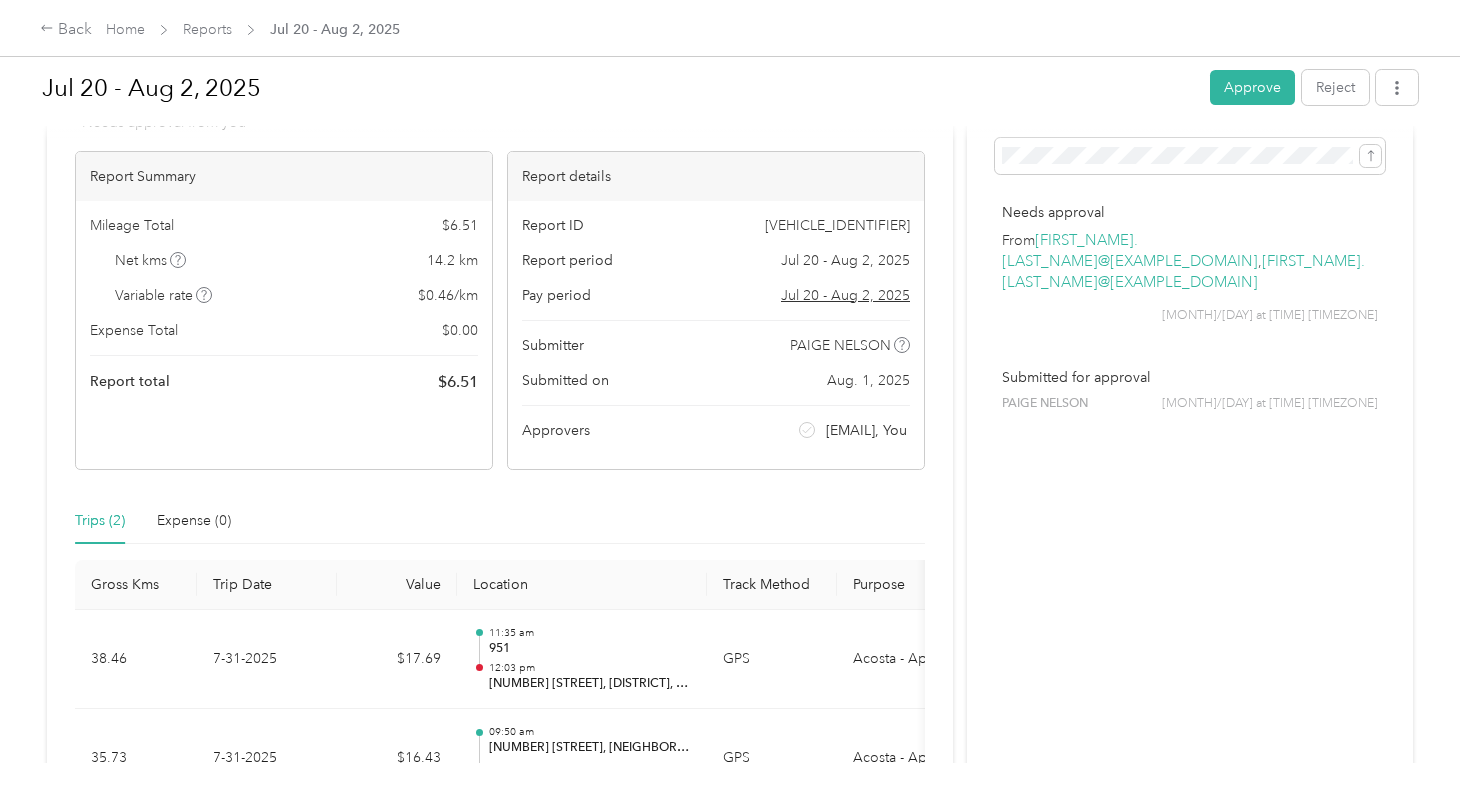 scroll, scrollTop: 0, scrollLeft: 0, axis: both 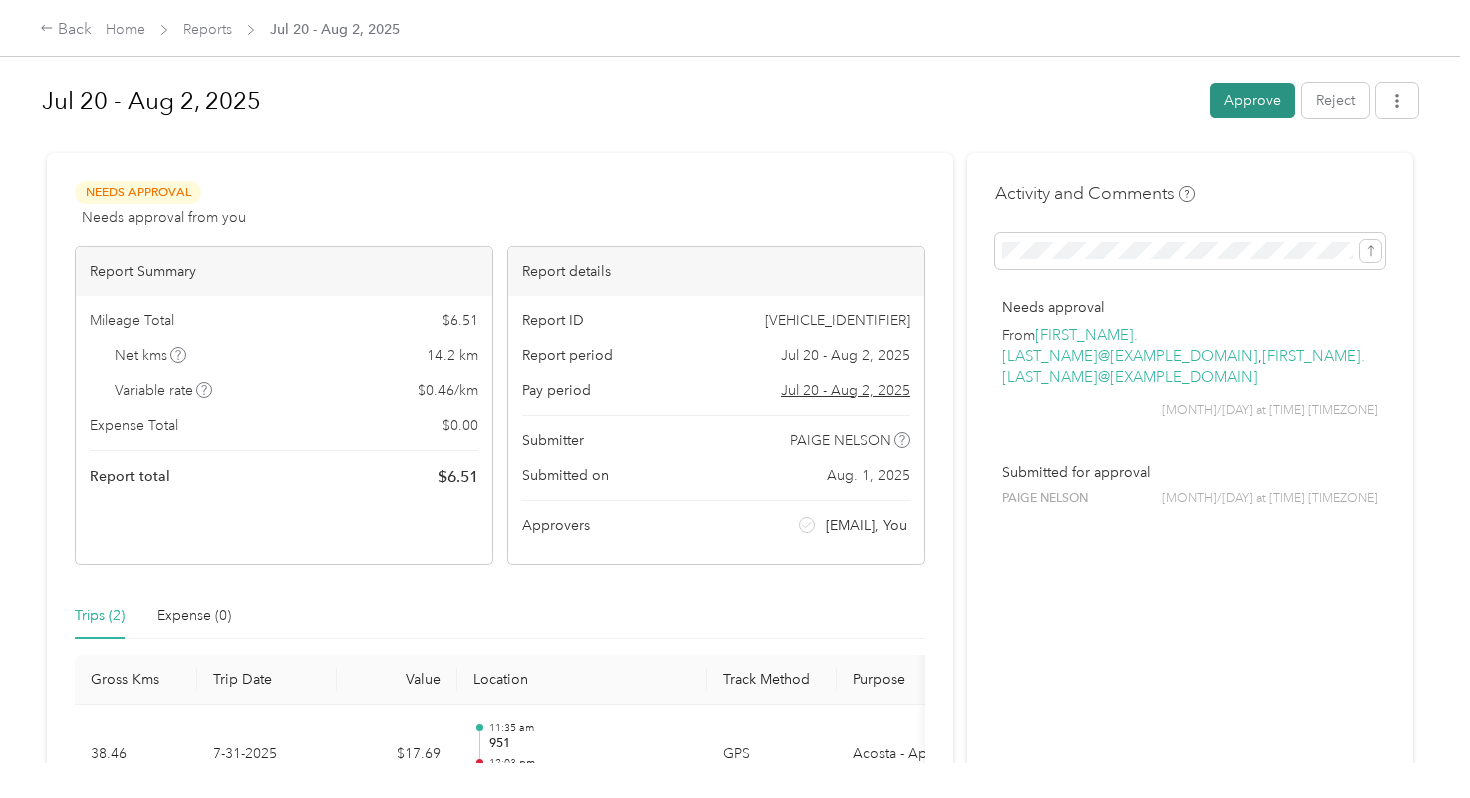 click on "Approve" at bounding box center (1252, 100) 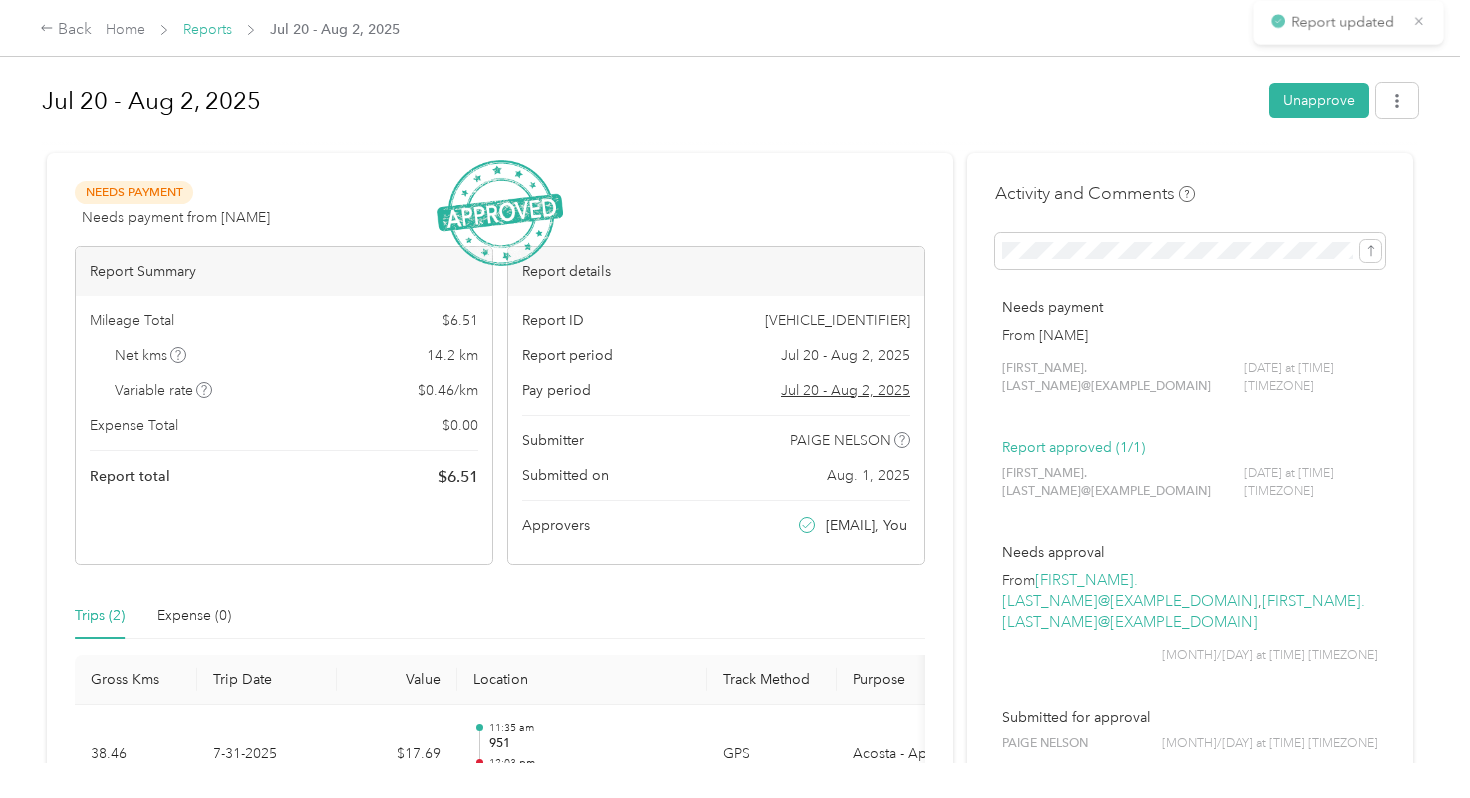 click on "Reports" at bounding box center [207, 29] 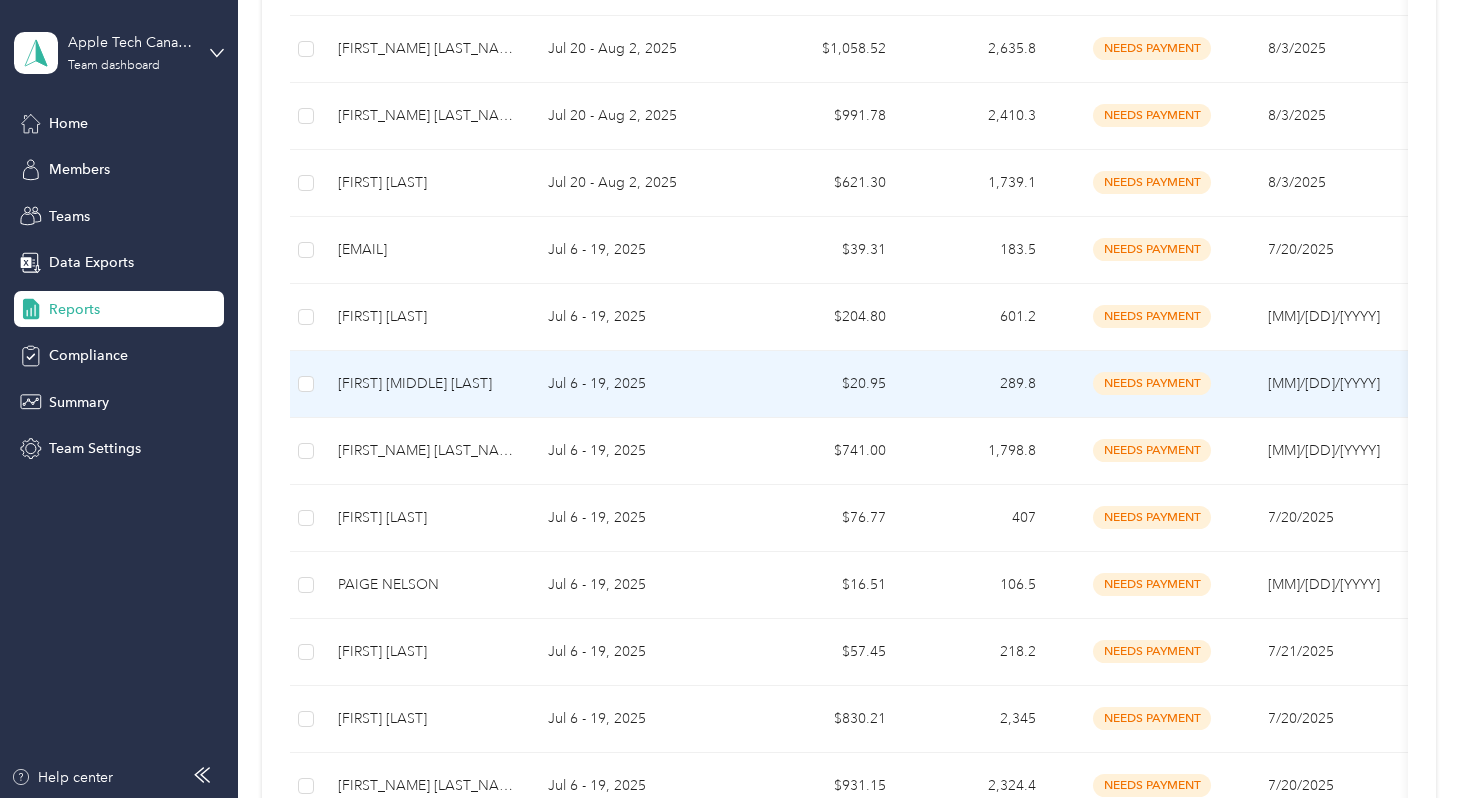 scroll, scrollTop: 0, scrollLeft: 0, axis: both 